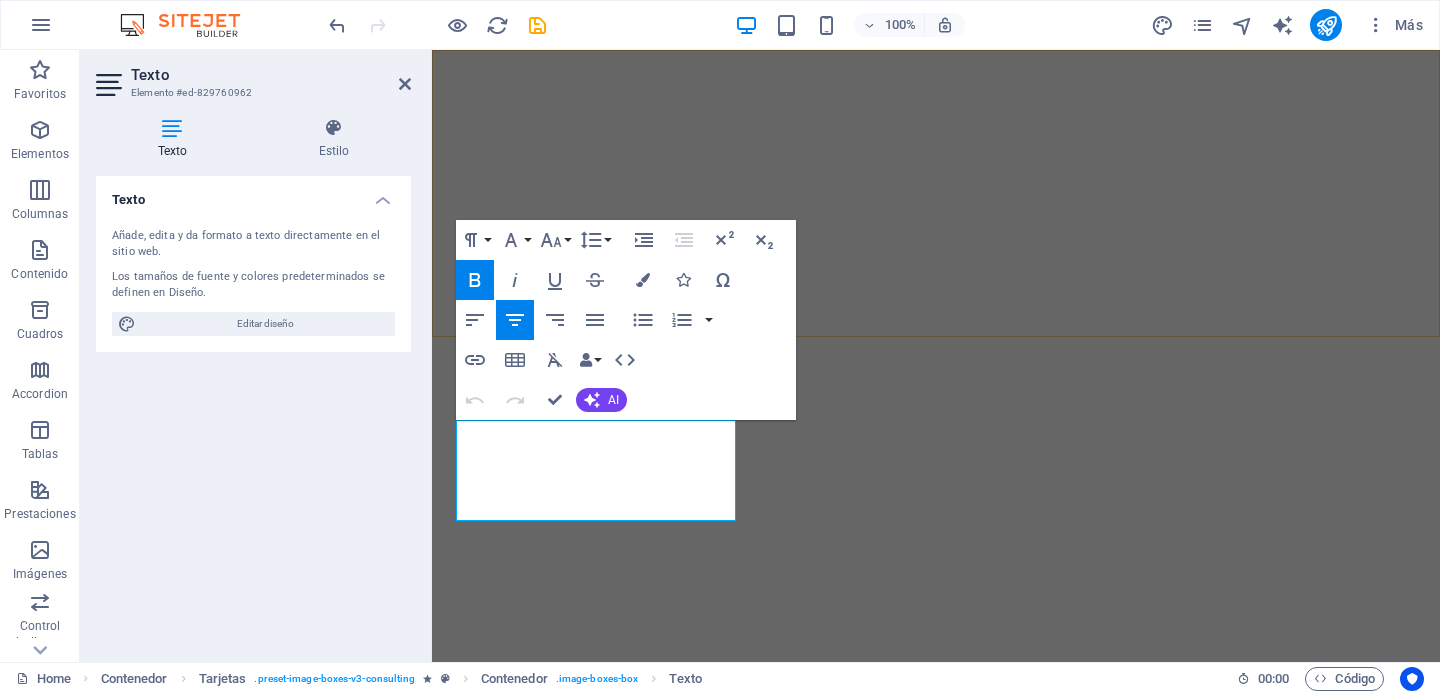 scroll, scrollTop: 0, scrollLeft: 0, axis: both 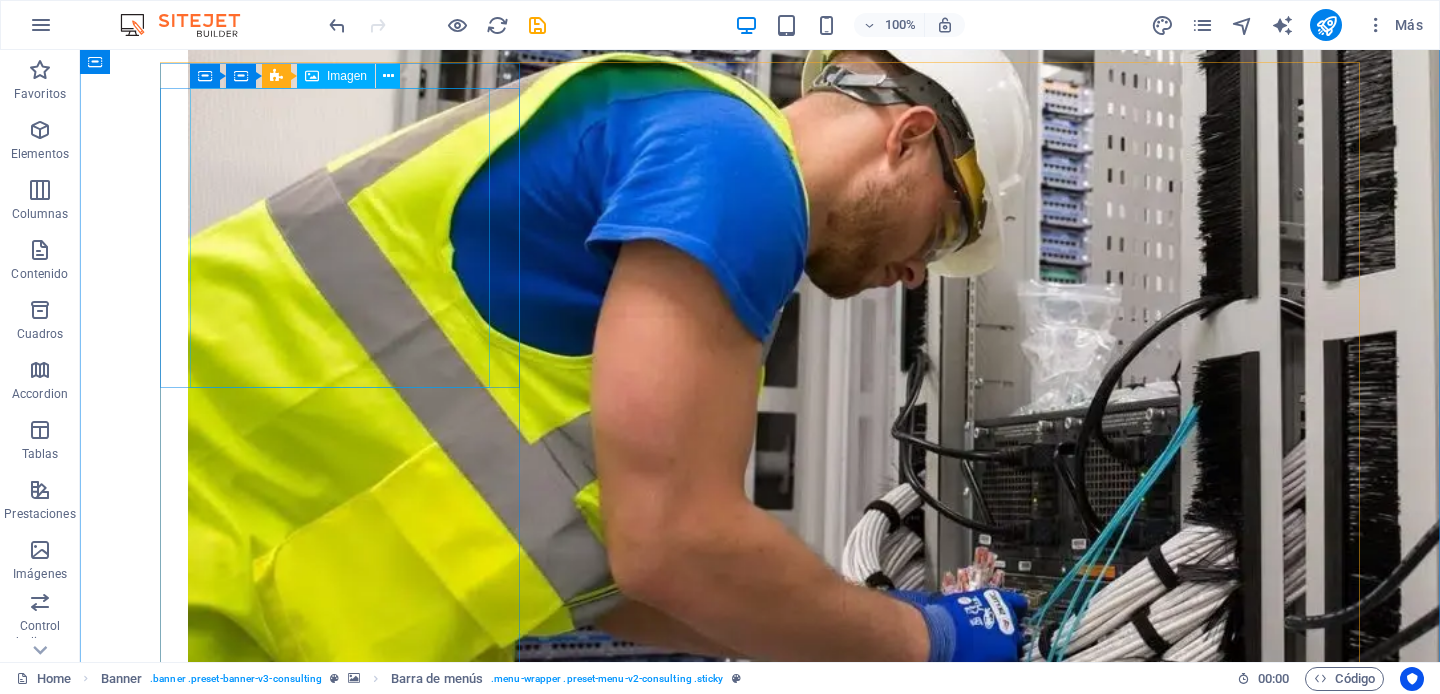 click at bounding box center [760, 2218] 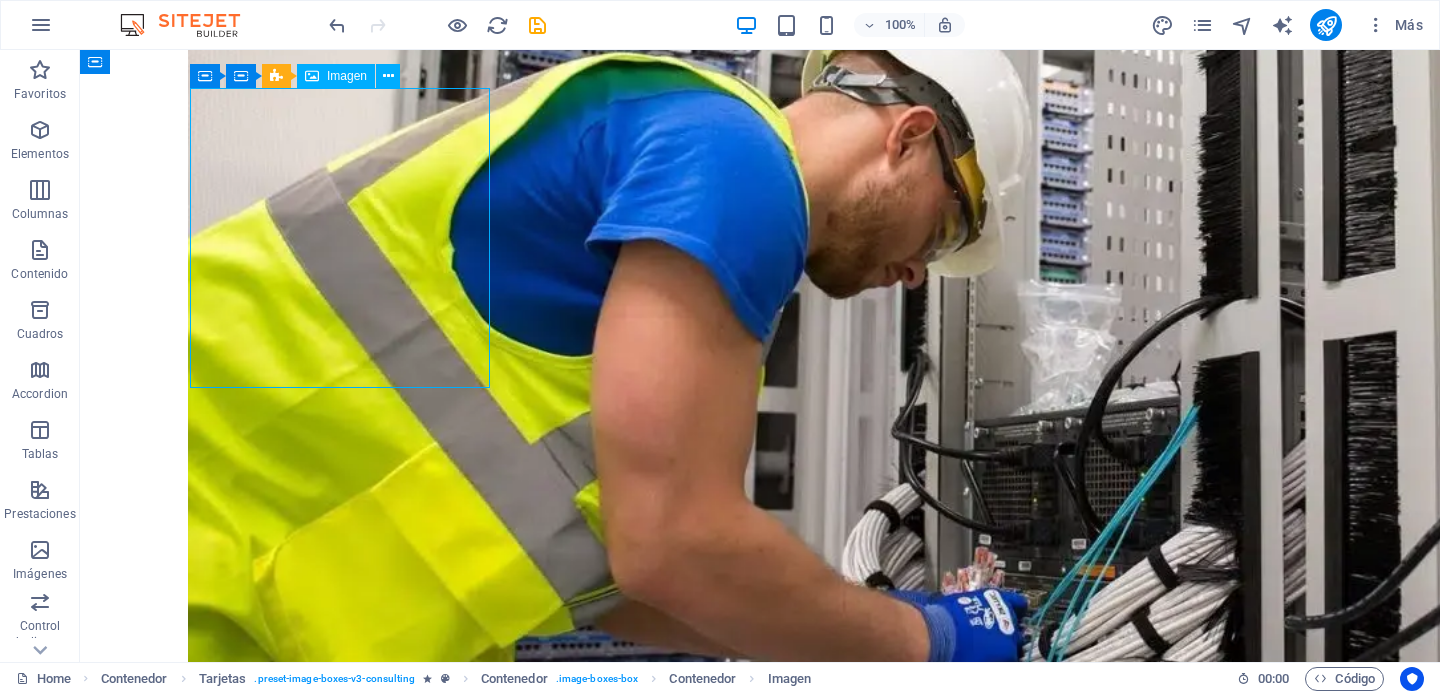 click at bounding box center (760, 2218) 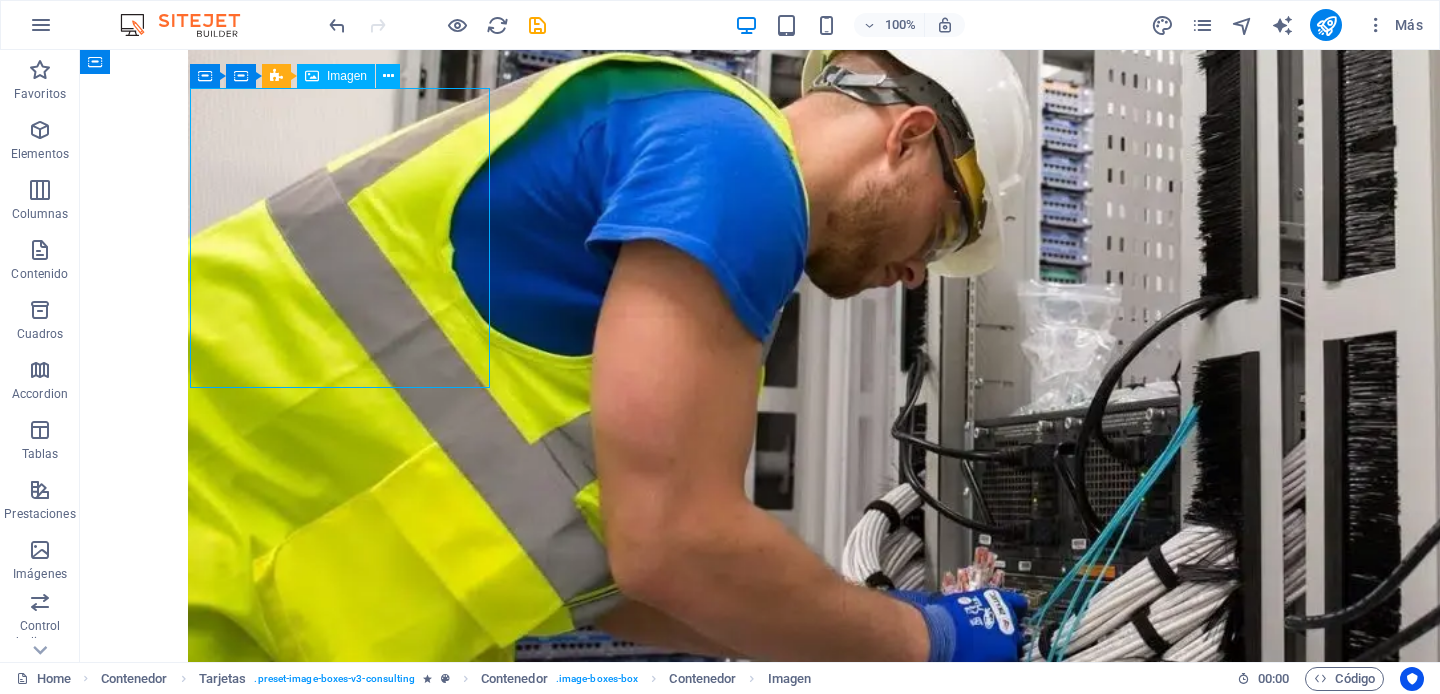 select on "%" 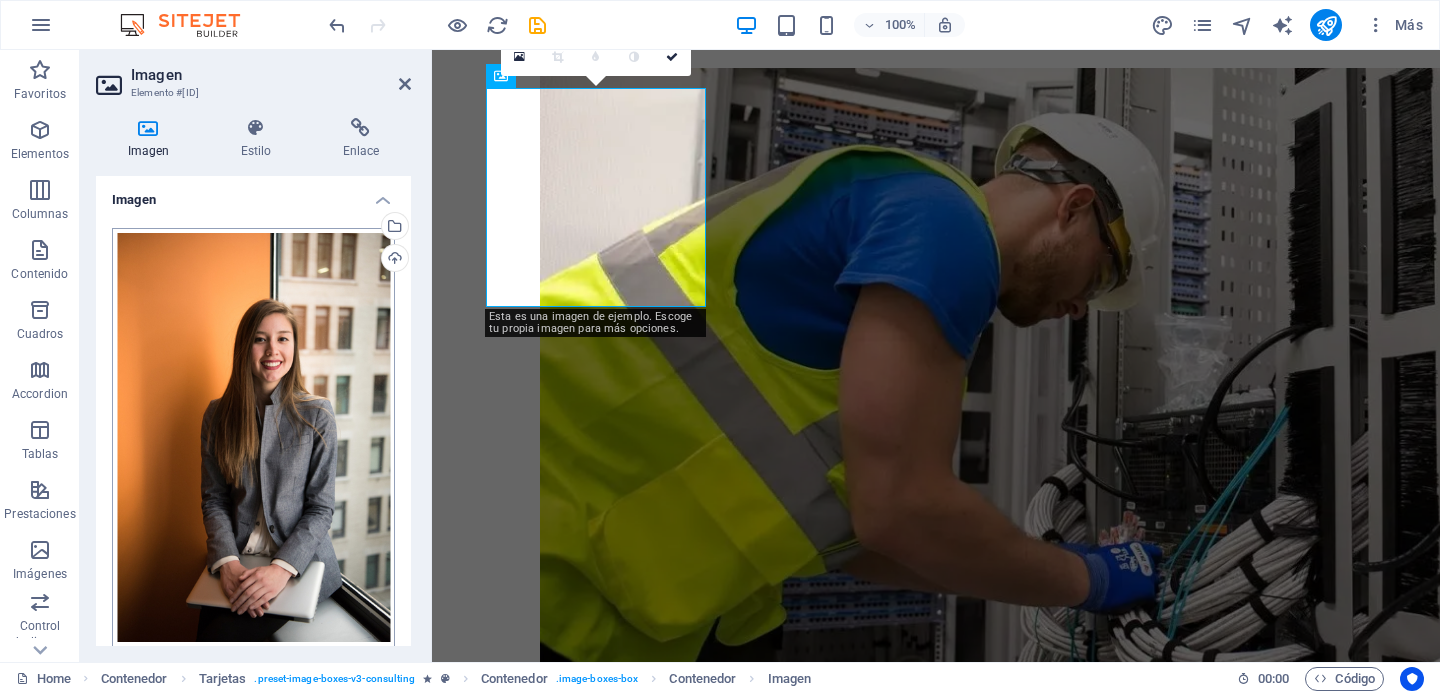 scroll, scrollTop: 2582, scrollLeft: 0, axis: vertical 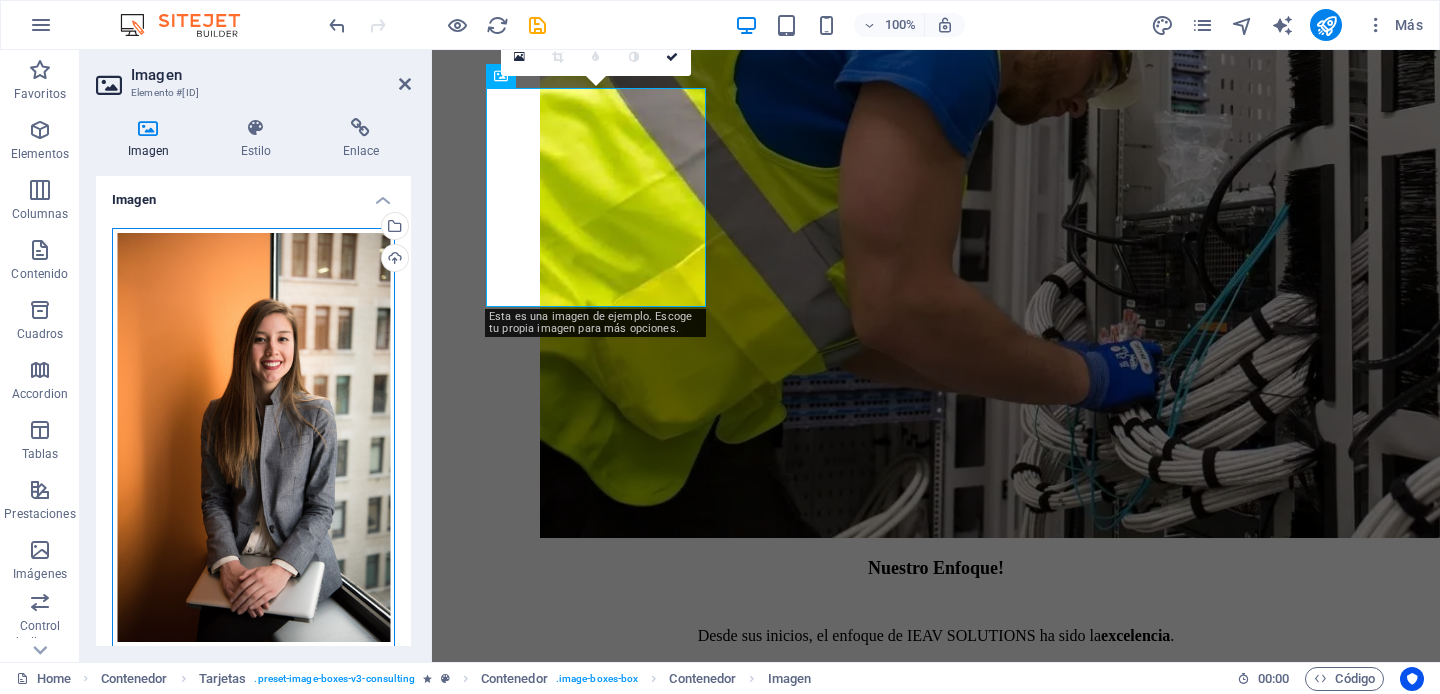 click on "Arrastra archivos aquí, haz clic para escoger archivos o  selecciona archivos de Archivos o de nuestra galería gratuita de fotos y vídeos" at bounding box center (253, 438) 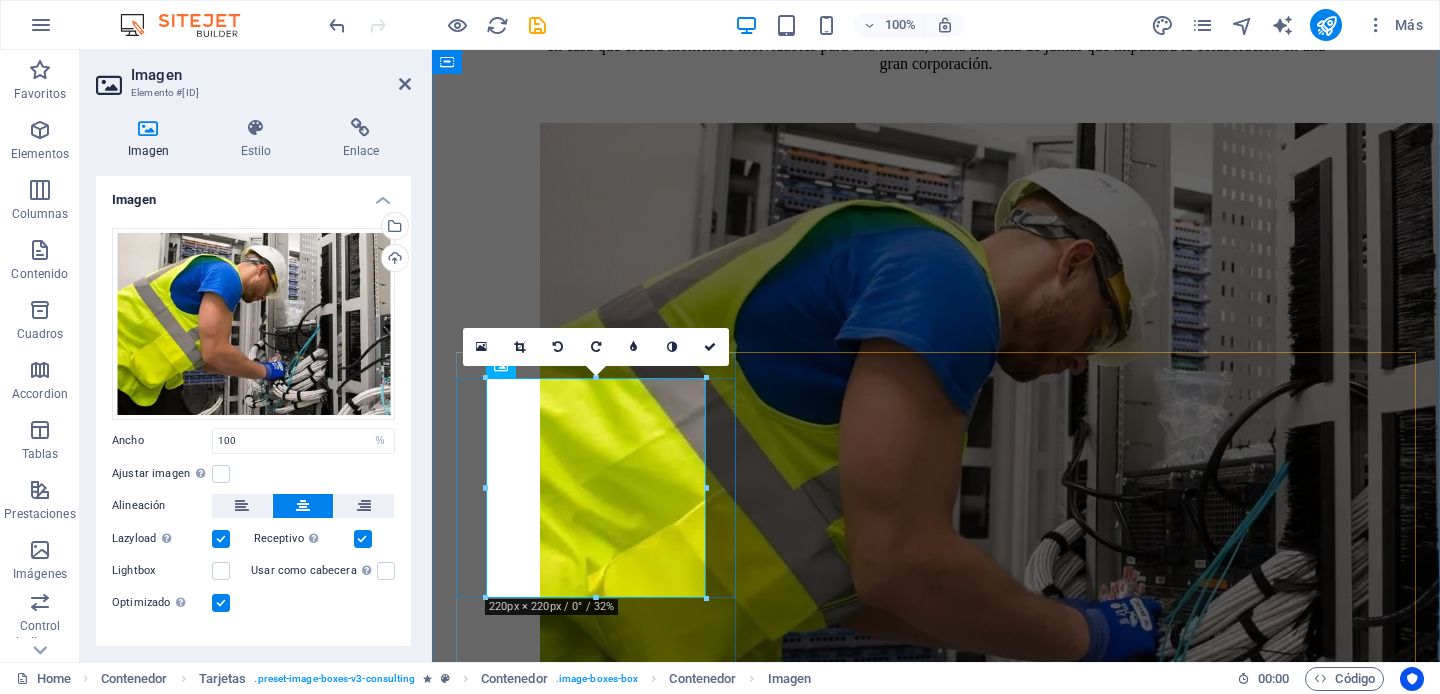 scroll, scrollTop: 2291, scrollLeft: 0, axis: vertical 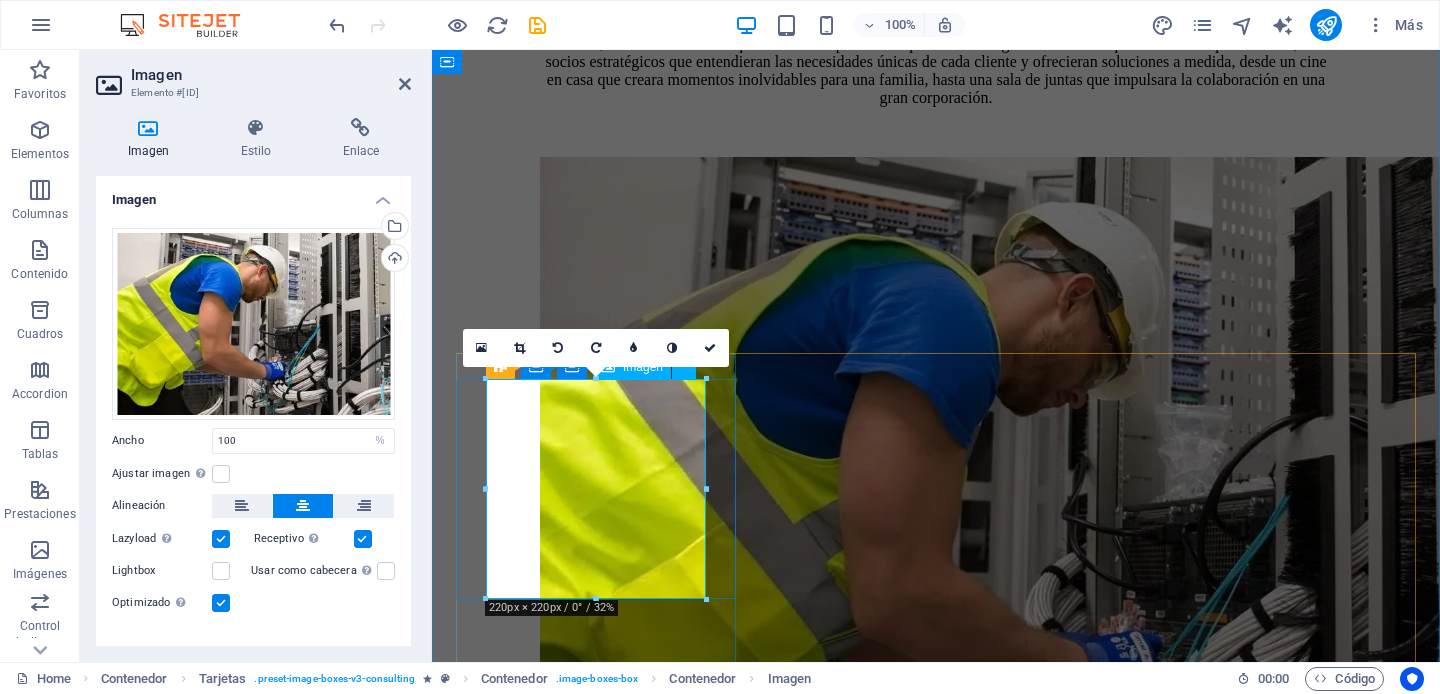 click at bounding box center (936, 2106) 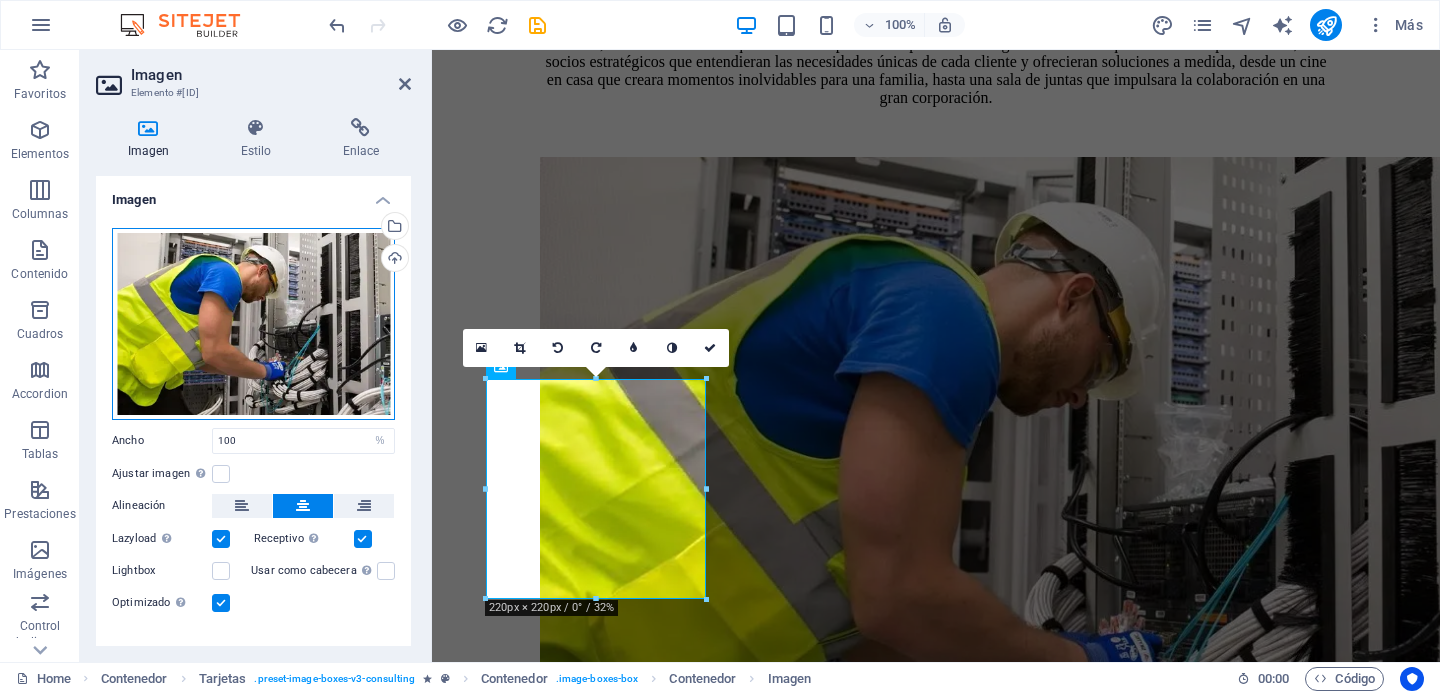 click on "Arrastra archivos aquí, haz clic para escoger archivos o  selecciona archivos de Archivos o de nuestra galería gratuita de fotos y vídeos" at bounding box center (253, 324) 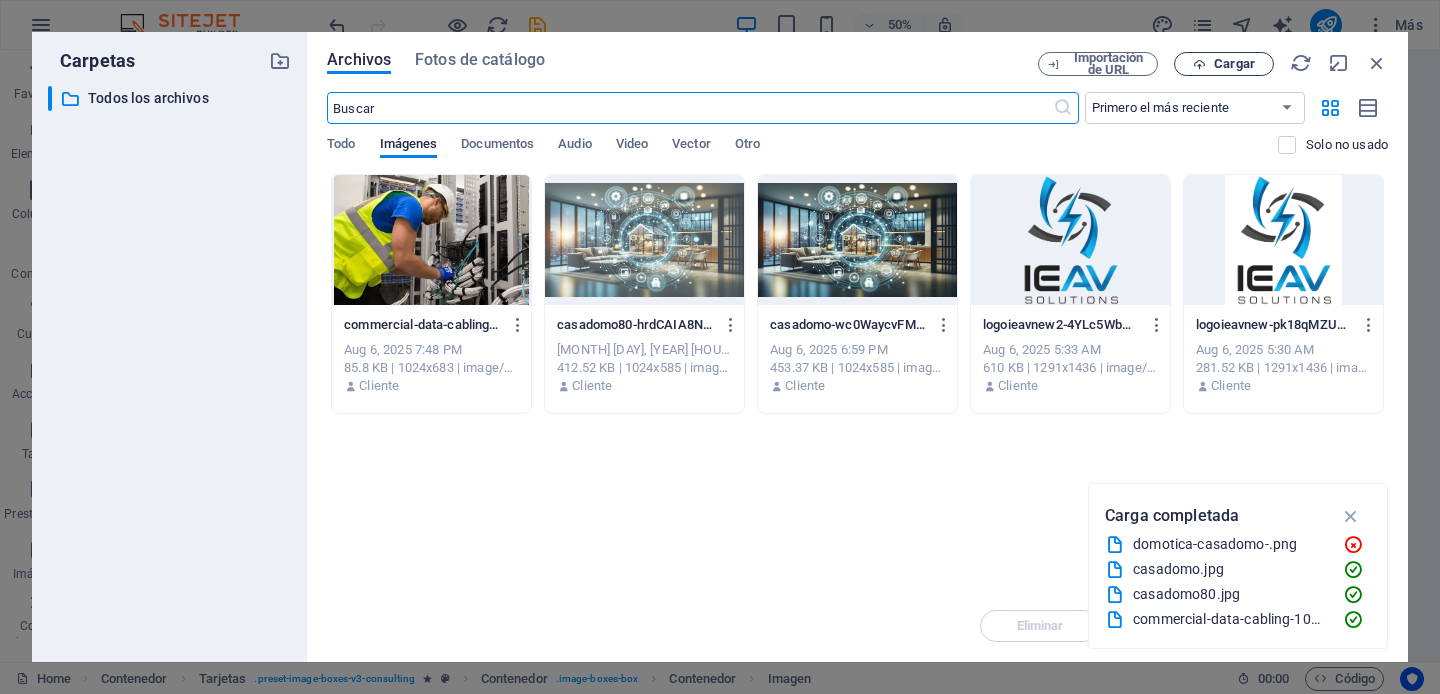 click on "Cargar" at bounding box center (1234, 64) 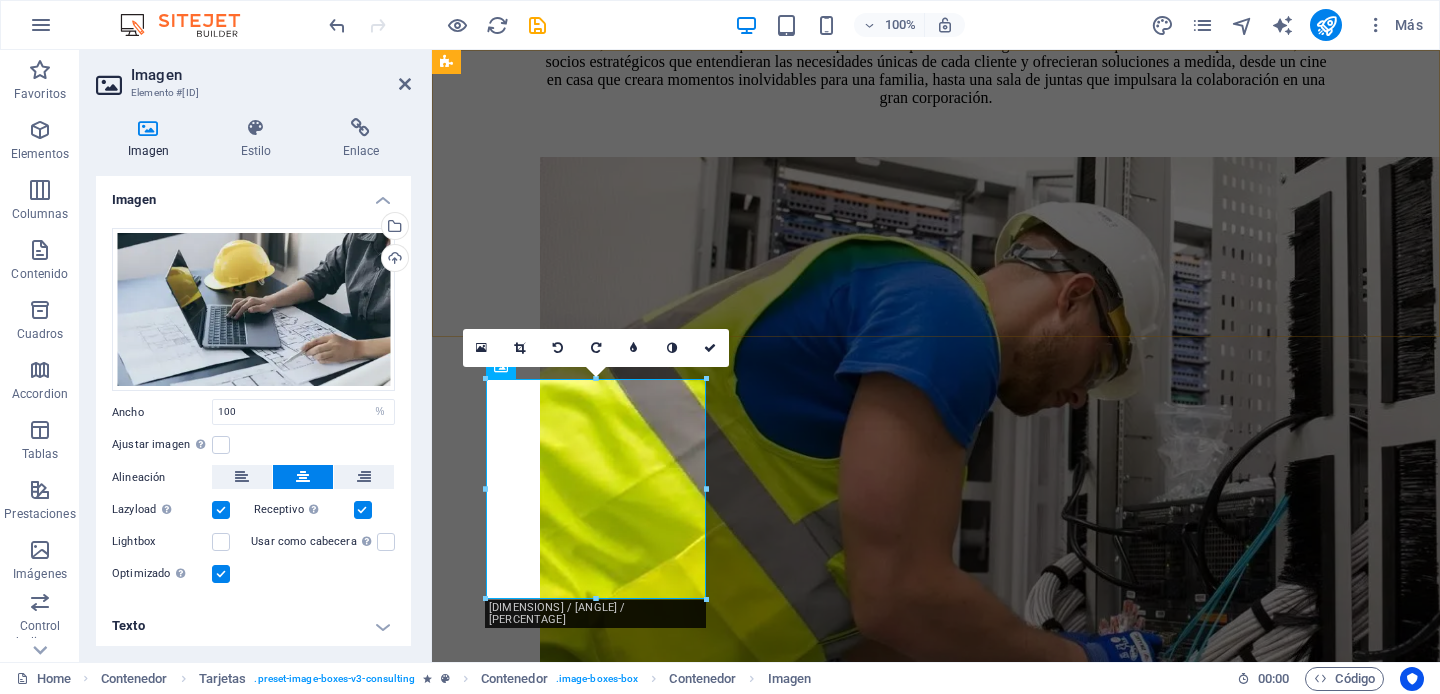 click on "Quienes Somos! Our Team Our Strengths Projects Contact Us Get Started" at bounding box center [936, -1147] 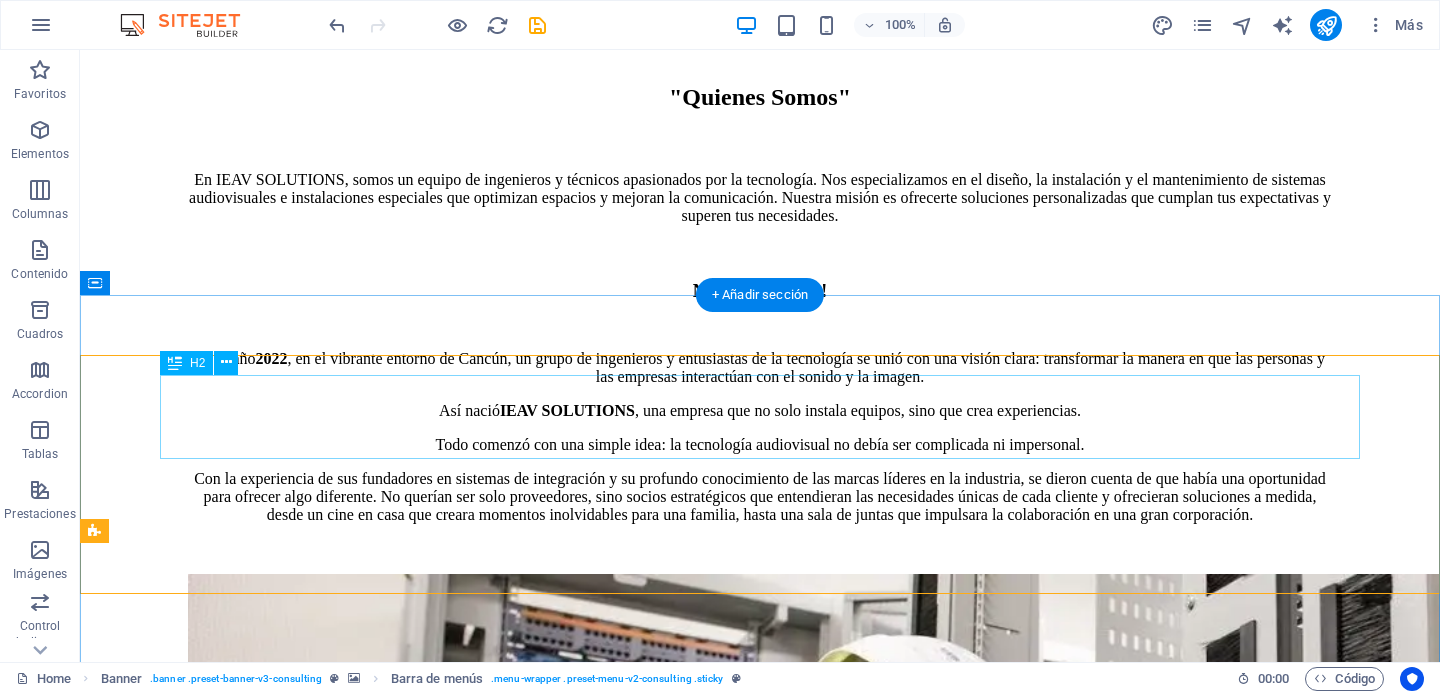 scroll, scrollTop: 1785, scrollLeft: 0, axis: vertical 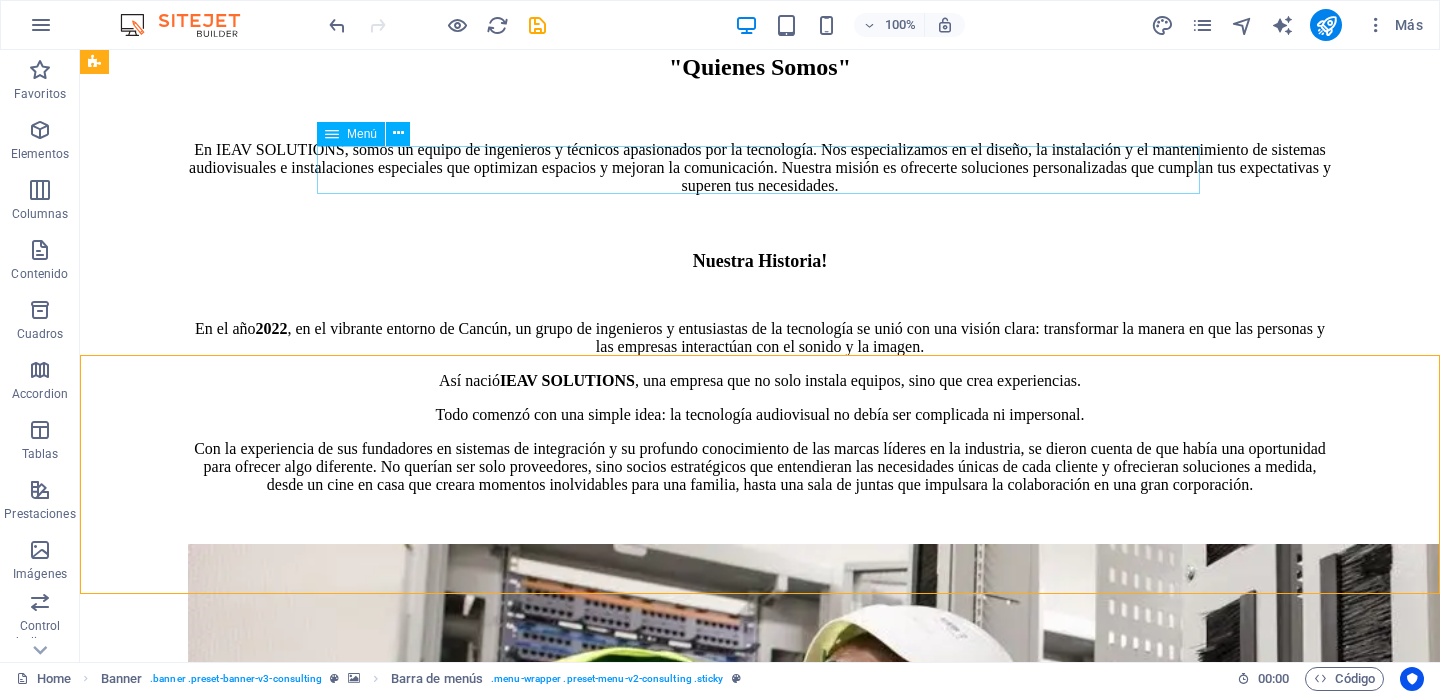 click on "Quienes Somos! Our Team Our Strengths Projects Contact Us" at bounding box center (760, -551) 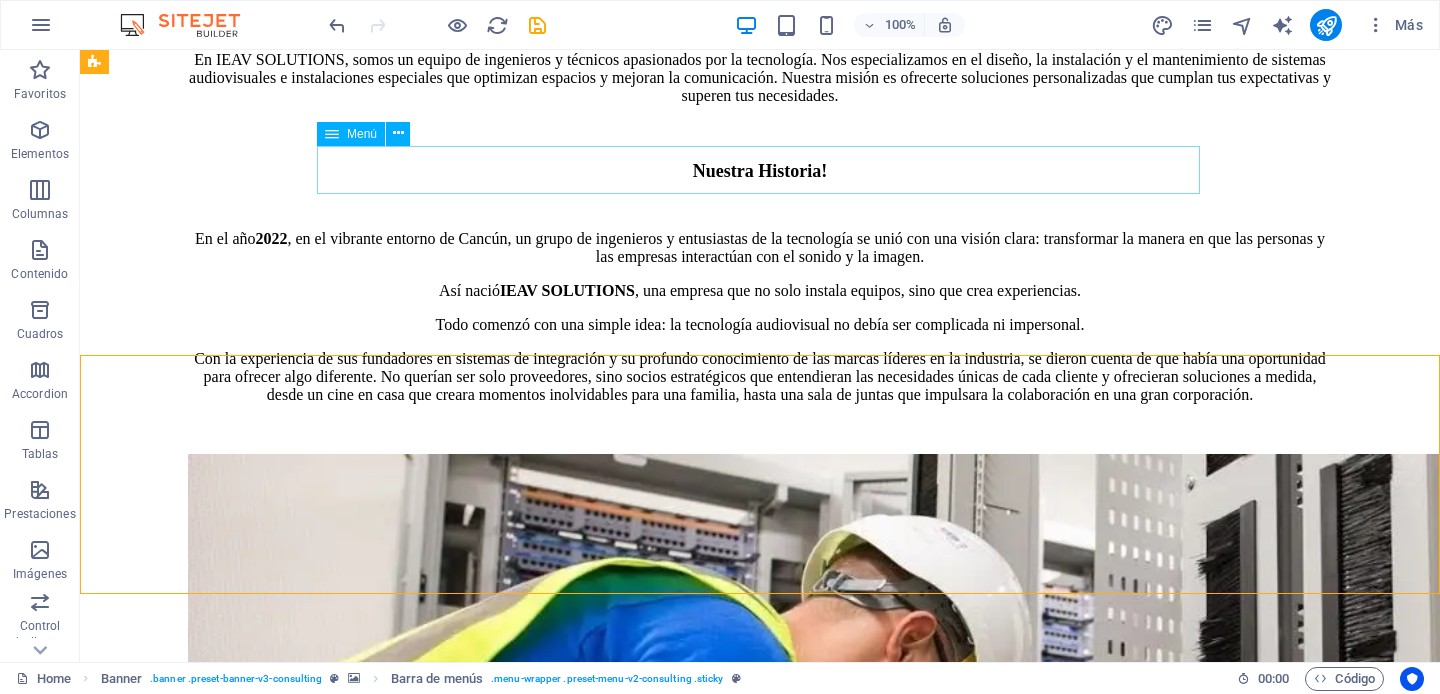 select 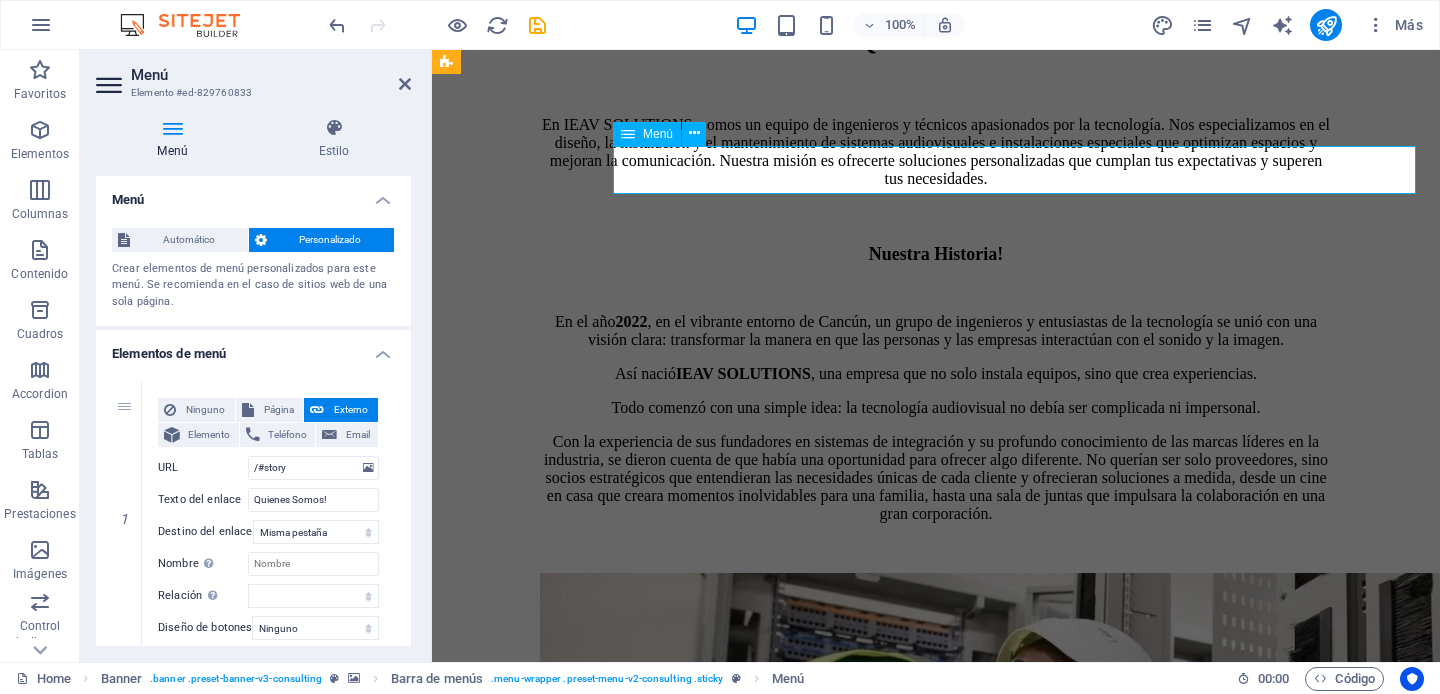 click on "Quienes Somos! Our Team Our Strengths Projects Contact Us" at bounding box center [936, -641] 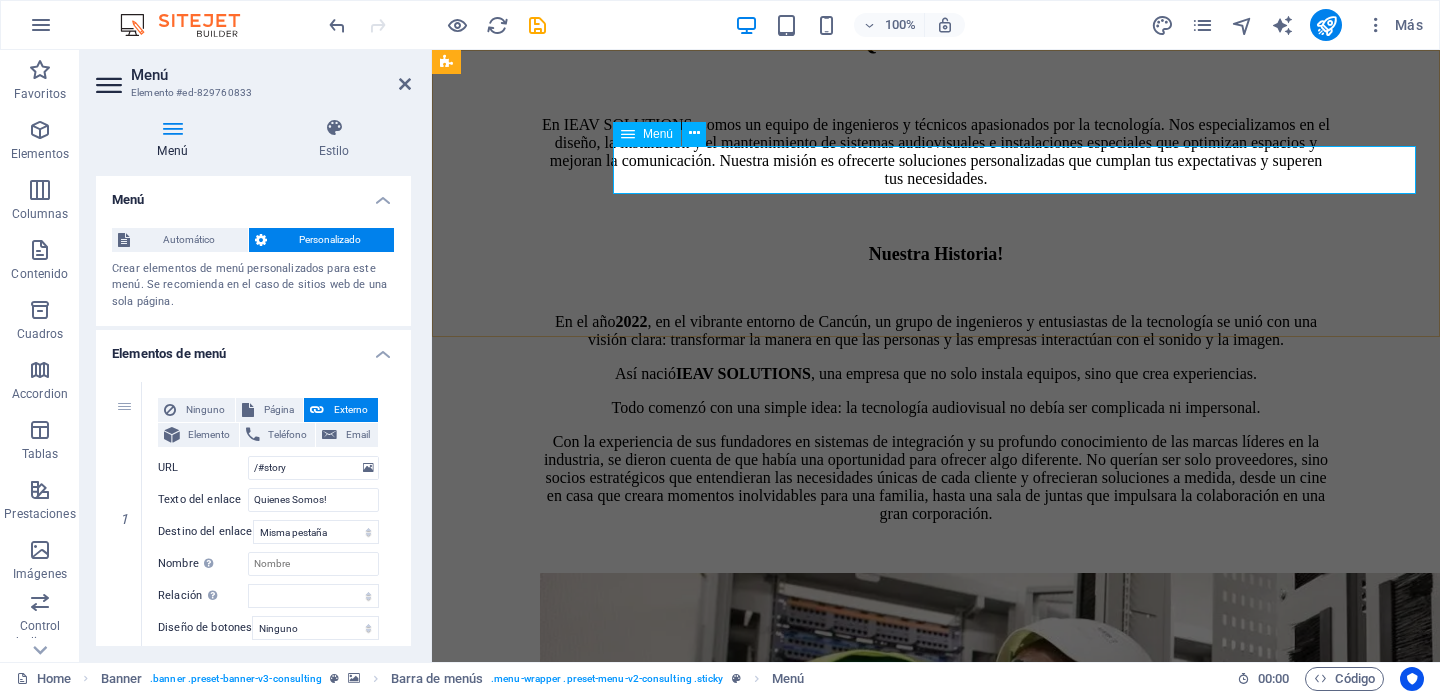 click on "Quienes Somos! Our Team Our Strengths Projects Contact Us" at bounding box center [936, -641] 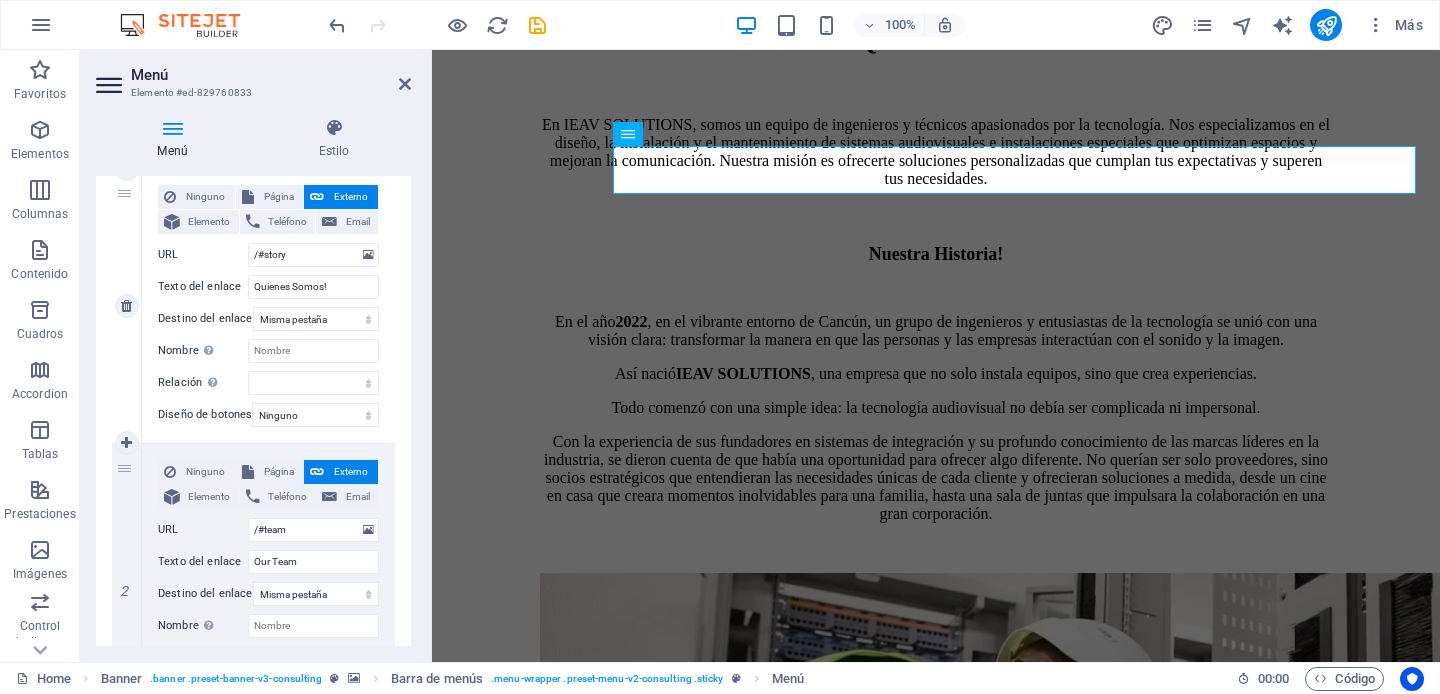 scroll, scrollTop: 263, scrollLeft: 0, axis: vertical 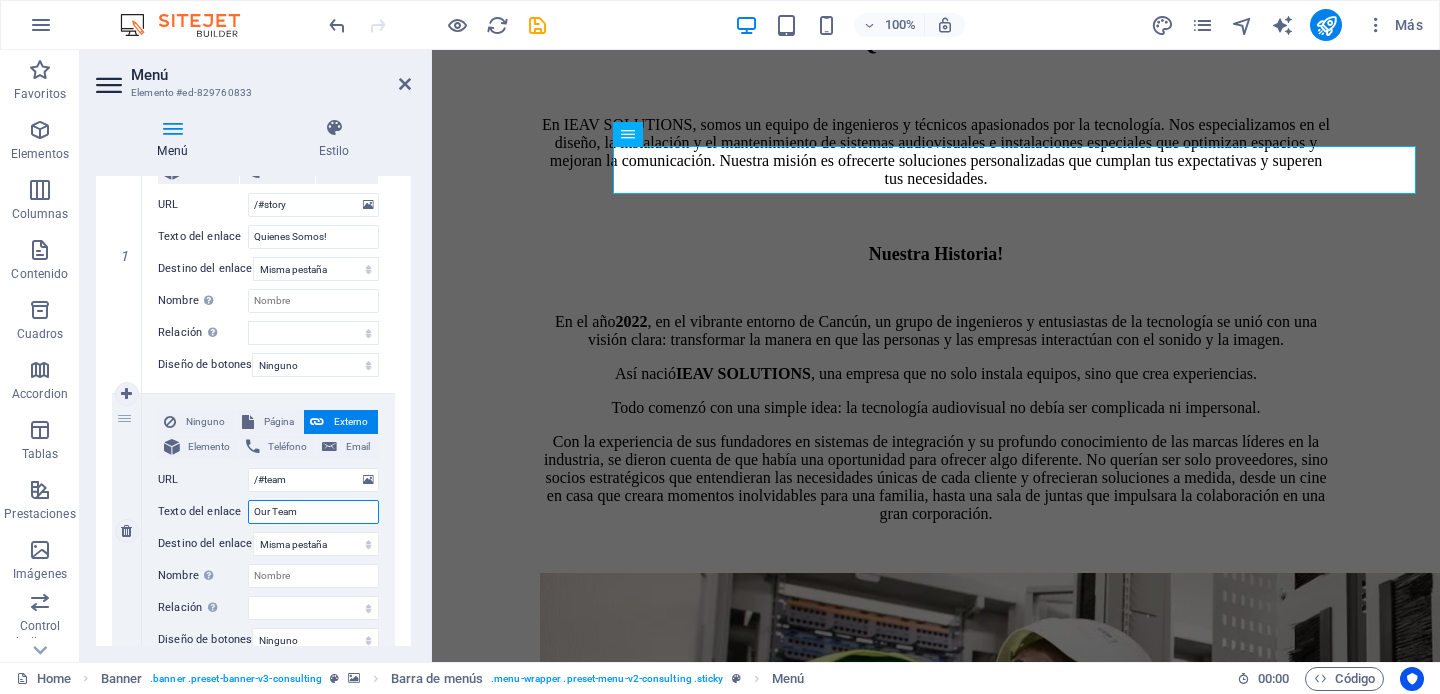 click on "Our Team" at bounding box center [313, 512] 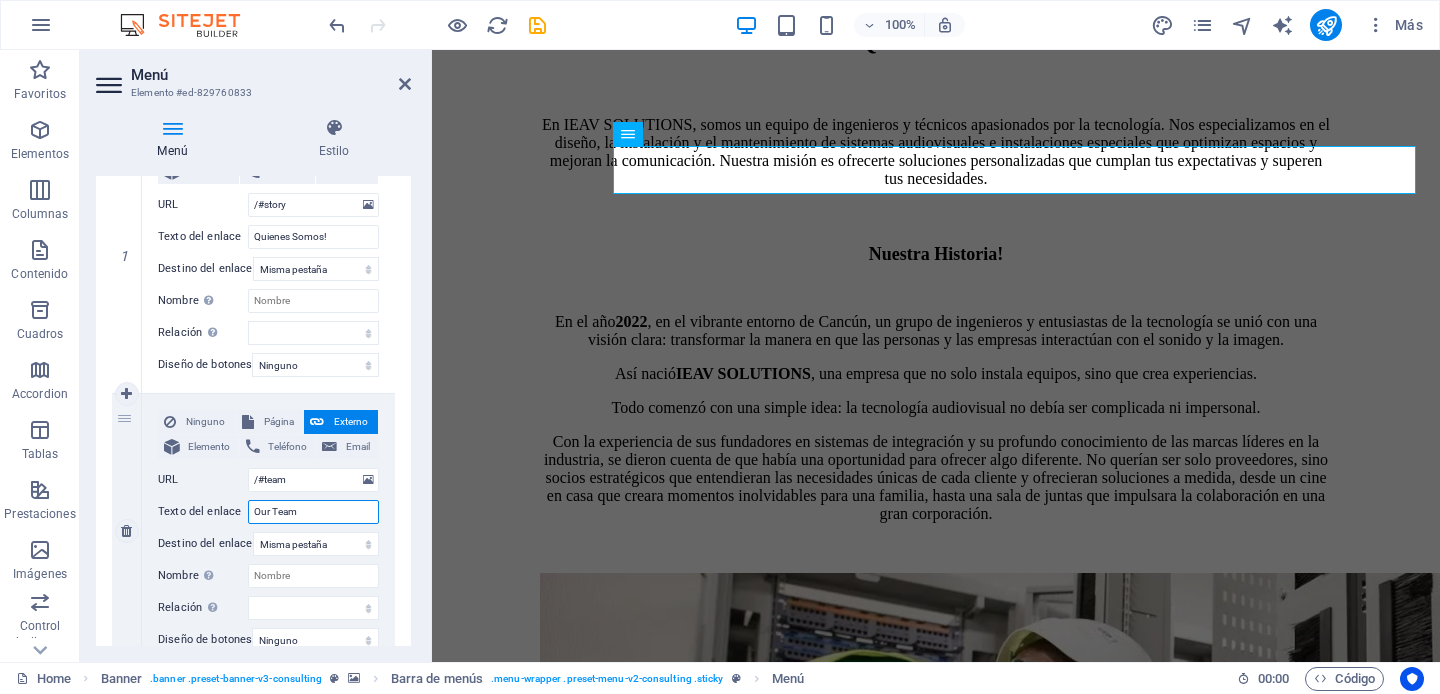 click on "Our Team" at bounding box center [313, 512] 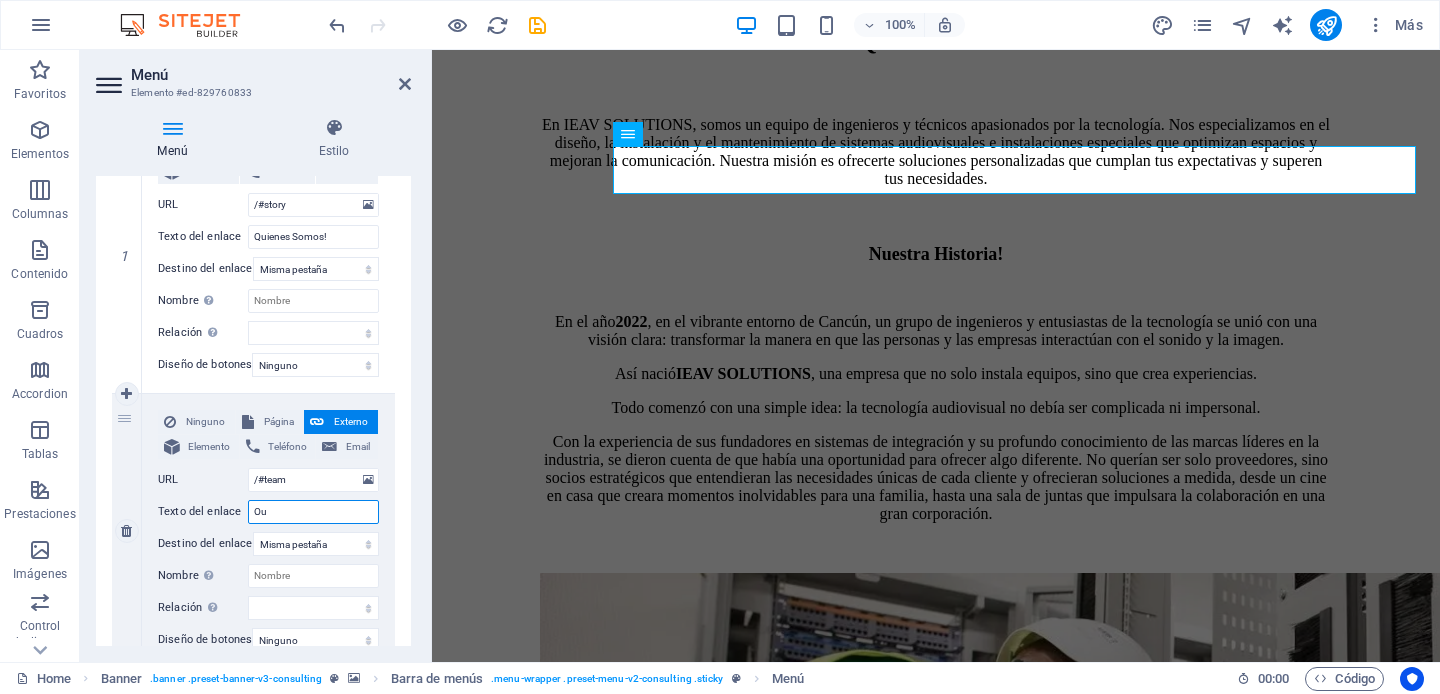 type on "O" 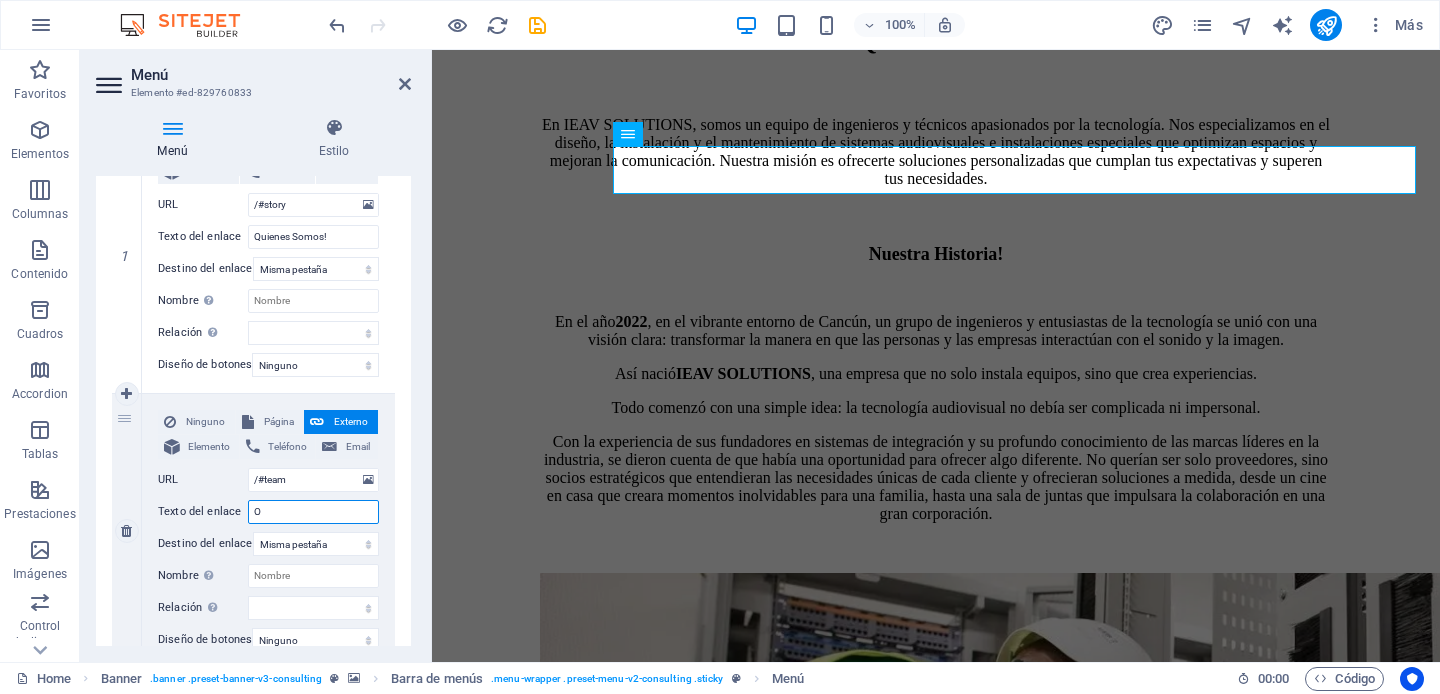 type 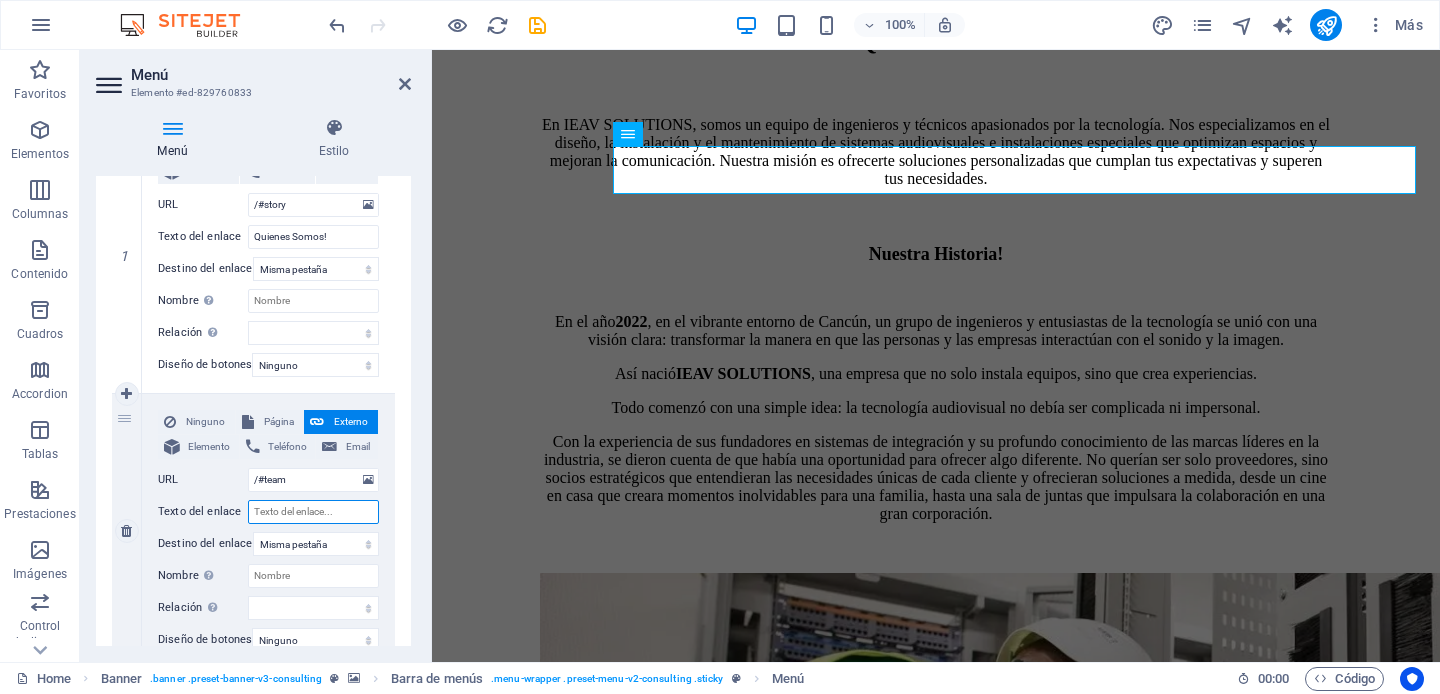 select 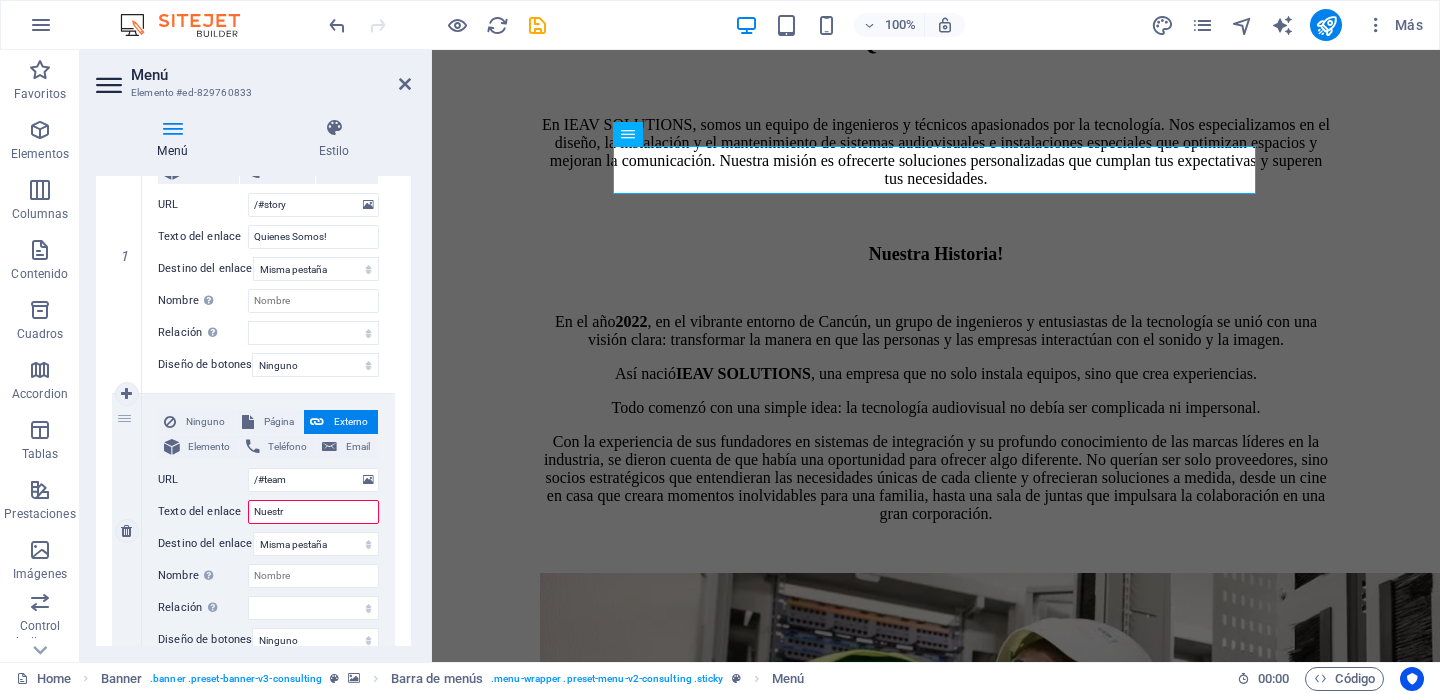type on "Nuestro" 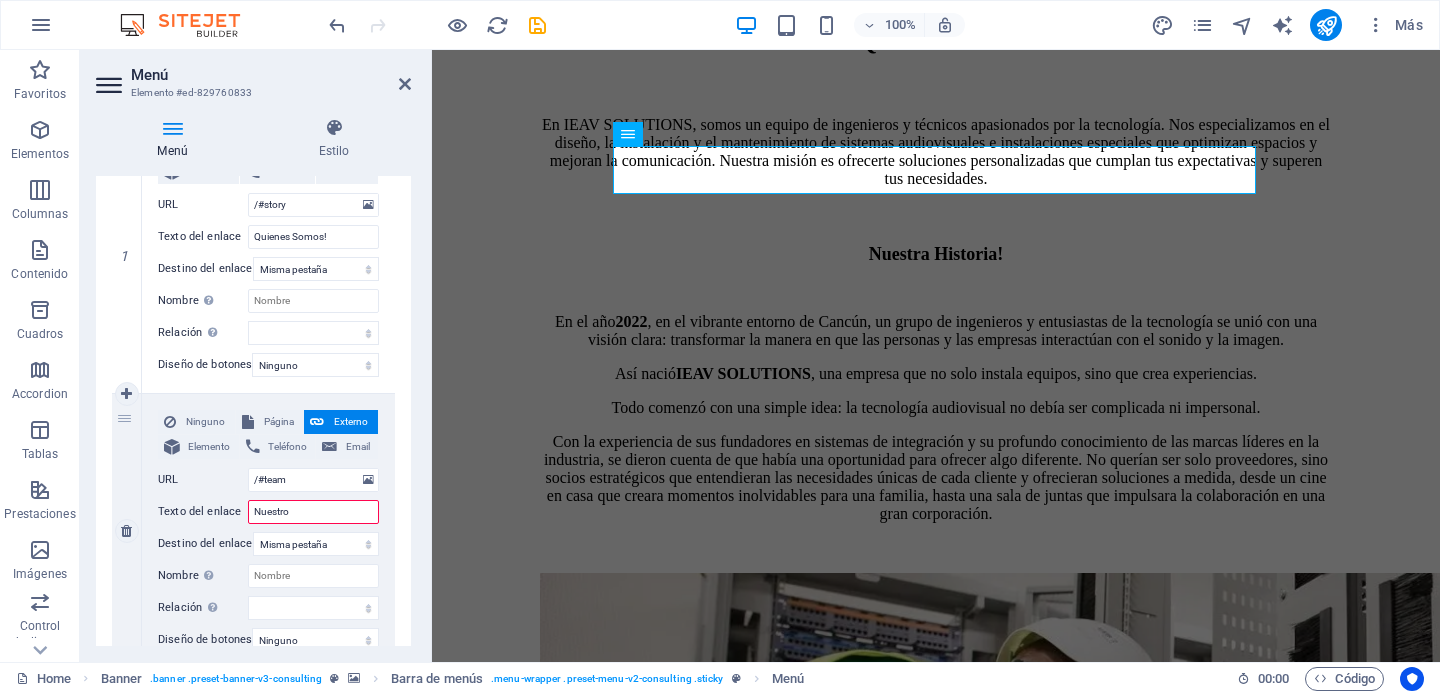 select 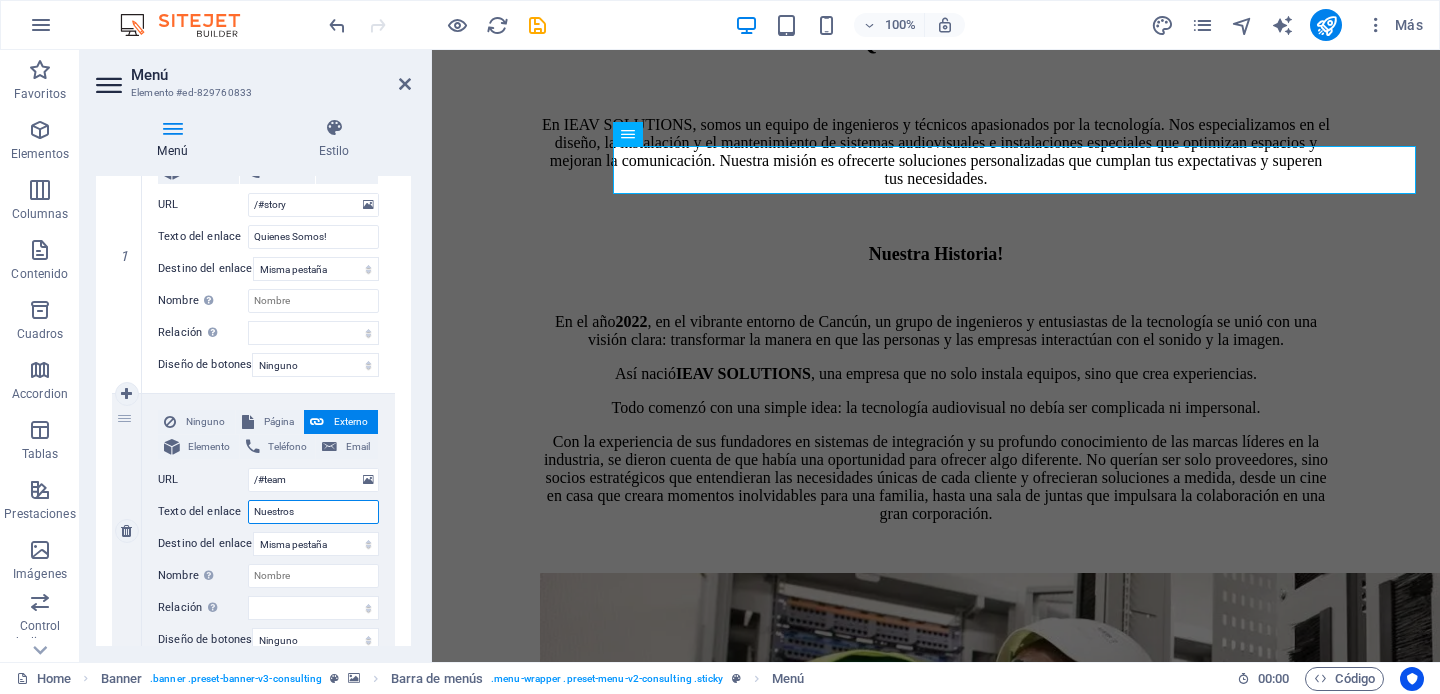 type on "Nuestros" 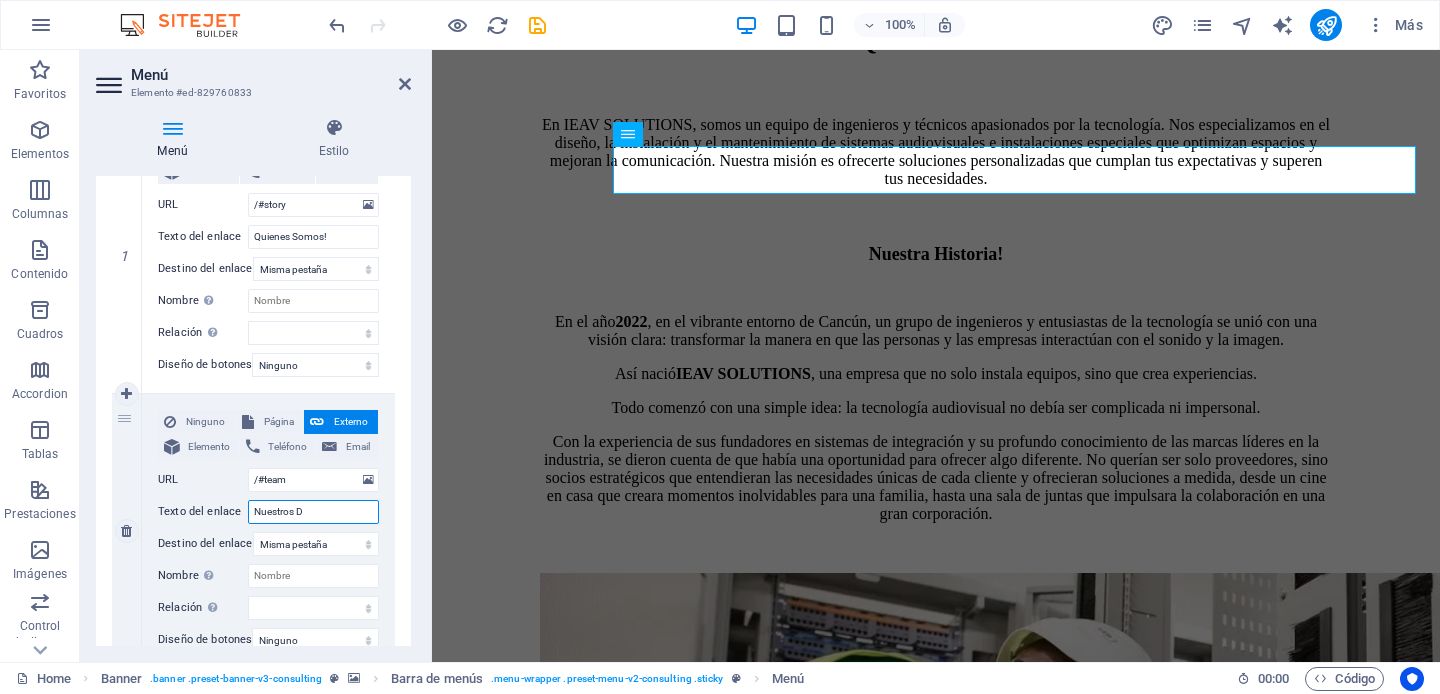 type on "Nuestros De" 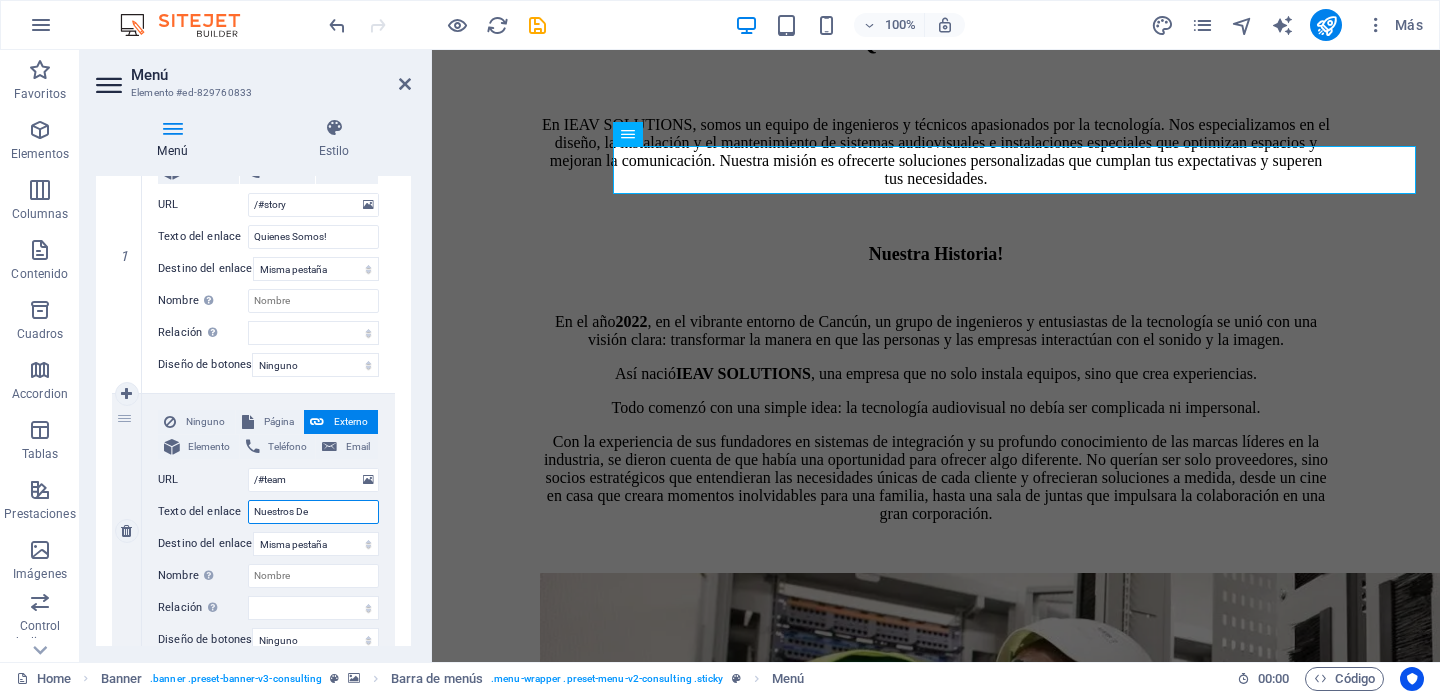 select 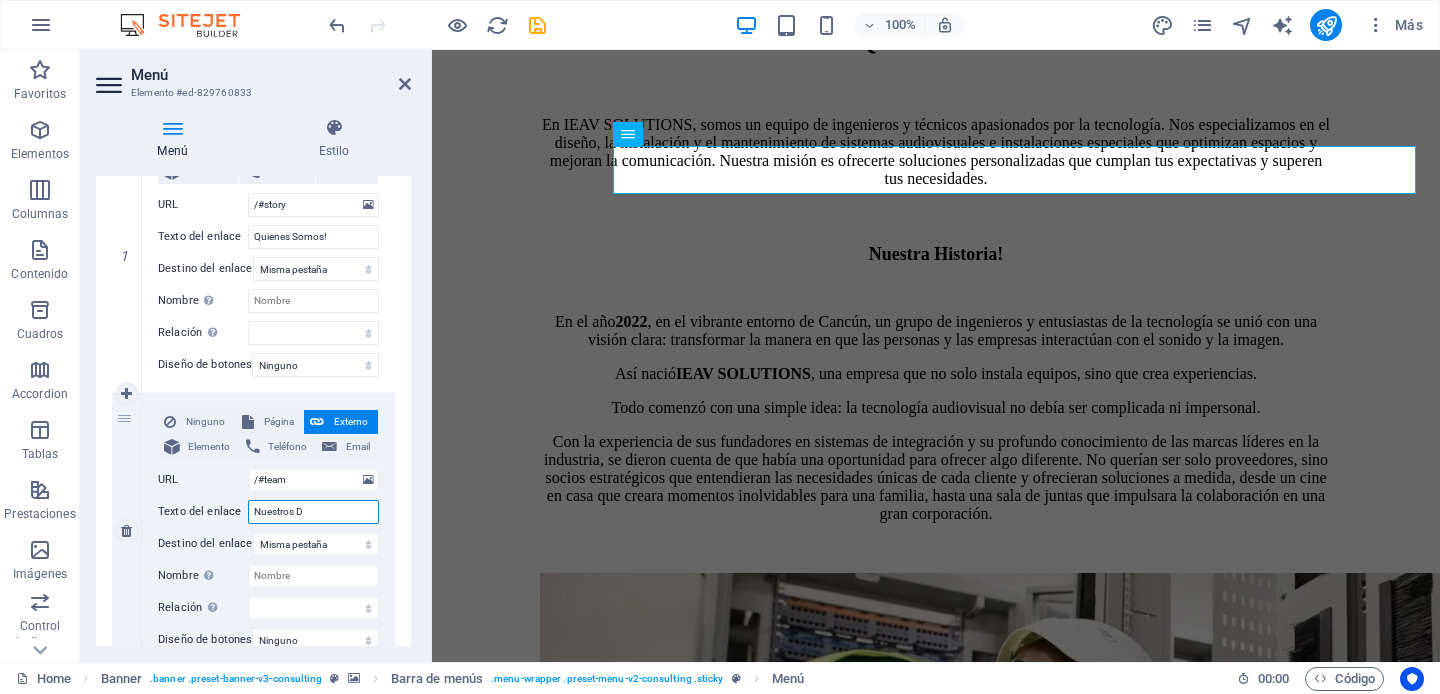 type on "Nuestros" 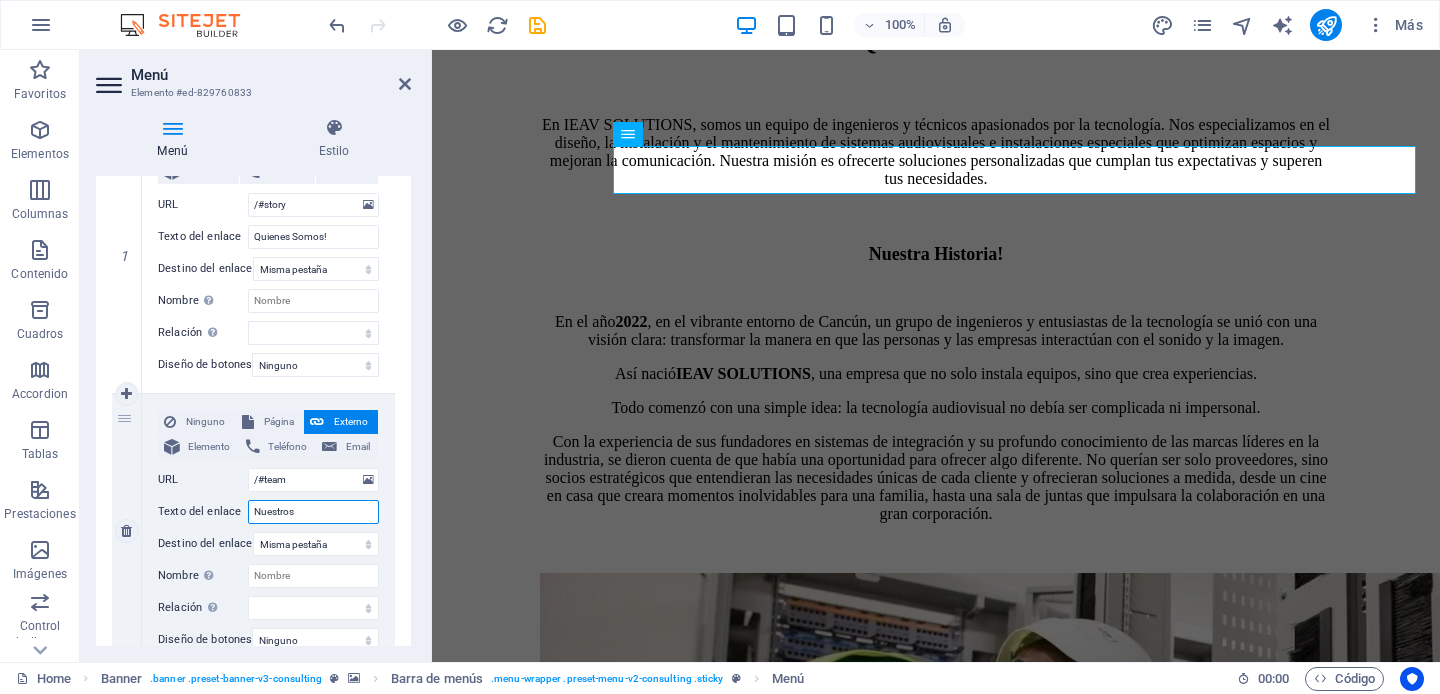 select 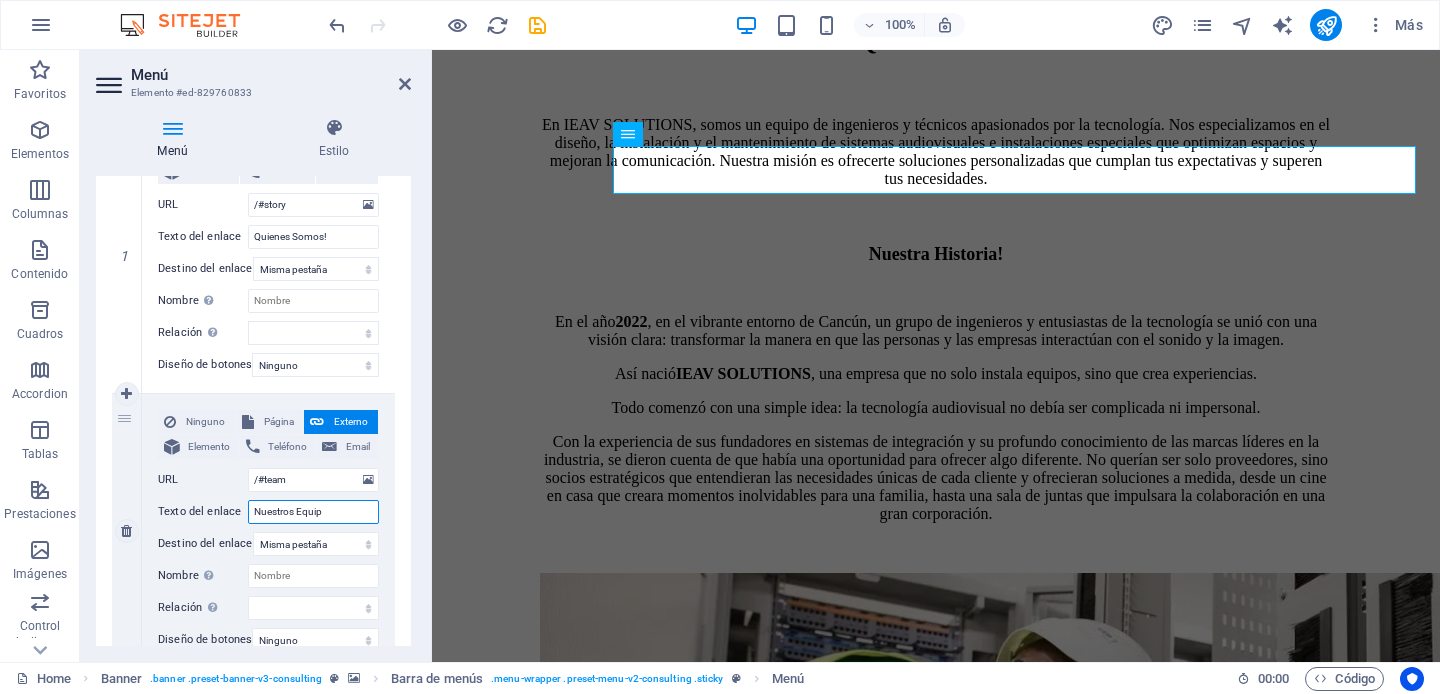 type on "Nuestros Equipo" 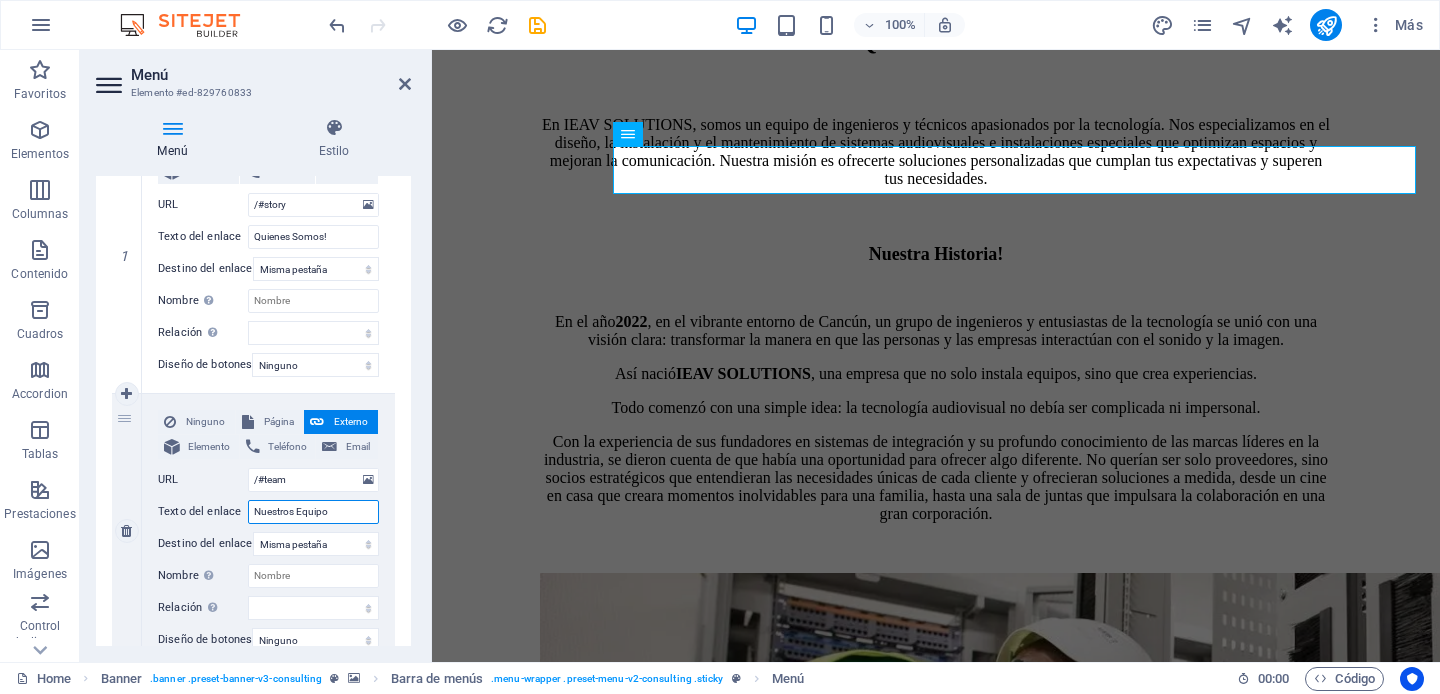 select 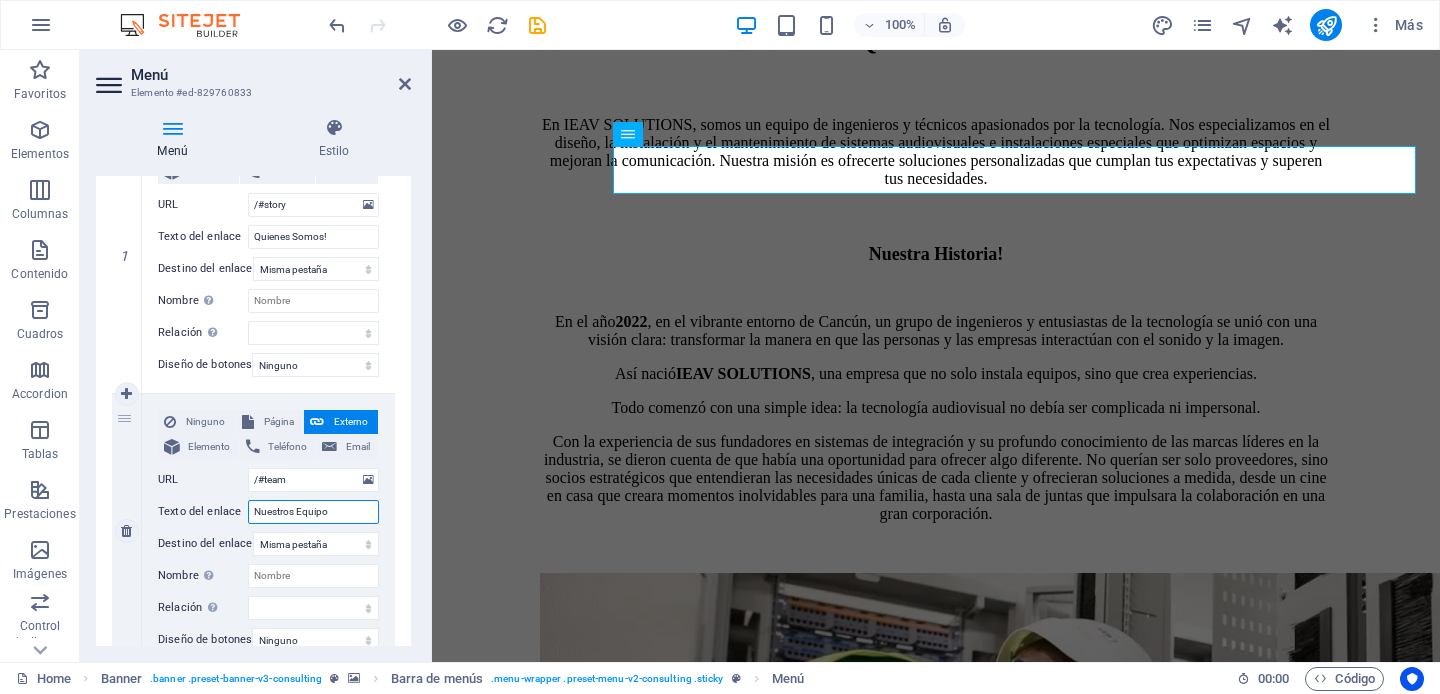select 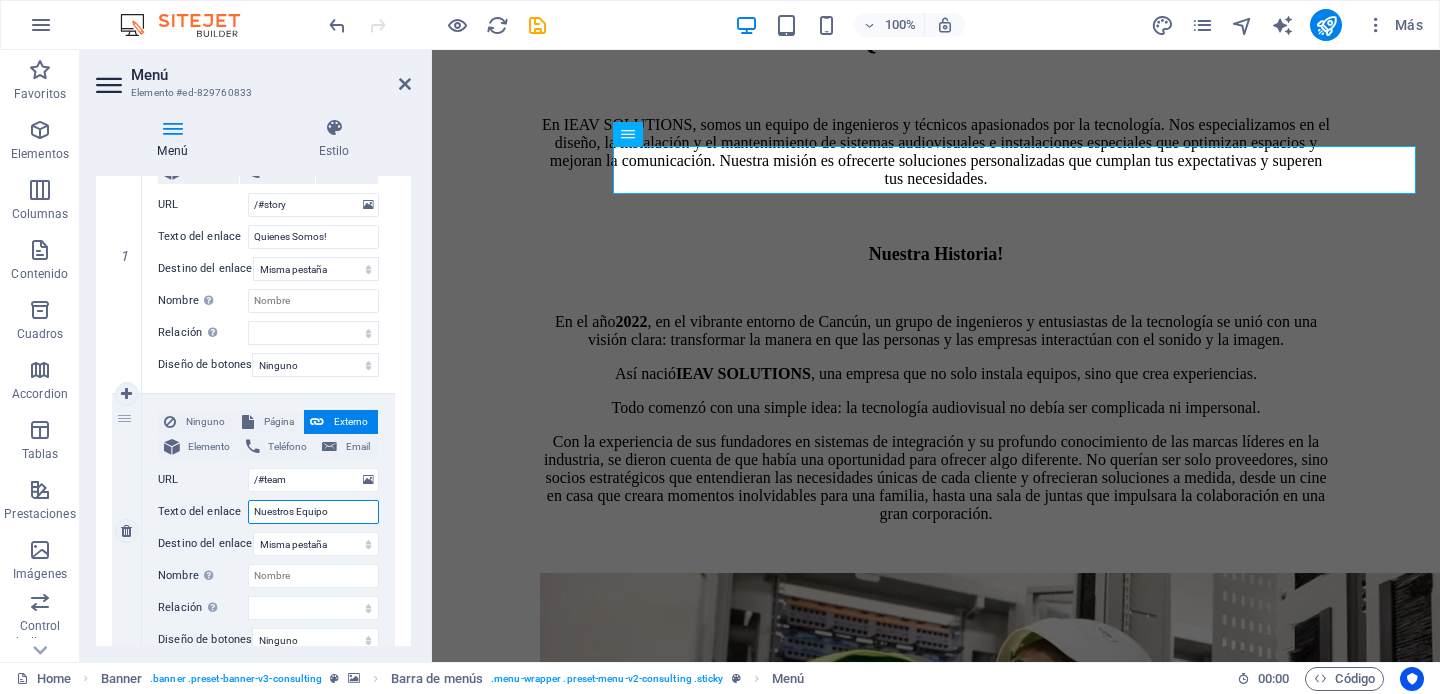 type on "Nuestros Equipo!" 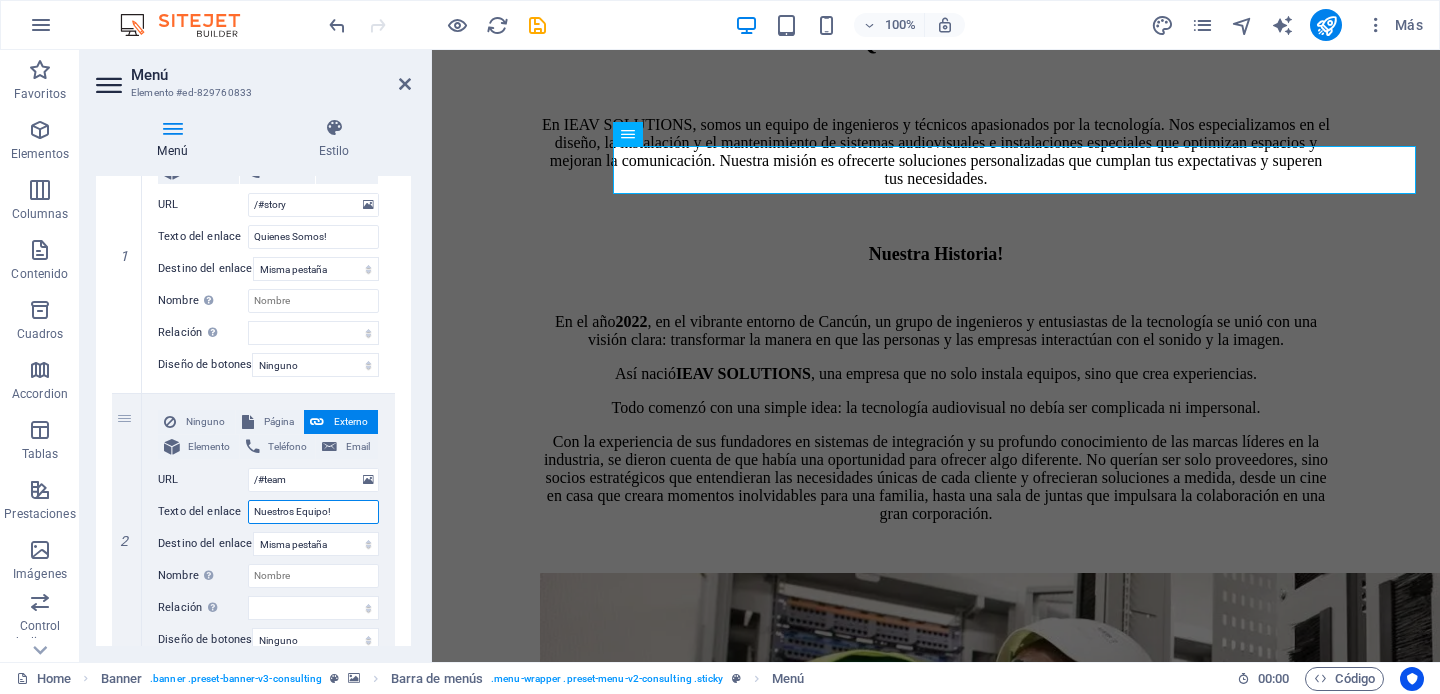select 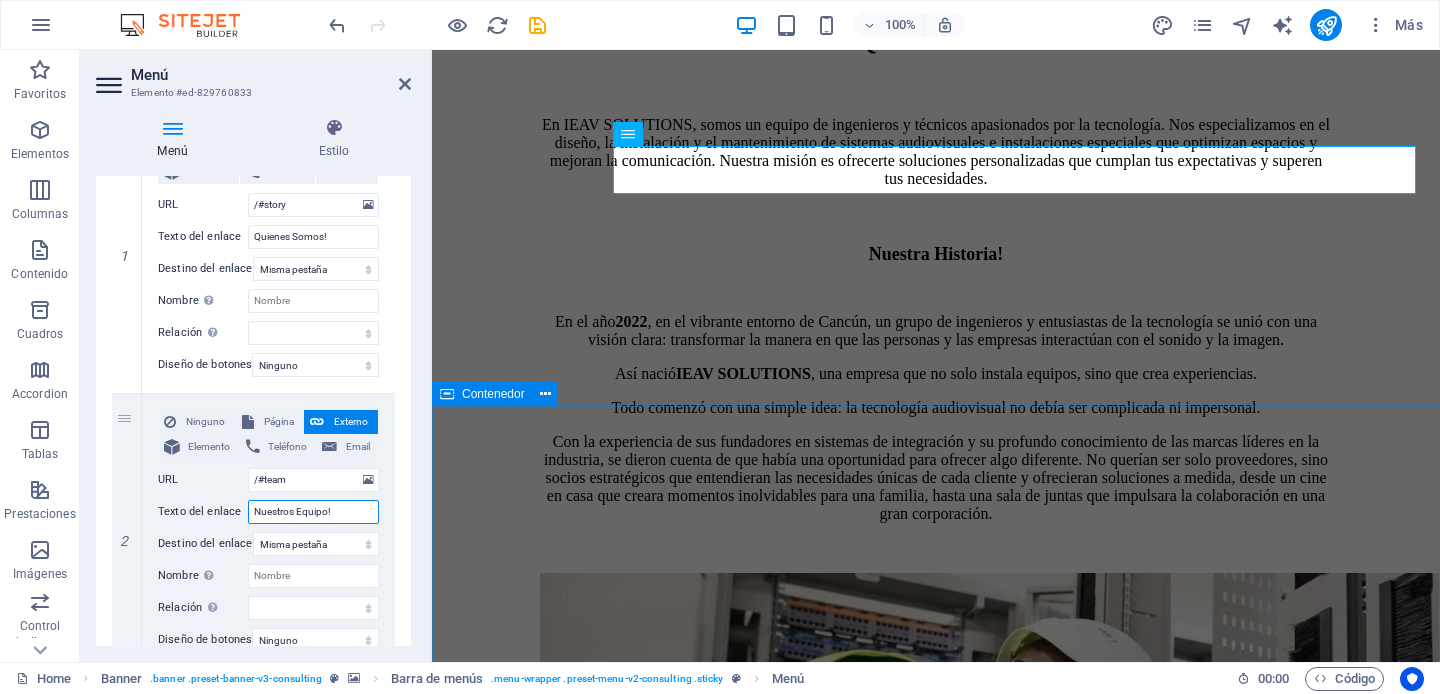 type on "Nuestros Equipo!" 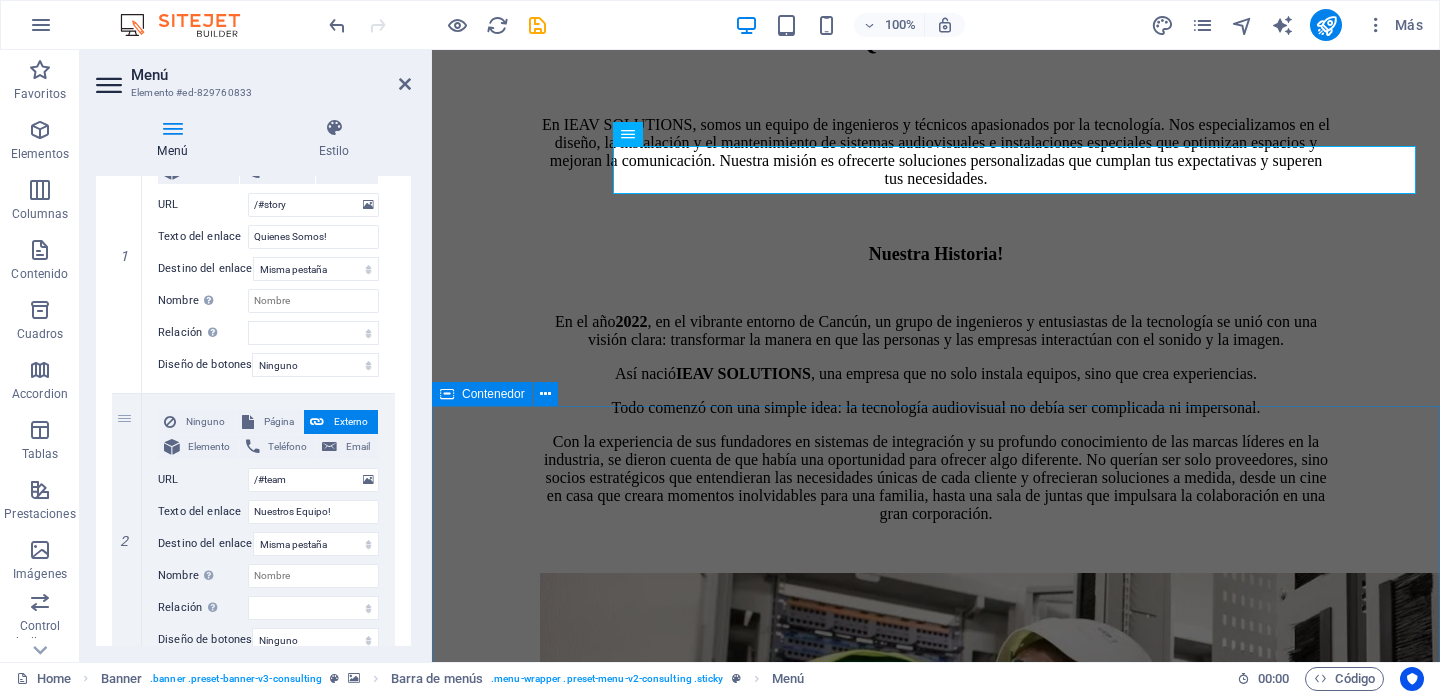 click on "Nuestro Equipo! Más que un conjunto de profesionales, somos un equipo de expertos apasionados por la la ingeniería, audio, video y las tecnologías que nos ayudan a realizar instalaciones especiales. "Juntos, combinamos más de 15 años de experiencia de conocimiento especializado con un enfoque colaborativo para resolver los desafíos más complejos de nuestros clientes". Diseño Departamento de Diseño de Instalaciones Especiales y Audiovisuales En el corazón de nuestra empresa se encuentra un equipo de ingenieros y diseñadores especializados en la creación de soluciones audiovisuales e instalaciones especiales que transforman cualquier espacio. Nuestro trabajo va más allá de simplemente instalar equipos; nos dedicamos a diseñar experiencias funcionales, estéticas y tecnológicamente avanzadas. [NAME] Creek Business Analyst Our Business Analyst extracts insights from data, helping clients make informed decisions and optimize strategies. [NAME] Strategy Consultant" at bounding box center (936, 3756) 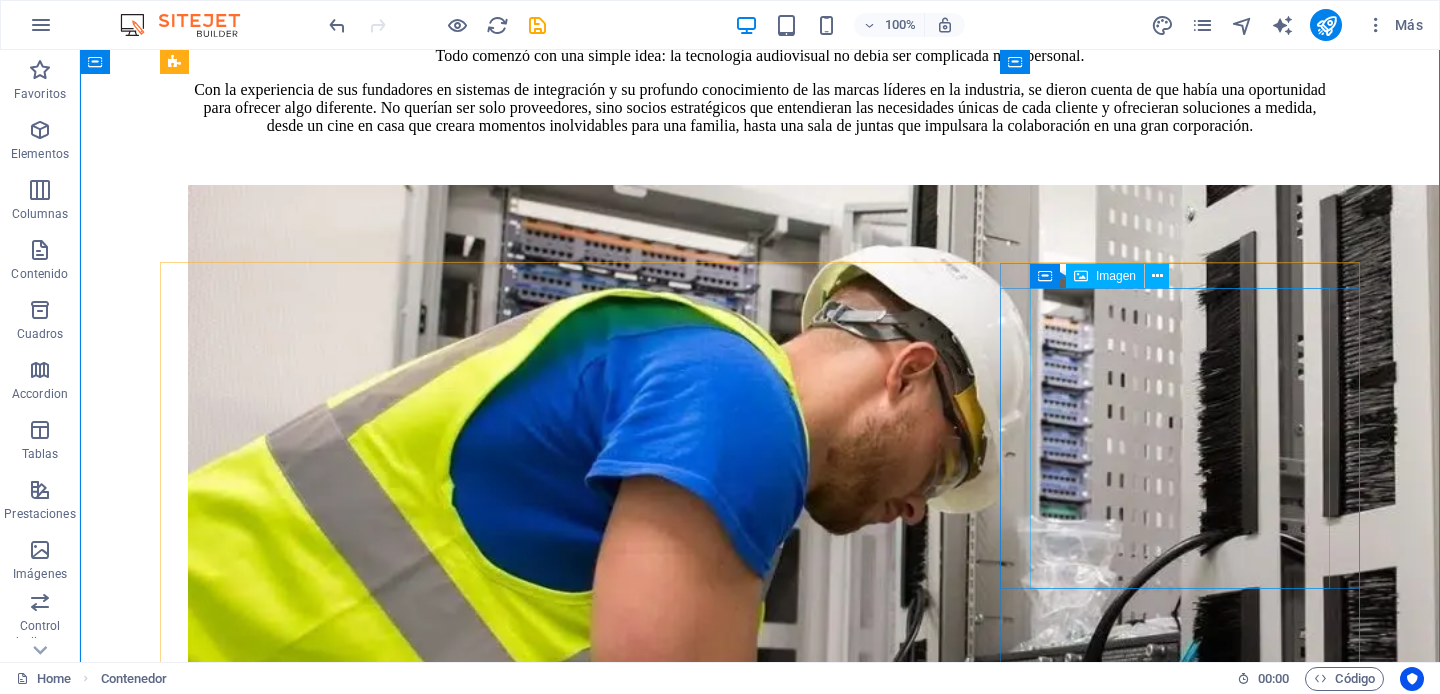 scroll, scrollTop: 2232, scrollLeft: 0, axis: vertical 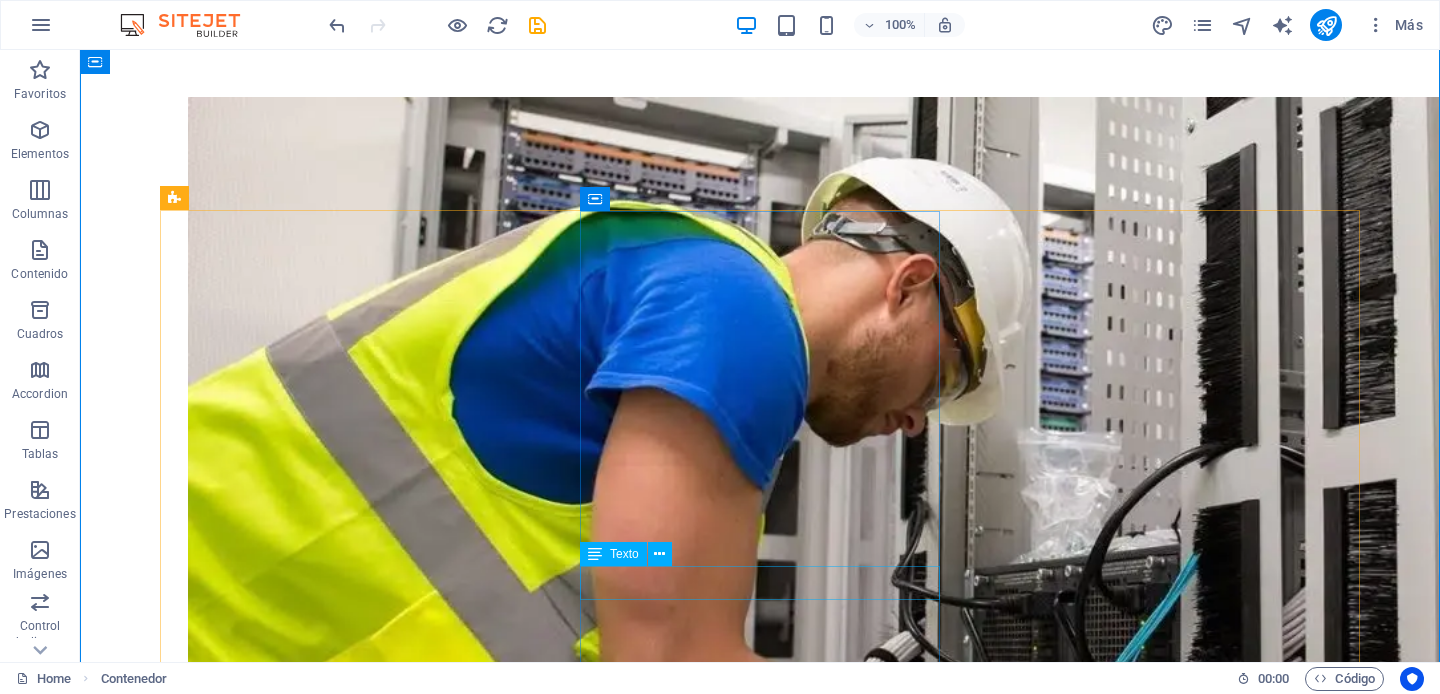click on "Benjamin Creek" at bounding box center (760, 4699) 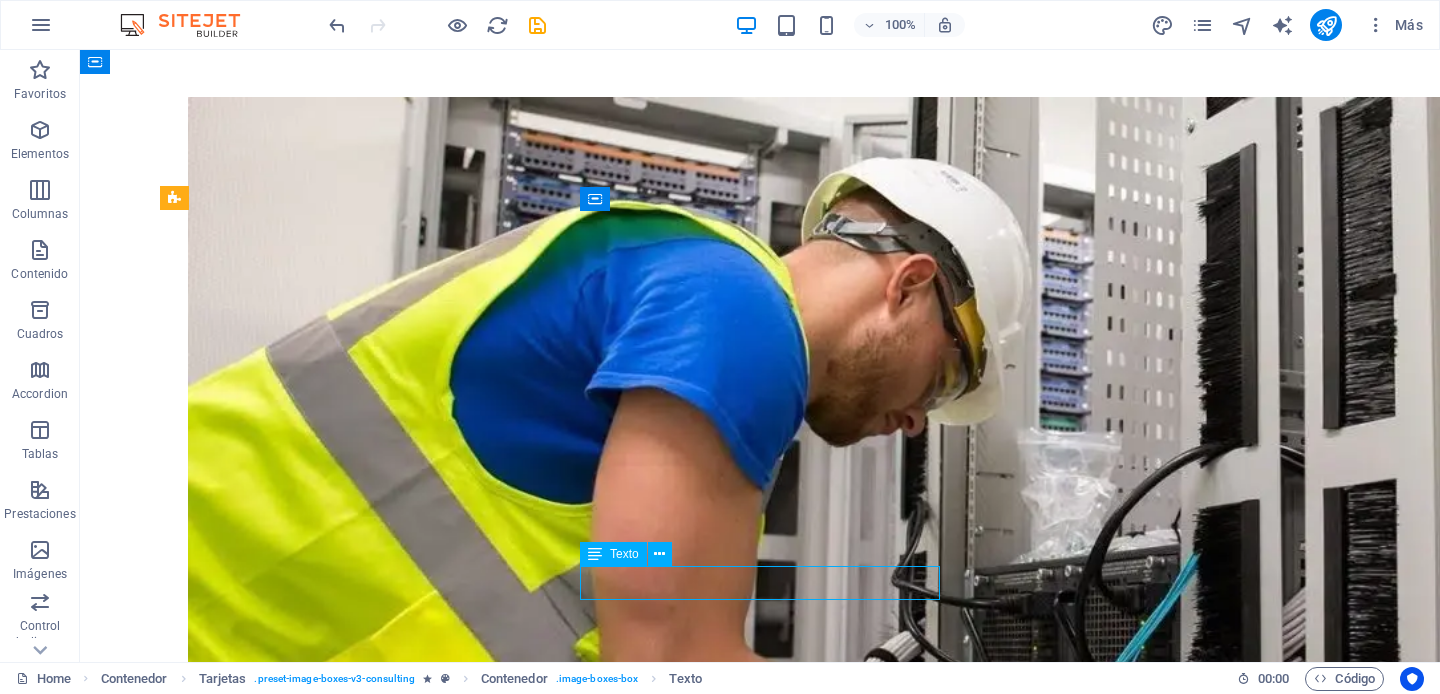 click on "Benjamin Creek" at bounding box center [760, 4699] 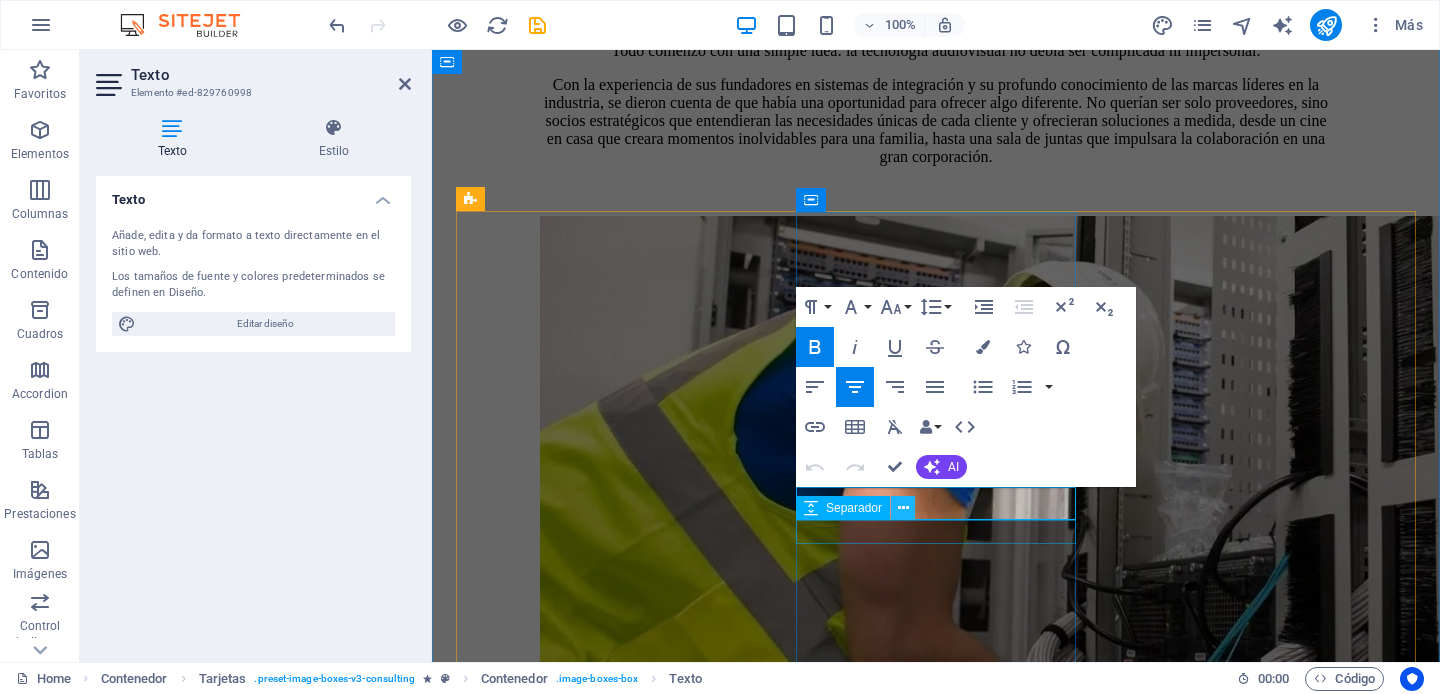 scroll, scrollTop: 2433, scrollLeft: 0, axis: vertical 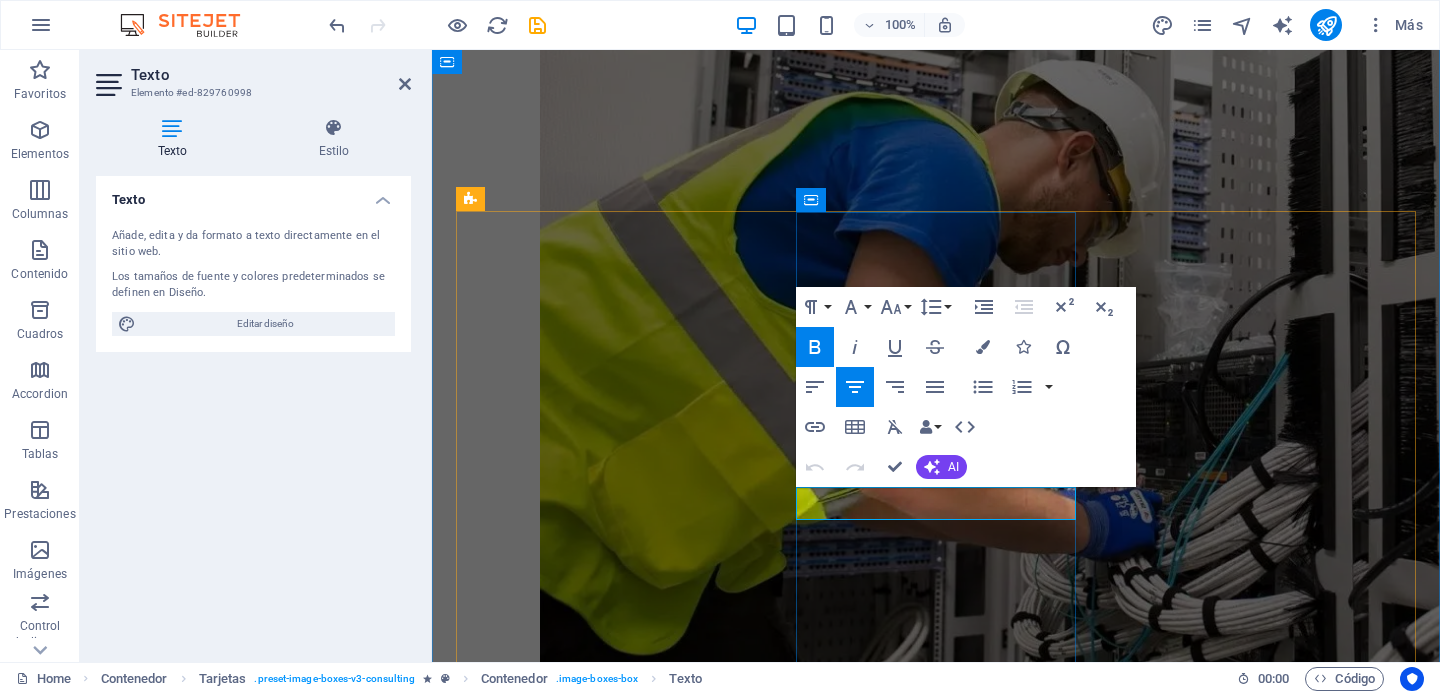 click on "Benjamin Creek" at bounding box center [936, 3786] 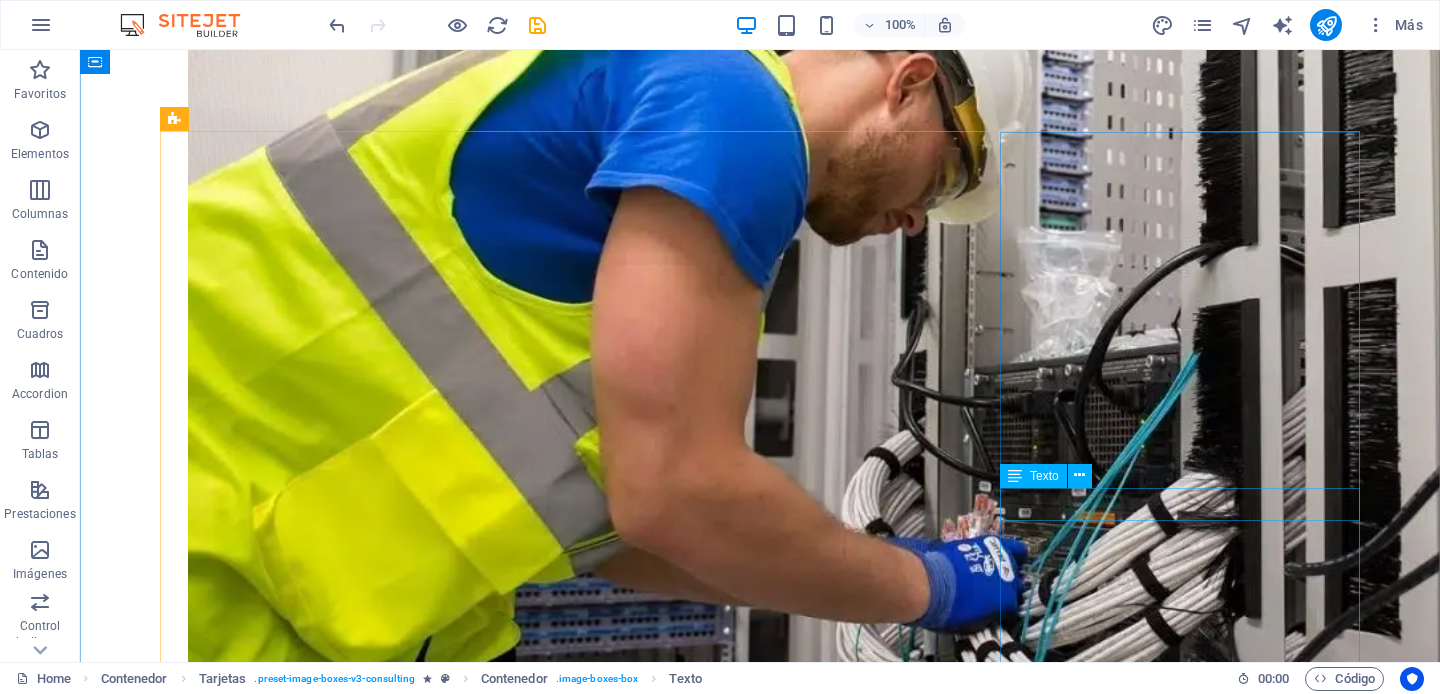 scroll, scrollTop: 2311, scrollLeft: 0, axis: vertical 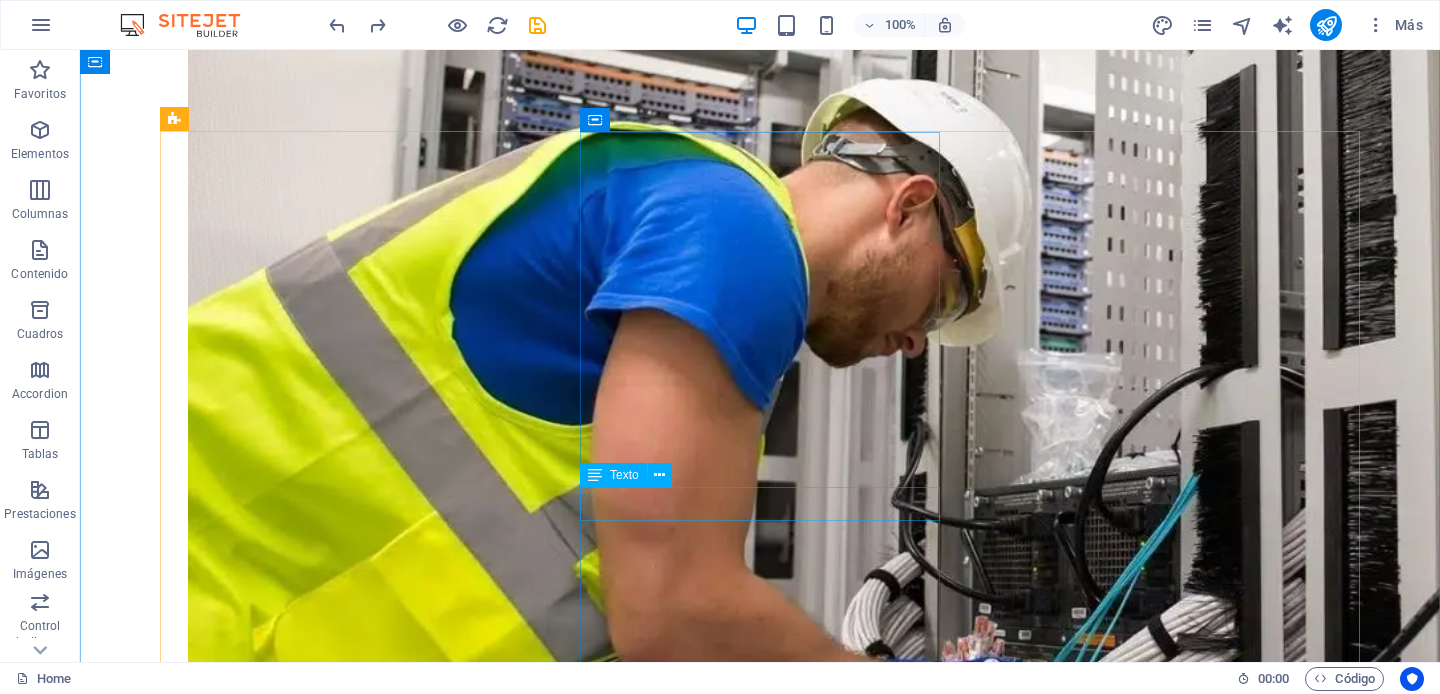 click on "Benjamin Creek" at bounding box center [760, 4620] 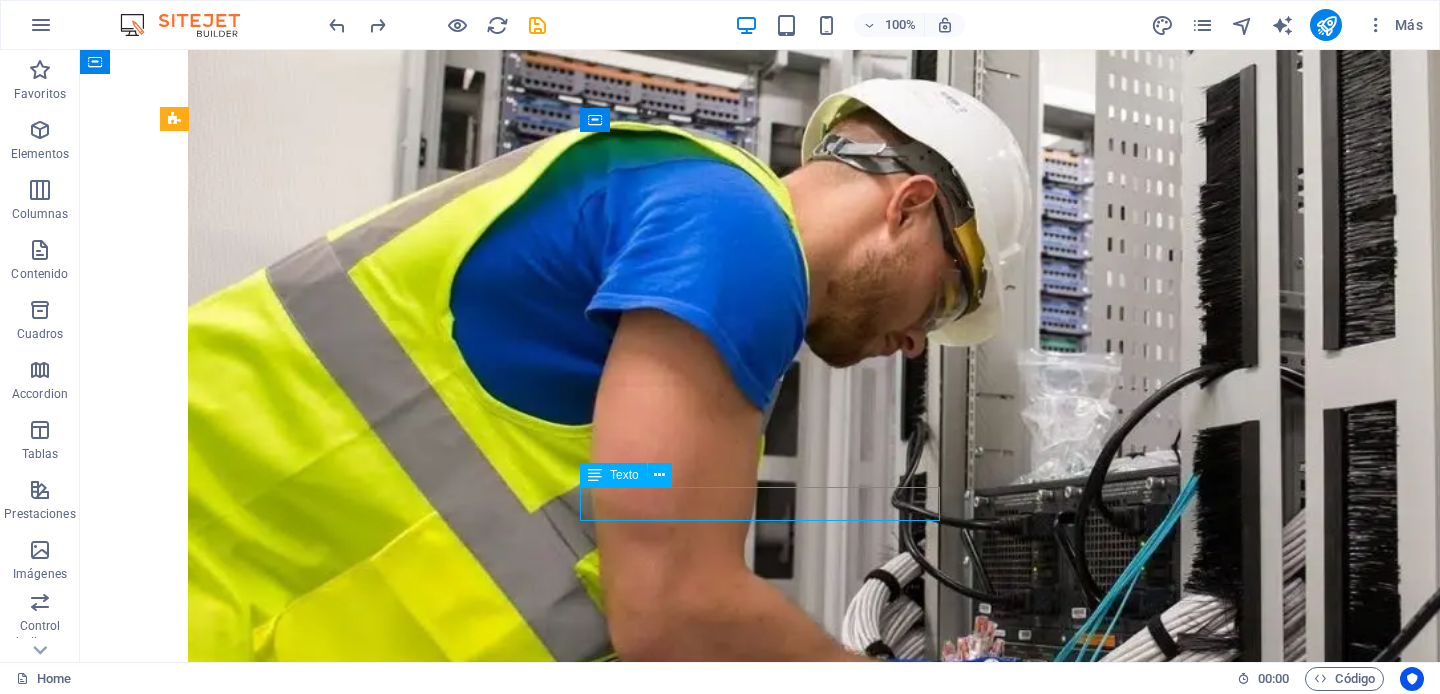 click on "Benjamin Creek" at bounding box center [760, 4620] 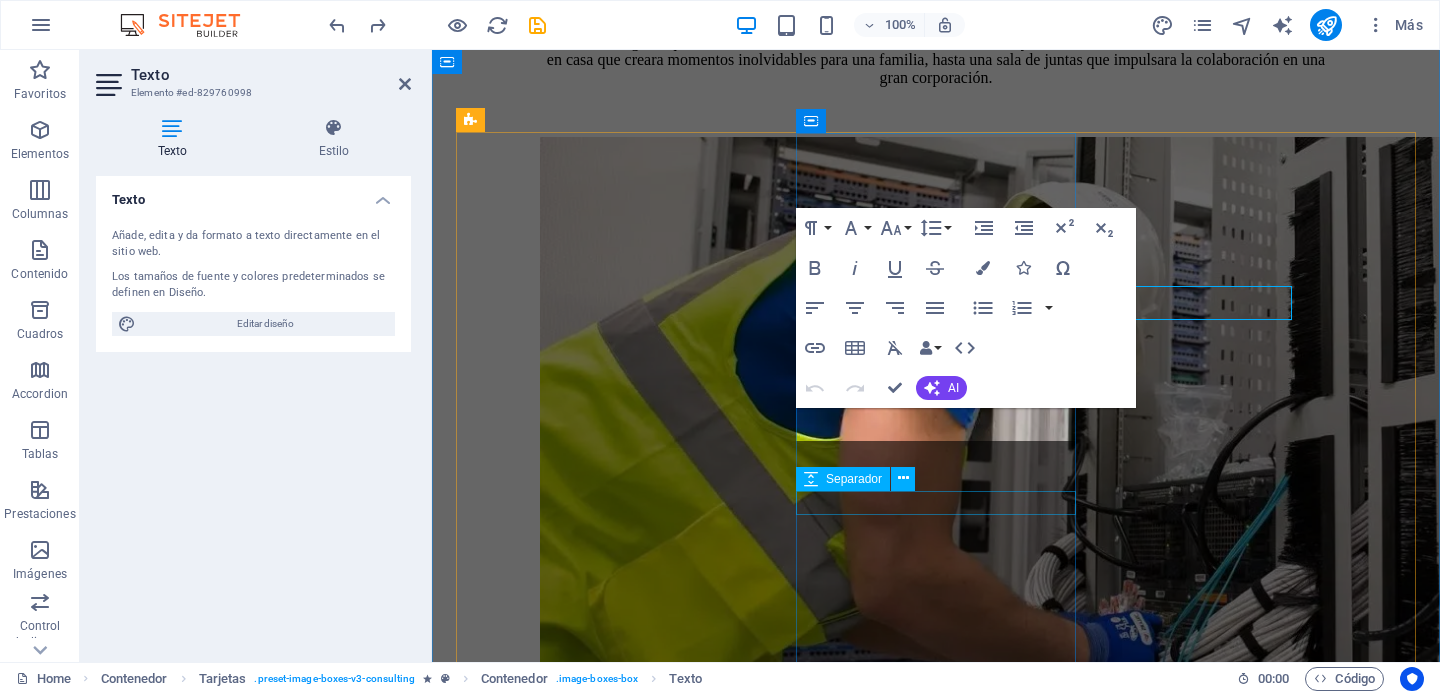 scroll, scrollTop: 2512, scrollLeft: 0, axis: vertical 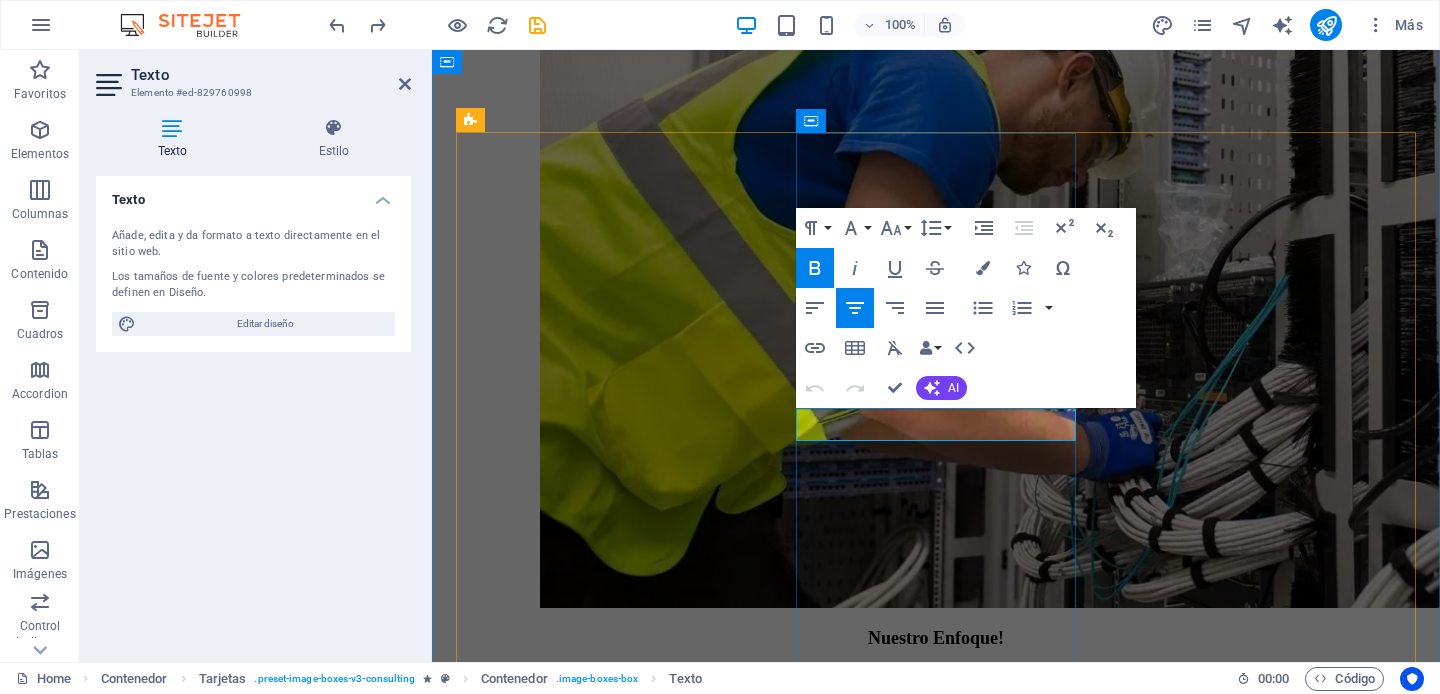 click on "Benjamin Creek" at bounding box center [936, 3707] 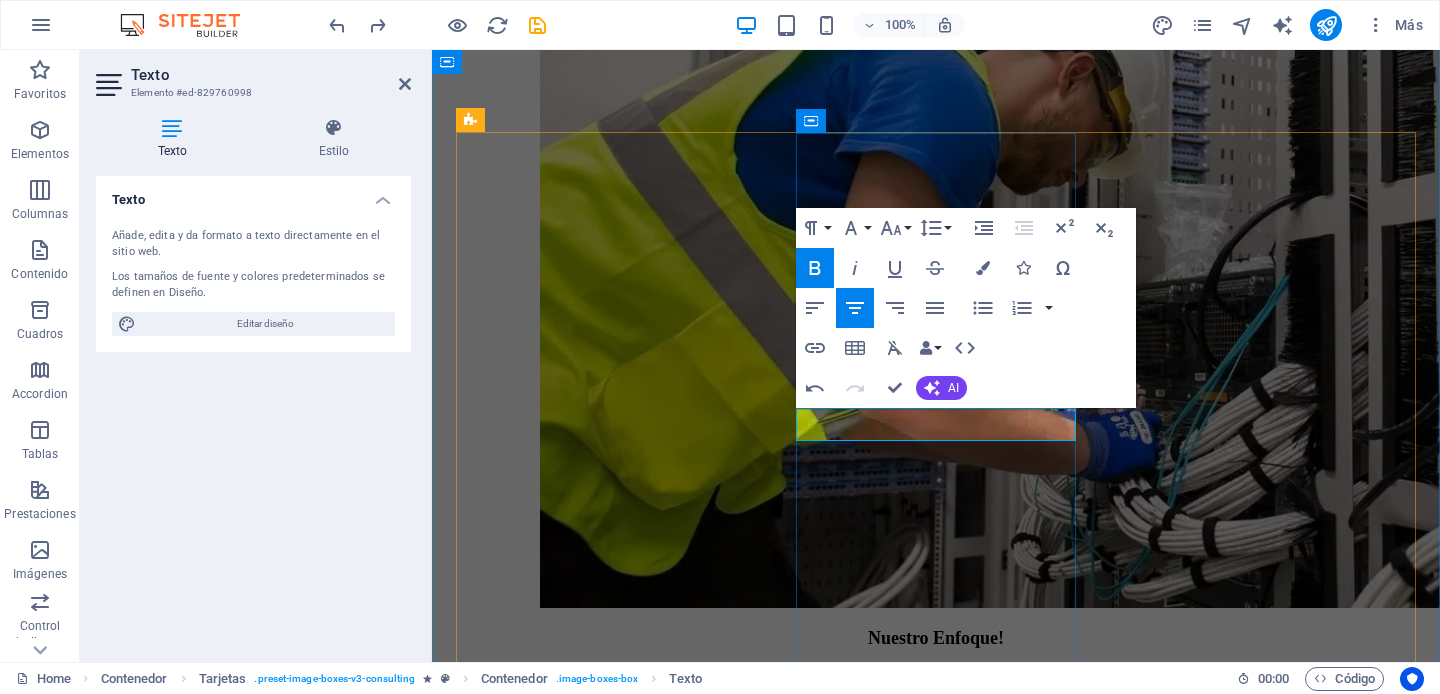 type 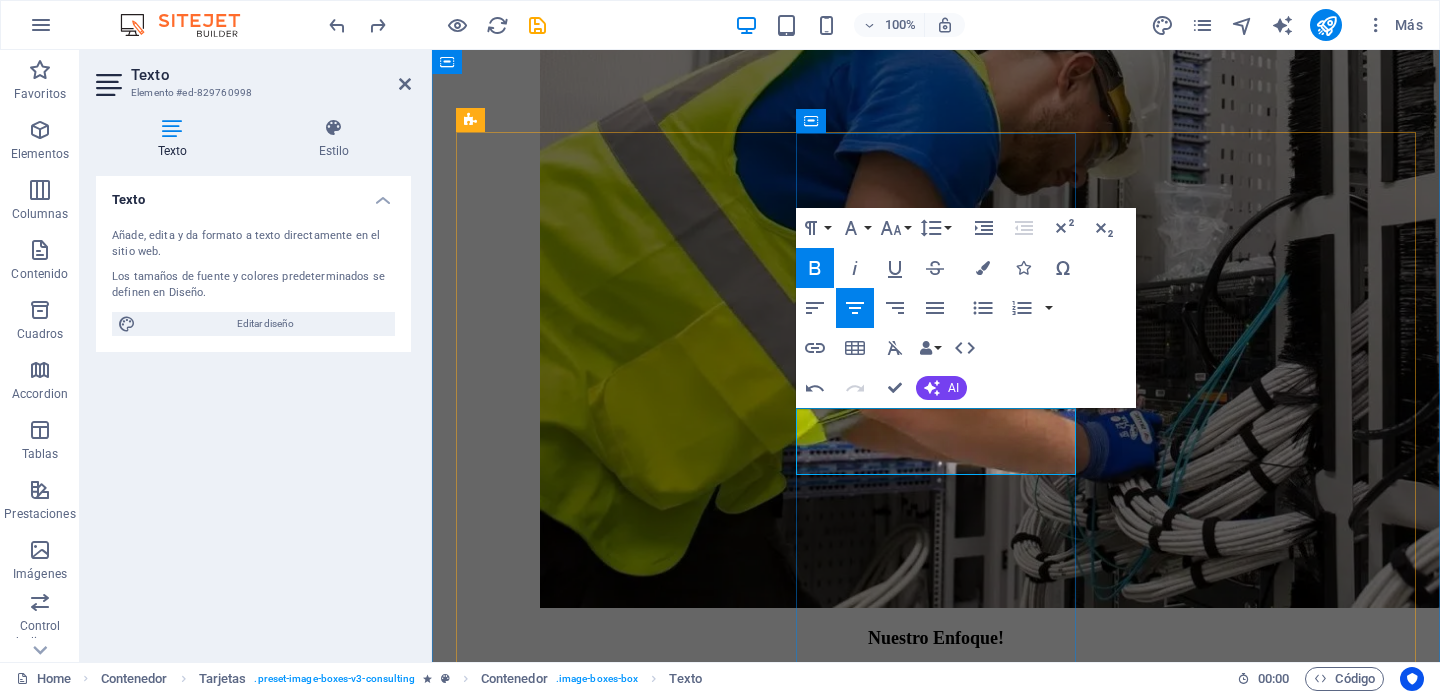 click on "Instalaciones Especiales" at bounding box center [936, 3707] 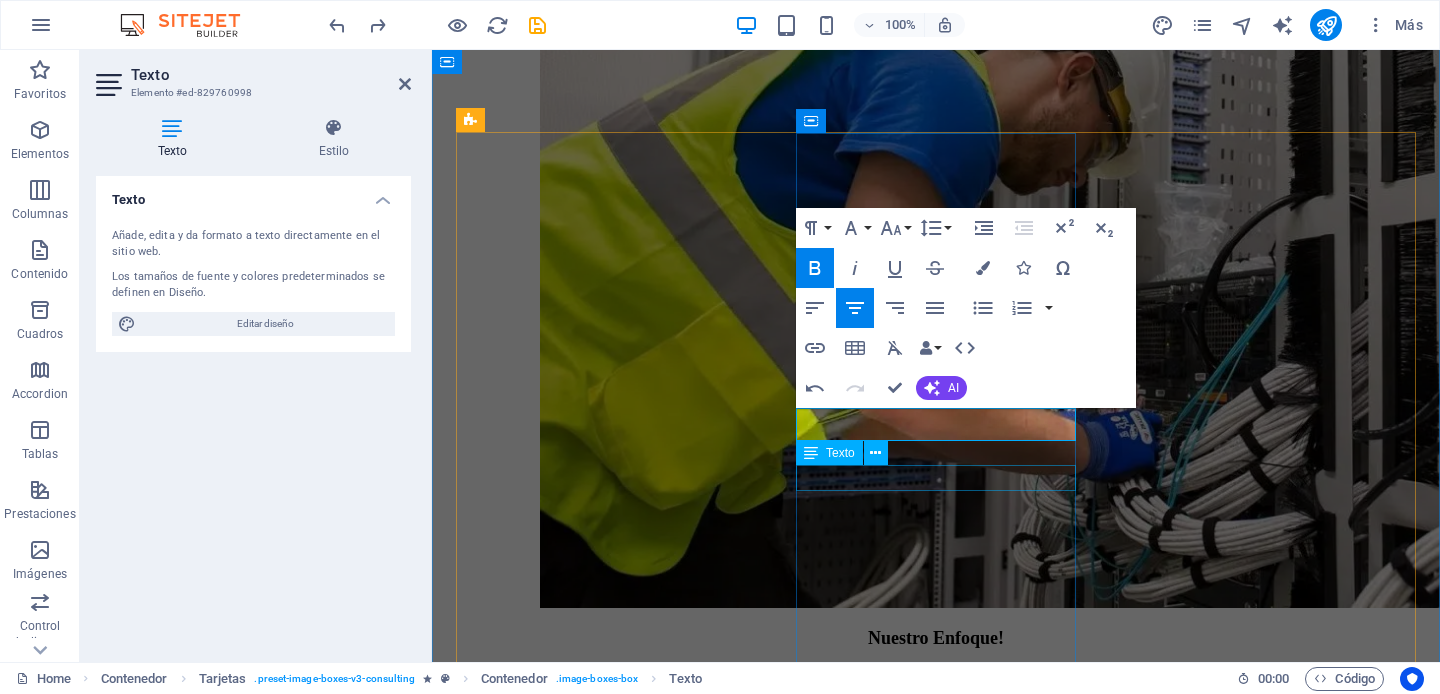 click on "Business Analyst" at bounding box center (936, 3787) 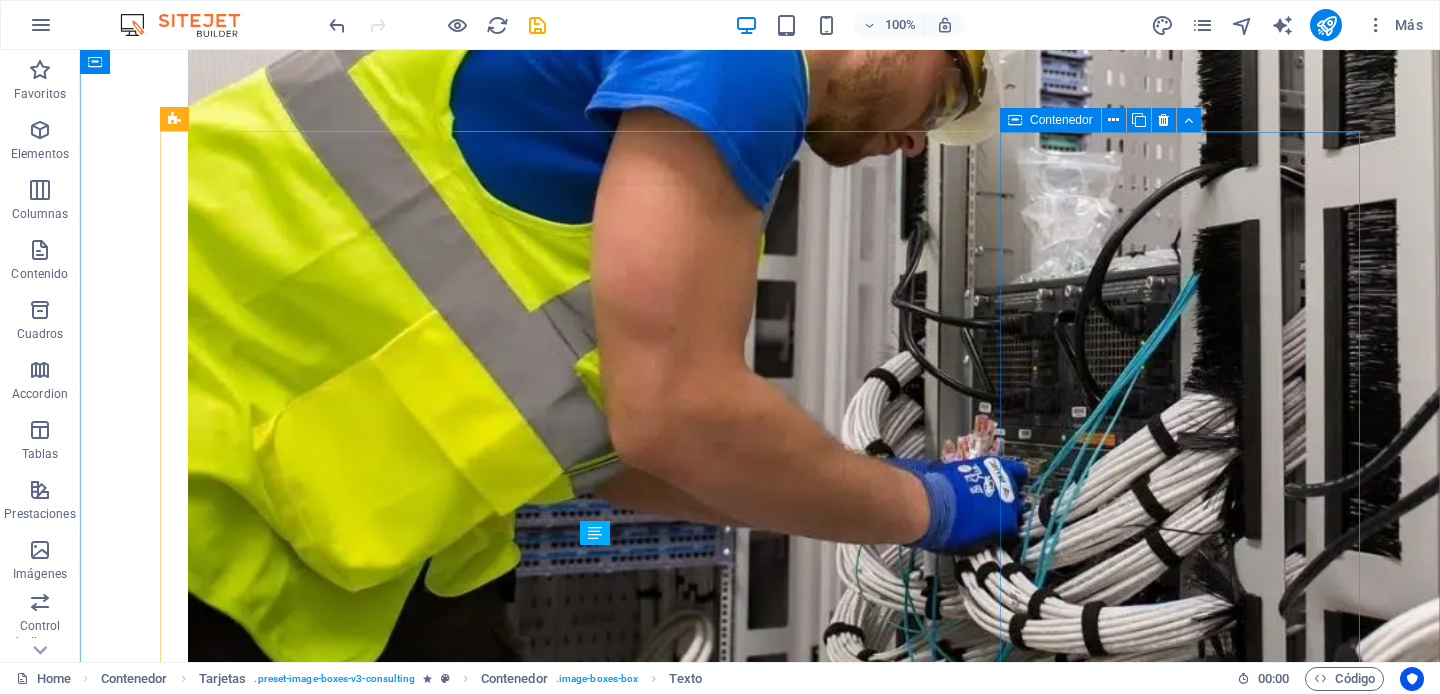 scroll, scrollTop: 2311, scrollLeft: 0, axis: vertical 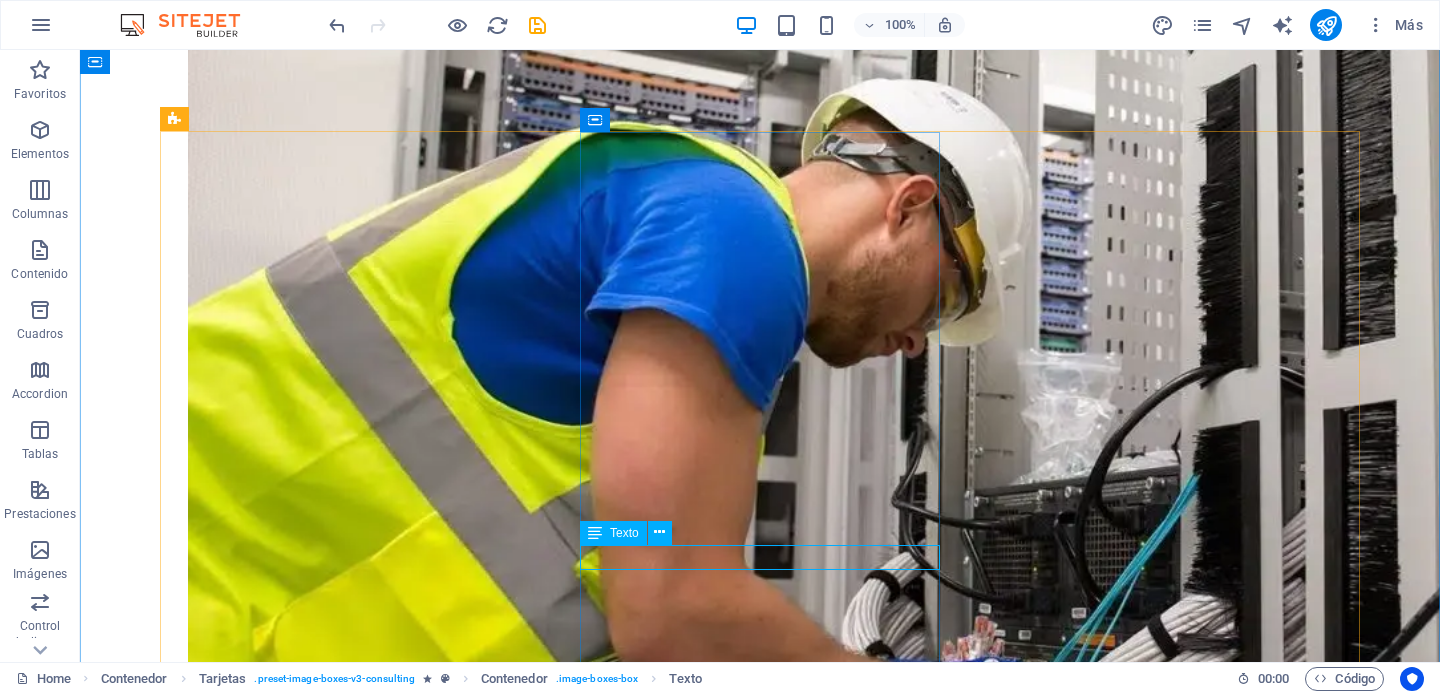 click on "Business Analyst" at bounding box center (760, 4700) 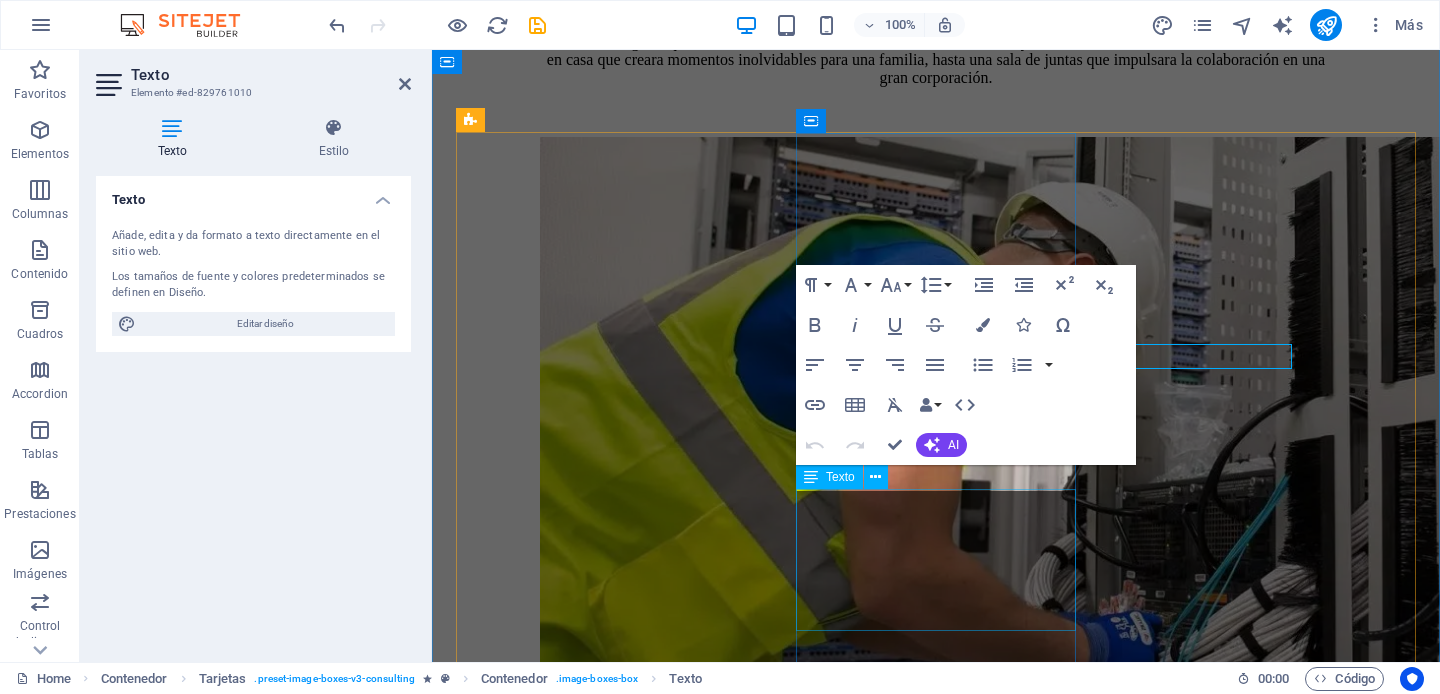 scroll, scrollTop: 2512, scrollLeft: 0, axis: vertical 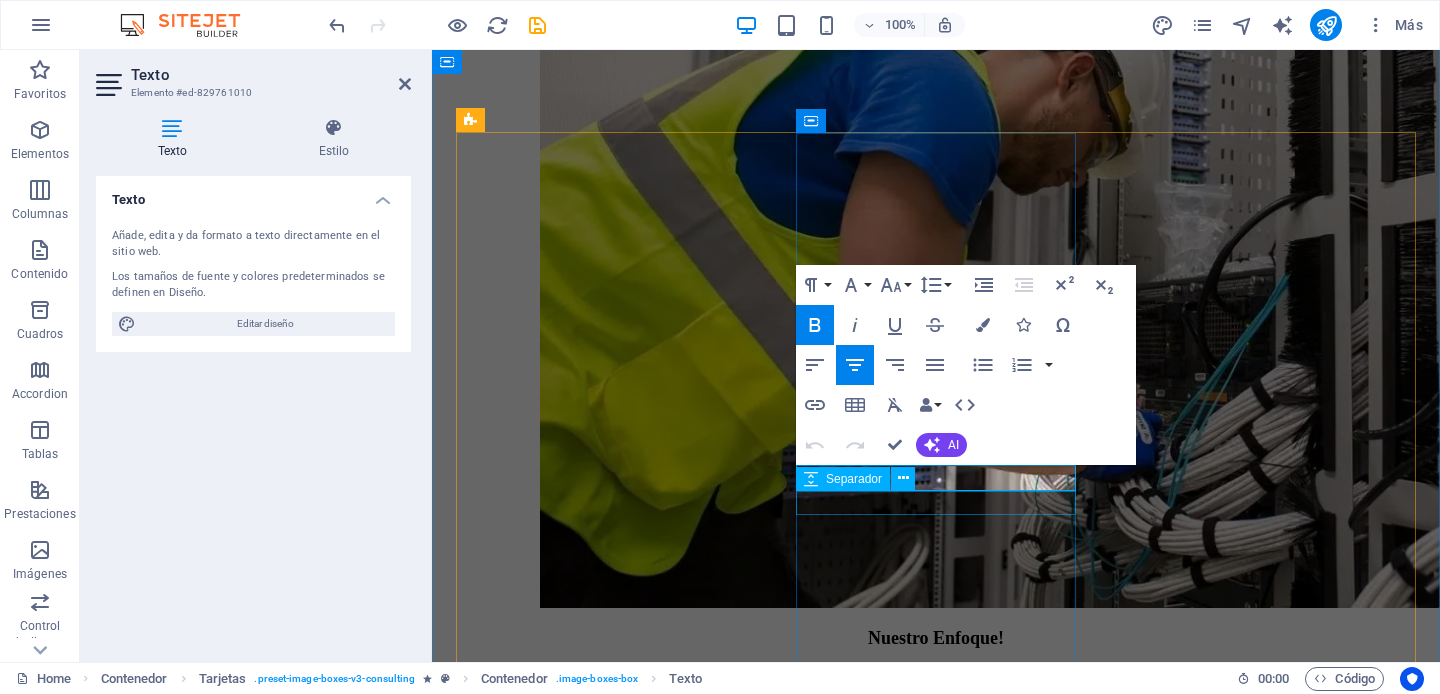 type 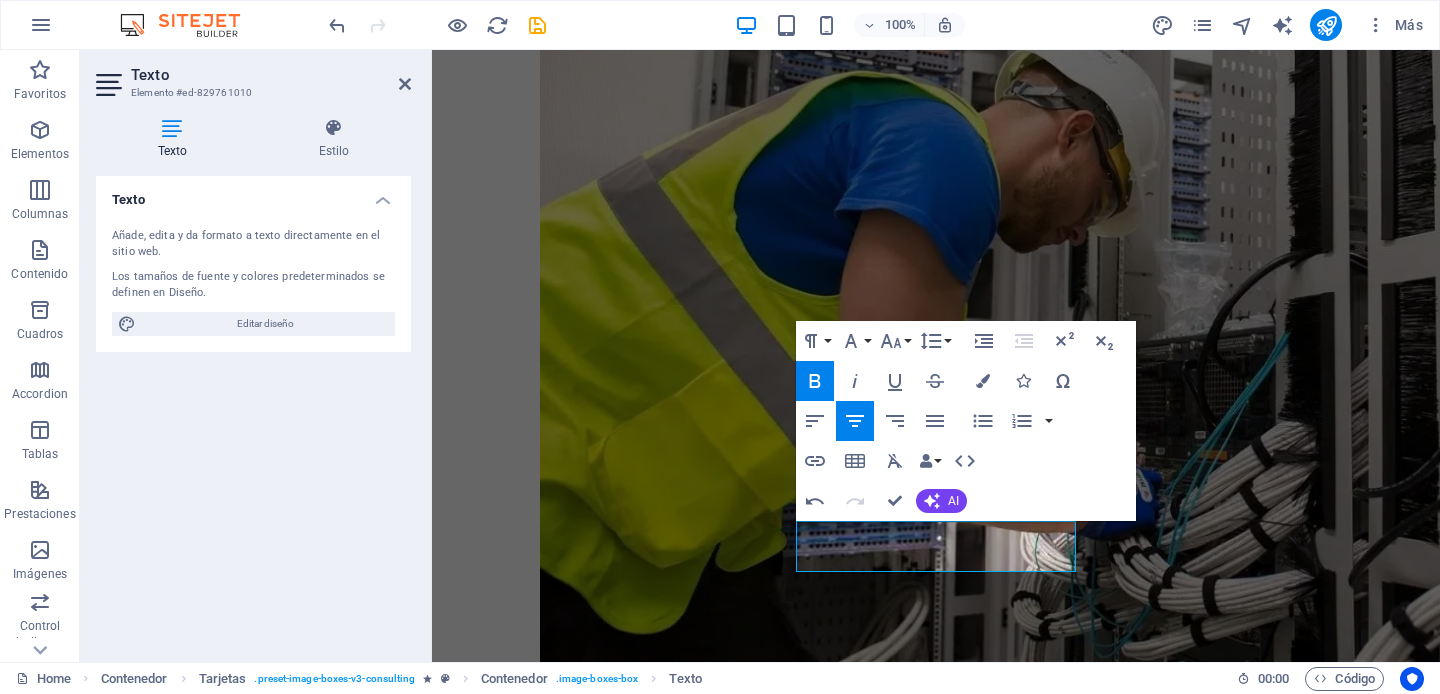 scroll, scrollTop: 2456, scrollLeft: 0, axis: vertical 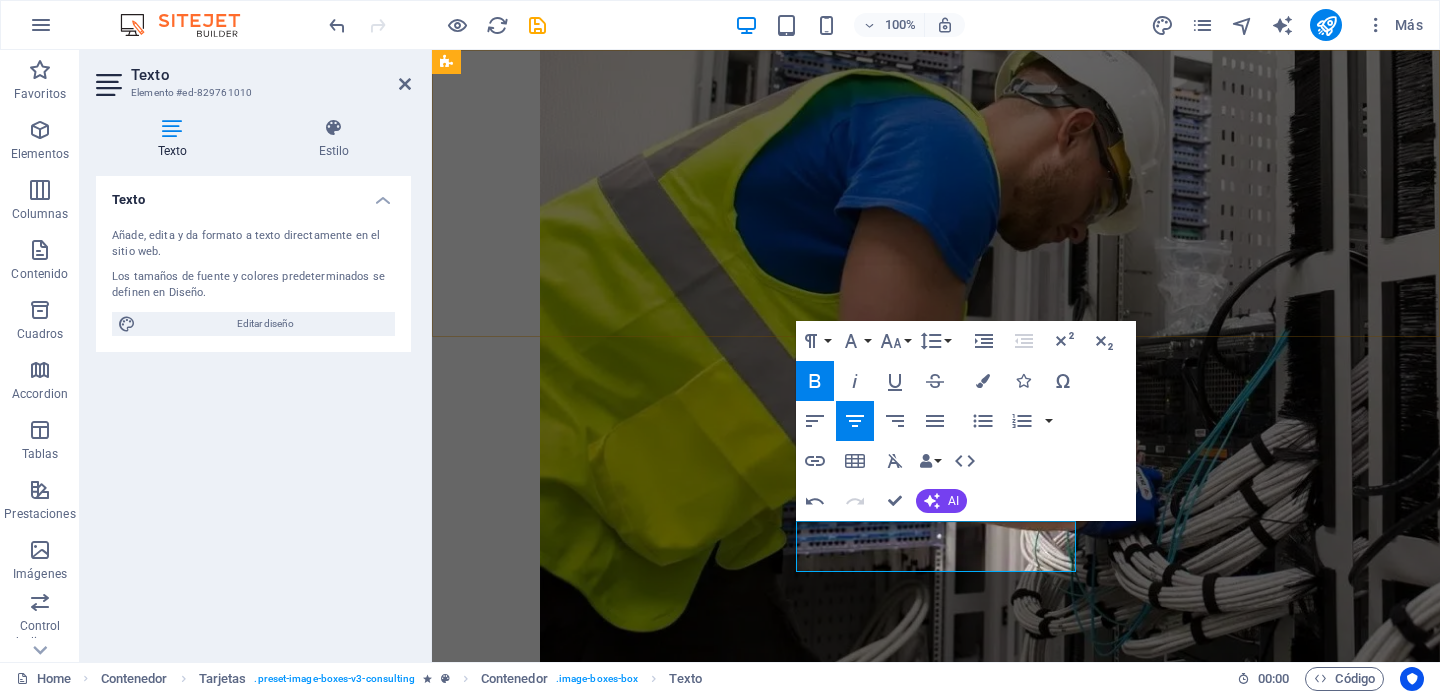click on "Quienes Somos! Nuestros Equipo! Our Strengths Projects Contact Us Get Started" at bounding box center (936, -1312) 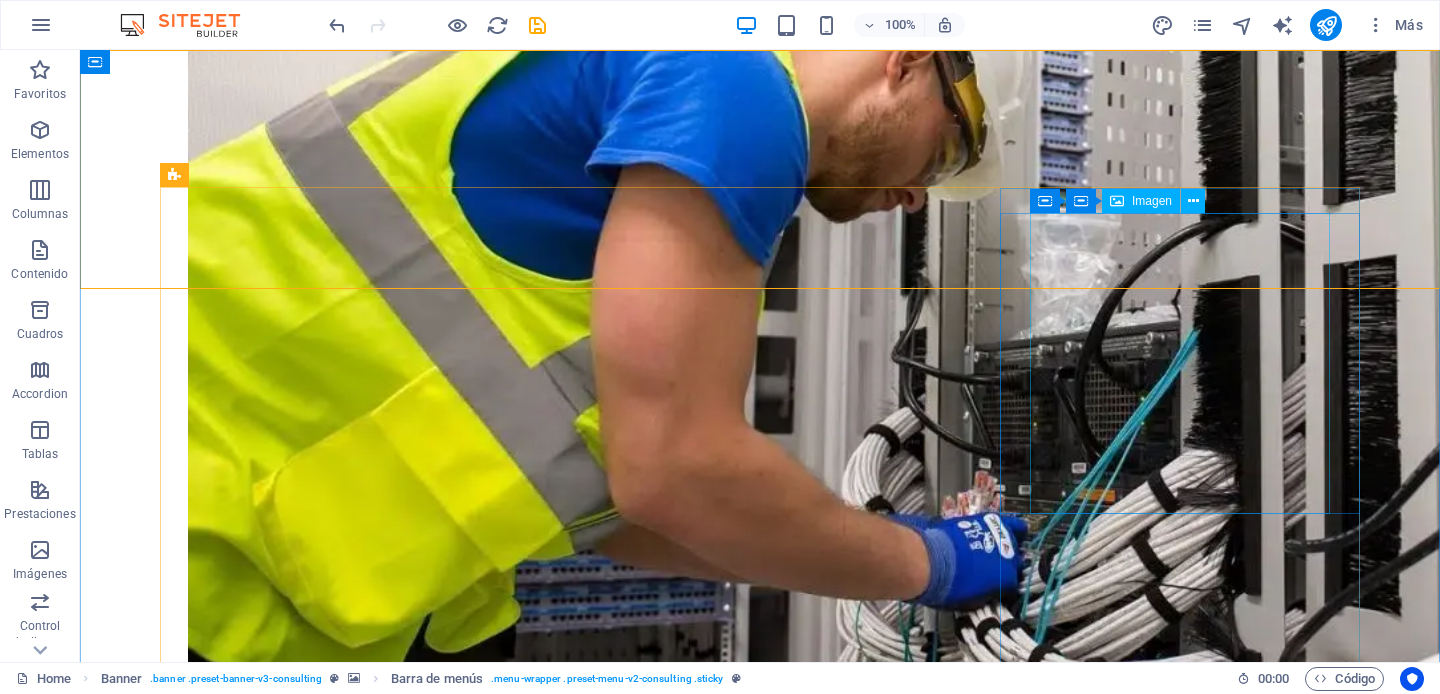 scroll, scrollTop: 2255, scrollLeft: 0, axis: vertical 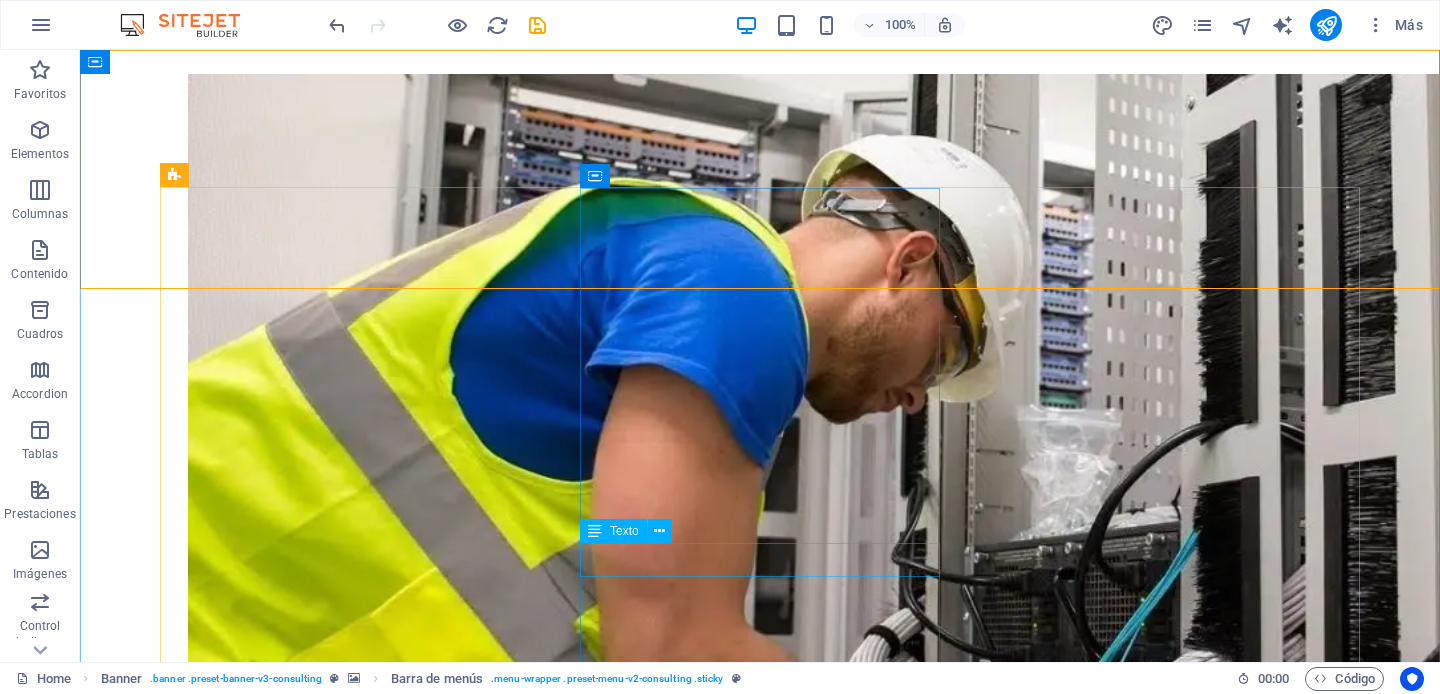 click on "Ingenieria" at bounding box center (760, 4676) 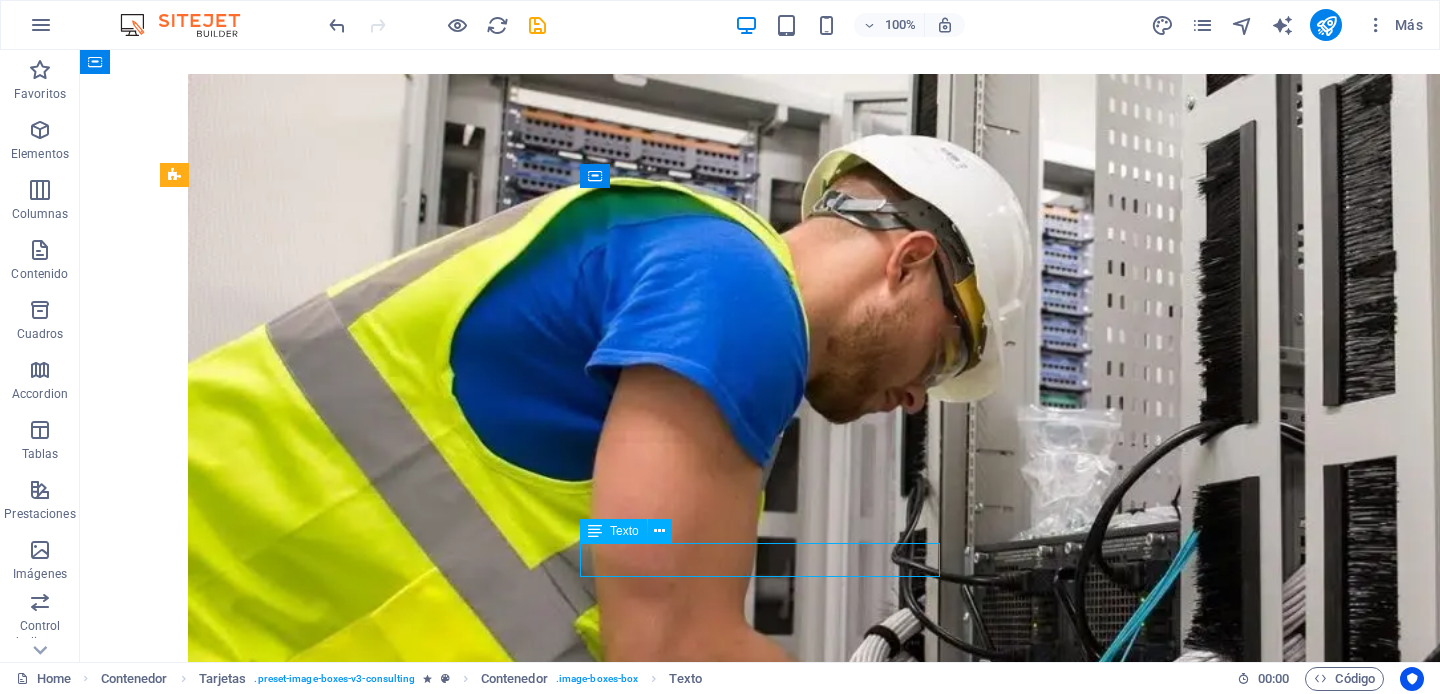 click on "Ingenieria" at bounding box center [760, 4676] 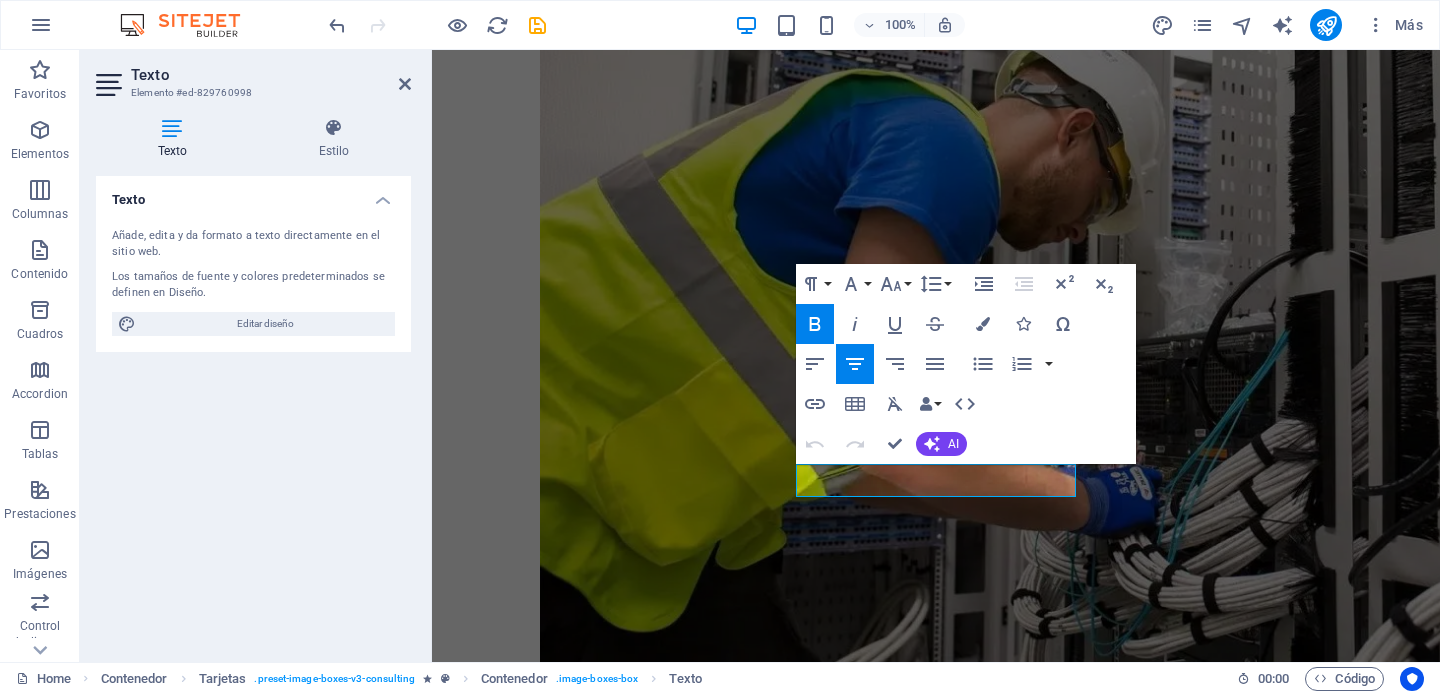 click on "Ingenieria" at bounding box center [936, 3763] 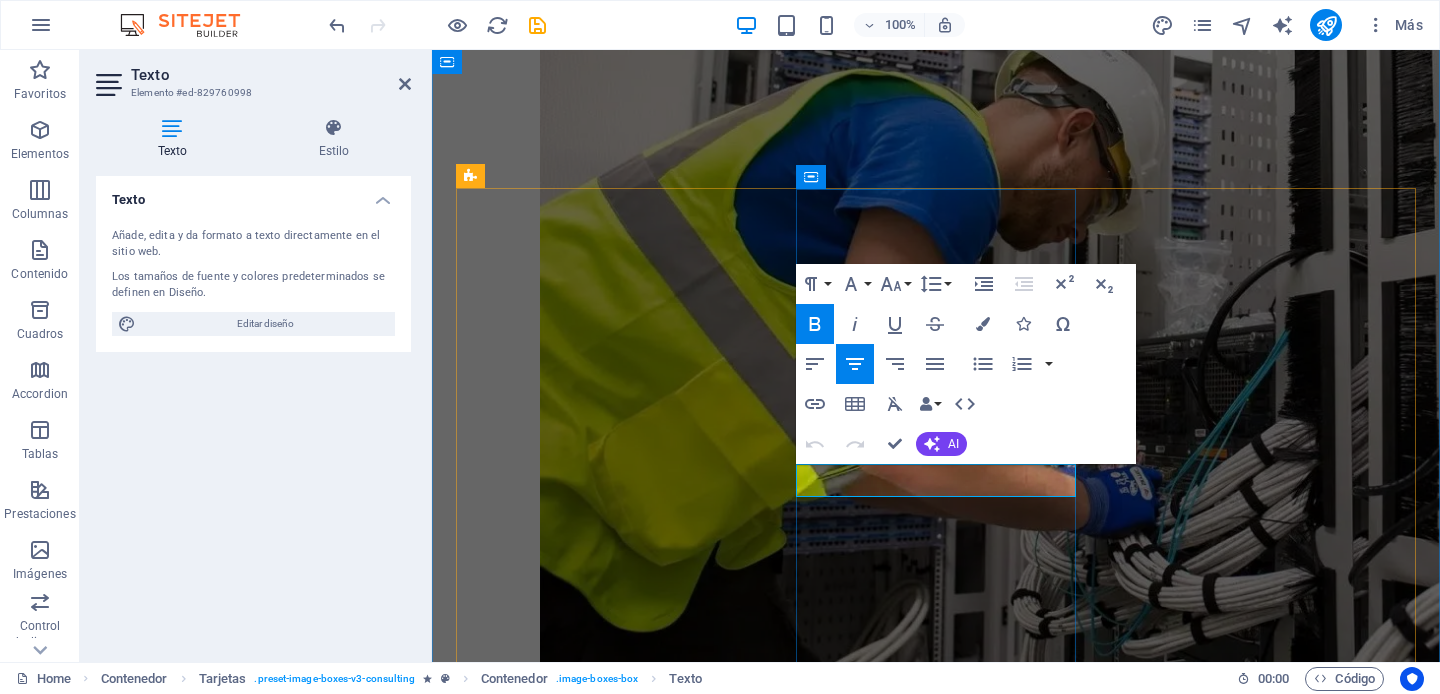 type 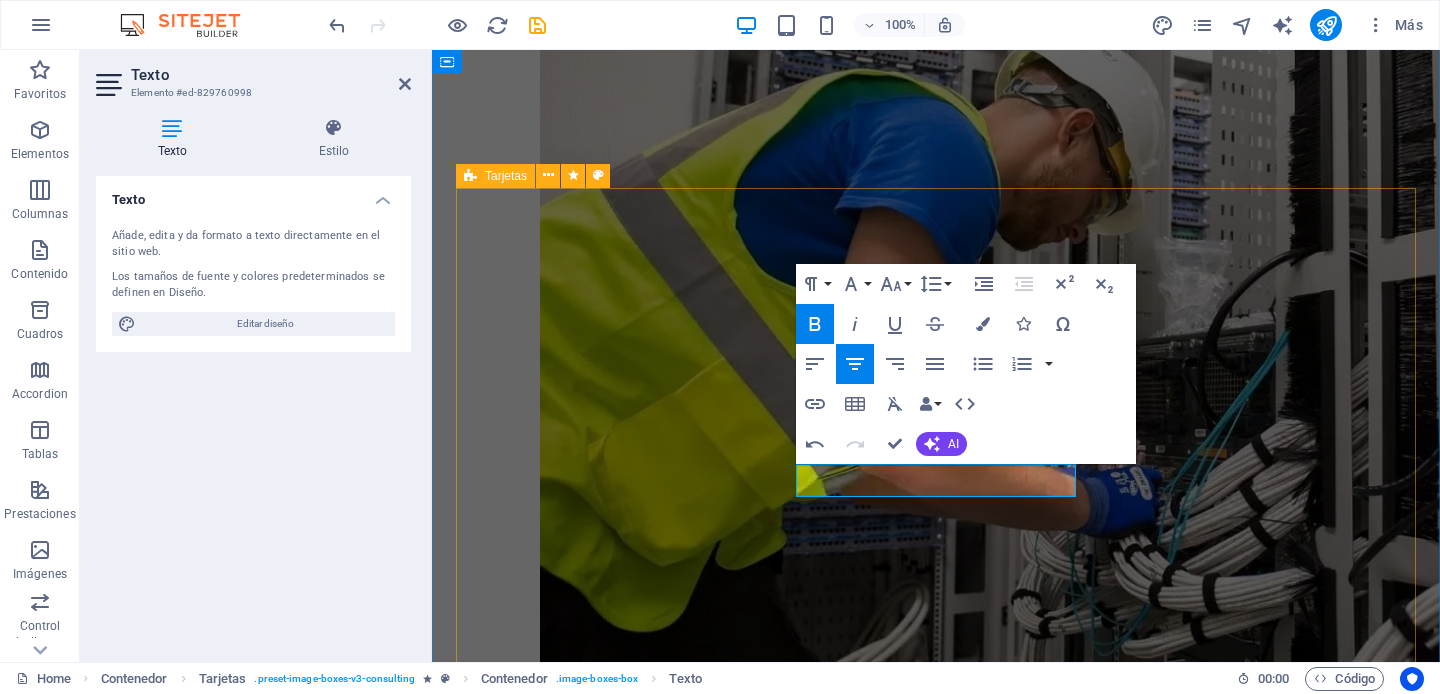 click on "Diseño Departamento de Diseño de Instalaciones Especiales y Audiovisuales En el corazón de nuestra empresa se encuentra un equipo de ingenieros y diseñadores especializados en la creación de soluciones audiovisuales e instalaciones especiales que transforman cualquier espacio. Nuestro trabajo va más allá de simplemente instalar equipos; nos dedicamos a diseñar experiencias funcionales, estéticas y tecnológicamente avanzadas. Ingenieria IE Departamento de Instalaciones Especiales Our Business Analyst extracts insights from data, helping clients make informed decisions and optimize strategies. [FIRST] [LAST] Strategy Consultant Our Strategy Consultant crafts innovative plans and strategy to drive growth and profitability for clients world wide." at bounding box center (936, 3290) 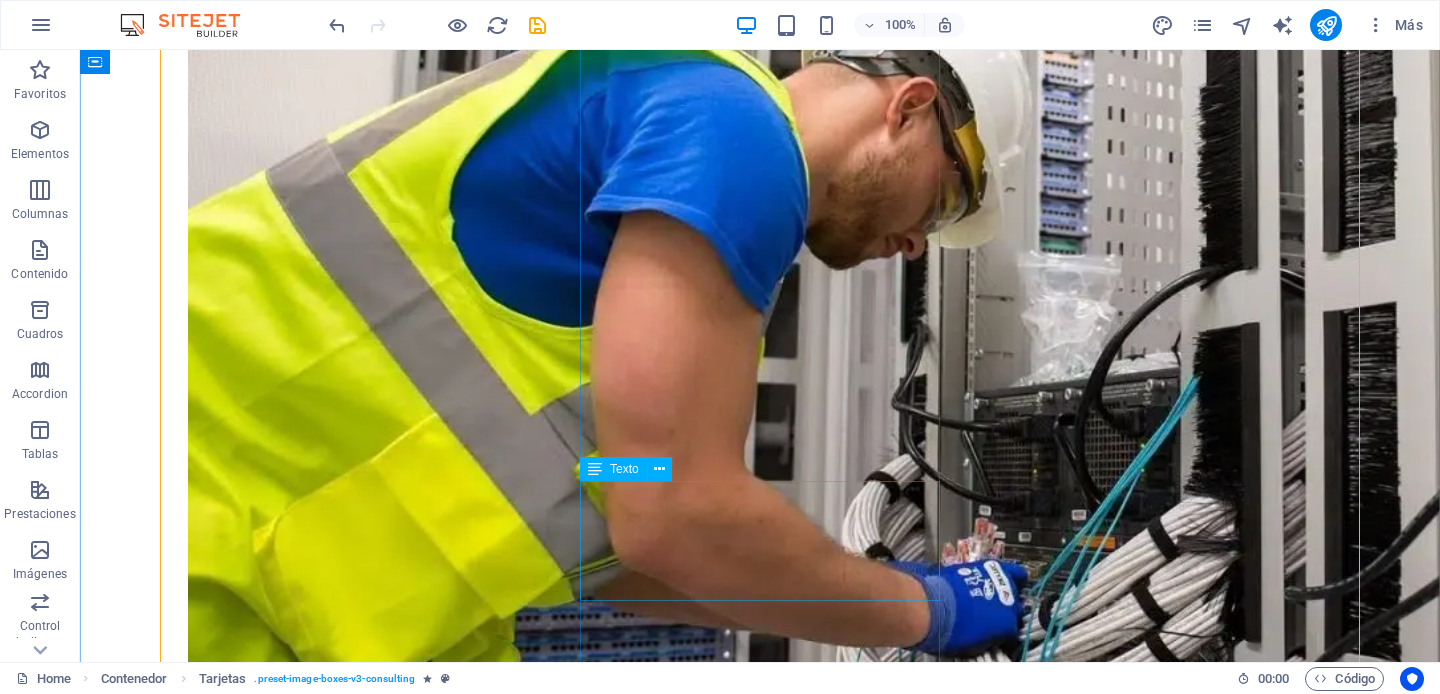 scroll, scrollTop: 2471, scrollLeft: 0, axis: vertical 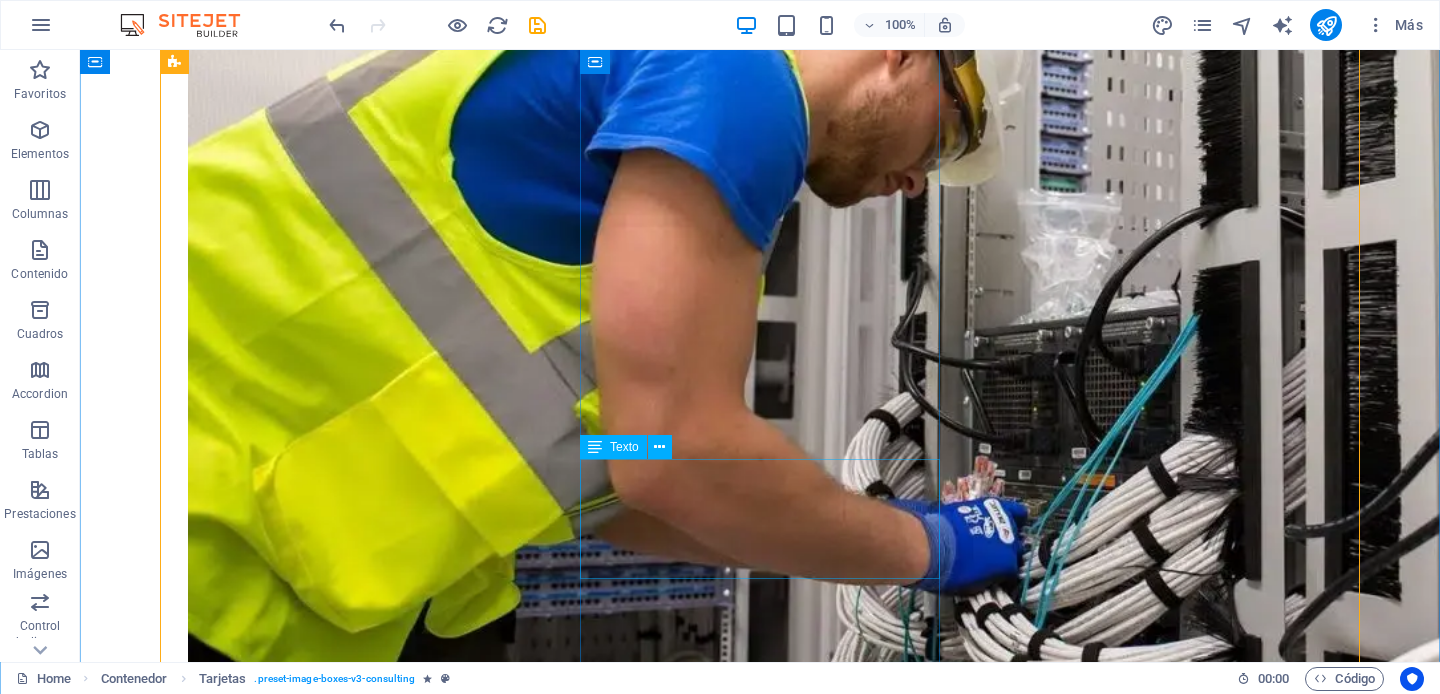 click on "Our Business Analyst extracts insights from data, helping clients make informed decisions and optimize strategies." at bounding box center [760, 4616] 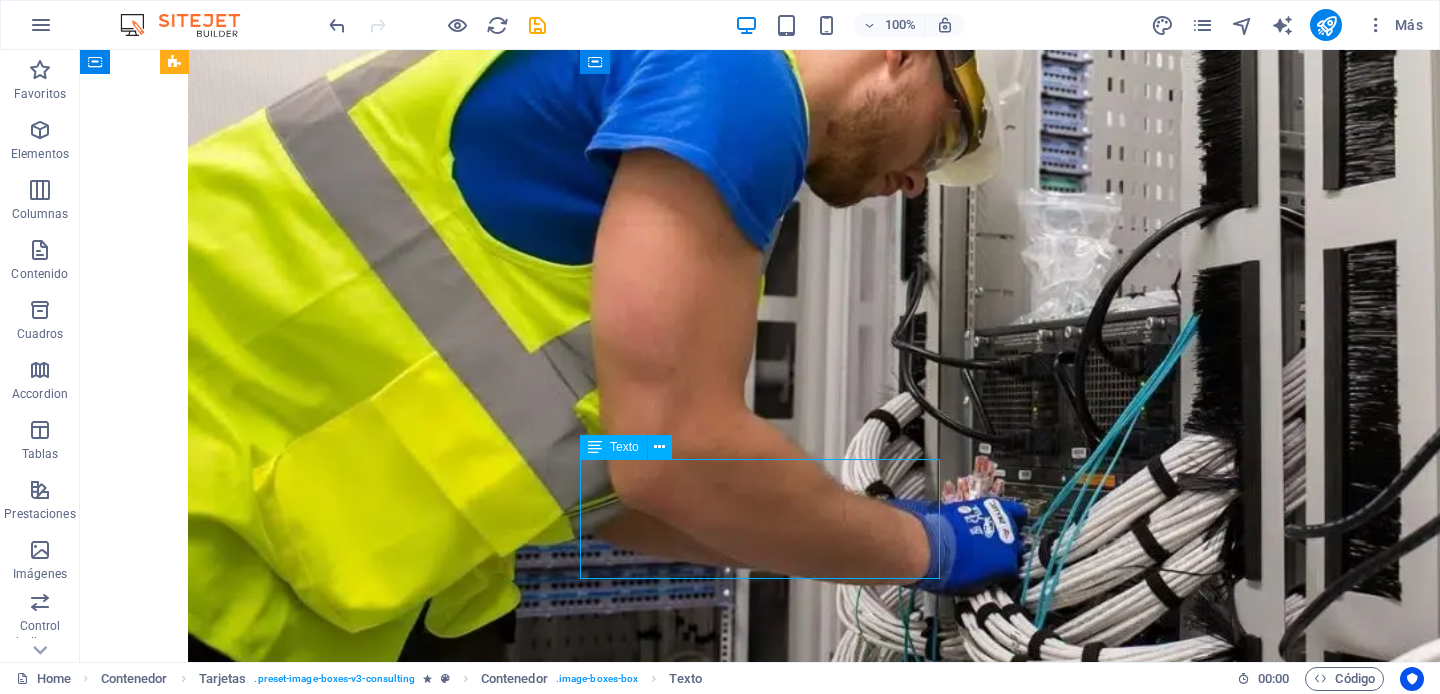 click on "Our Business Analyst extracts insights from data, helping clients make informed decisions and optimize strategies." at bounding box center [760, 4616] 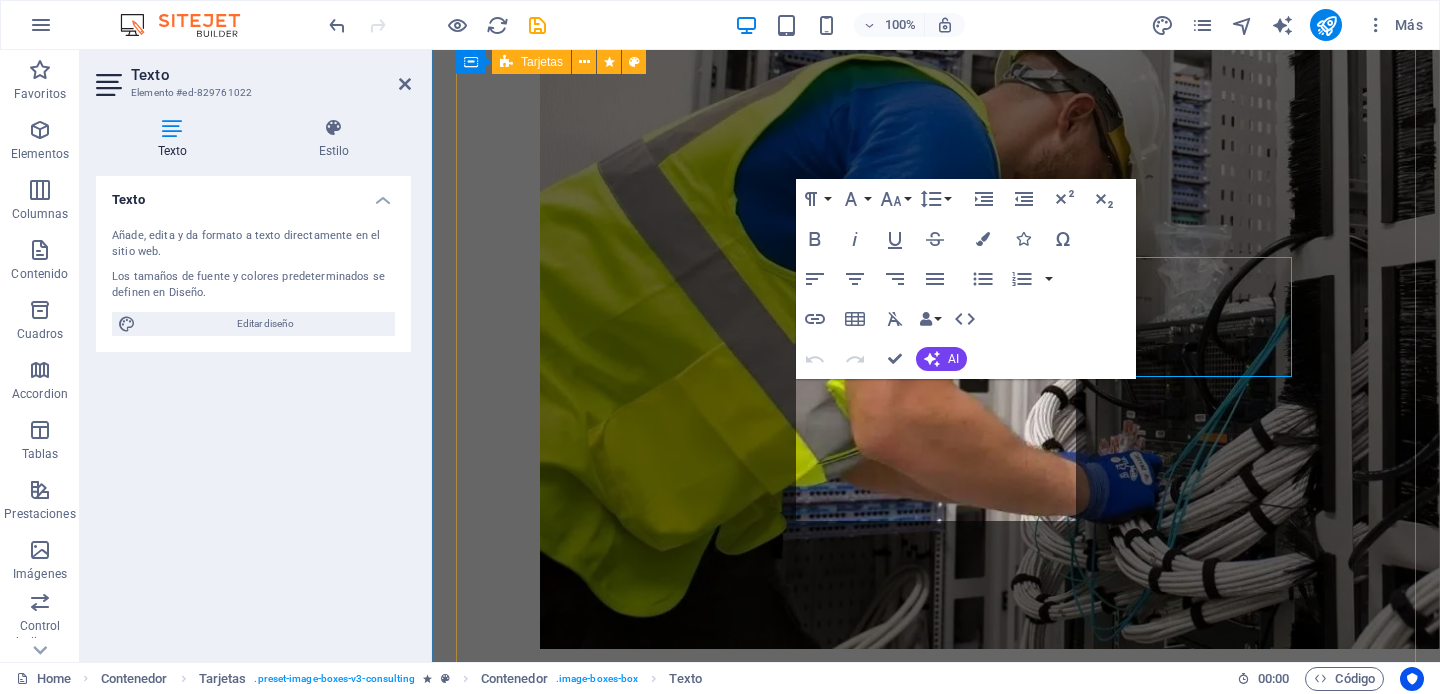 click on "Our Business Analyst extracts insights from data, helping clients make informed decisions and optimize strategies." at bounding box center [936, 3904] 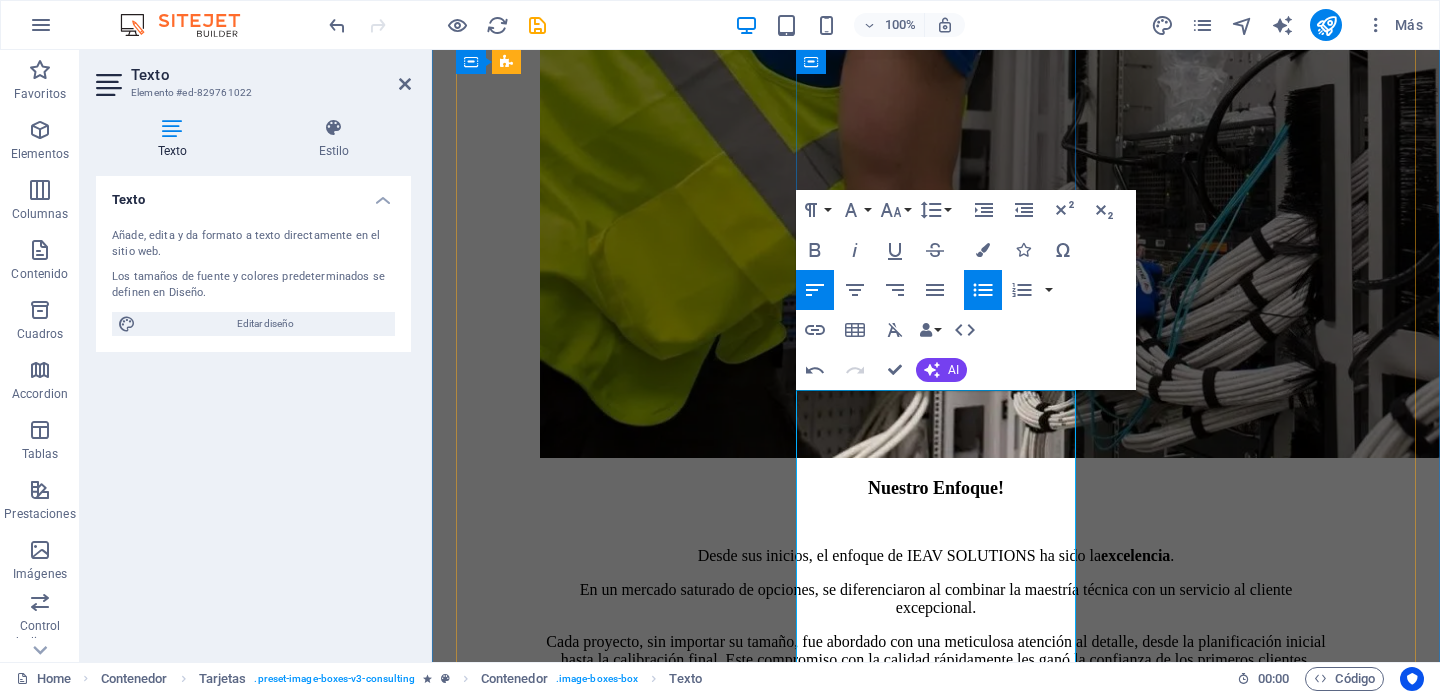 scroll, scrollTop: 2621, scrollLeft: 0, axis: vertical 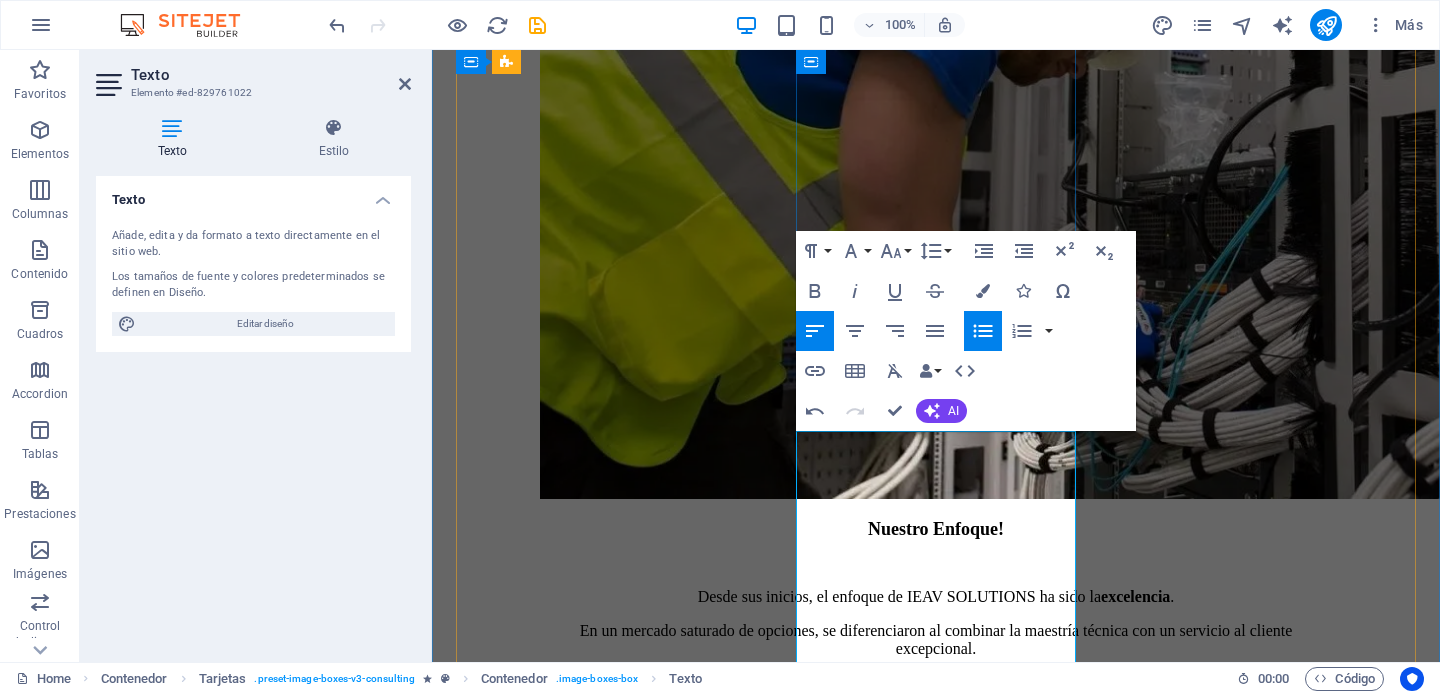 click on "En esencia, son lo que convierte un edificio simple en un espacio  moderno, seguro, cómodo, eficiente y funcional ." at bounding box center (936, 3754) 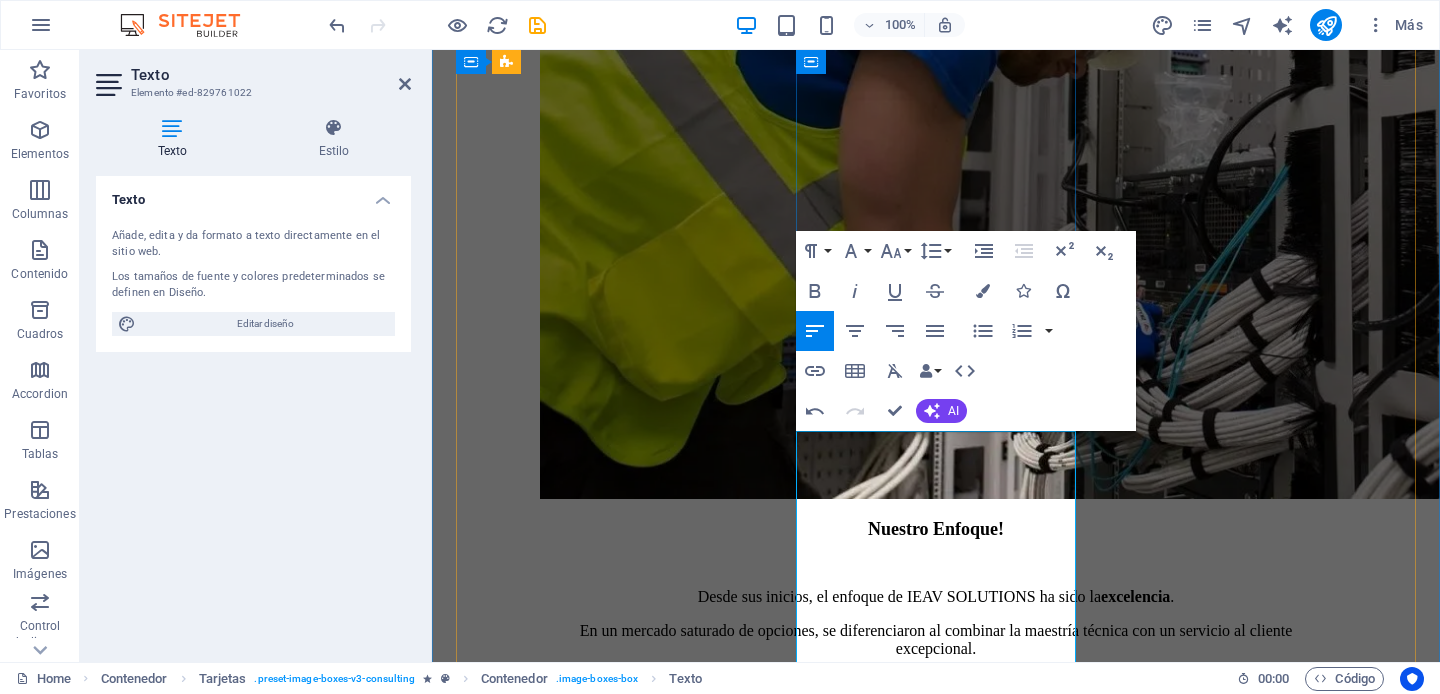 type 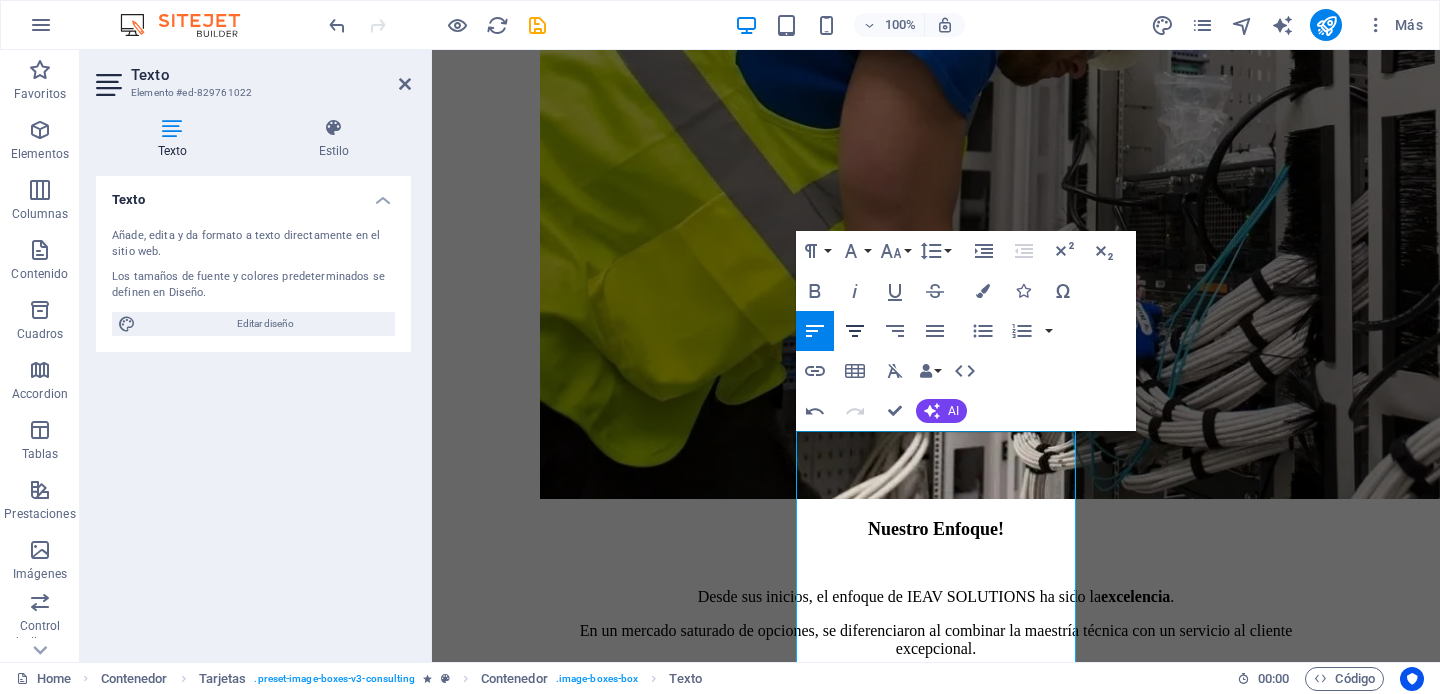 click 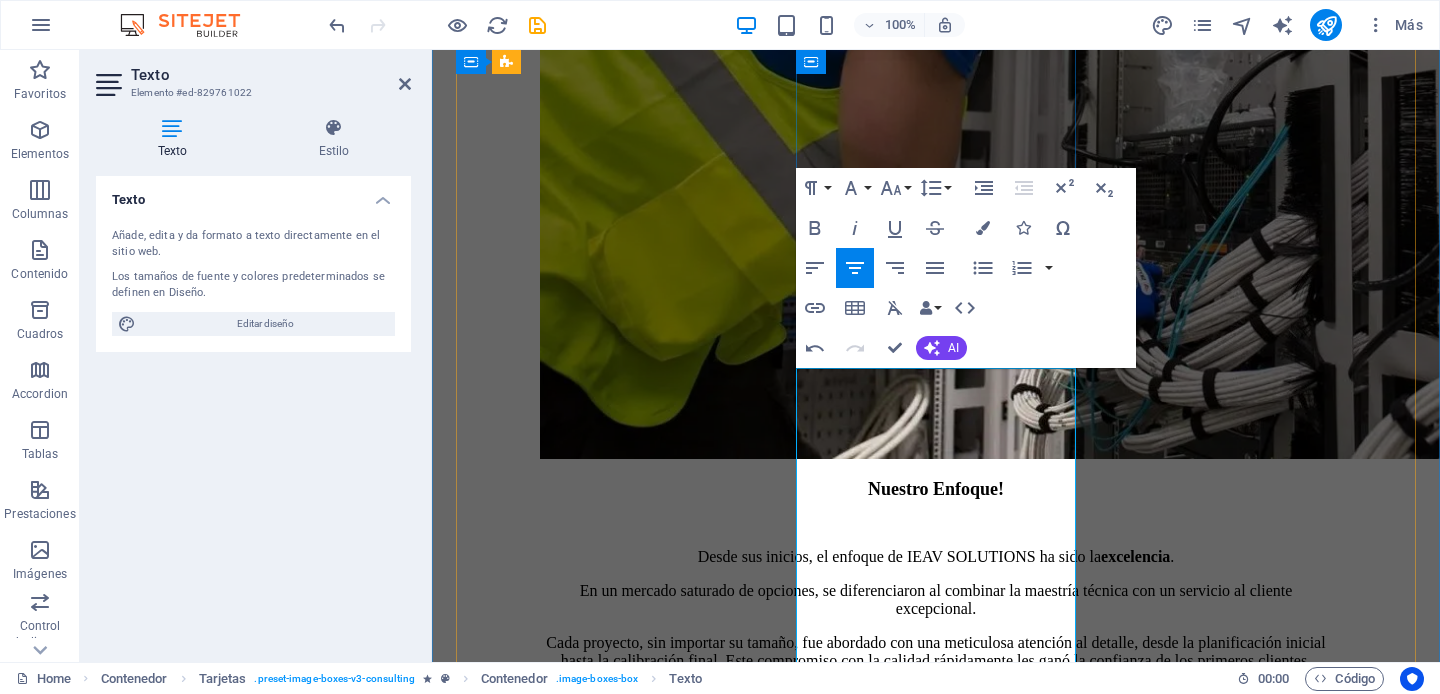 scroll, scrollTop: 2684, scrollLeft: 0, axis: vertical 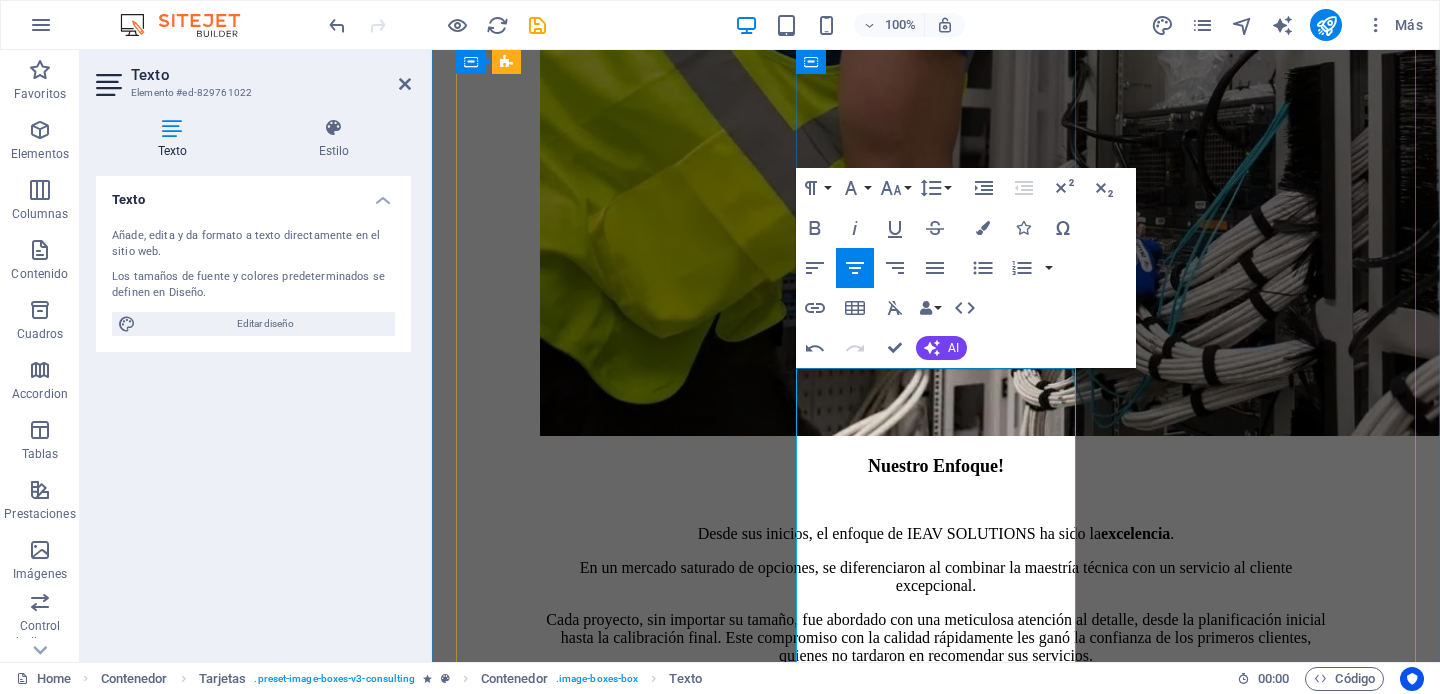 click on "La principal diferencia con las instalaciones comunes es su nivel de especialización y el propósito que cumplen, que a menudo requiere de un diseño y ejecución más complejos, así como de un conocimiento técnico profundo." at bounding box center [936, 3734] 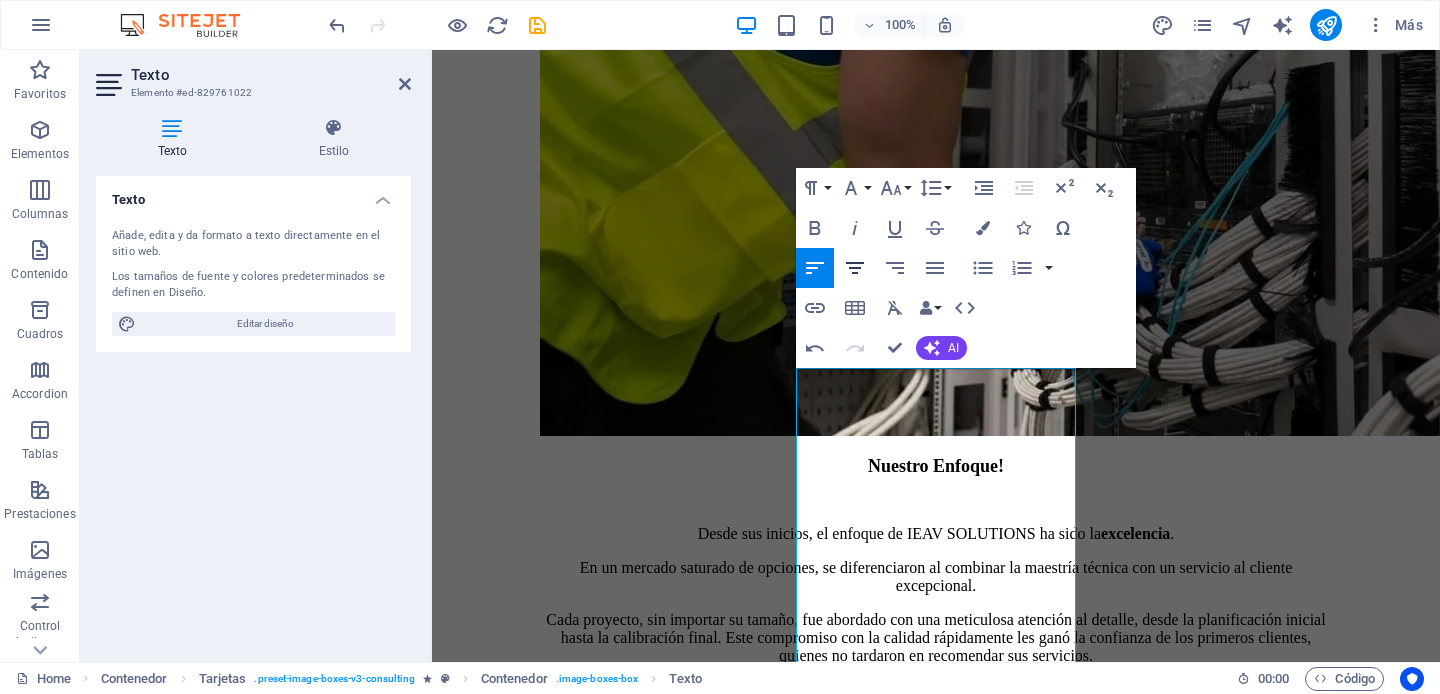 click 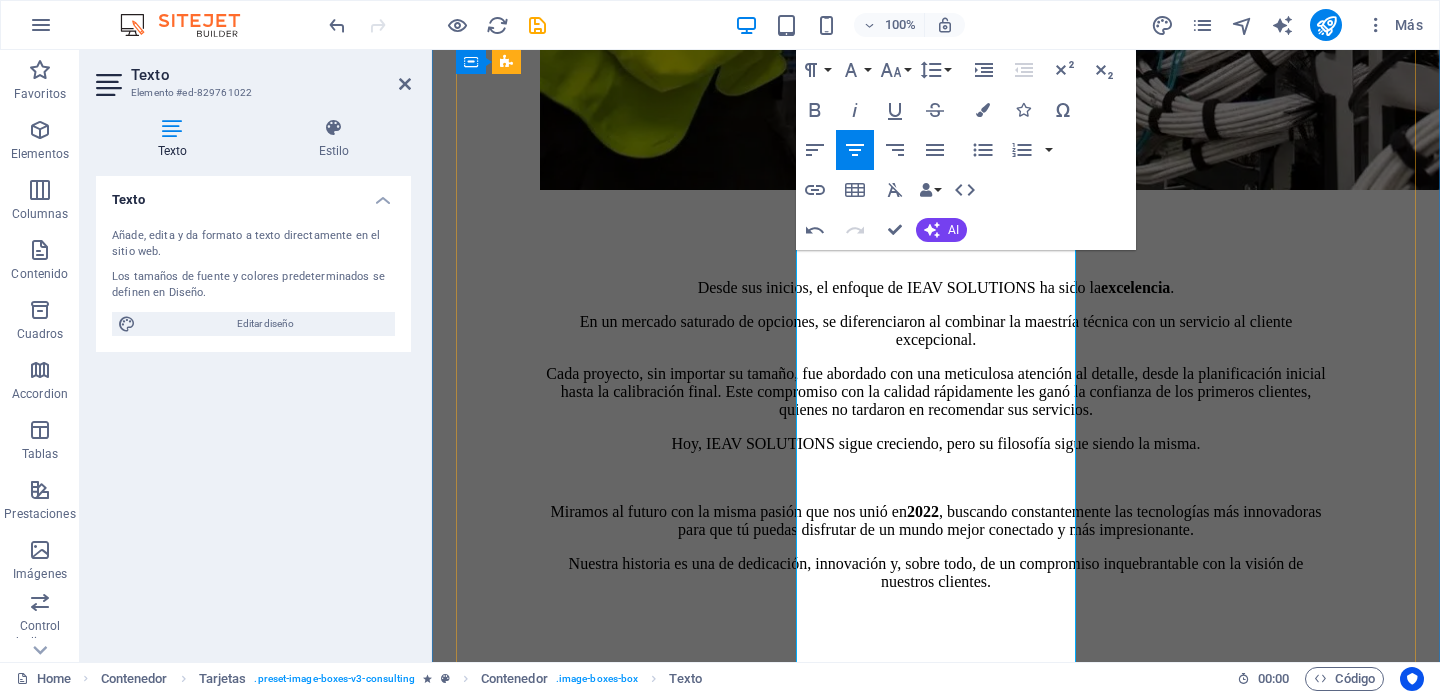 scroll, scrollTop: 3047, scrollLeft: 0, axis: vertical 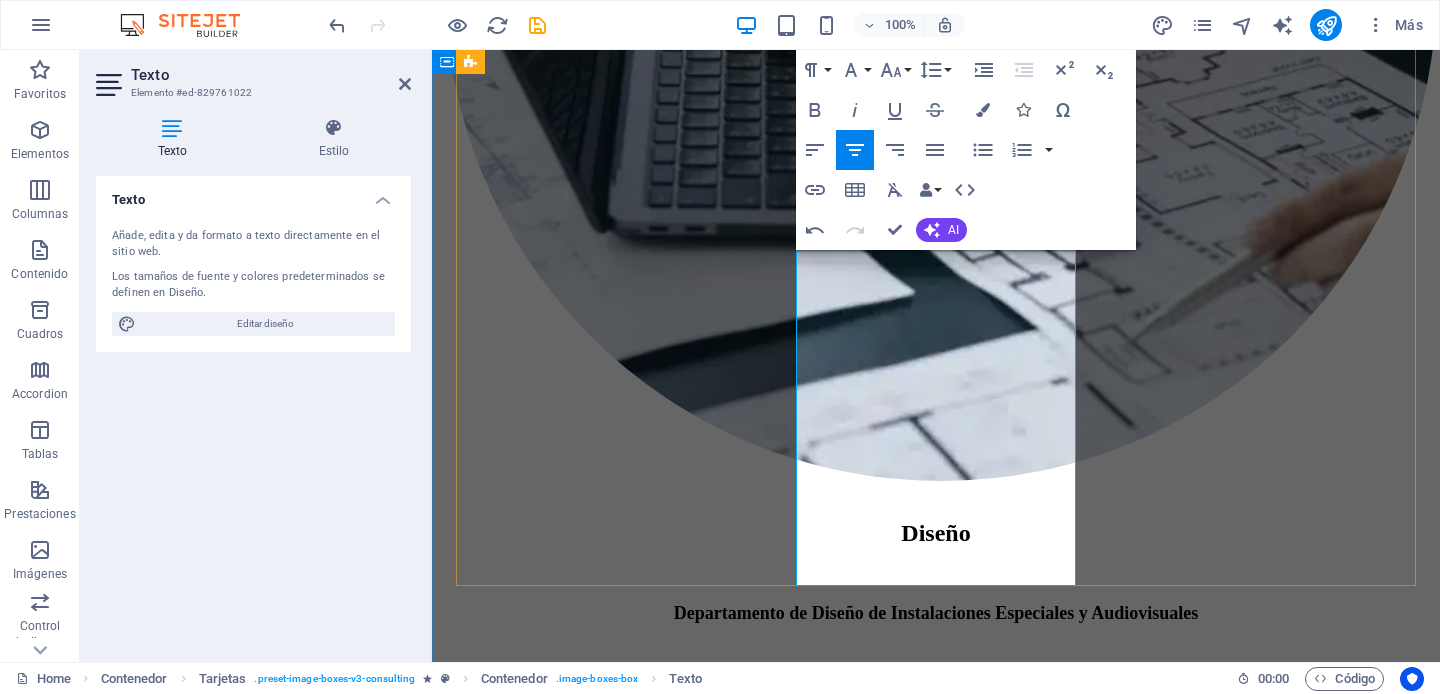 drag, startPoint x: 827, startPoint y: 368, endPoint x: 970, endPoint y: 543, distance: 225.99557 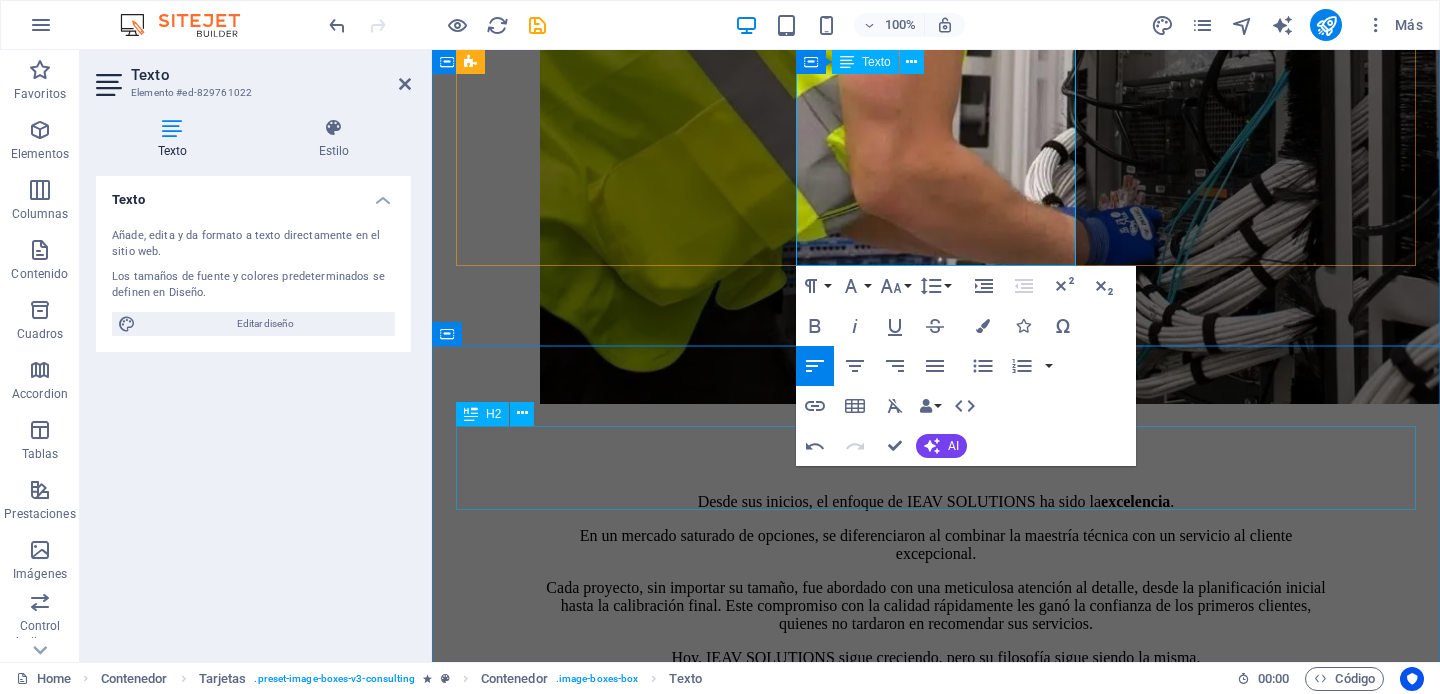 scroll, scrollTop: 2548, scrollLeft: 0, axis: vertical 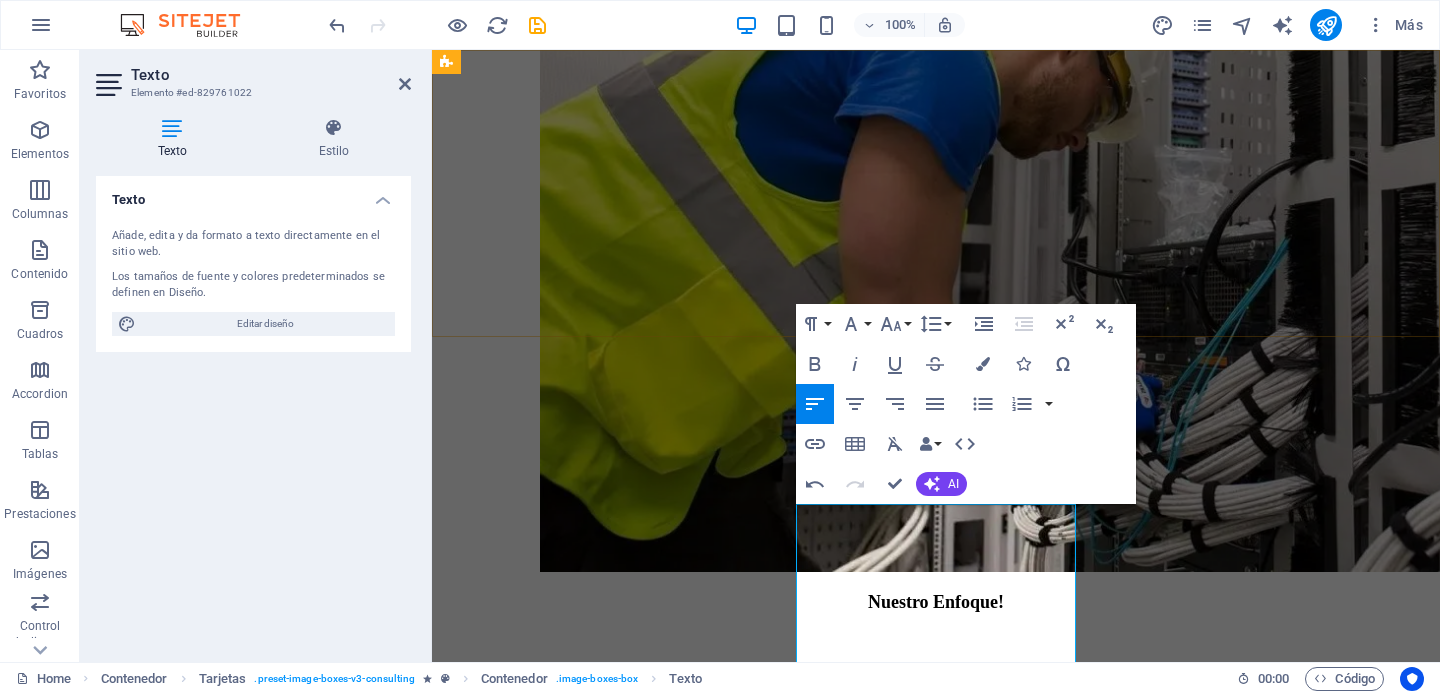 click on "Quienes Somos! Nuestros Equipo! Our Strengths Projects Contact Us Get Started" at bounding box center (936, -1404) 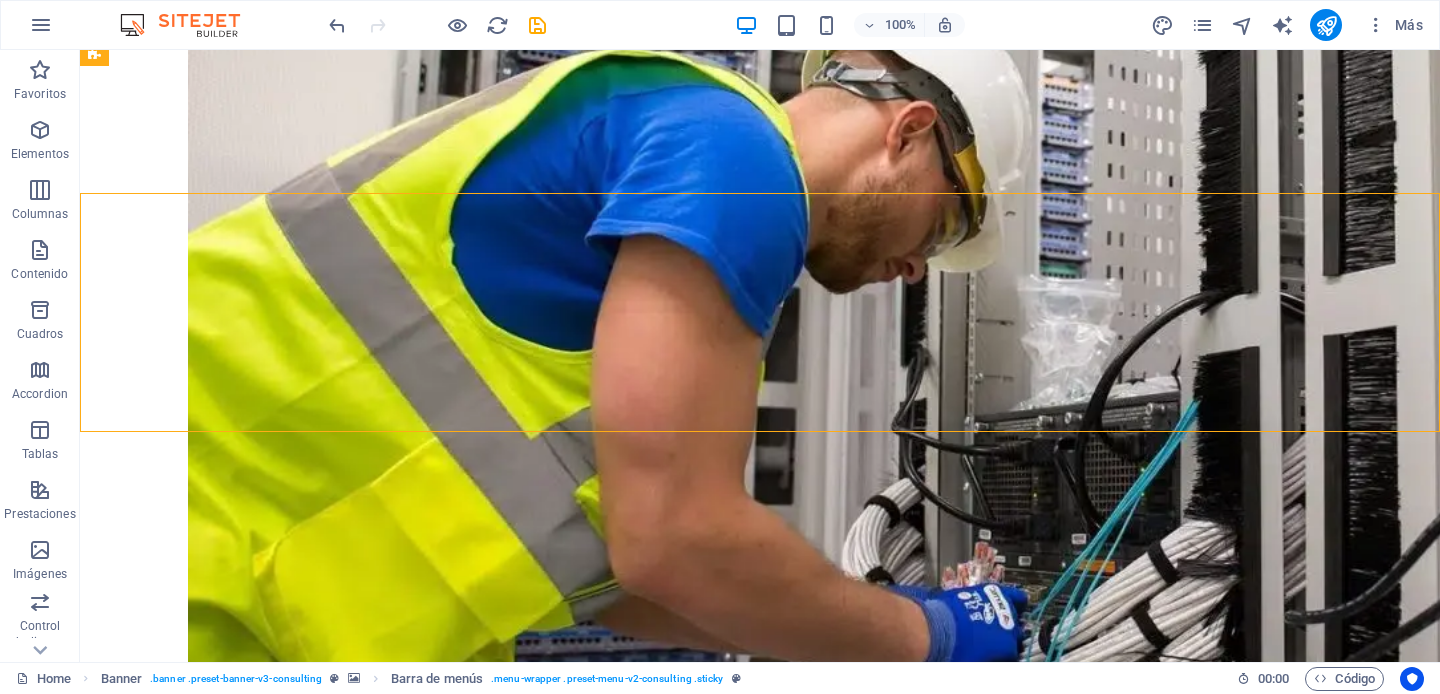scroll, scrollTop: 2204, scrollLeft: 0, axis: vertical 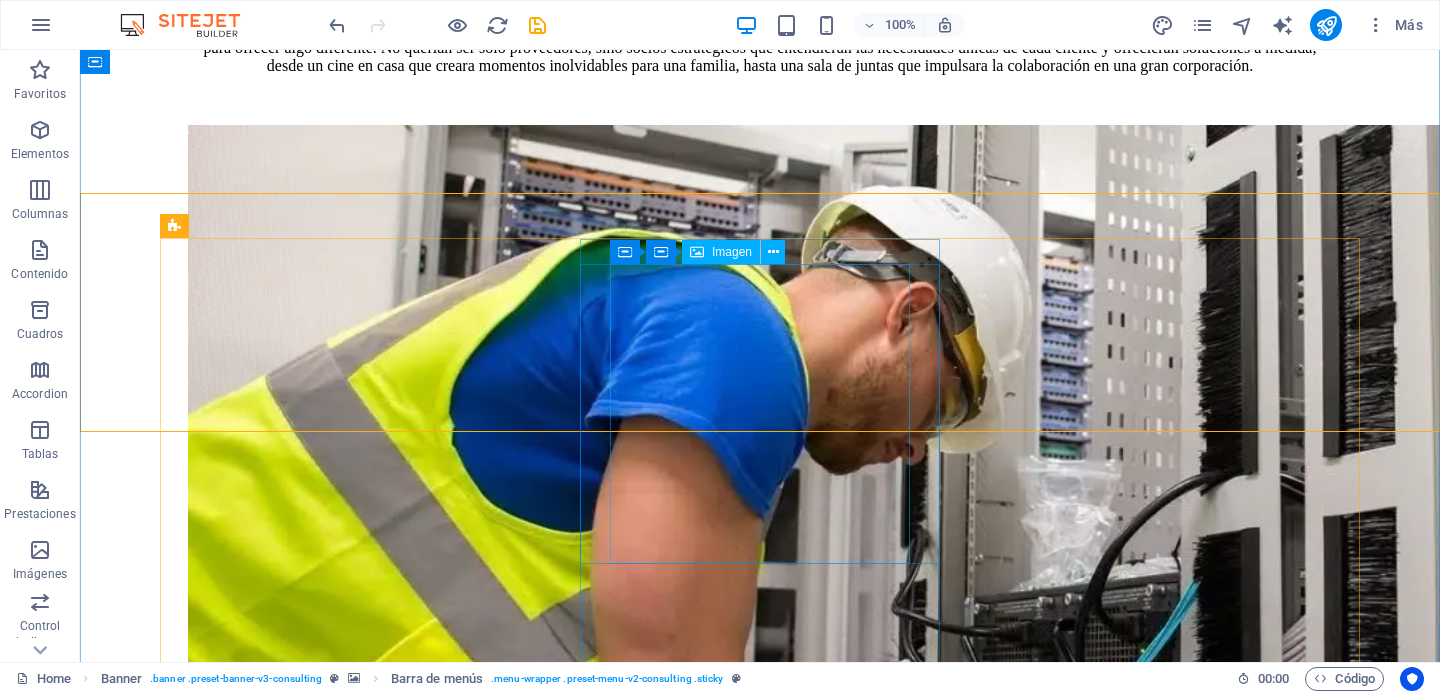click at bounding box center [760, 4004] 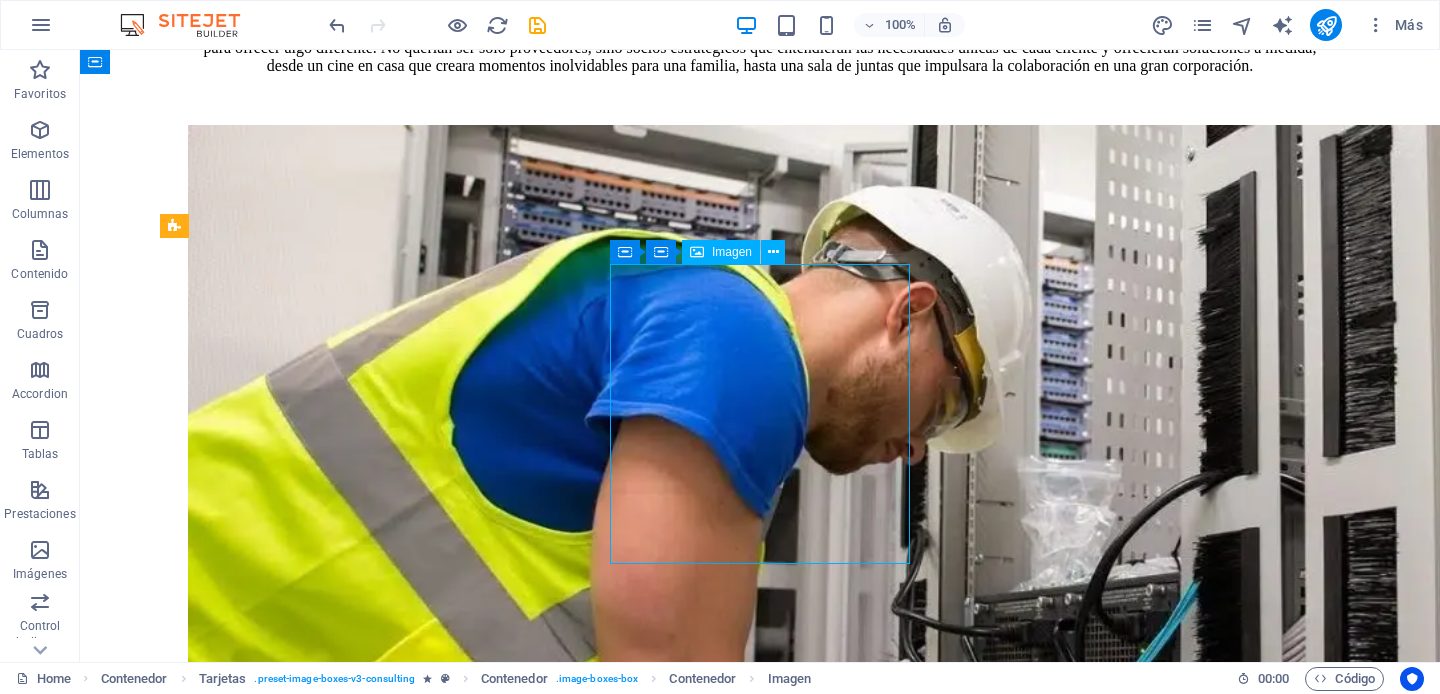 click at bounding box center [760, 4004] 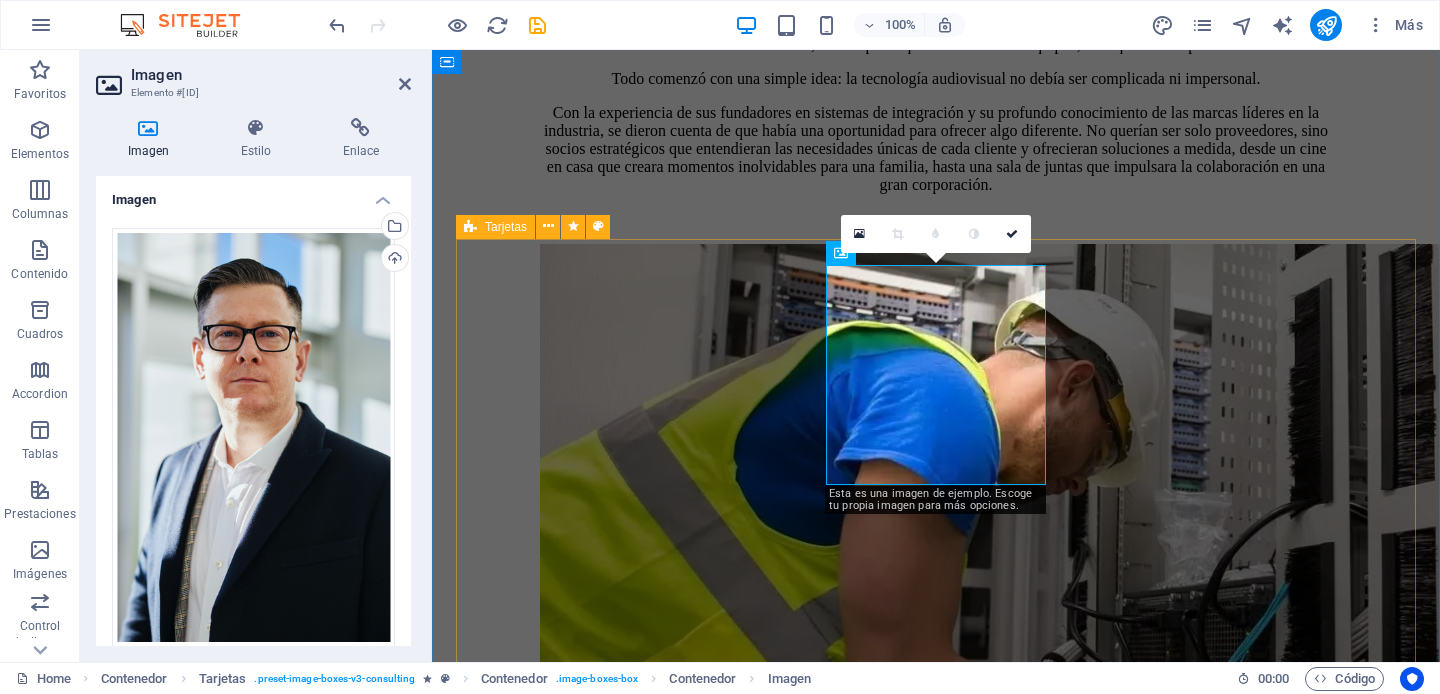 scroll, scrollTop: 2405, scrollLeft: 0, axis: vertical 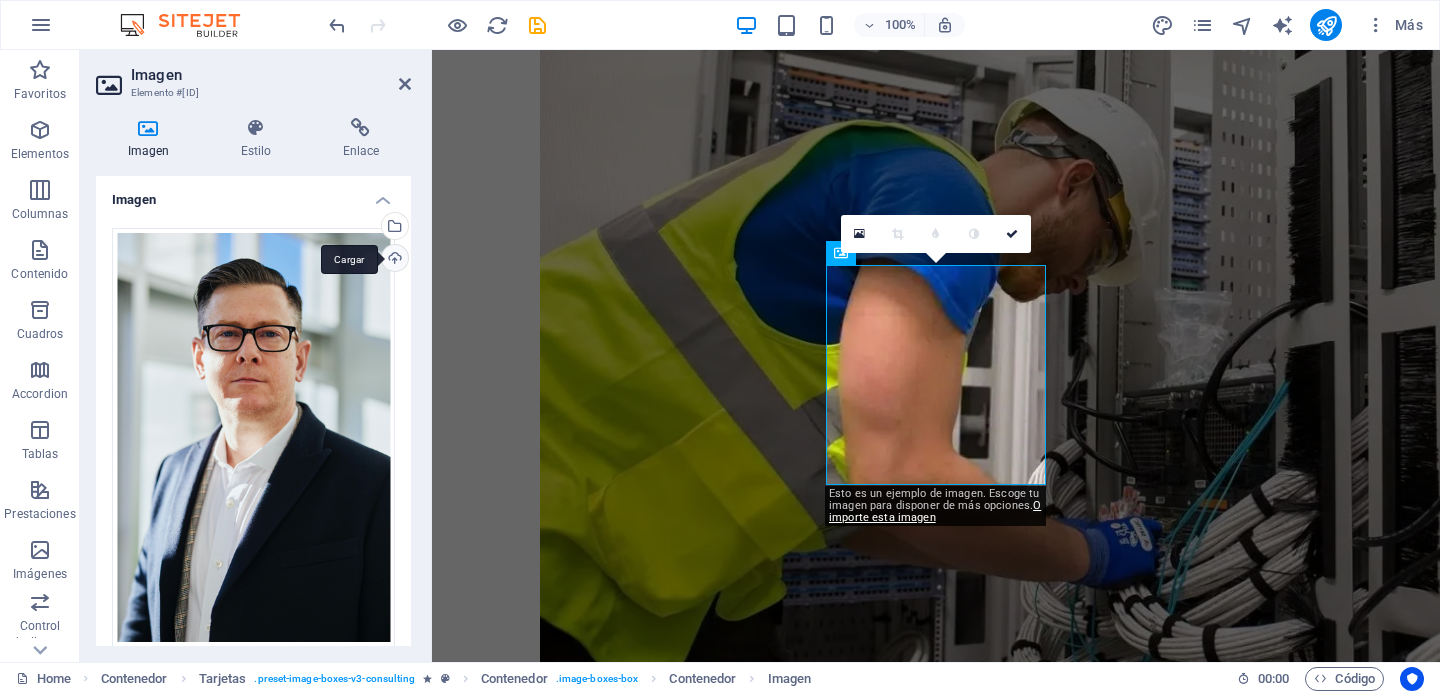 click on "Cargar" at bounding box center [393, 260] 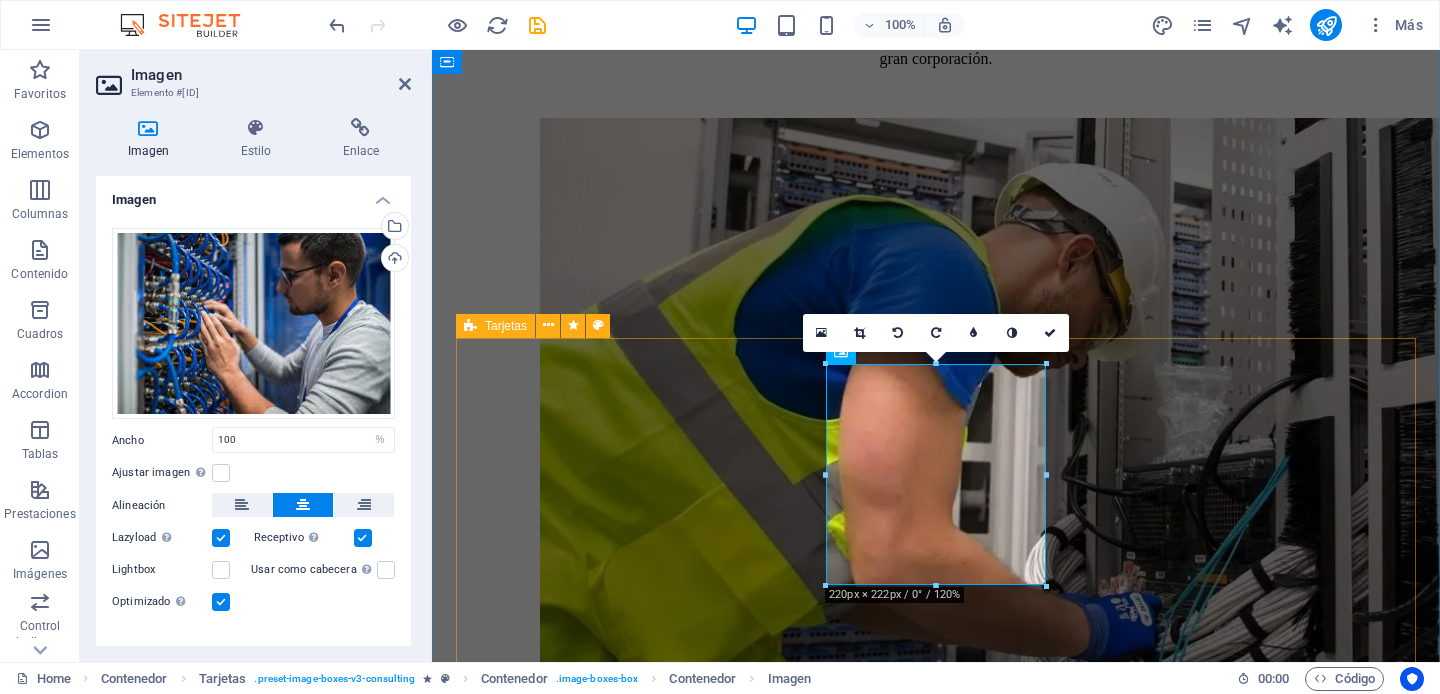 scroll, scrollTop: 2306, scrollLeft: 0, axis: vertical 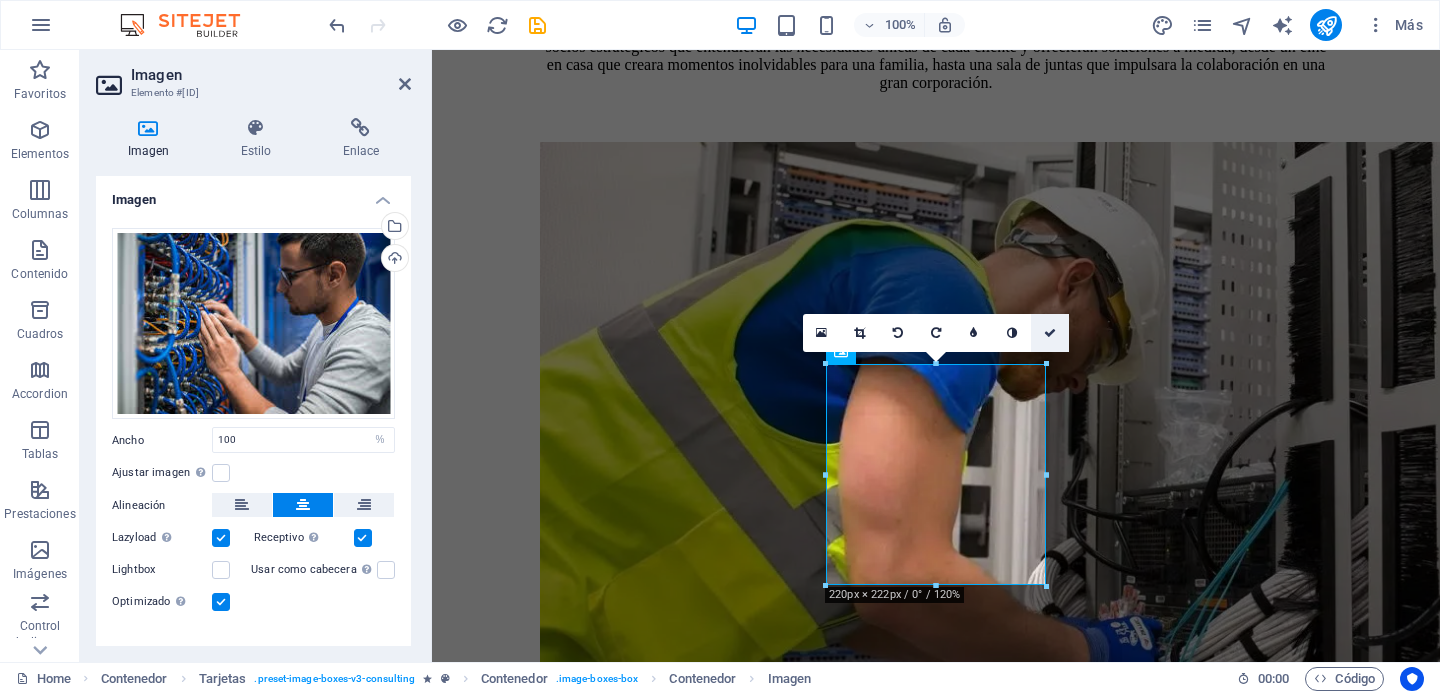 click at bounding box center [1050, 333] 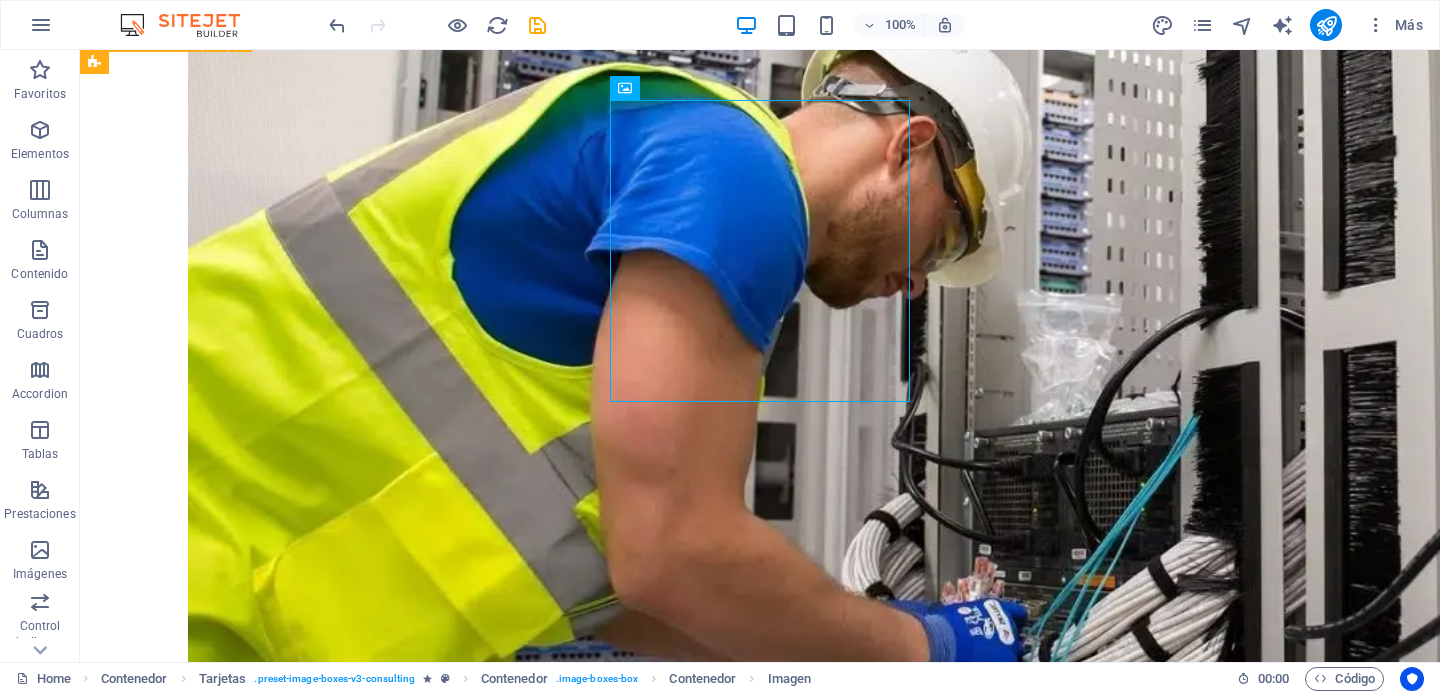 scroll, scrollTop: 2368, scrollLeft: 0, axis: vertical 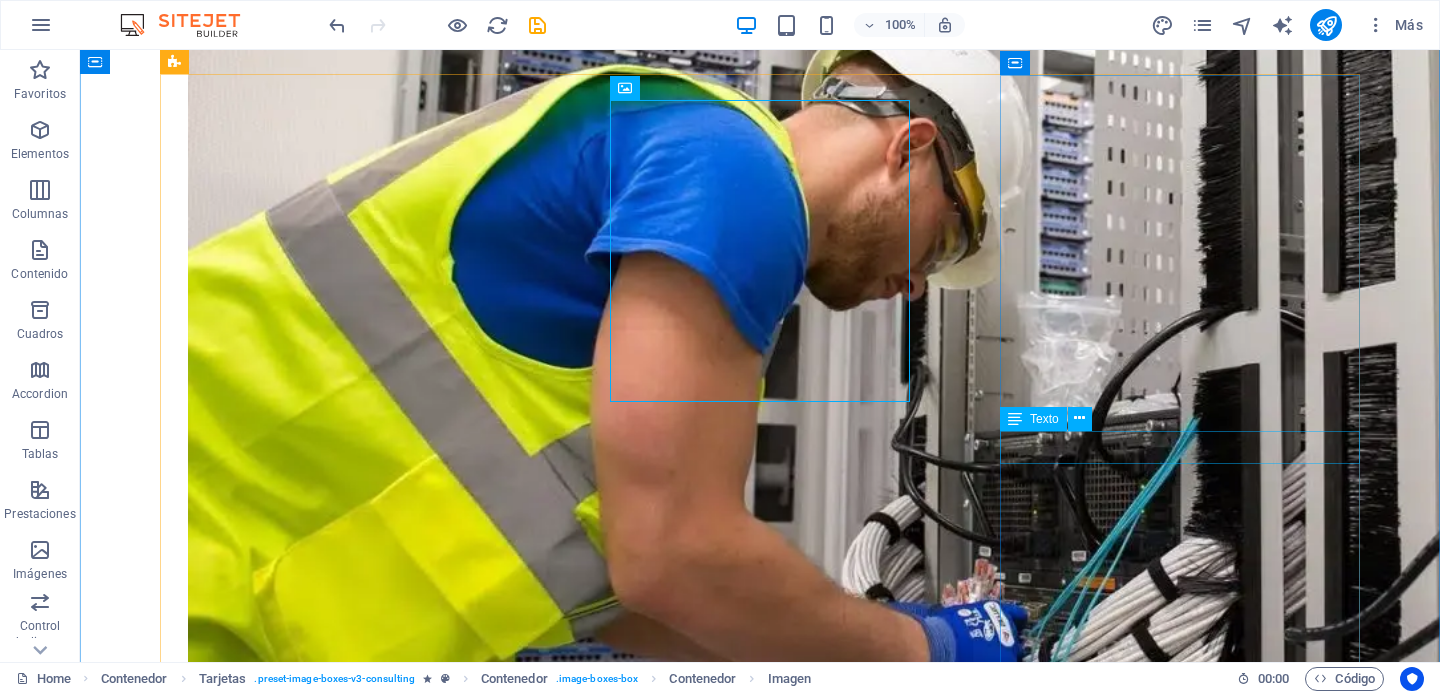click on "[FIRST] [LAST]" at bounding box center (760, 6292) 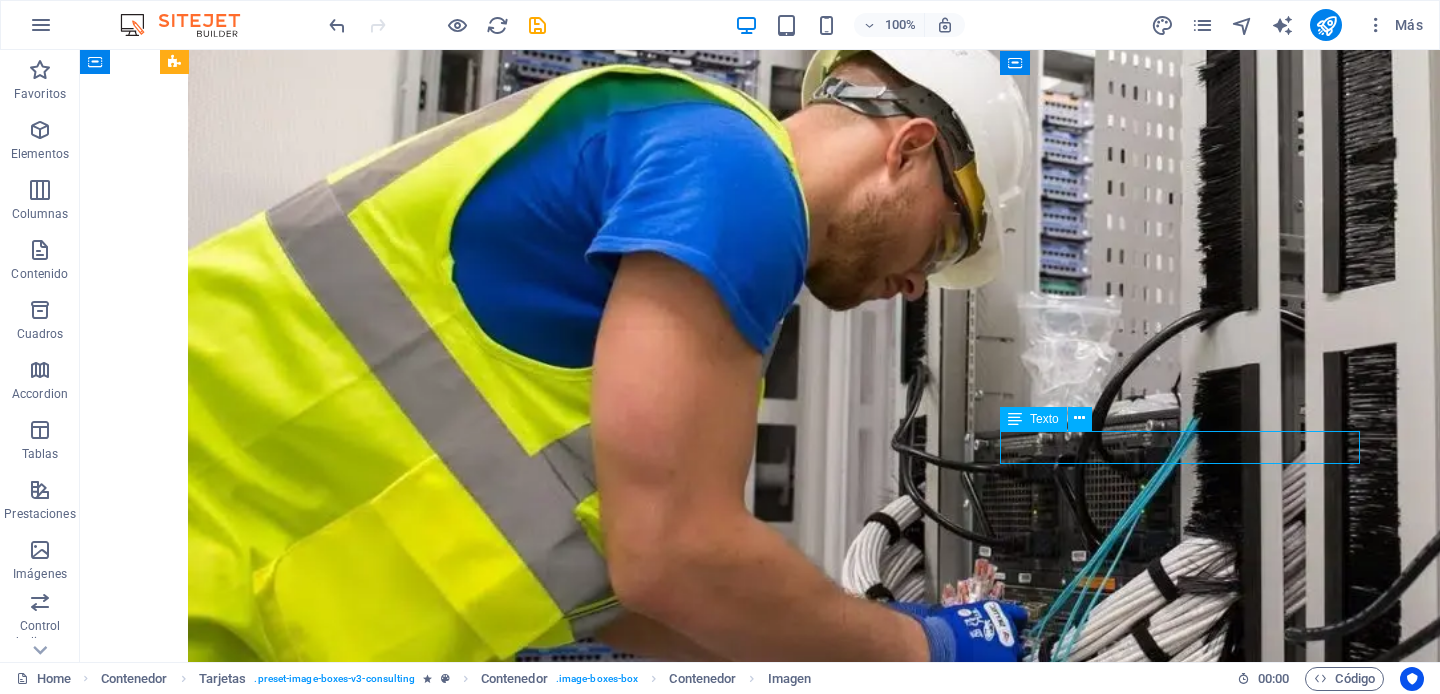click on "[FIRST] [LAST]" at bounding box center (760, 6292) 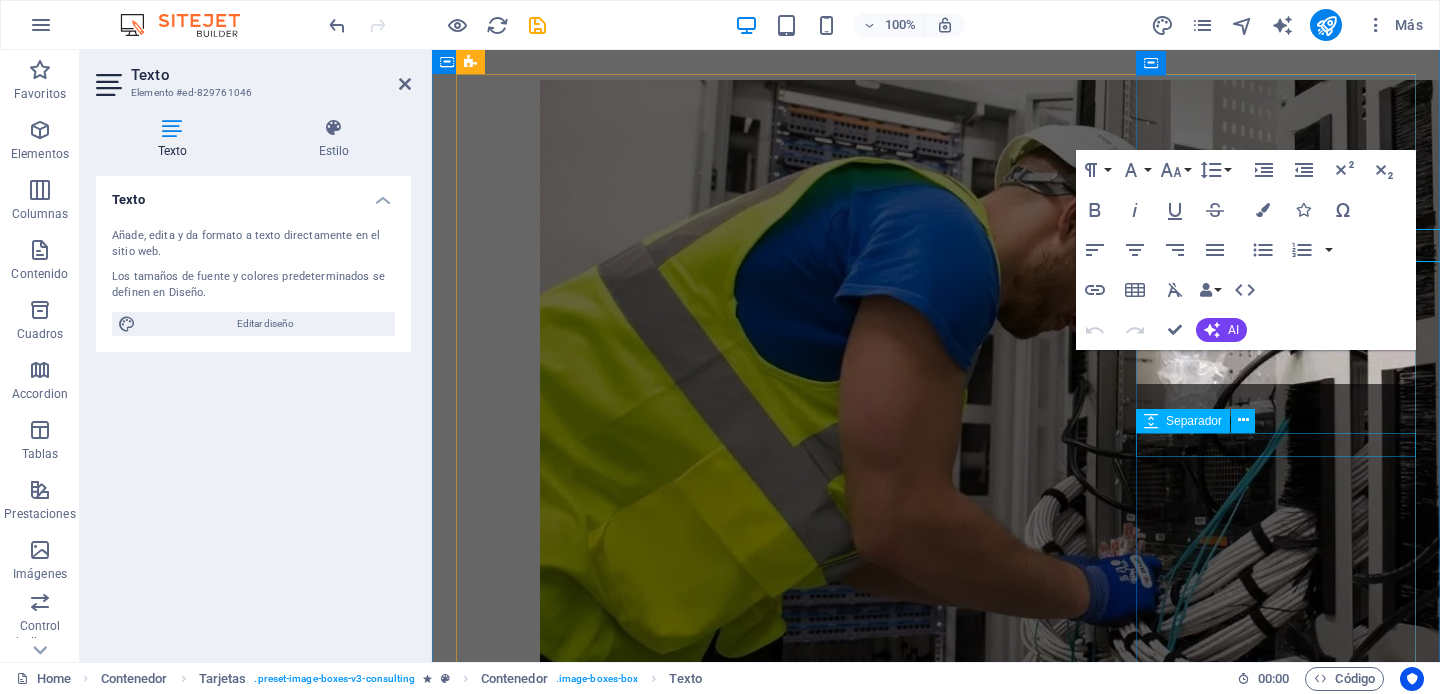 scroll, scrollTop: 2570, scrollLeft: 0, axis: vertical 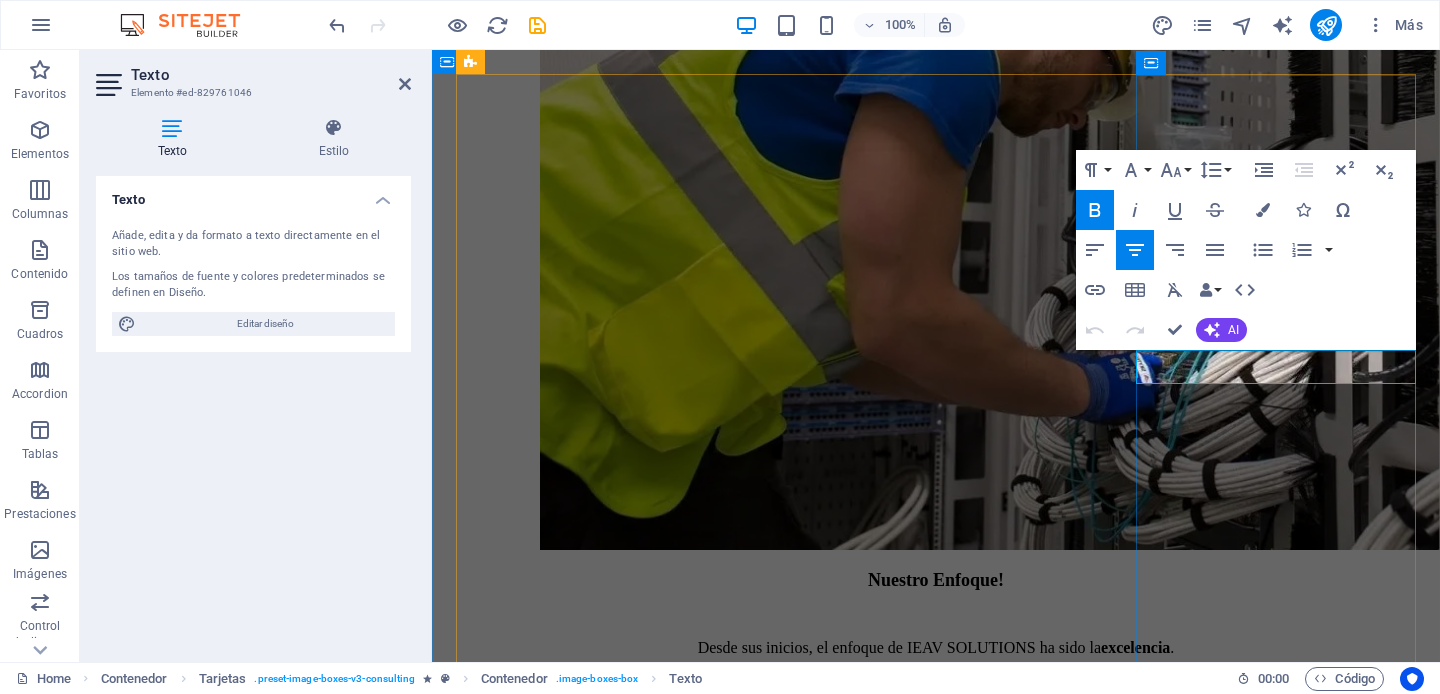 click on "[FIRST] [LAST]" at bounding box center (936, 5023) 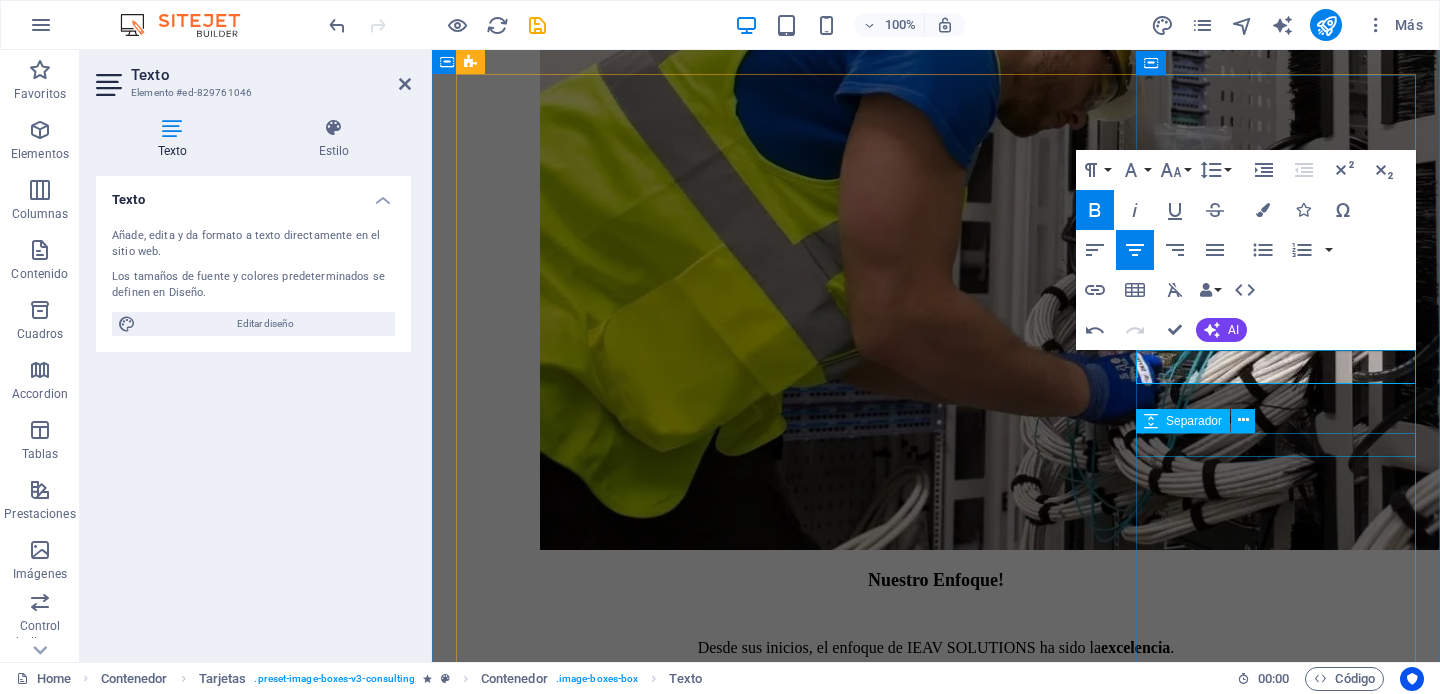 click at bounding box center (936, 5142) 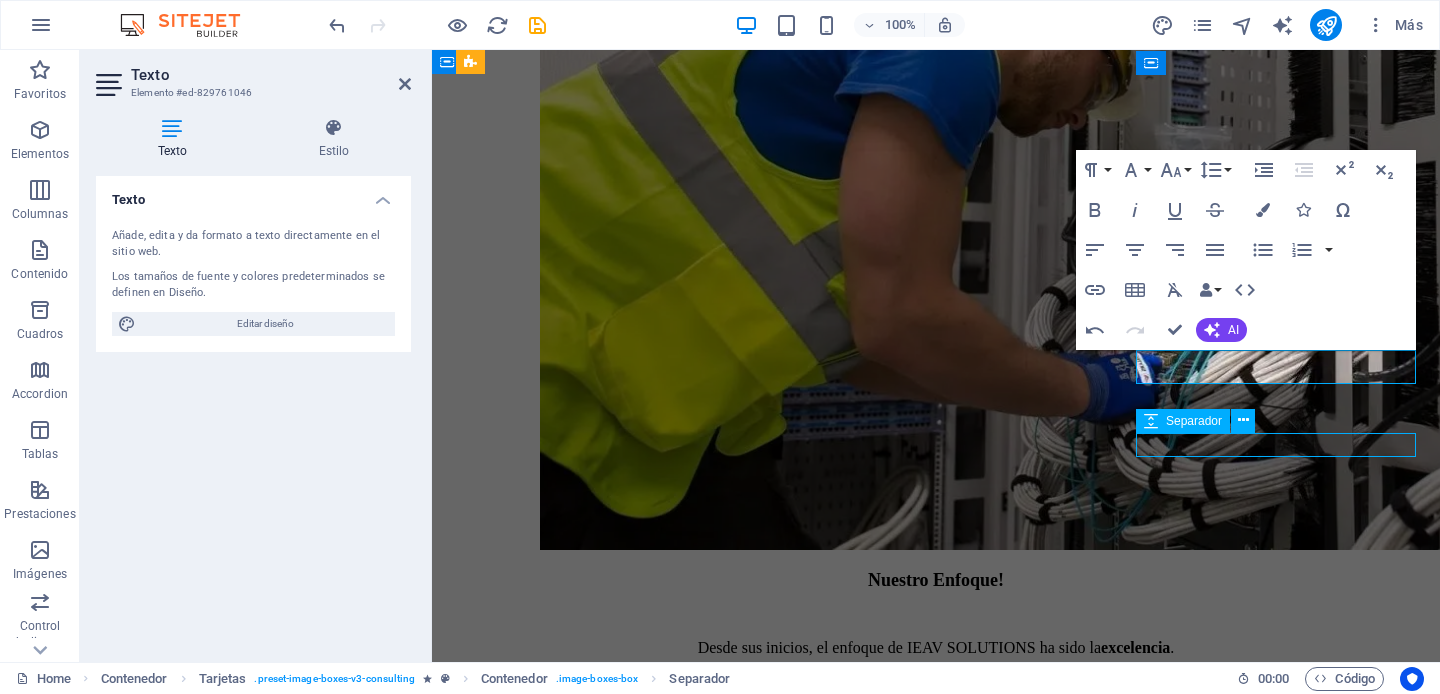 scroll, scrollTop: 2368, scrollLeft: 0, axis: vertical 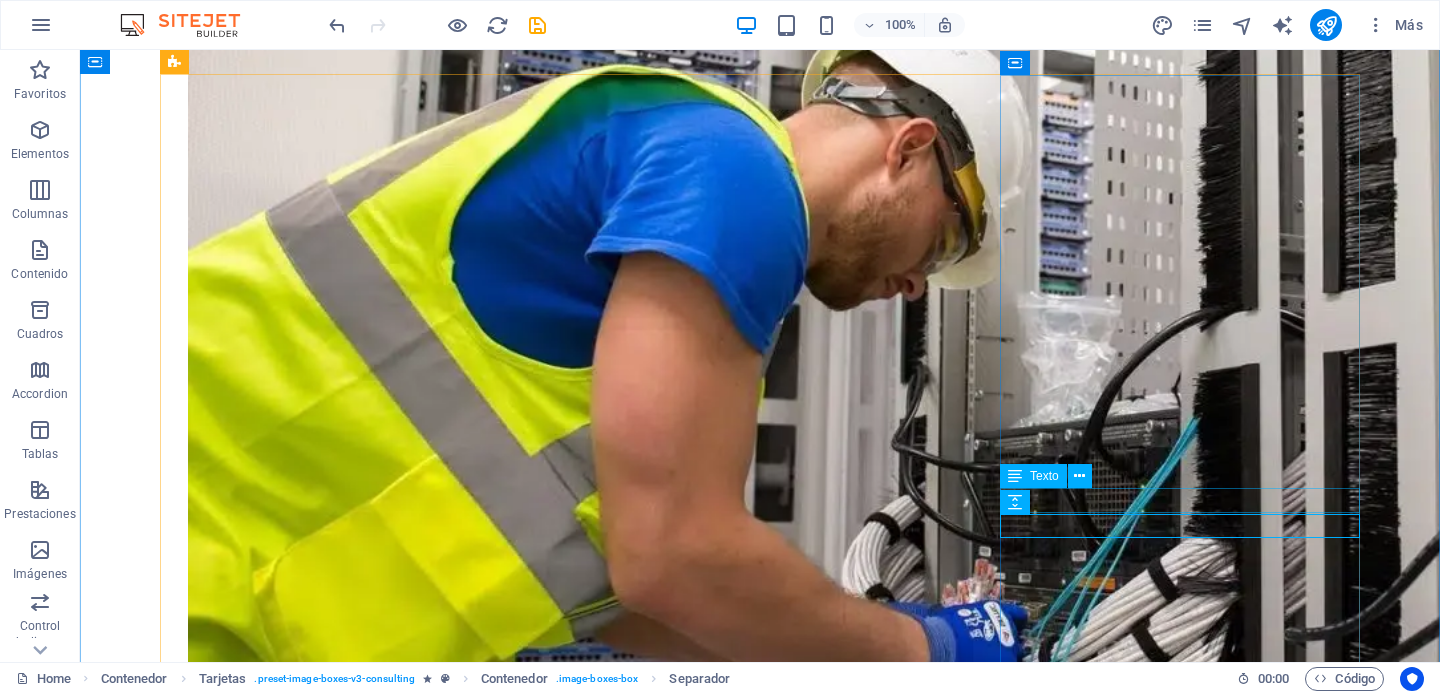 click on "Strategy Consultant" at bounding box center [760, 6372] 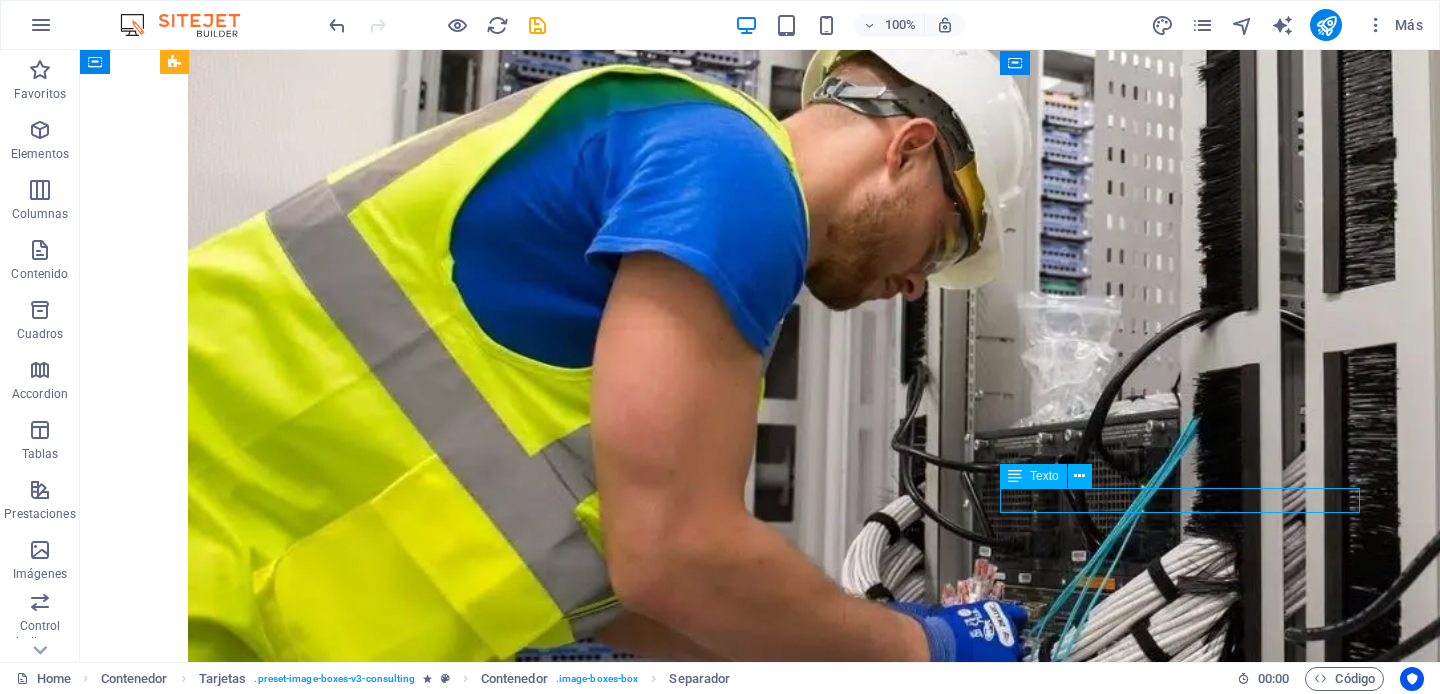 click on "Strategy Consultant" at bounding box center (760, 6372) 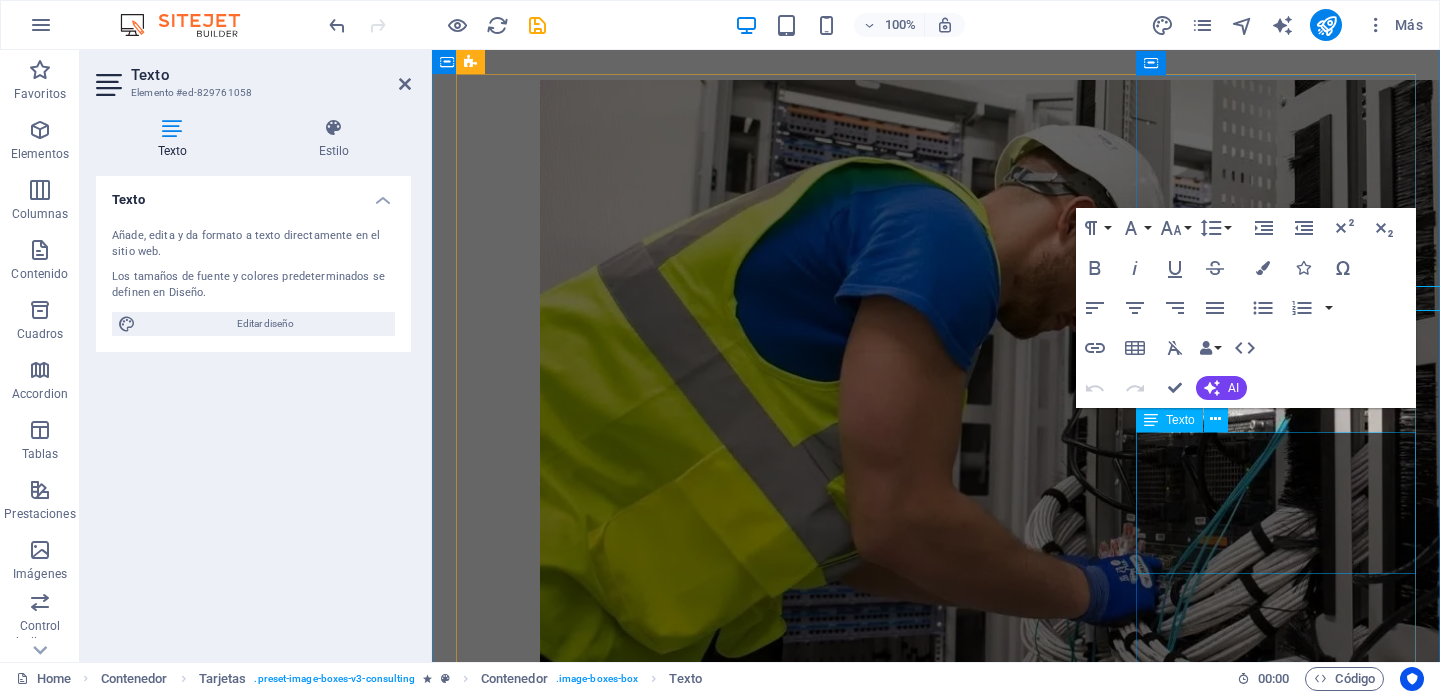 scroll, scrollTop: 2570, scrollLeft: 0, axis: vertical 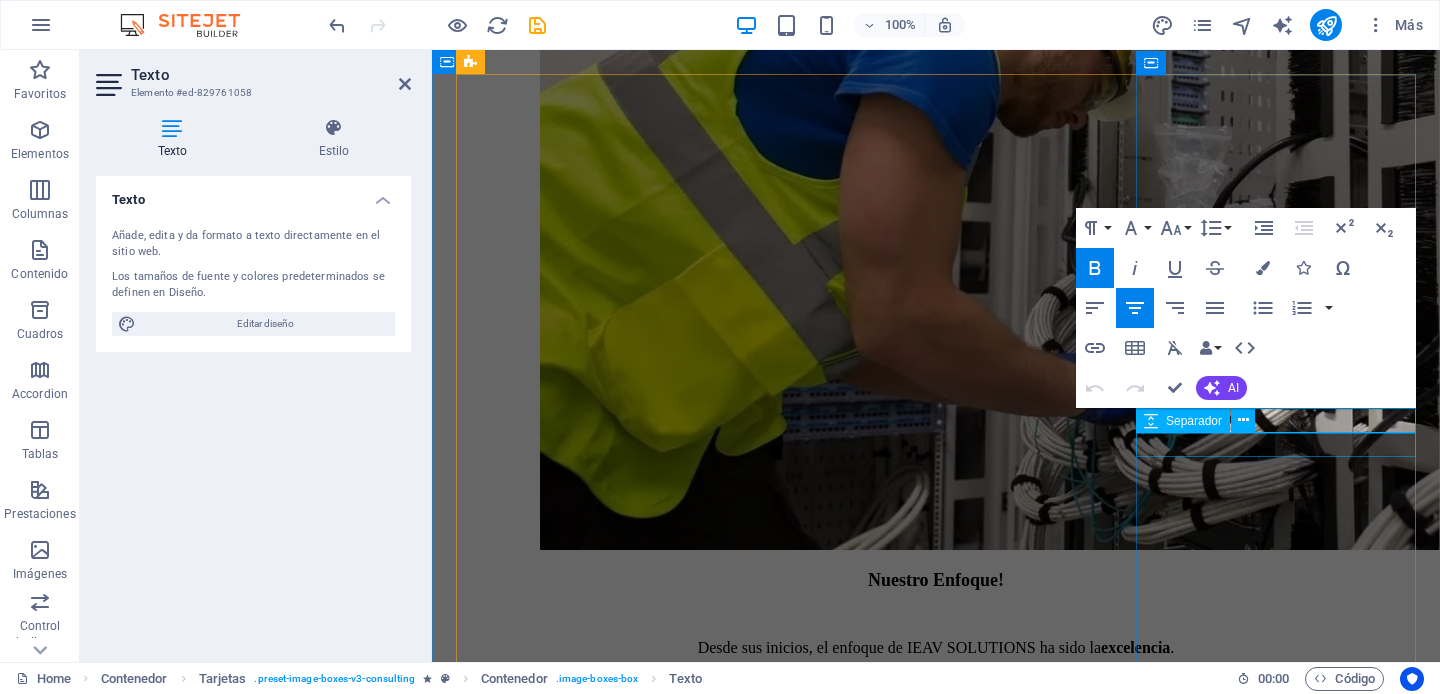 type 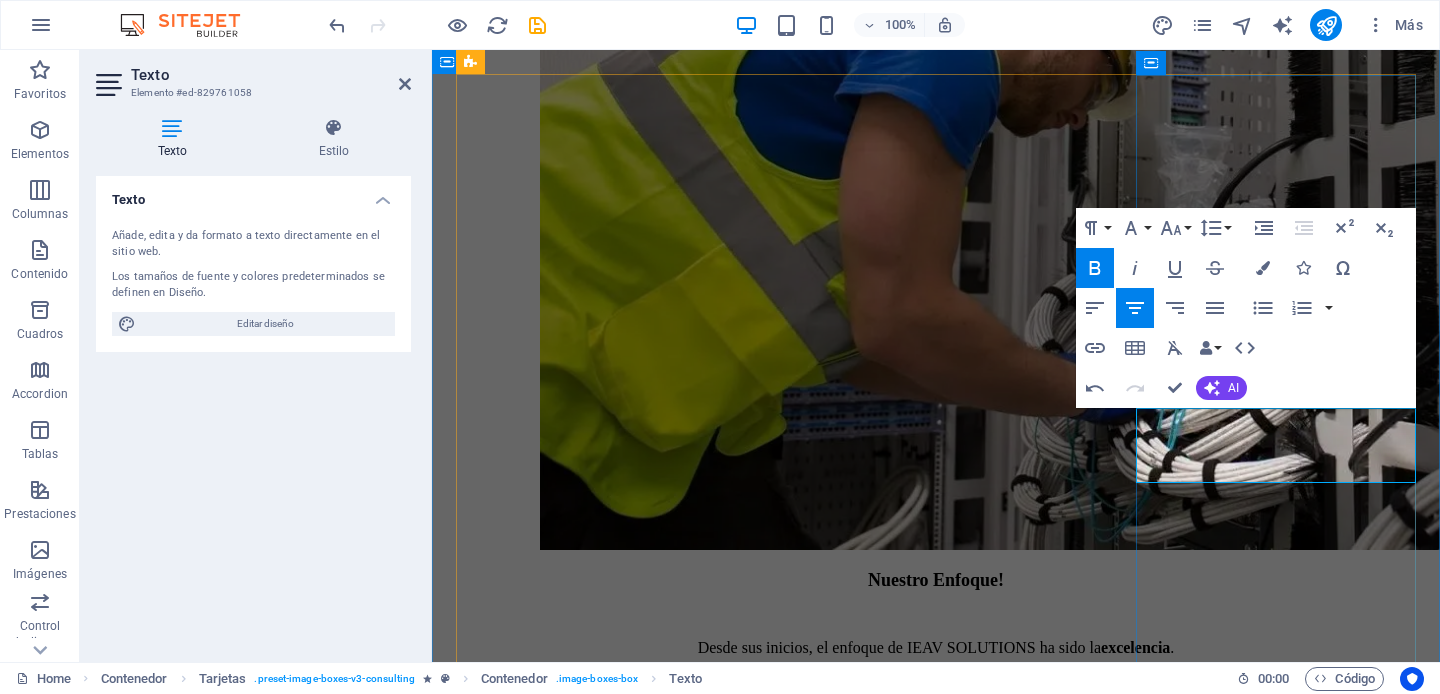 click on "Departamento Instalaciones Audiovisuales" at bounding box center [936, 5103] 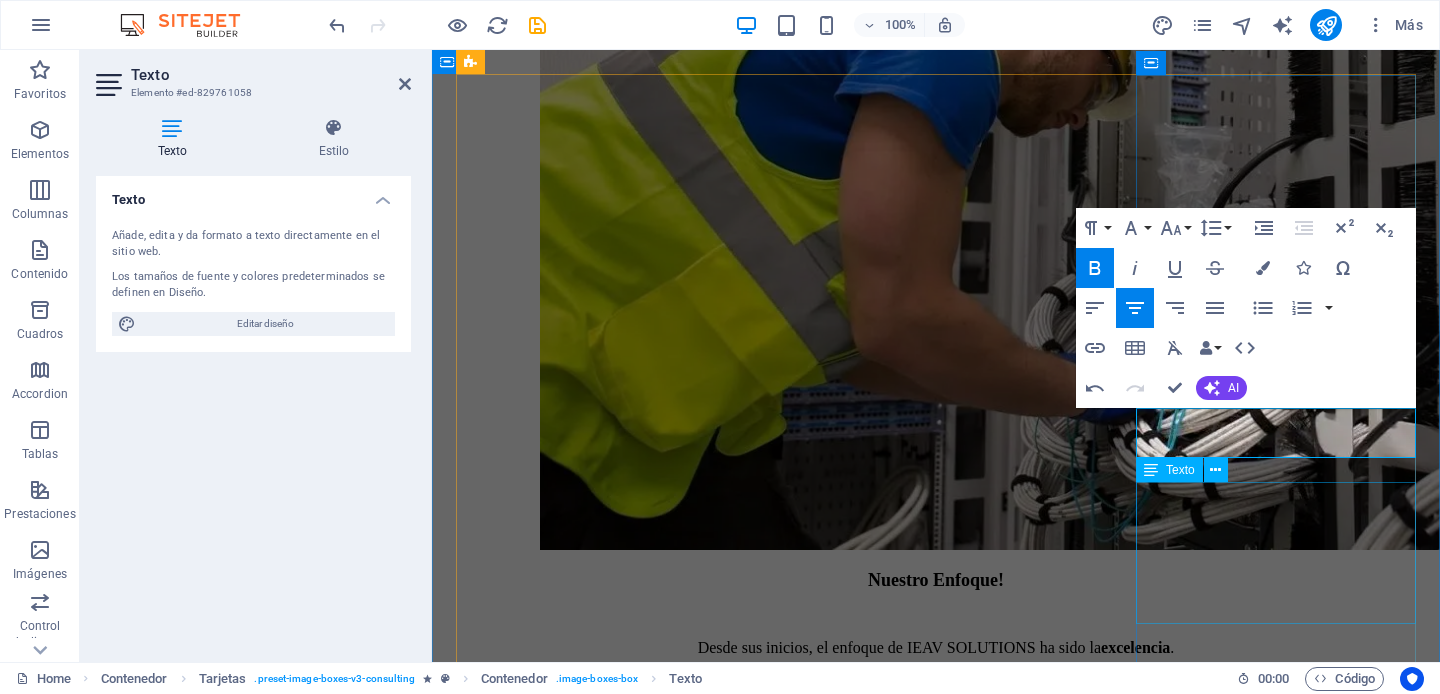 click on "Our Strategy Consultant crafts innovative plans and strategy to drive growth and profitability for clients world wide." at bounding box center [936, 5179] 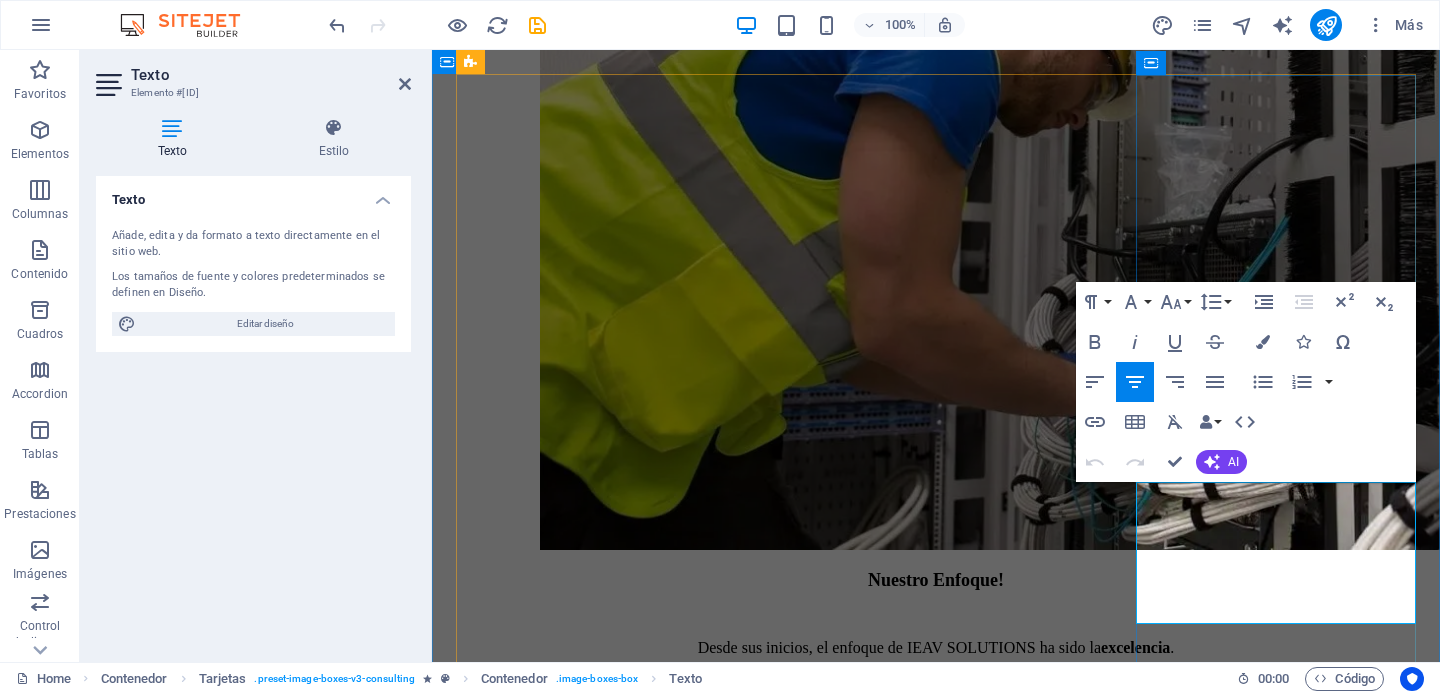 click on "Our Strategy Consultant crafts innovative plans and strategy to drive growth and profitability for clients world wide." at bounding box center (936, 5179) 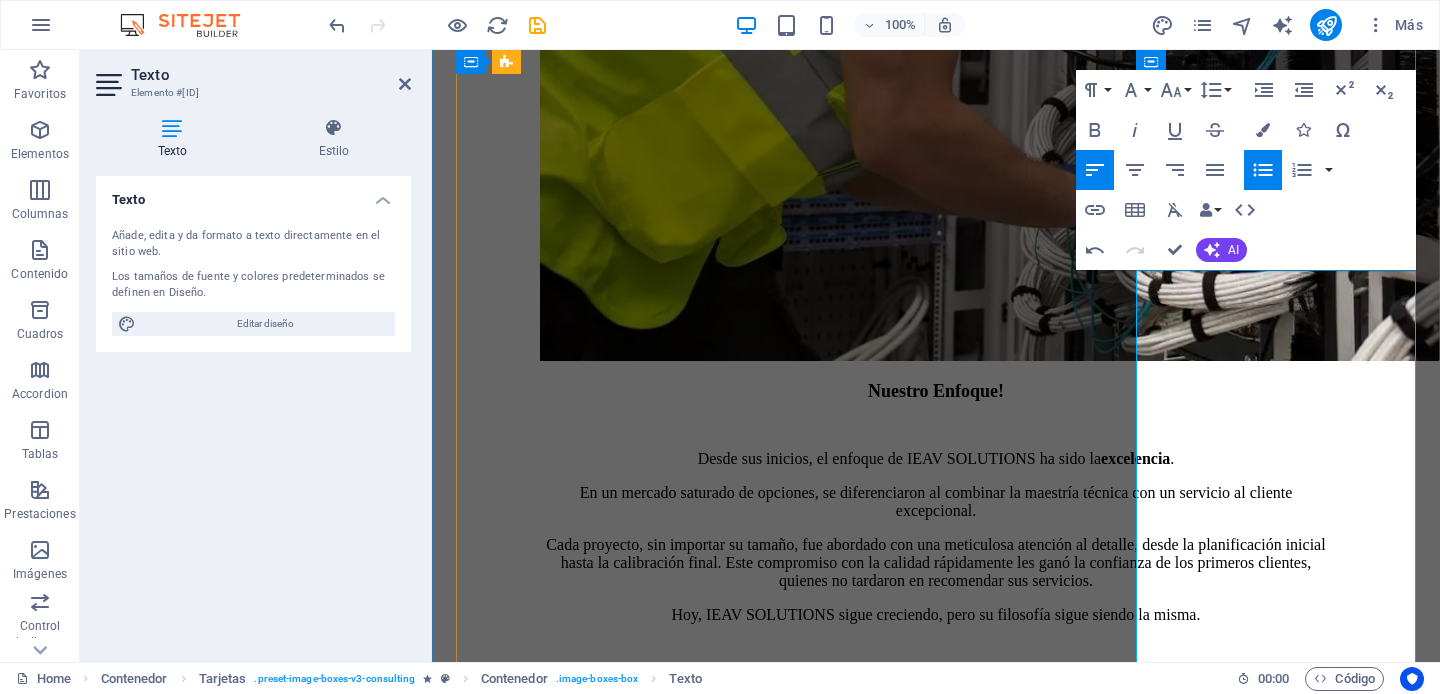 scroll, scrollTop: 2782, scrollLeft: 0, axis: vertical 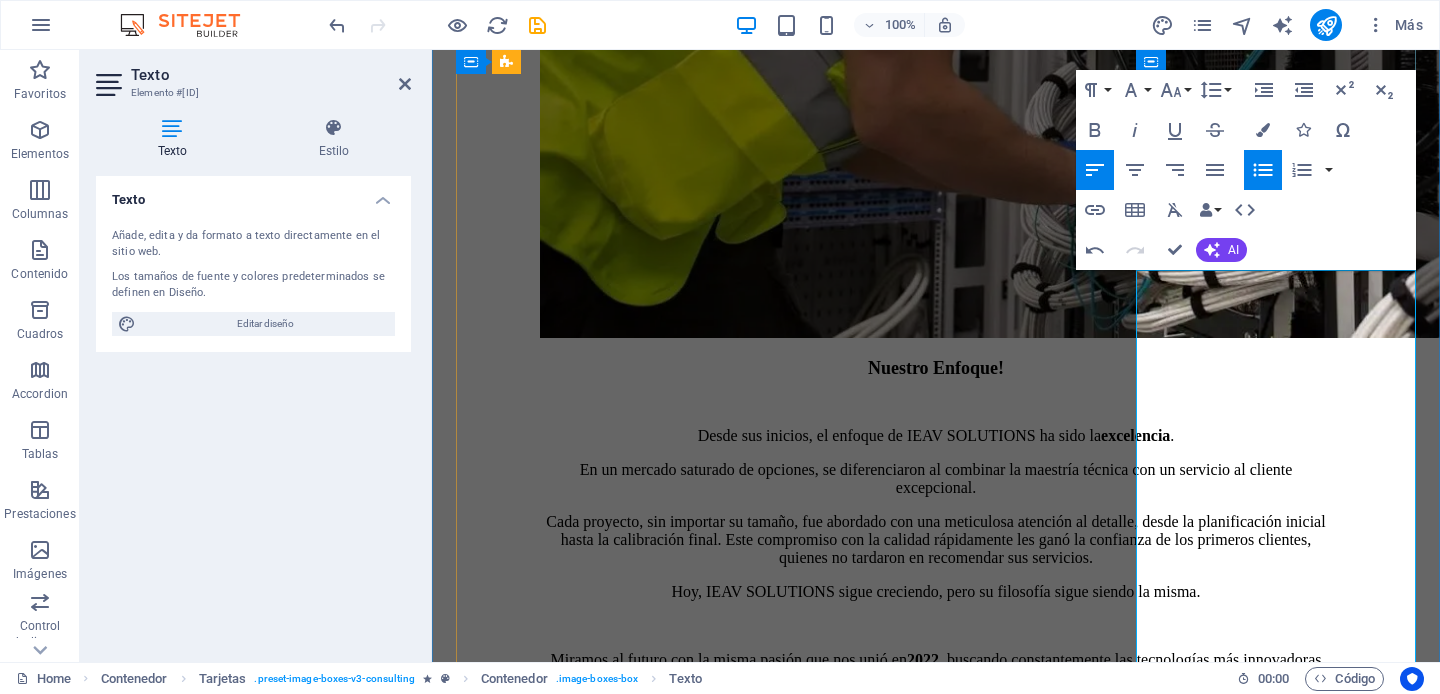 drag, startPoint x: 1252, startPoint y: 590, endPoint x: 1157, endPoint y: 338, distance: 269.31207 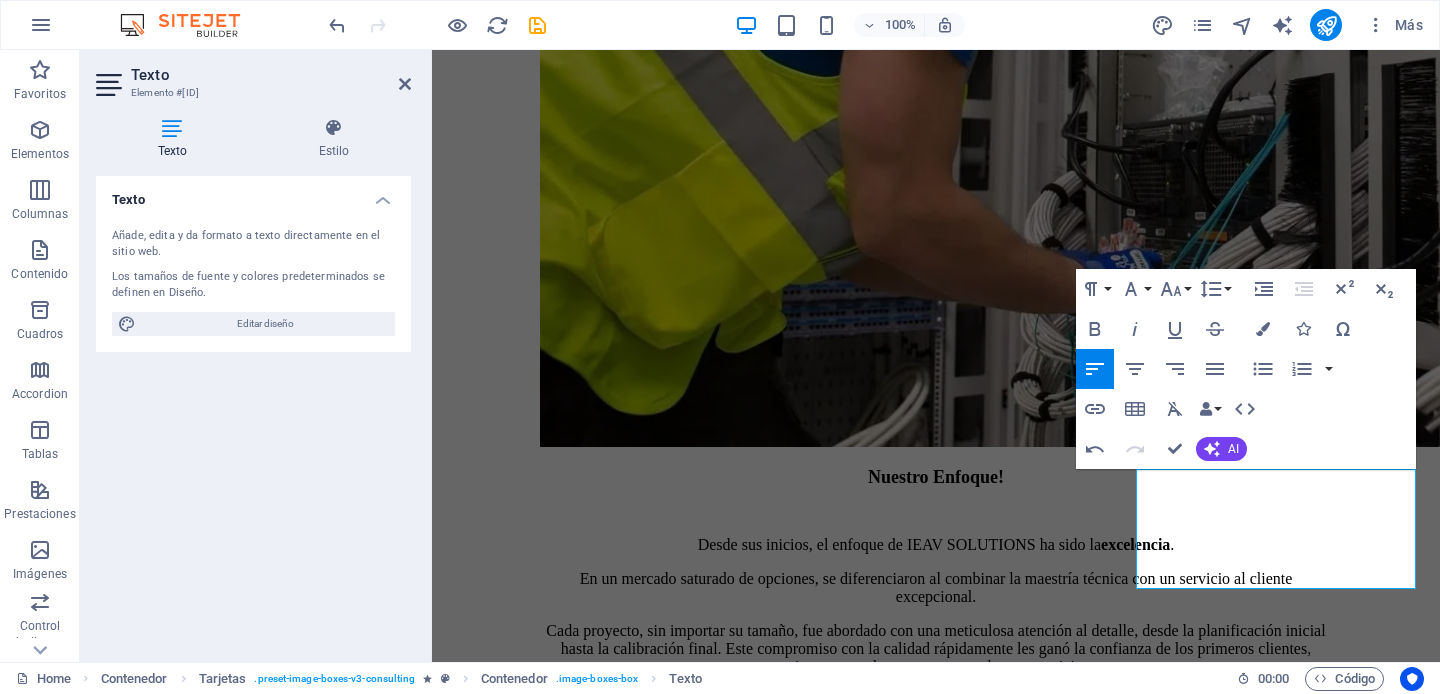 scroll, scrollTop: 2583, scrollLeft: 0, axis: vertical 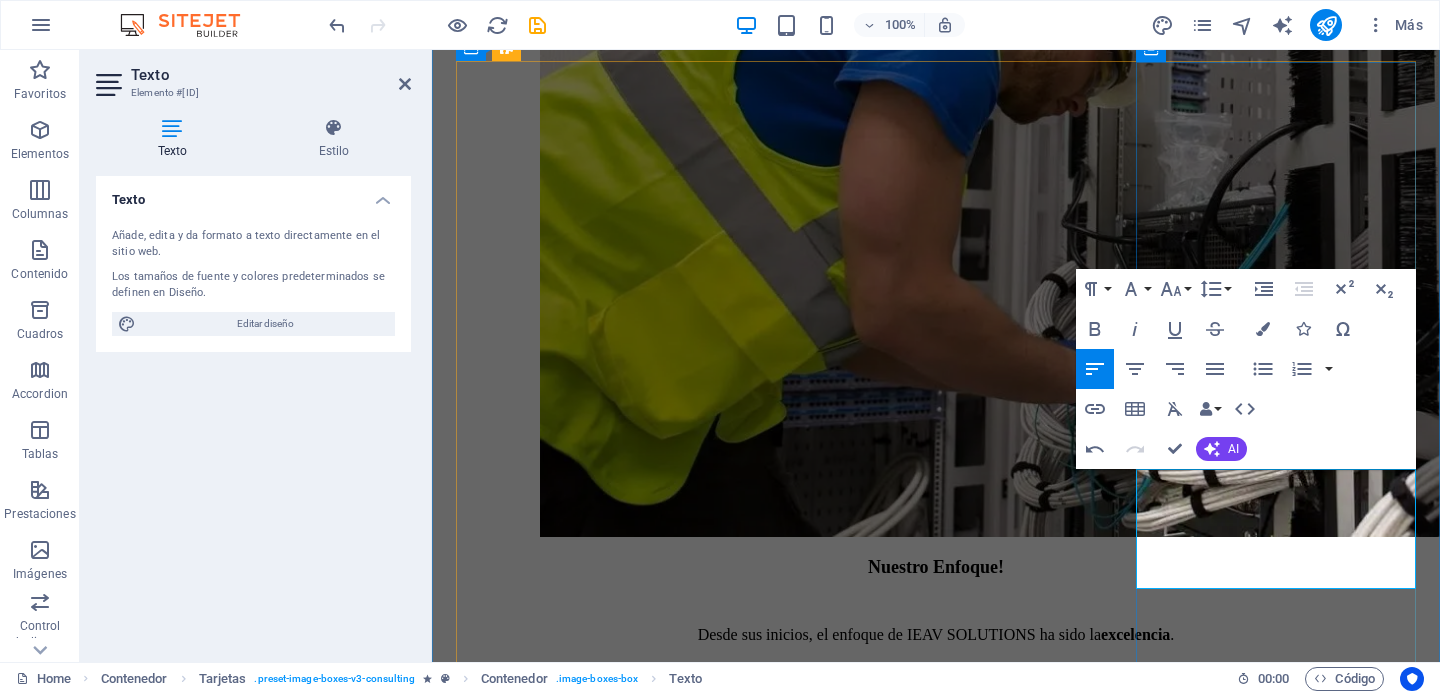 click at bounding box center (936, 5200) 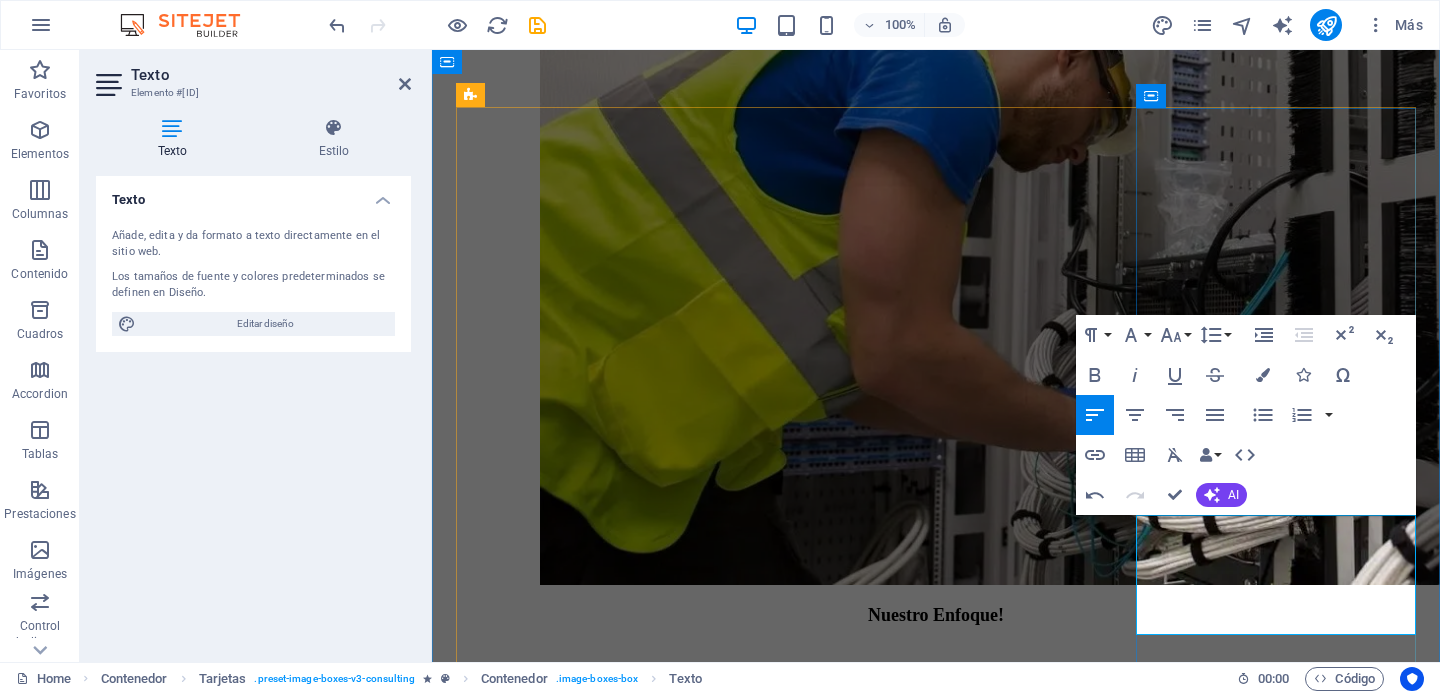 scroll, scrollTop: 2542, scrollLeft: 0, axis: vertical 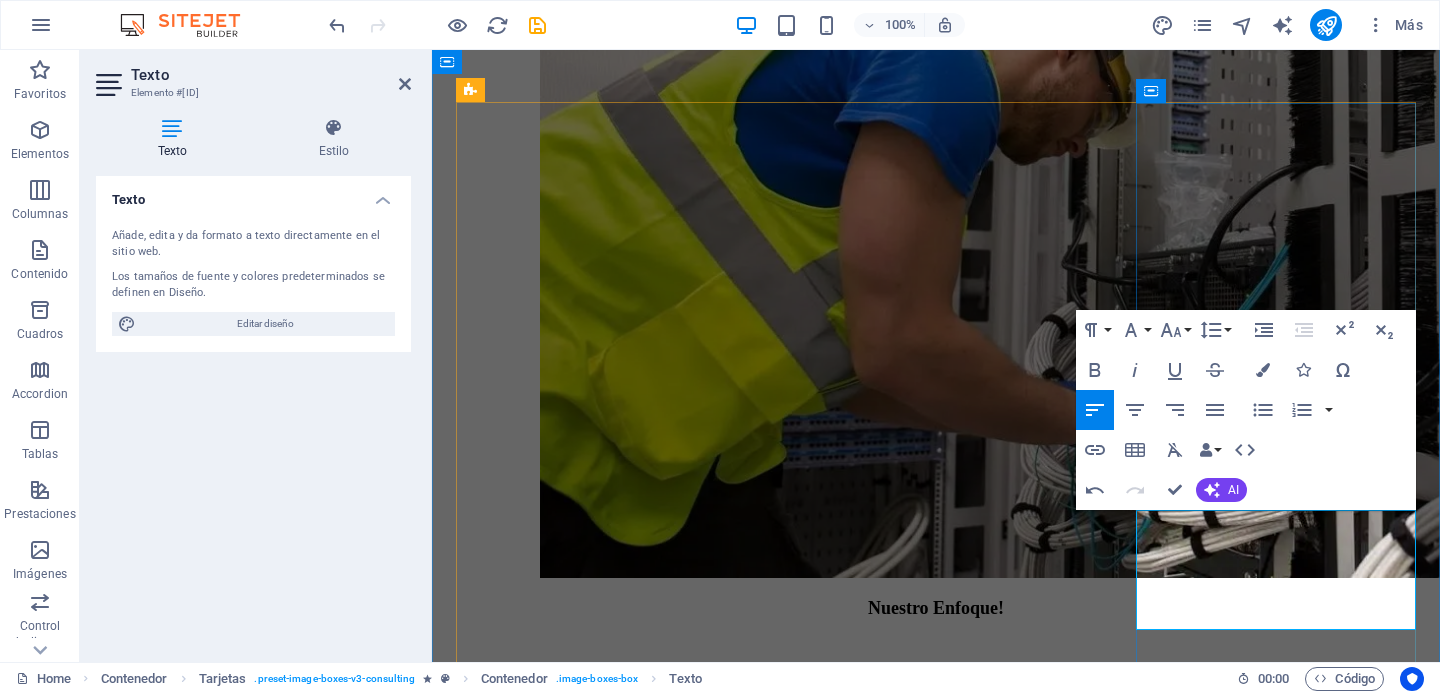 click on "En esencia, son lo que convierte un edificio simple en un espacio" at bounding box center (936, 5207) 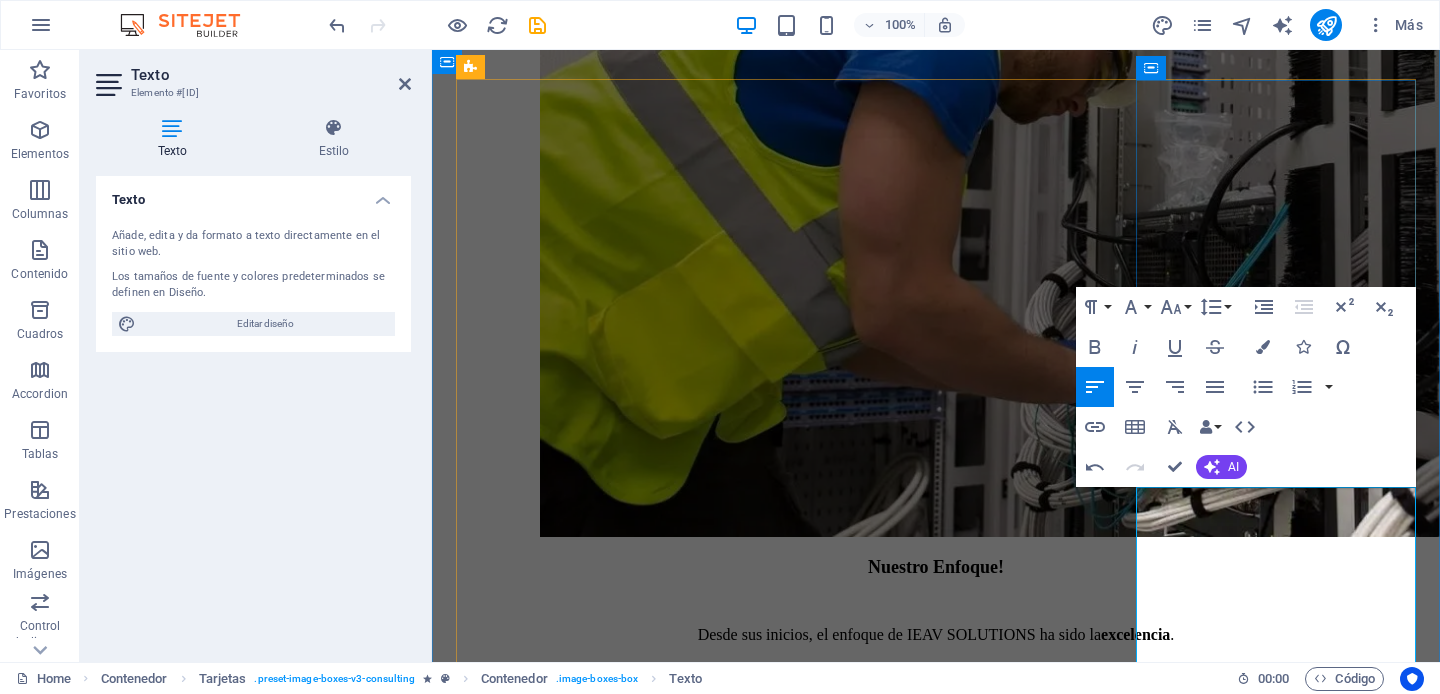 scroll, scrollTop: 2540, scrollLeft: 0, axis: vertical 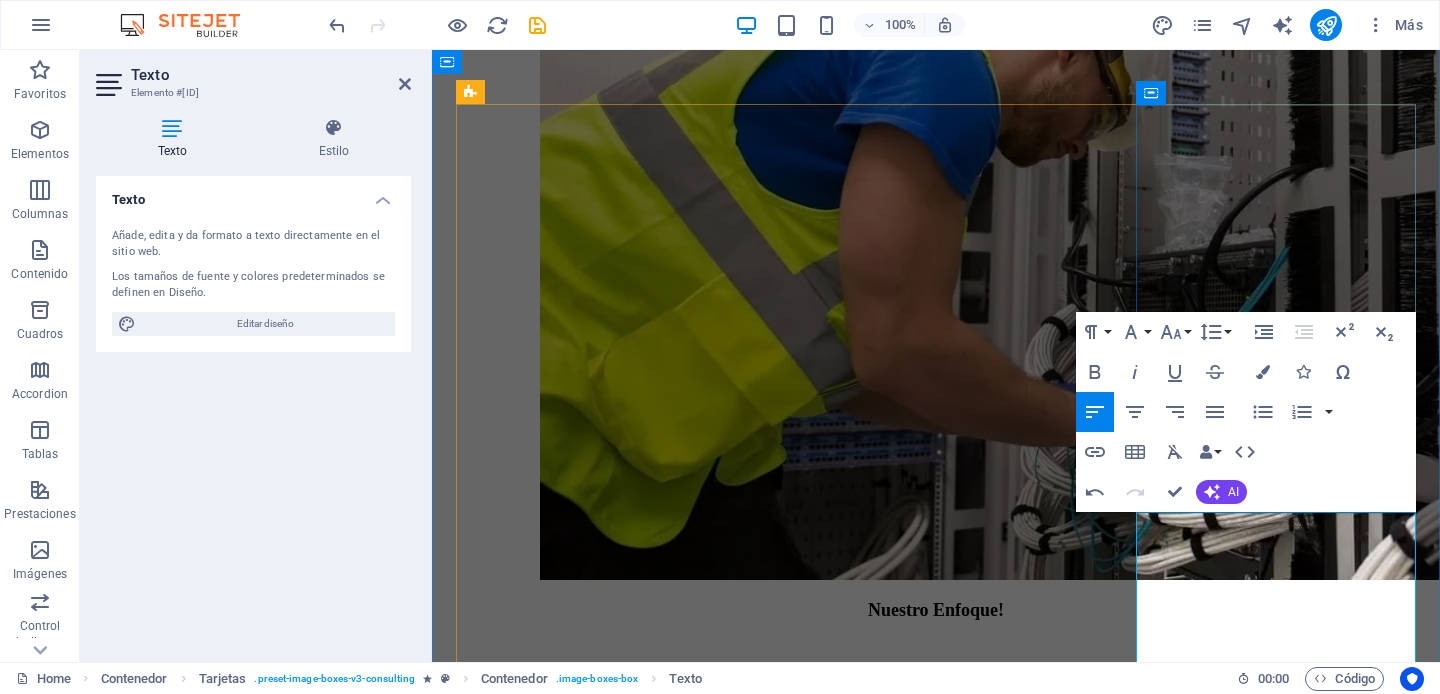 click on "Se refieren a la integración de equipos de sonido, video y control para crear una experiencia determinada o facilitar la comunicación." at bounding box center [936, 5209] 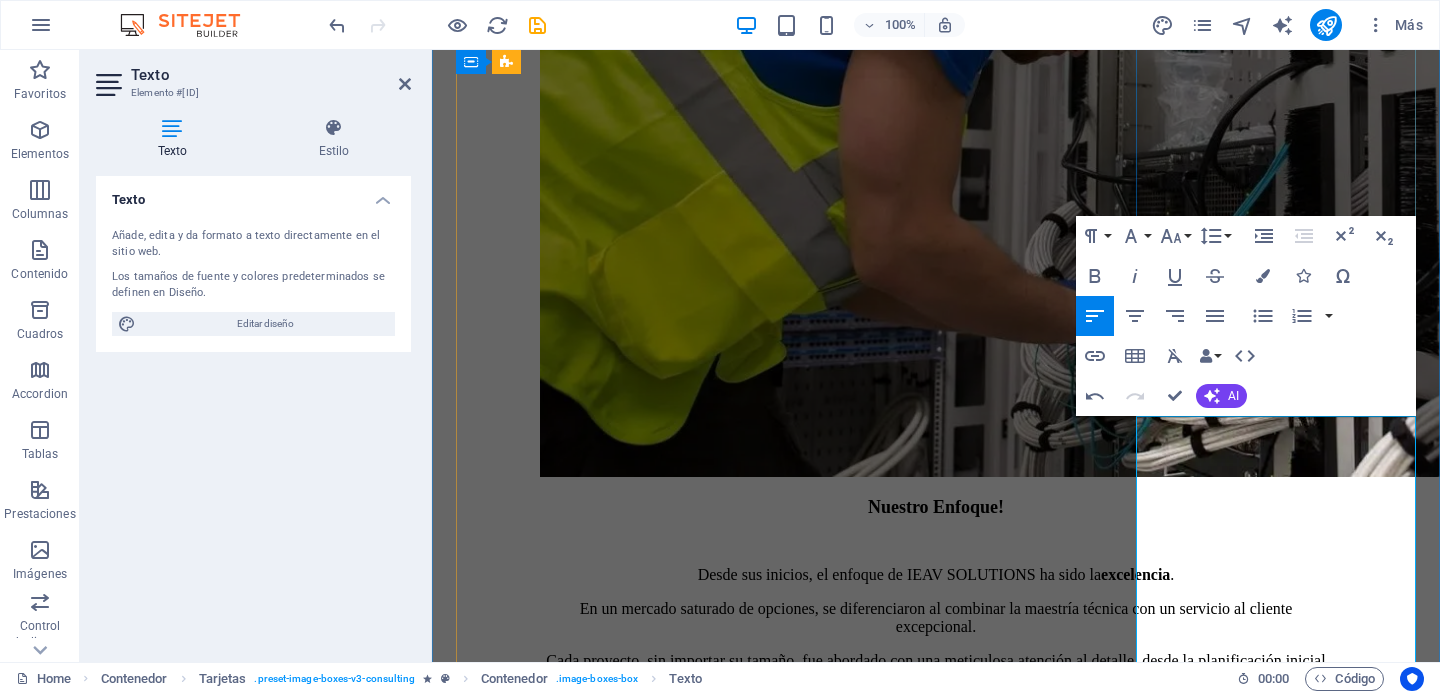 scroll, scrollTop: 2635, scrollLeft: 0, axis: vertical 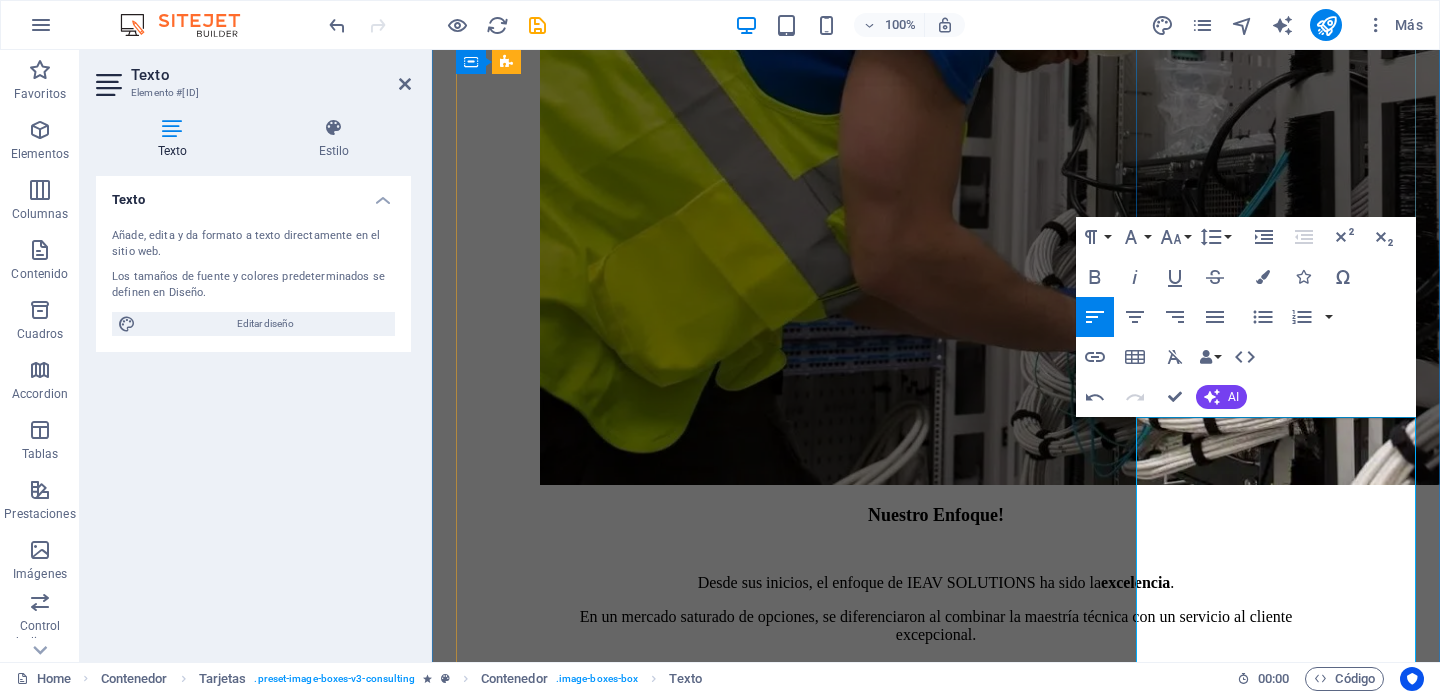 click on "Departamento que realiza la i ntegración de equipos de sonido, video y control para crear una experiencia determinada o facilitar la comunicación." at bounding box center (936, 5114) 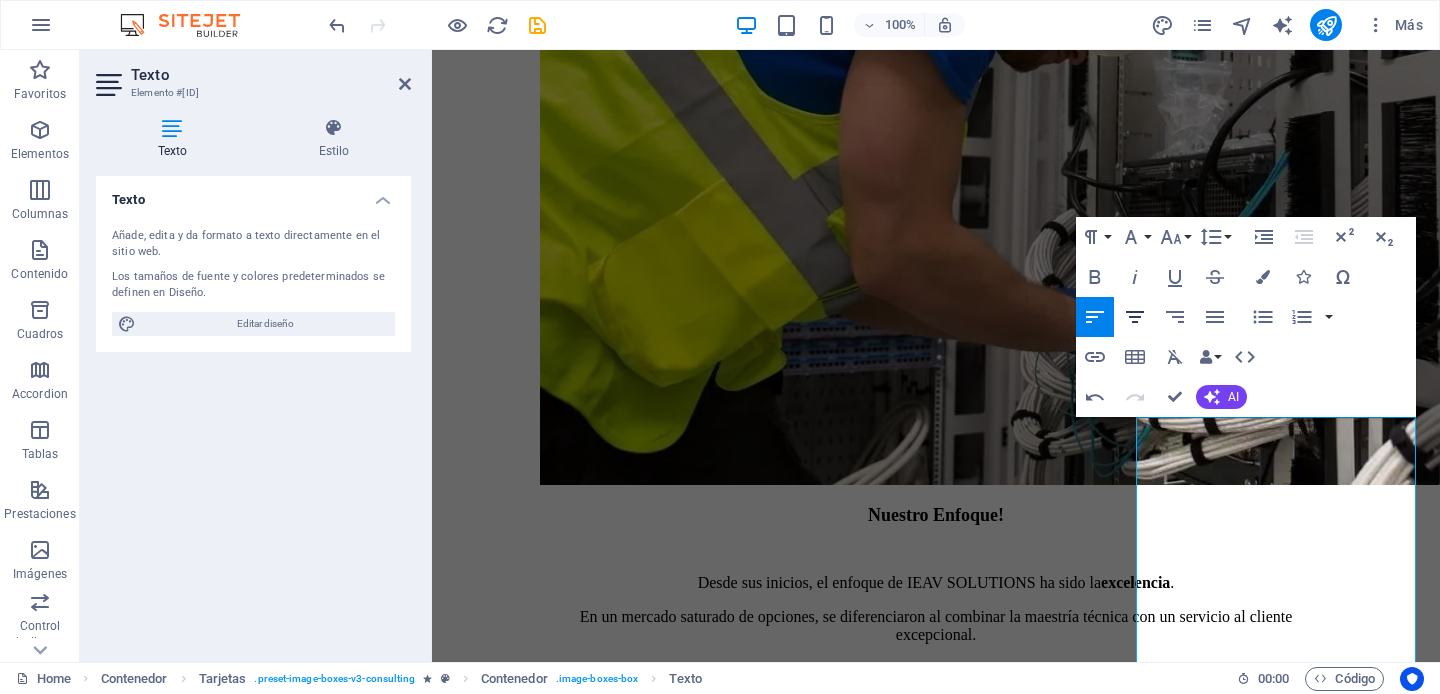 click 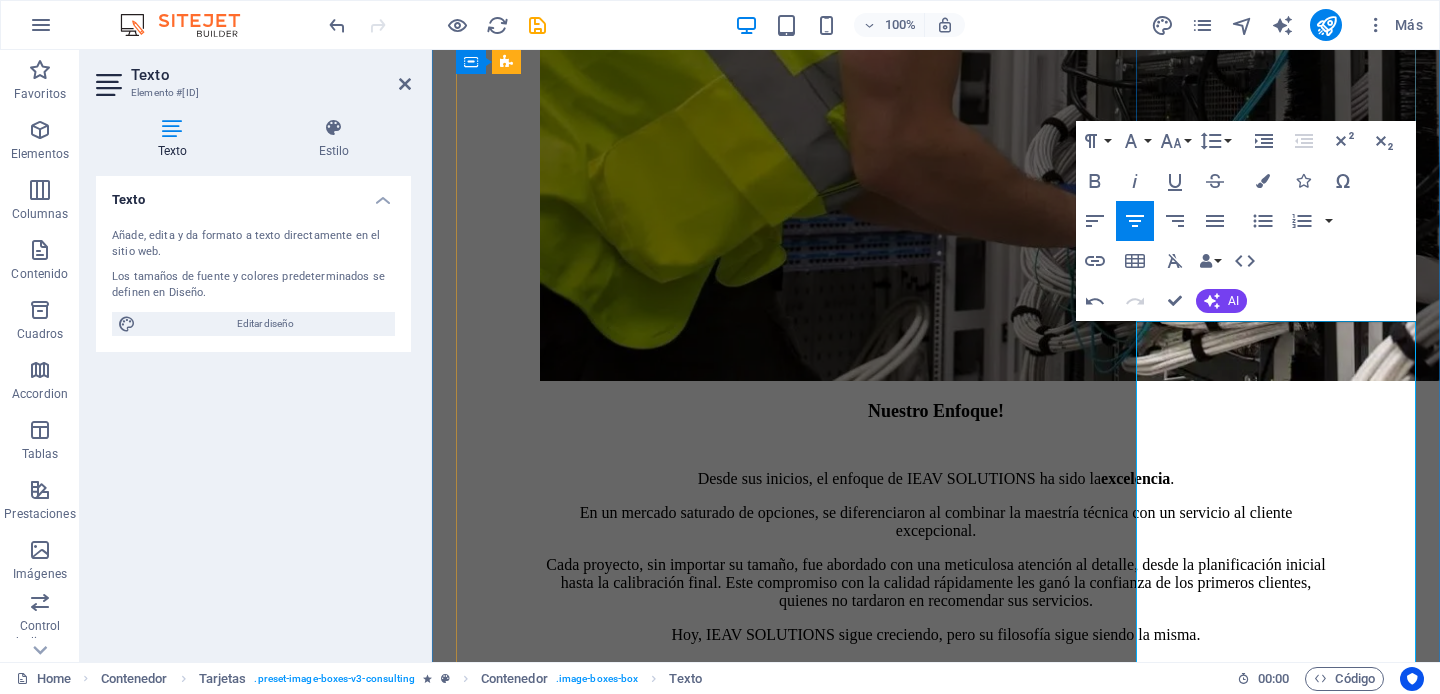 scroll, scrollTop: 2798, scrollLeft: 0, axis: vertical 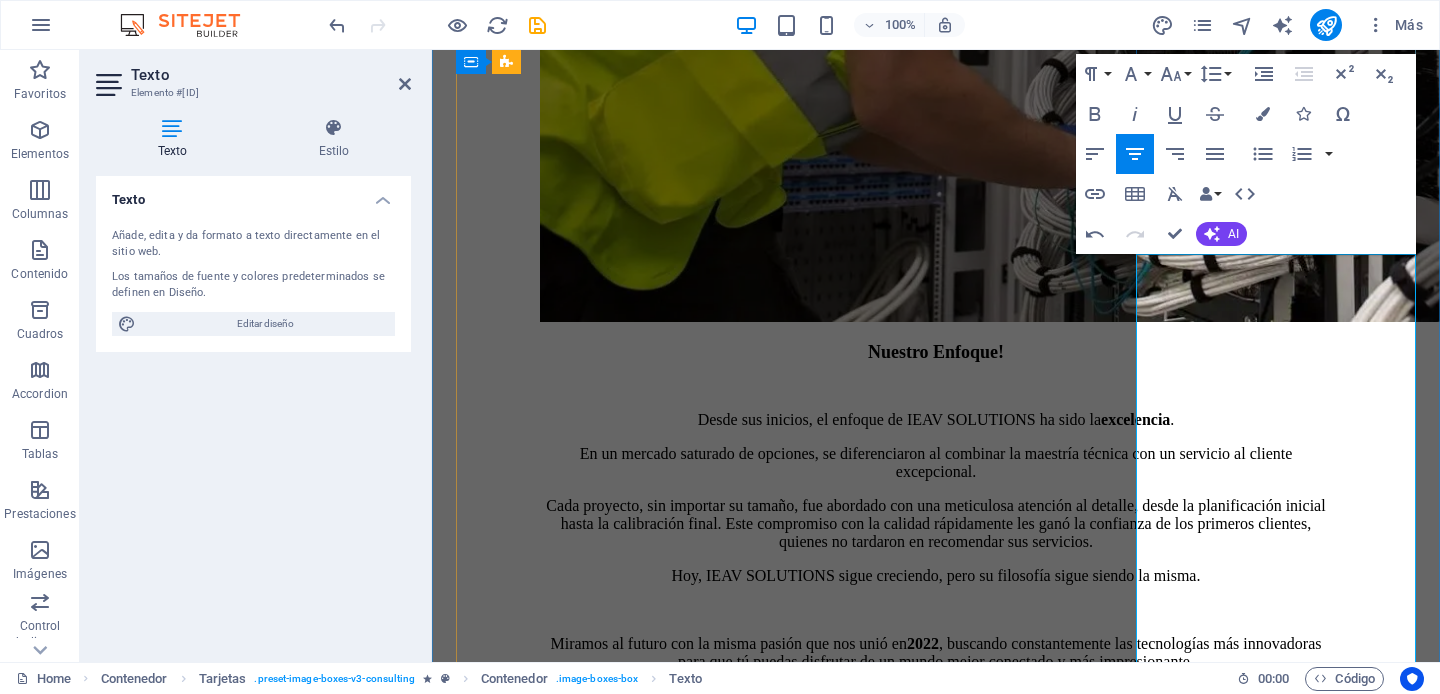 click on "Salas de juntas y conferencias:  Proyectores, pantallas interactivas, sistemas de videoconferencia y micrófonos integrados." at bounding box center [956, 4985] 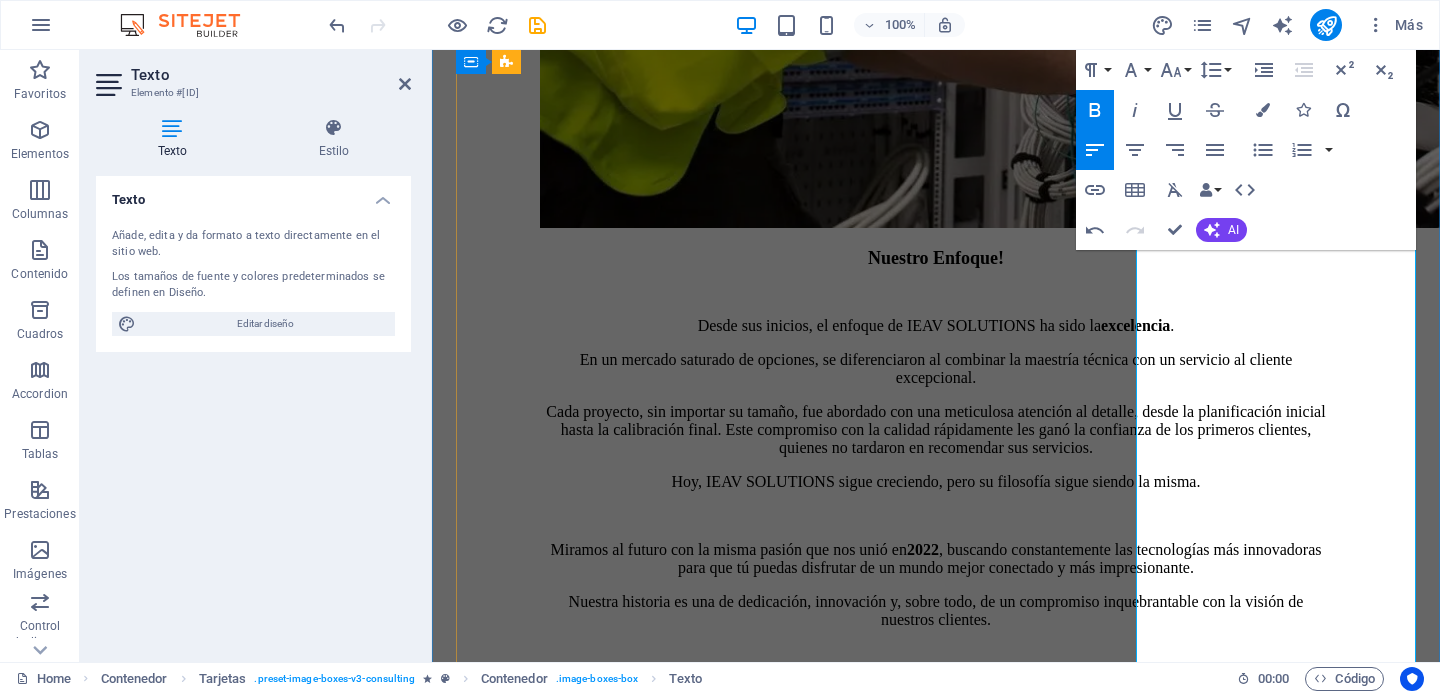 scroll, scrollTop: 2912, scrollLeft: 0, axis: vertical 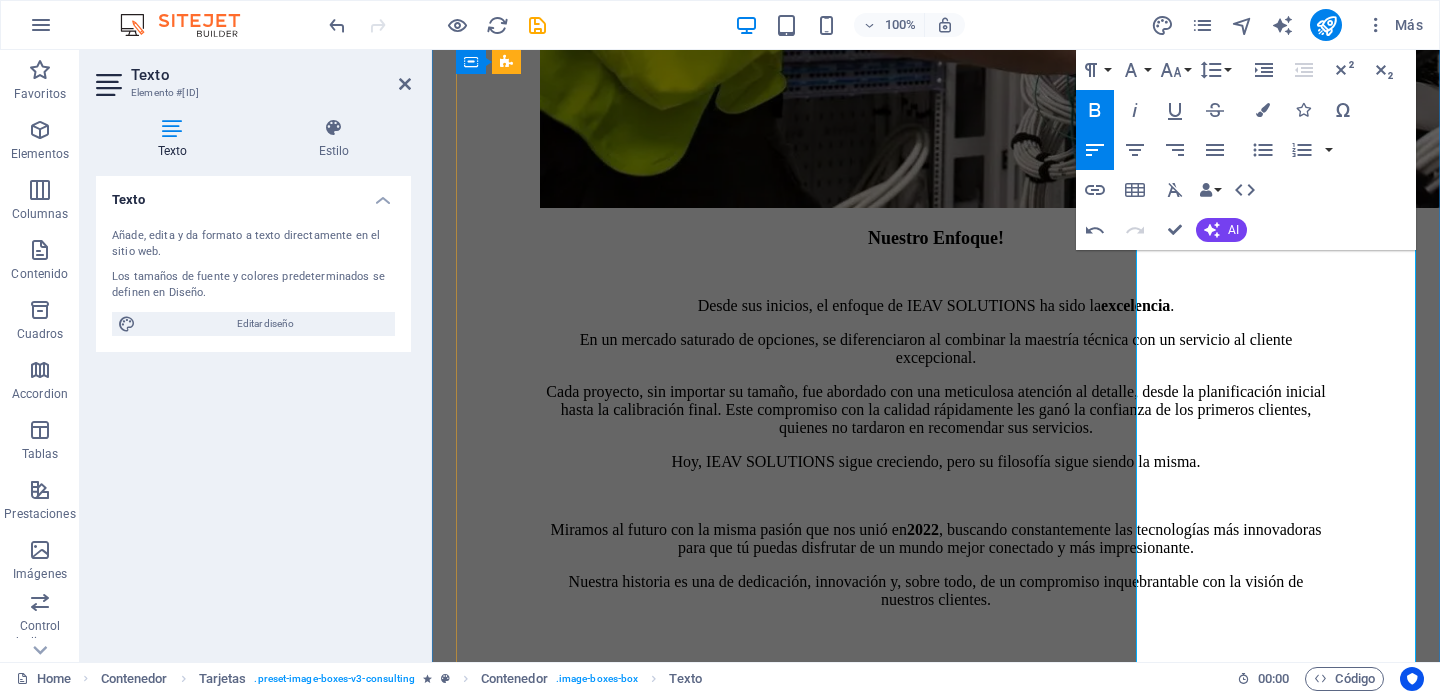 click on "Sistemas de sonido profesional:  Para auditorios, teatros, centros comerciales, restaurantes o eventos." at bounding box center (956, 4939) 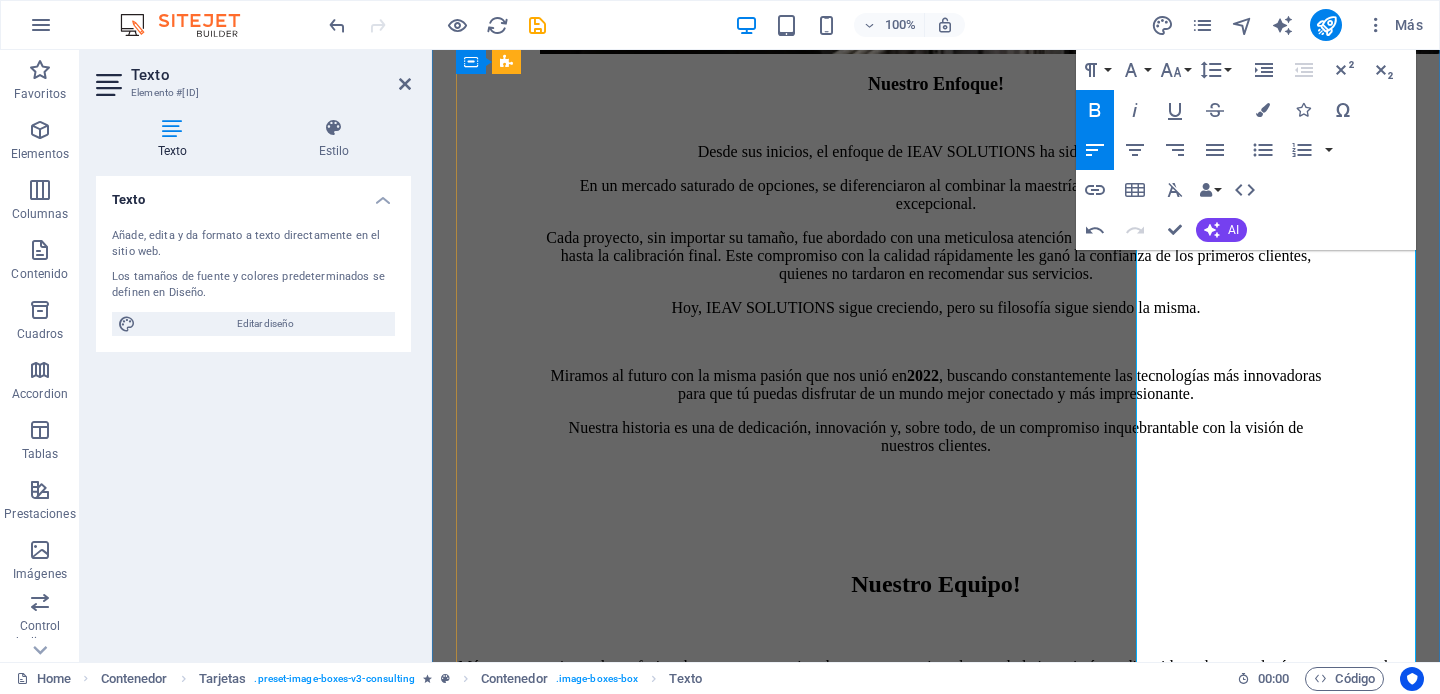 scroll, scrollTop: 3058, scrollLeft: 0, axis: vertical 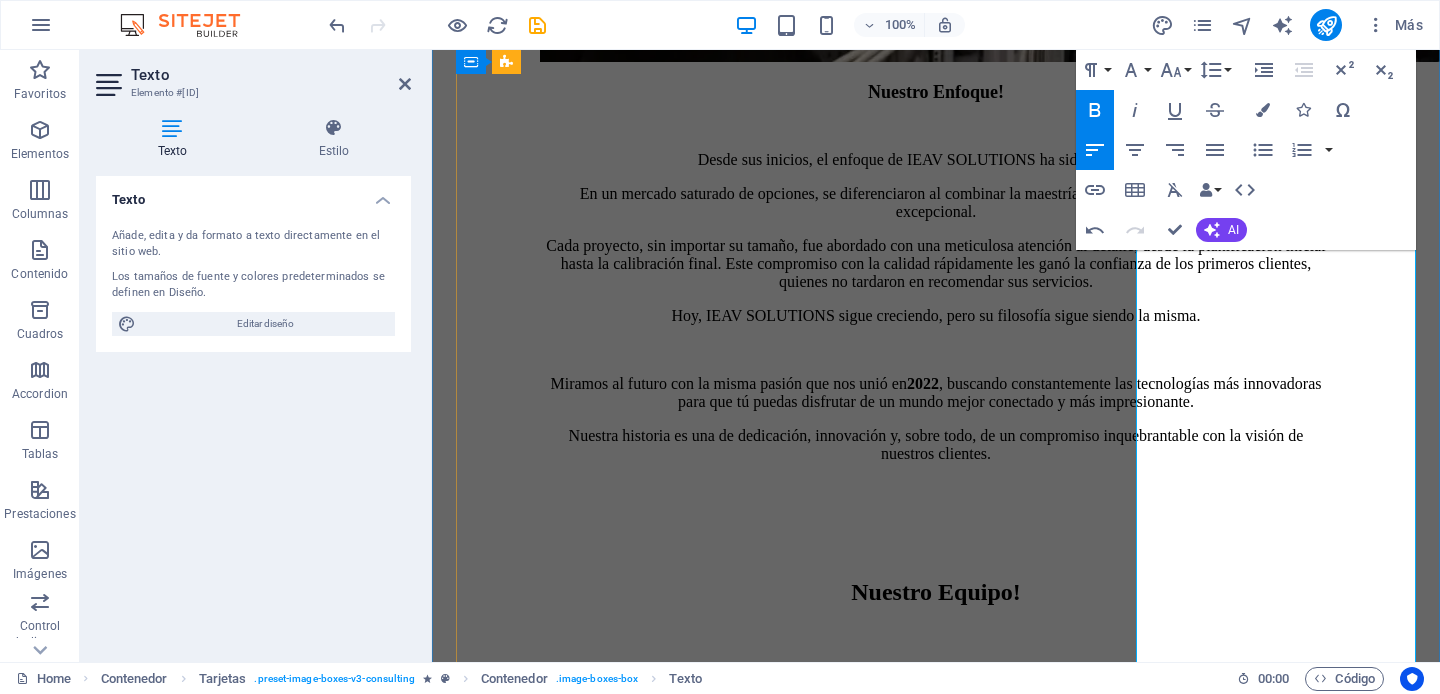 click on "Videowalls y cartelería digital:" at bounding box center [584, 4826] 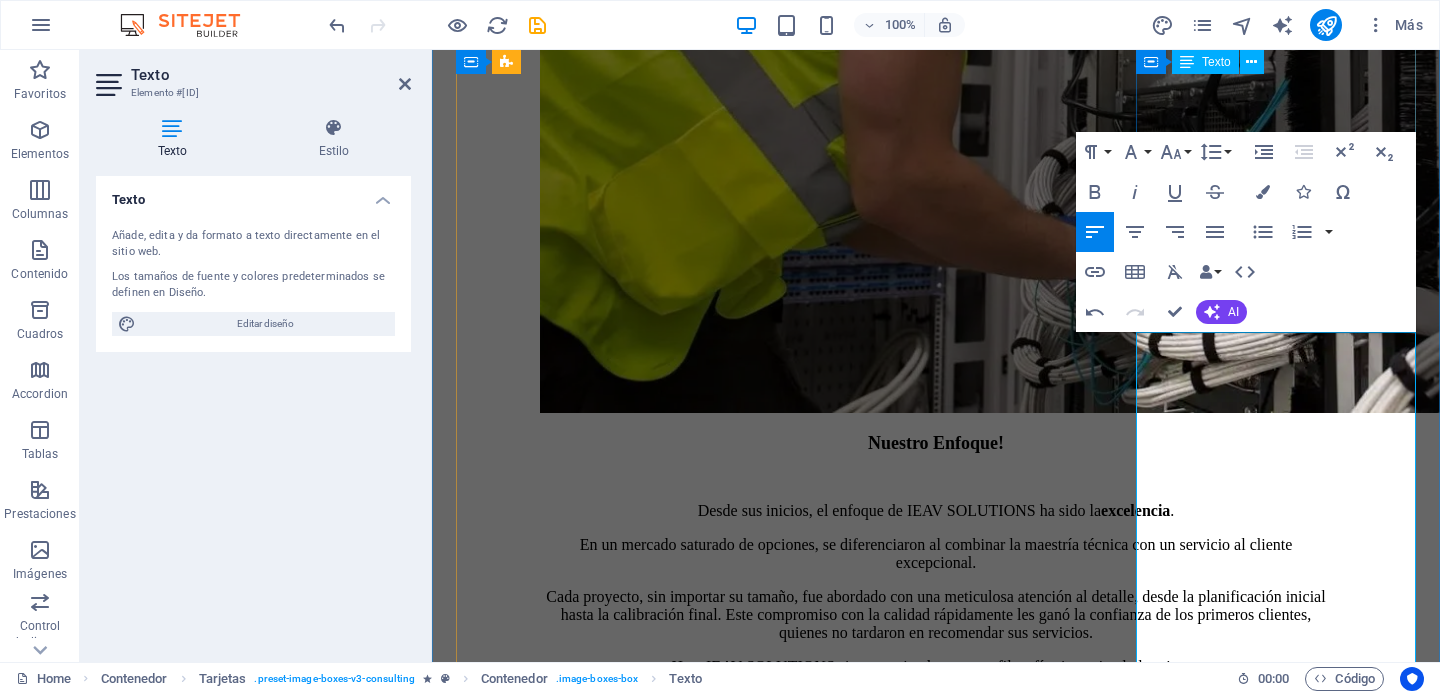 scroll, scrollTop: 2720, scrollLeft: 0, axis: vertical 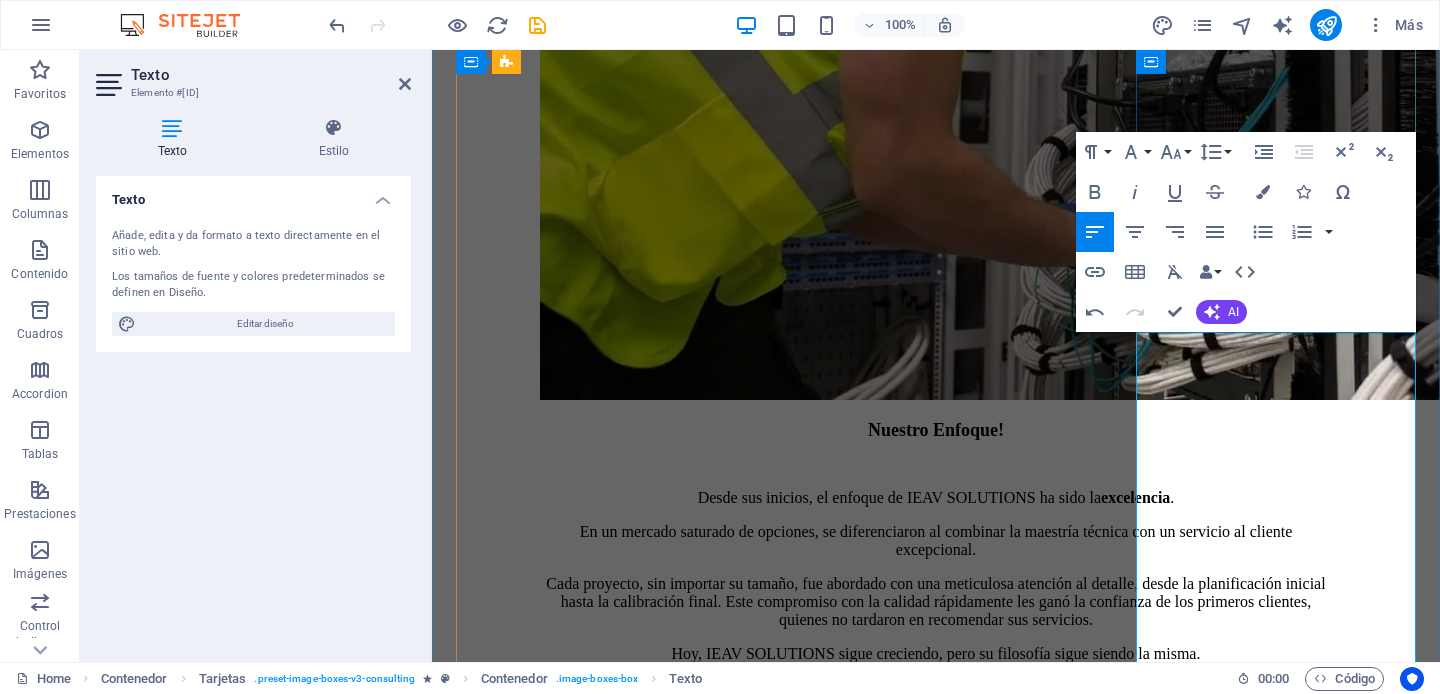 click at bounding box center [936, 5063] 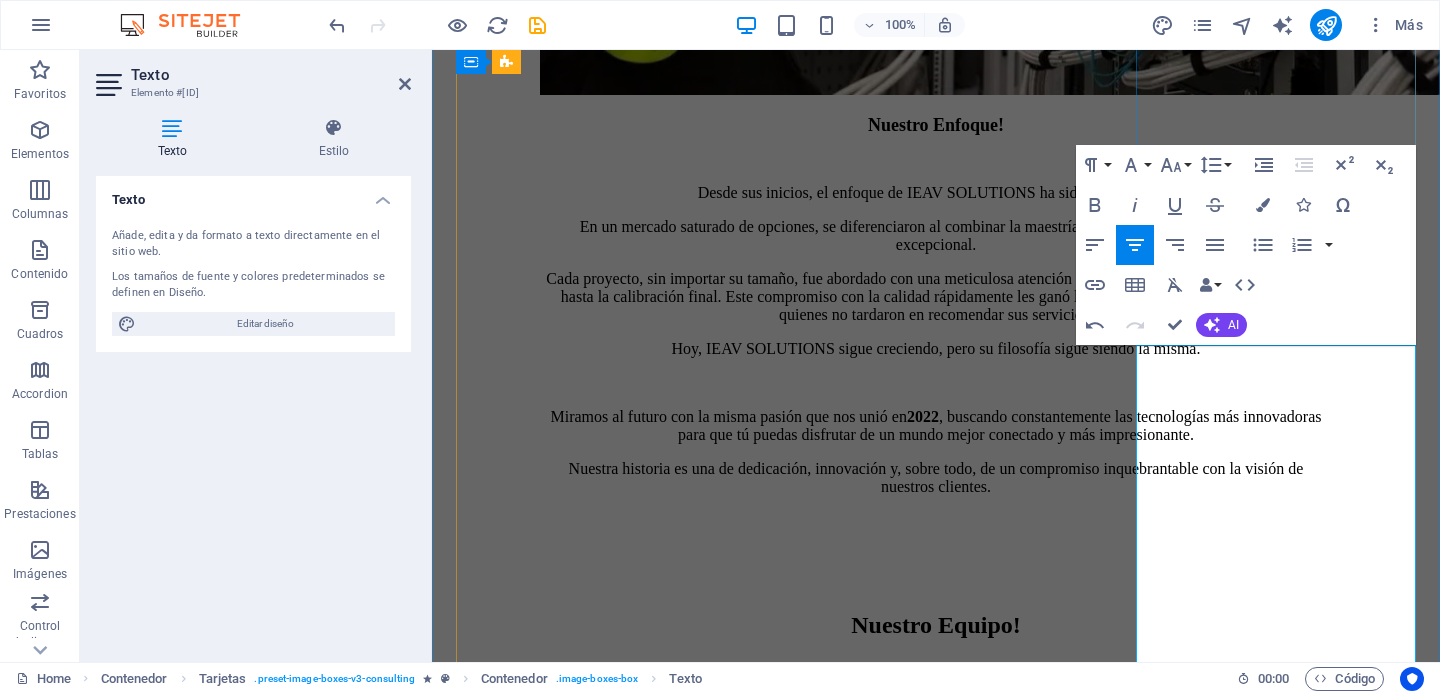 scroll, scrollTop: 2707, scrollLeft: 0, axis: vertical 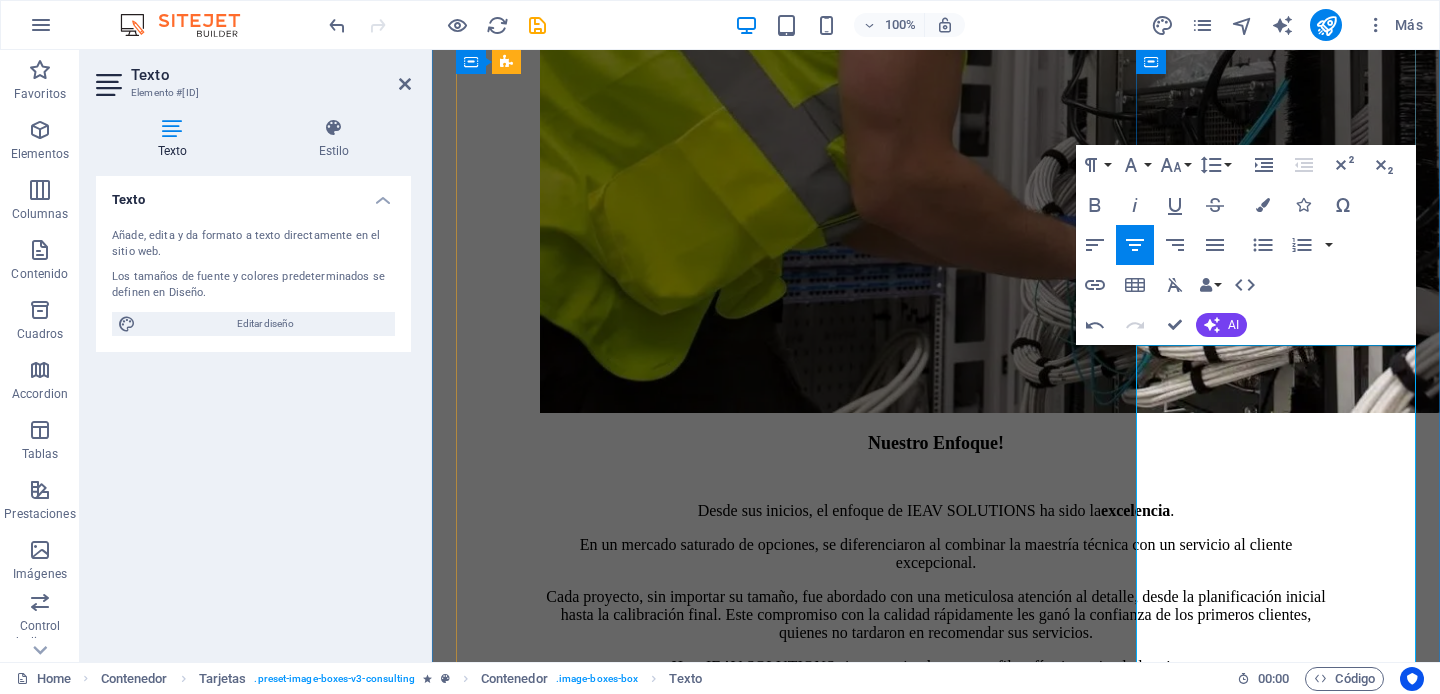 click on "Sistemas de sonido profesional:" at bounding box center [547, 5093] 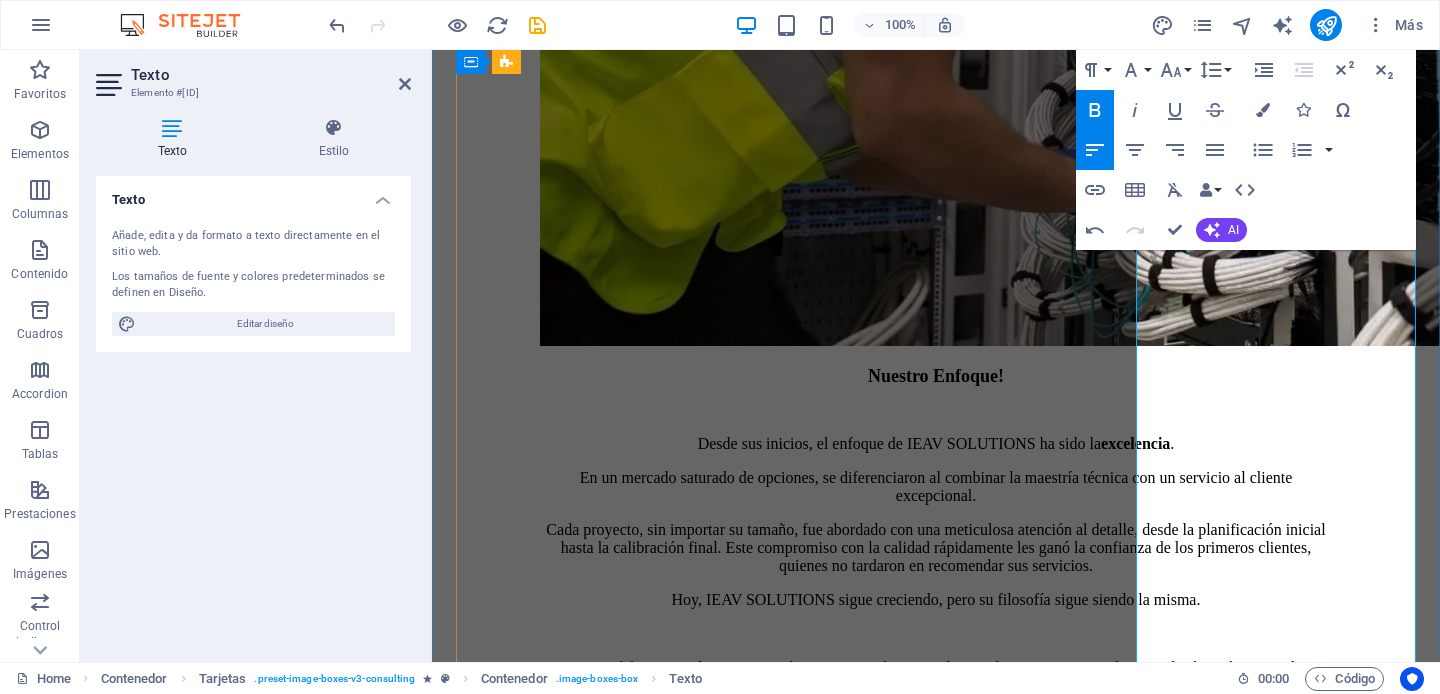 scroll, scrollTop: 2867, scrollLeft: 0, axis: vertical 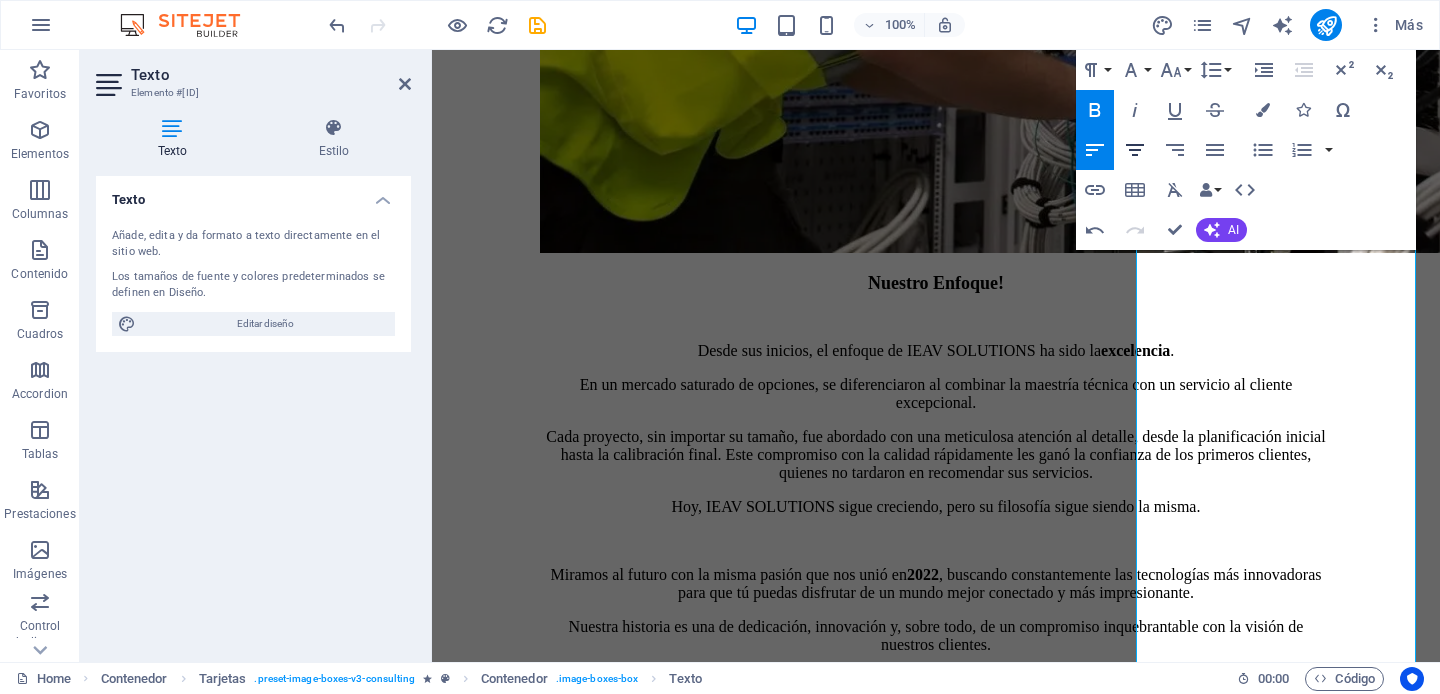 click 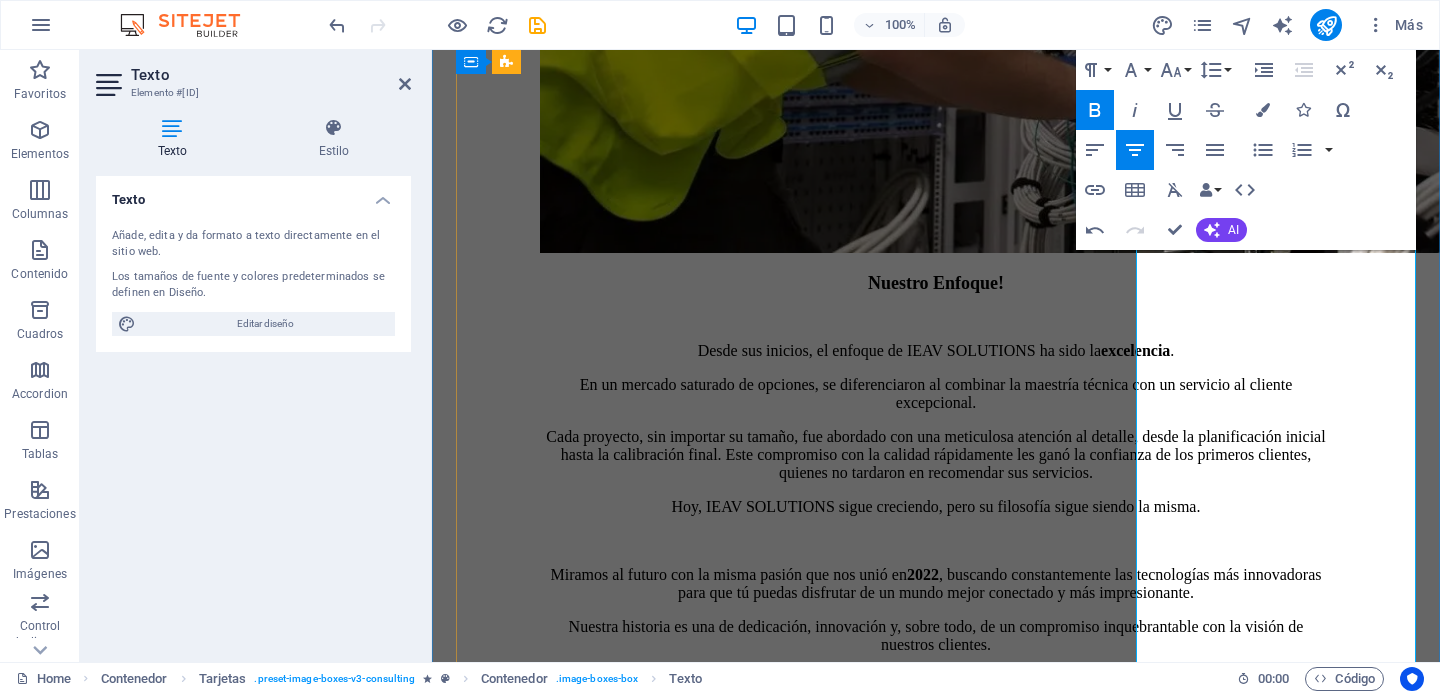 click on "Departamento que realiza la integración de equipos de sonido, video y control para crear una experiencia determinada o facilitar la comunicación, por ejemplo en:  Salas de juntas y conferencias:  Proyectores, pantallas interactivas, sistemas de videoconferencia y micrófonos integrados. Sistemas de sonido profesional:  Para auditorios, teatros, centros comerciales, restaurantes o eventos. Videowalls y cartelería digital:  Grandes pantallas para publicidad, información o entretenimiento en espacios públicos." at bounding box center (936, 5014) 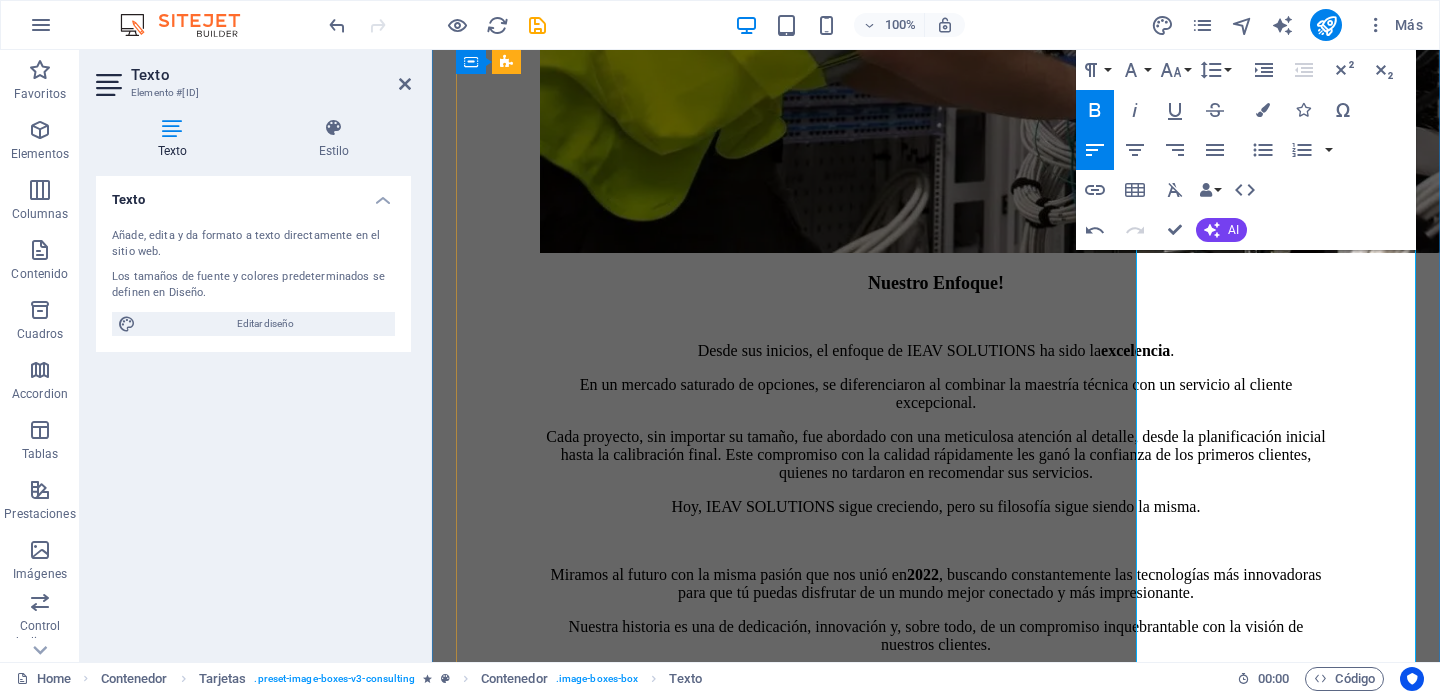 click on "Videowalls y cartelería digital:" at bounding box center (544, 4967) 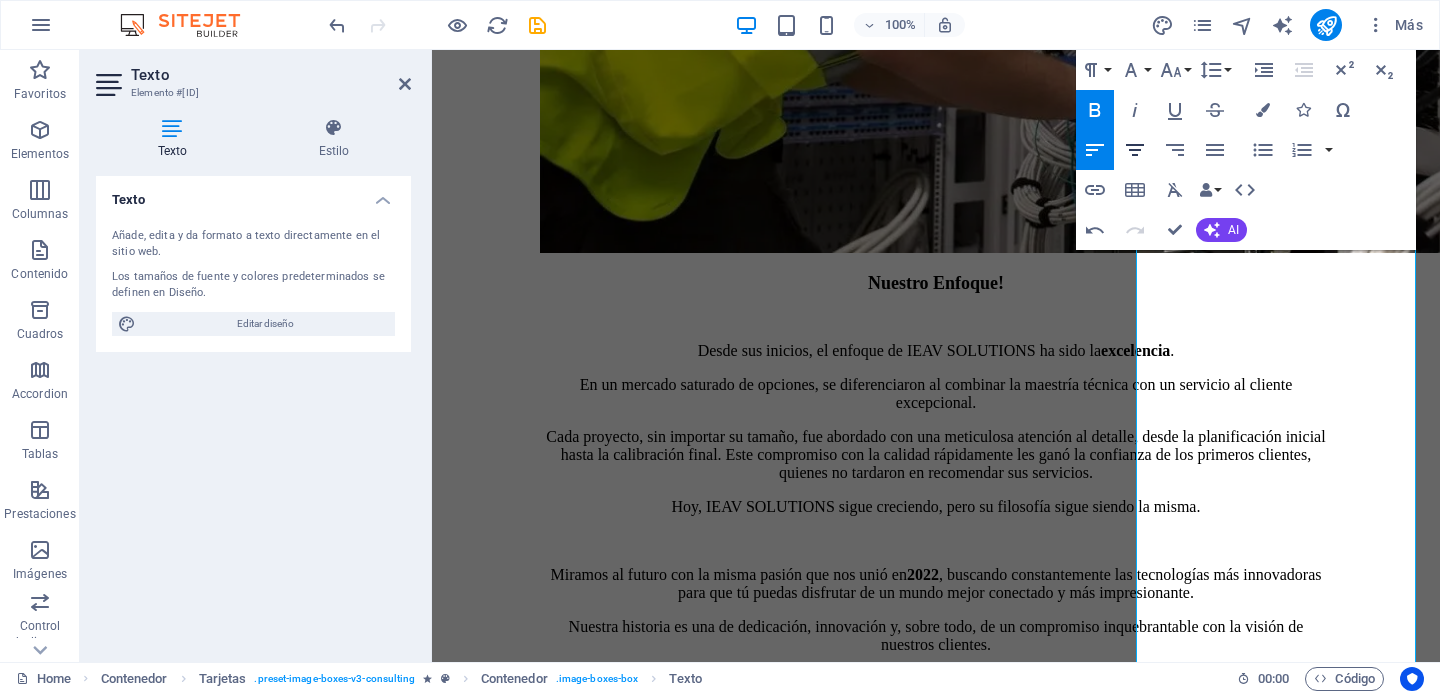 click 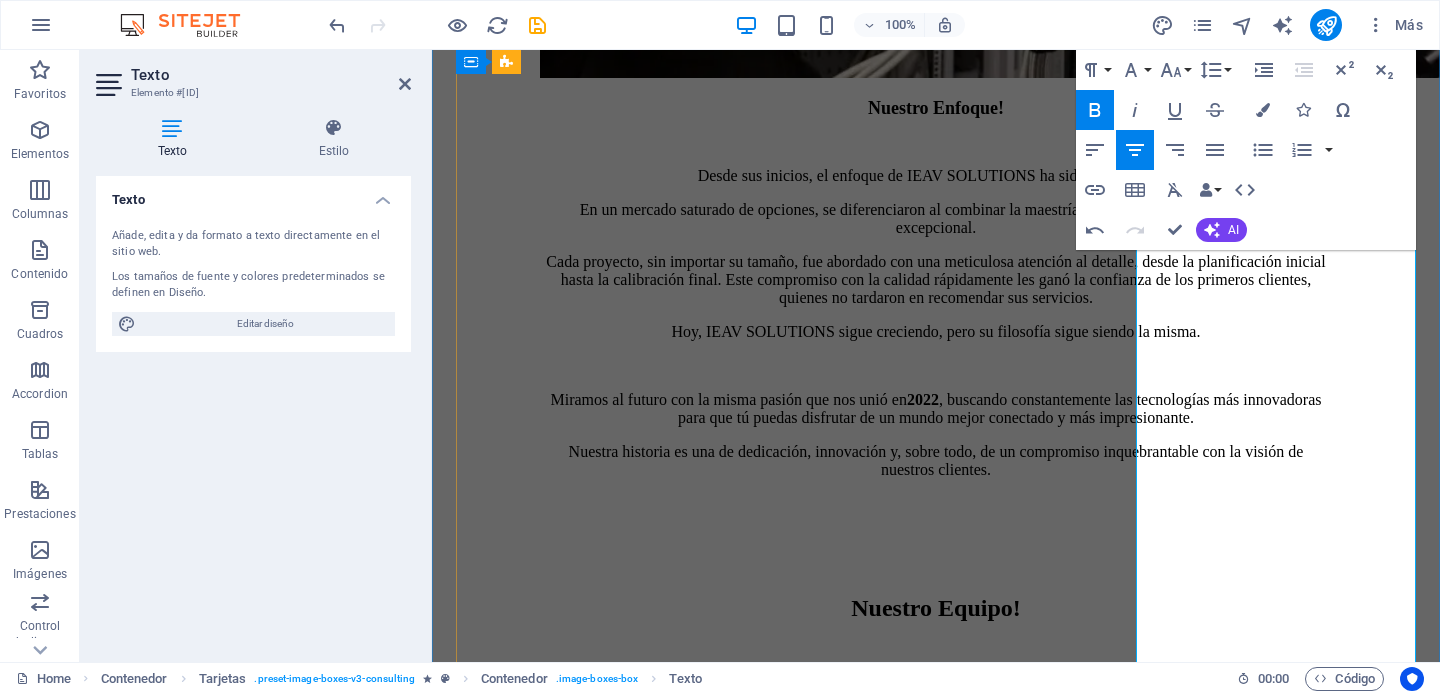 scroll, scrollTop: 3064, scrollLeft: 0, axis: vertical 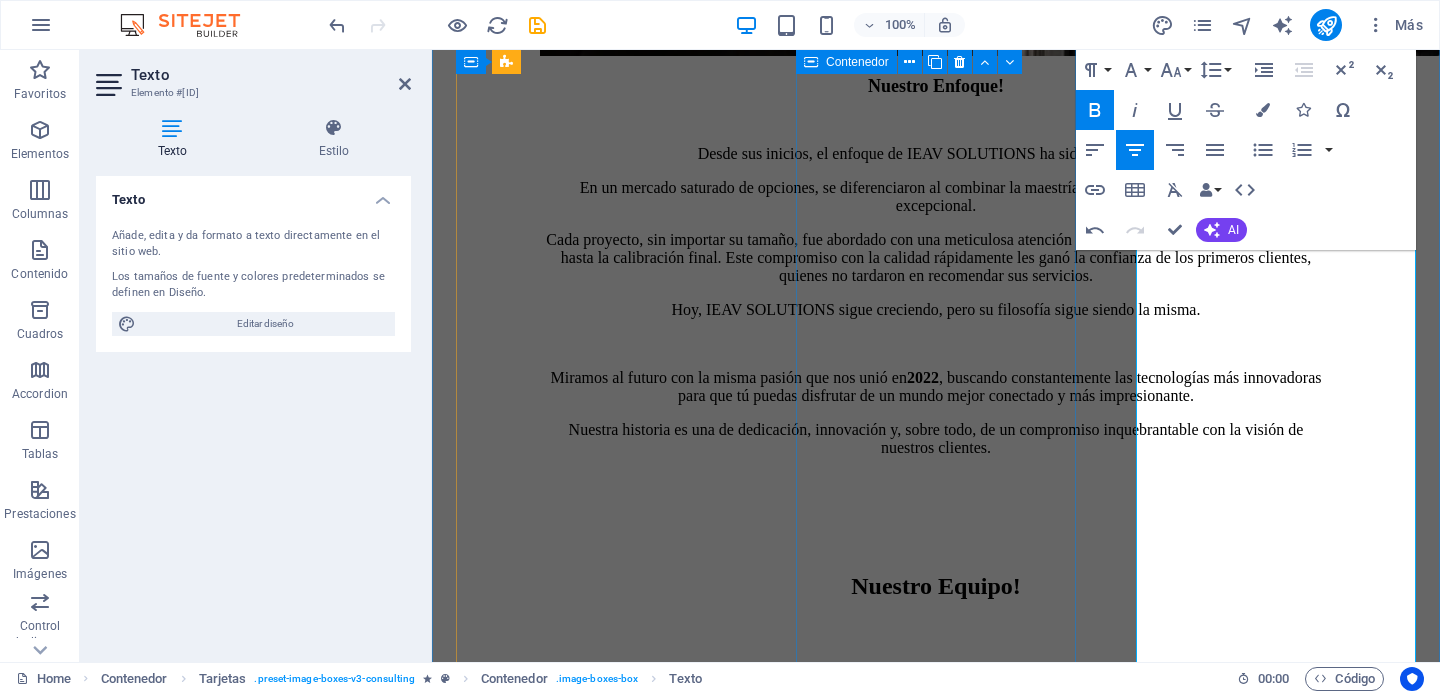 click on "Ingenieria IE Departamento de Instalaciones Especiales En esencia, son las que convierte un edificio simple en un espacio  moderno, seguro, cómodo, eficiente y funcional . La principal diferencia con las instalaciones comunes es su nivel de especialización y el propósito que cumplen, que a menudo requiere de un diseño y ejecución más complejos, así como de un conocimiento técnico profundo." at bounding box center [936, 2779] 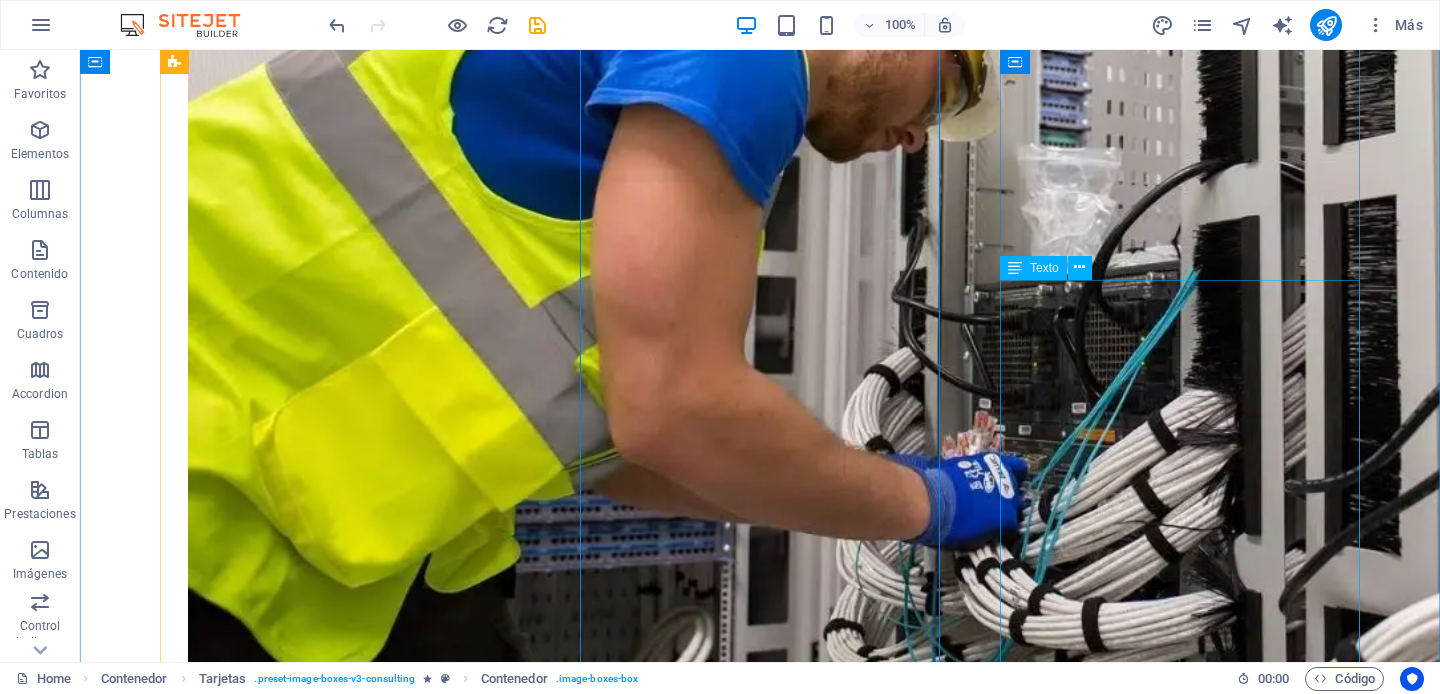 scroll, scrollTop: 1028, scrollLeft: 0, axis: vertical 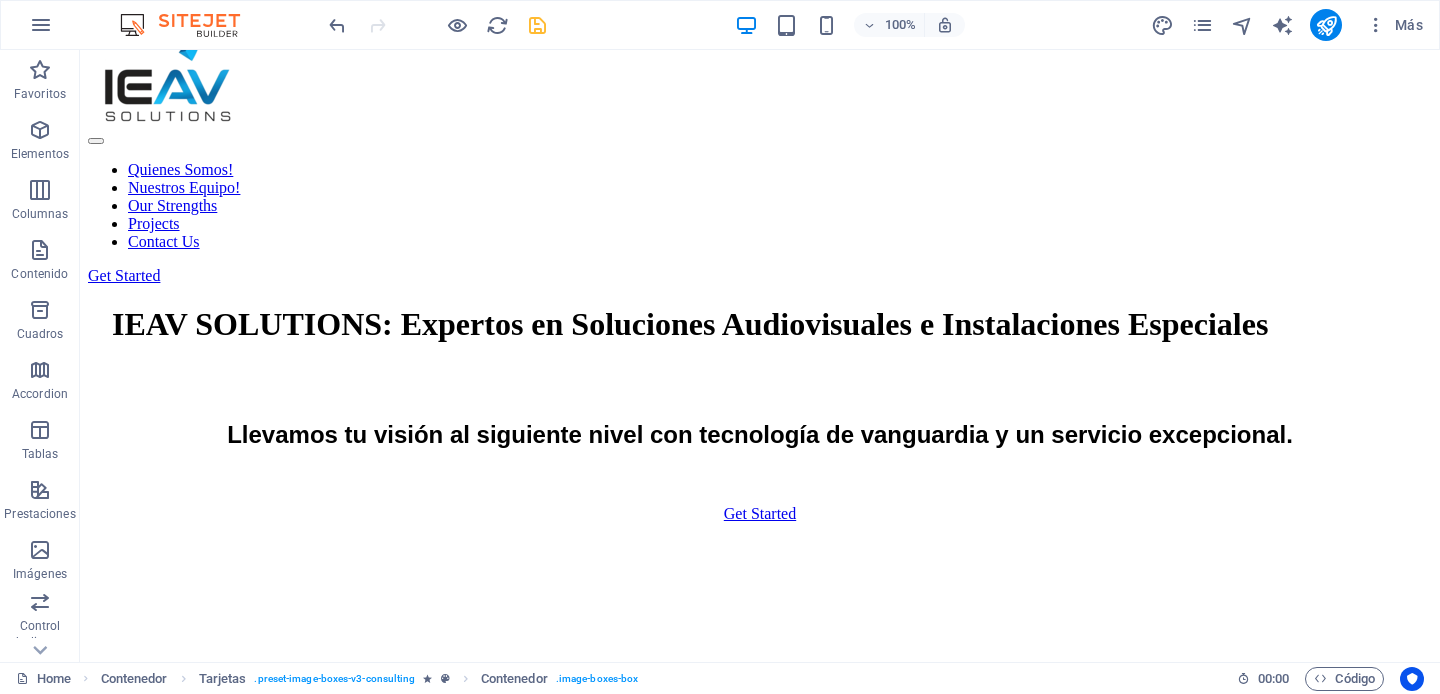 click at bounding box center (537, 25) 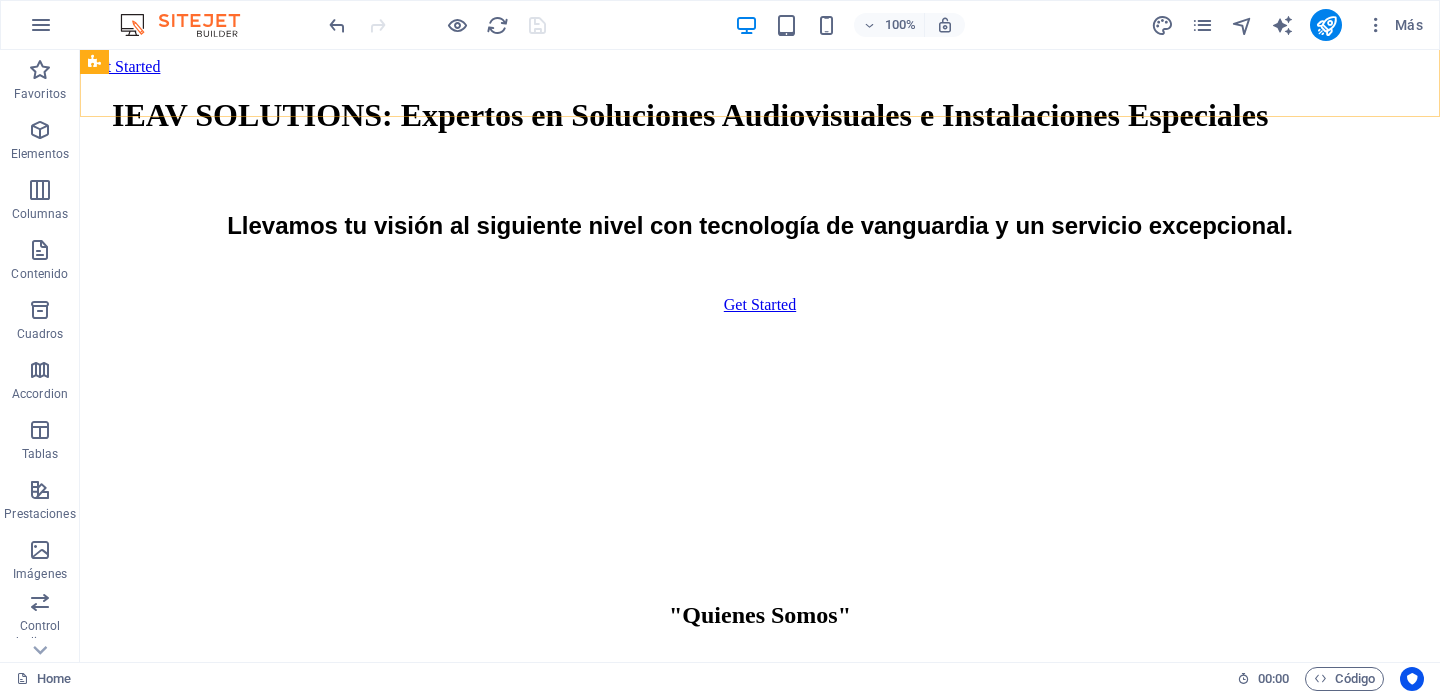 scroll, scrollTop: 1204, scrollLeft: 0, axis: vertical 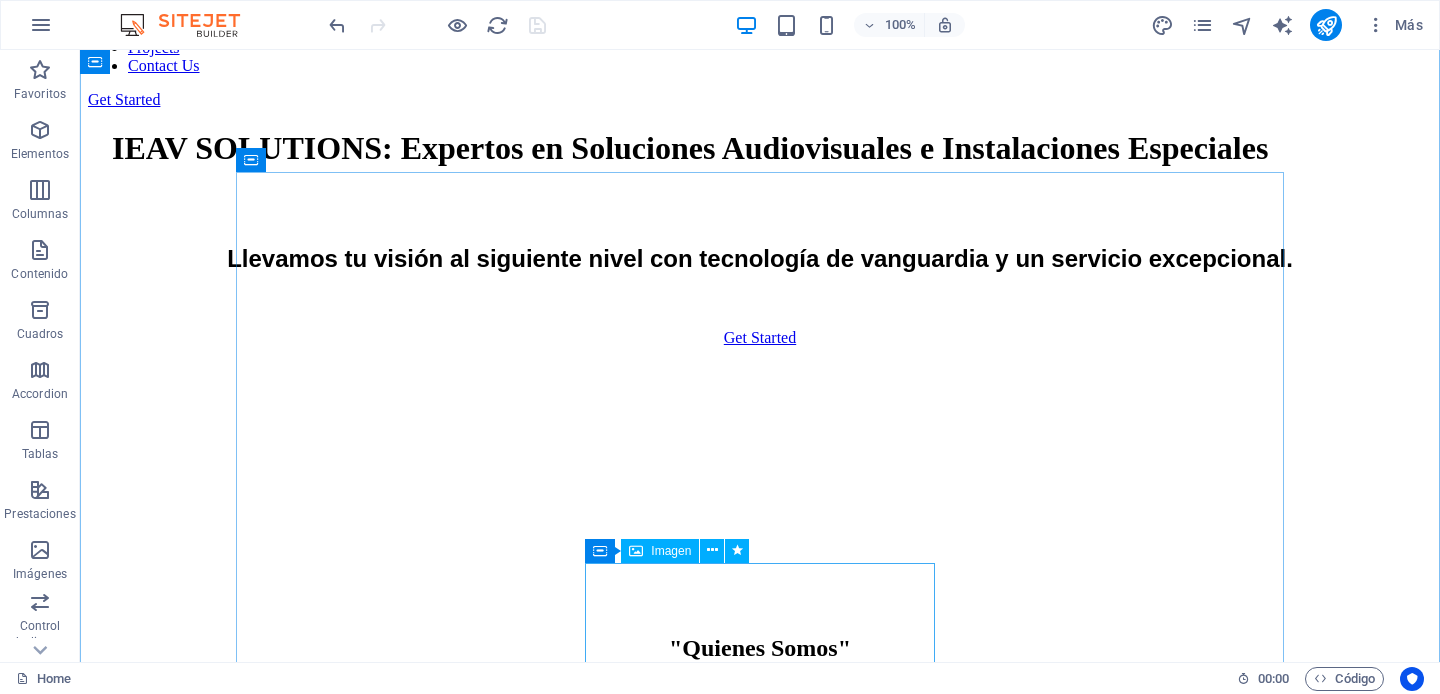 click at bounding box center [760, 1580] 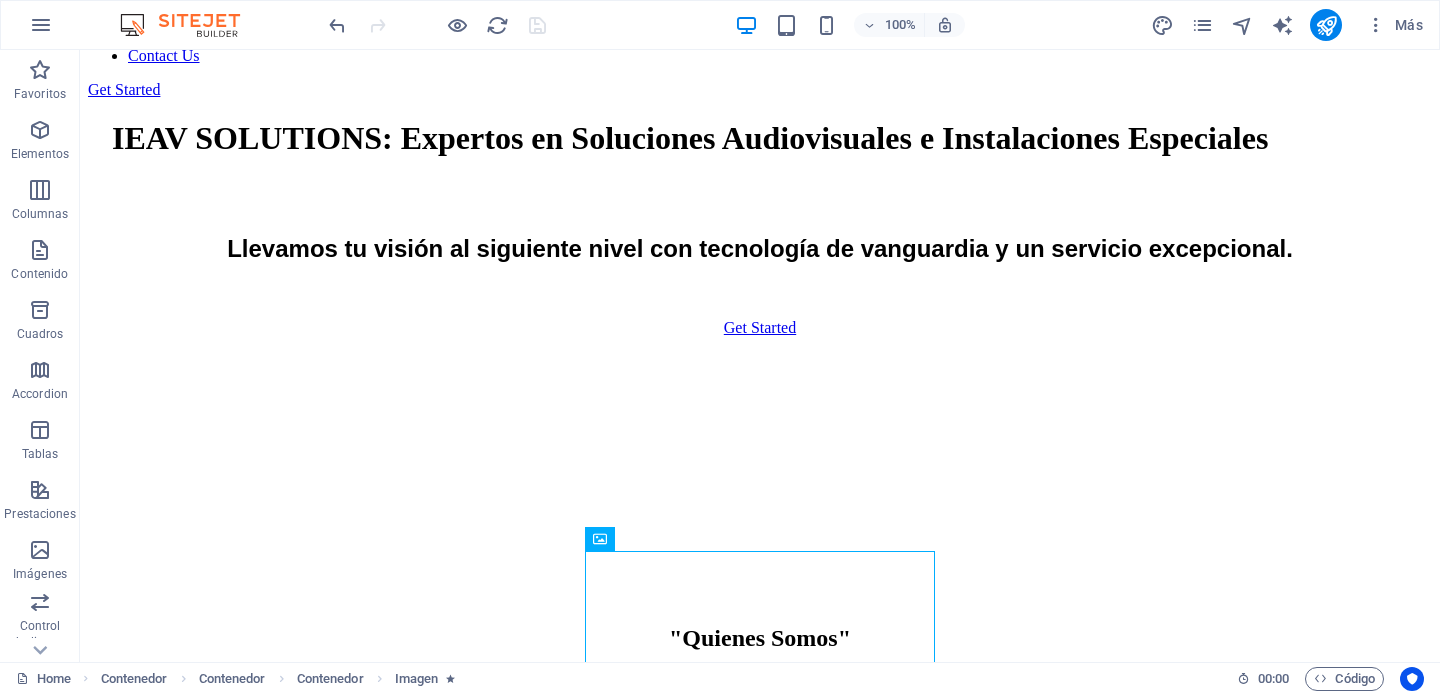 drag, startPoint x: 741, startPoint y: 591, endPoint x: 734, endPoint y: 575, distance: 17.464249 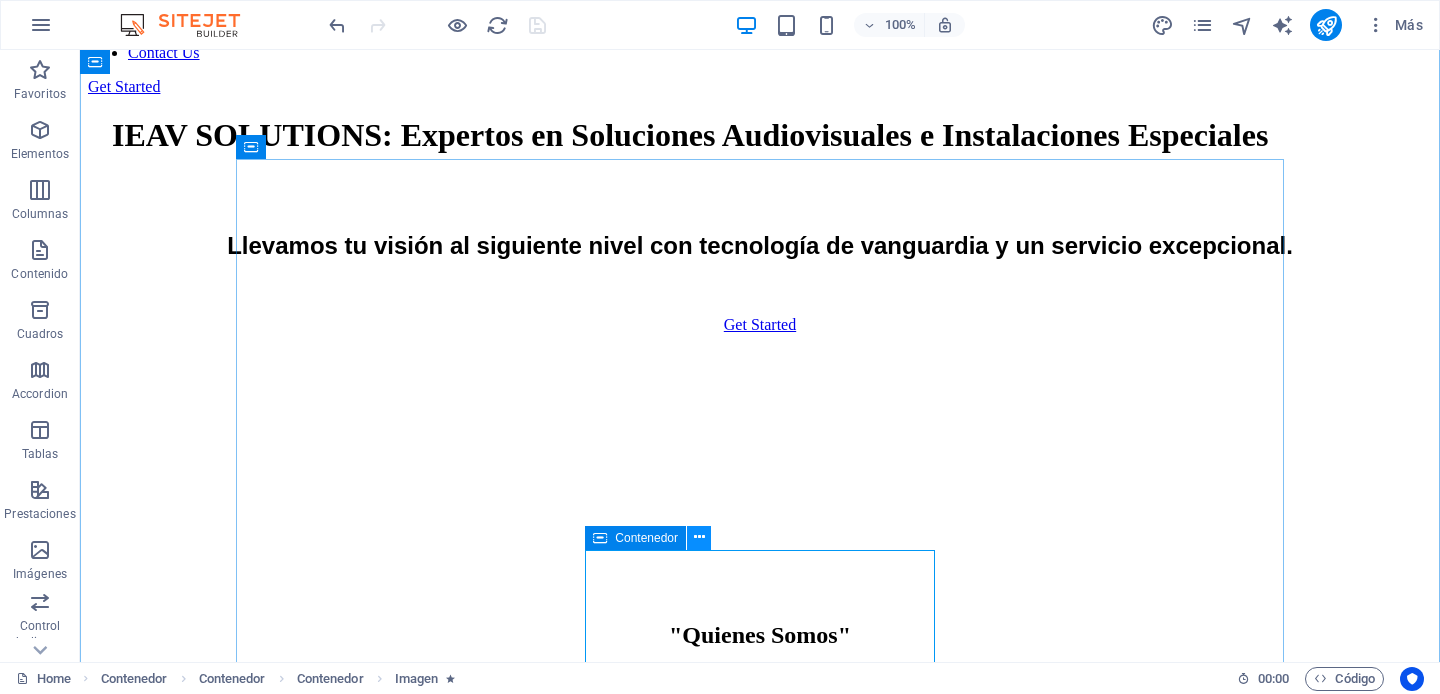 click at bounding box center (699, 537) 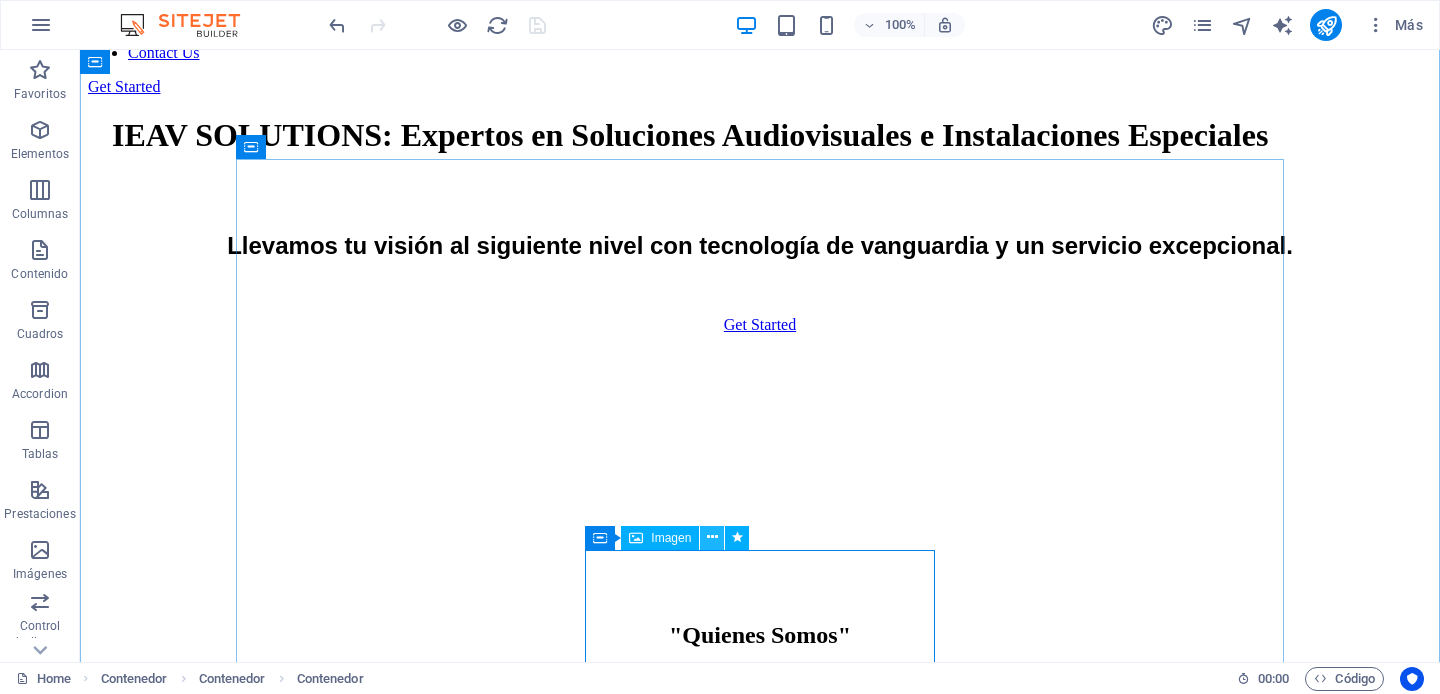 click at bounding box center [712, 537] 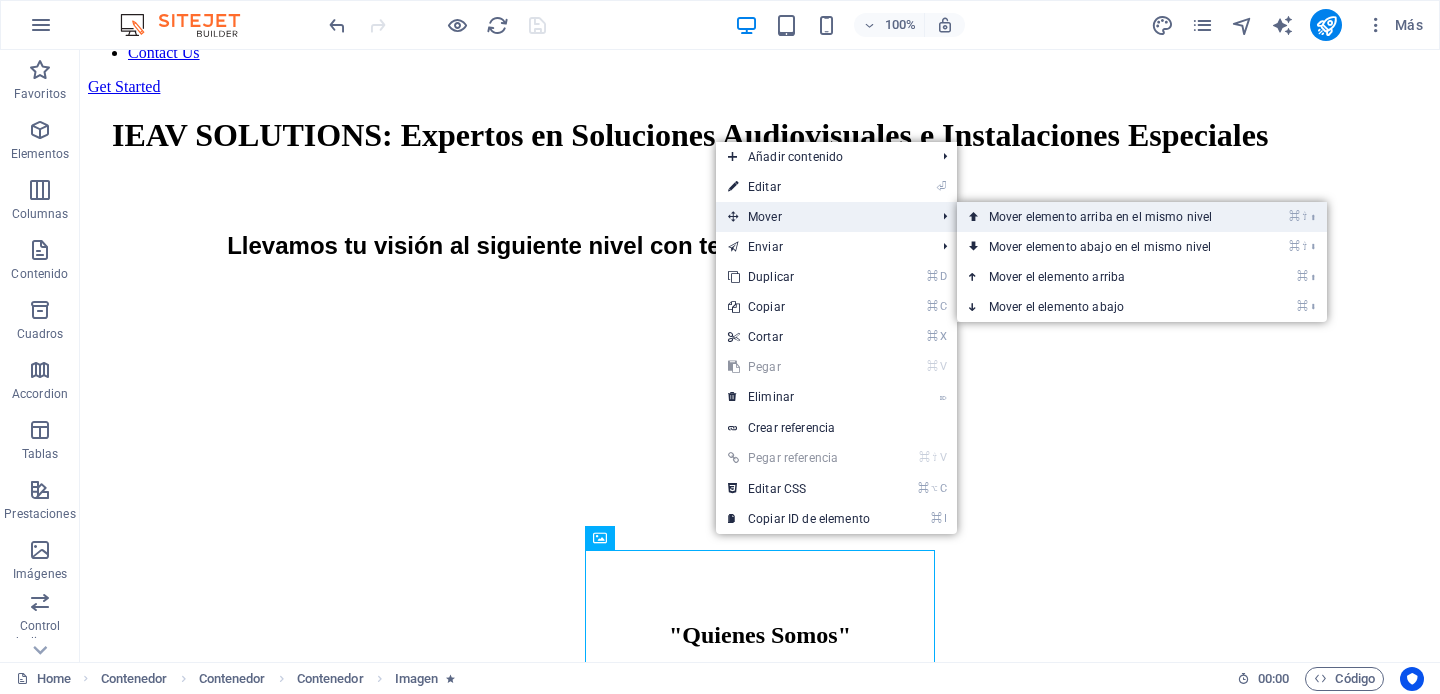 click on "⌘ ⇧ ⬆  Mover elemento arriba en el mismo nivel" at bounding box center [1104, 217] 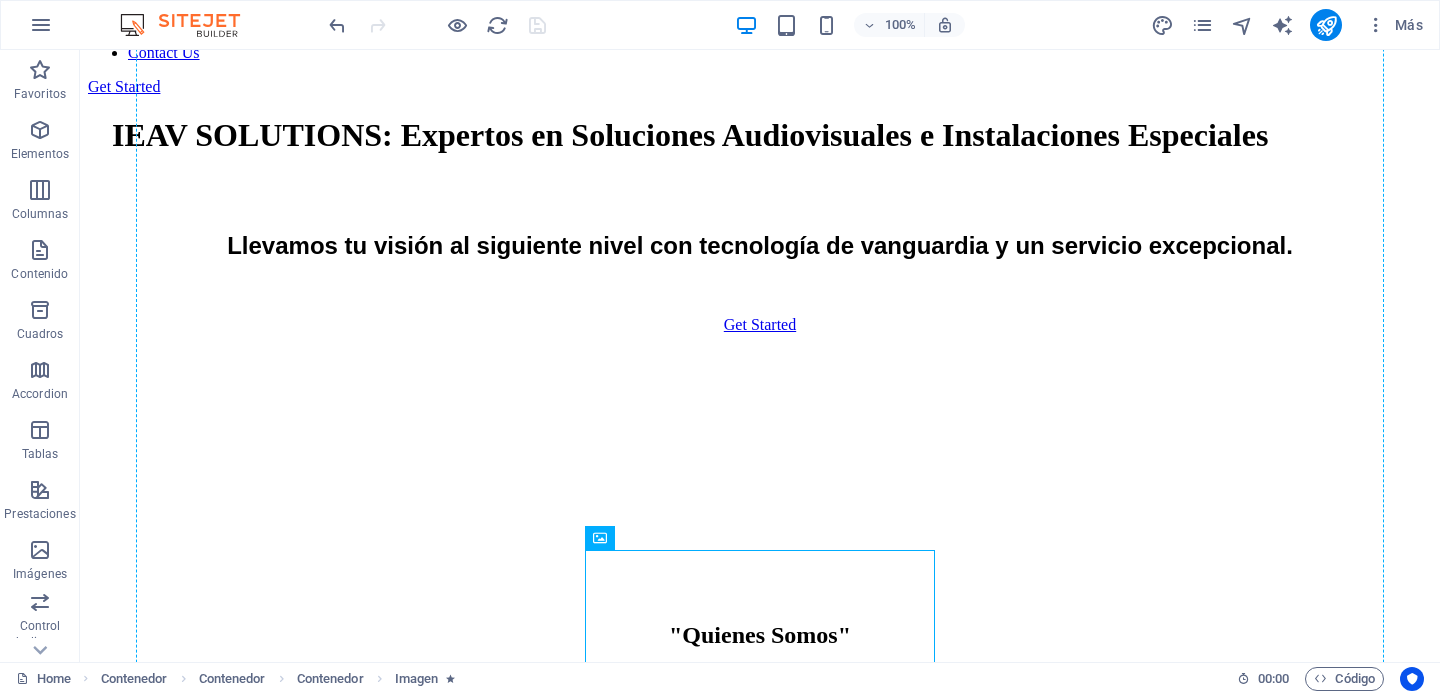 drag, startPoint x: 700, startPoint y: 580, endPoint x: 687, endPoint y: 465, distance: 115.73245 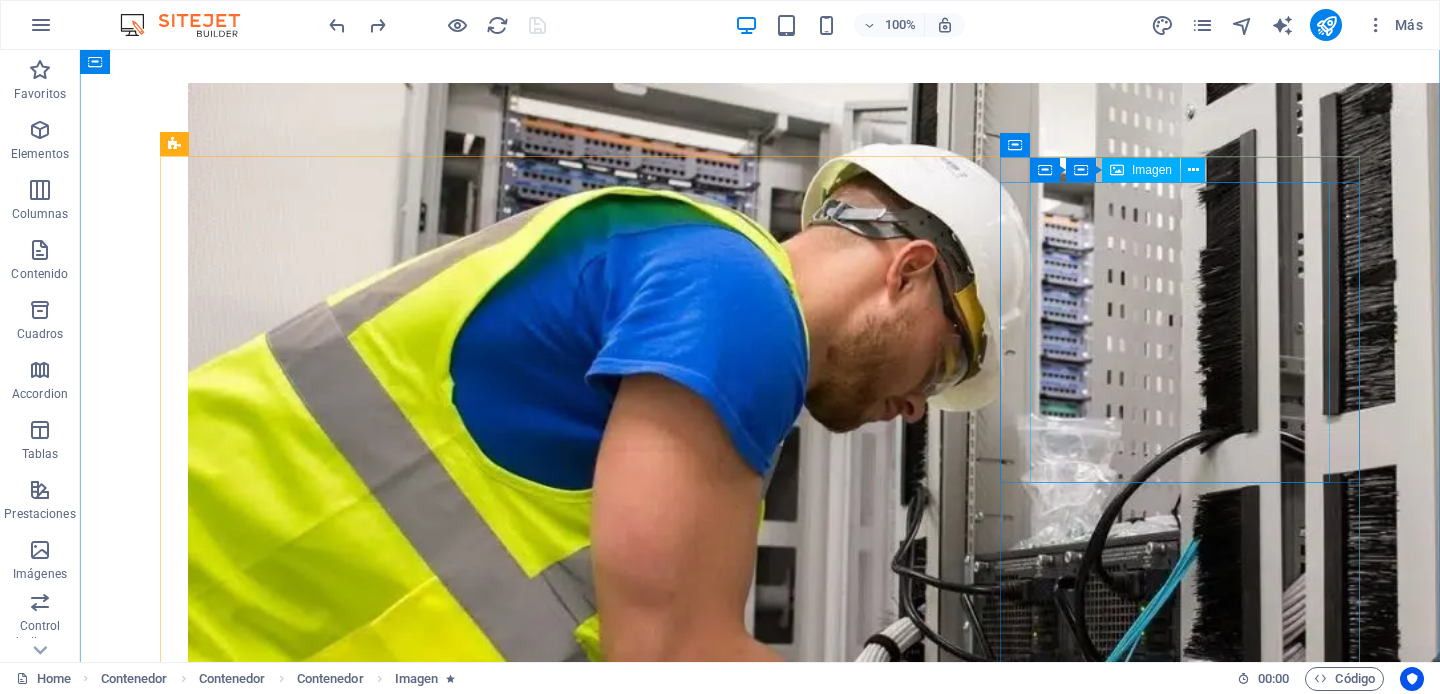 scroll, scrollTop: 2217, scrollLeft: 0, axis: vertical 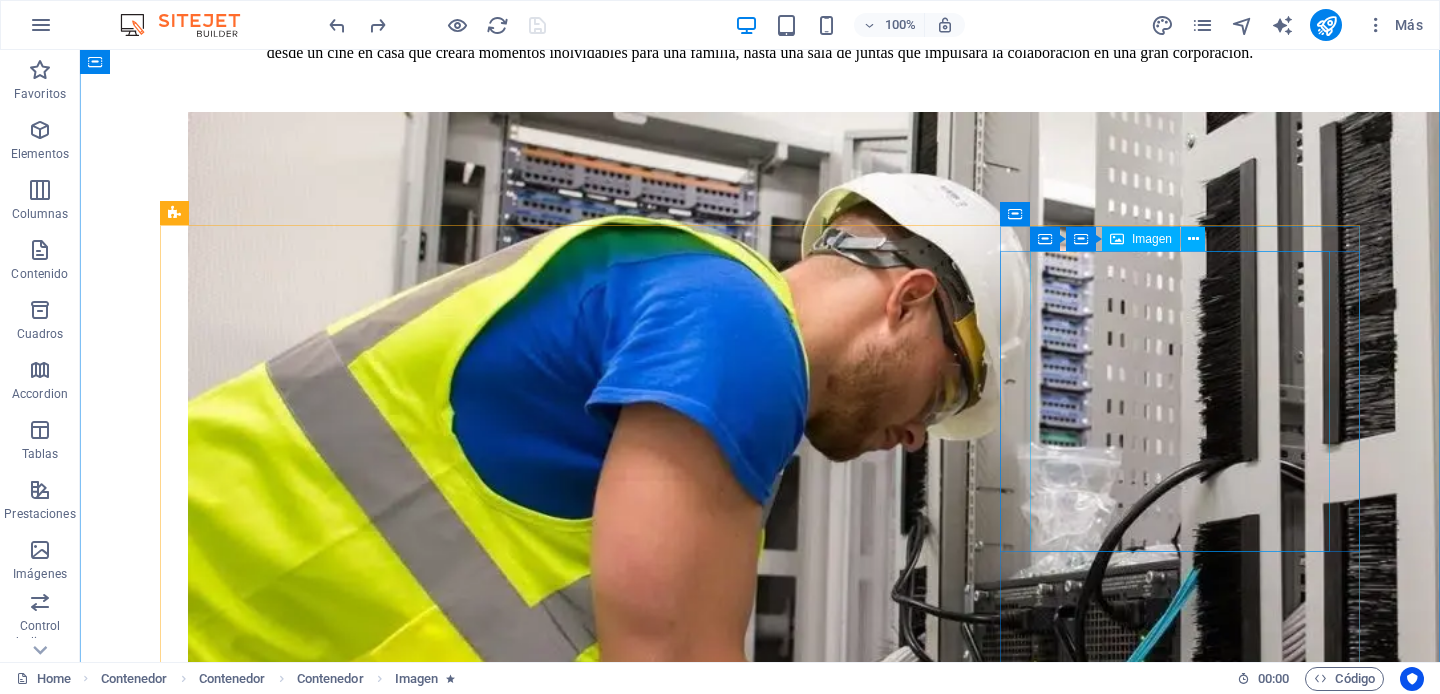 click at bounding box center [760, 5719] 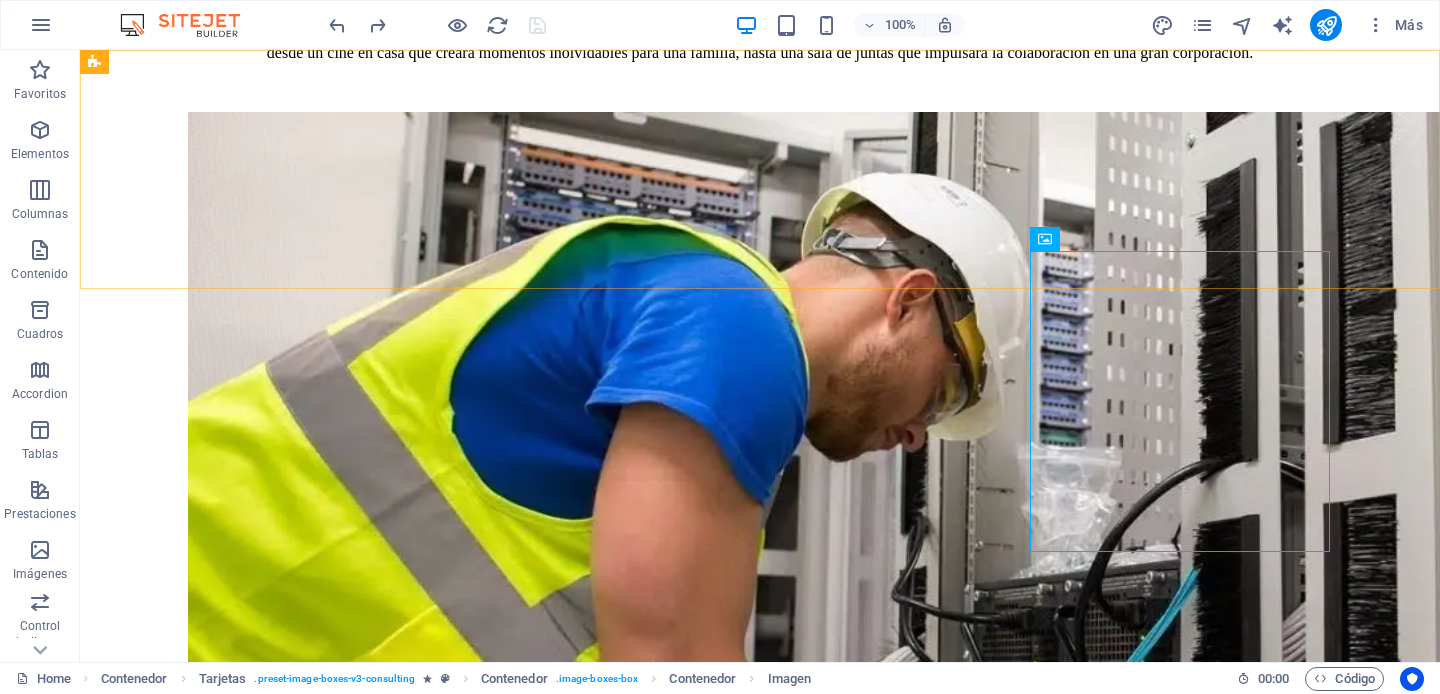 click on "Quienes Somos! Nuestros Equipo! Our Strengths Projects Contact Us Get Started" at bounding box center (760, -1073) 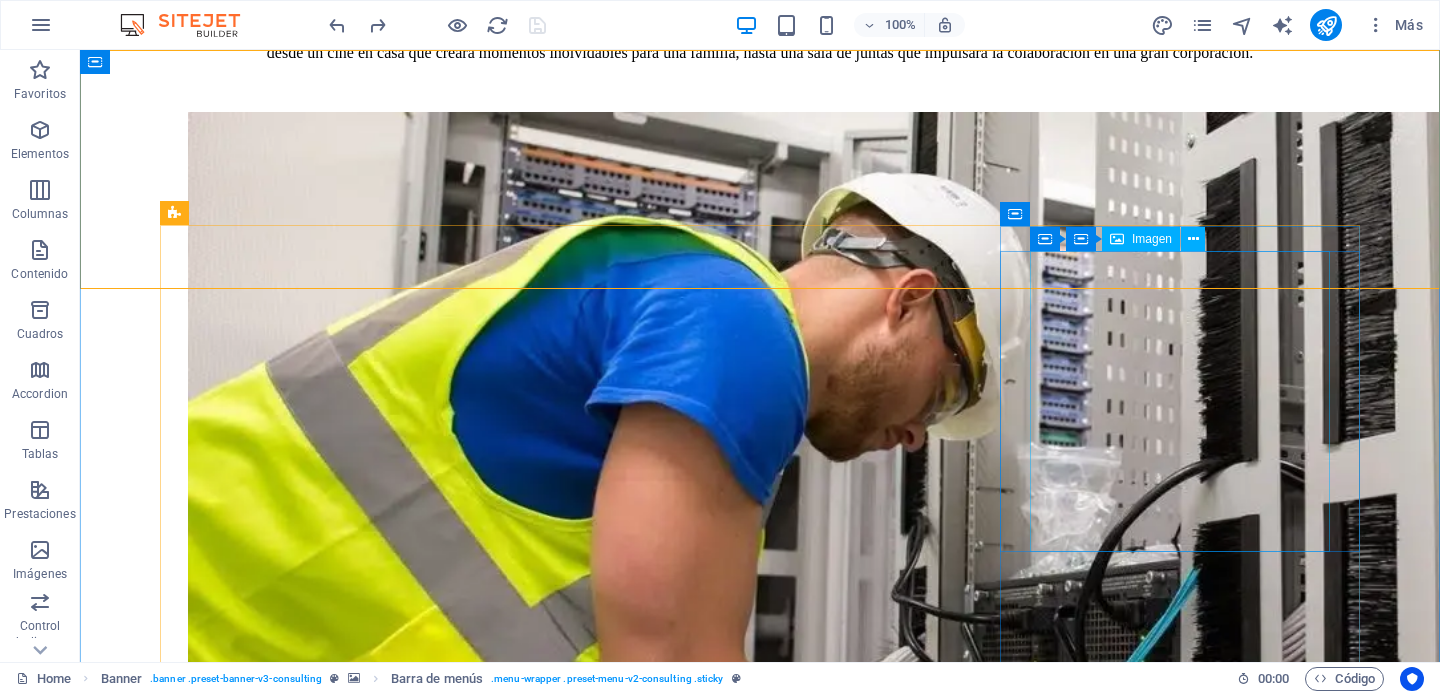 click at bounding box center (760, 5719) 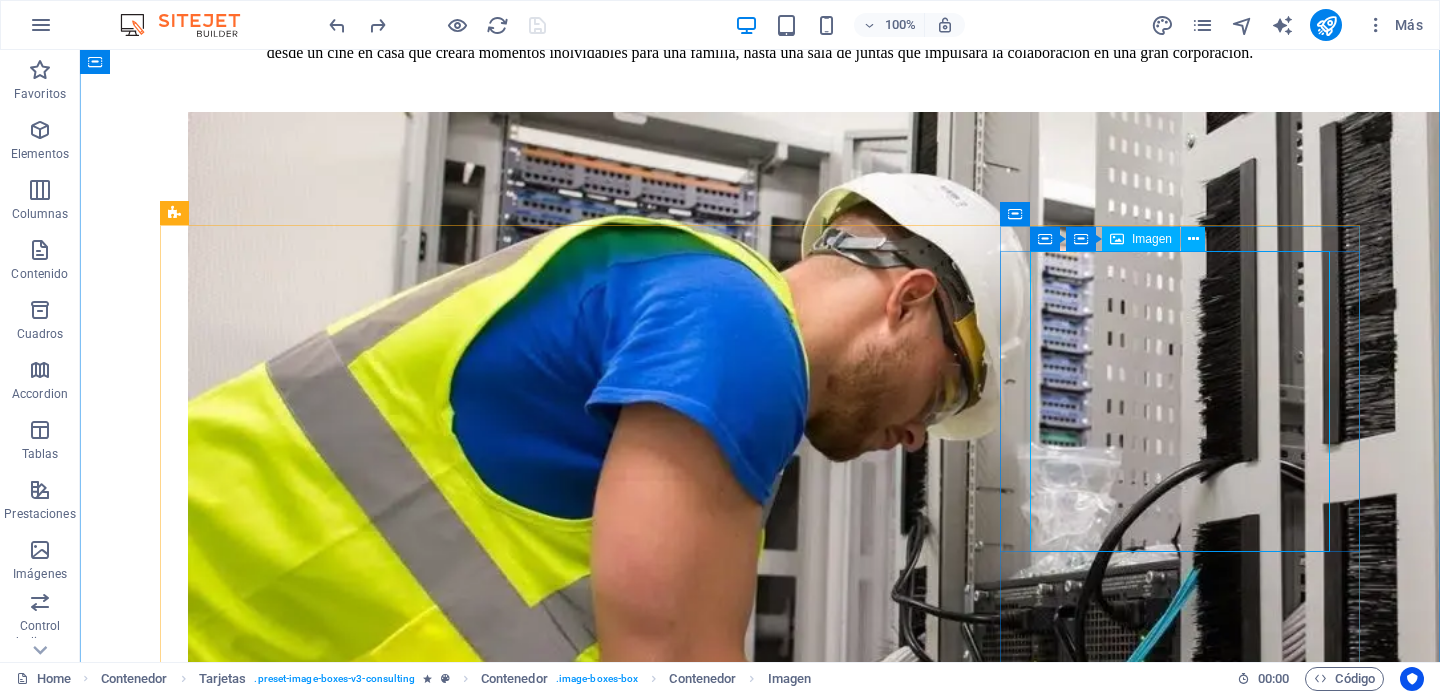 click at bounding box center [760, 5719] 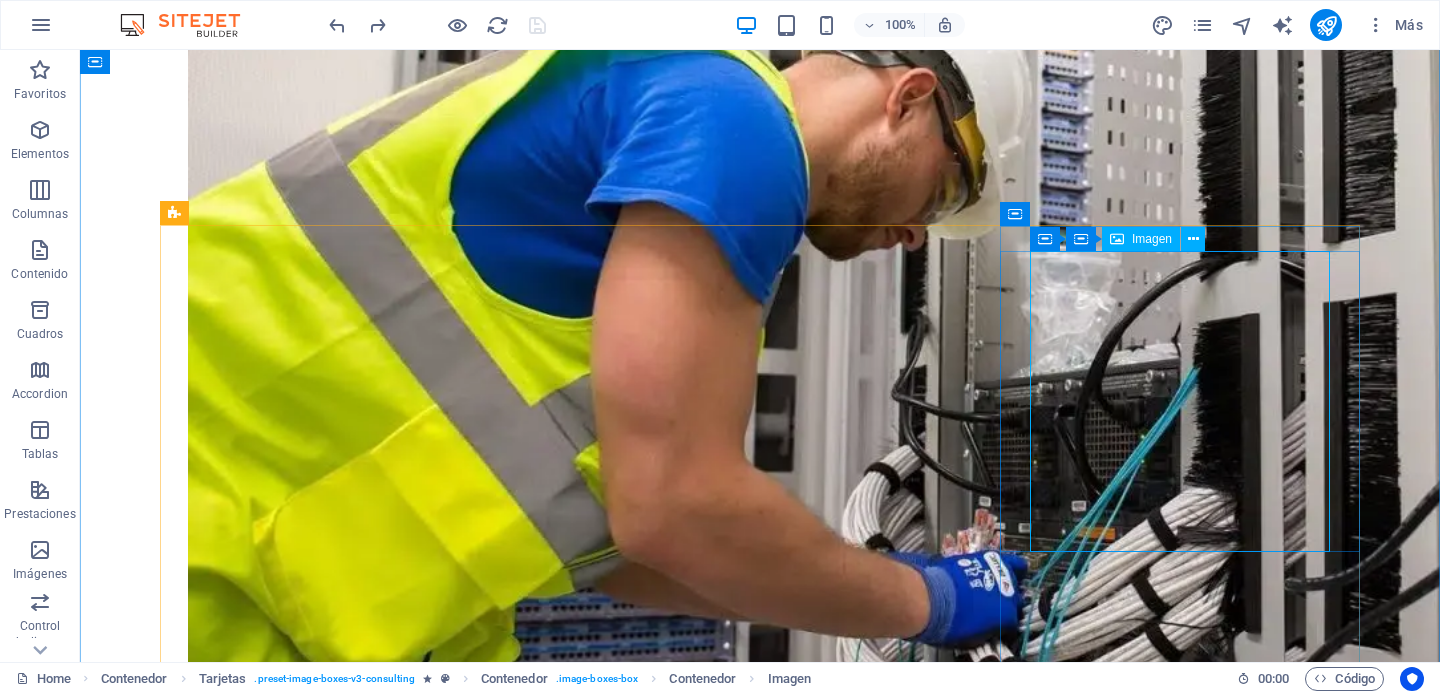 select on "%" 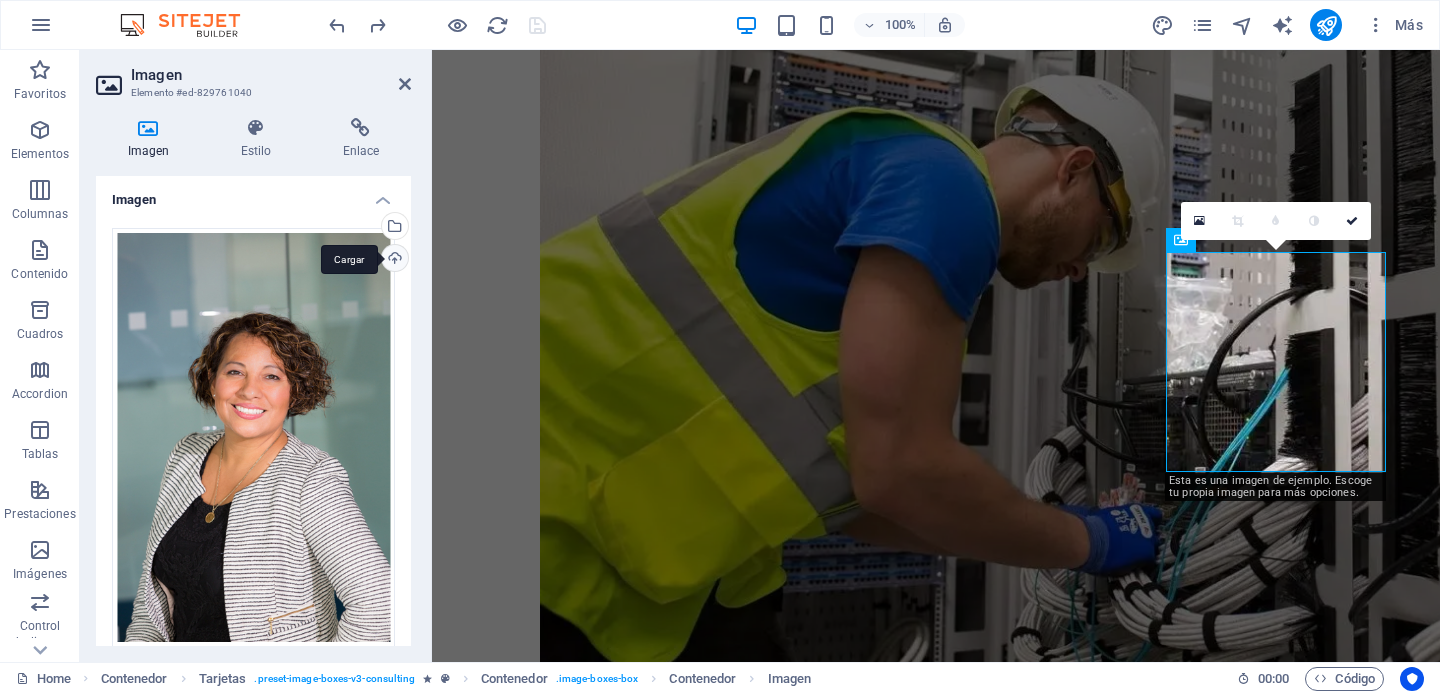 click on "Cargar" at bounding box center [393, 260] 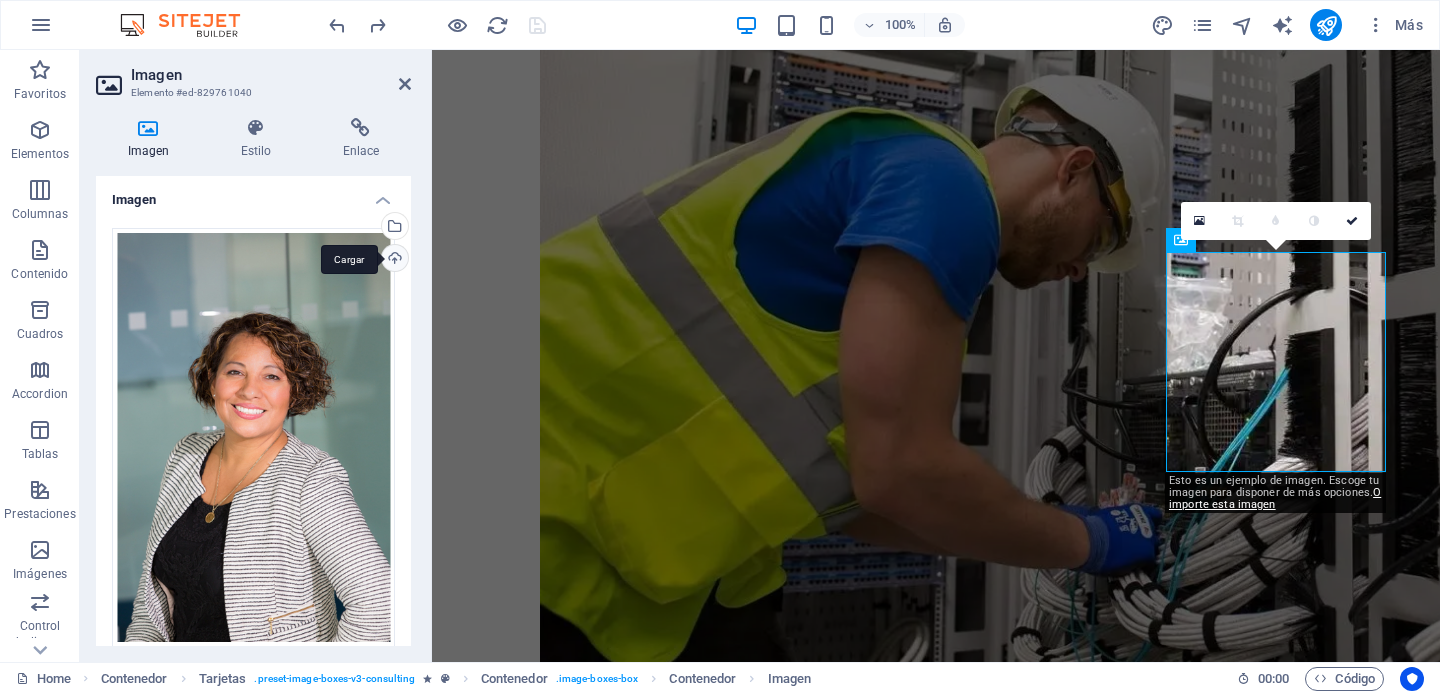 click on "Cargar" at bounding box center [393, 260] 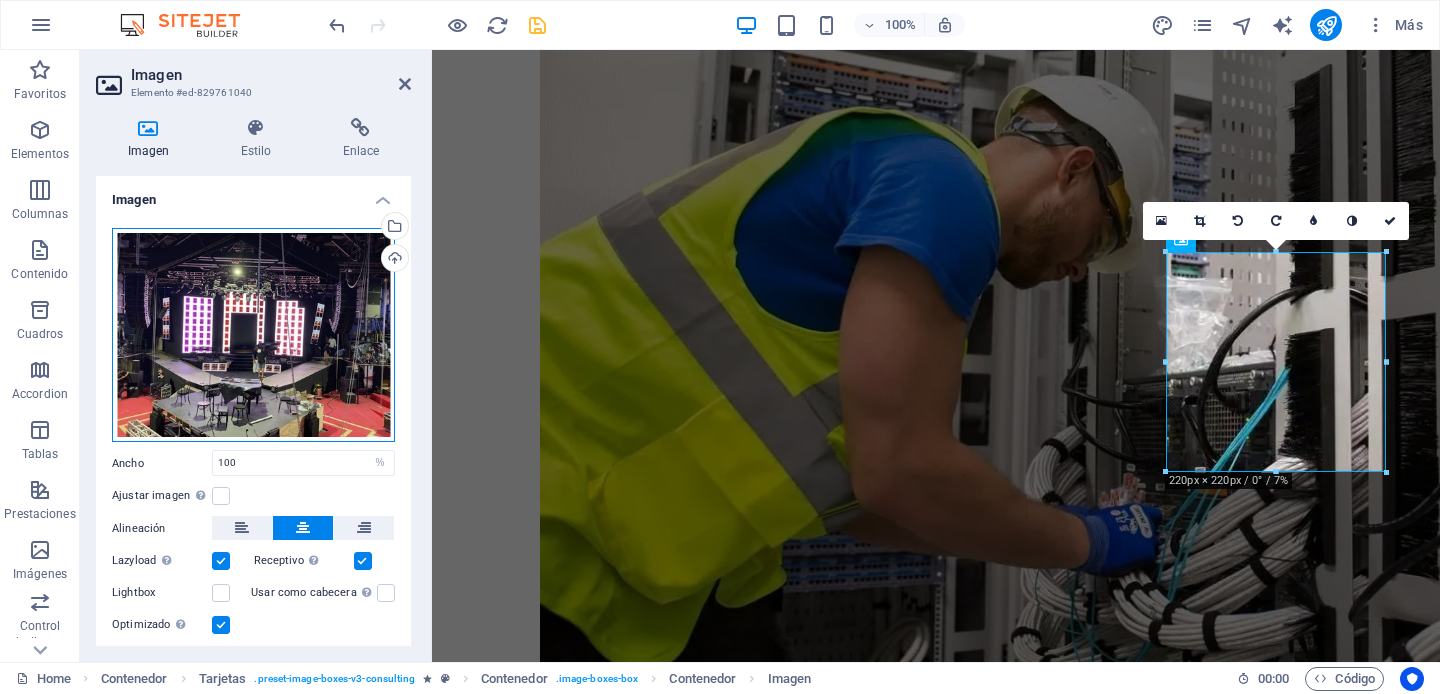 click on "Arrastra archivos aquí, haz clic para escoger archivos o  selecciona archivos de Archivos o de nuestra galería gratuita de fotos y vídeos" at bounding box center (253, 335) 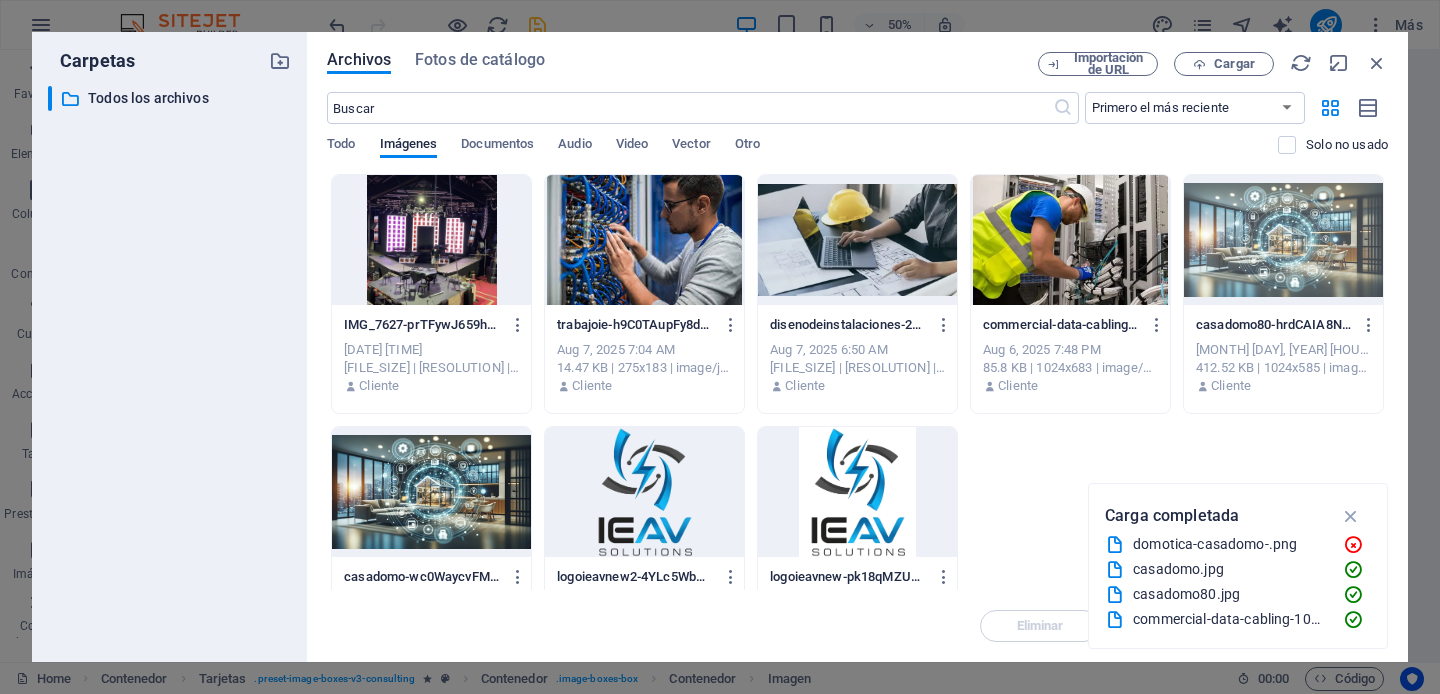click at bounding box center (431, 240) 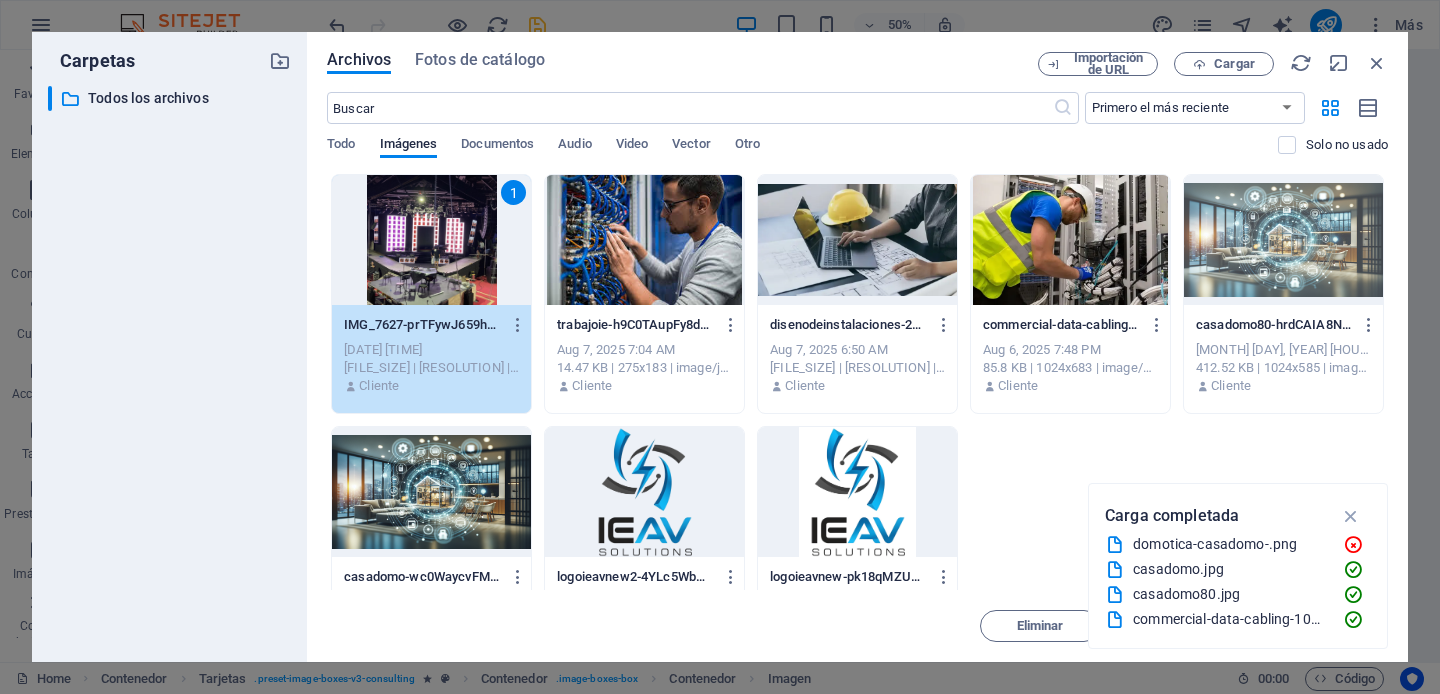 click on "1" at bounding box center [431, 240] 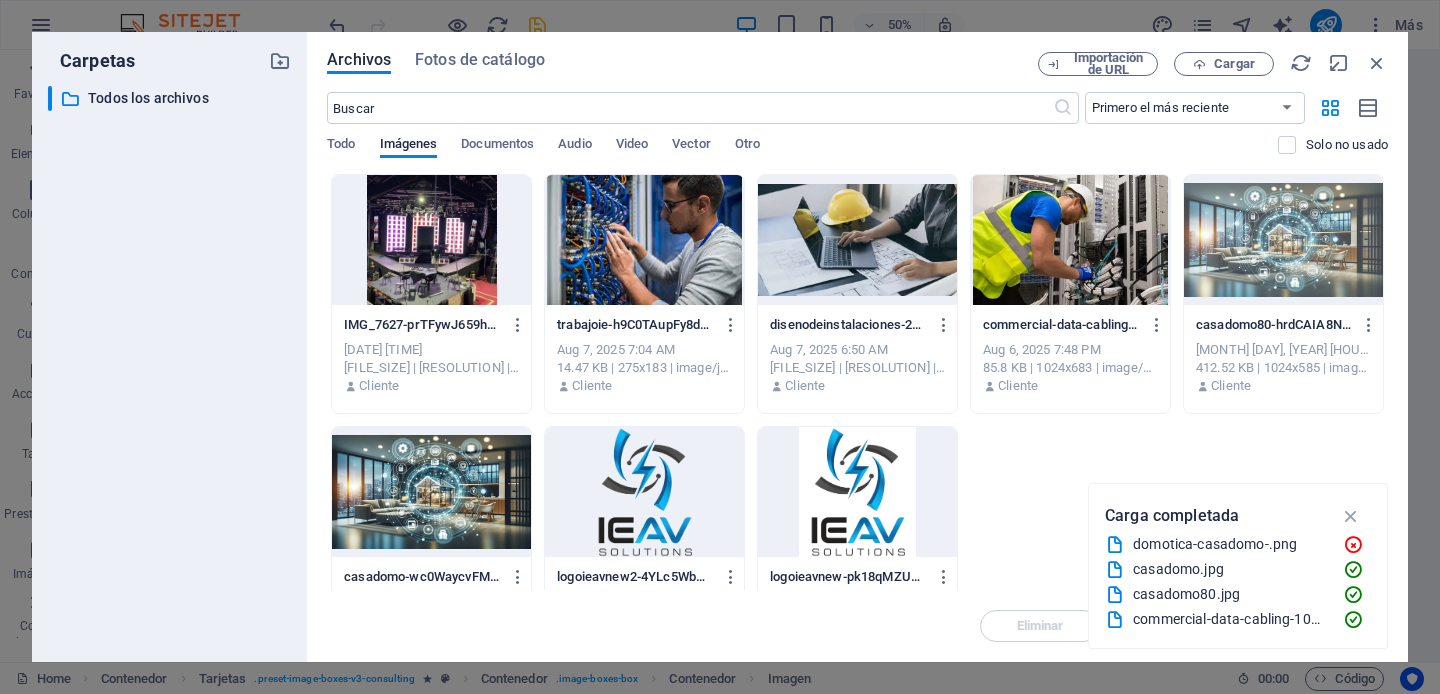 click at bounding box center [431, 240] 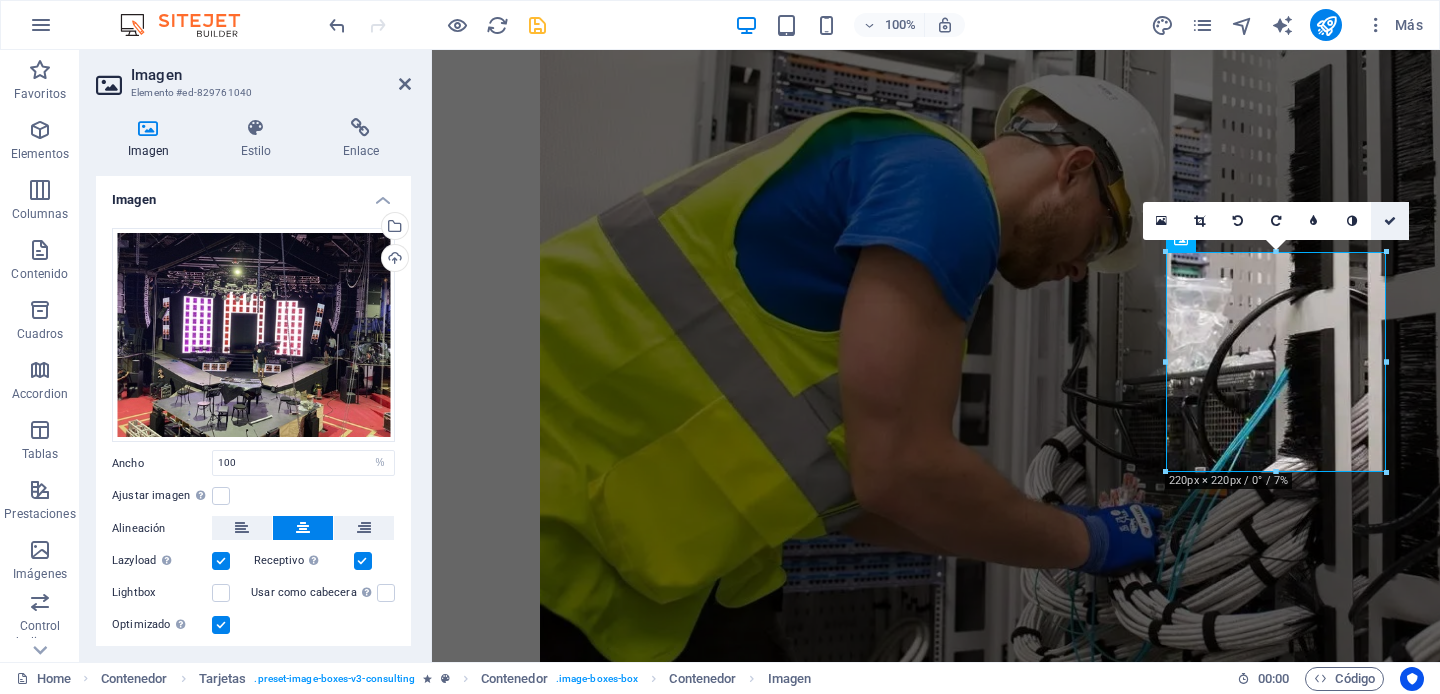 click at bounding box center (1390, 221) 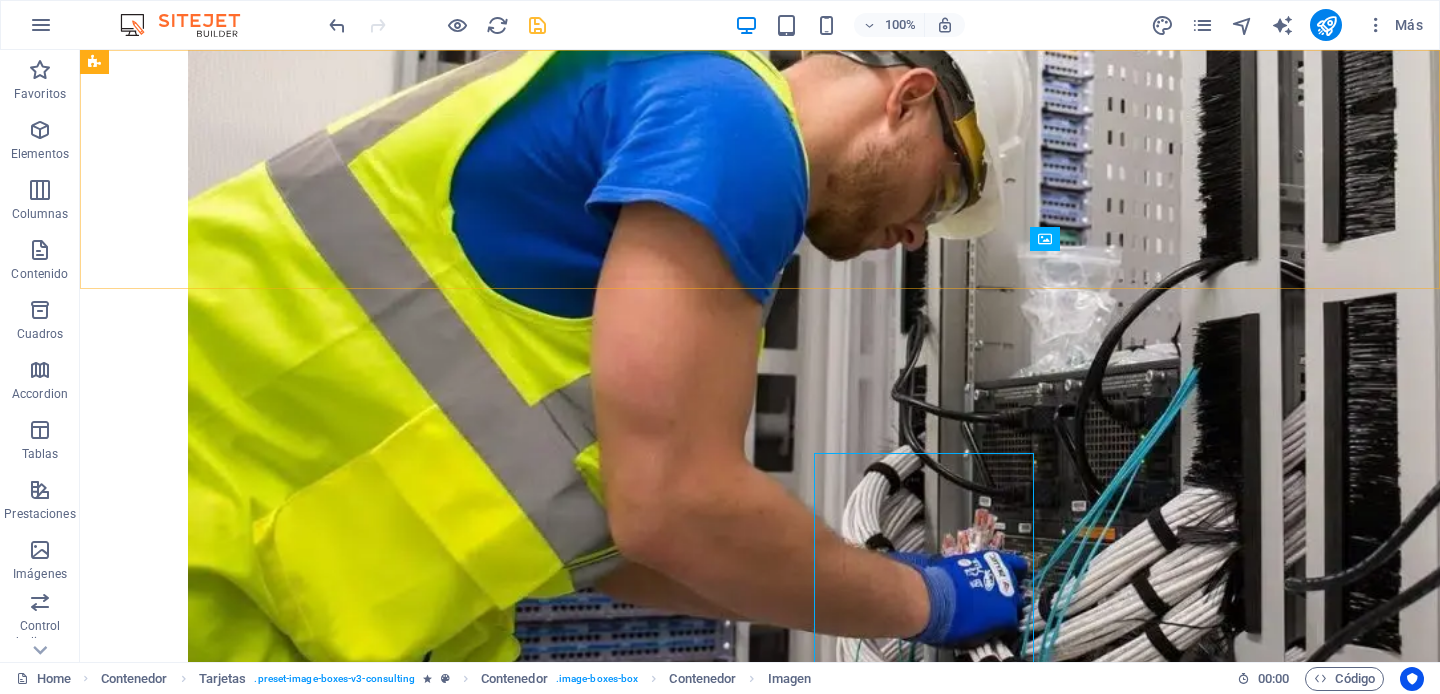 scroll, scrollTop: 2217, scrollLeft: 0, axis: vertical 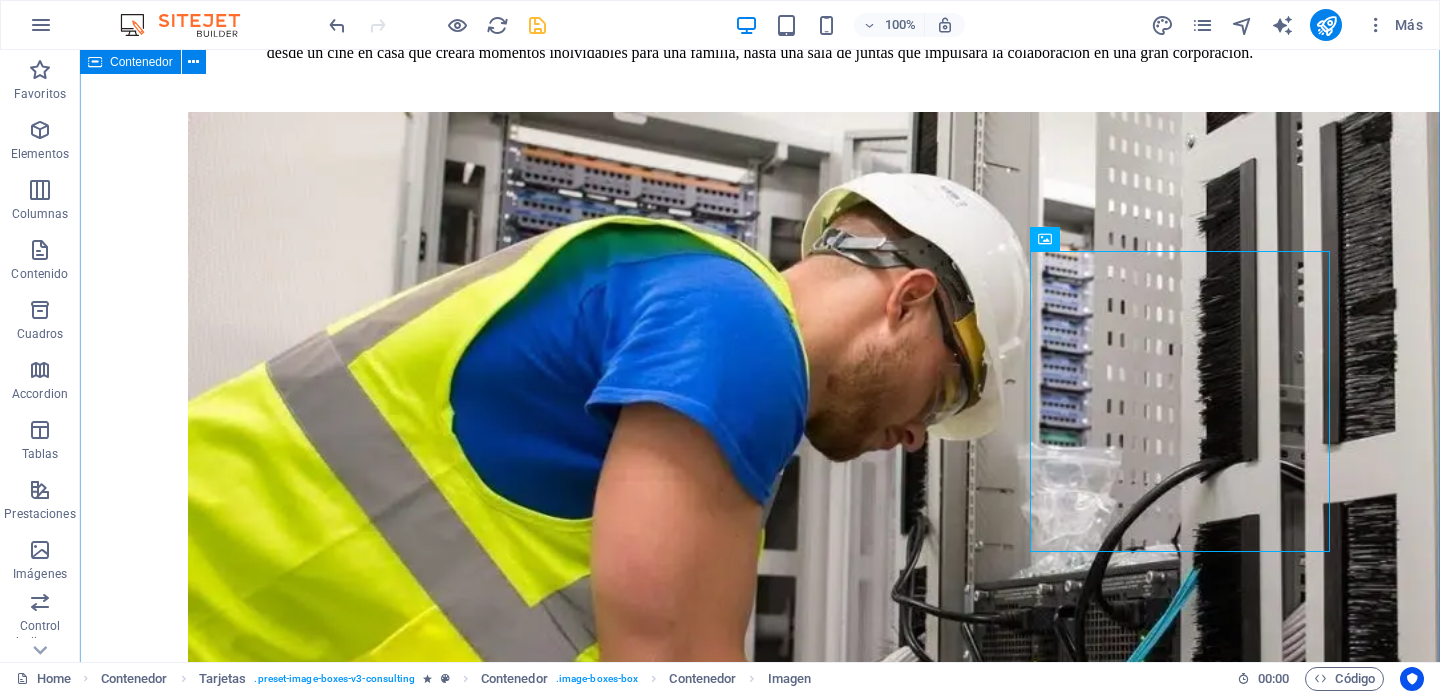 click on "Nuestro Equipo! Más que un conjunto de profesionales, somos un equipo de expertos apasionados por la la ingeniería, audio, video y las tecnologías que nos ayudan a realizar instalaciones especiales. "Juntos, combinamos más de 15 años de experiencia de conocimiento especializado con un enfoque colaborativo para resolver los desafíos más complejos de nuestros clientes". Diseño Departamento de Diseño de Instalaciones Especiales y Audiovisuales En el corazón de nuestra empresa se encuentra un equipo de ingenieros y diseñadores especializados en la creación de soluciones audiovisuales e instalaciones especiales que transforman cualquier espacio. Nuestro trabajo va más allá de simplemente instalar equipos; nos dedicamos a diseñar experiencias funcionales, estéticas y tecnológicamente avanzadas. Ingenieria IE Departamento de Instalaciones Especiales En esencia, son las que convierte un edificio simple en un espacio moderno, seguro, cómodo, eficiente y funcional . Ingenieria AV" at bounding box center (760, 4178) 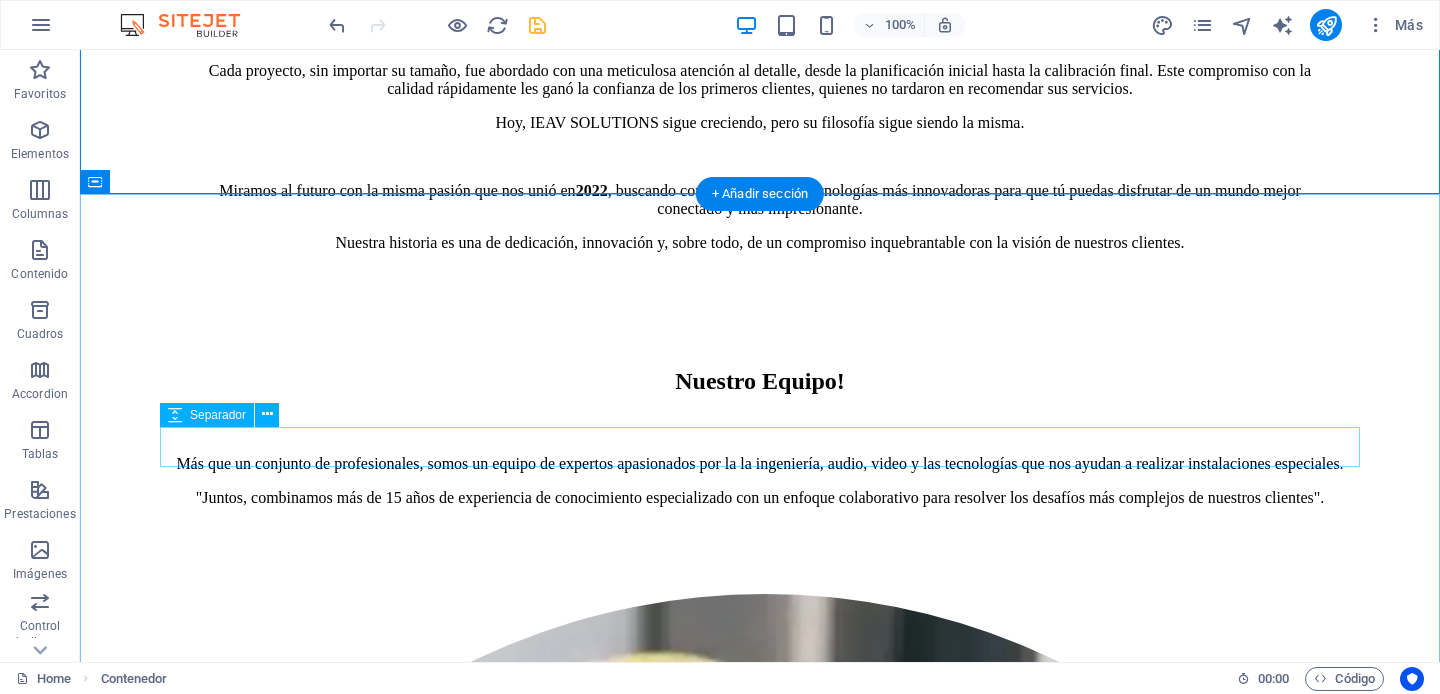 scroll, scrollTop: 3395, scrollLeft: 0, axis: vertical 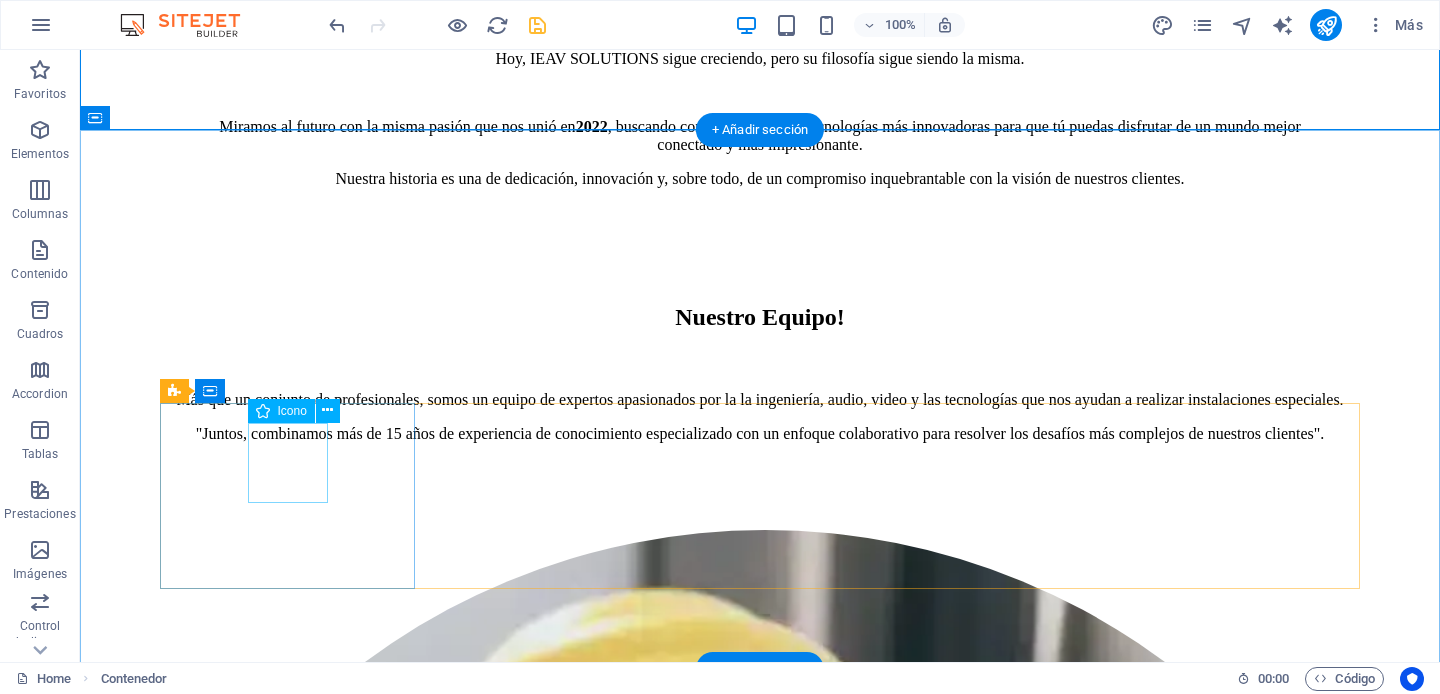 click at bounding box center (760, 6647) 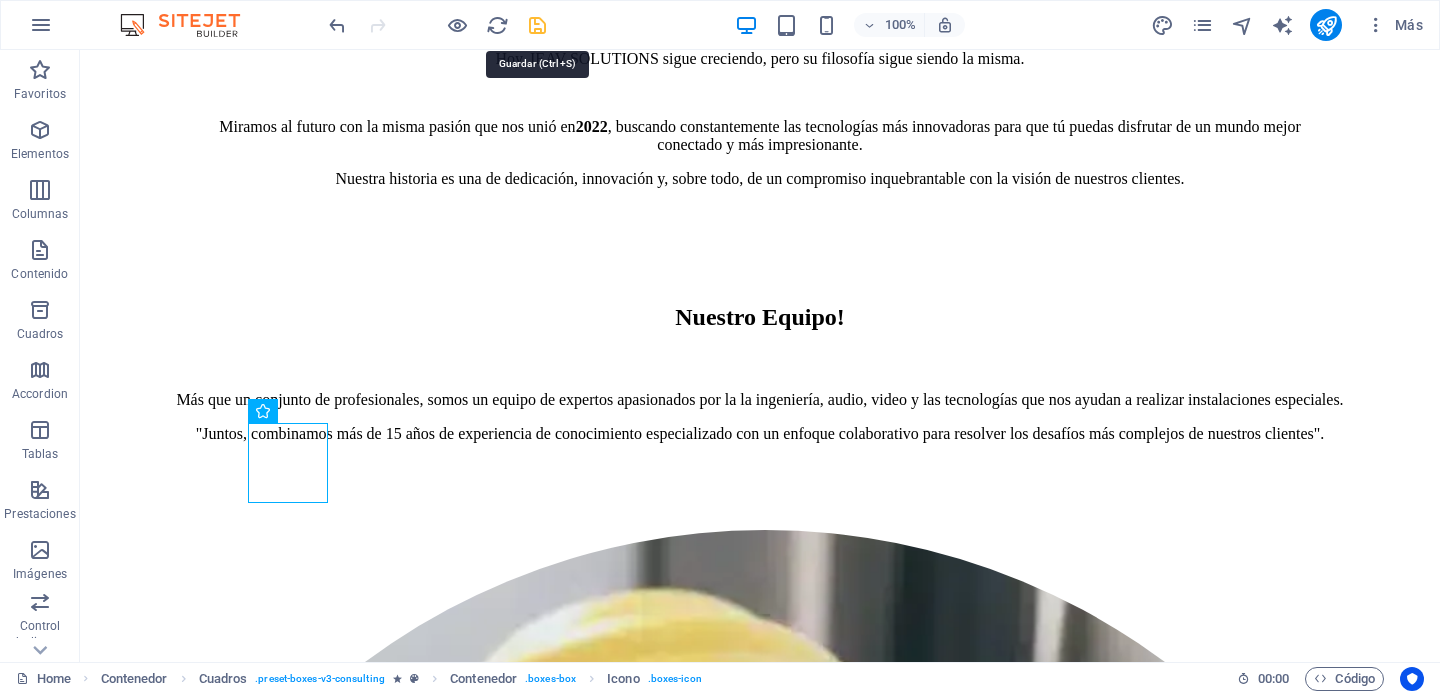 click at bounding box center (537, 25) 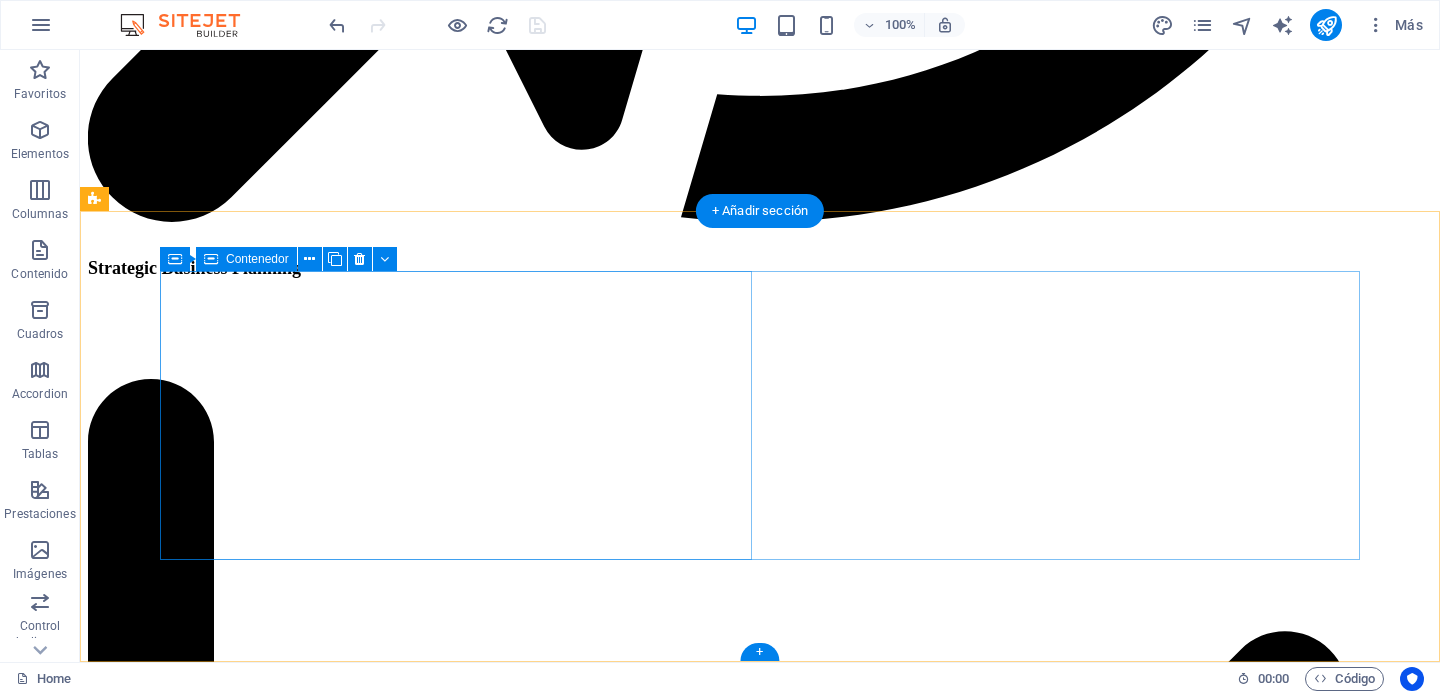 scroll, scrollTop: 12451, scrollLeft: 0, axis: vertical 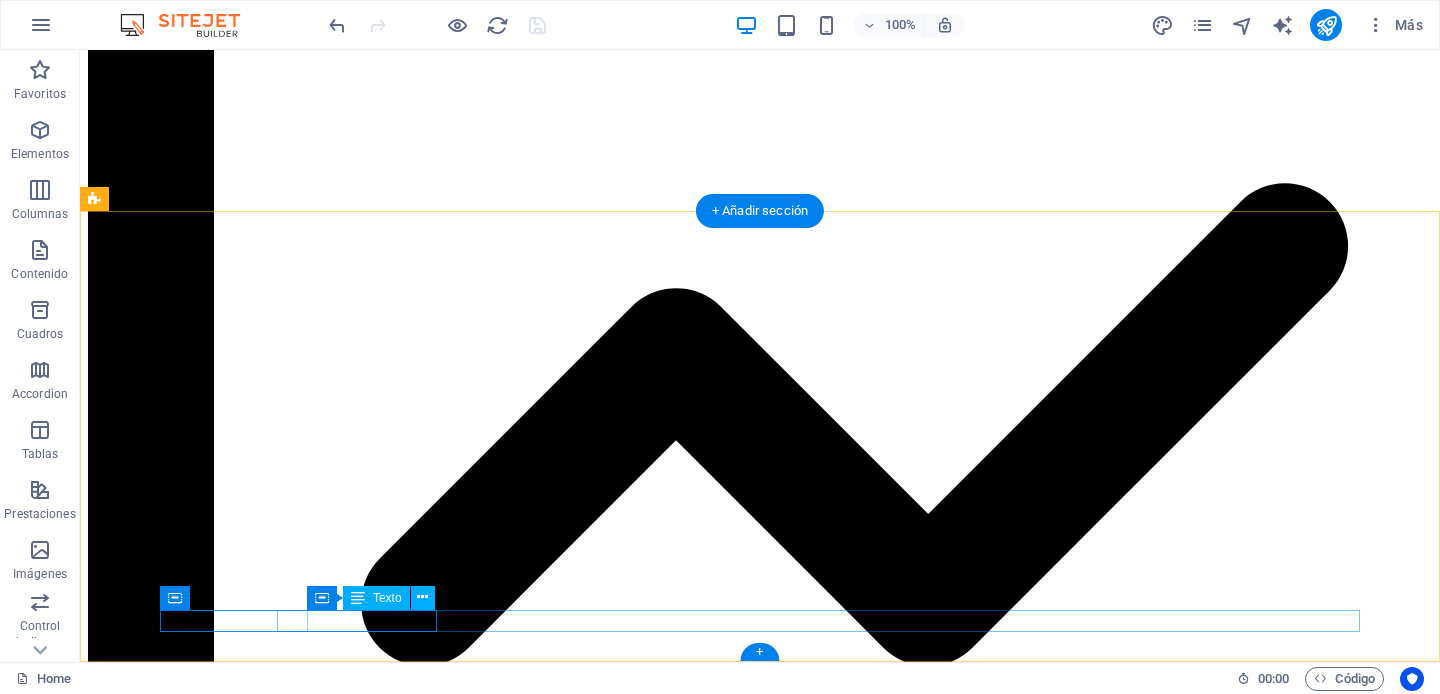 click on "Terms of Service" at bounding box center [775, 24760] 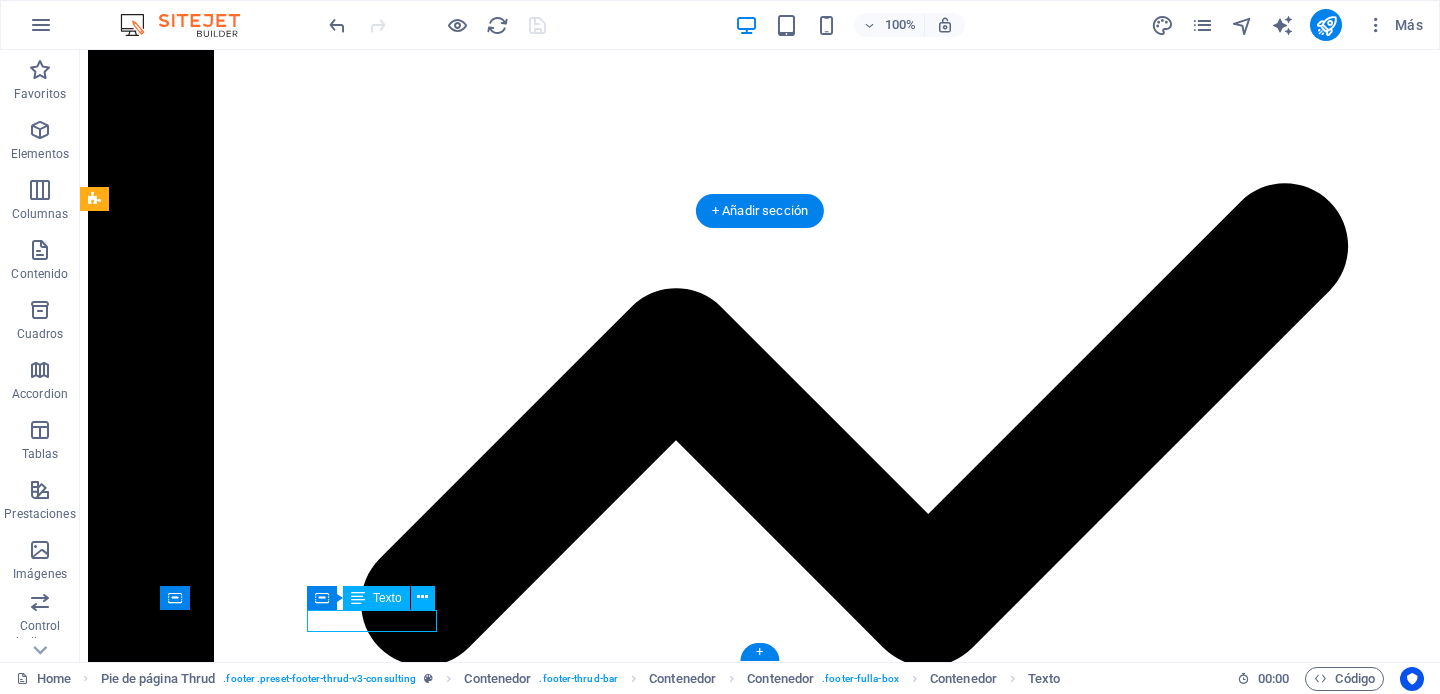 click on "Terms of Service" at bounding box center [775, 24760] 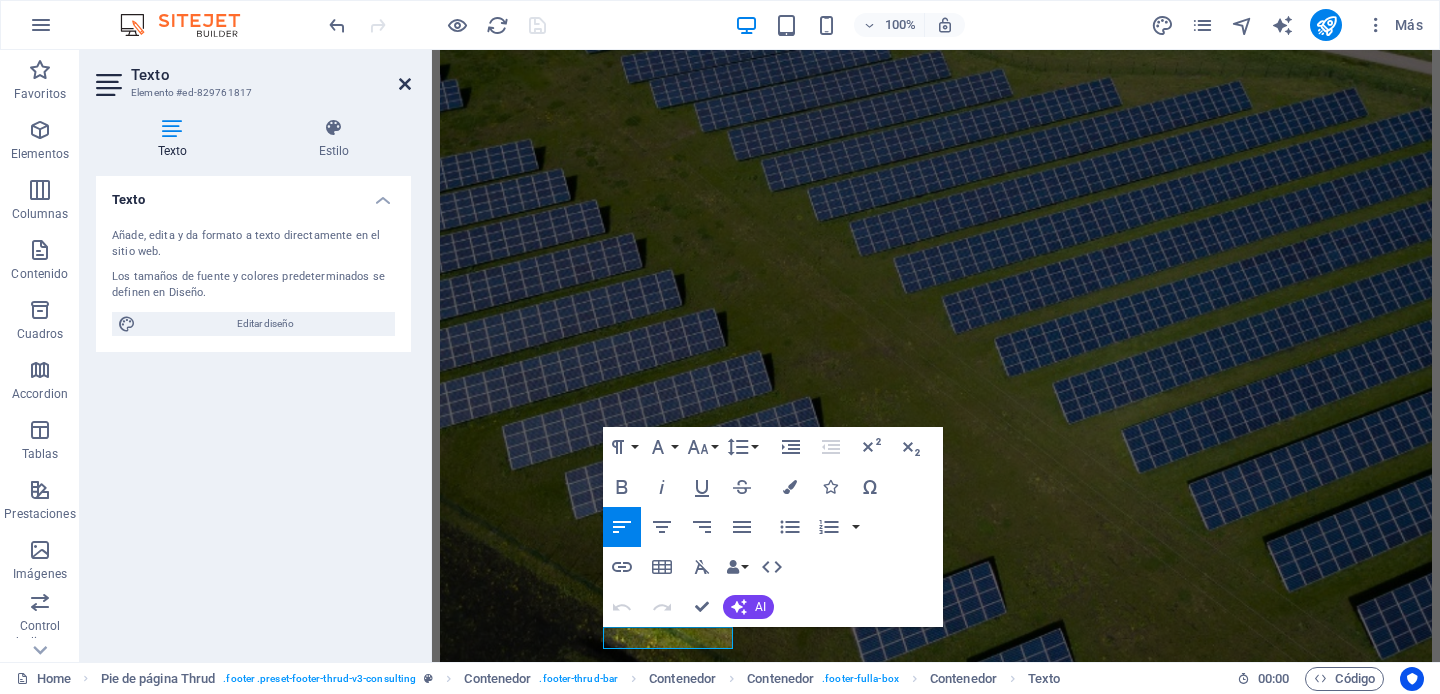 click at bounding box center (405, 84) 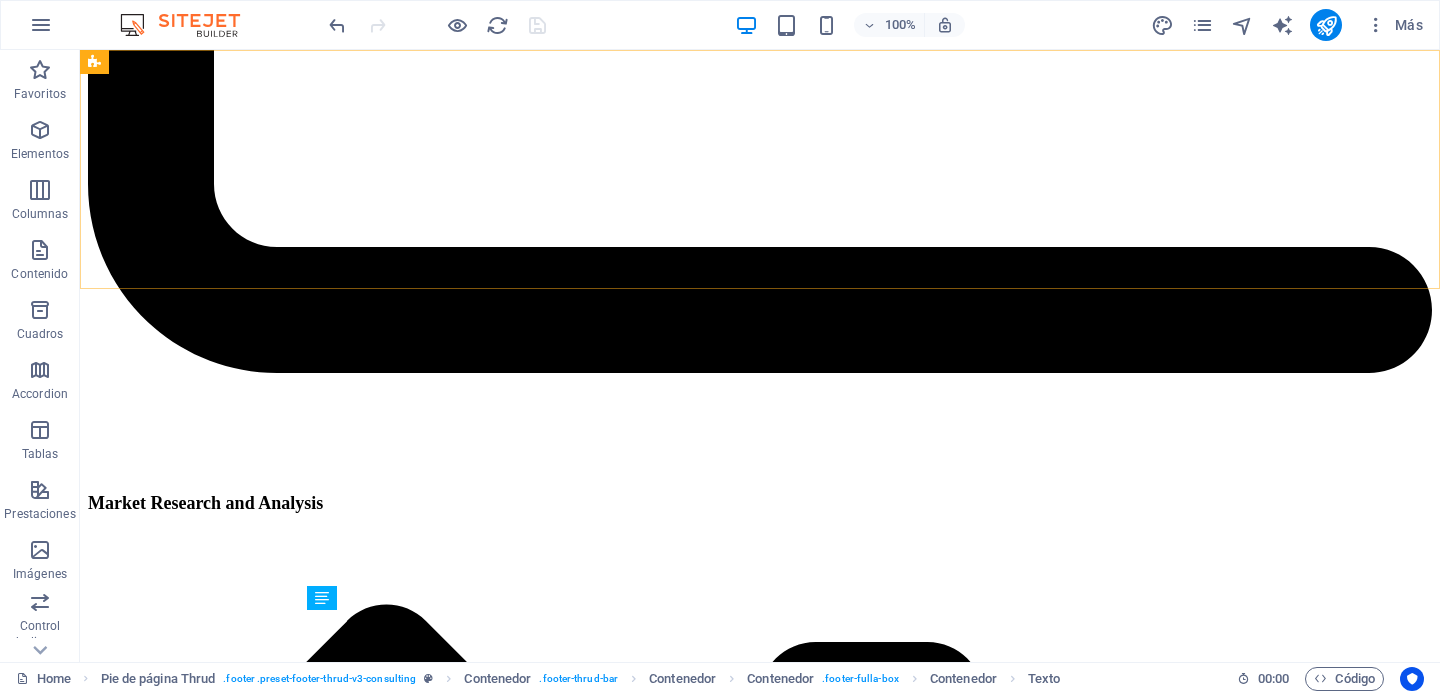 scroll, scrollTop: 12451, scrollLeft: 0, axis: vertical 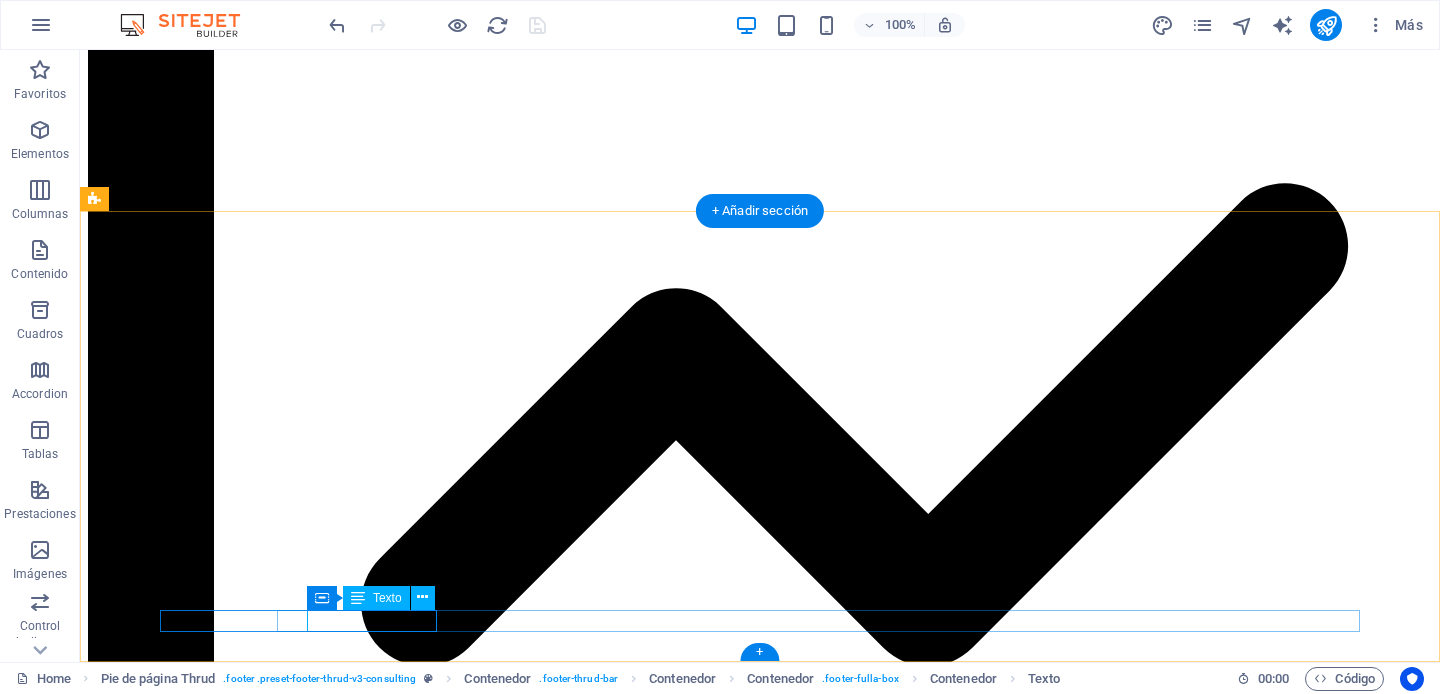 click on "Terms of Service" at bounding box center (775, 24760) 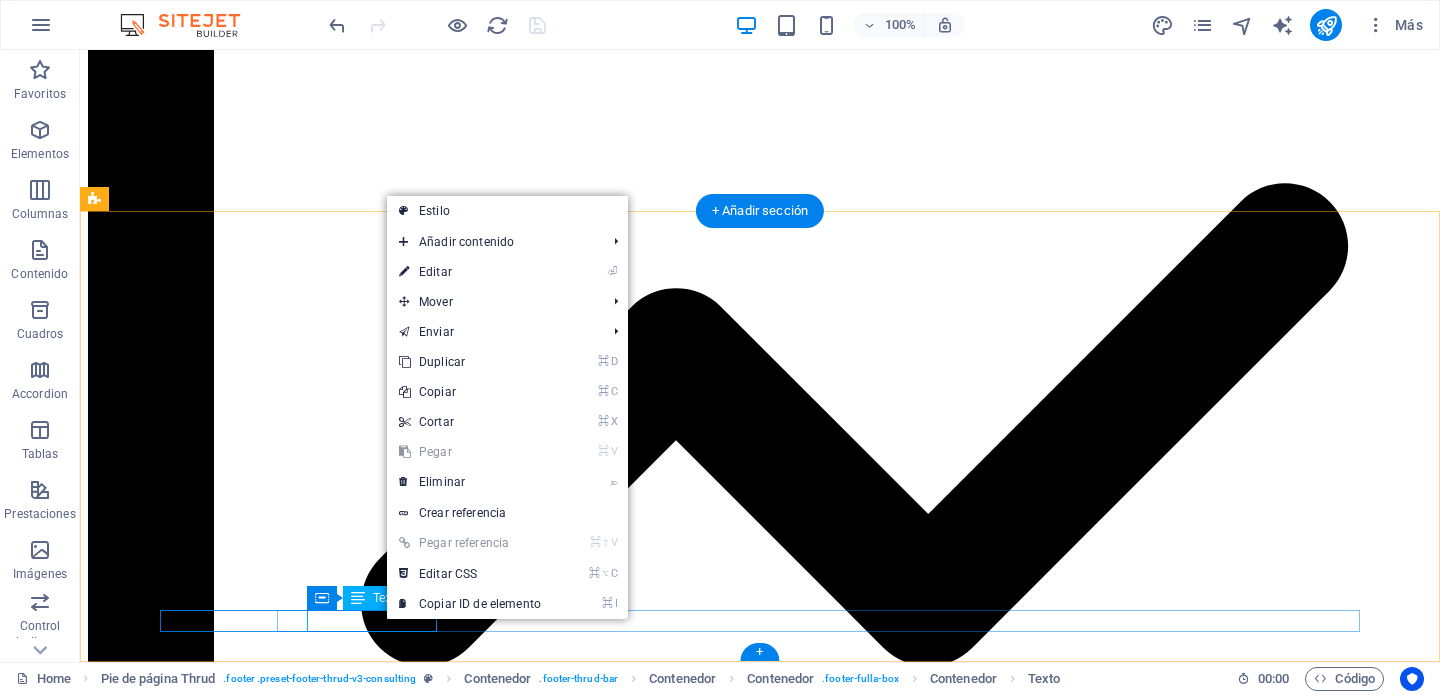 click on "Terms of Service" at bounding box center [775, 24760] 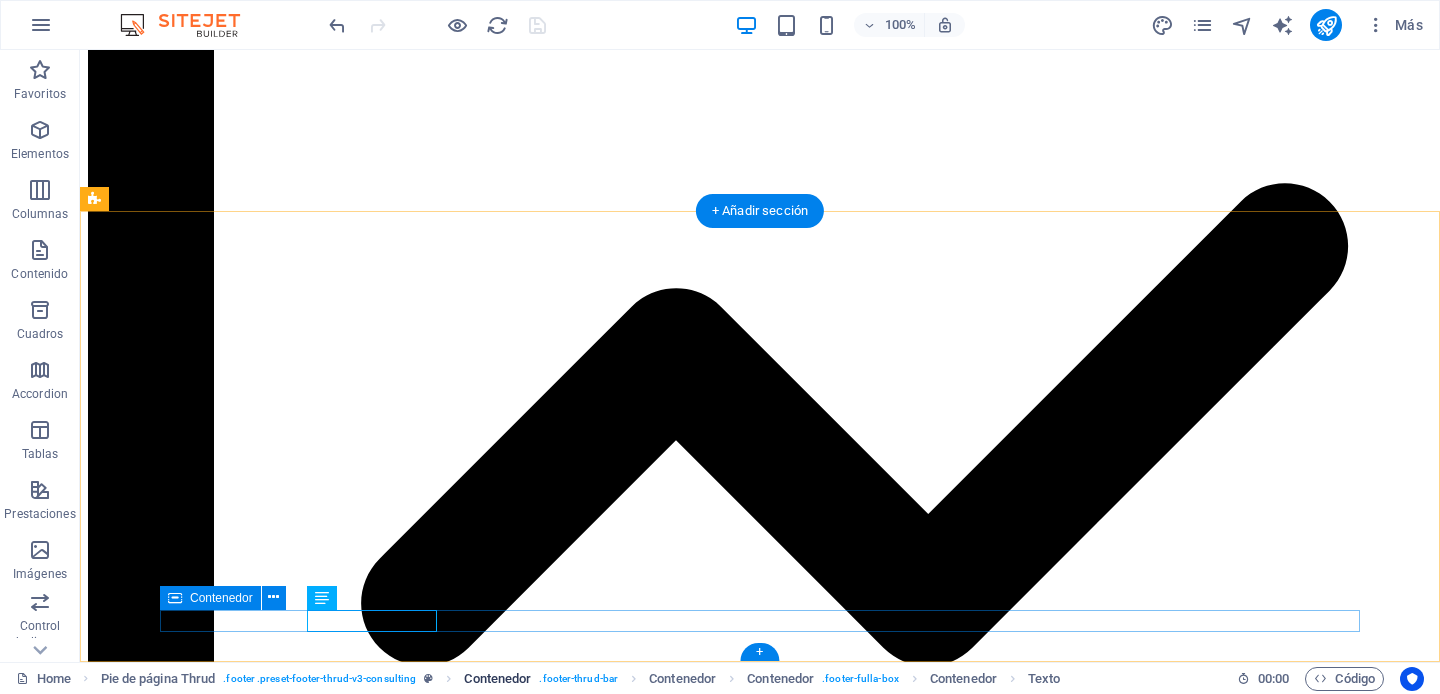 click on ". footer-thrud-bar" at bounding box center (578, 679) 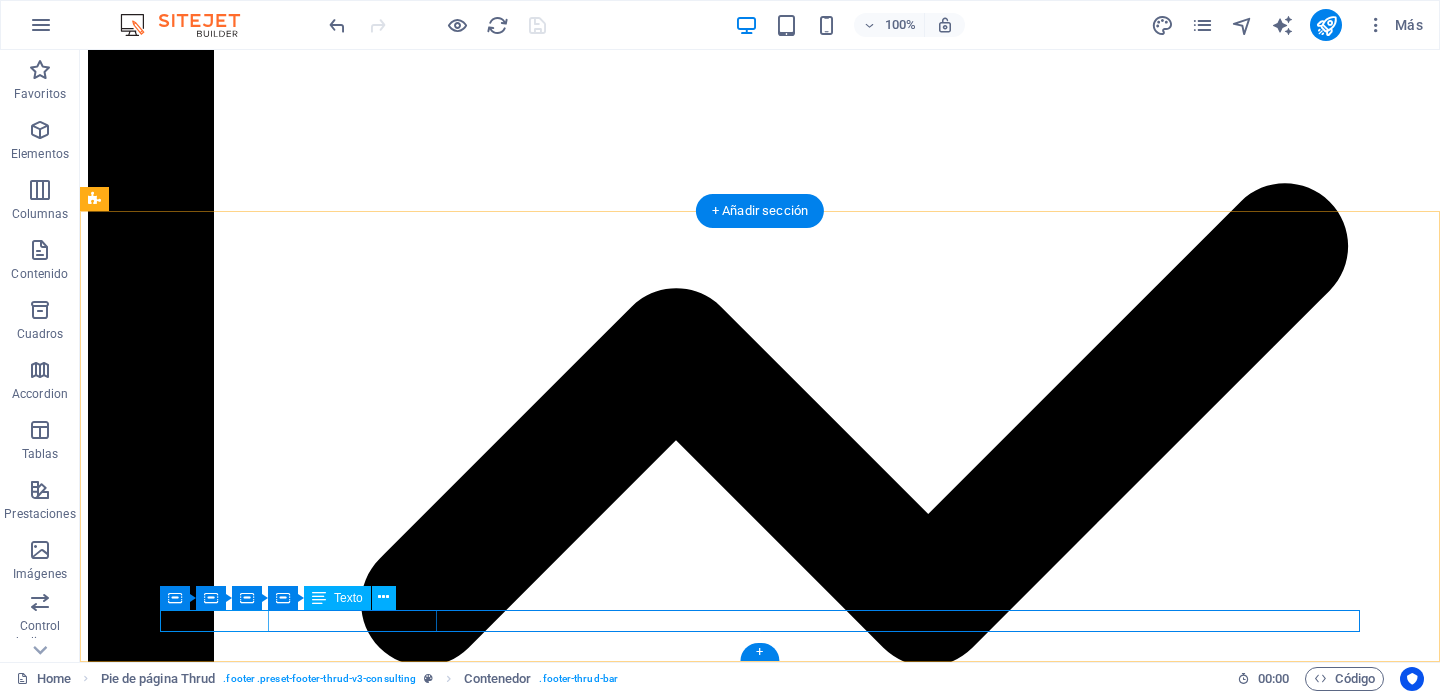 click on "Privacy Policy" at bounding box center (760, 24726) 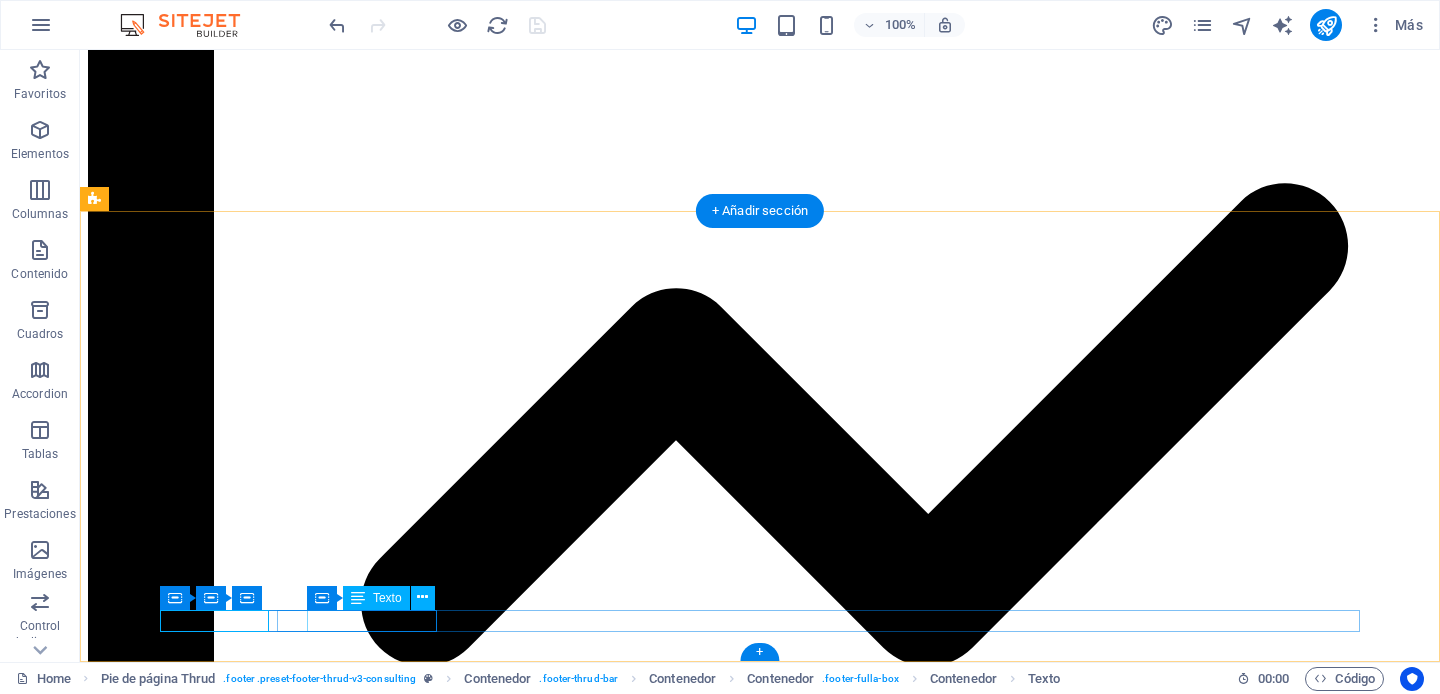 click on "Terms of Service" at bounding box center (775, 24760) 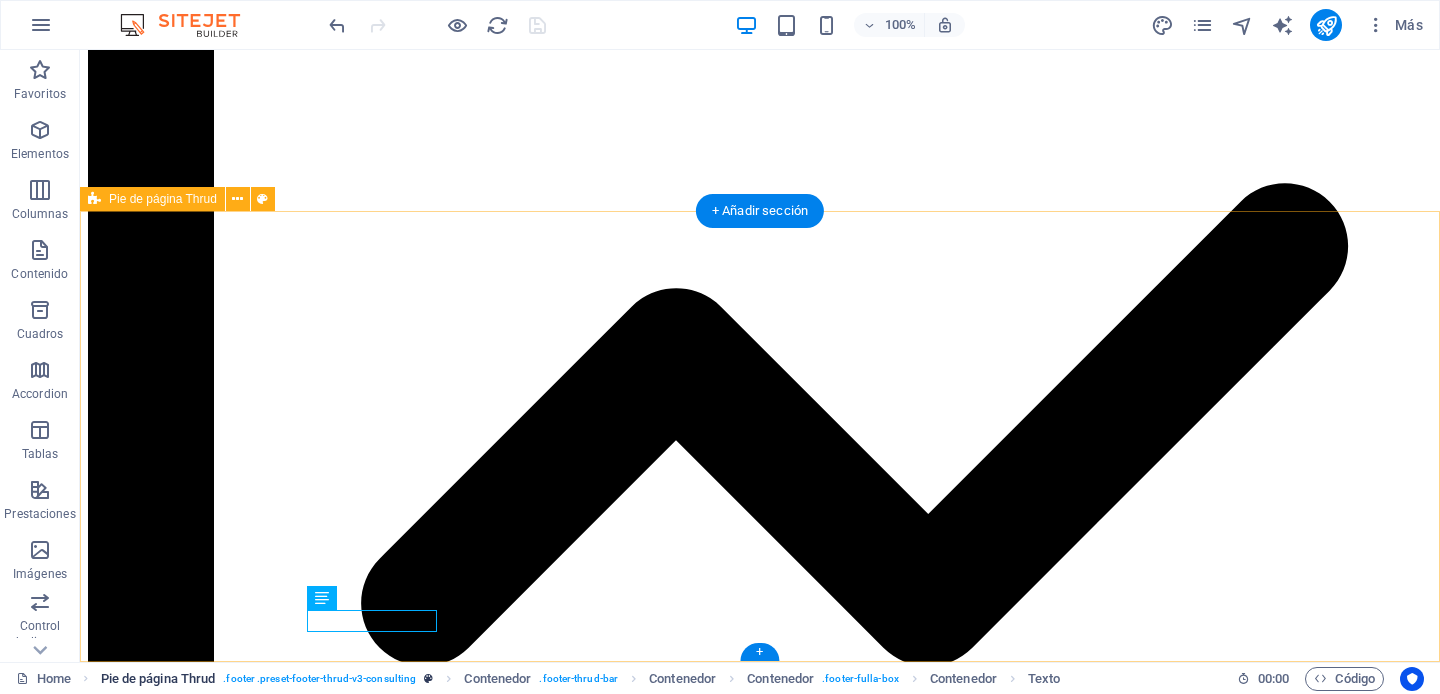 click on ". footer .preset-footer-thrud-v3-consulting" at bounding box center [319, 679] 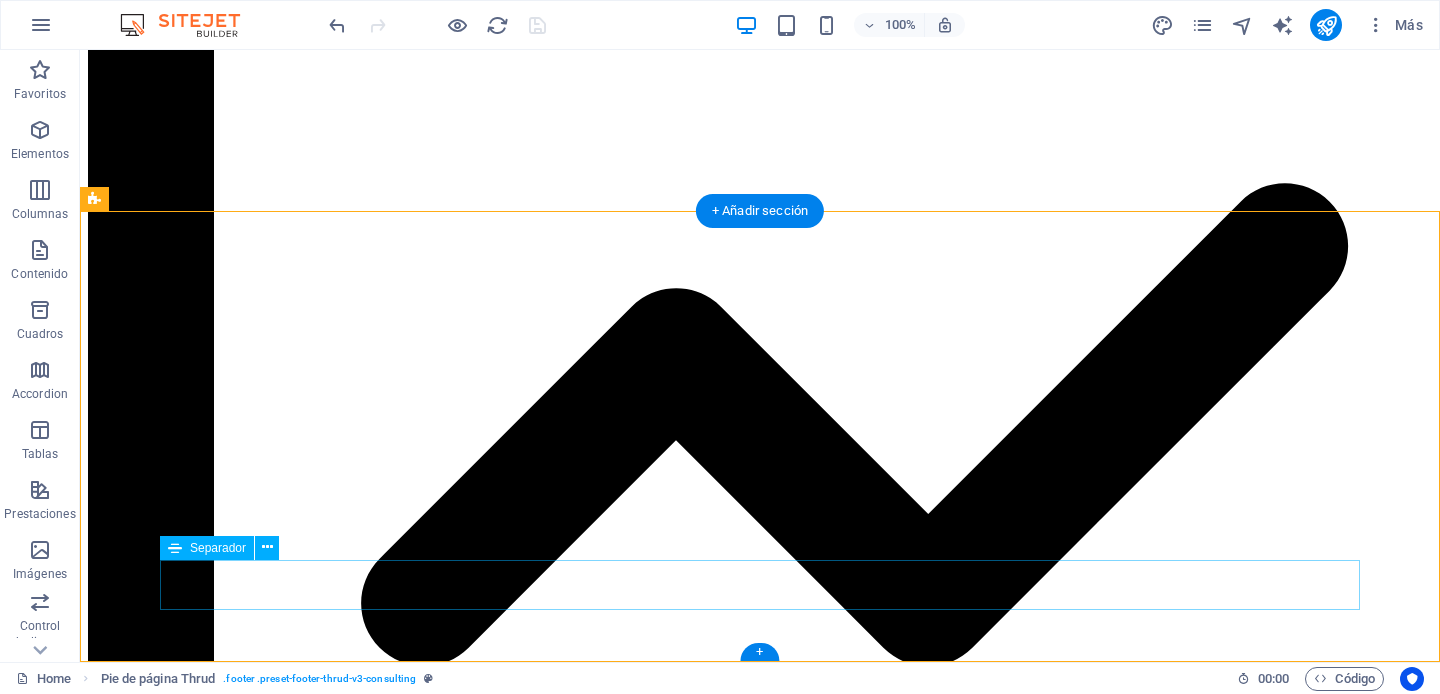 click at bounding box center [760, 24691] 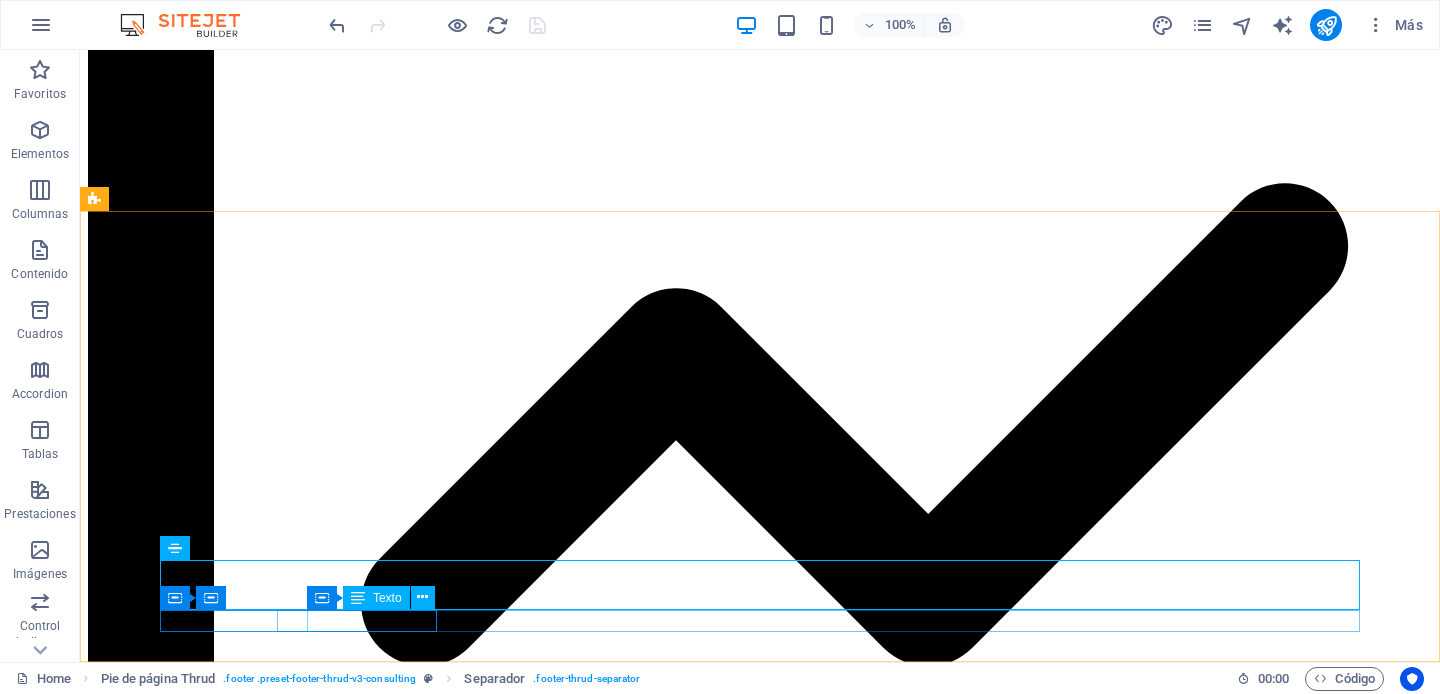 click on "Texto" at bounding box center [387, 598] 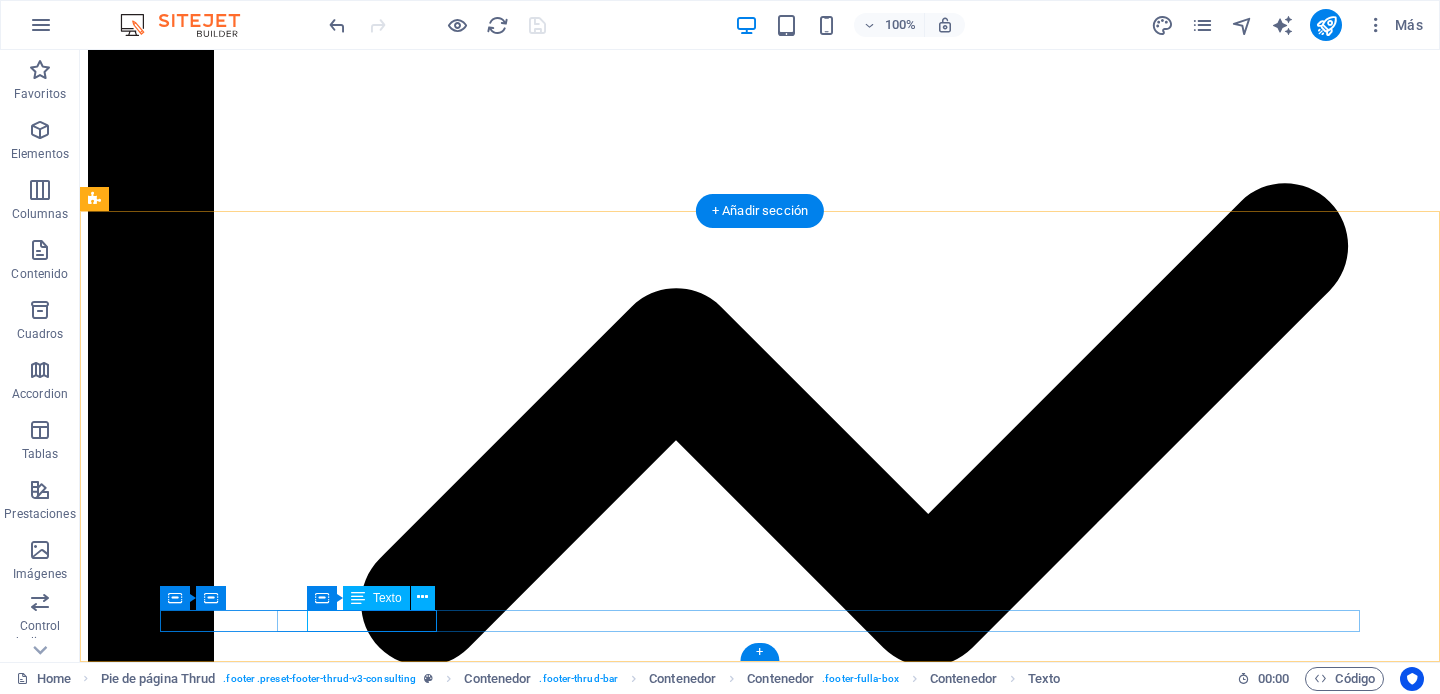 click on "Terms of Service" at bounding box center (775, 24760) 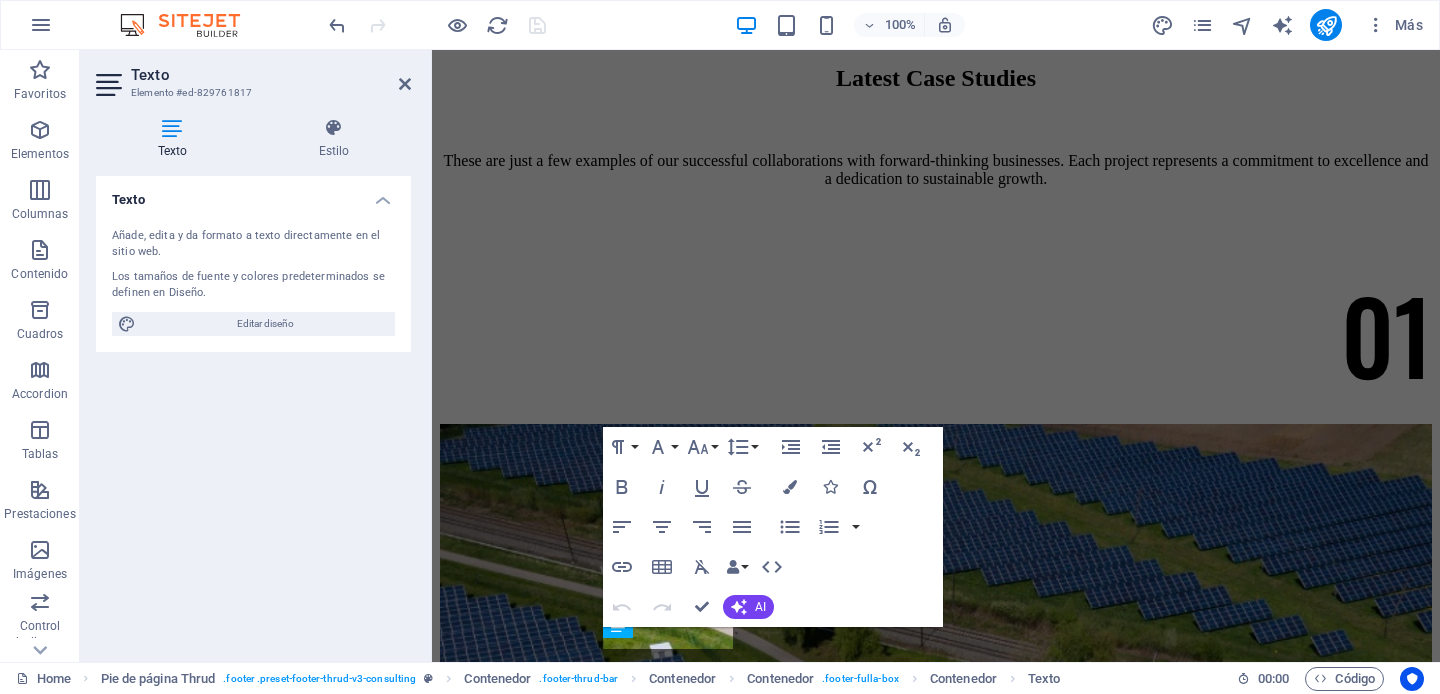 scroll, scrollTop: 13185, scrollLeft: 0, axis: vertical 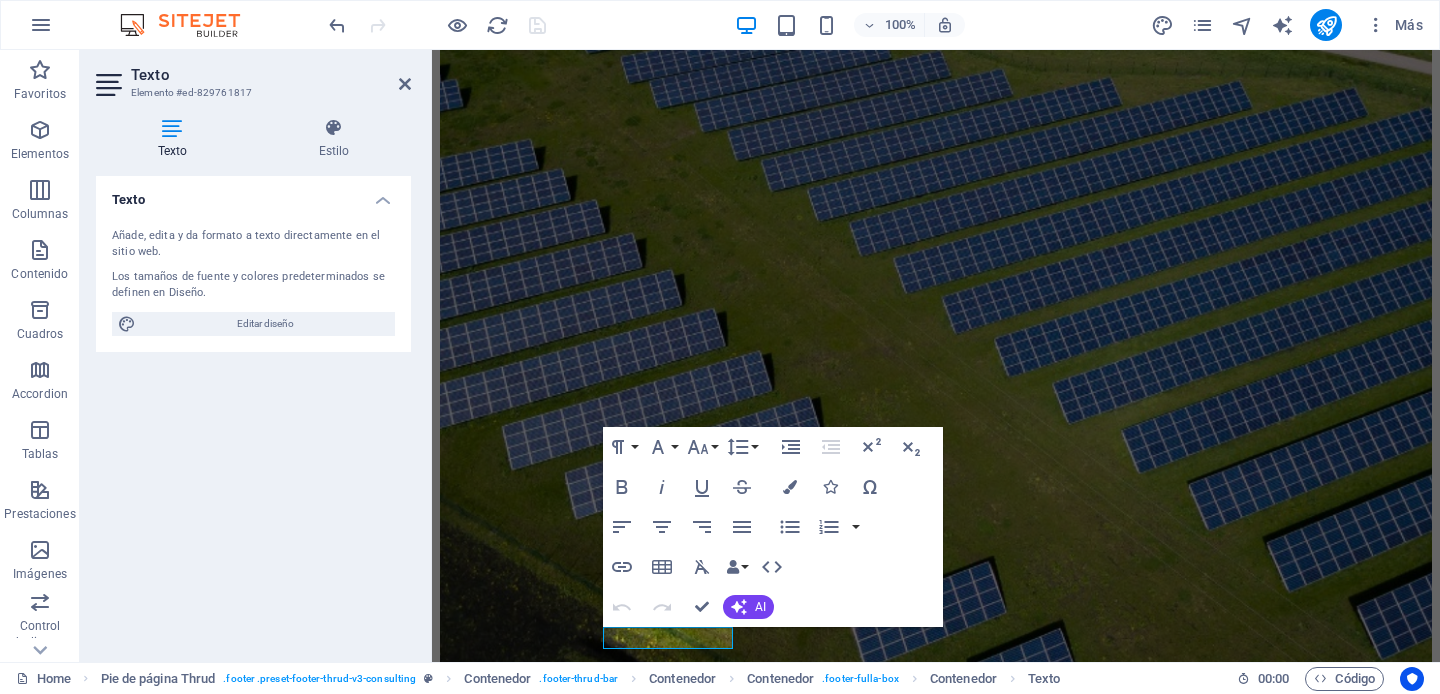 click at bounding box center [172, 128] 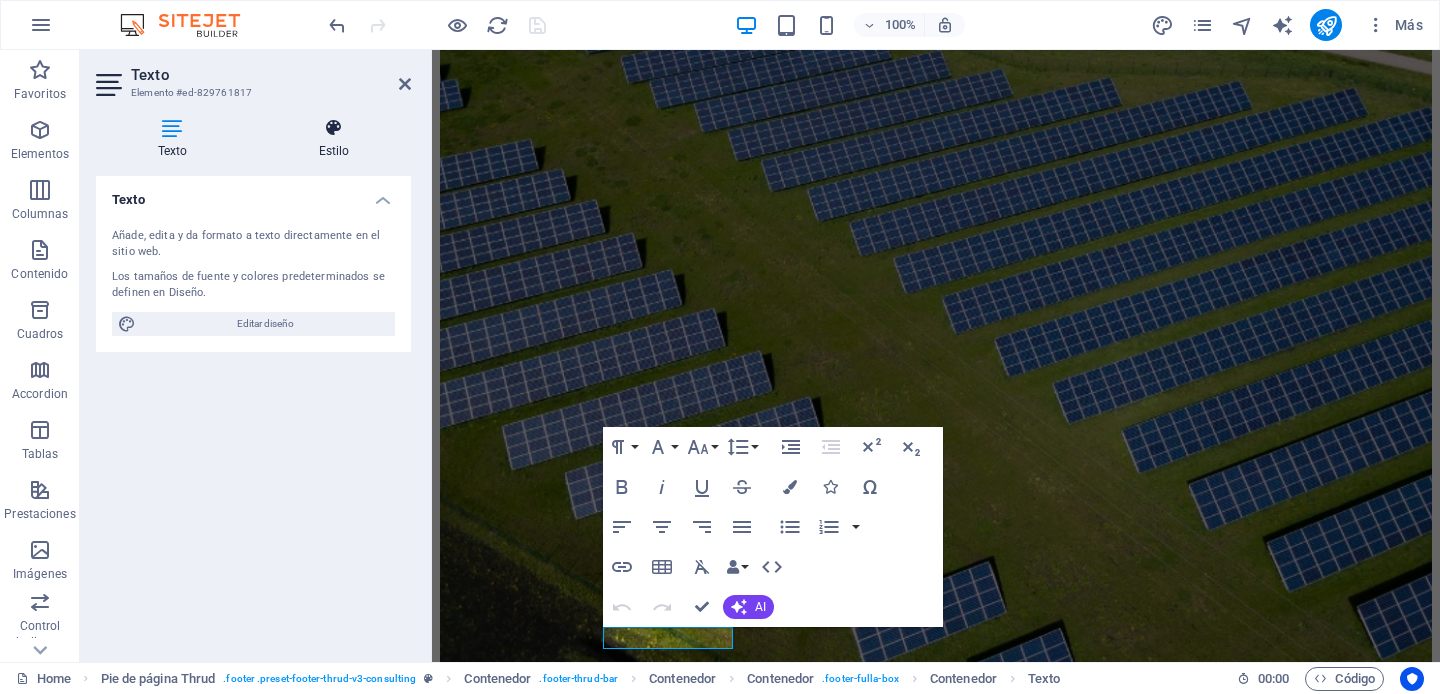 click at bounding box center (334, 128) 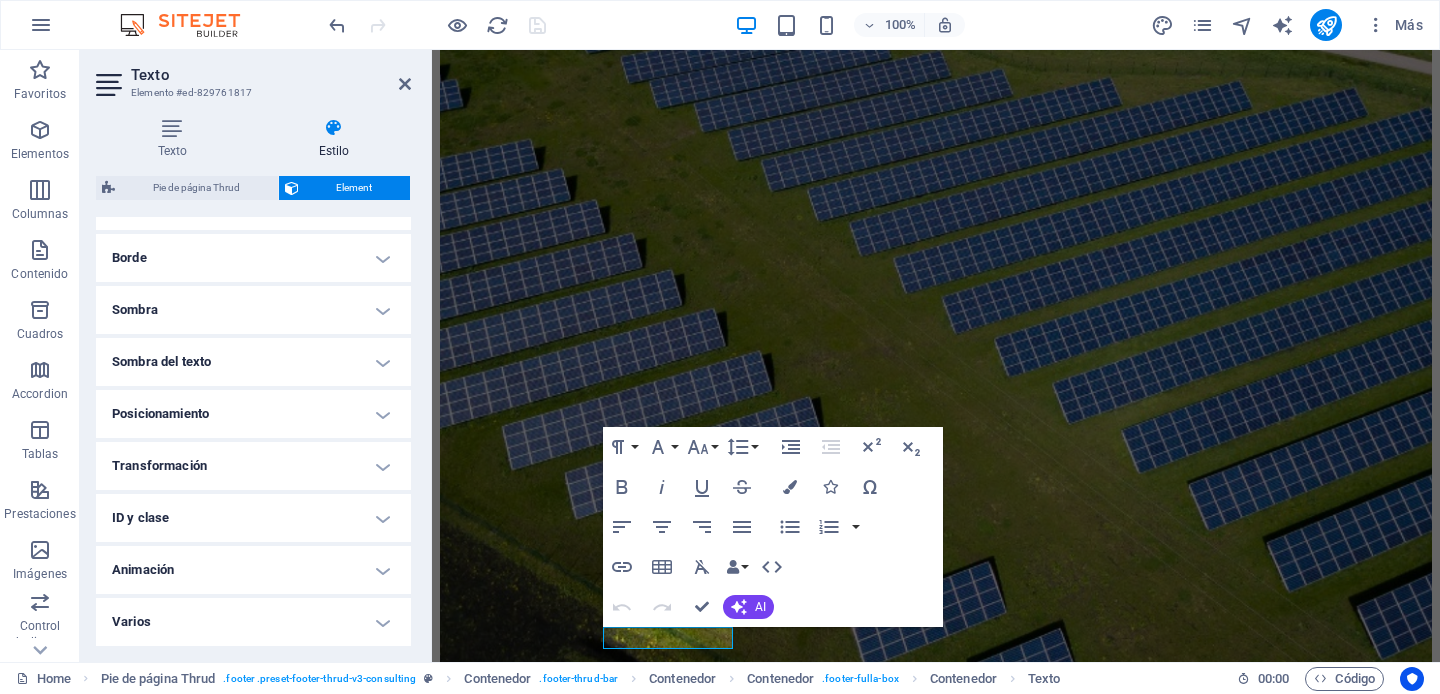 scroll, scrollTop: 0, scrollLeft: 0, axis: both 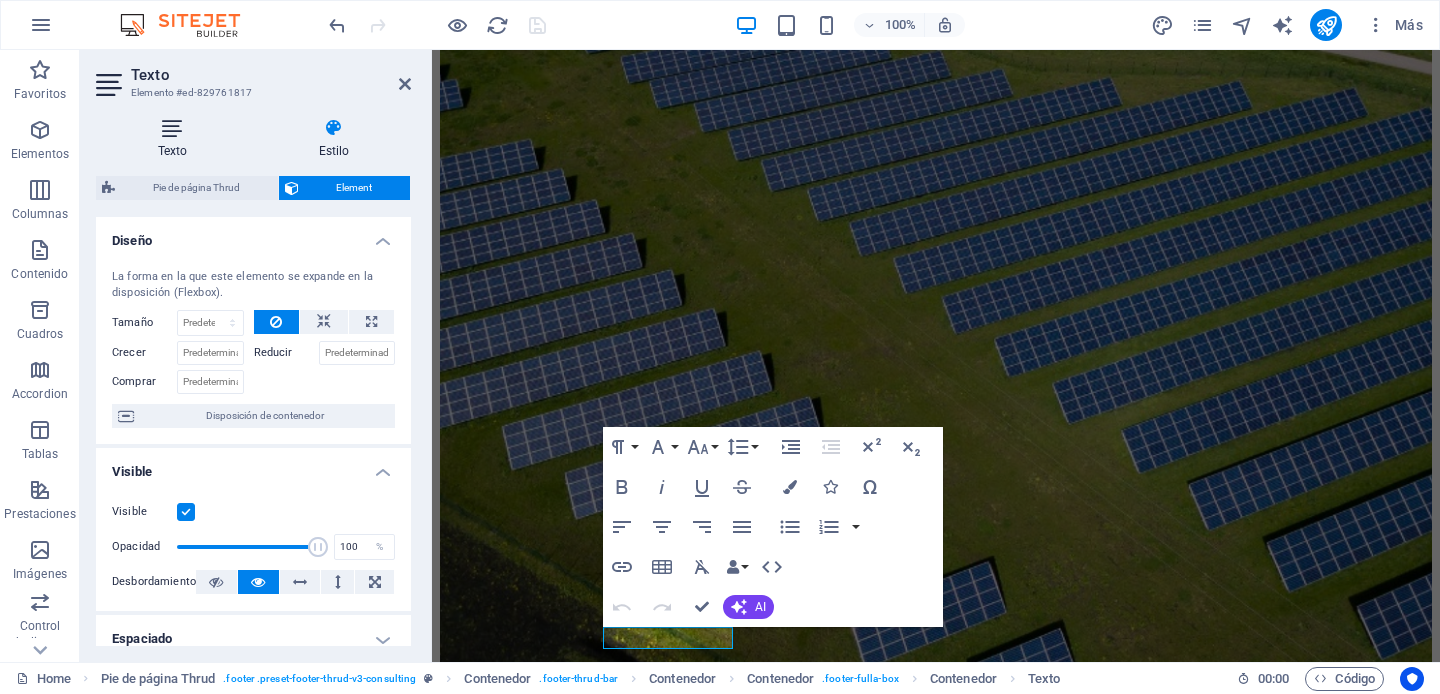 click at bounding box center [172, 128] 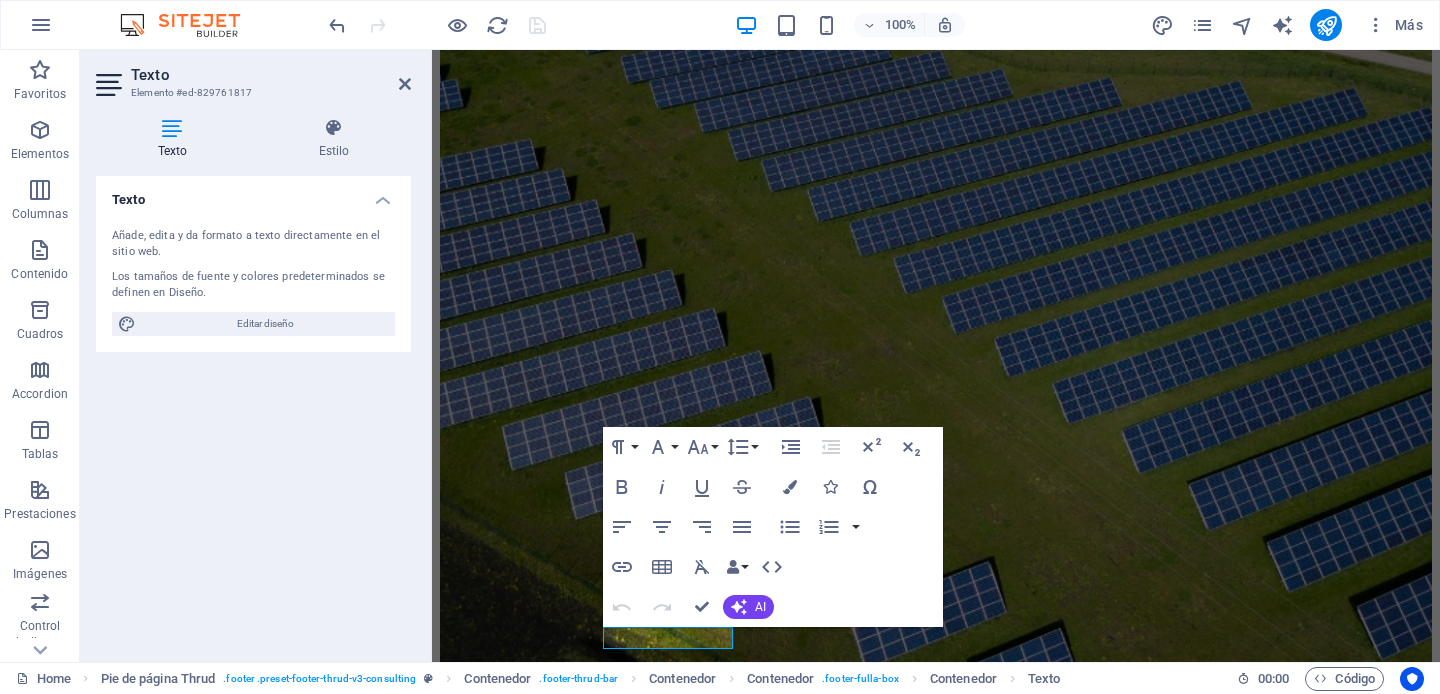 click on "Texto Elemento #ed-829761817 Texto Estilo Texto Añade, edita y da formato a texto directamente en el sitio web. Los tamaños de fuente y colores predeterminados se definen en Diseño. Editar diseño Alineación Alineado a la izquierda Centrado Alineado a la derecha Pie de página Thrud Element Diseño La forma en la que este elemento se expande en la disposición (Flexbox). Tamaño Predeterminado automático px % 1/1 1/2 1/3 1/4 1/5 1/6 1/7 1/8 1/9 1/10 Crecer Reducir Comprar Disposición de contenedor Visible Visible Opacidad 100 % Desbordamiento Espaciado Margen Predeterminado automático px % rem vw vh Personalizado Personalizado automático px % rem vw vh automático px % rem vw vh automático px % rem vw vh automático px % rem vw vh Espaciado Predeterminado px rem % vh vw Personalizado Personalizado px rem % vh vw px rem % vh vw px rem % vh vw px rem % vh vw Borde Estilo              - Ancho 1 automático px rem % vh vw Personalizado Personalizado 1 automático px rem % vh vw 1 automático px" at bounding box center (256, 356) 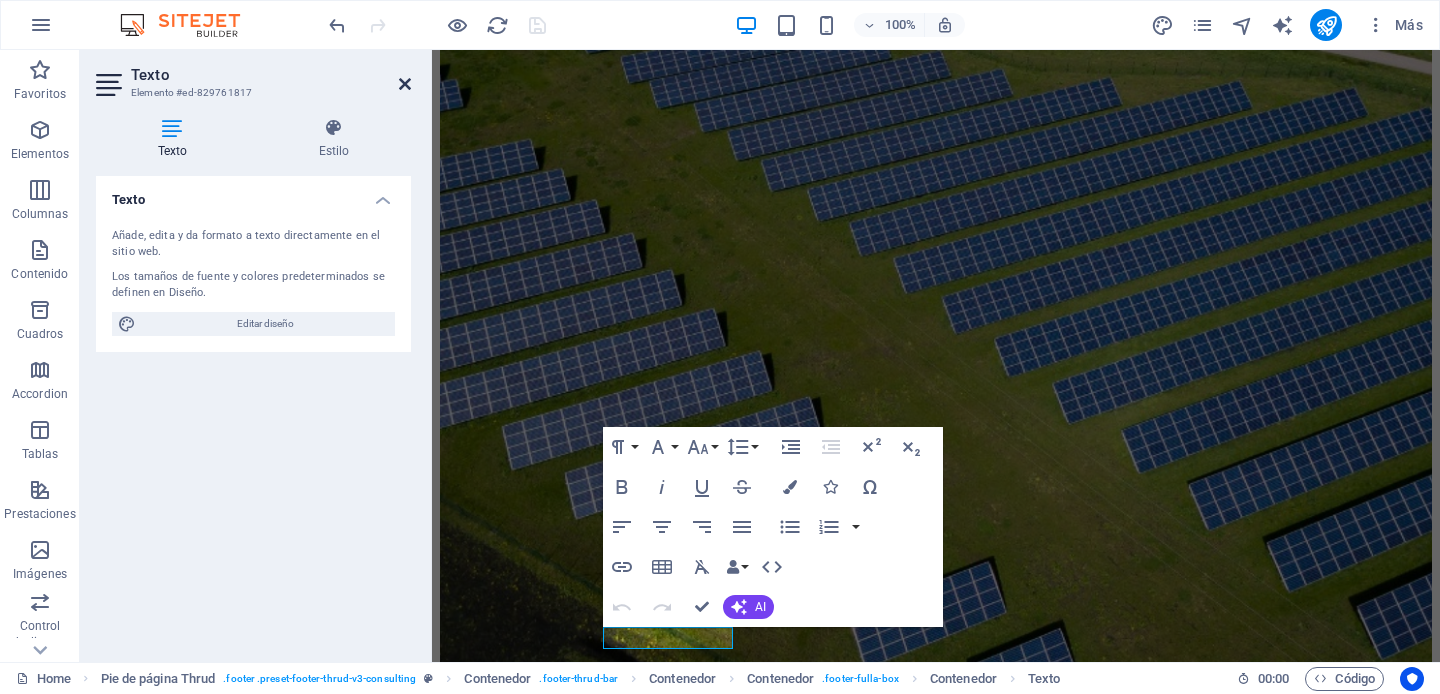 click at bounding box center (405, 84) 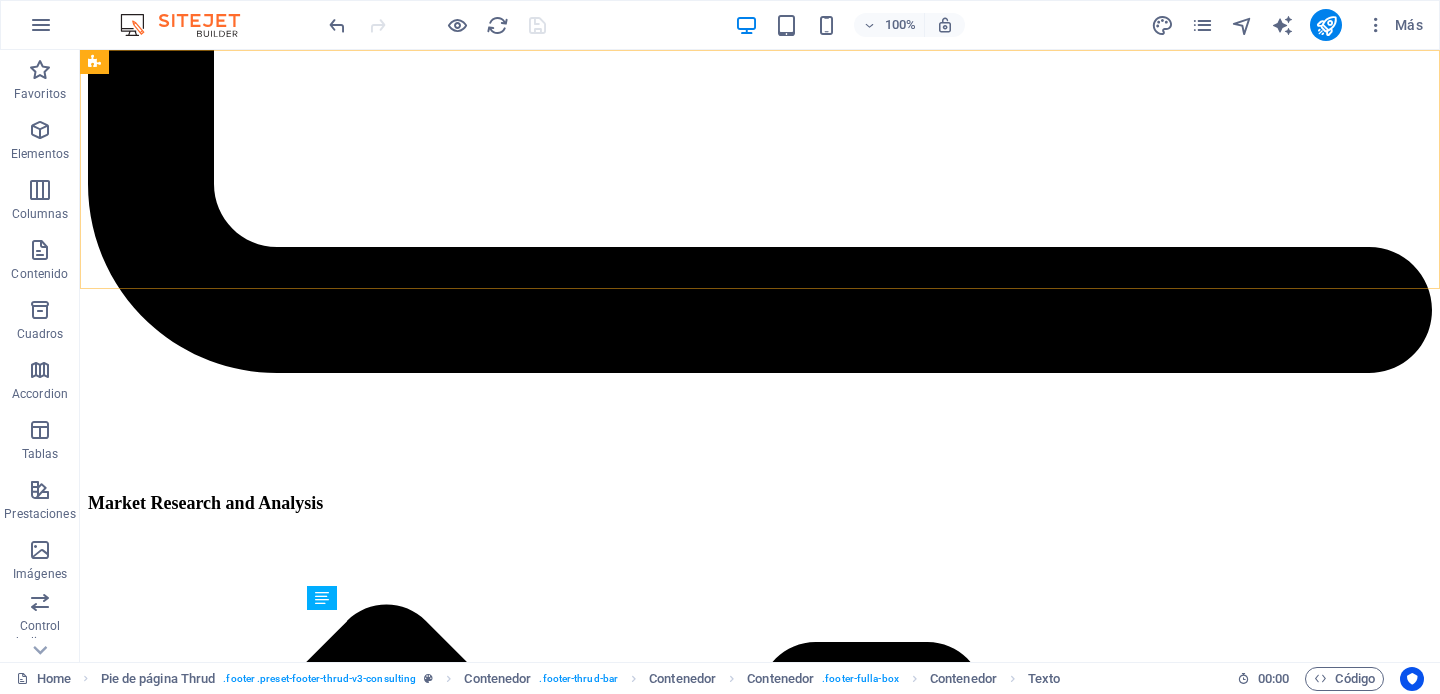 scroll, scrollTop: 12451, scrollLeft: 0, axis: vertical 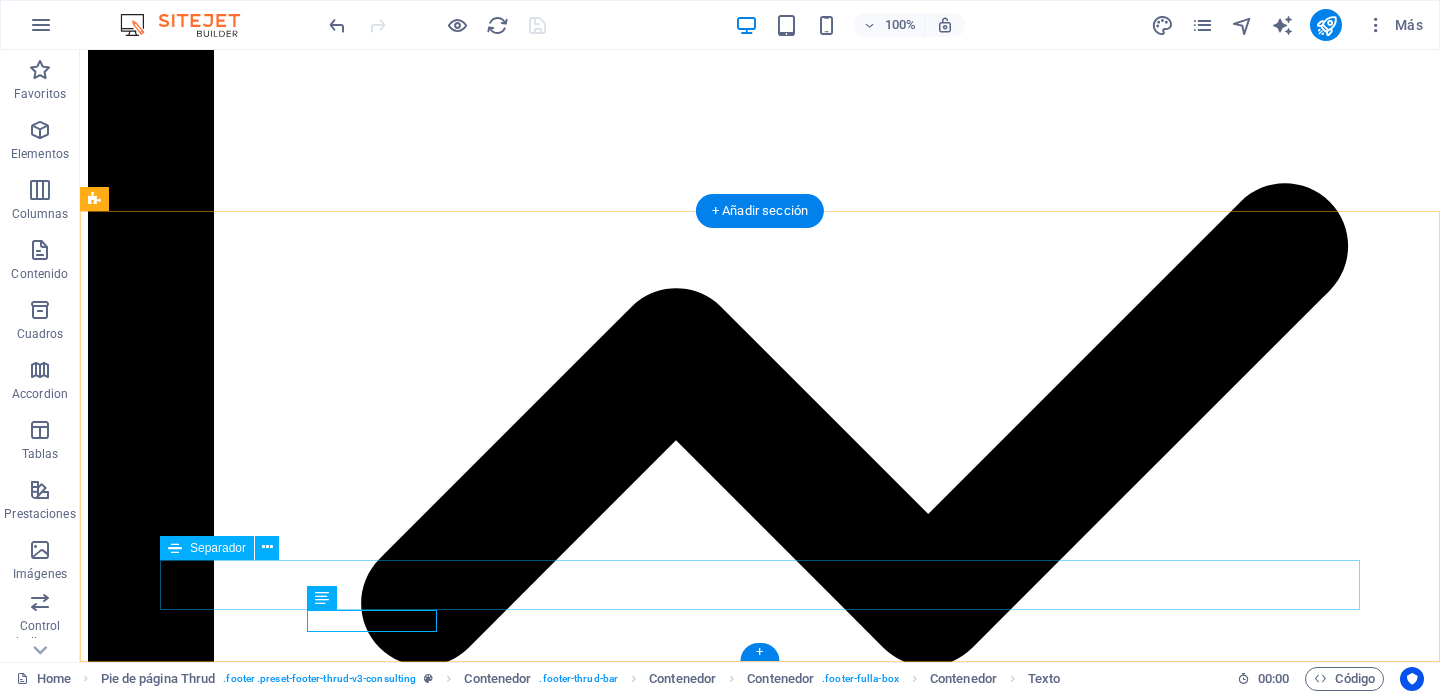click at bounding box center [760, 24691] 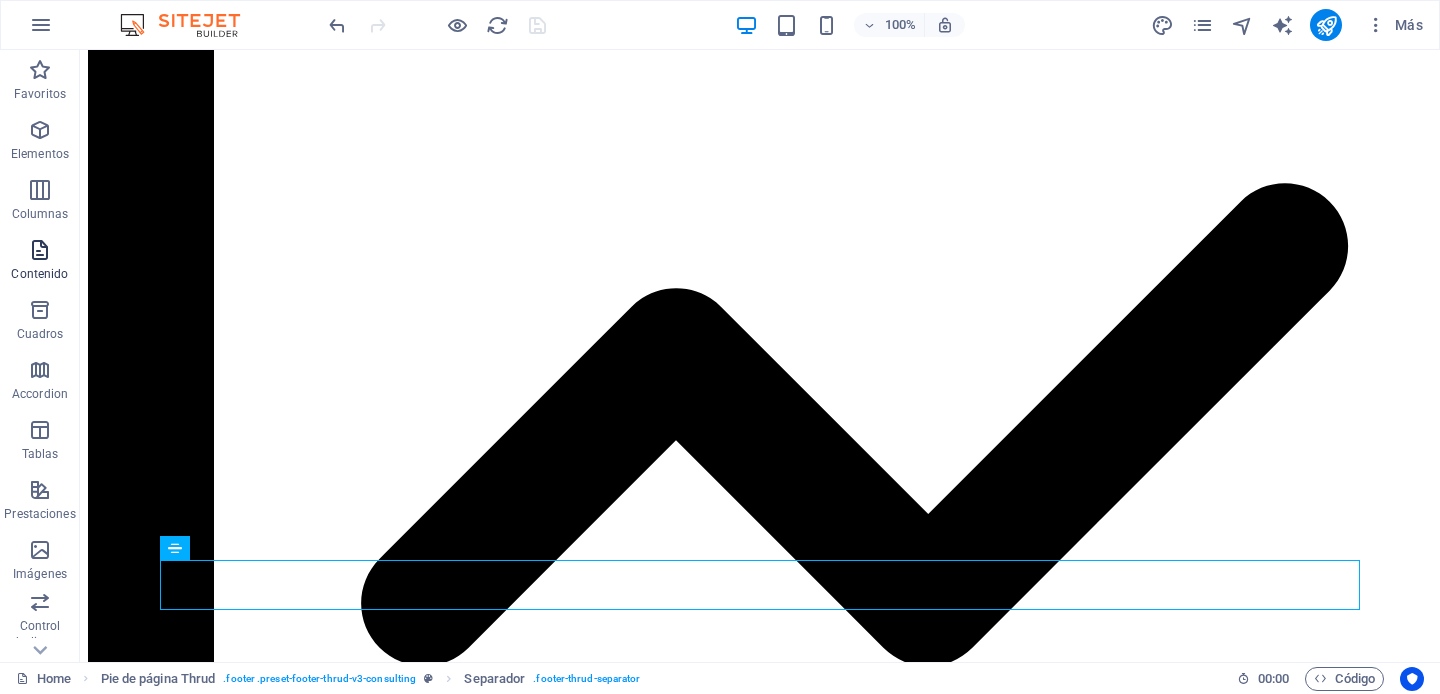 click at bounding box center (40, 250) 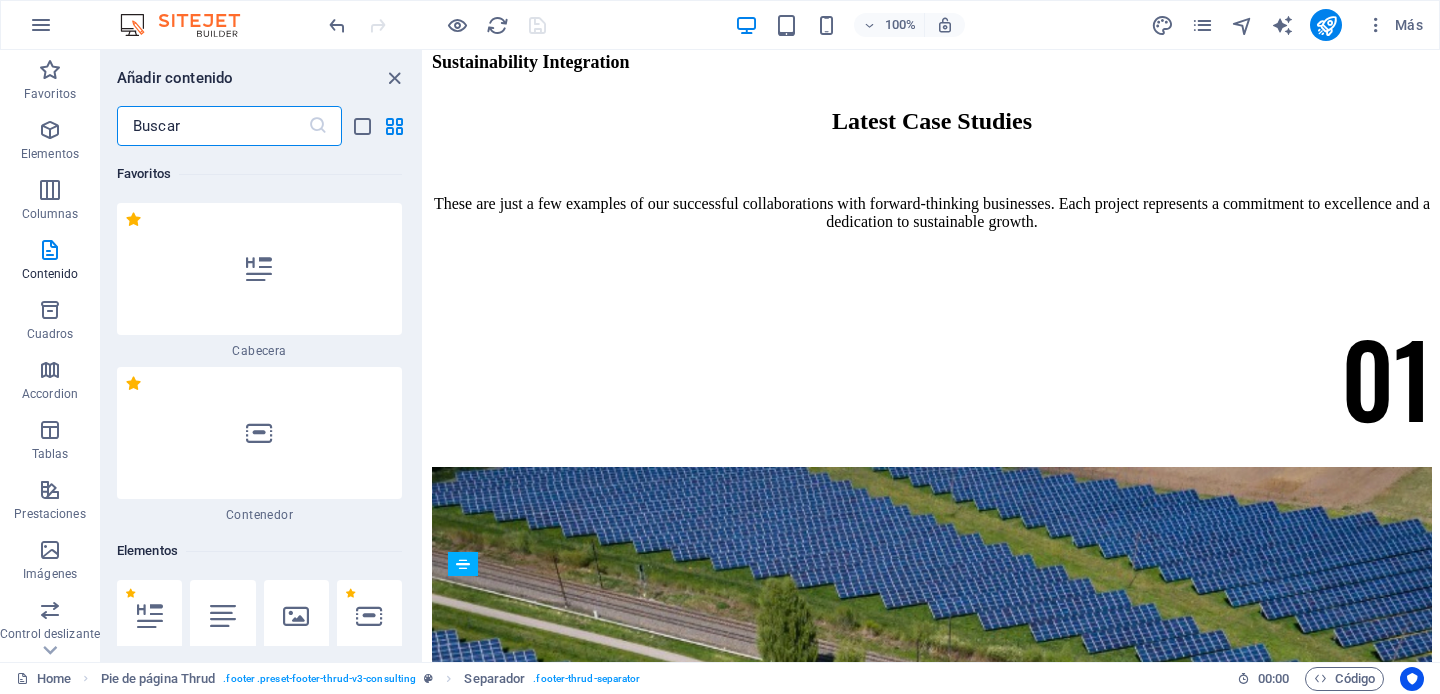 click at bounding box center (50, 250) 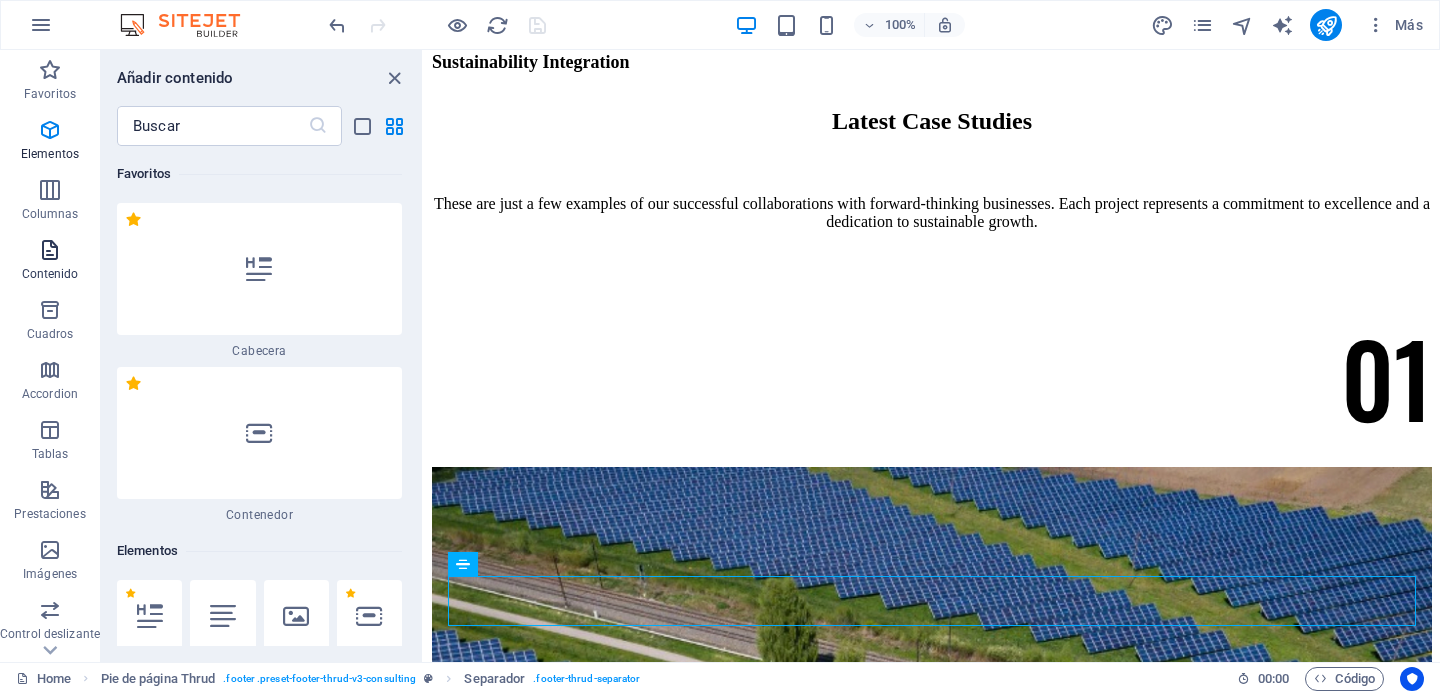 scroll, scrollTop: 3220, scrollLeft: 0, axis: vertical 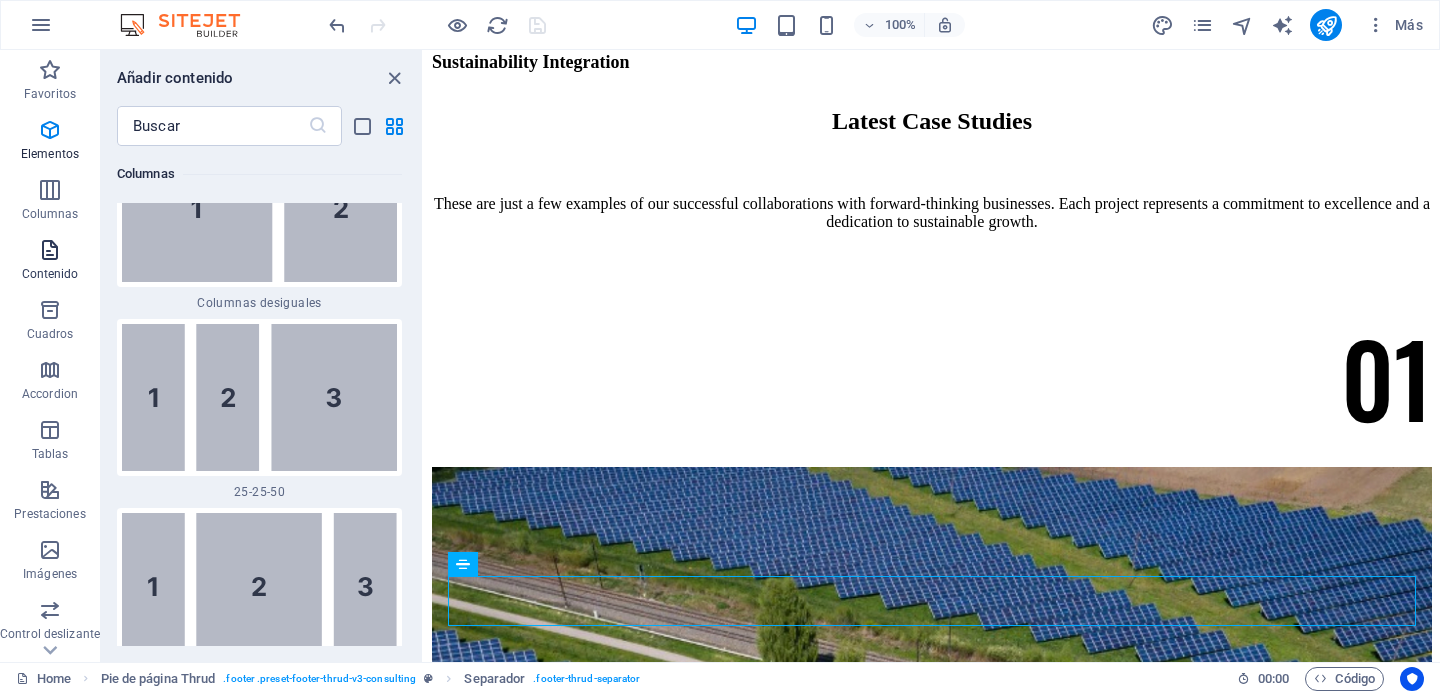 click at bounding box center (50, 250) 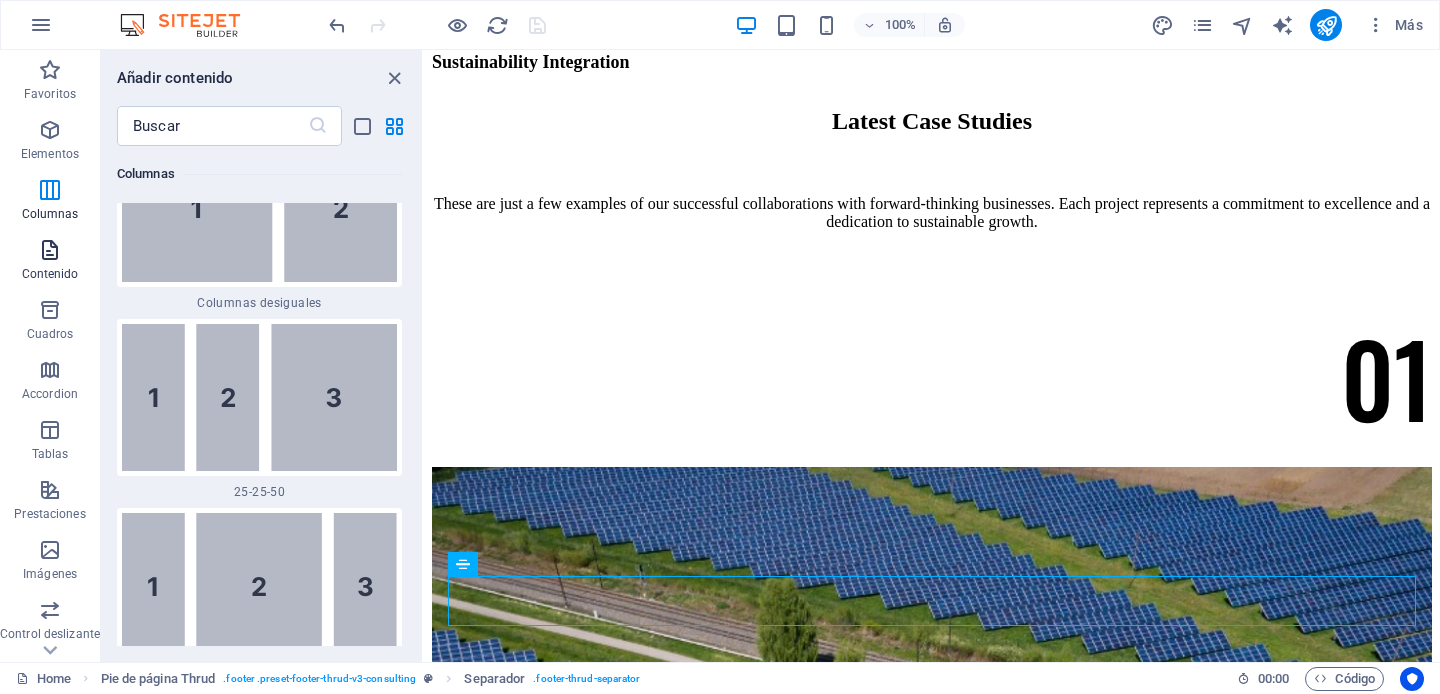 scroll, scrollTop: 13097, scrollLeft: 0, axis: vertical 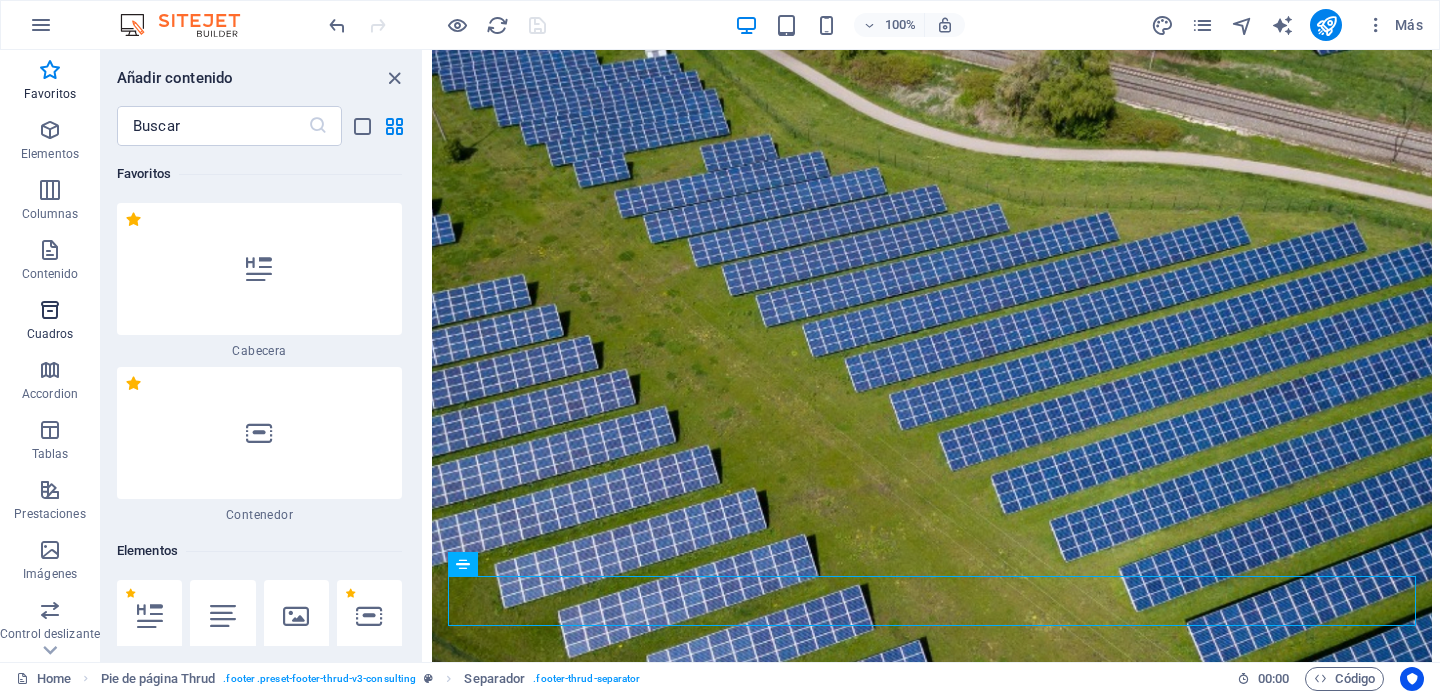 click at bounding box center [50, 310] 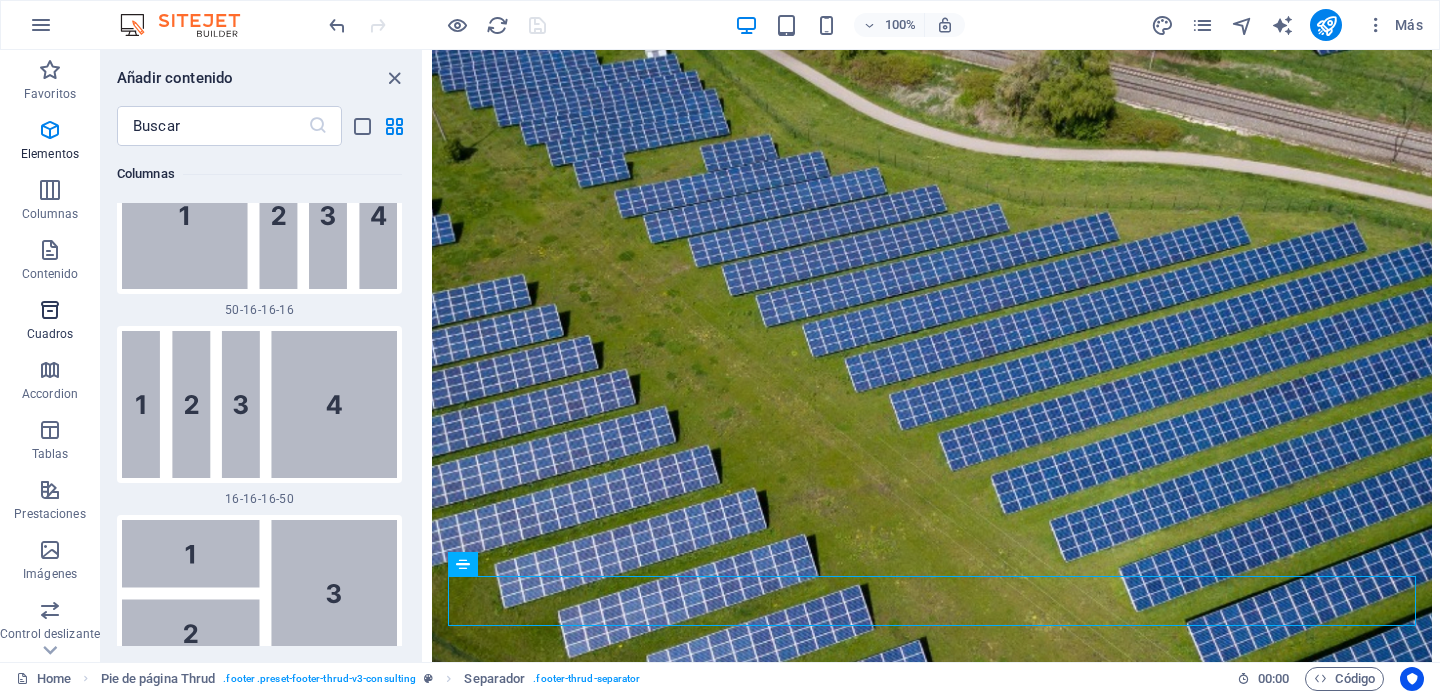scroll, scrollTop: 10850, scrollLeft: 0, axis: vertical 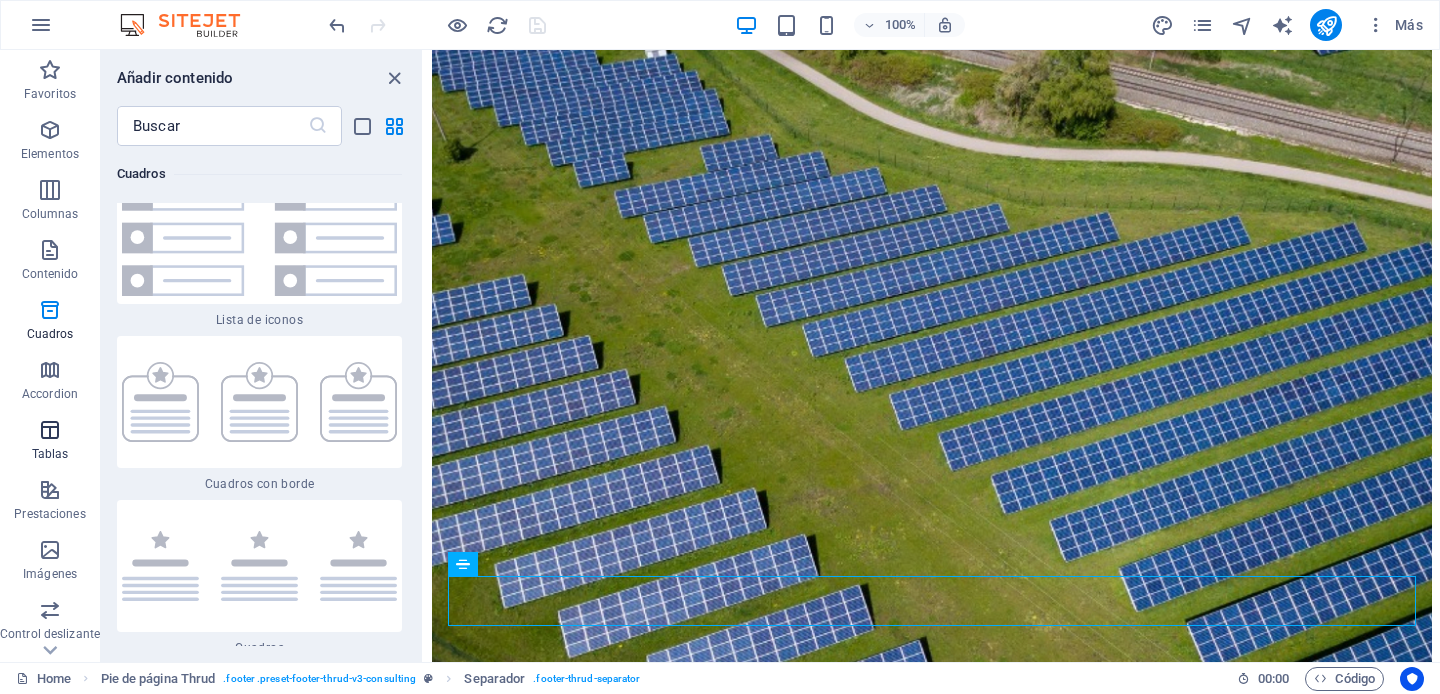 click at bounding box center (50, 430) 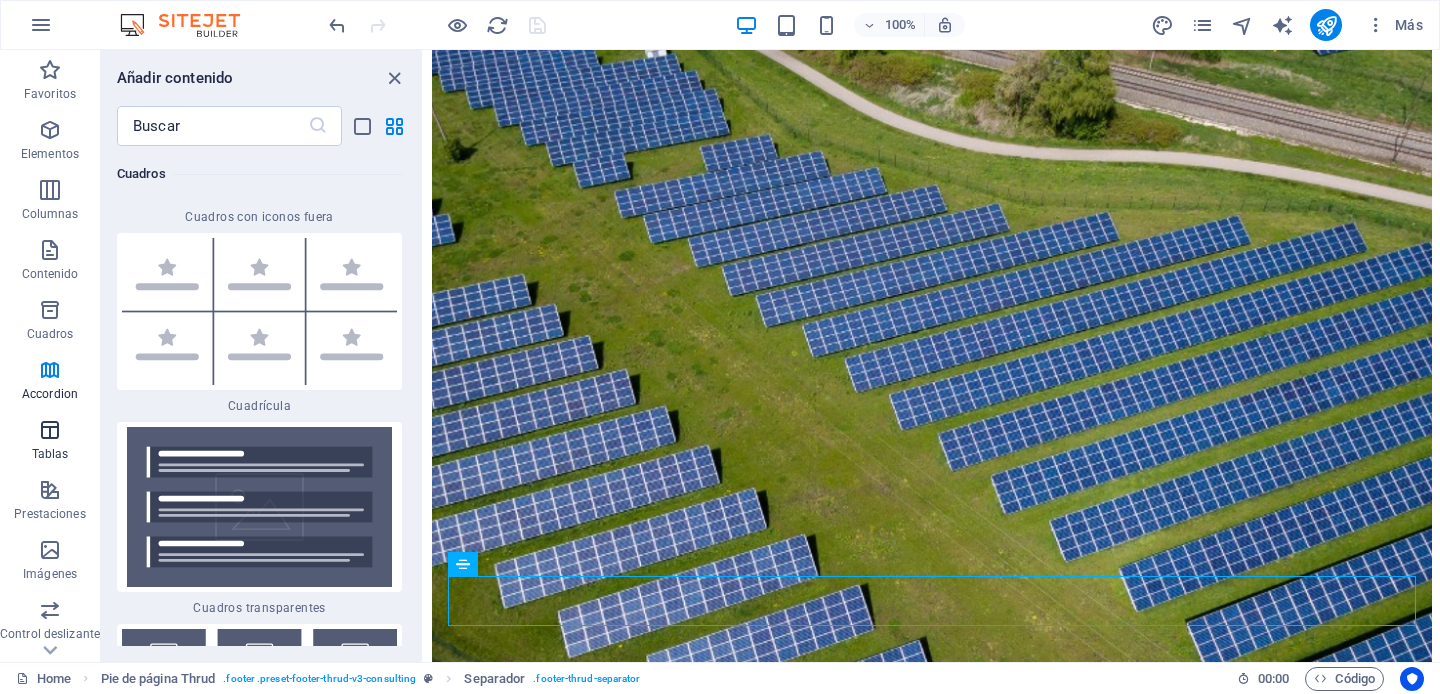 scroll, scrollTop: 13576, scrollLeft: 0, axis: vertical 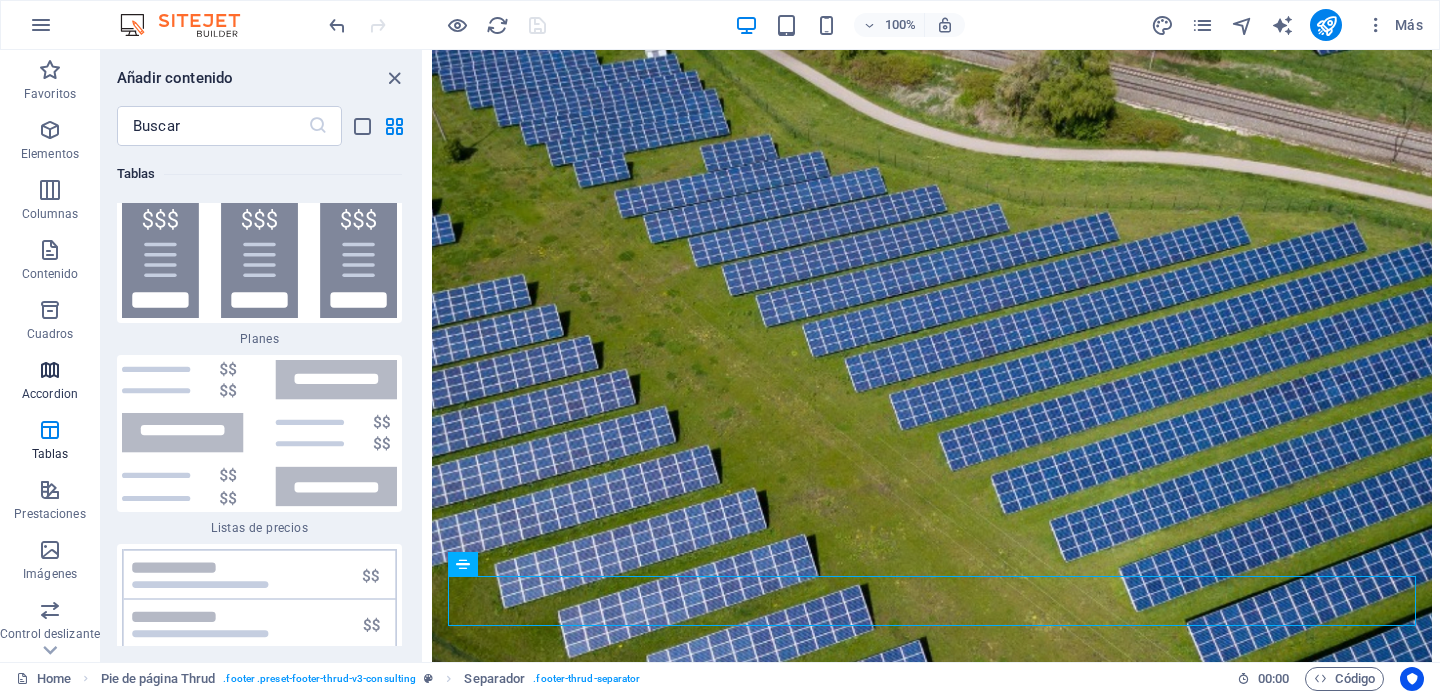 click on "Accordion" at bounding box center (50, 382) 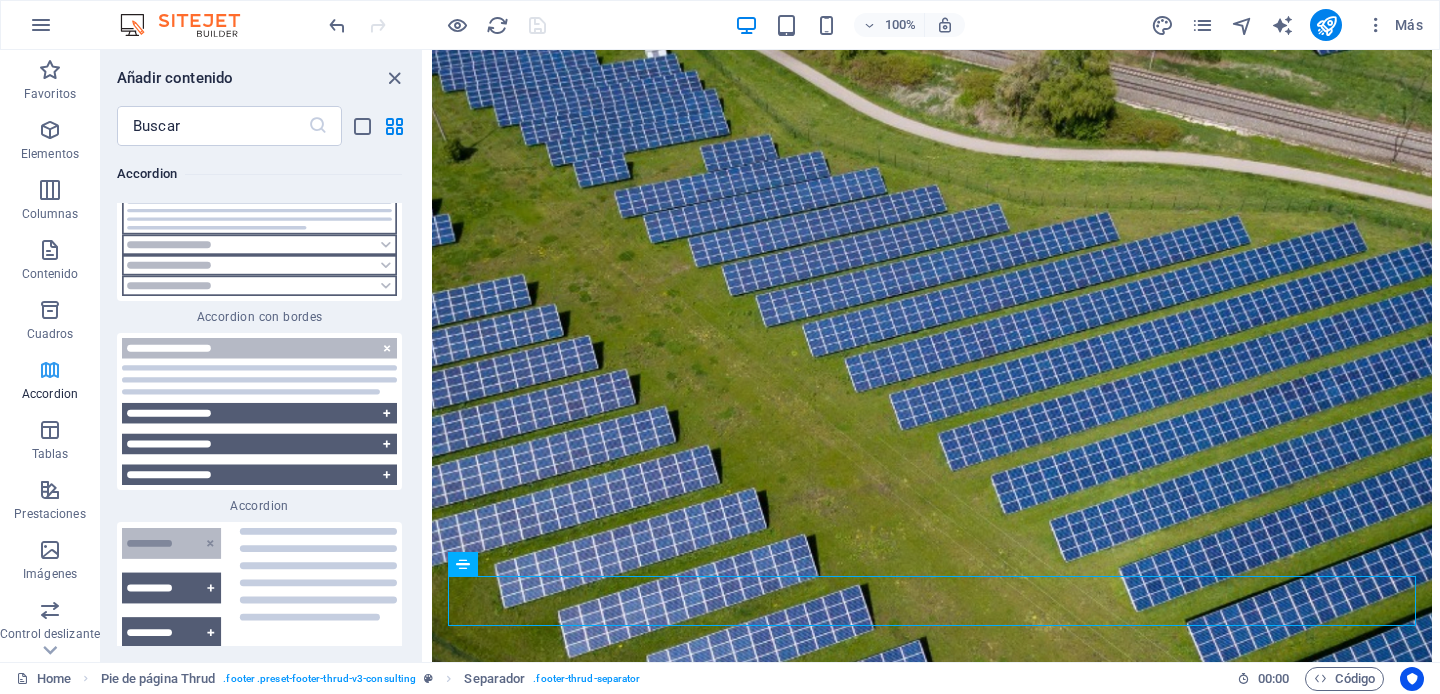scroll, scrollTop: 12464, scrollLeft: 0, axis: vertical 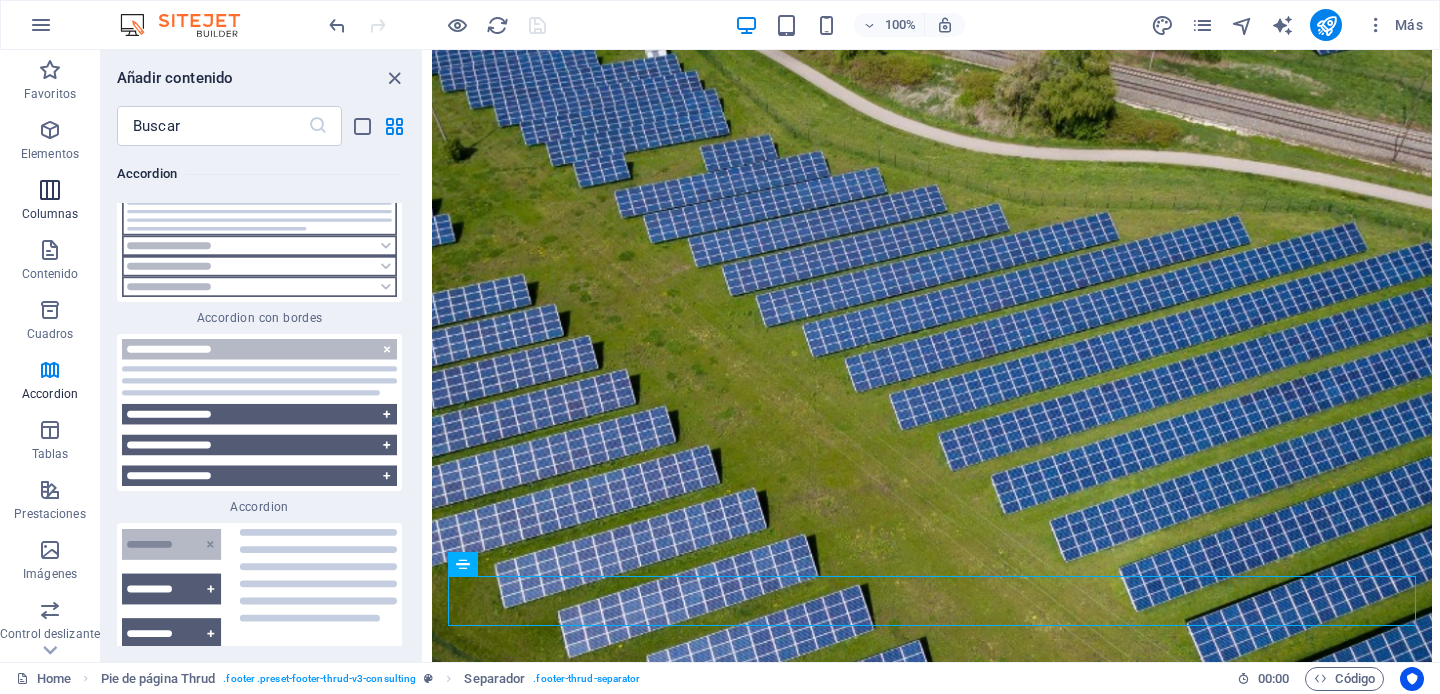click at bounding box center [50, 190] 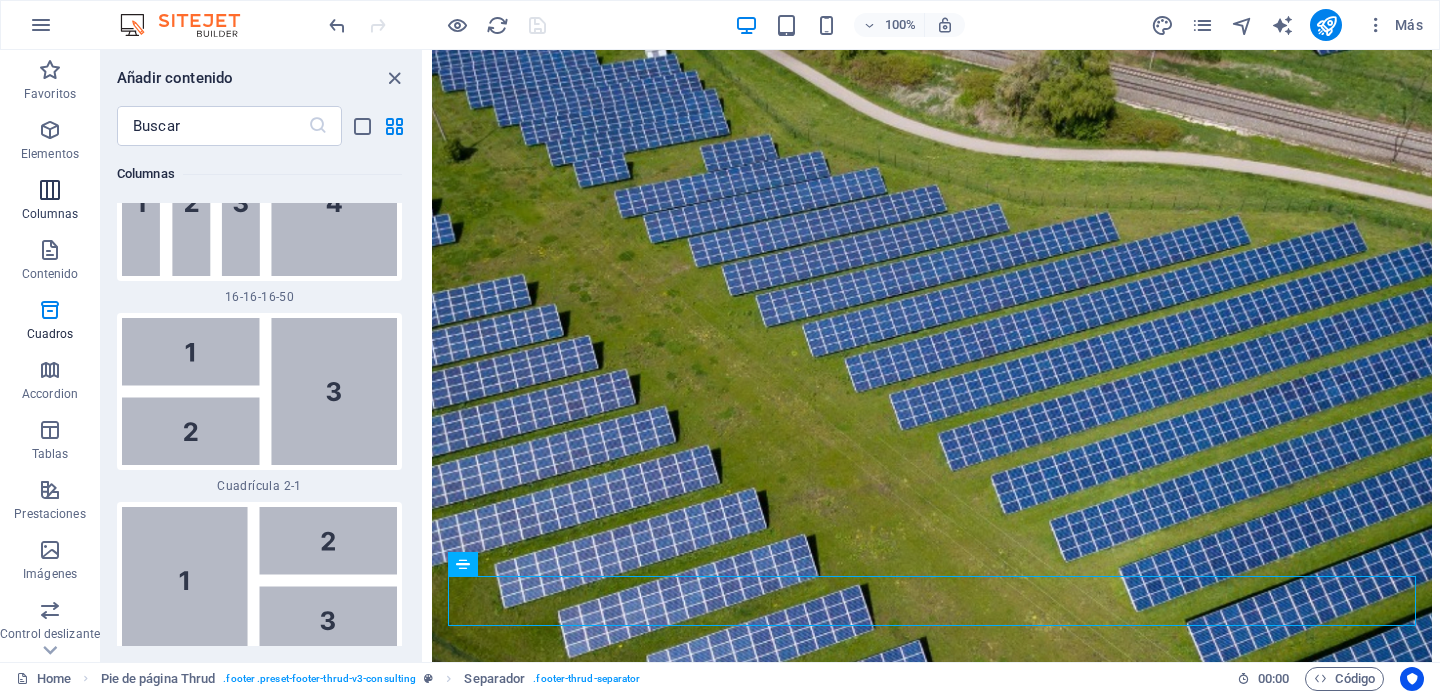 scroll, scrollTop: 1154, scrollLeft: 0, axis: vertical 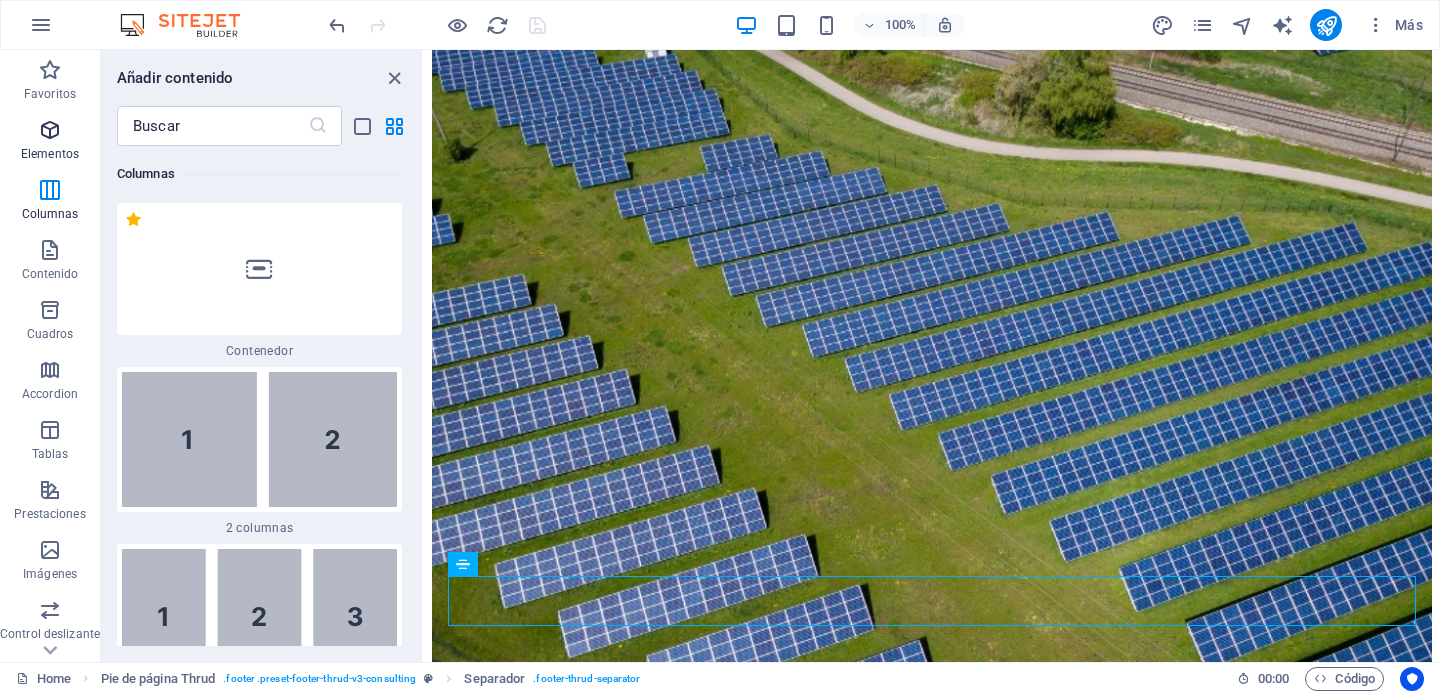 click at bounding box center (50, 130) 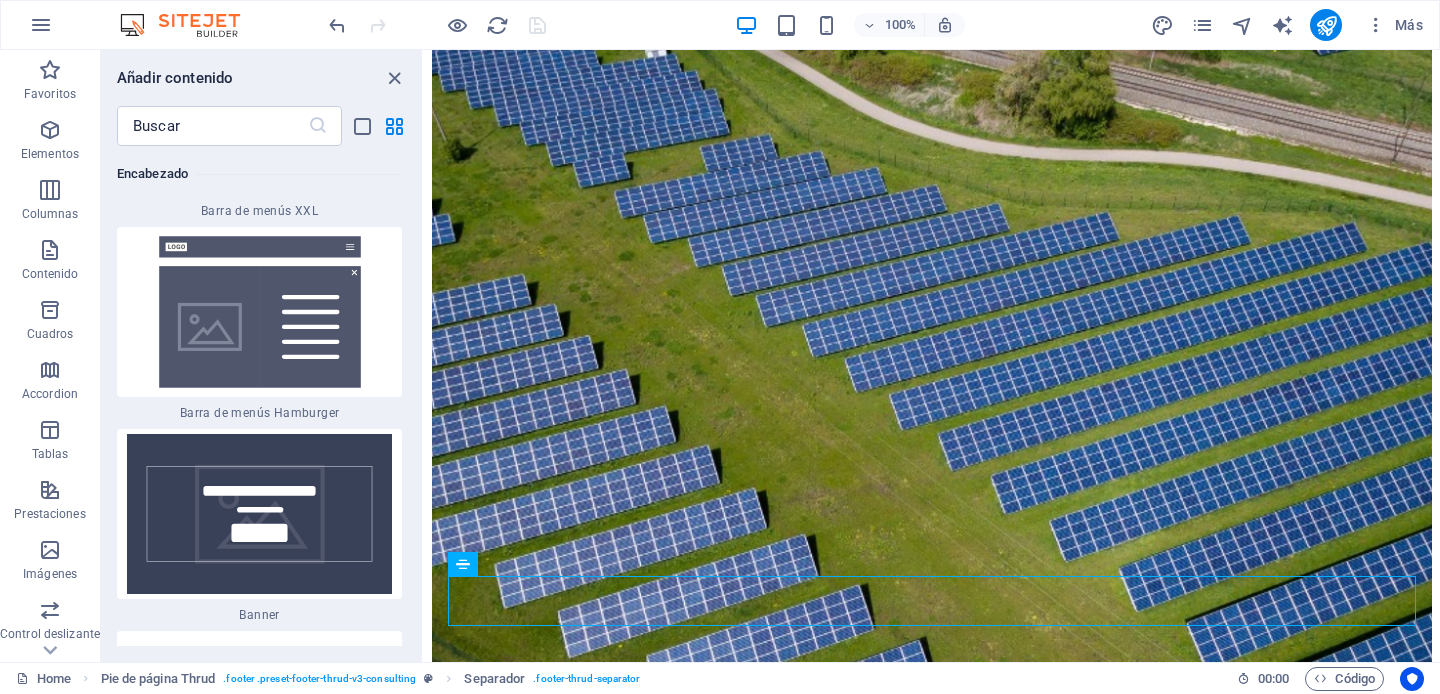 scroll, scrollTop: 25472, scrollLeft: 0, axis: vertical 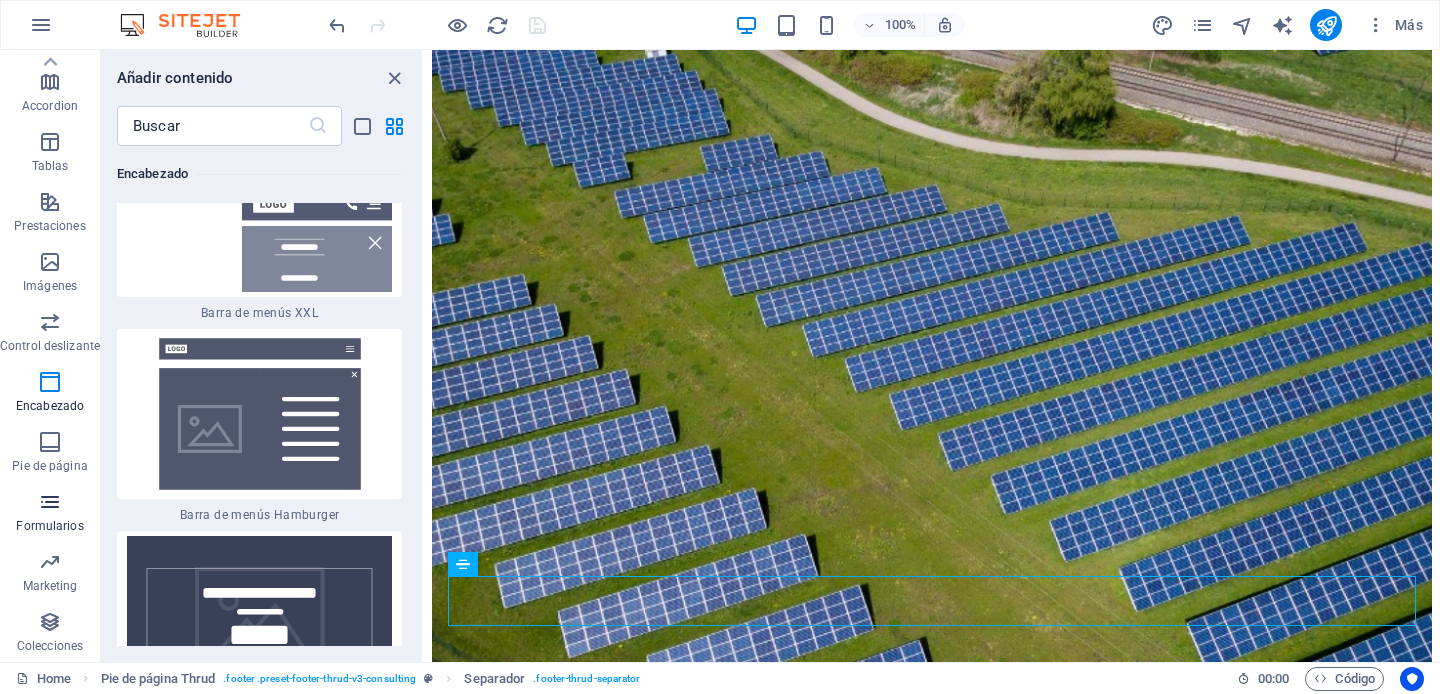 click at bounding box center (50, 502) 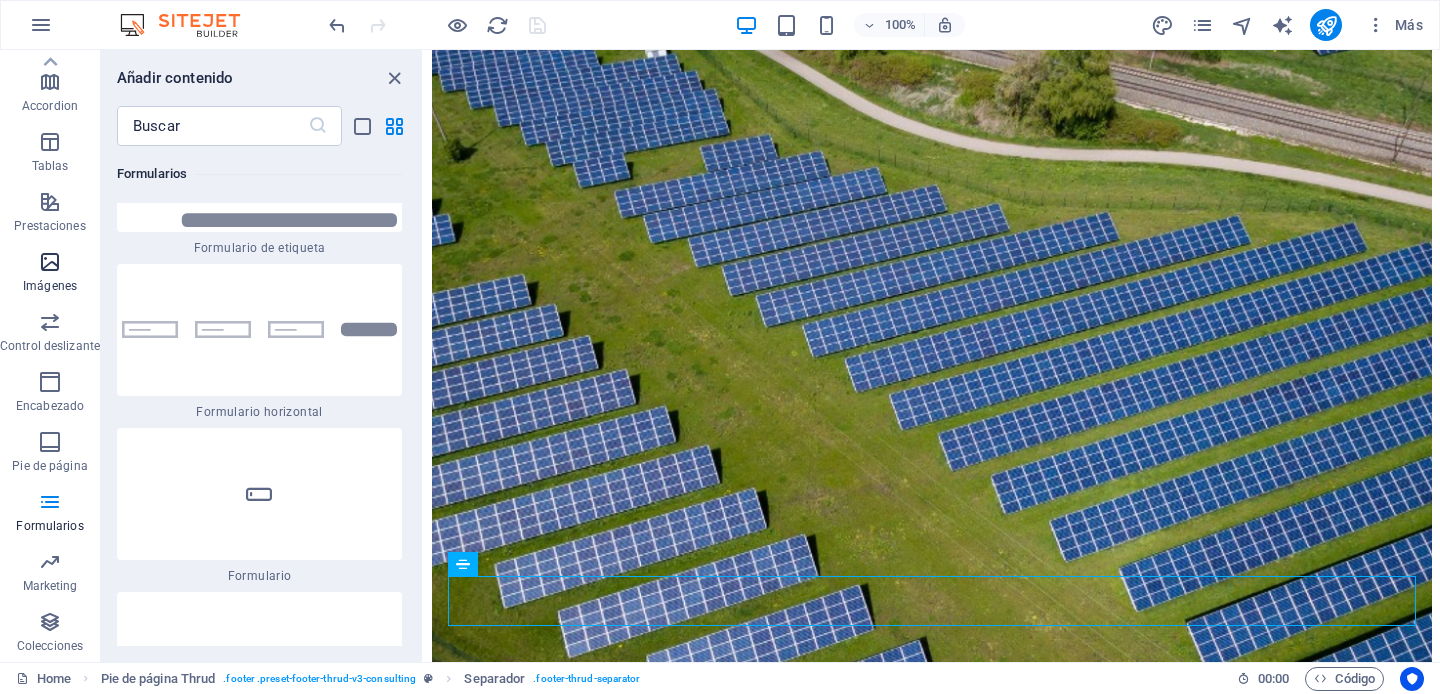 scroll, scrollTop: 29552, scrollLeft: 0, axis: vertical 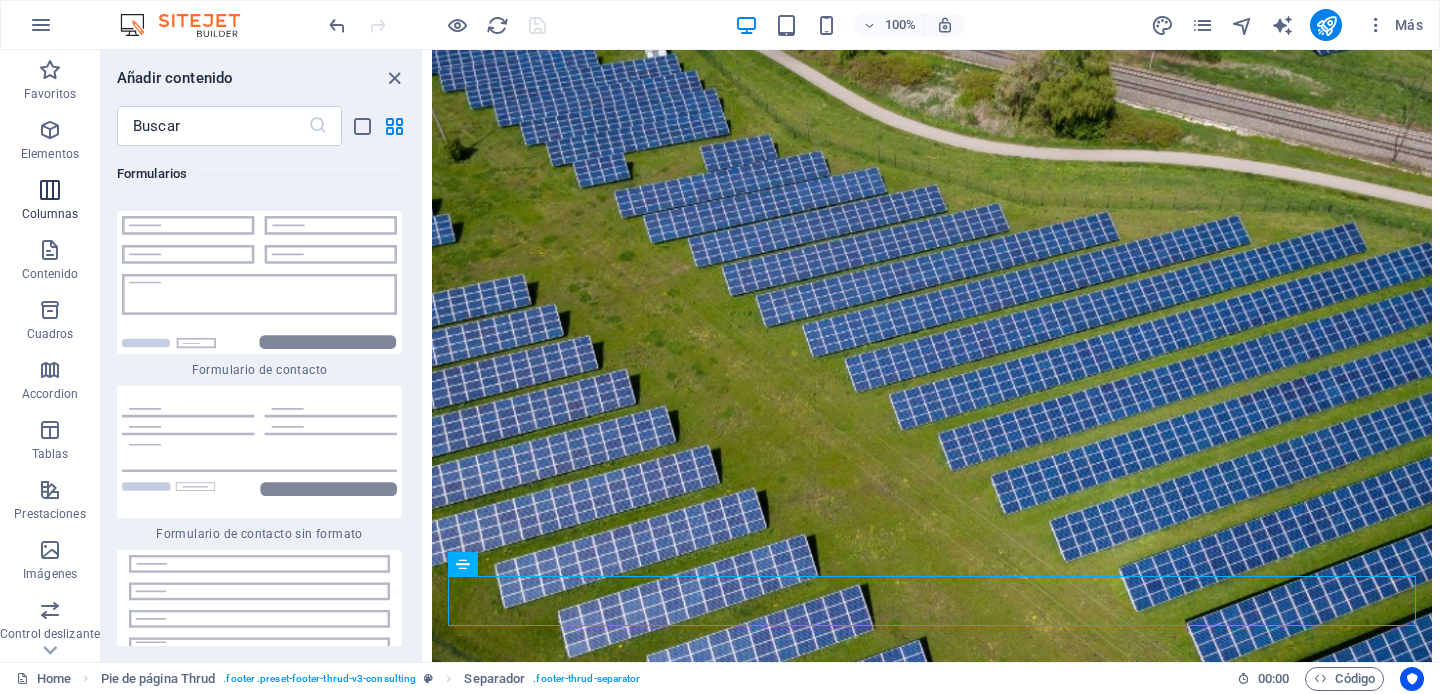 click at bounding box center (50, 190) 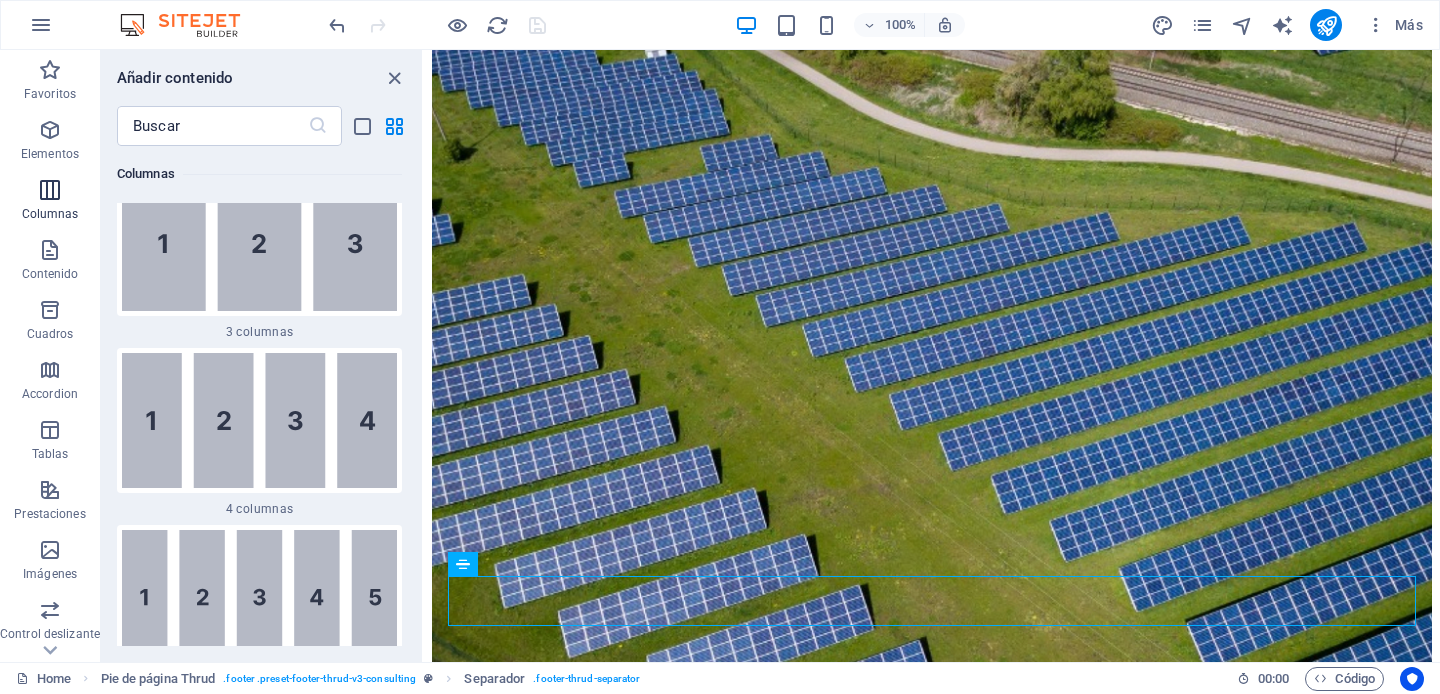 scroll, scrollTop: 1154, scrollLeft: 0, axis: vertical 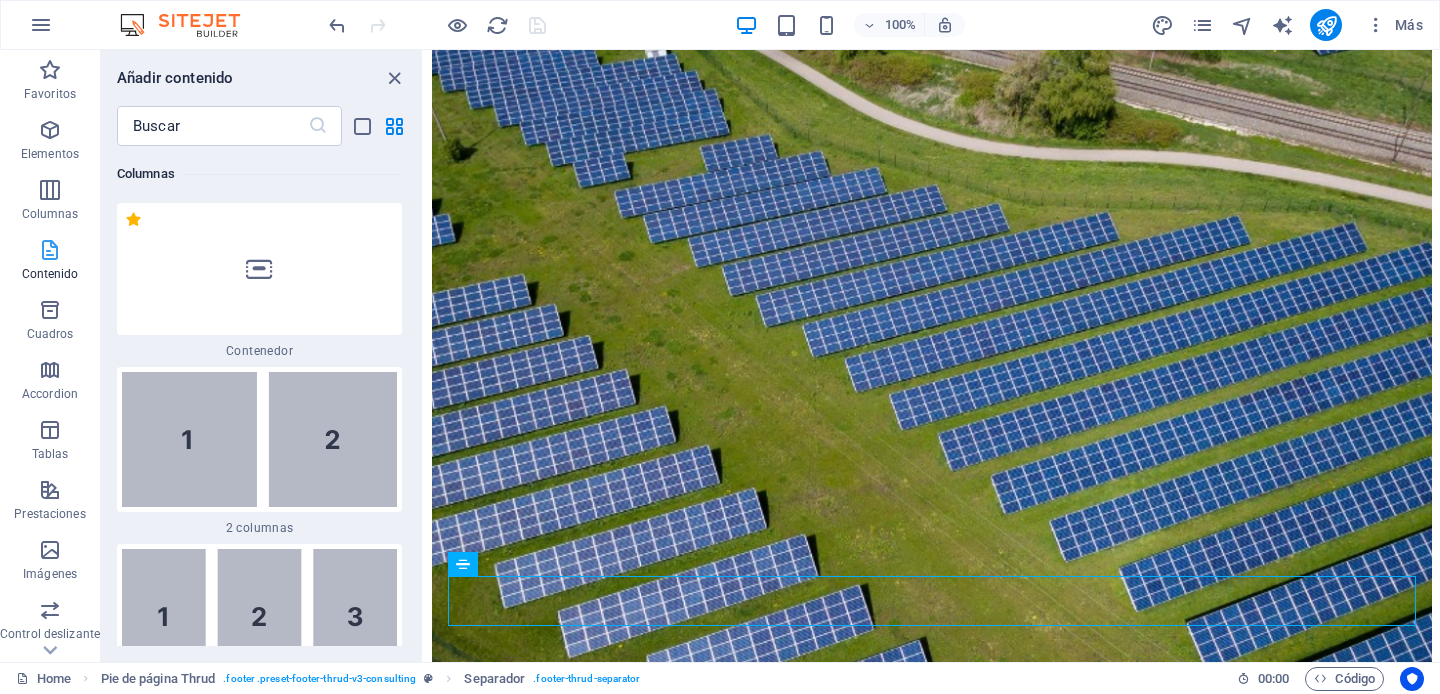 click at bounding box center (50, 250) 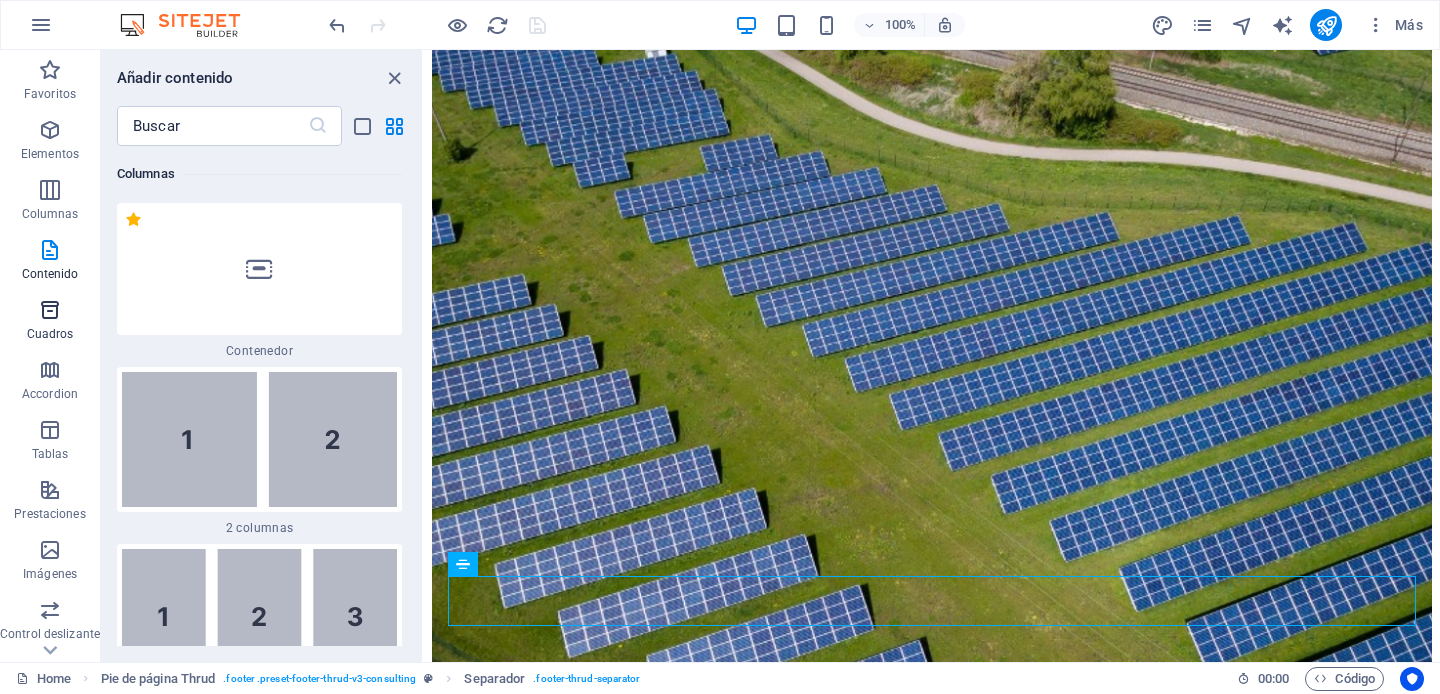 click at bounding box center (50, 310) 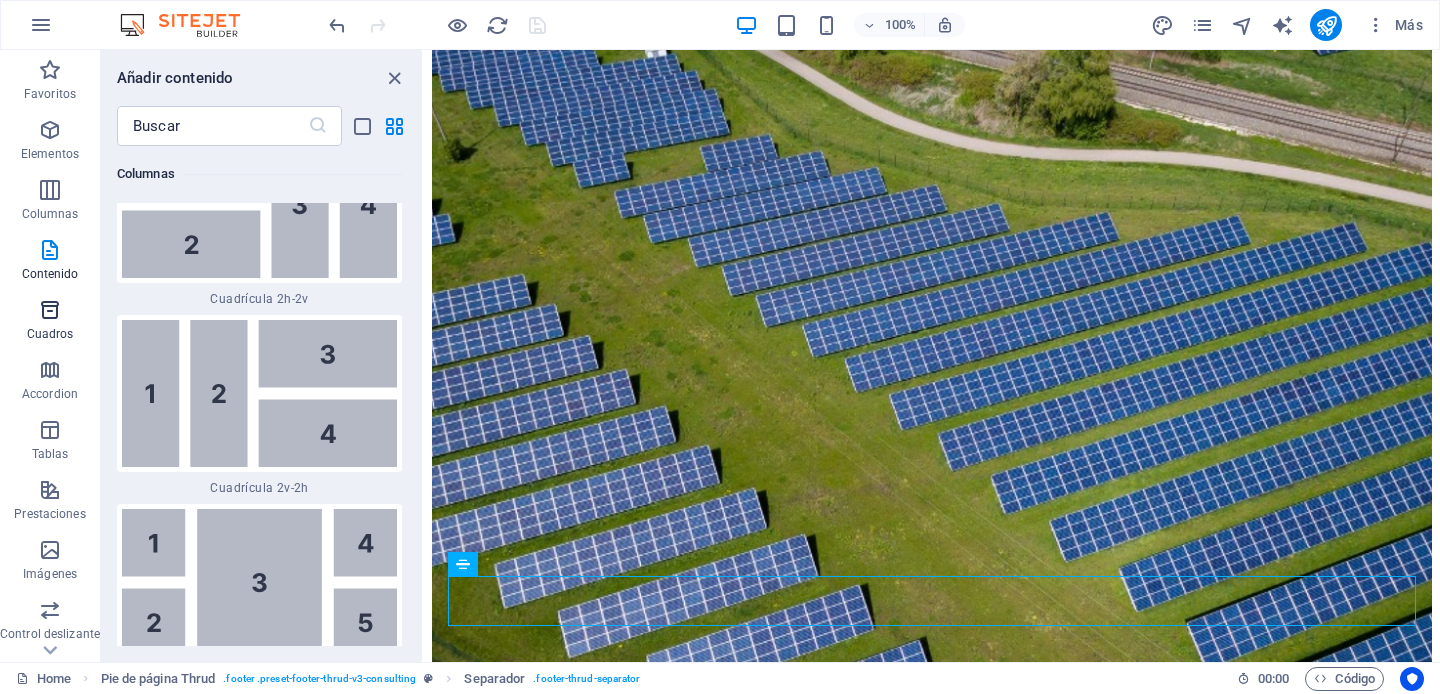 scroll, scrollTop: 10850, scrollLeft: 0, axis: vertical 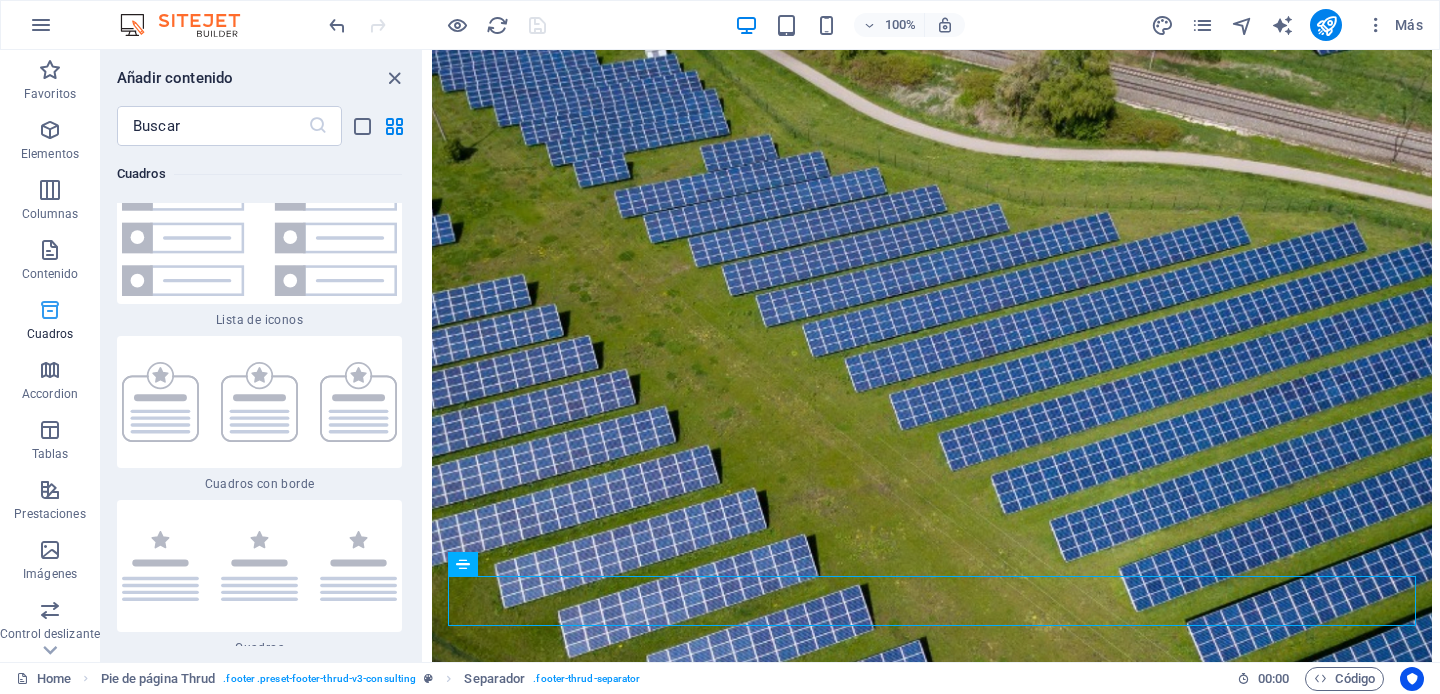 click on "Cuadros" at bounding box center (50, 334) 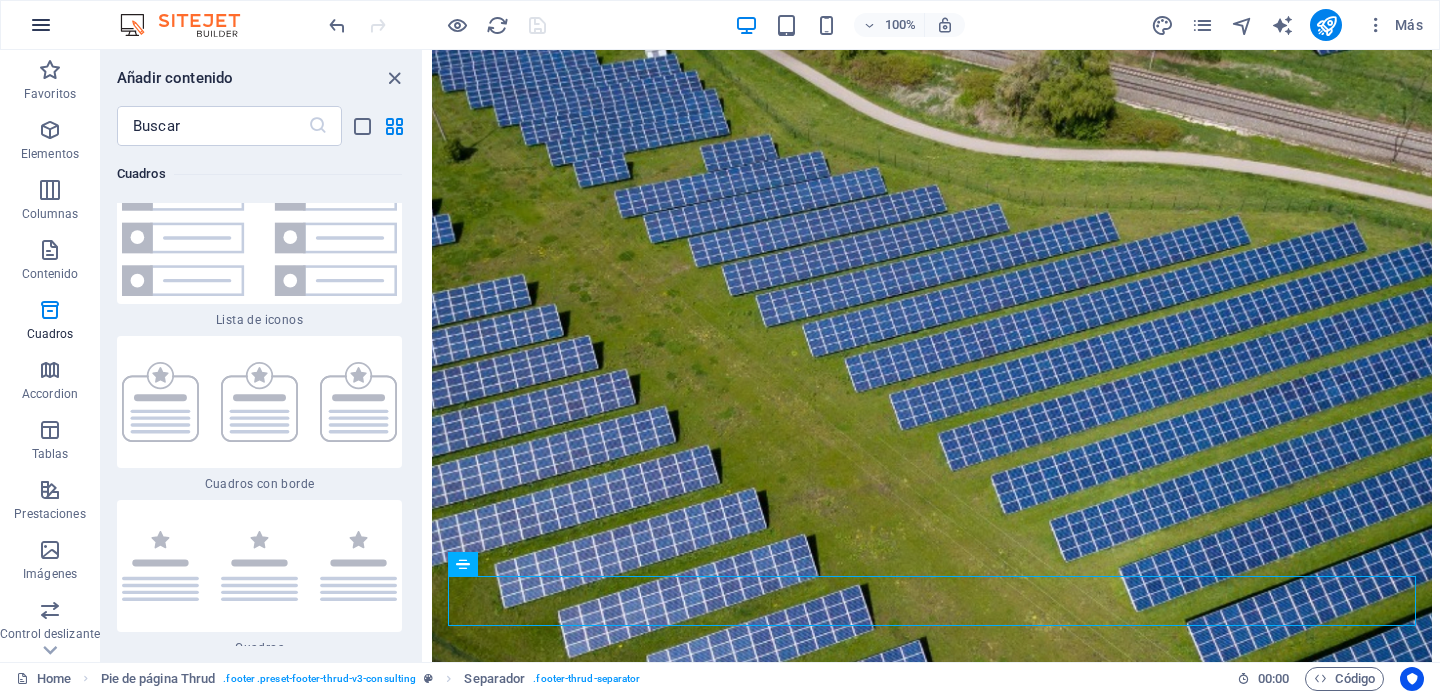 click at bounding box center [41, 25] 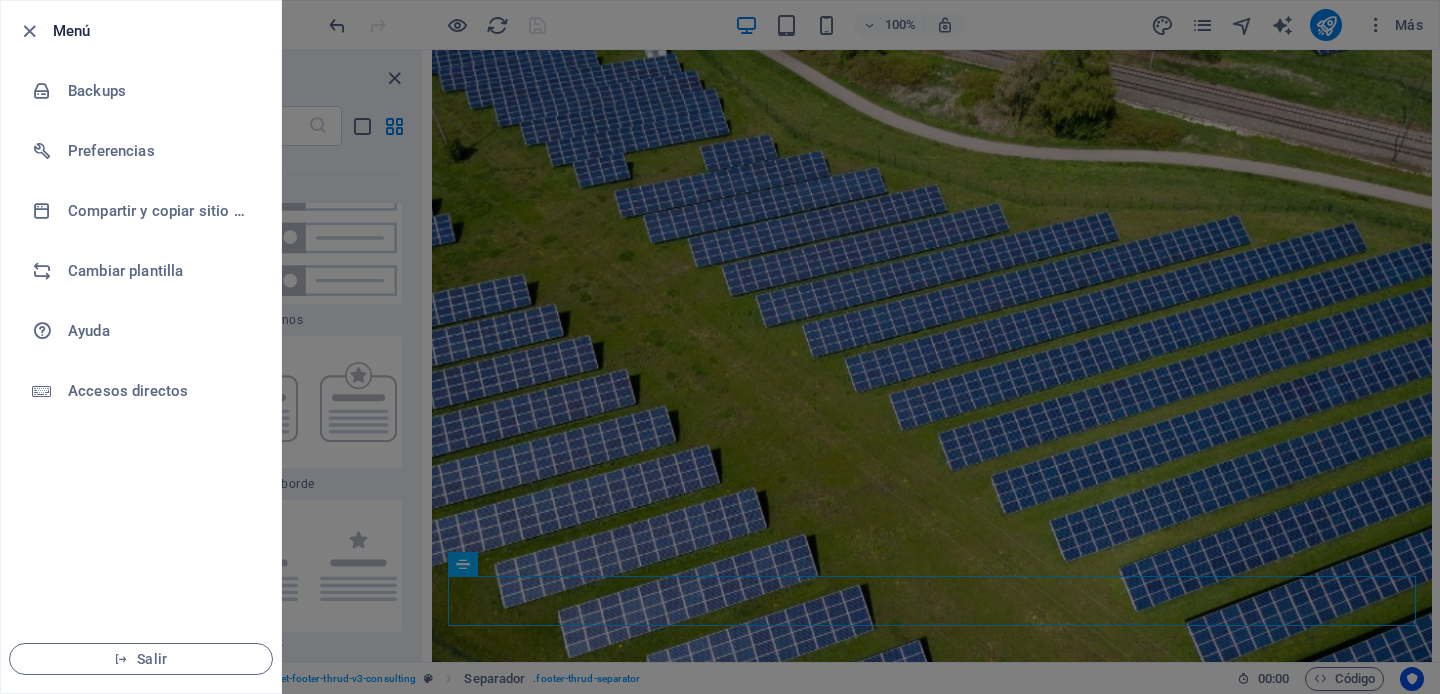click at bounding box center (720, 347) 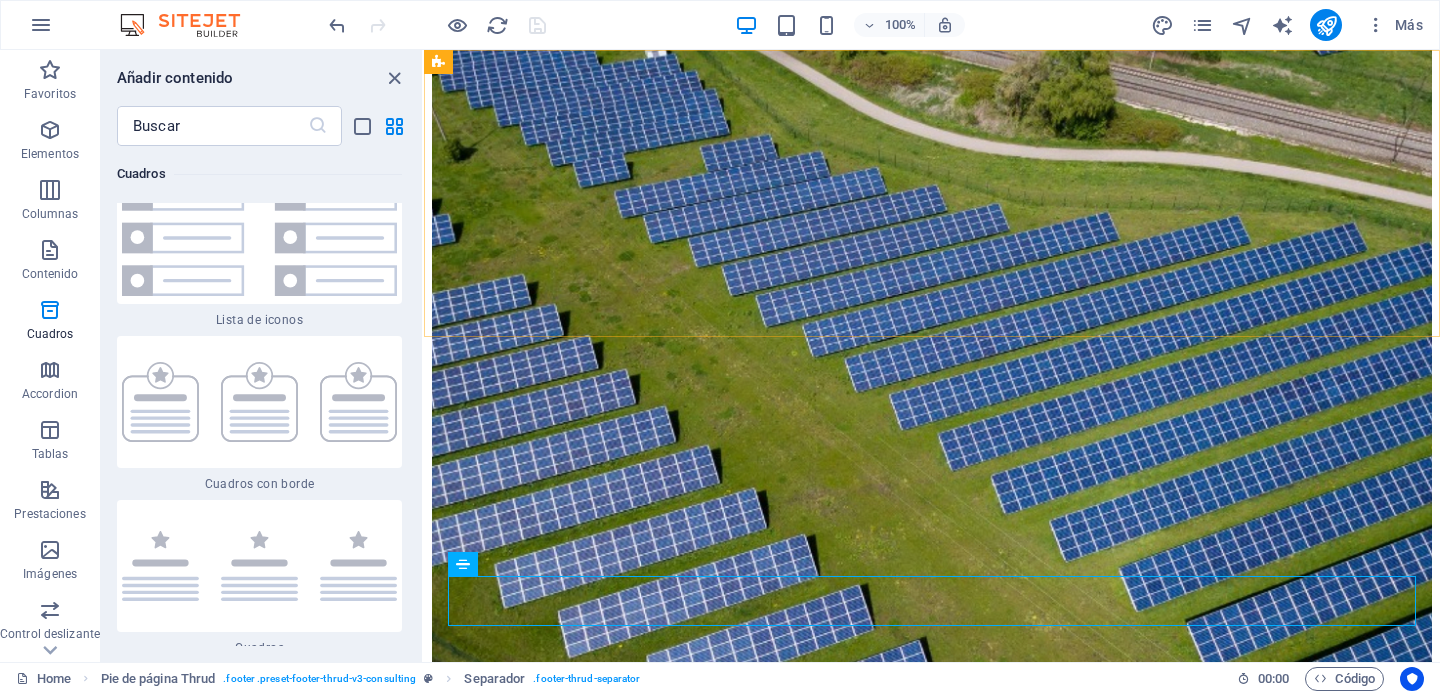 scroll, scrollTop: 13114, scrollLeft: 0, axis: vertical 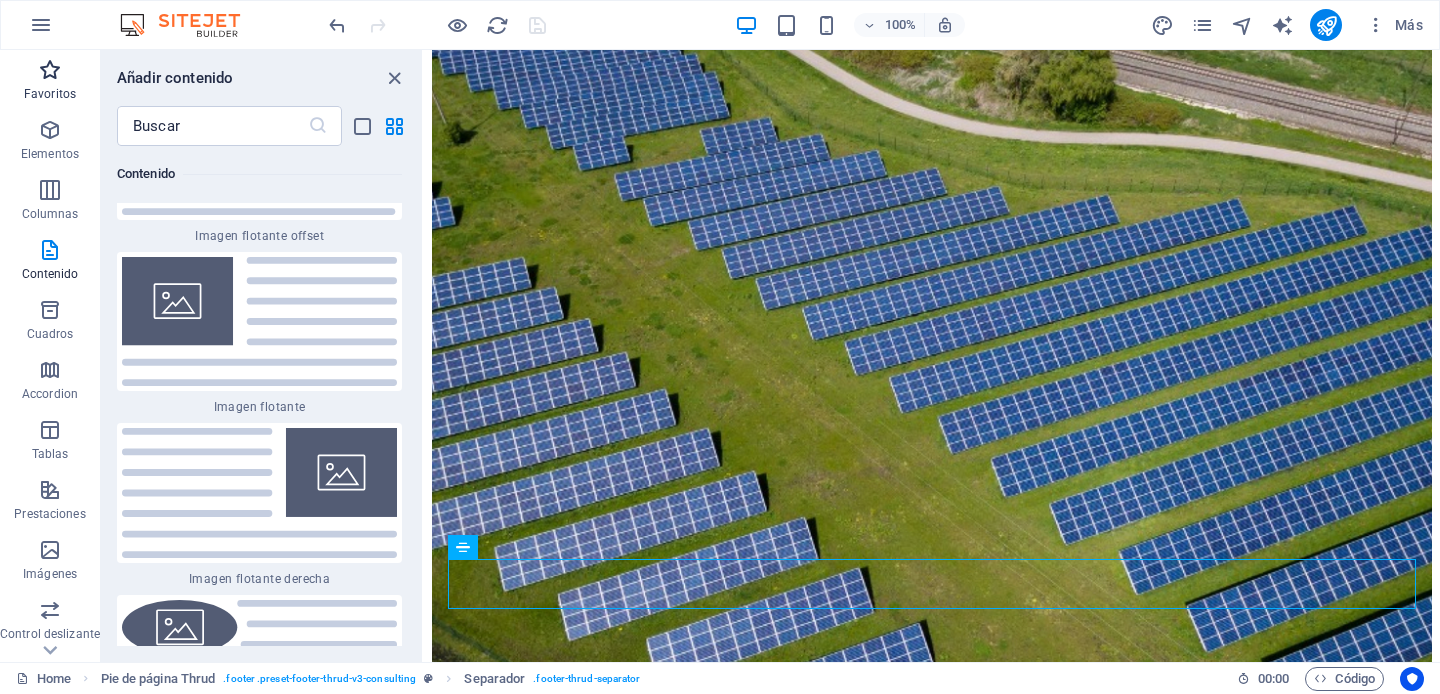 click on "Favoritos" at bounding box center [50, 82] 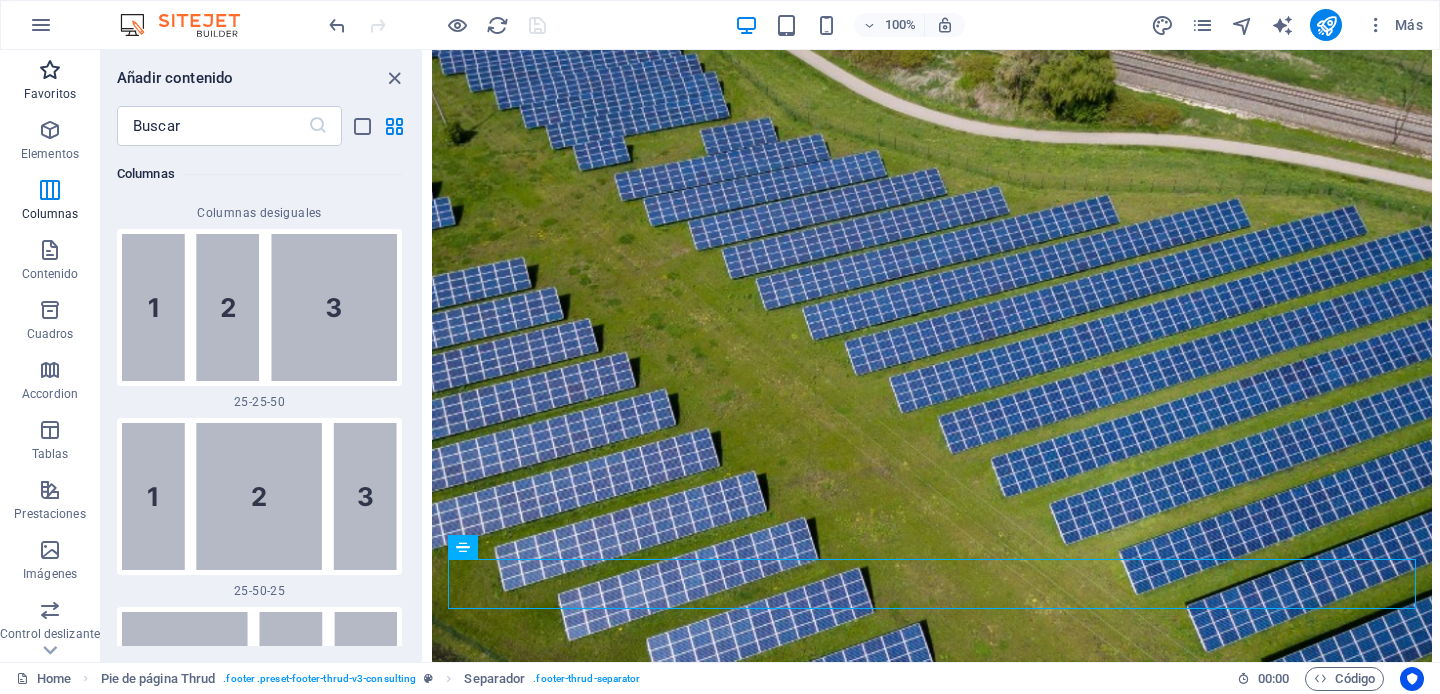 scroll, scrollTop: 0, scrollLeft: 0, axis: both 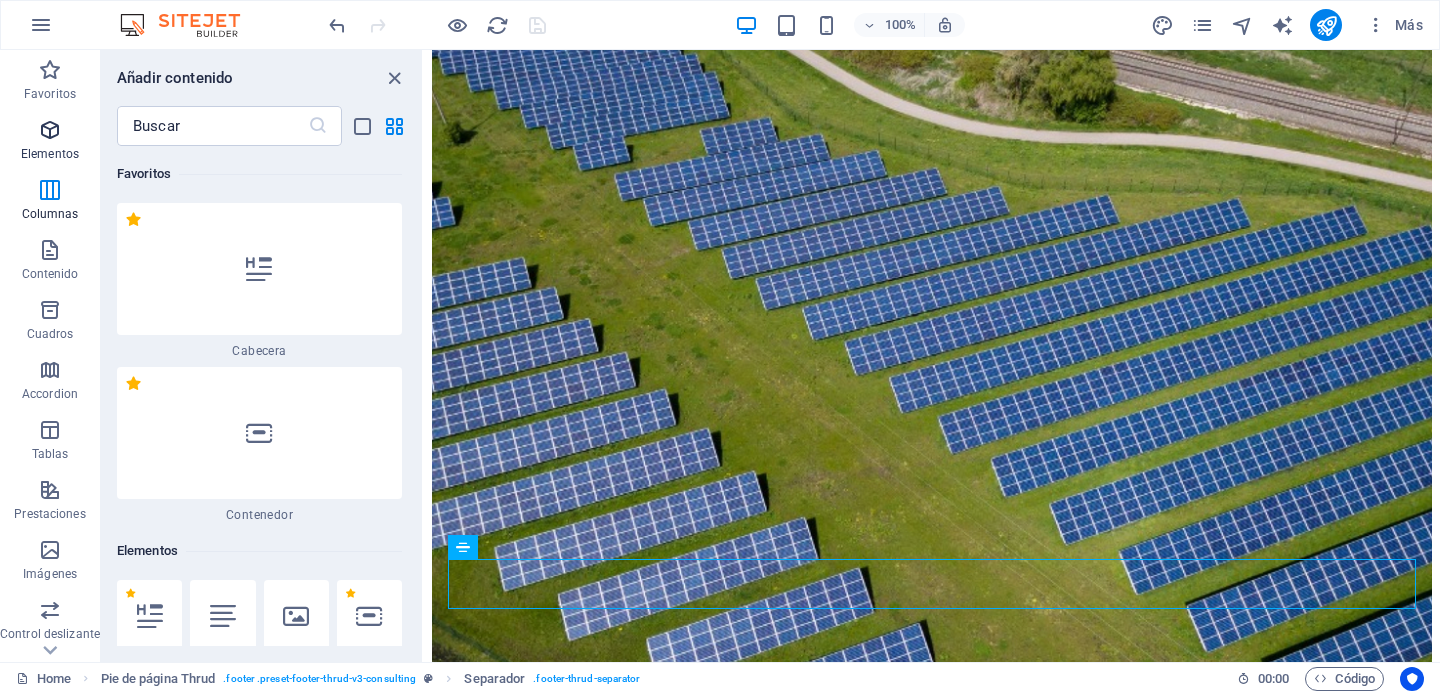 click on "Elementos" at bounding box center (50, 154) 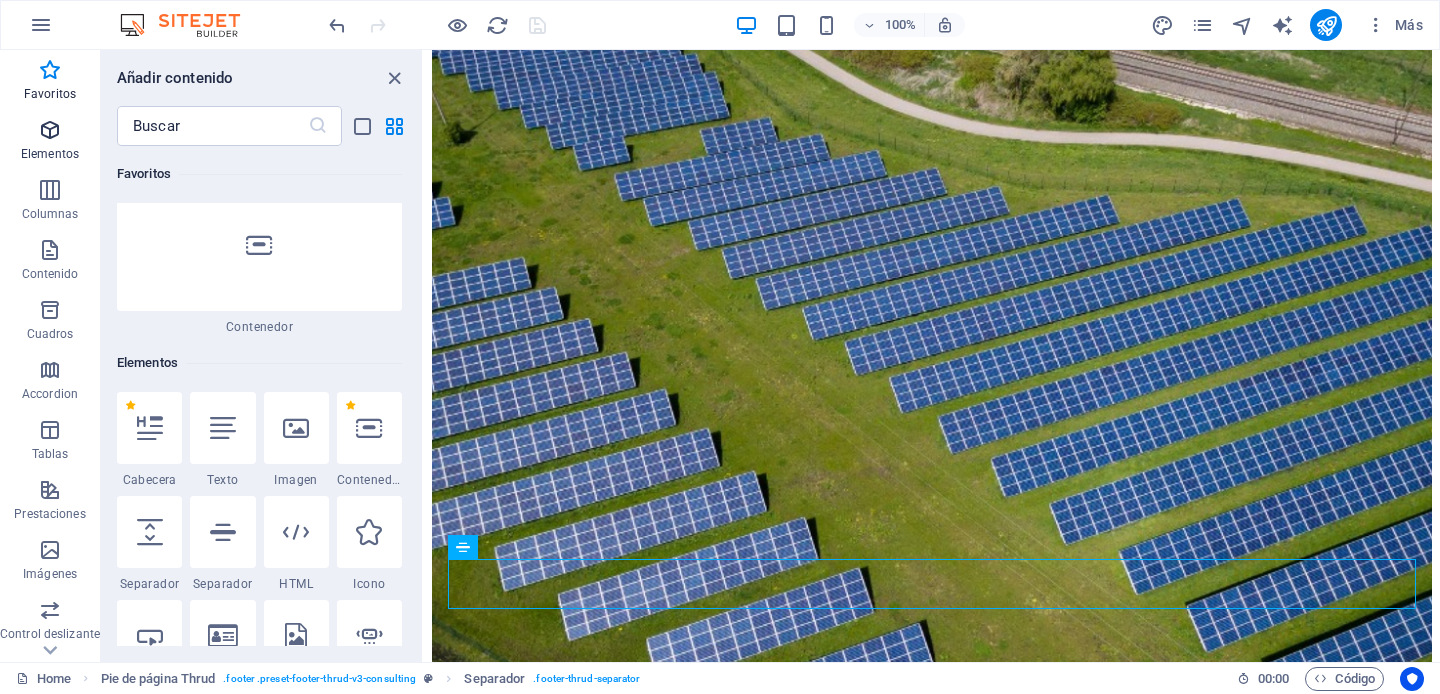 scroll, scrollTop: 377, scrollLeft: 0, axis: vertical 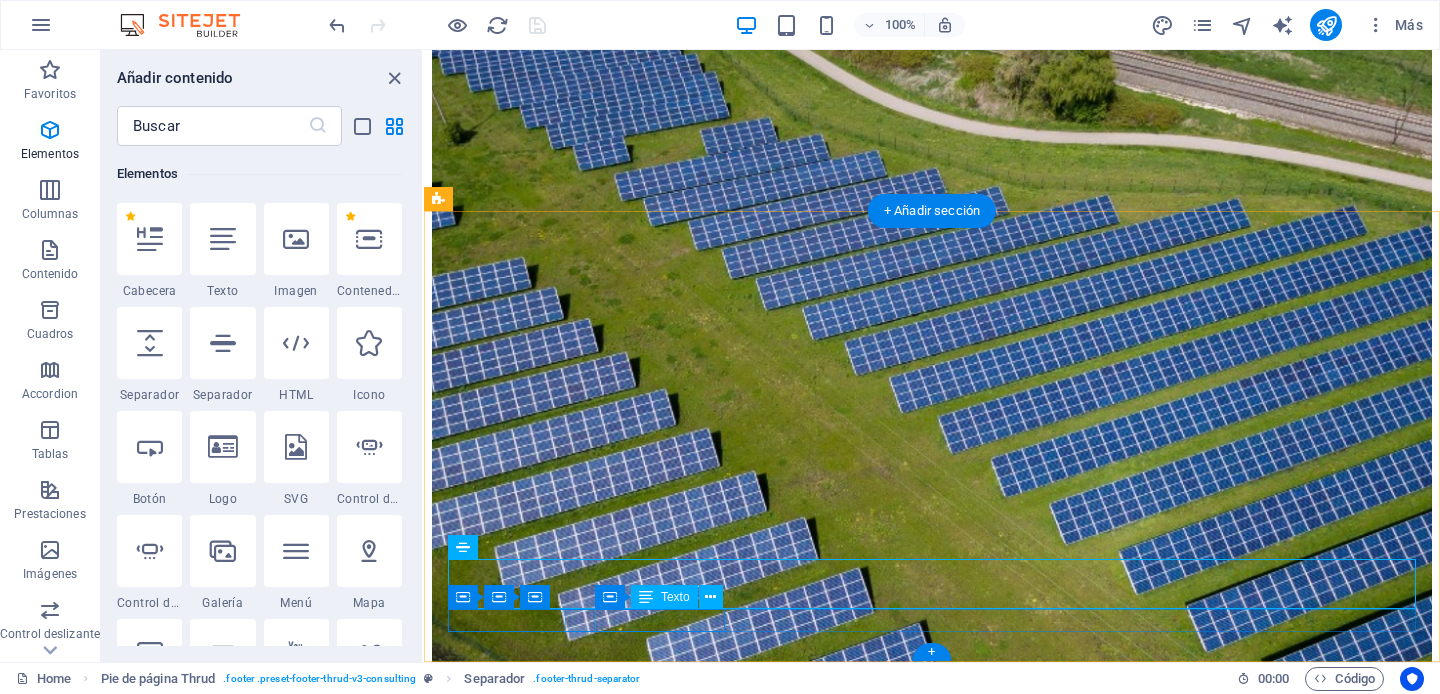 click on "Terms of Service" at bounding box center (947, 18266) 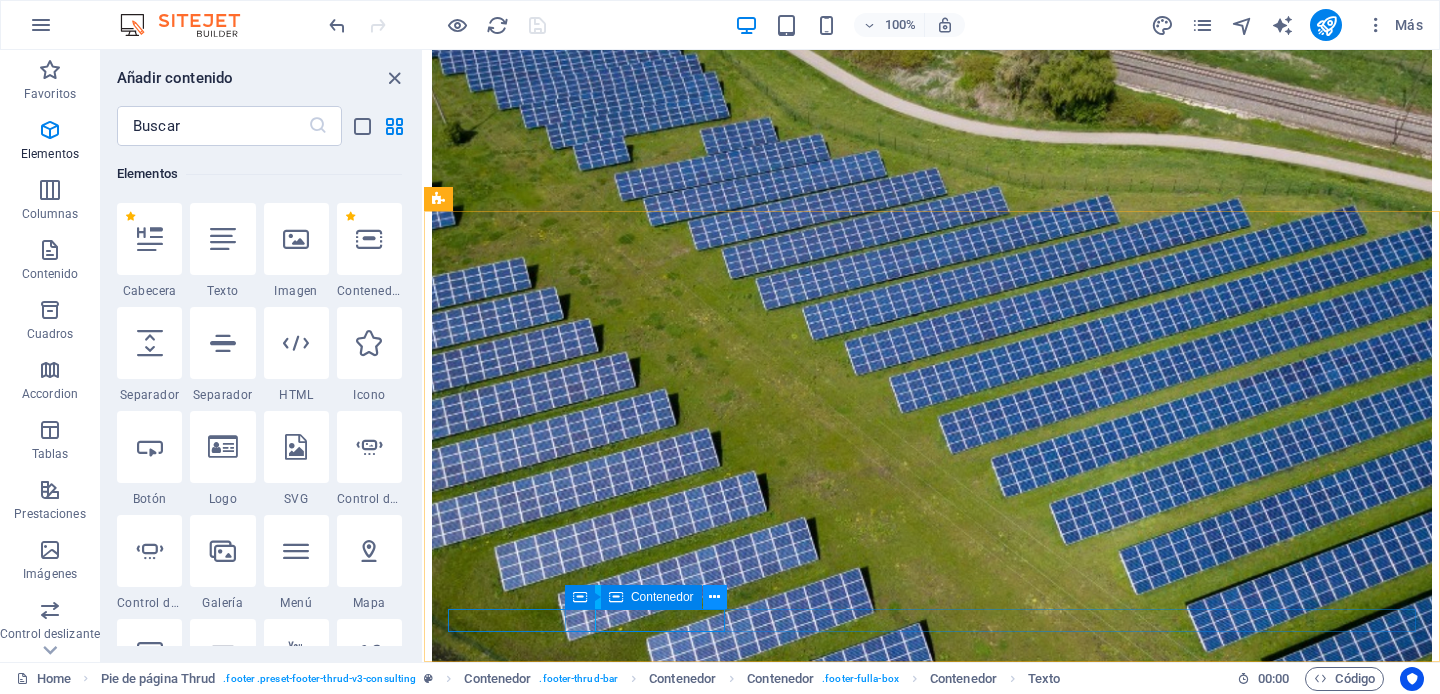 click at bounding box center (715, 597) 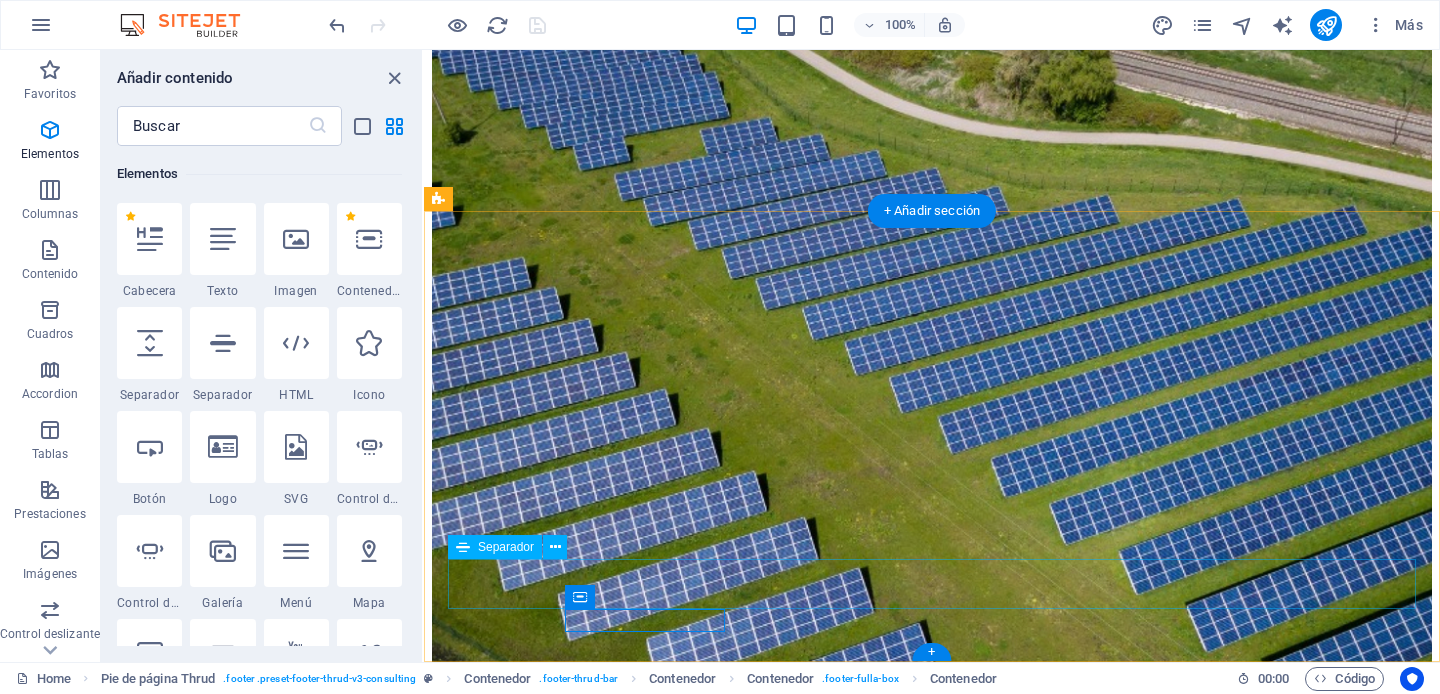 click at bounding box center (932, 18197) 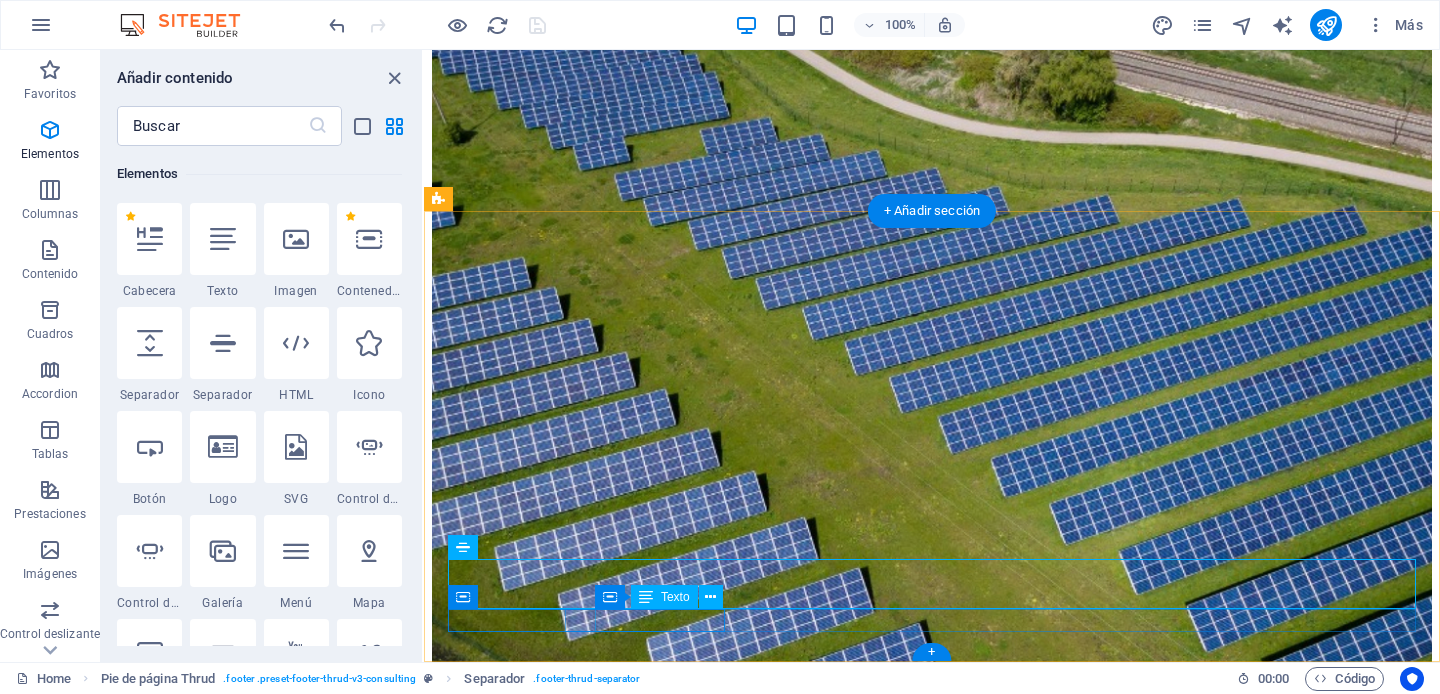 click on "Terms of Service" at bounding box center (947, 18266) 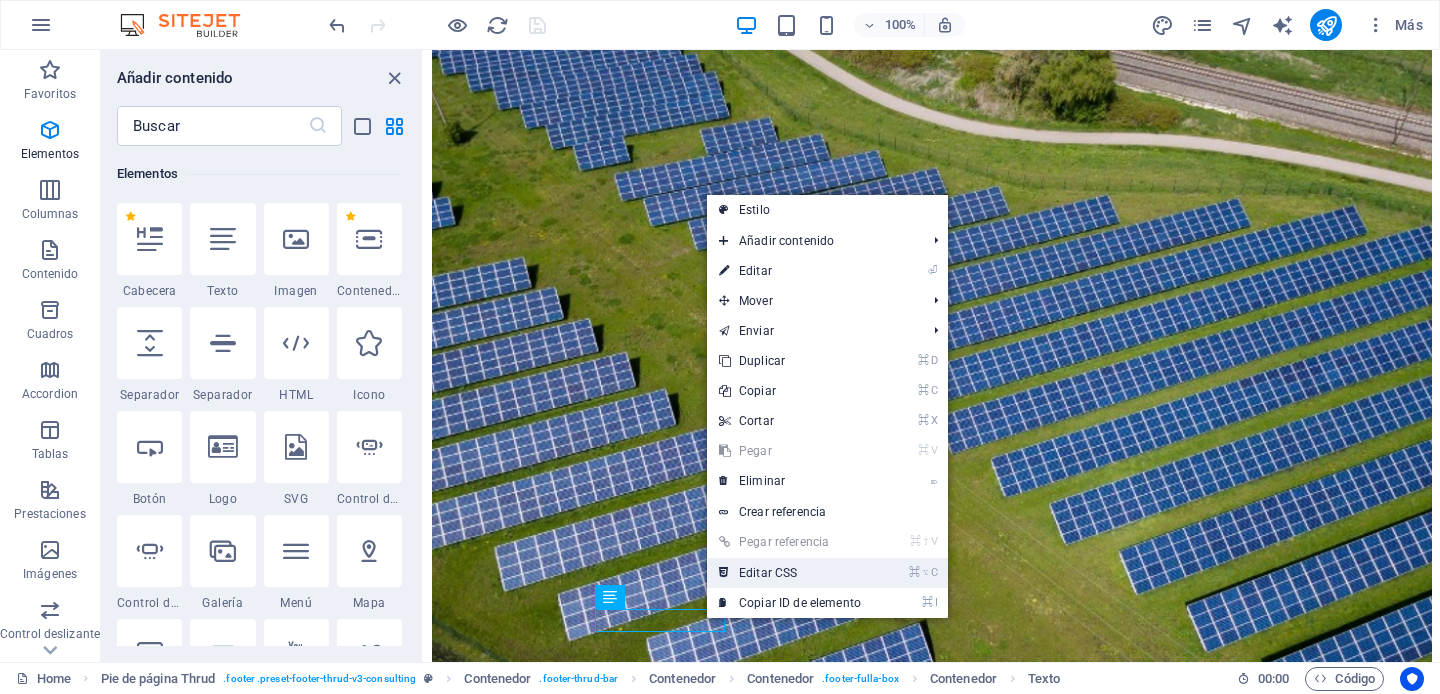 click on "⌘ ⌥ C  Editar CSS" at bounding box center (790, 573) 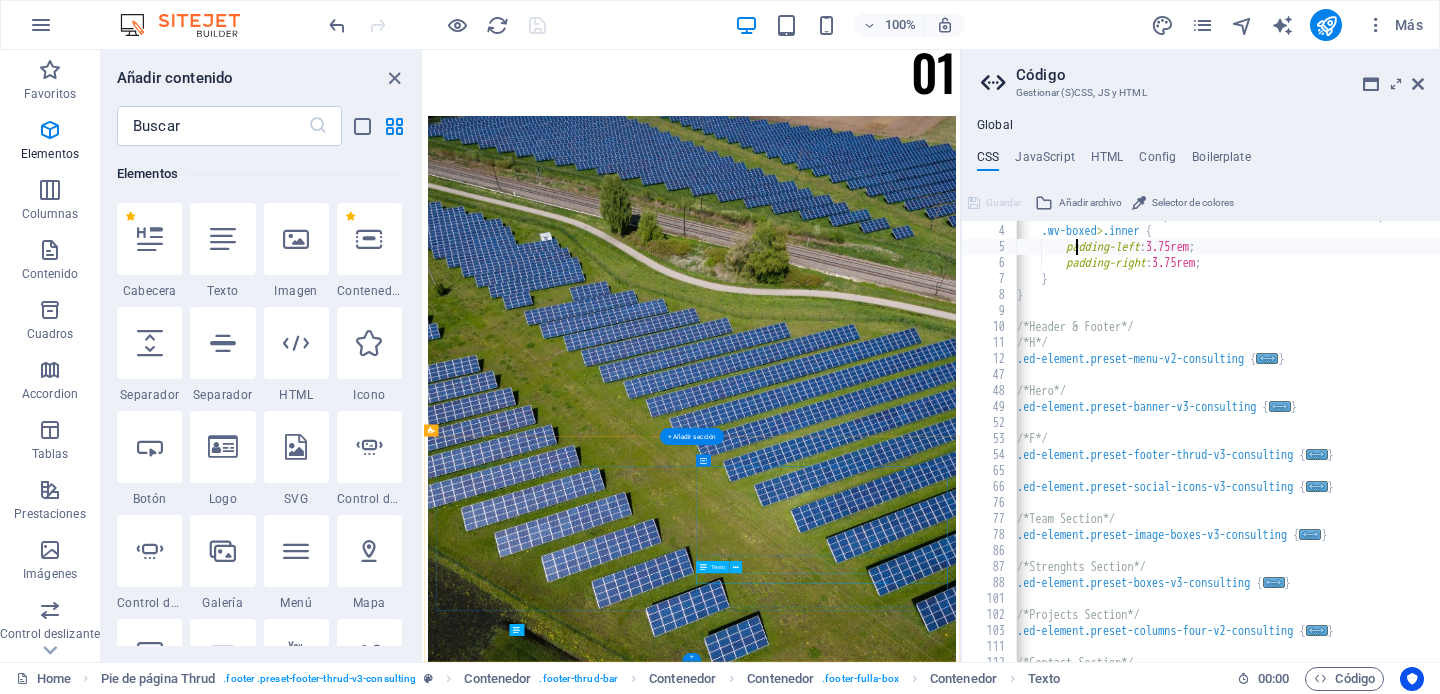 scroll, scrollTop: 12137, scrollLeft: 0, axis: vertical 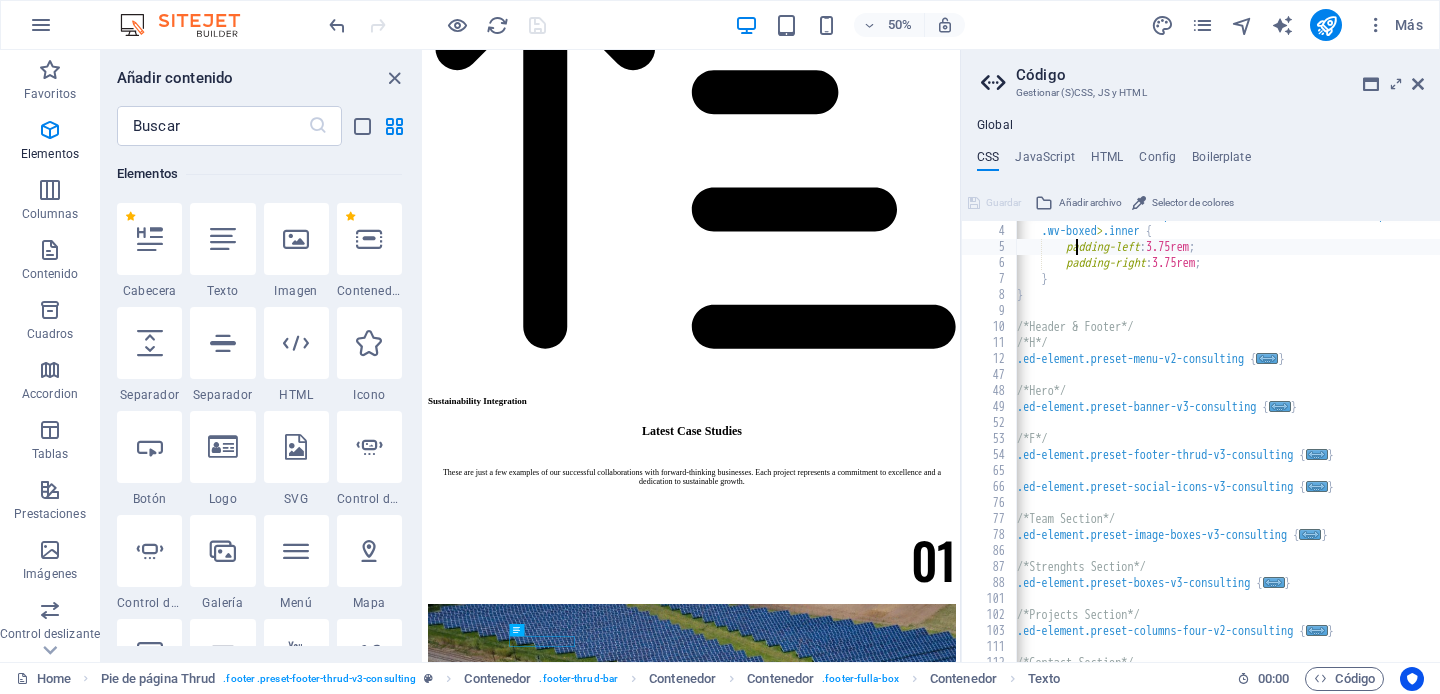 click on "@media   ( max-width :  $breakpoint-md-max )   and   ( min-width :  $breakpoint-sm )   {      .wv-boxed > .inner   {           padding-left :  3.75rem ;           padding-right :  3.75rem ;      } } /*Header & Footer*/ /*H*/ .ed-element.preset-menu-v2-consulting   { ... } /*Hero*/ .ed-element.preset-banner-v3-consulting   { ... } /*F*/ .ed-element.preset-footer-thrud-v3-consulting   { ... } .ed-element.preset-social-icons-v3-consulting   { ... } /*Team Section*/ .ed-element.preset-image-boxes-v3-consulting   { ... } /*Strenghts Section*/ .ed-element.preset-boxes-v3-consulting   { ... } /*Projects Section*/ .ed-element.preset-columns-four-v2-consulting   { ... } /*Contact Section*/" at bounding box center [1292, 443] 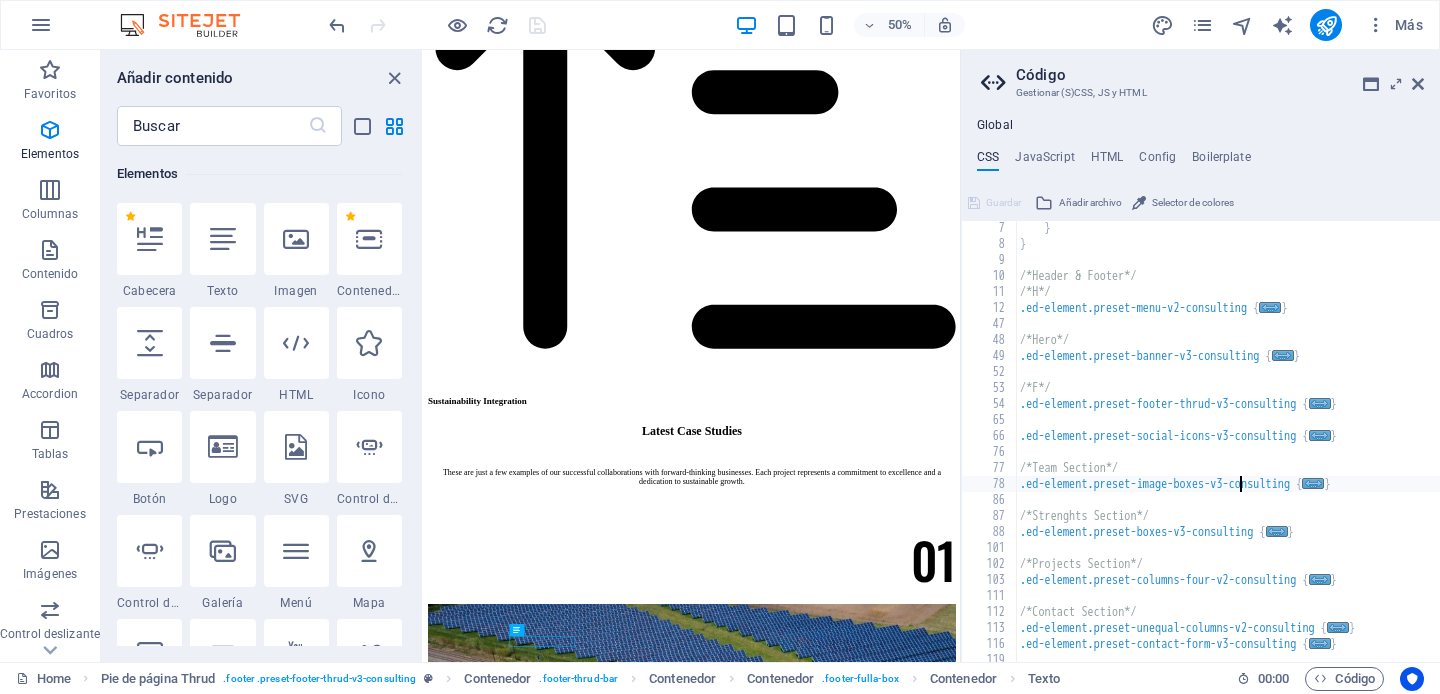 scroll, scrollTop: 140, scrollLeft: 0, axis: vertical 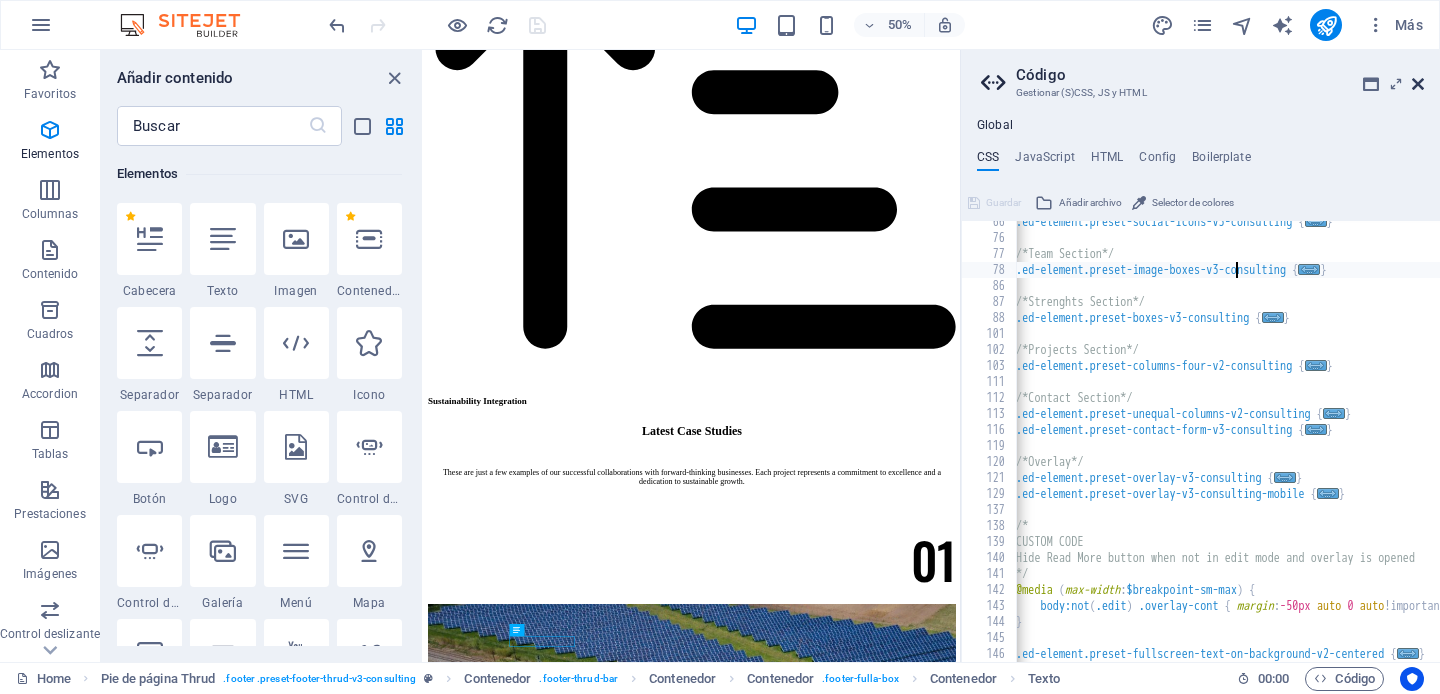 click at bounding box center (1418, 84) 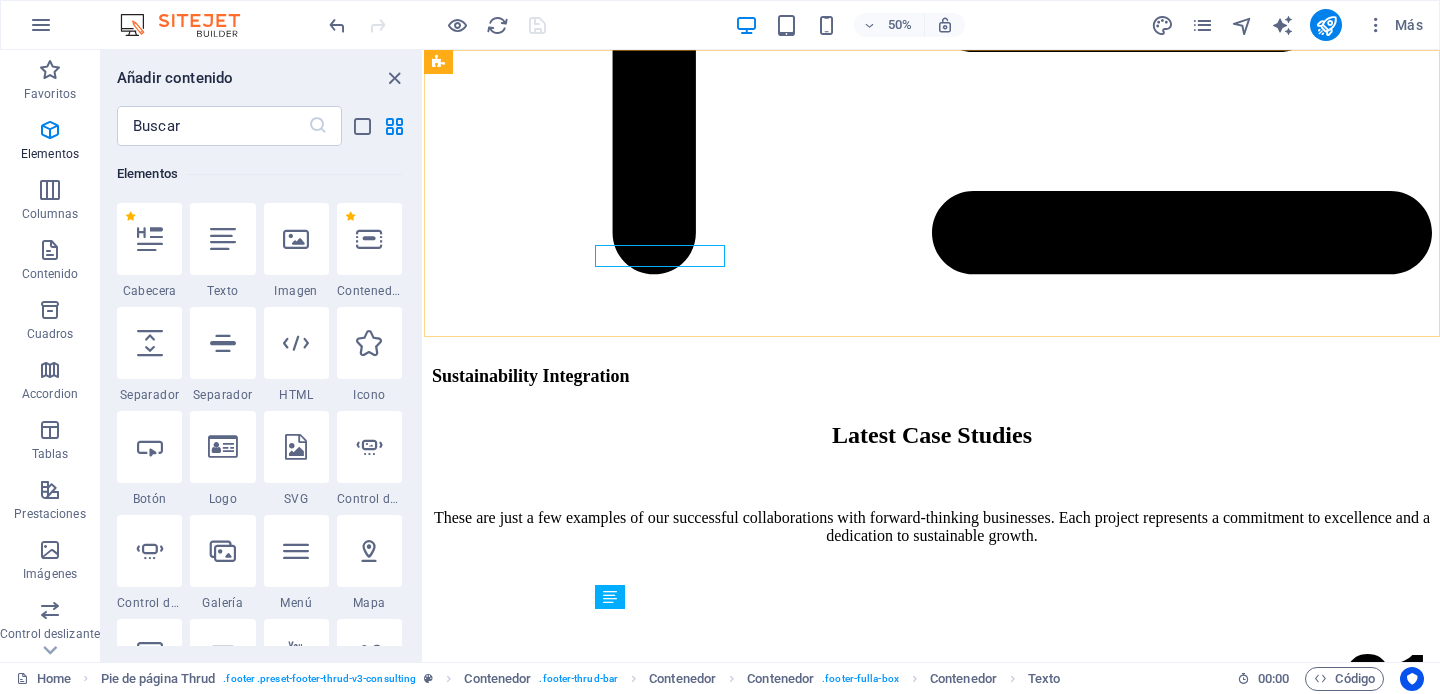 scroll, scrollTop: 13114, scrollLeft: 0, axis: vertical 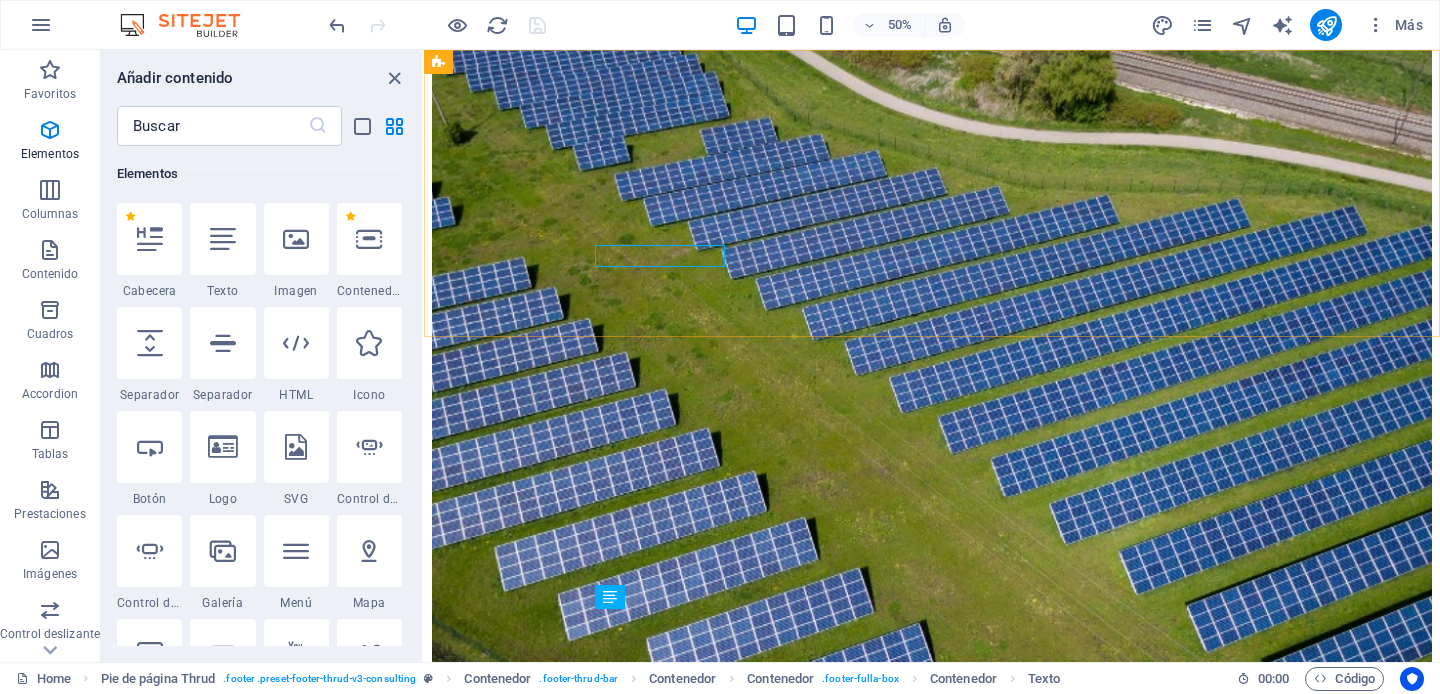 click on "Terms of Service" at bounding box center [947, 18266] 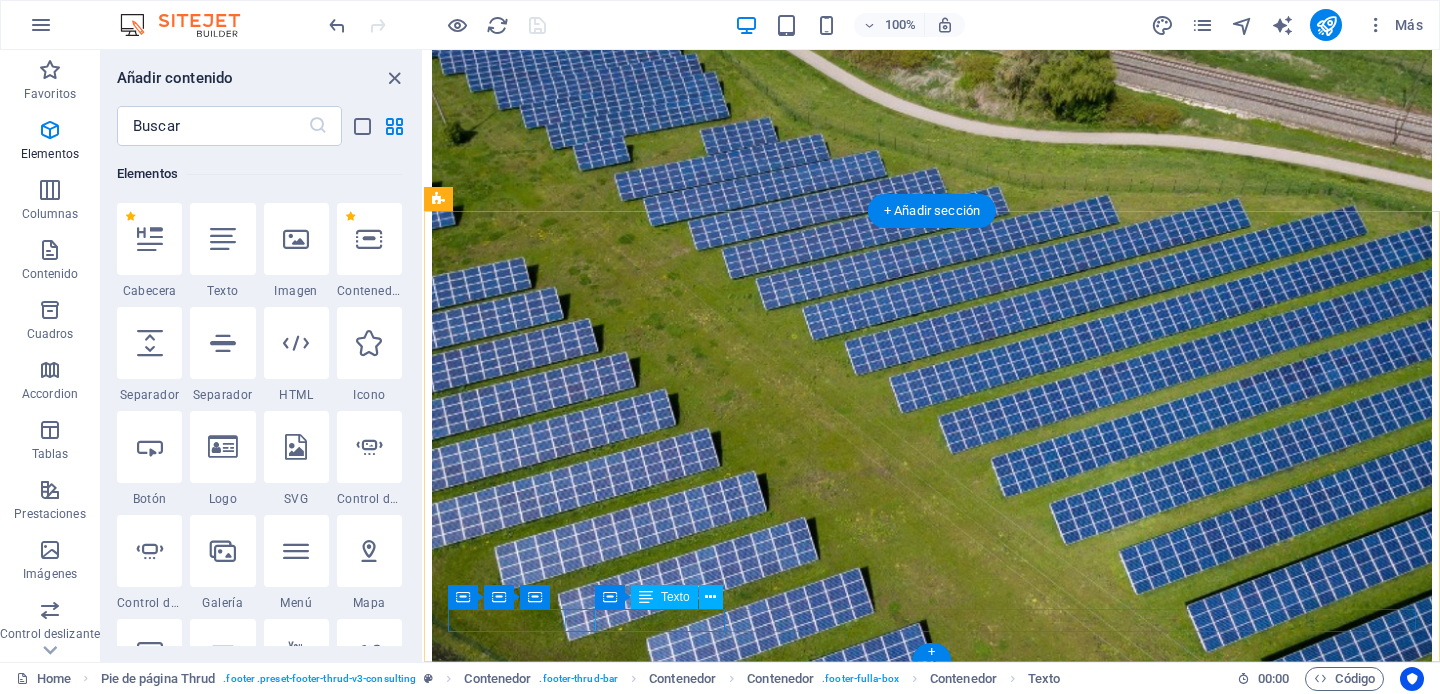click on "Terms of Service" at bounding box center (947, 18266) 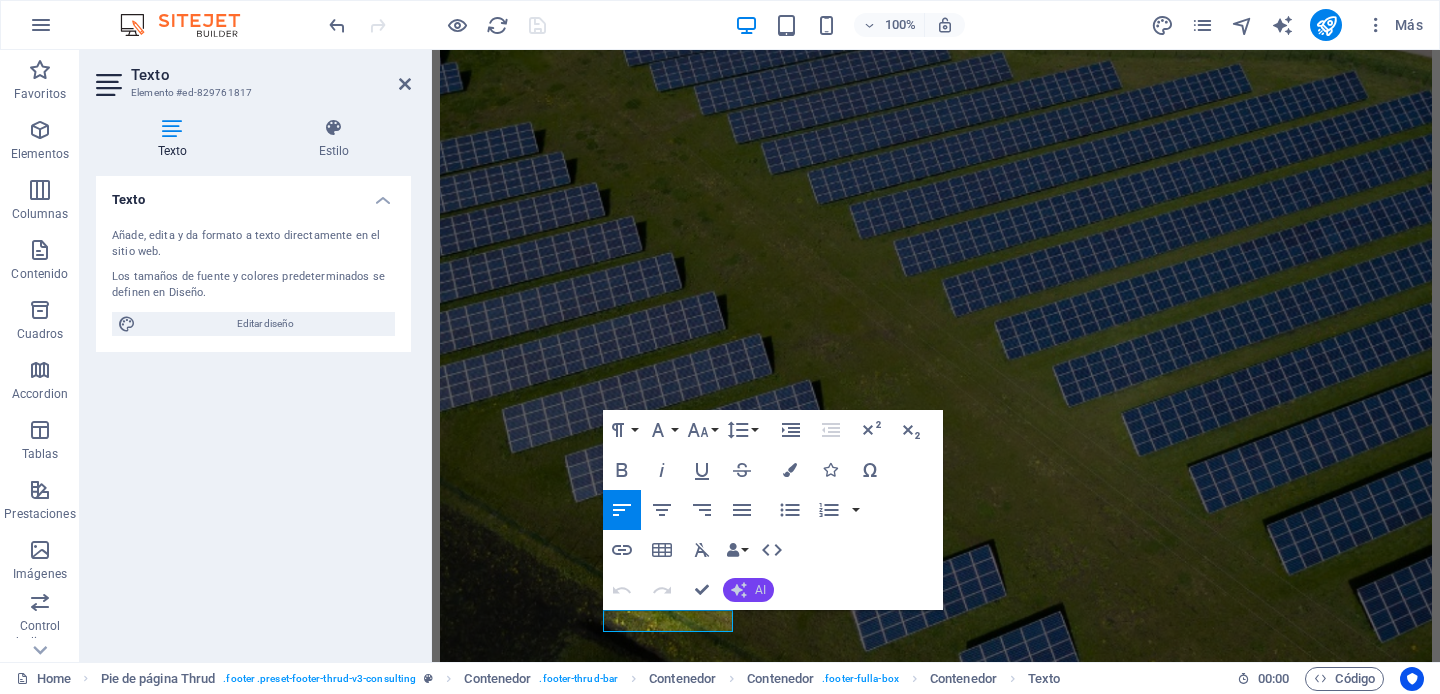 click on "AI" at bounding box center [760, 590] 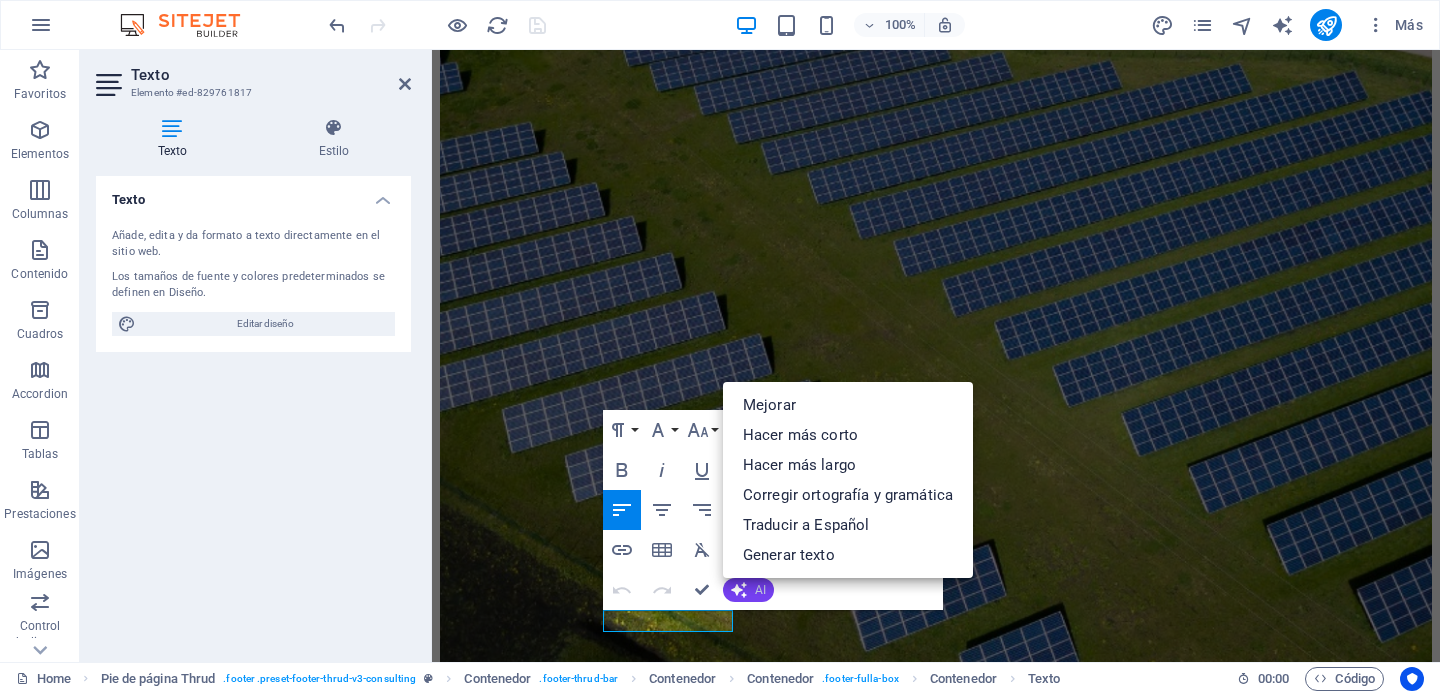 click on "AI" at bounding box center [760, 590] 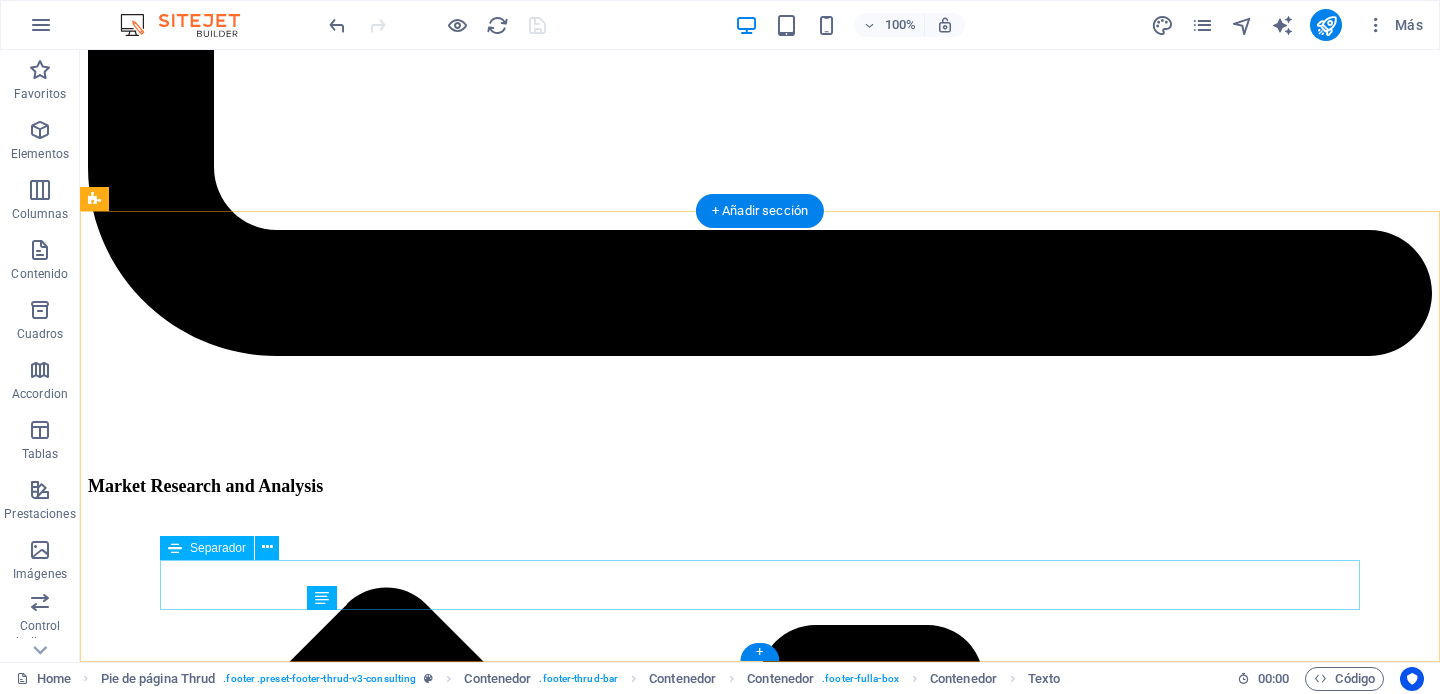 scroll, scrollTop: 12451, scrollLeft: 0, axis: vertical 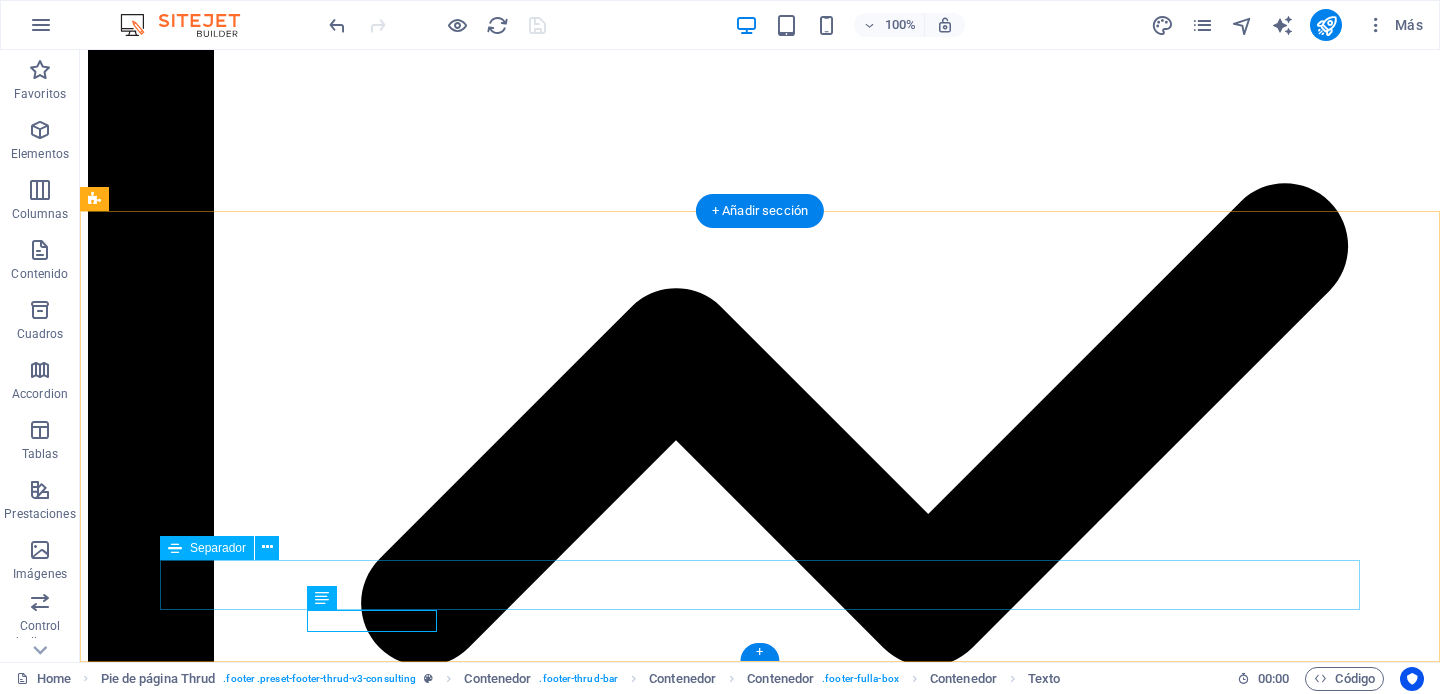 click on "Terms of Service" at bounding box center [775, 24760] 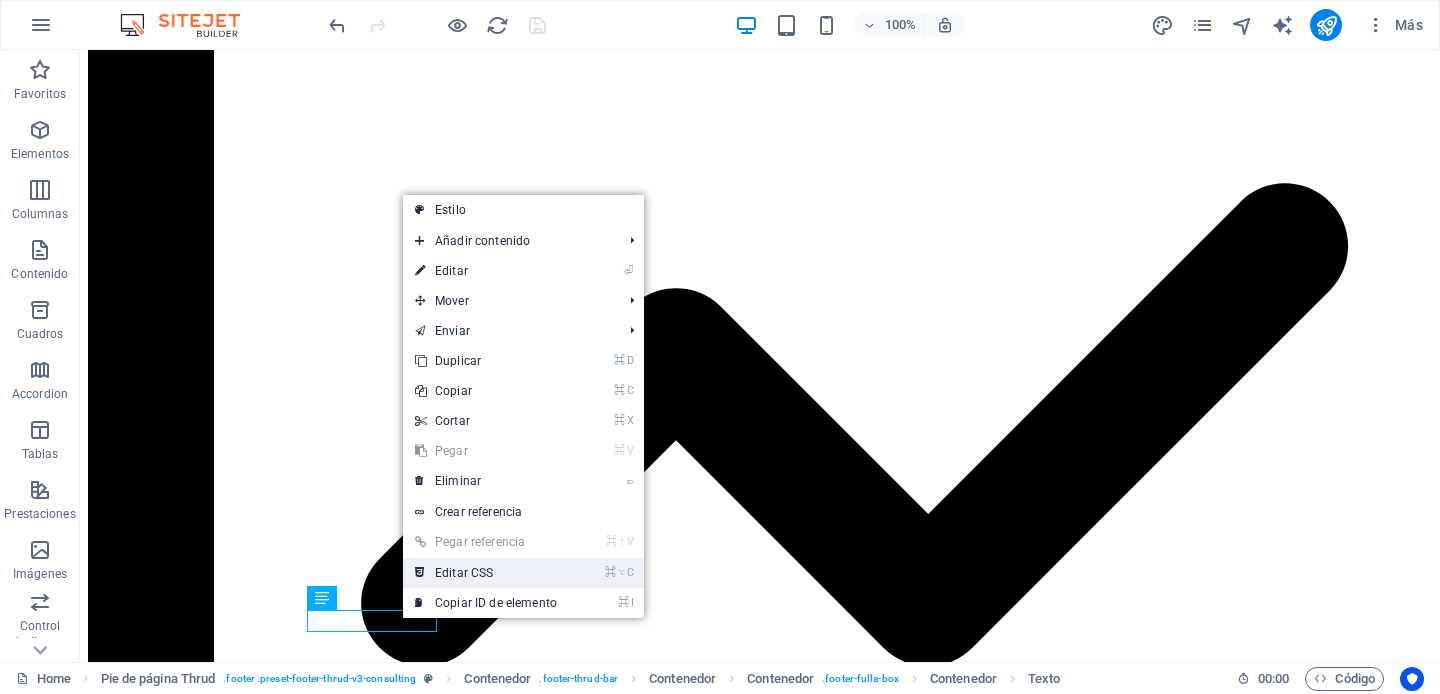 click on "⌘ ⌥ C  Editar CSS" at bounding box center [486, 573] 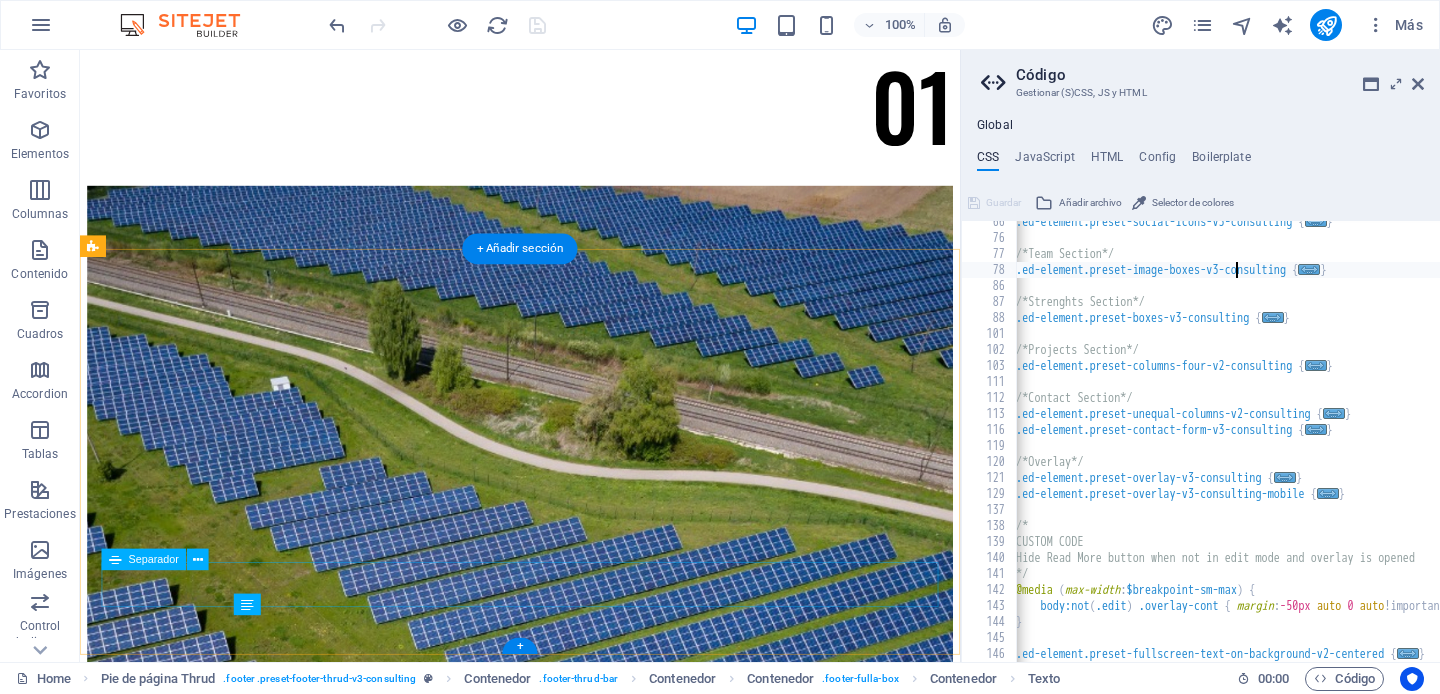 scroll, scrollTop: 13186, scrollLeft: 0, axis: vertical 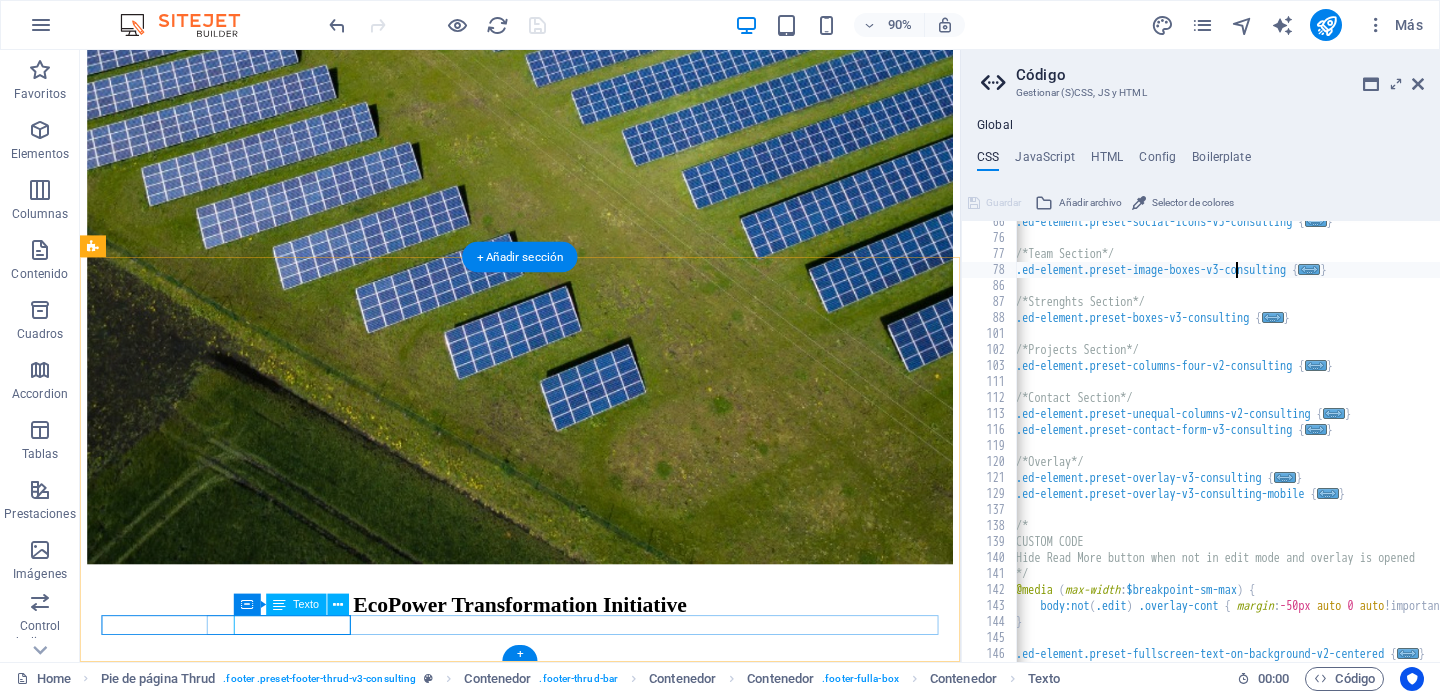 click on "Terms of Service" at bounding box center [584, 17526] 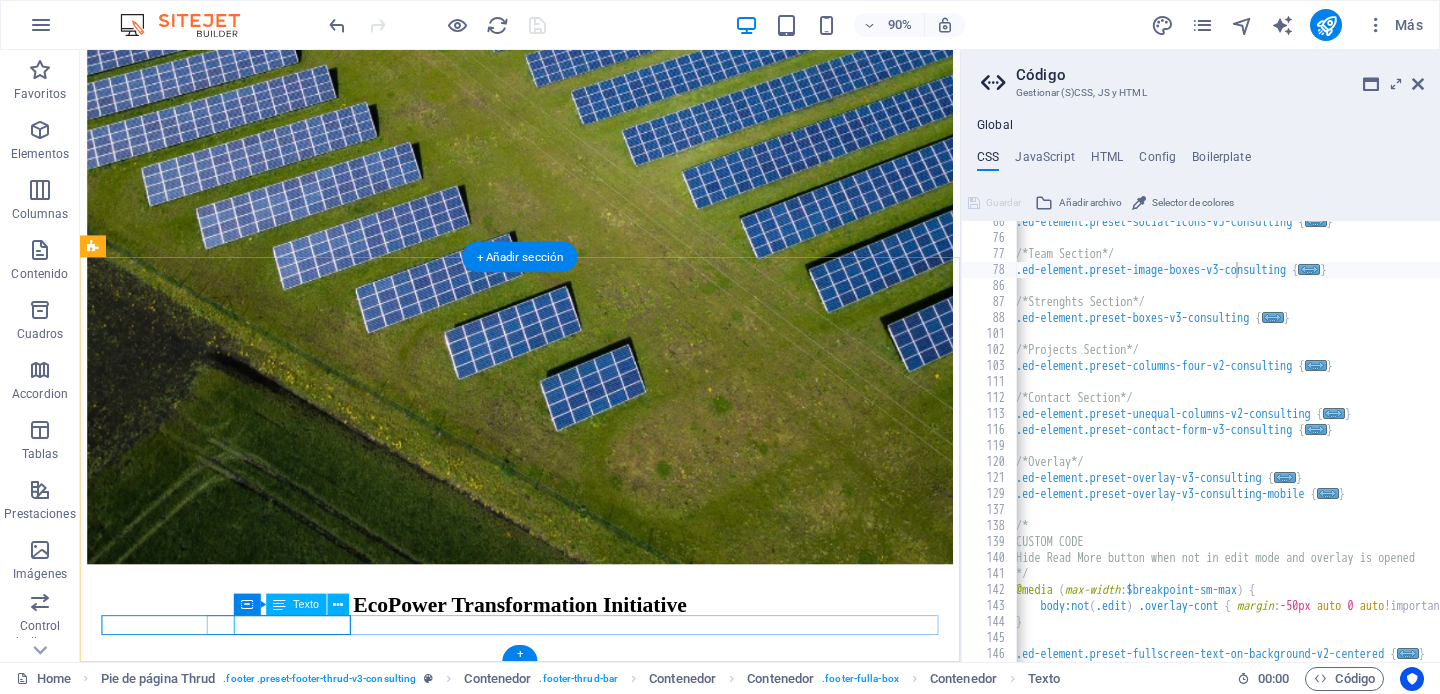 click on "Terms of Service" at bounding box center (584, 17526) 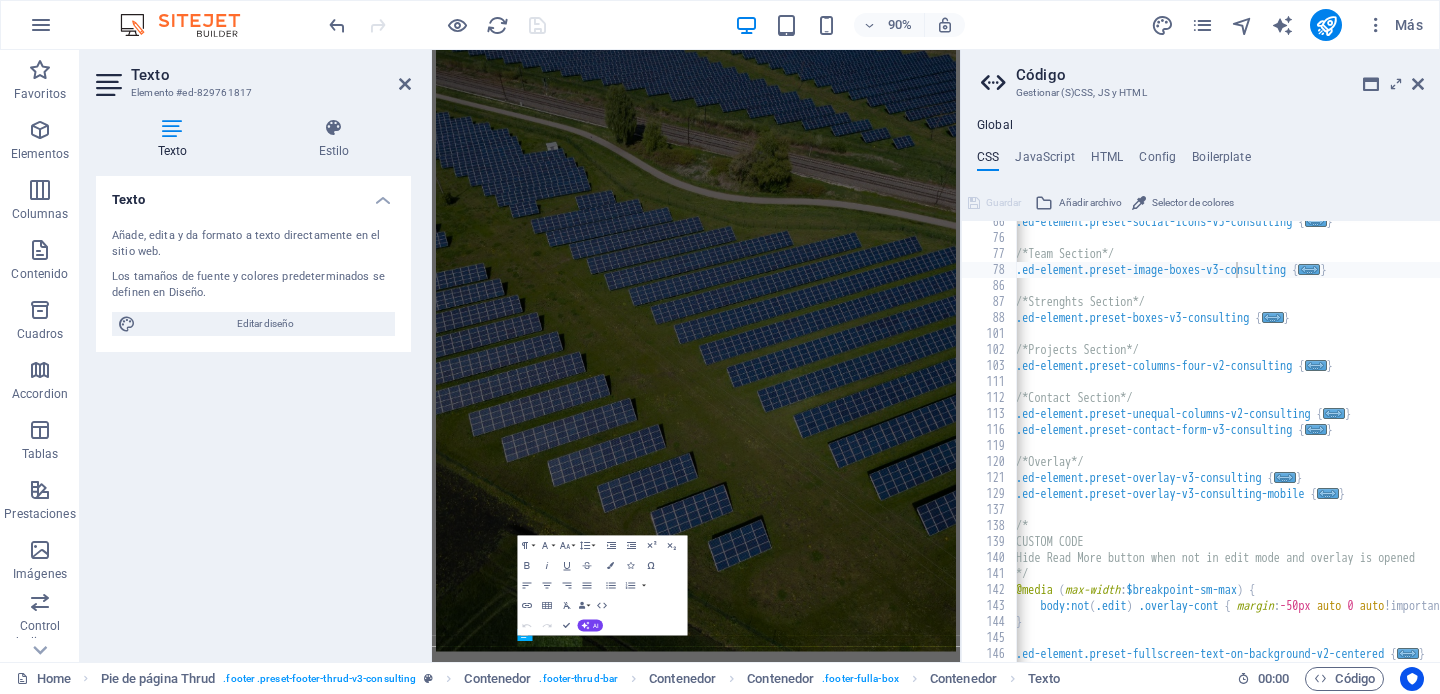scroll, scrollTop: 12250, scrollLeft: 0, axis: vertical 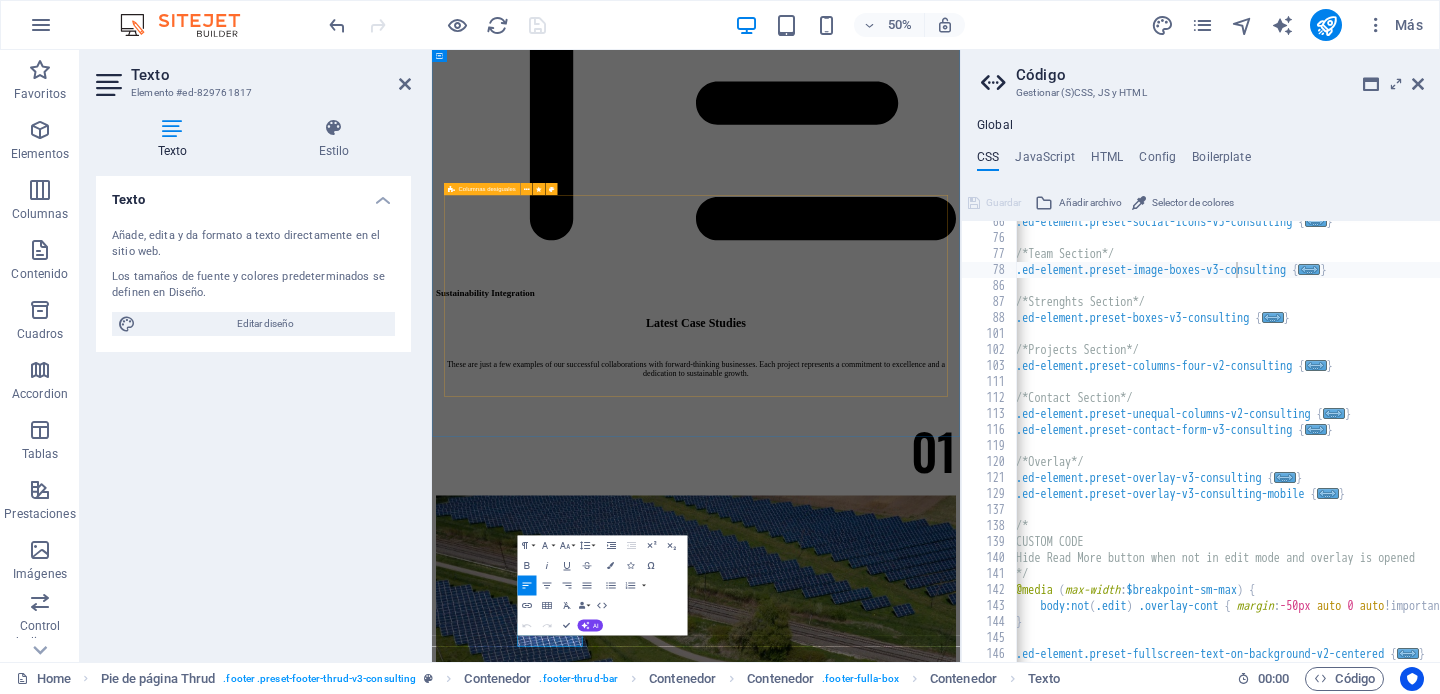 click on "Full Name E-mail Message   I have read and understand the privacy policy. ¿Ilegible? Cargar nuevo Submit" at bounding box center (960, 13376) 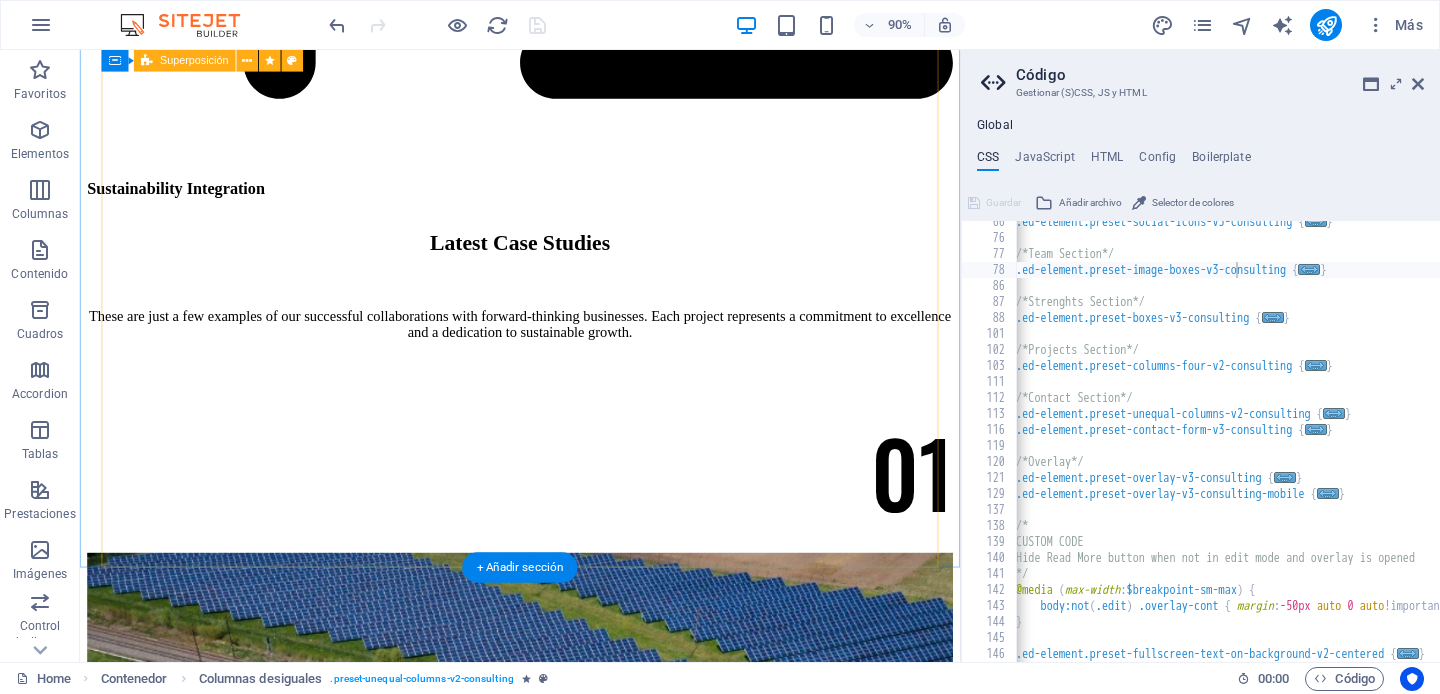 scroll, scrollTop: 6193, scrollLeft: 0, axis: vertical 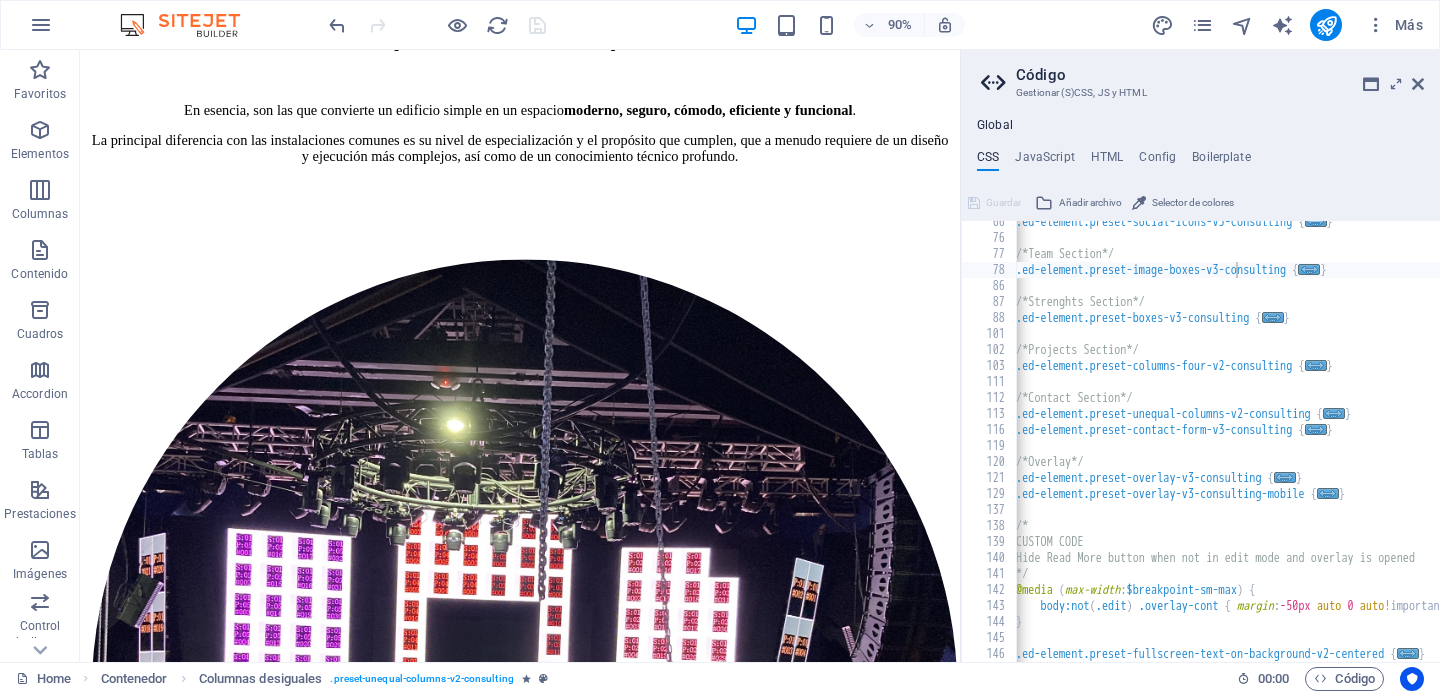 click on "Código Gestionar (S)CSS, JS y HTML Global CSS JavaScript HTML Config Boilerplate .ed-element.preset-image-boxes-v3-consulting { 66 76 77 78 86 87 88 101 102 103 111 112 113 116 119 120 121 129 137 138 139 140 141 142 143 144 145 146 .ed-element.preset-social-icons-v3-consulting   { ... } /*Team Section*/ .ed-element.preset-image-boxes-v3-consulting   { ... } /*Strenghts Section*/ .ed-element.preset-boxes-v3-consulting   { ... } /*Projects Section*/ .ed-element.preset-columns-four-v2-consulting   { ... } /*Contact Section*/ .ed-element.preset-unequal-columns-v2-consulting   { ... } .ed-element.preset-contact-form-v3-consulting   { ... } /*Overlay*/ .ed-element.preset-overlay-v3-consulting   { ... } .ed-element.preset-overlay-v3-consulting-mobile   { ... } /* CUSTOM CODE Hide Read More button when not in edit mode and overlay is opened */ @media   ( max-width :  $breakpoint-sm-max )   {      body:not ( .edit )   .overlay-cont   {   margin :  -50px   auto   0   auto  !important;  } }   { ... }     Guardar" at bounding box center (1200, 356) 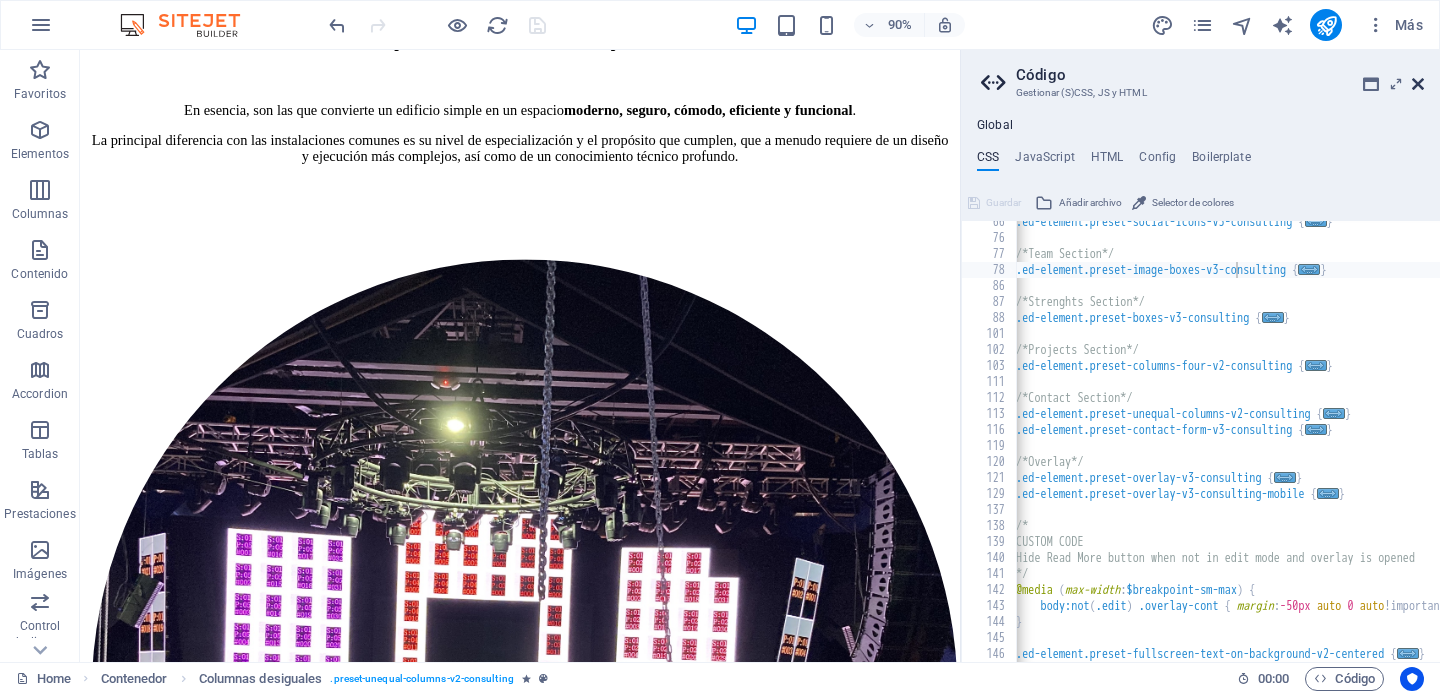 click at bounding box center (1418, 84) 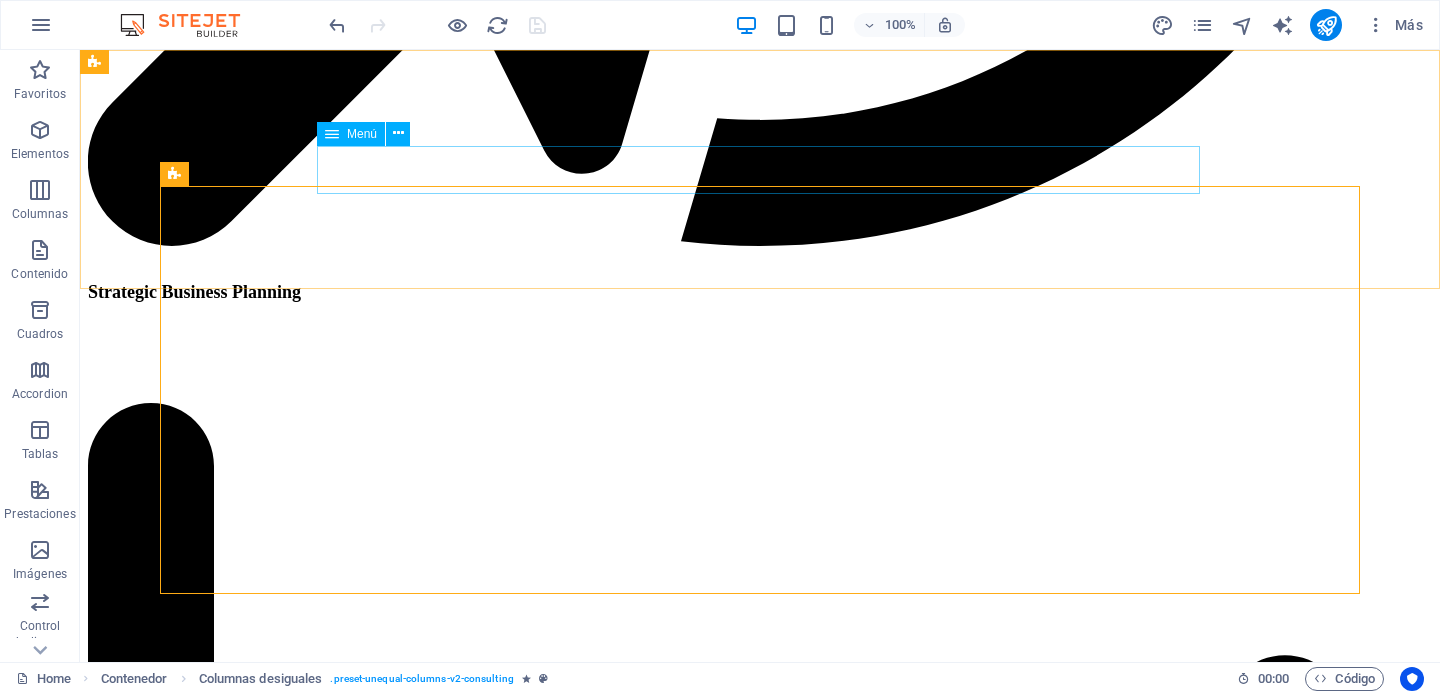 click on "Quienes Somos! Nuestros Equipo! Our Strengths Projects Contact Us" at bounding box center (760, -10745) 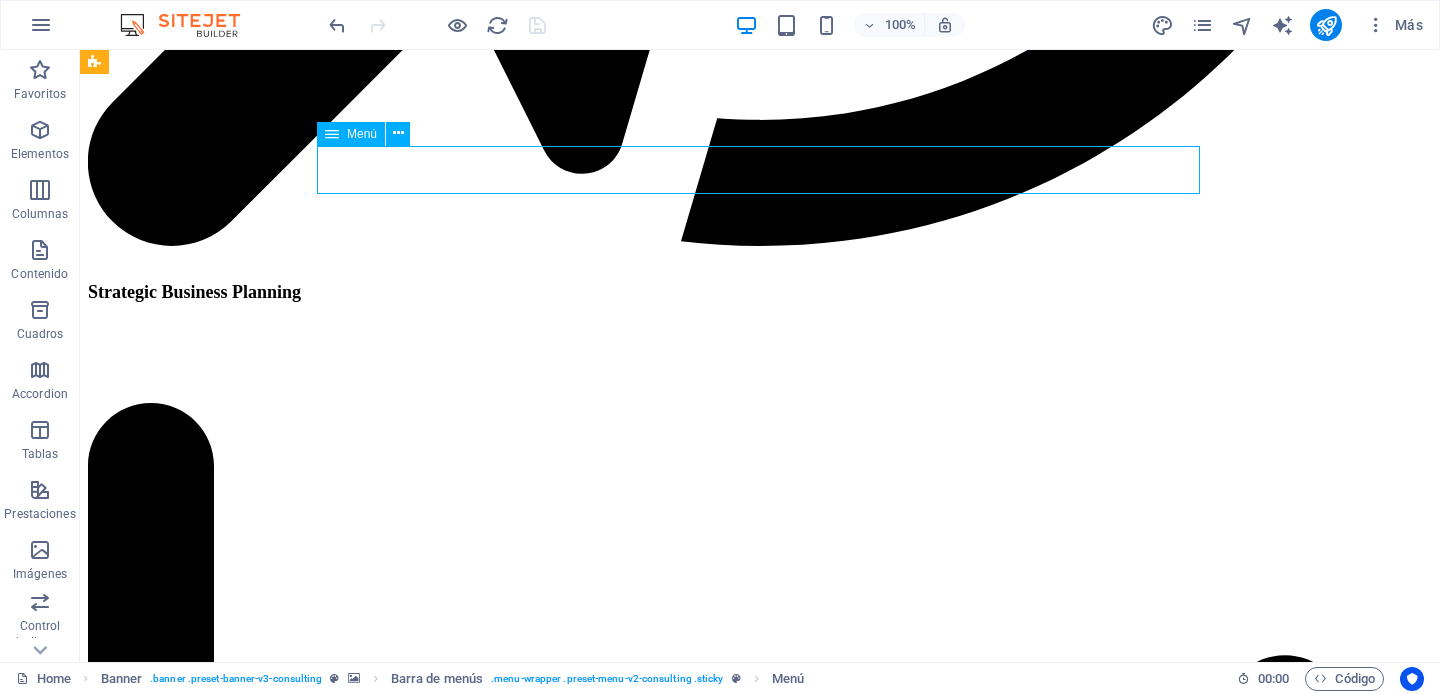 click on "Quienes Somos! Nuestros Equipo! Our Strengths Projects Contact Us" at bounding box center (760, -10745) 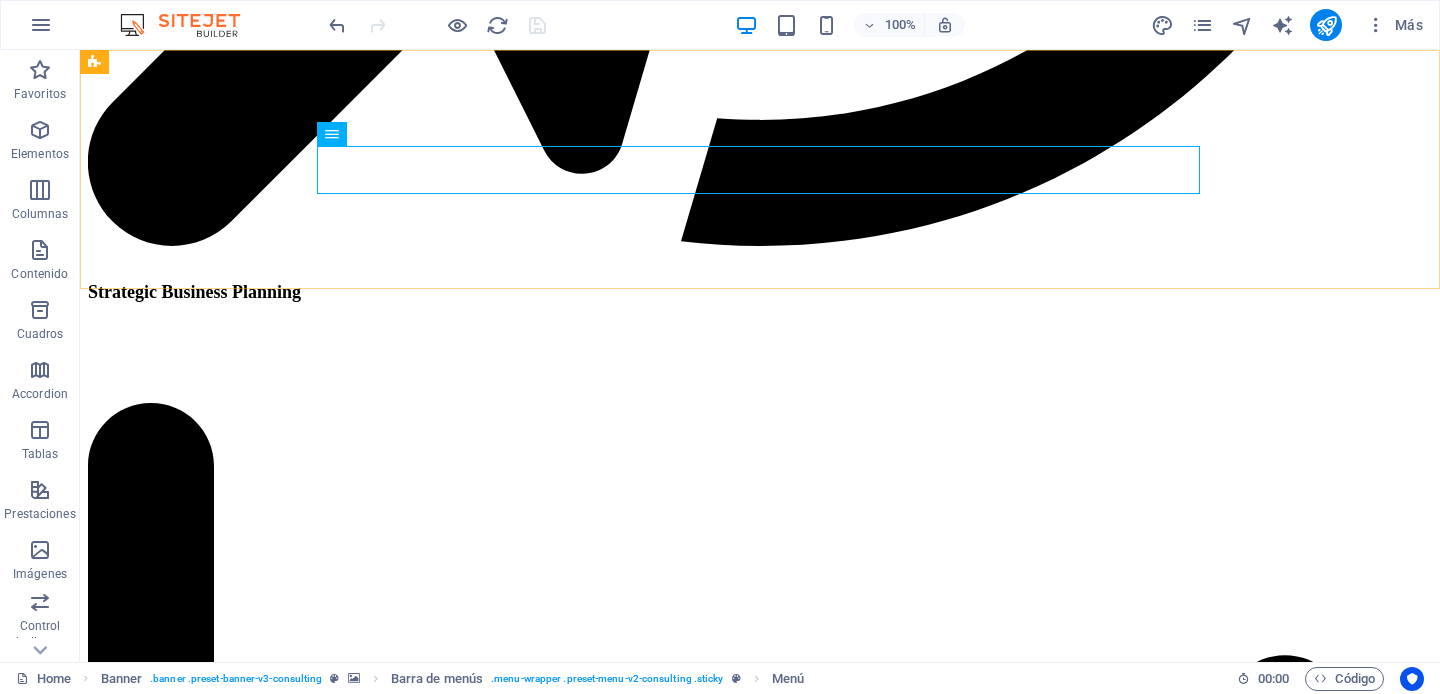 scroll, scrollTop: 12451, scrollLeft: 0, axis: vertical 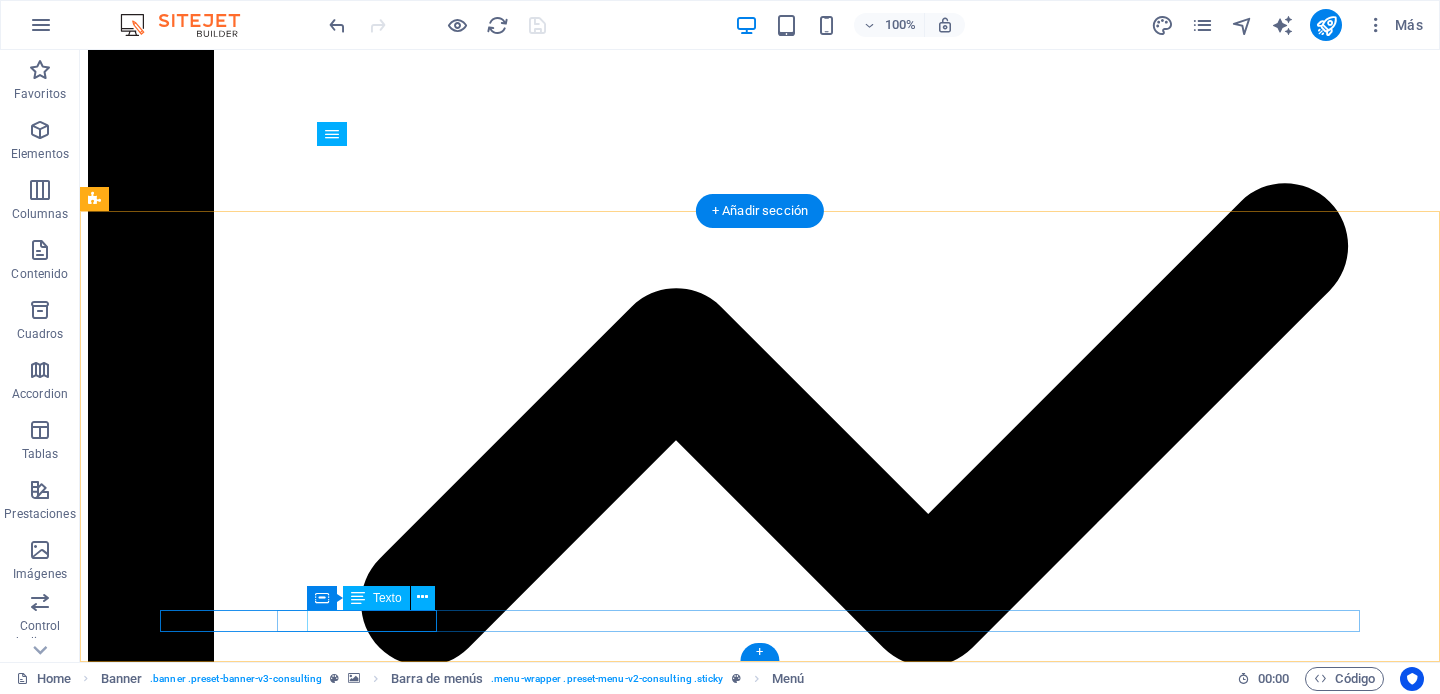 click on "Terms of Service" at bounding box center (775, 24760) 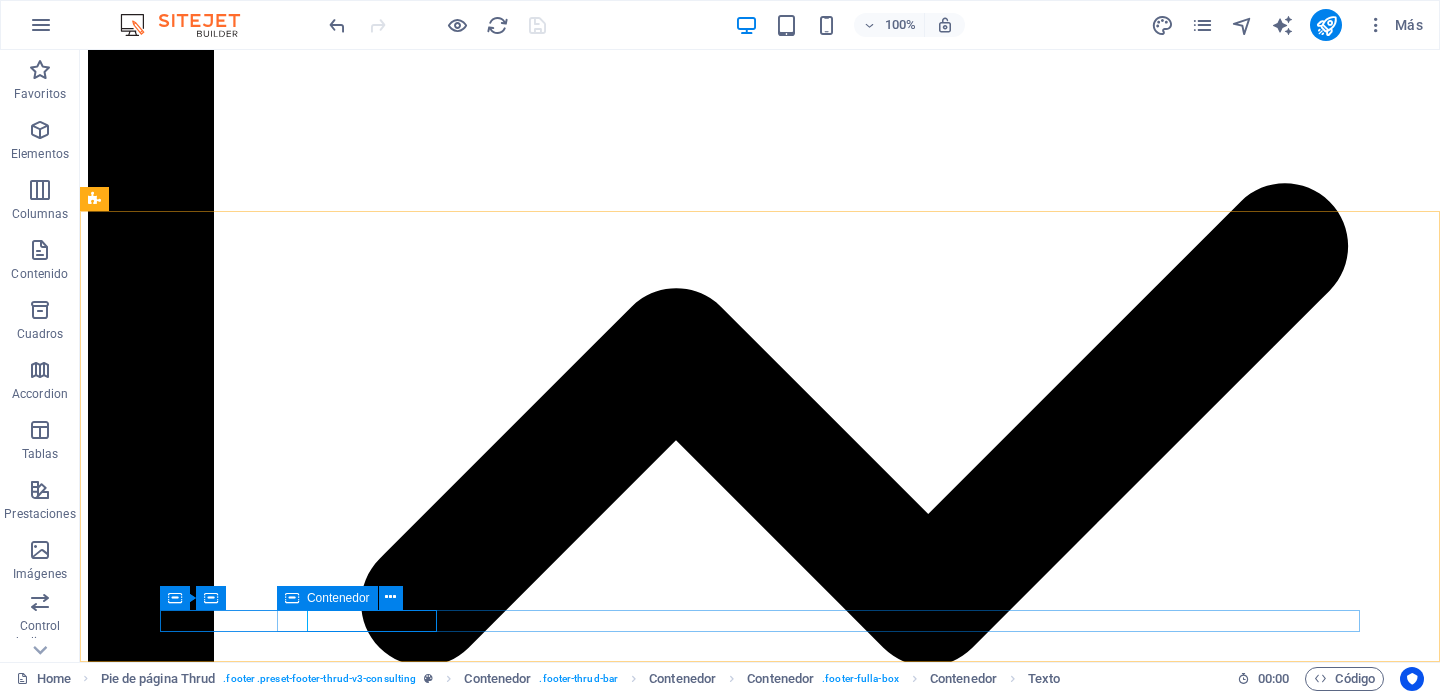click on "Contenedor" at bounding box center (338, 598) 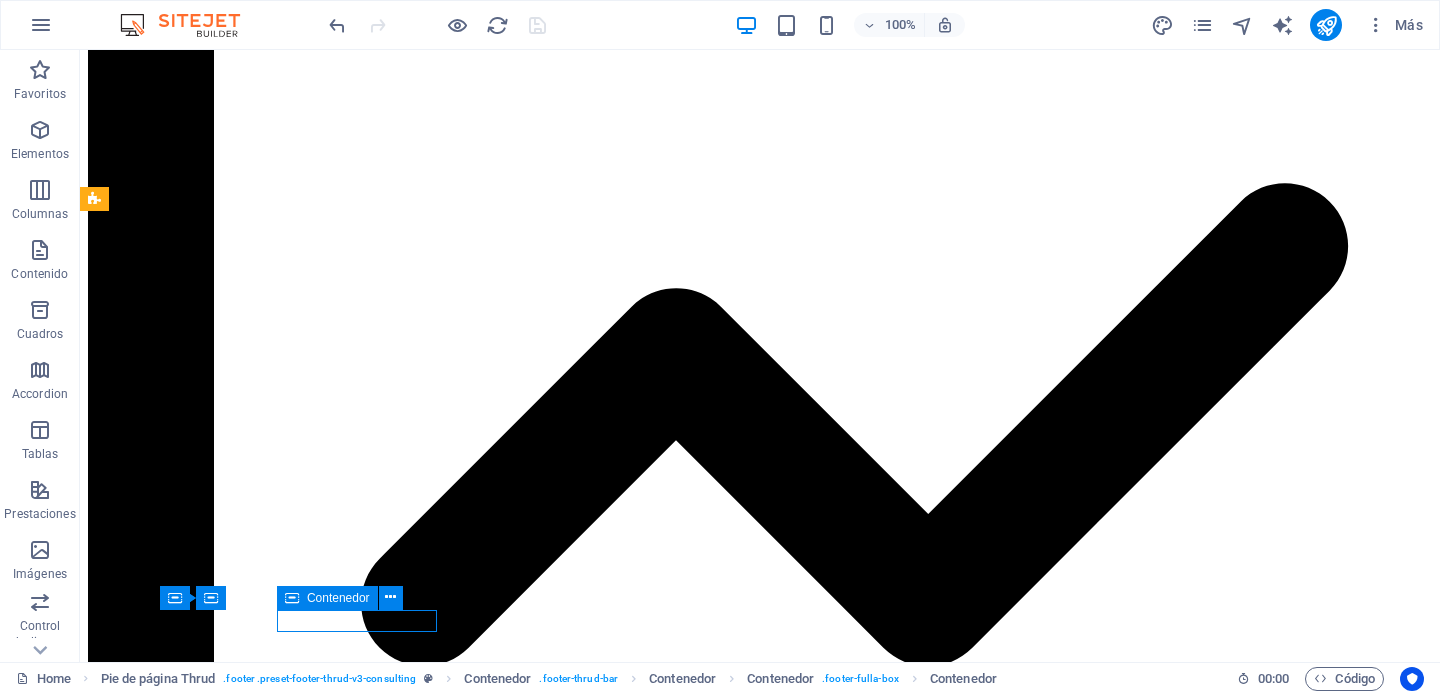 click on "Contenedor" at bounding box center [338, 598] 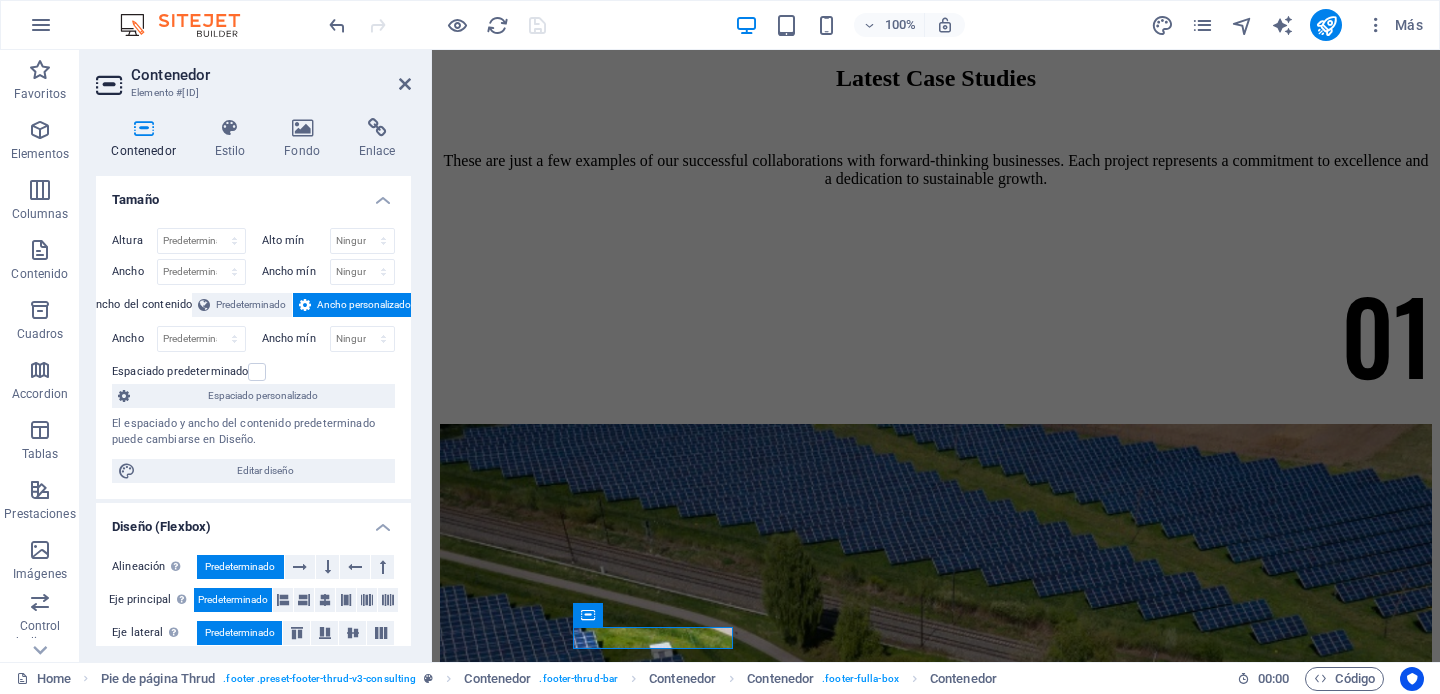 scroll, scrollTop: 152, scrollLeft: 0, axis: vertical 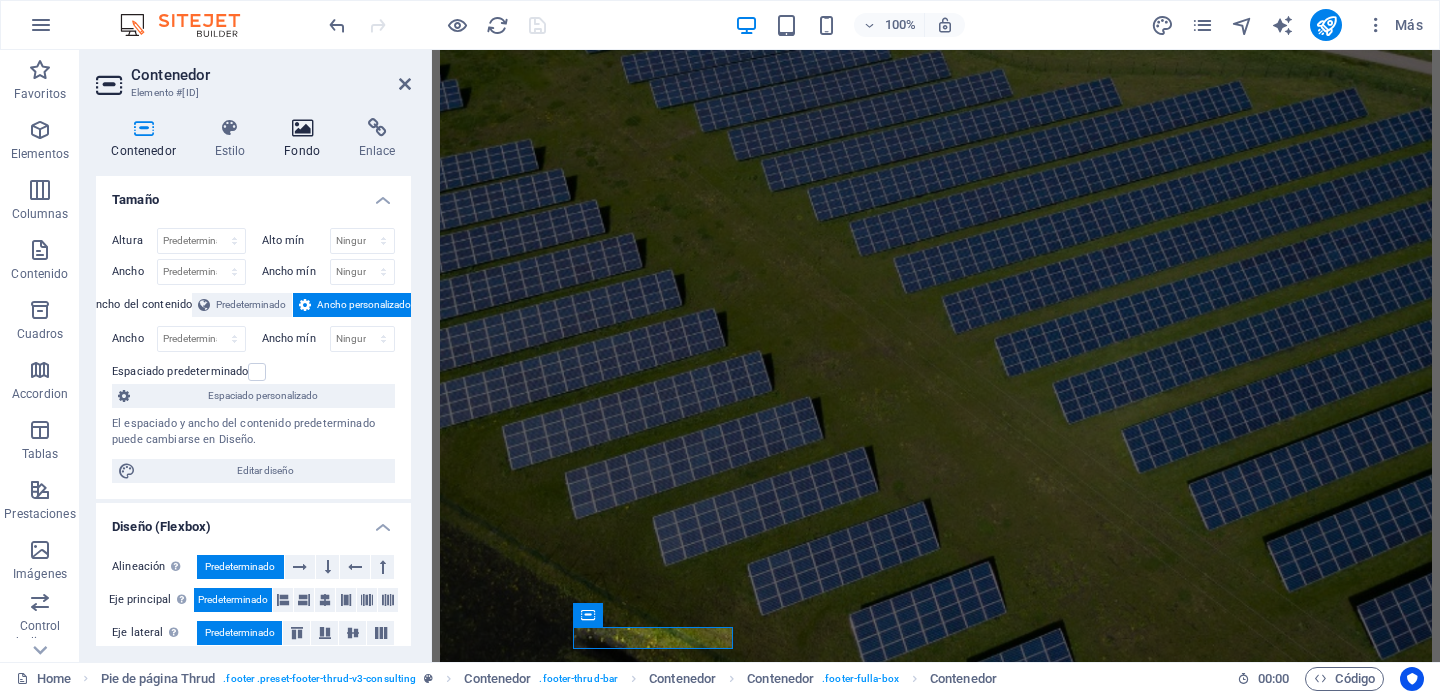 click at bounding box center [302, 128] 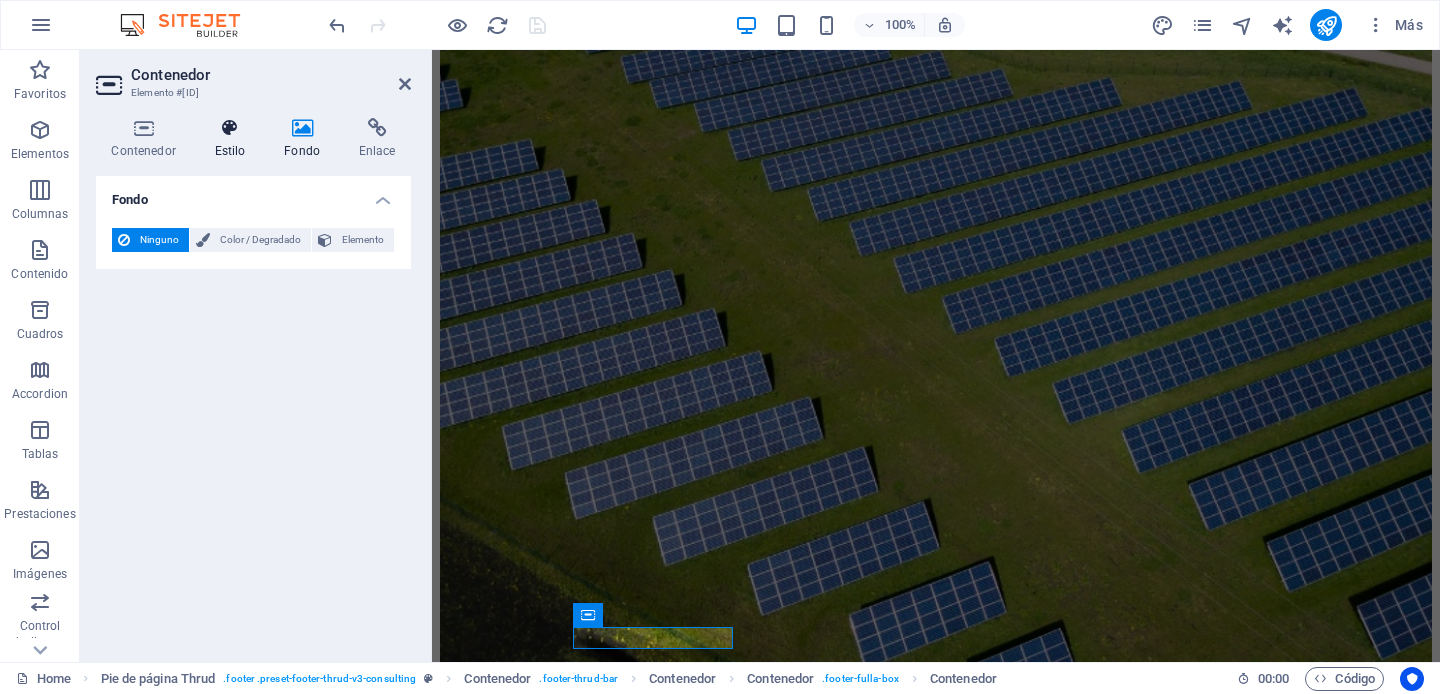 click at bounding box center (230, 128) 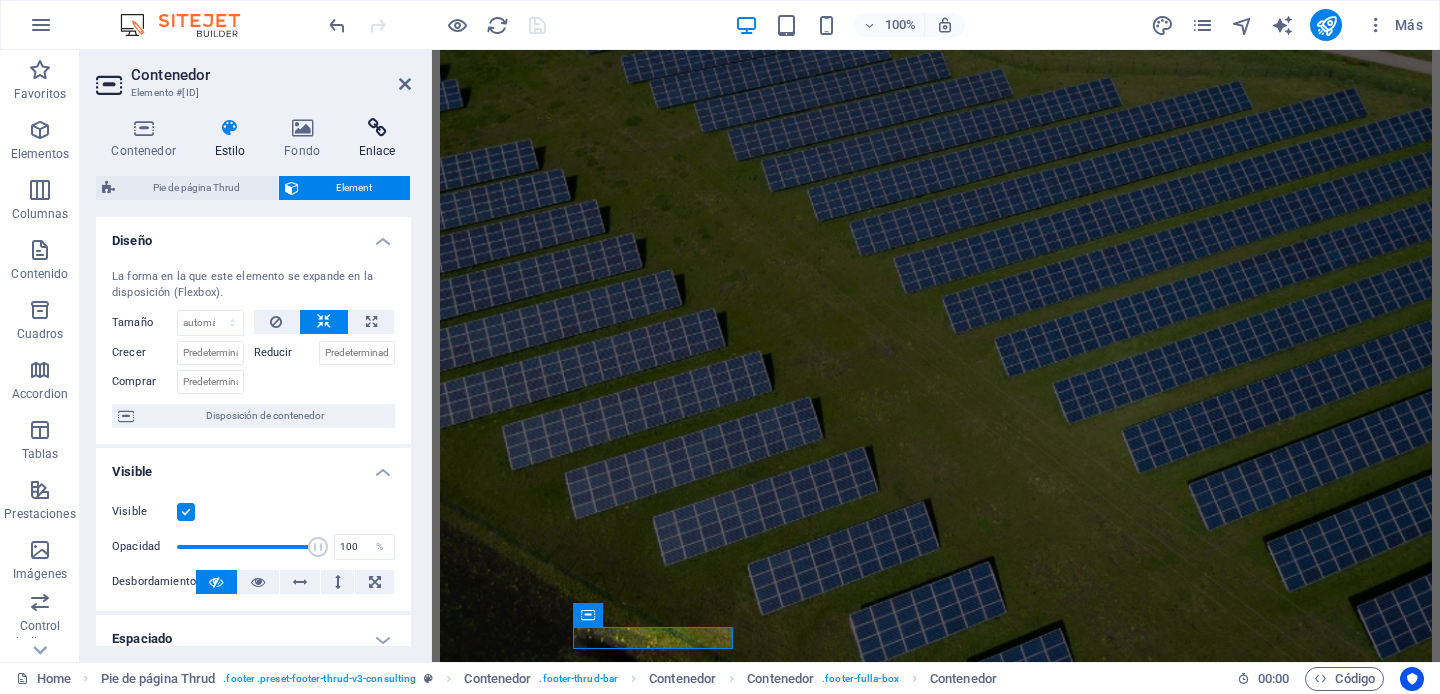 click at bounding box center [377, 128] 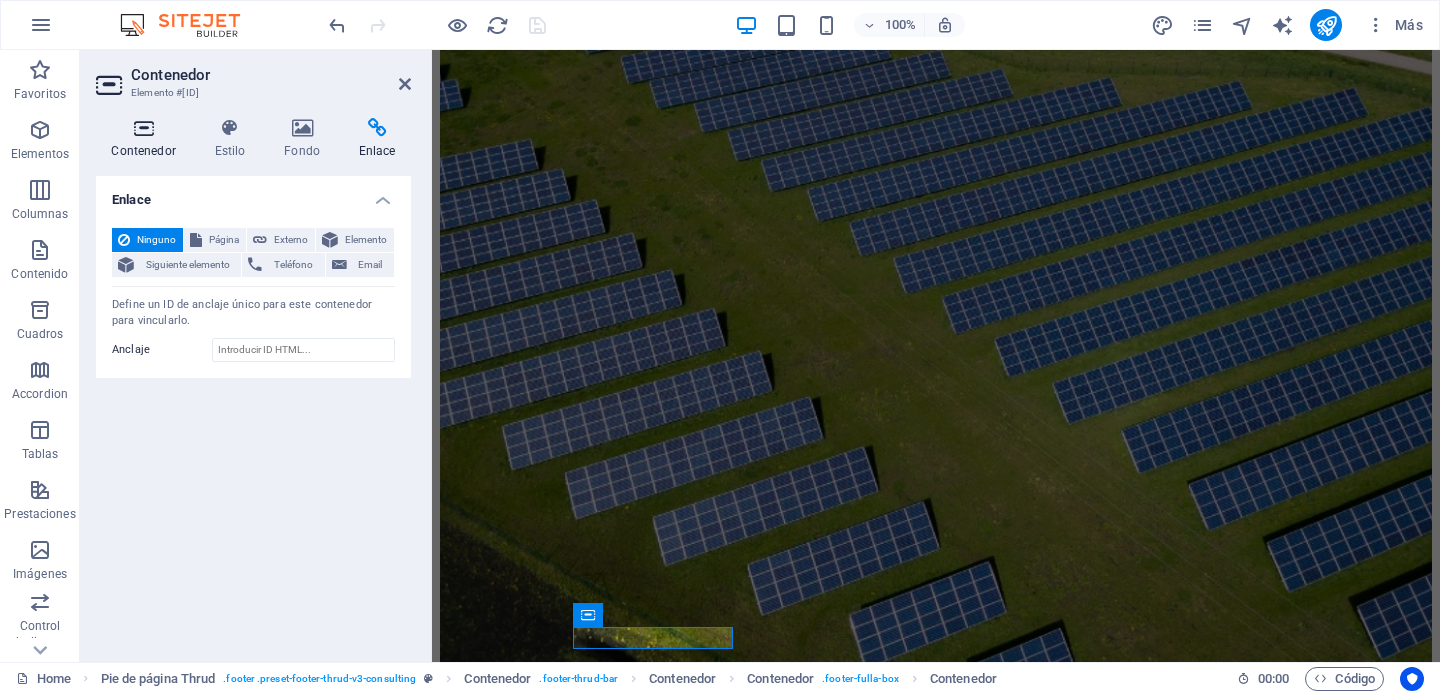 click on "Contenedor" at bounding box center [147, 139] 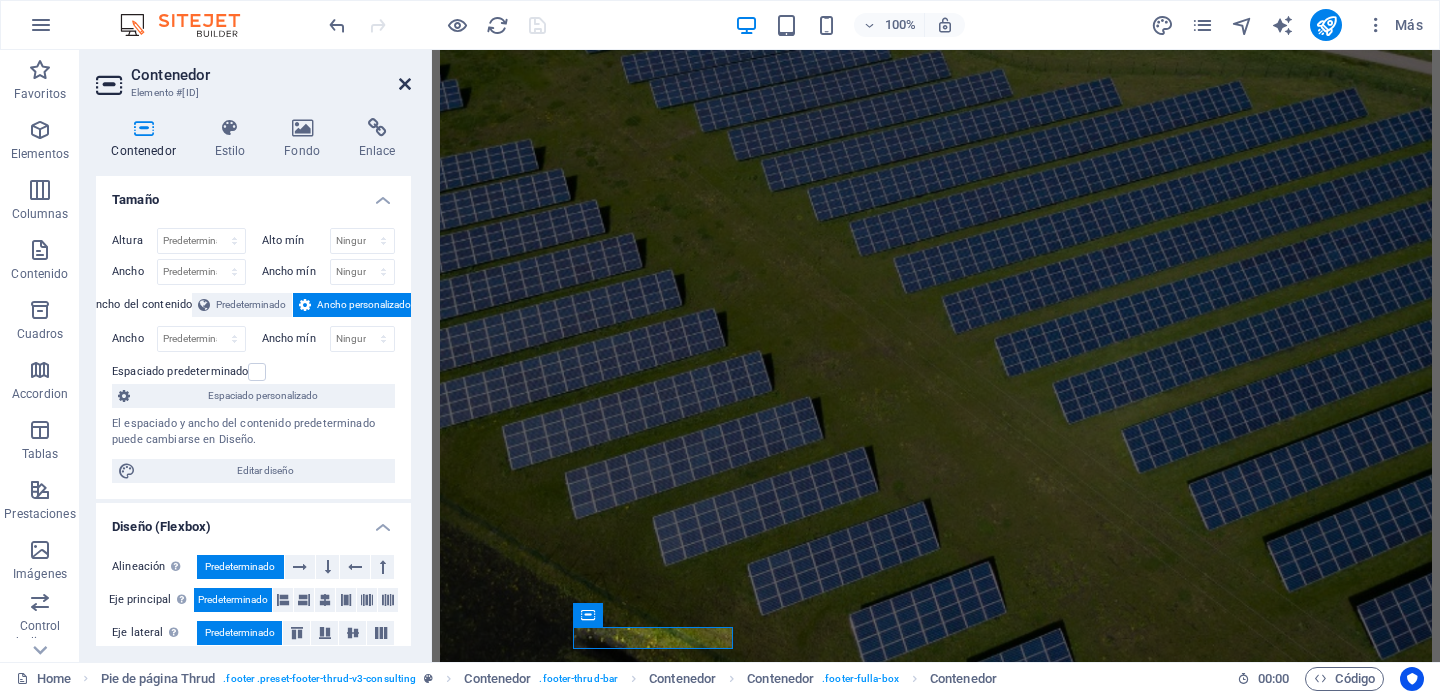click at bounding box center [405, 84] 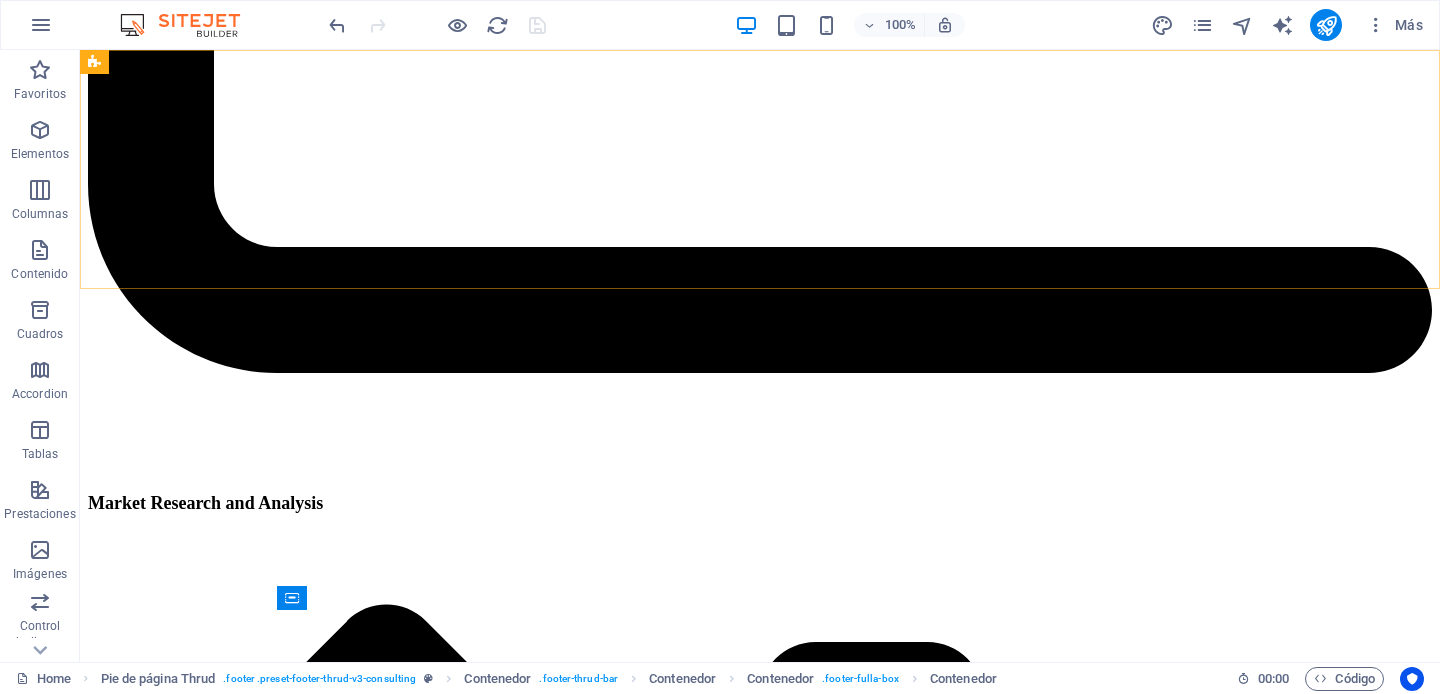 scroll, scrollTop: 12451, scrollLeft: 0, axis: vertical 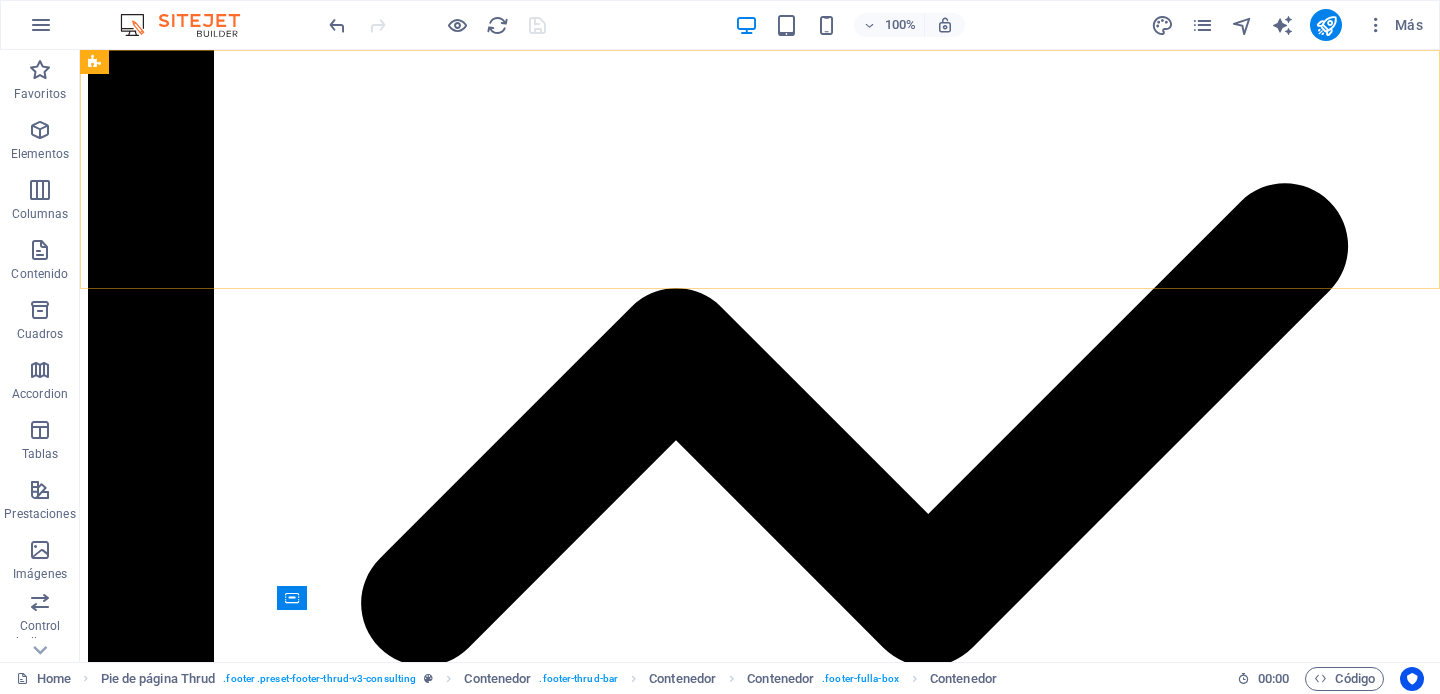 click on "Privacy Policy Terms of Service ieavsolutions.com.mx" at bounding box center [760, 24768] 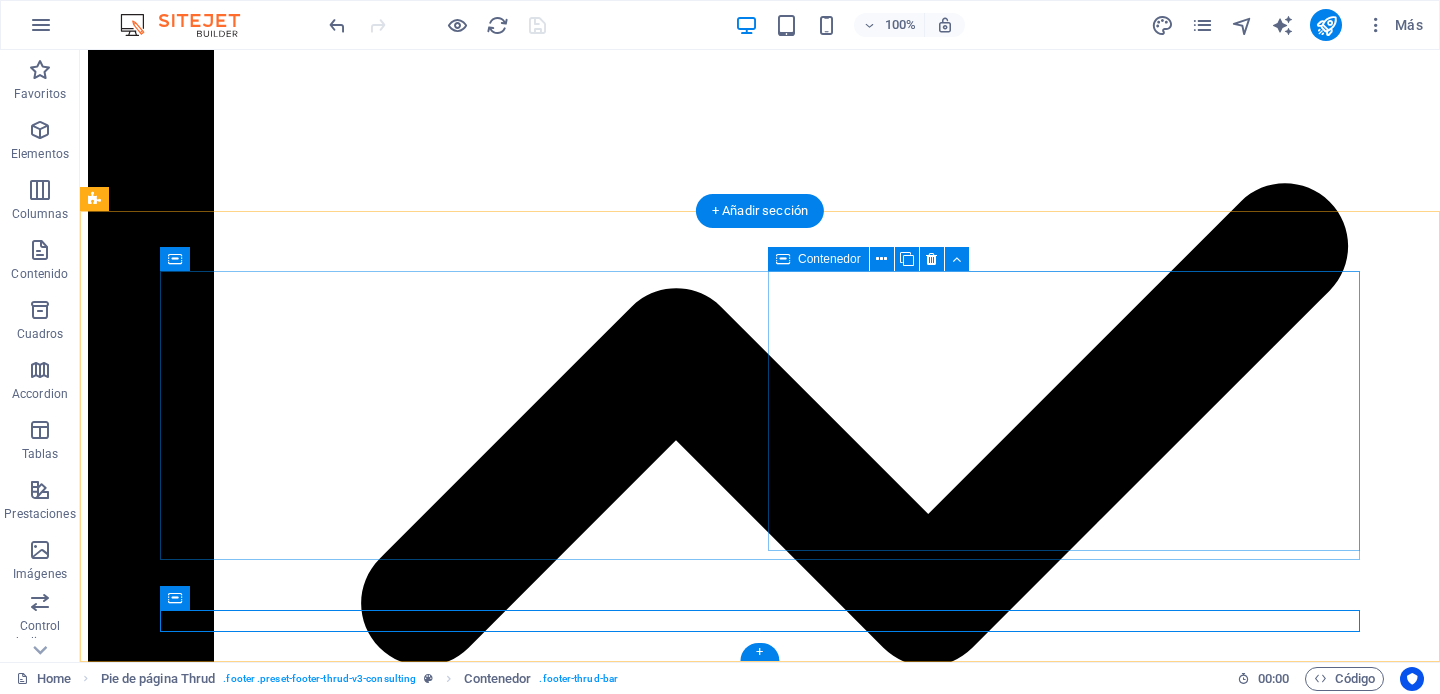 click on "Our Story Our Team Our Strengths Projects Contact Us Stay connected with us: Stay connected with us: [EMAIL] [EMAIL]" at bounding box center (760, 21121) 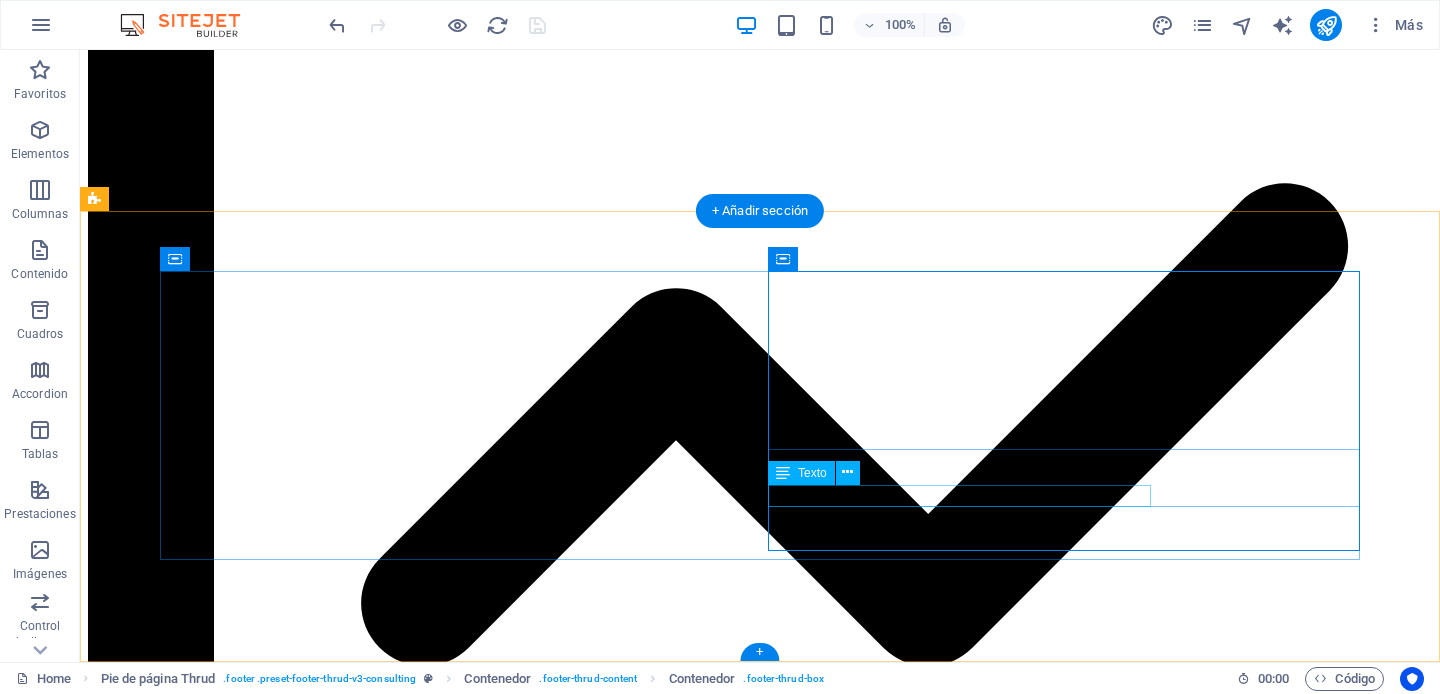 click on "5e4bc3e0bff6acd8c9396cffb80f73@cpanel.local" at bounding box center (760, 24584) 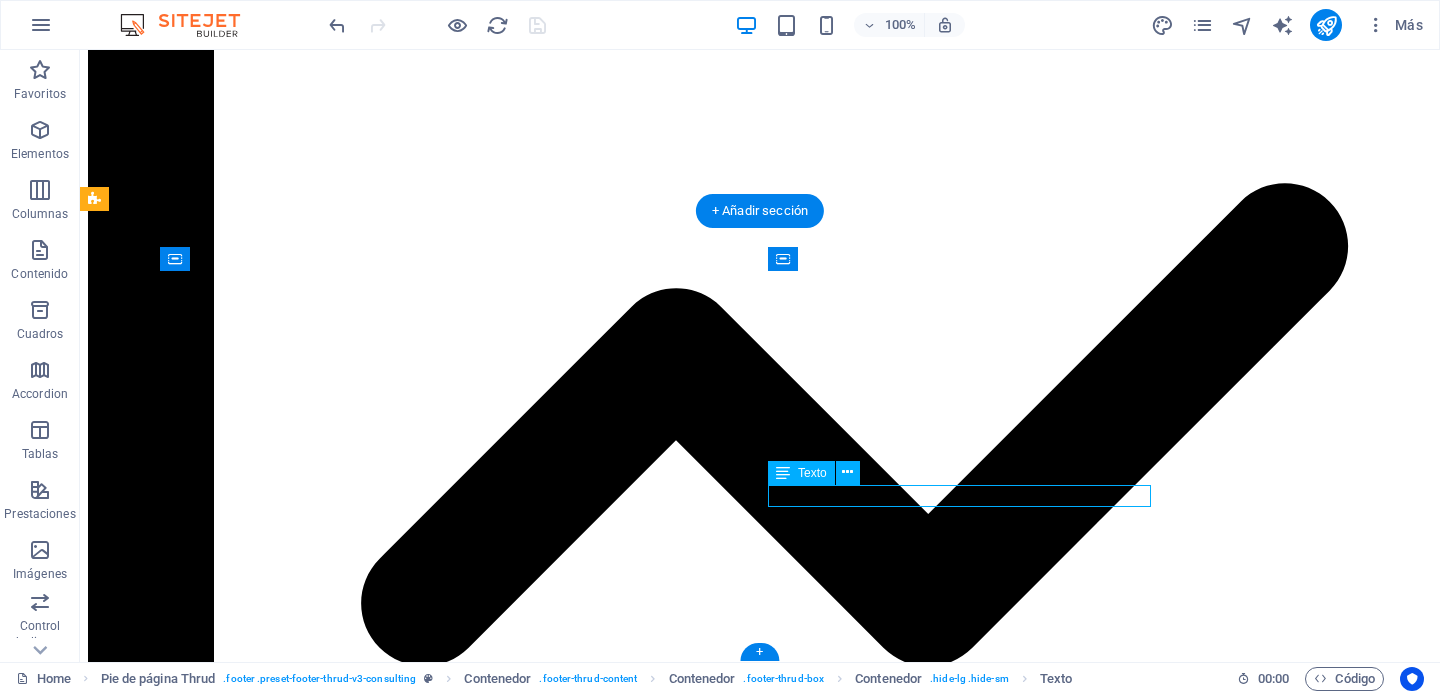 click on "5e4bc3e0bff6acd8c9396cffb80f73@cpanel.local" at bounding box center (760, 24584) 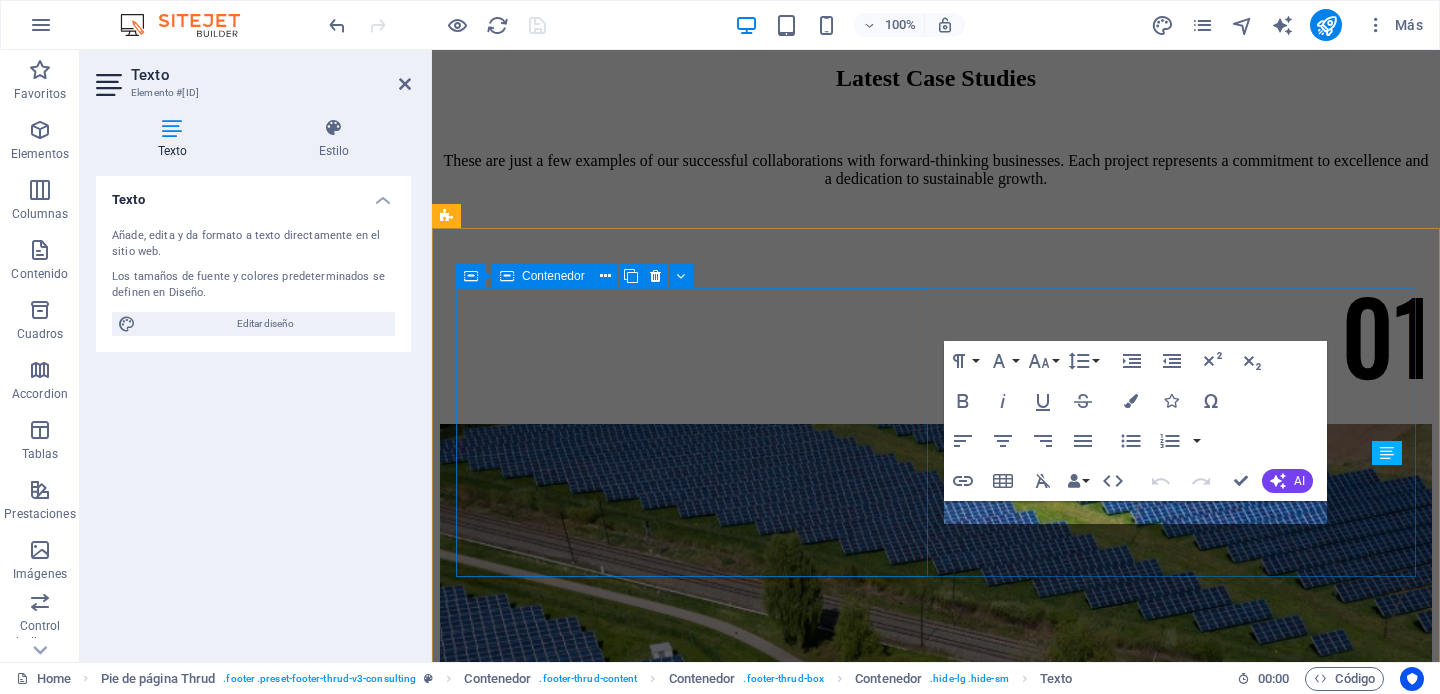 scroll, scrollTop: 13185, scrollLeft: 0, axis: vertical 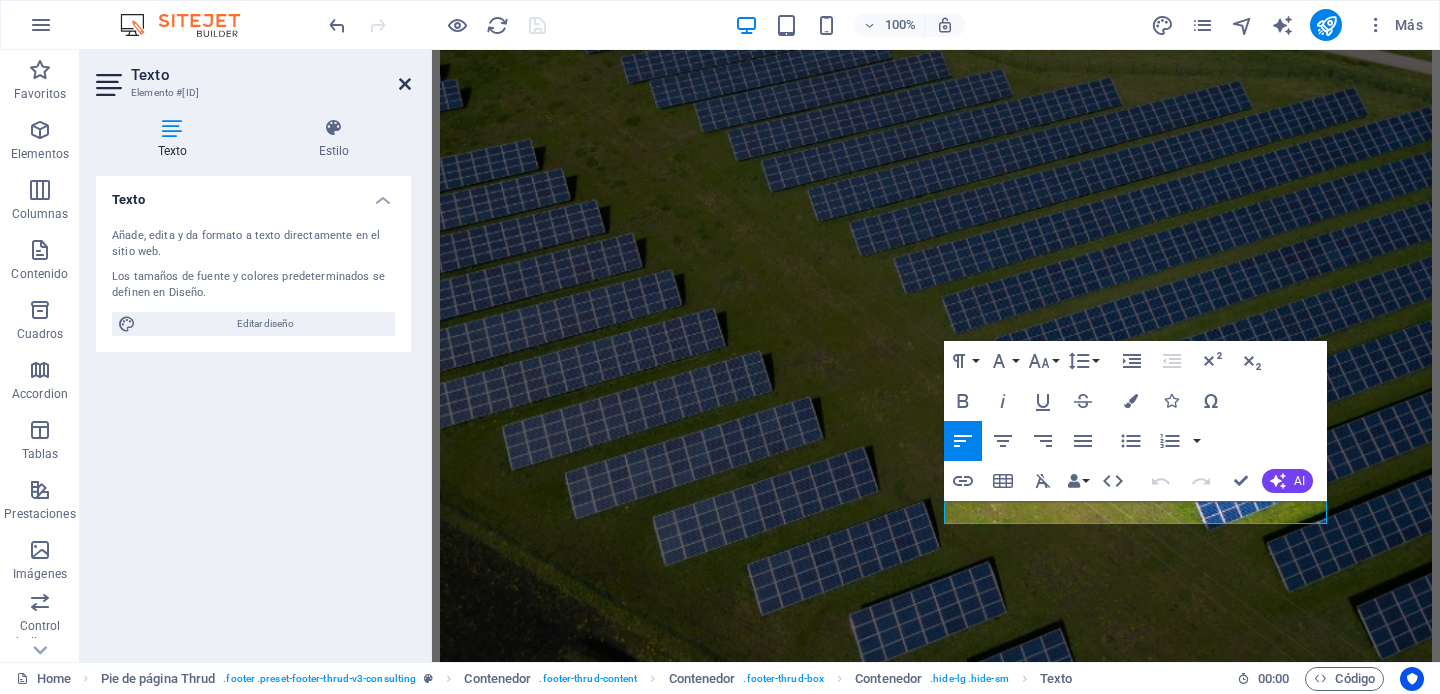 click at bounding box center [405, 84] 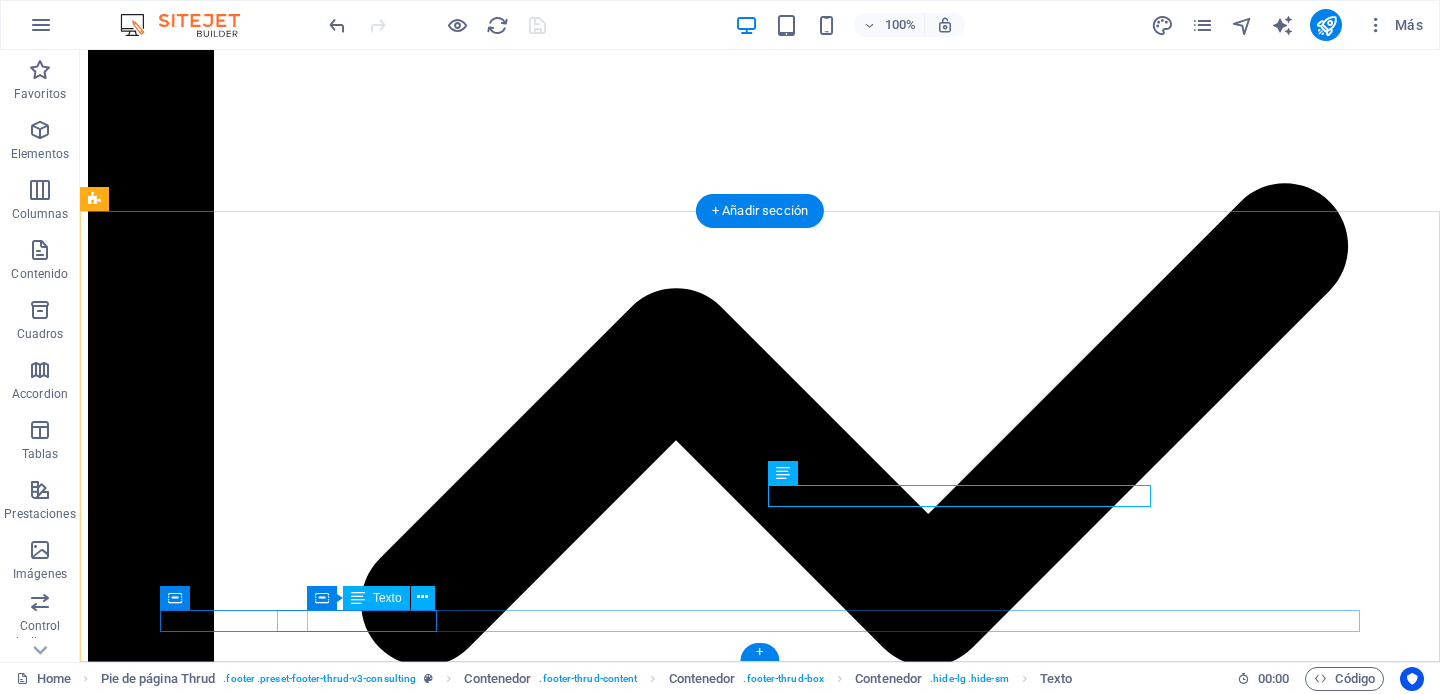 click on "Terms of Service" at bounding box center [775, 24760] 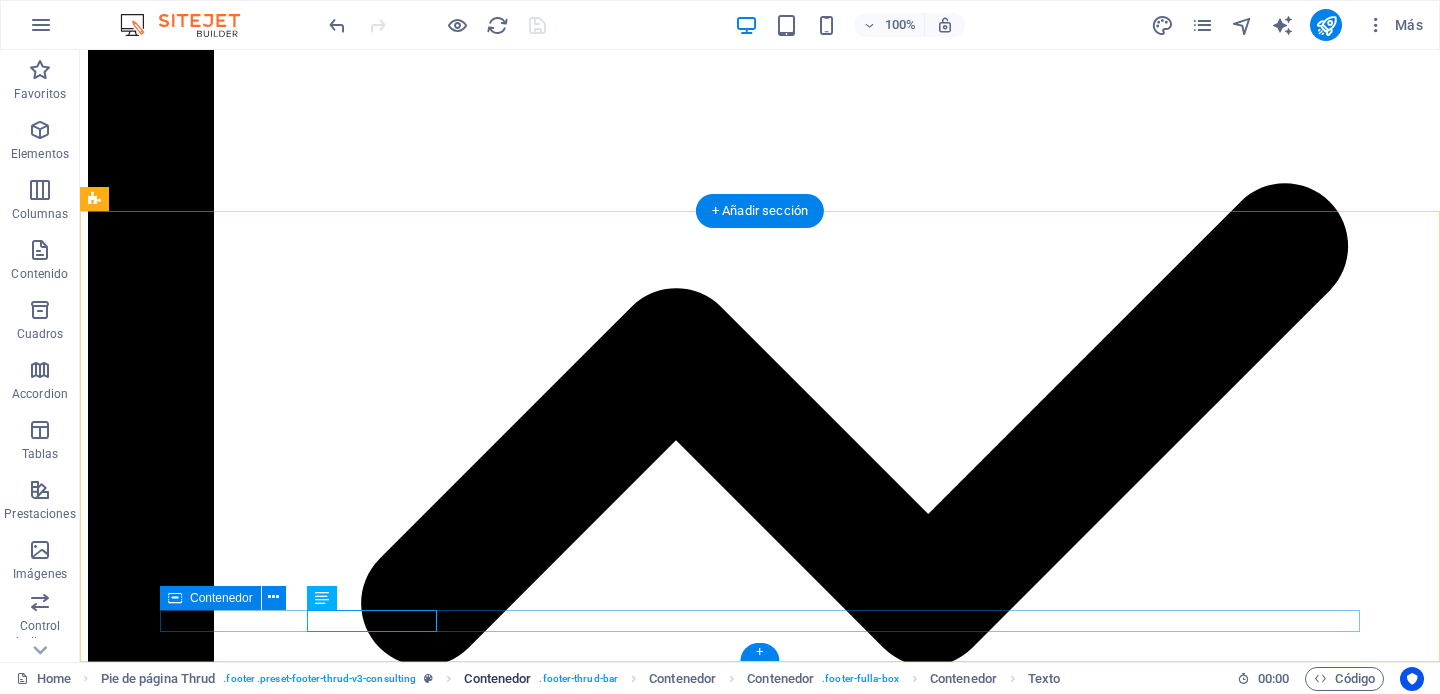 click on ". footer-thrud-bar" at bounding box center [578, 679] 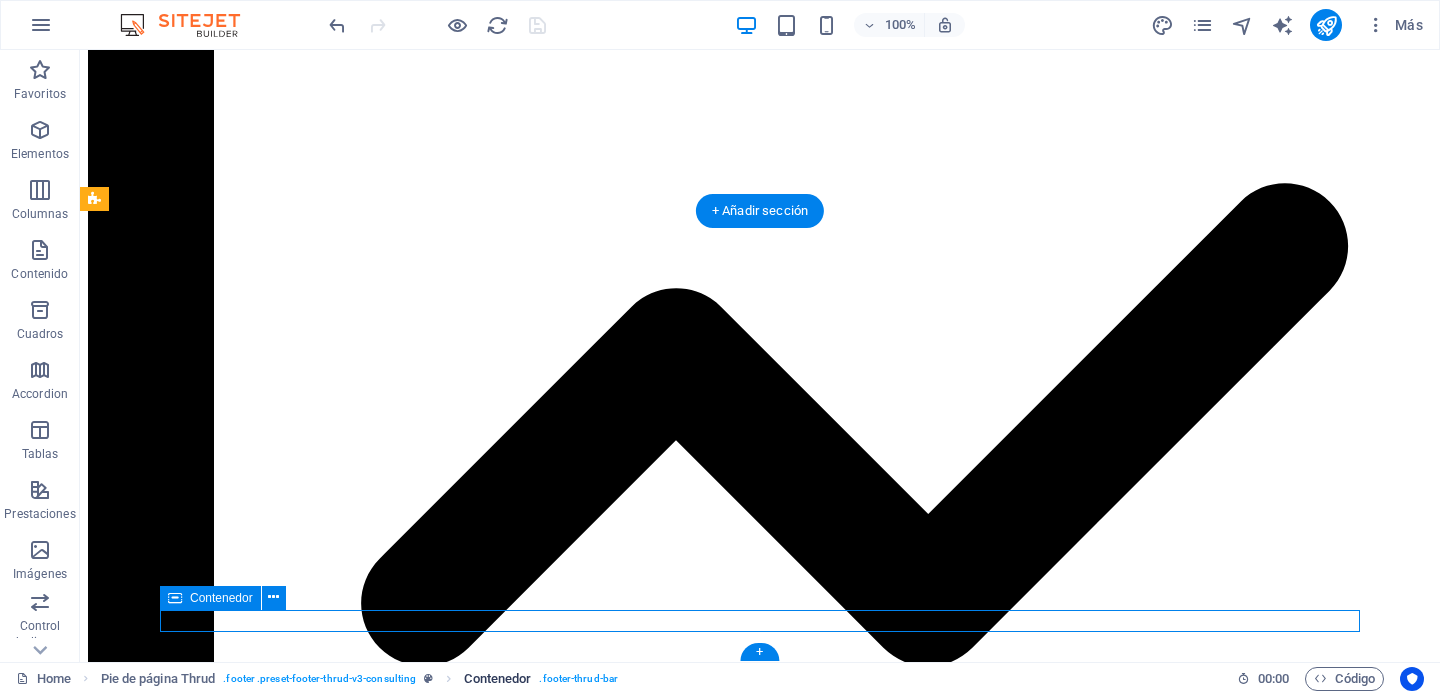 click on ". footer-thrud-bar" at bounding box center [578, 679] 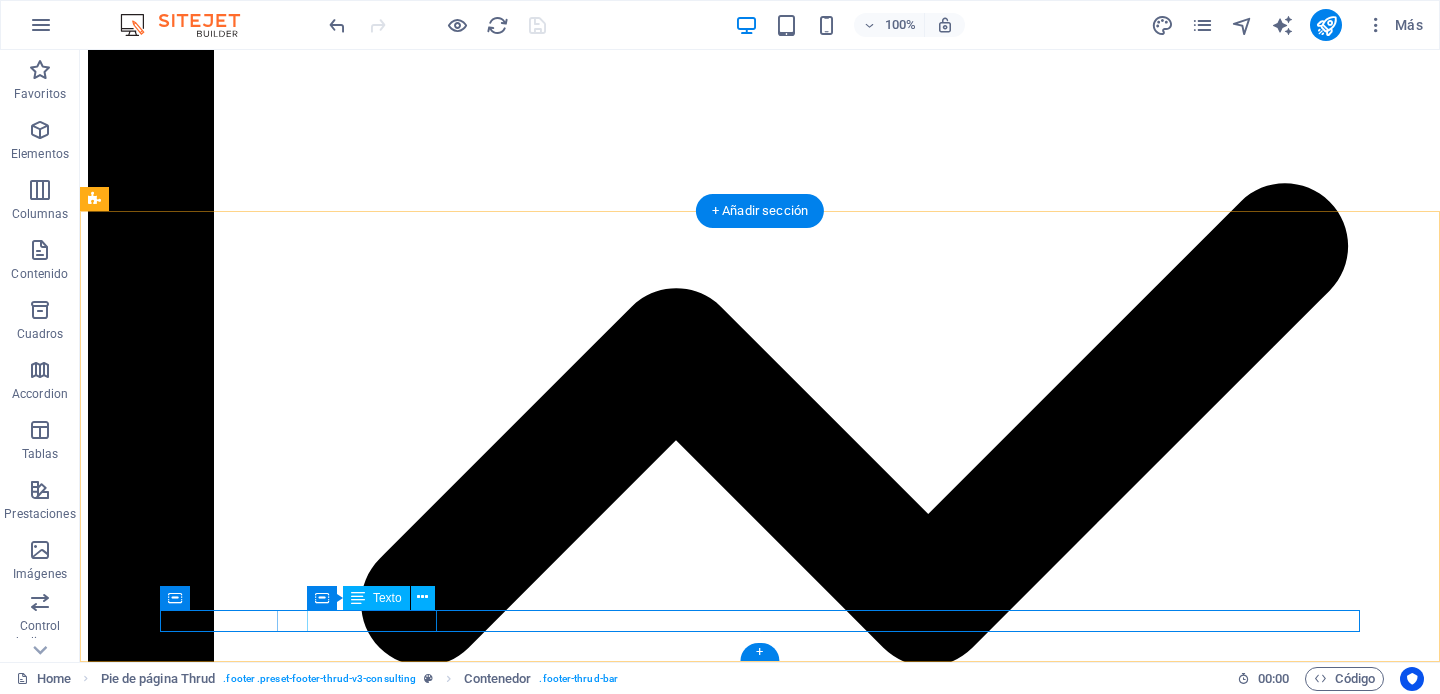 click on "Terms of Service" at bounding box center (775, 24760) 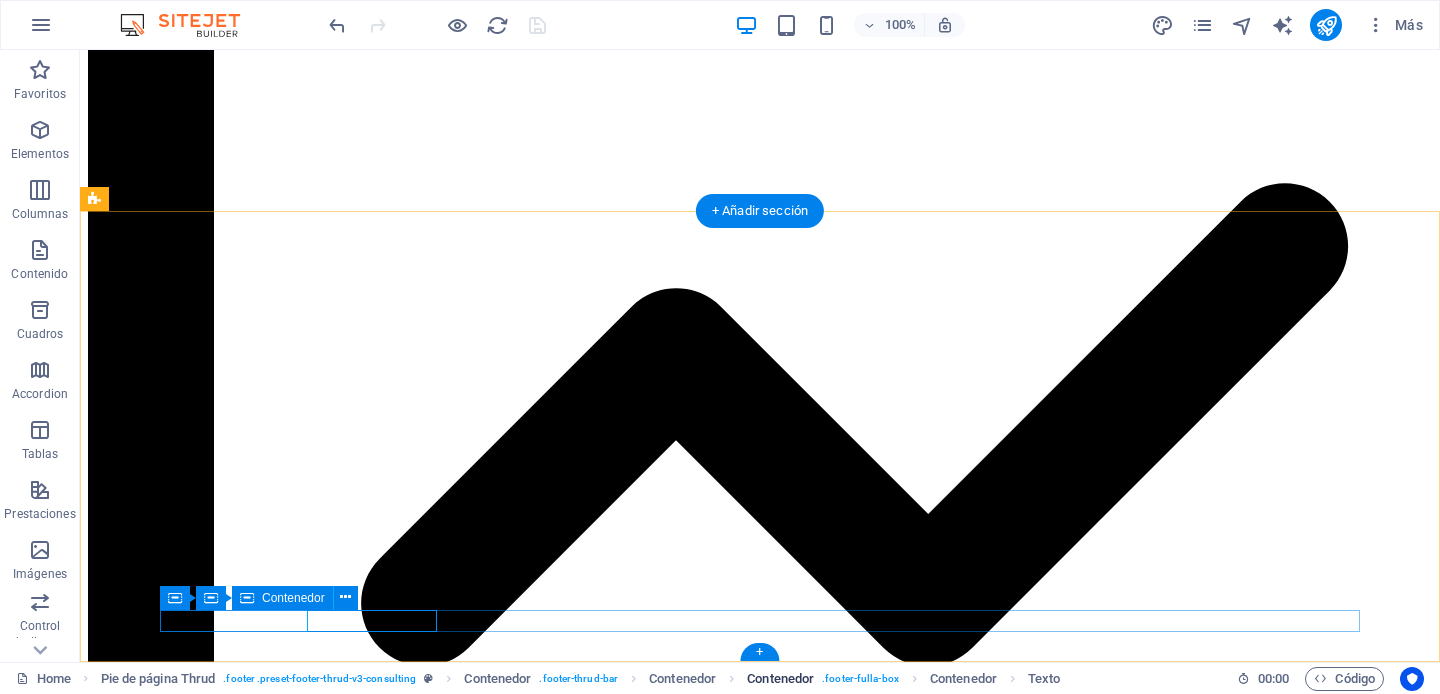 click on ". footer-fulla-box" at bounding box center [860, 679] 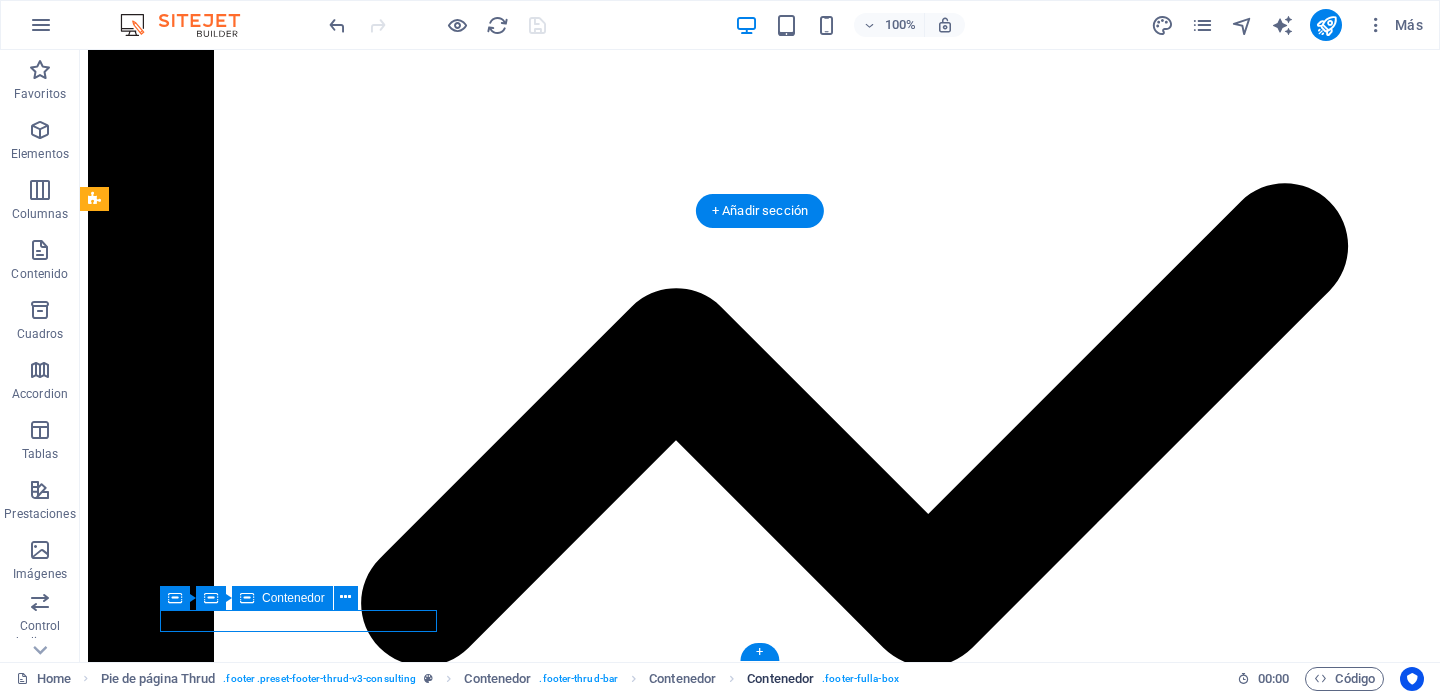 click on ". footer-fulla-box" at bounding box center (860, 679) 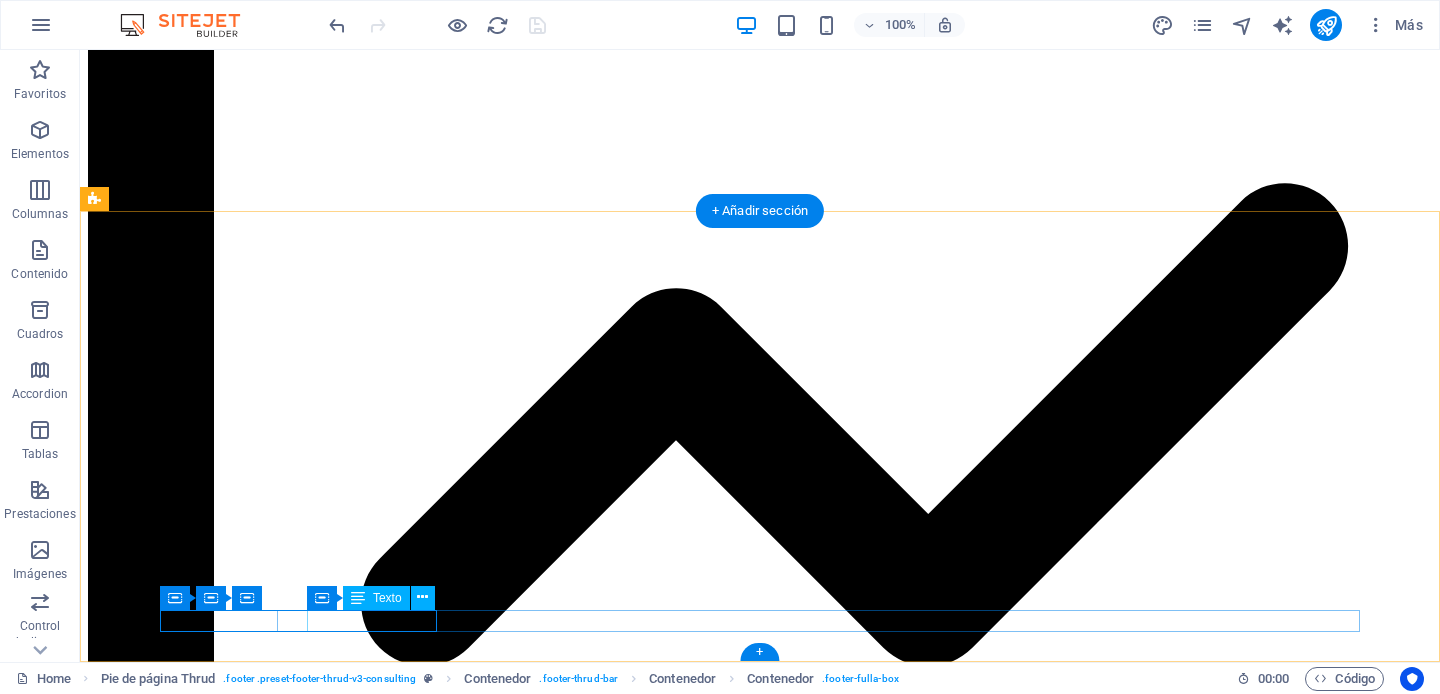 click on "Terms of Service" at bounding box center [775, 24760] 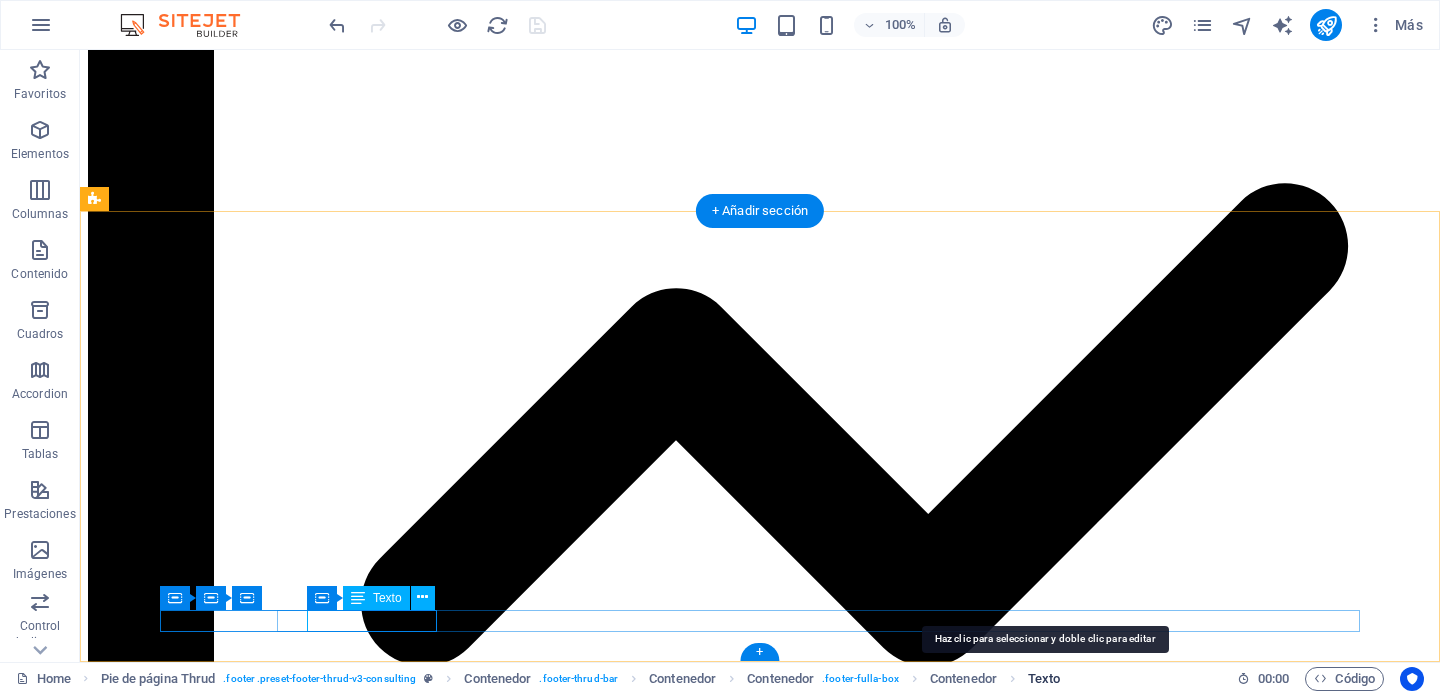 click on "Texto" at bounding box center [1044, 679] 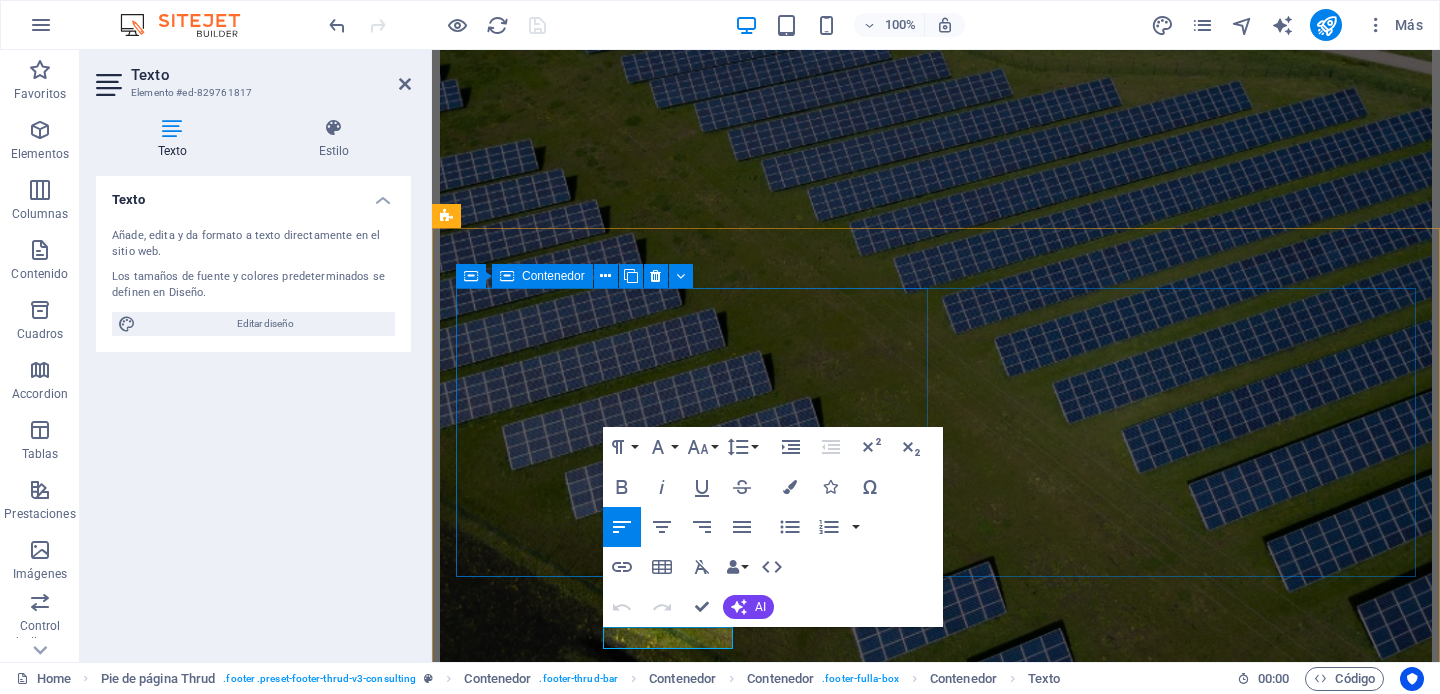 click on "At Eco-Con, we believe in the power of collaboration and innovation to drive positive change. Let's work together to make a difference and shape a brighter, more sustainable future." at bounding box center (936, 12540) 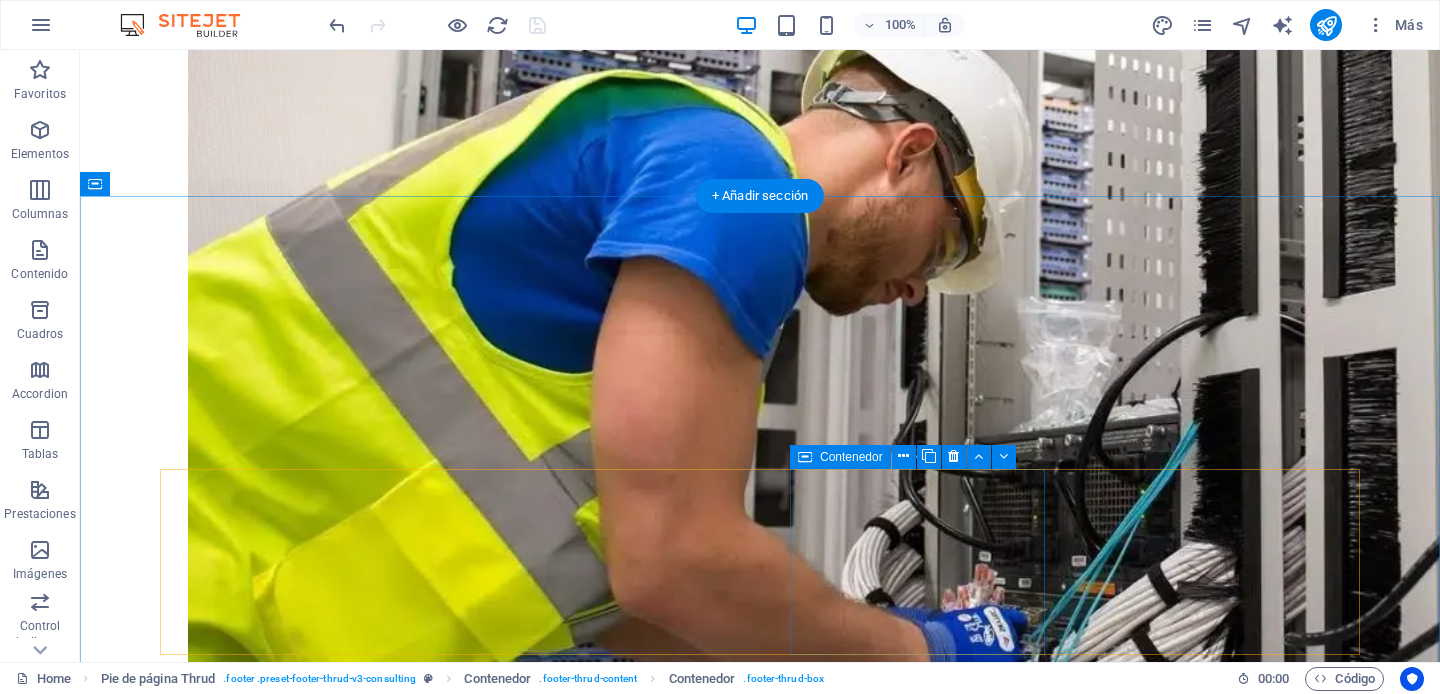 scroll, scrollTop: 3329, scrollLeft: 0, axis: vertical 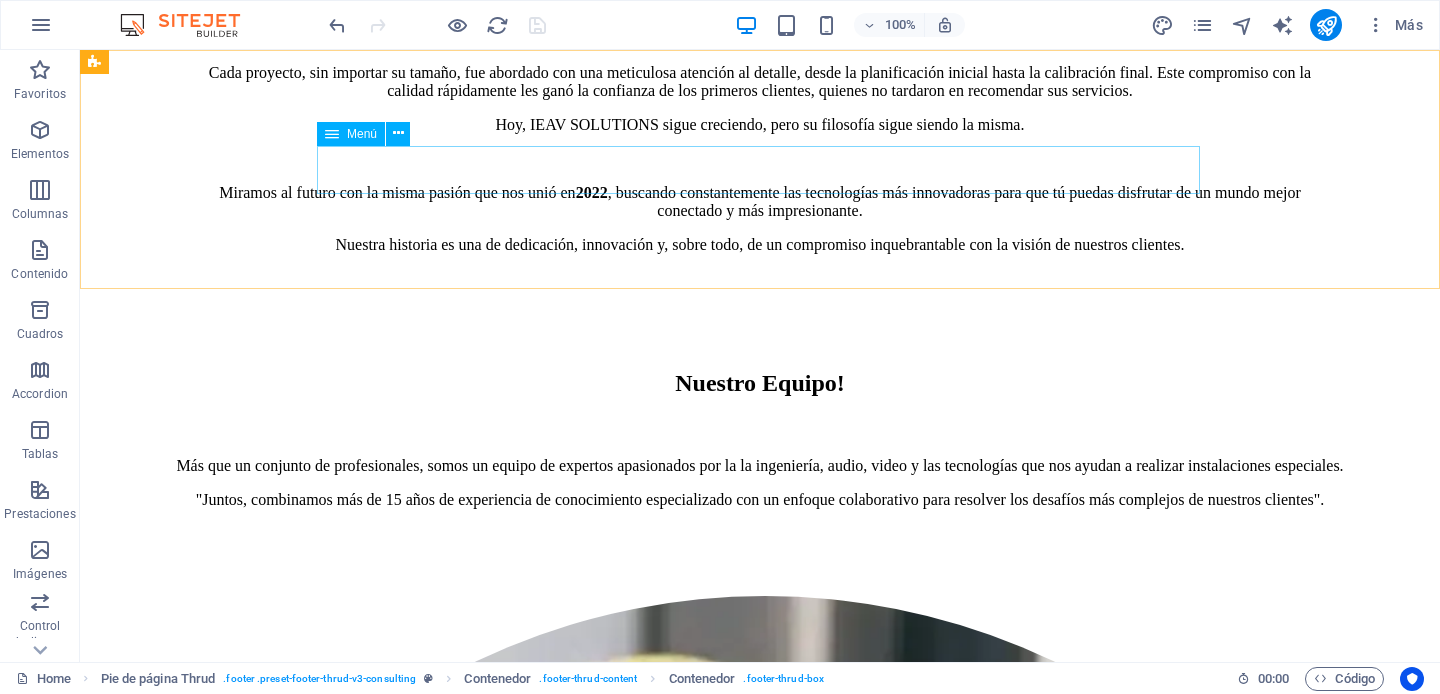 click on "Quienes Somos! Nuestros Equipo! Our Strengths Projects Contact Us" at bounding box center (760, -2095) 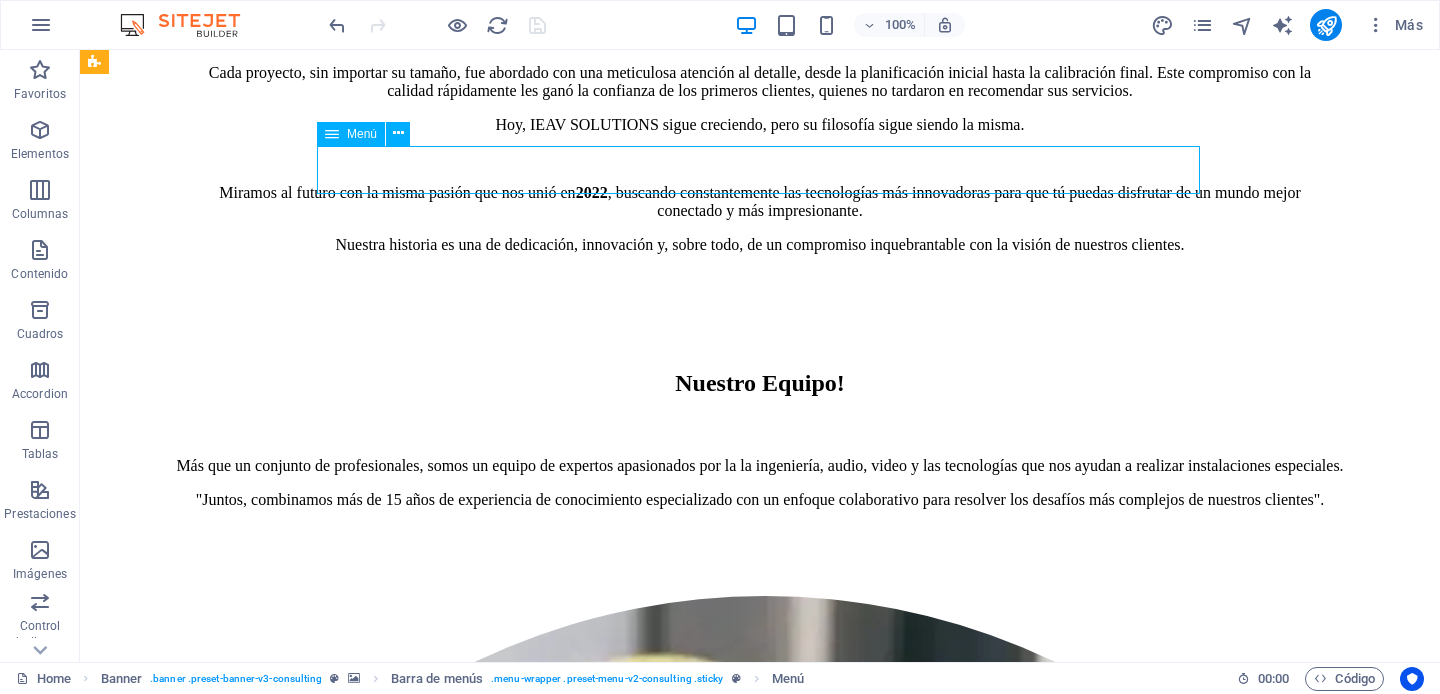 click on "Quienes Somos! Nuestros Equipo! Our Strengths Projects Contact Us" at bounding box center (760, -2095) 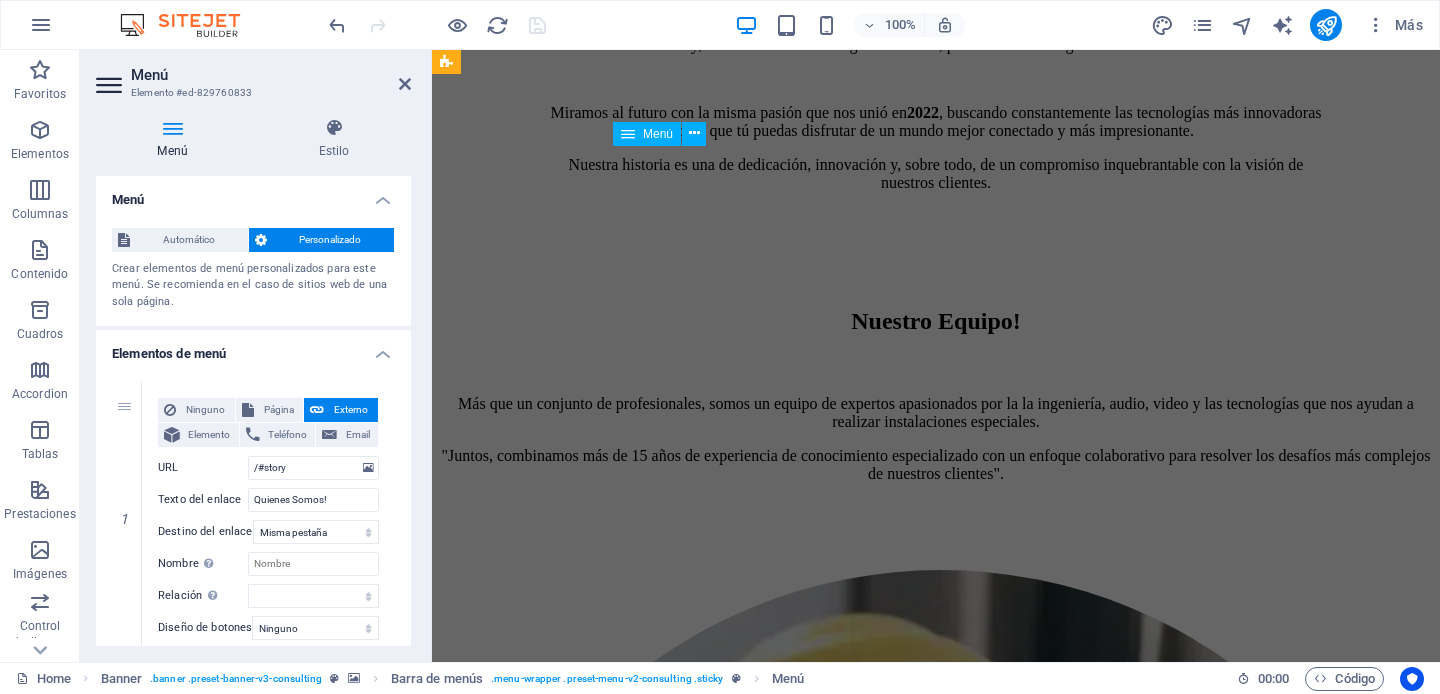scroll, scrollTop: 3531, scrollLeft: 0, axis: vertical 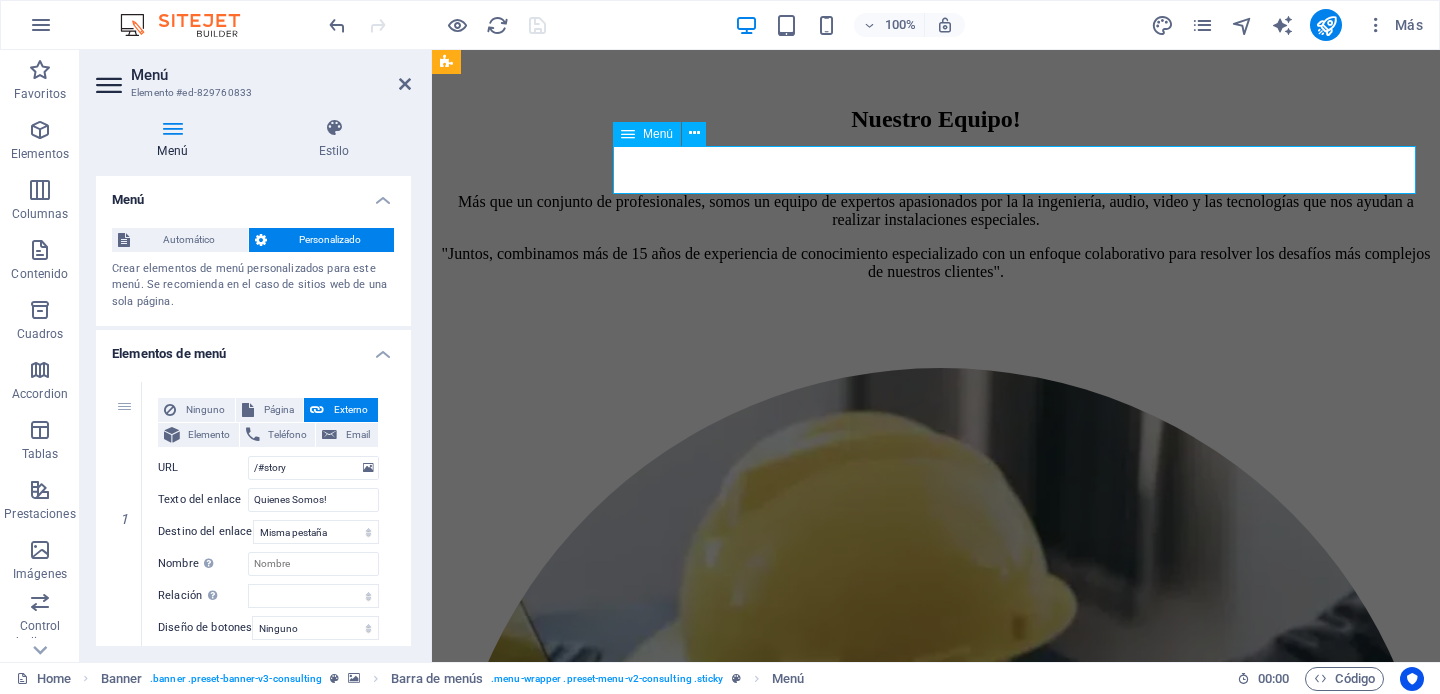 click on "Quienes Somos! Nuestros Equipo! Our Strengths Projects Contact Us" at bounding box center (936, -2297) 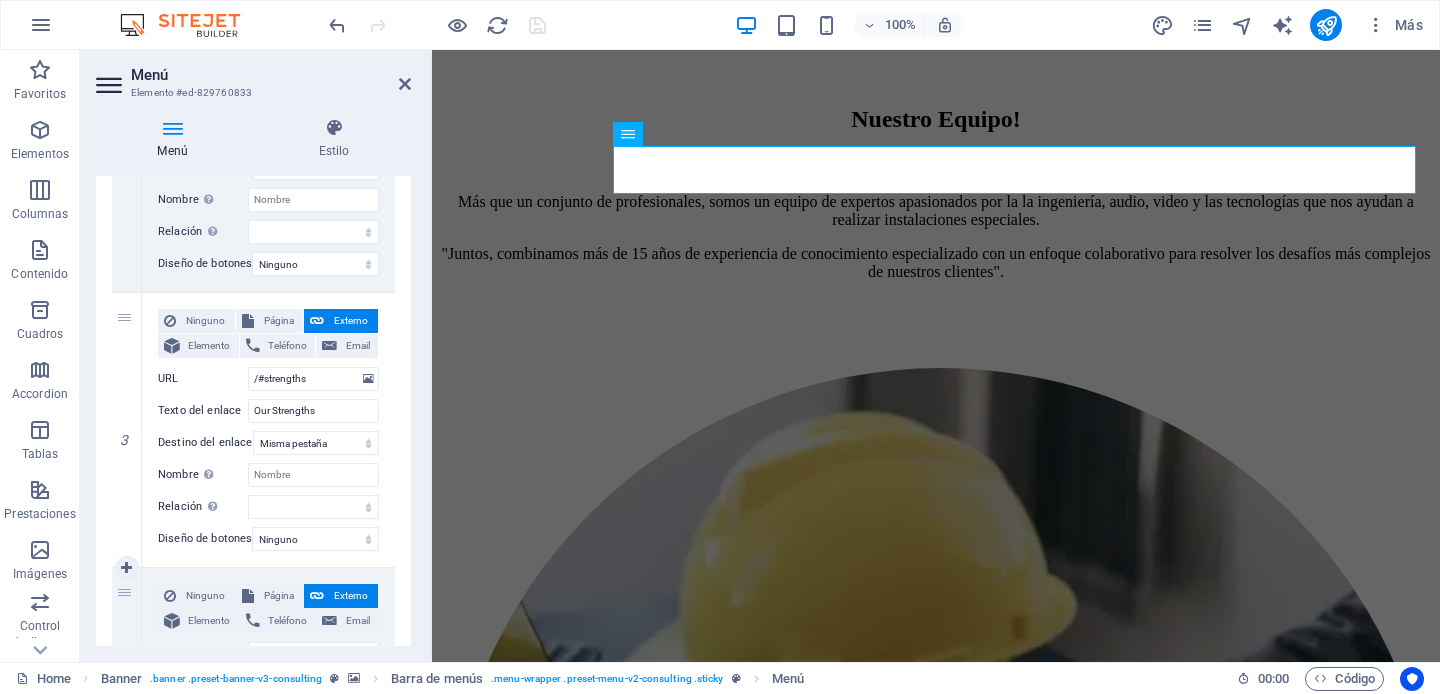 scroll, scrollTop: 640, scrollLeft: 0, axis: vertical 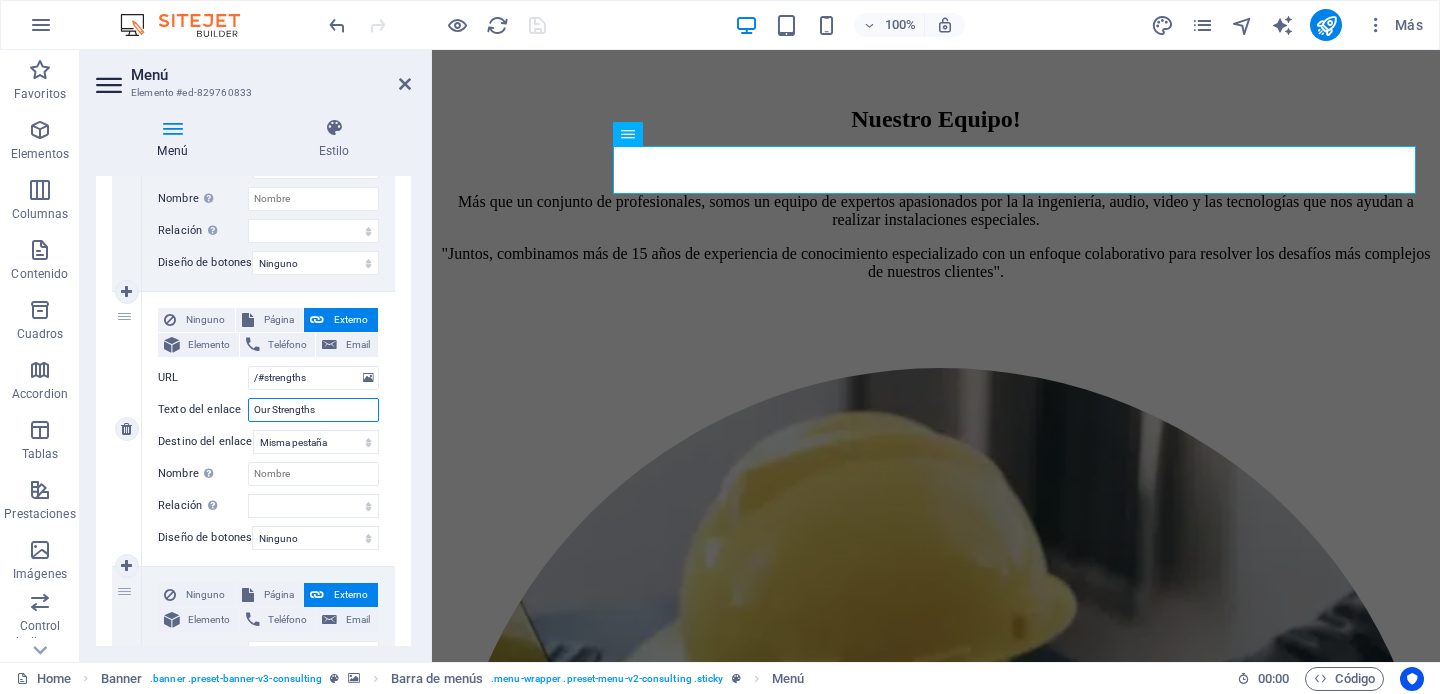 click on "Our Strengths" at bounding box center (313, 410) 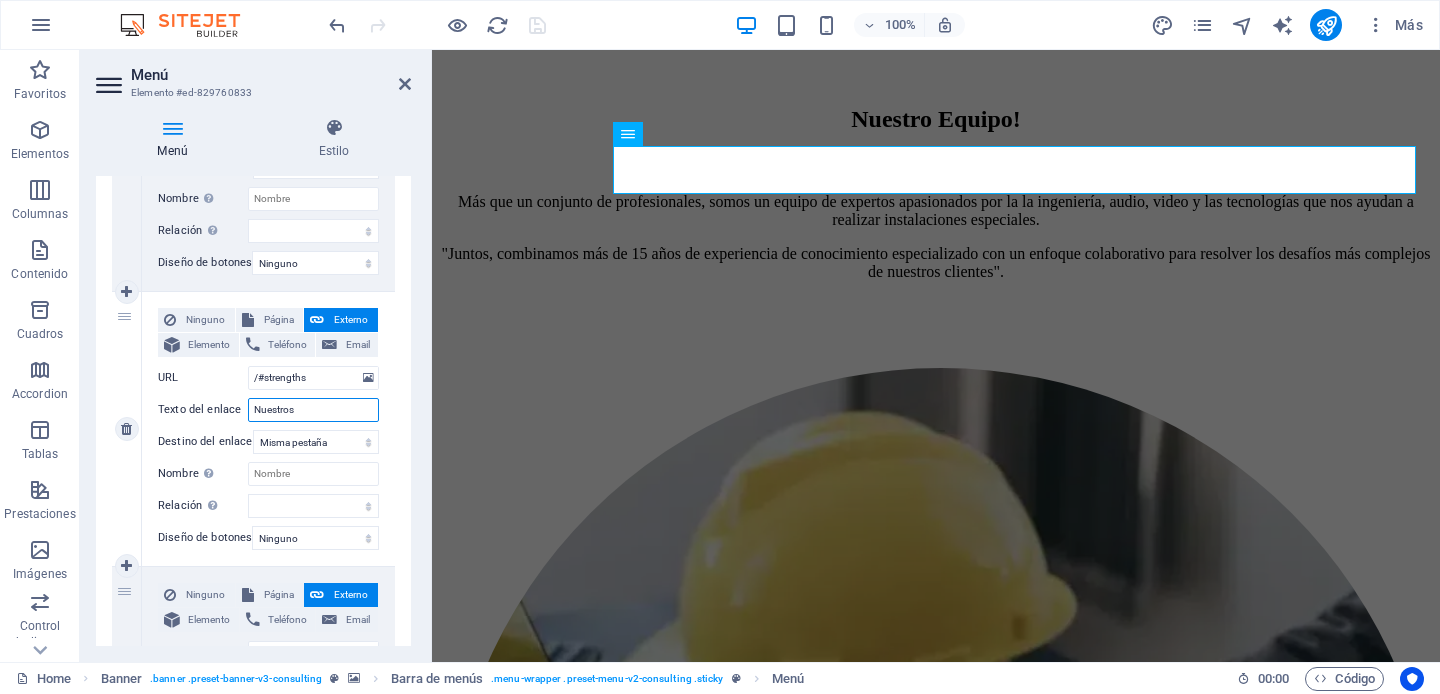 type on "Nuestros" 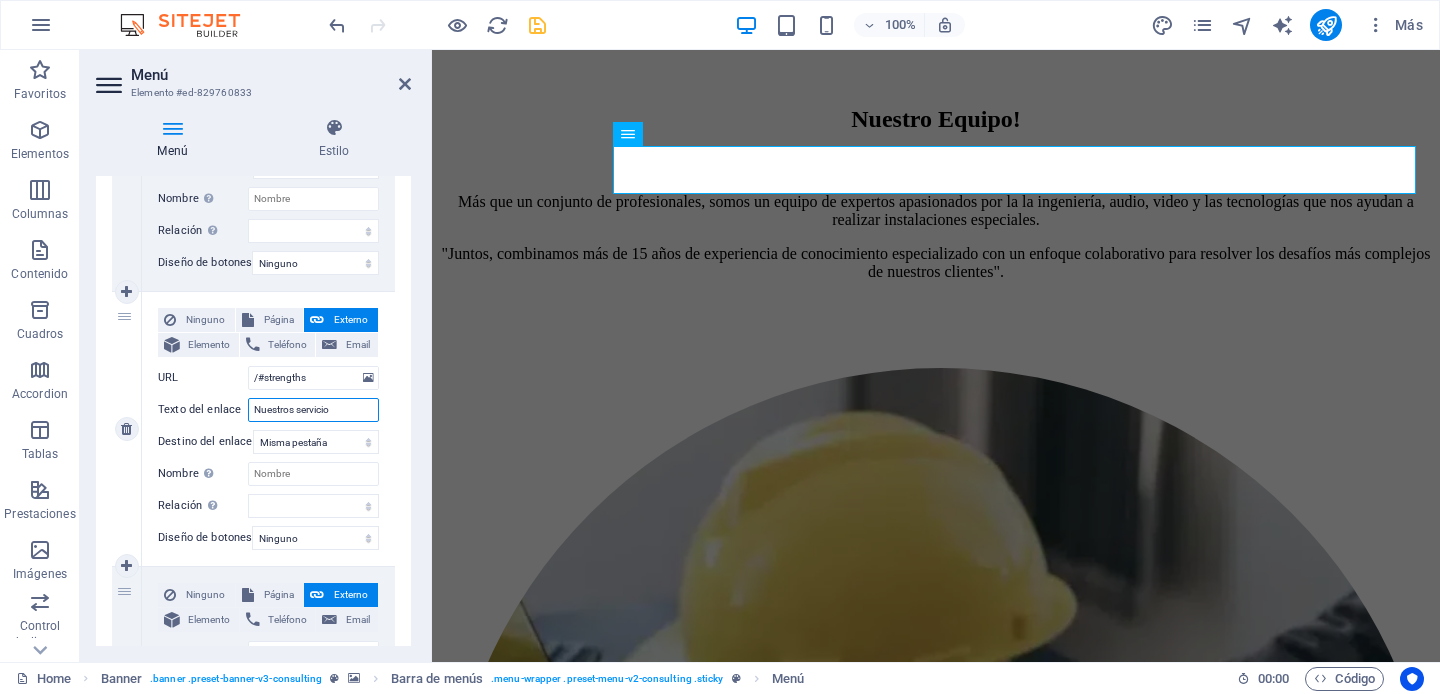 type on "Nuestros servicios" 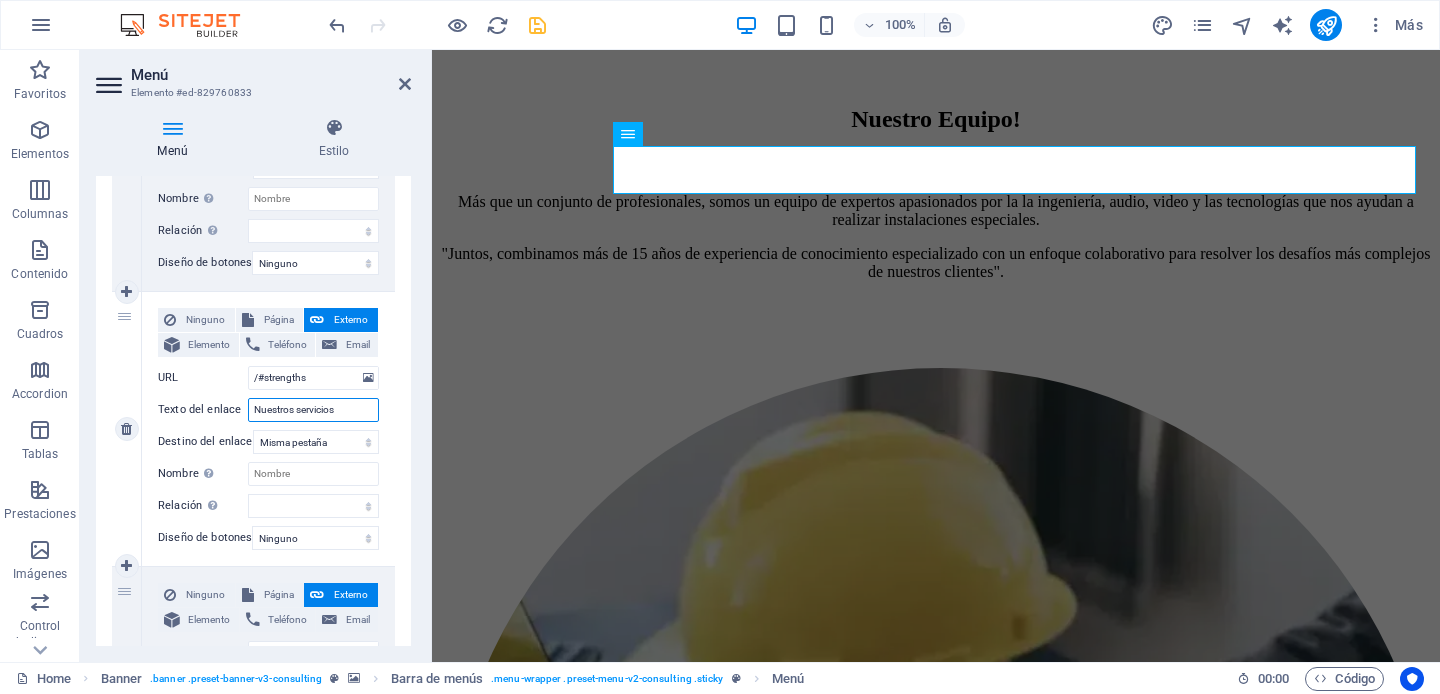select 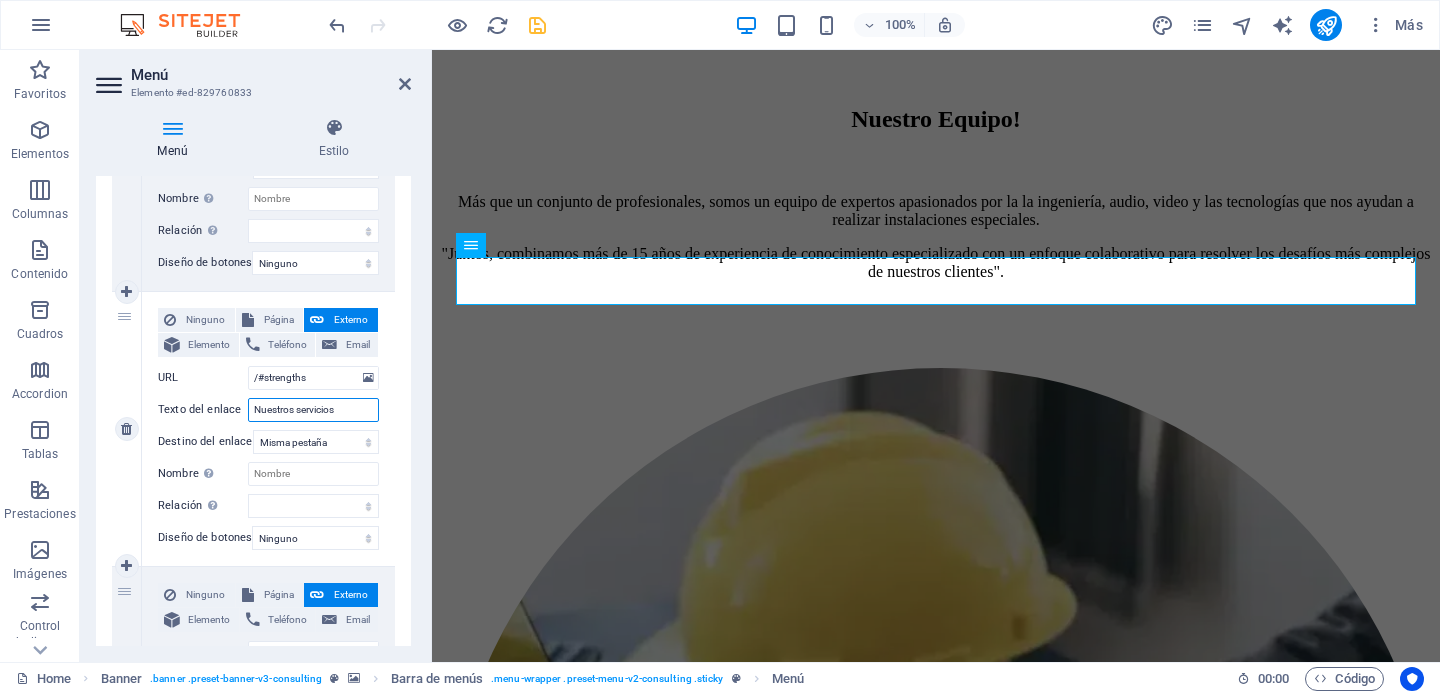 scroll, scrollTop: 3539, scrollLeft: 0, axis: vertical 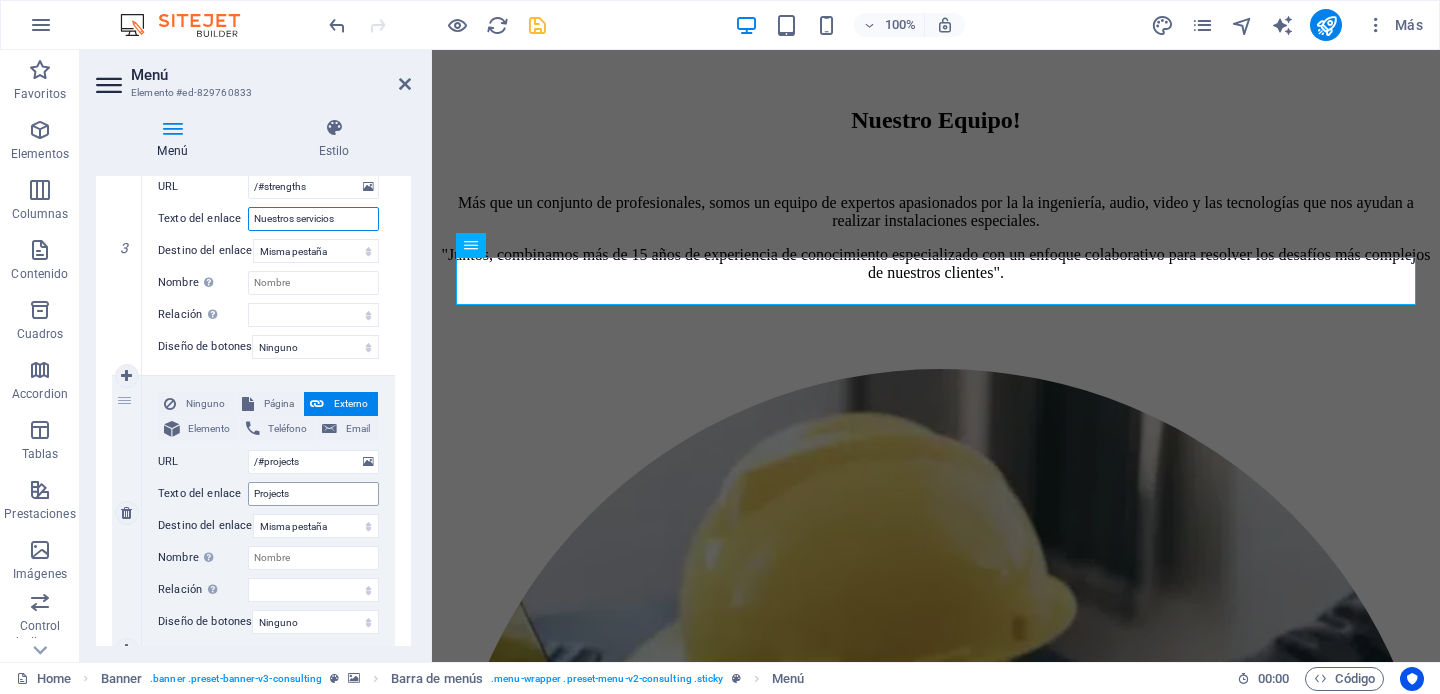 type on "Nuestros servicios" 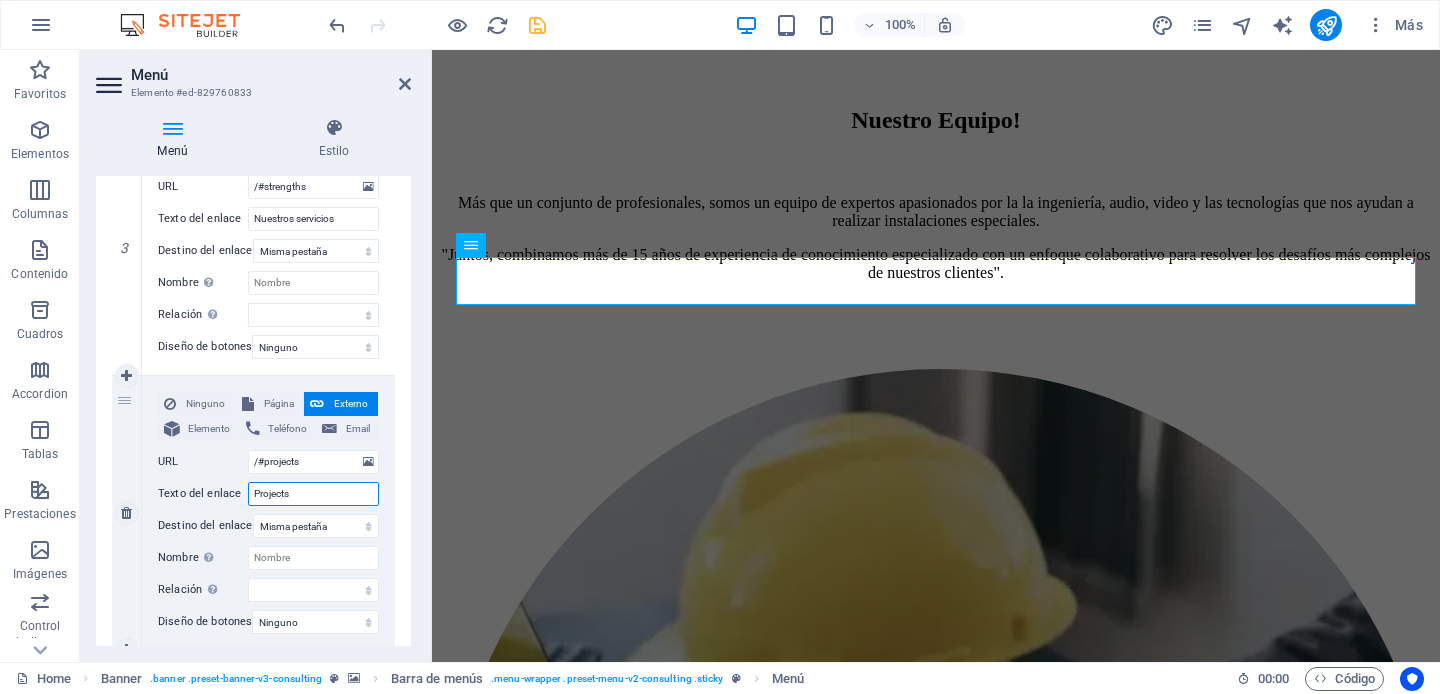 click on "Projects" at bounding box center [313, 494] 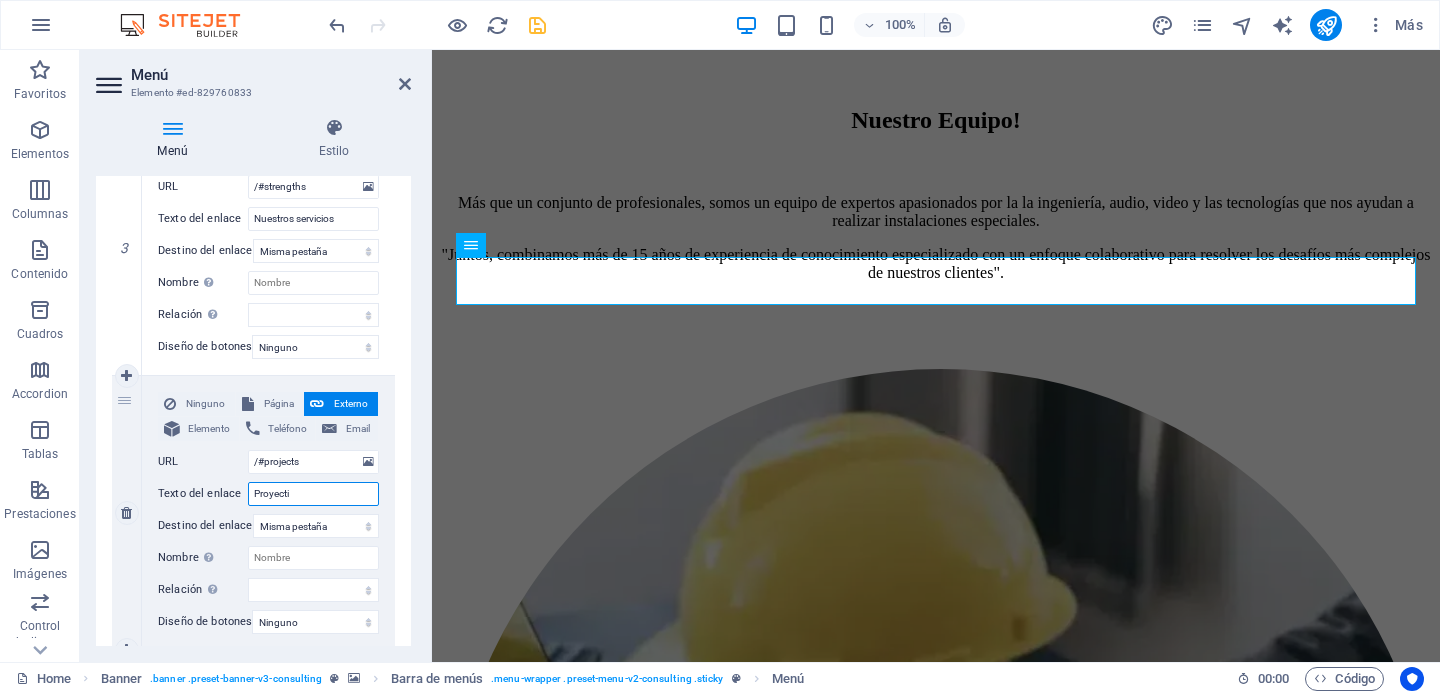 type on "Proyectis" 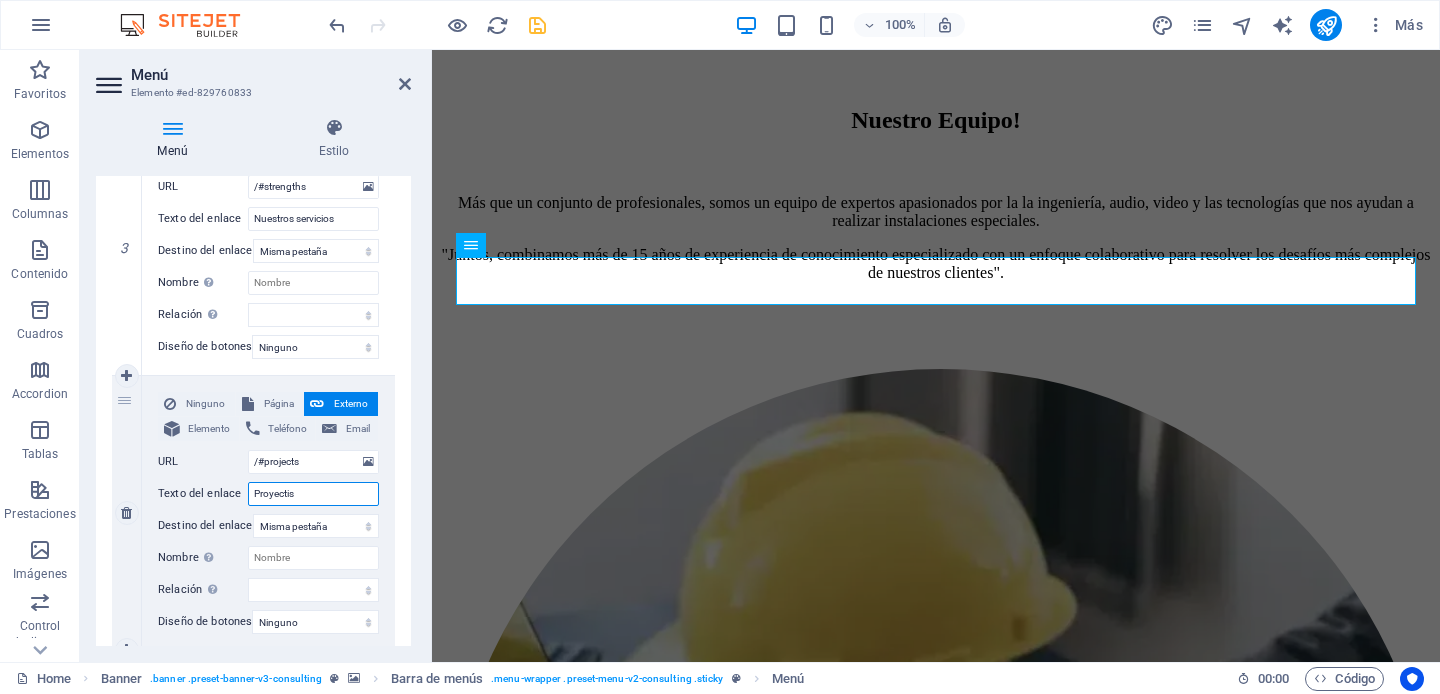 select 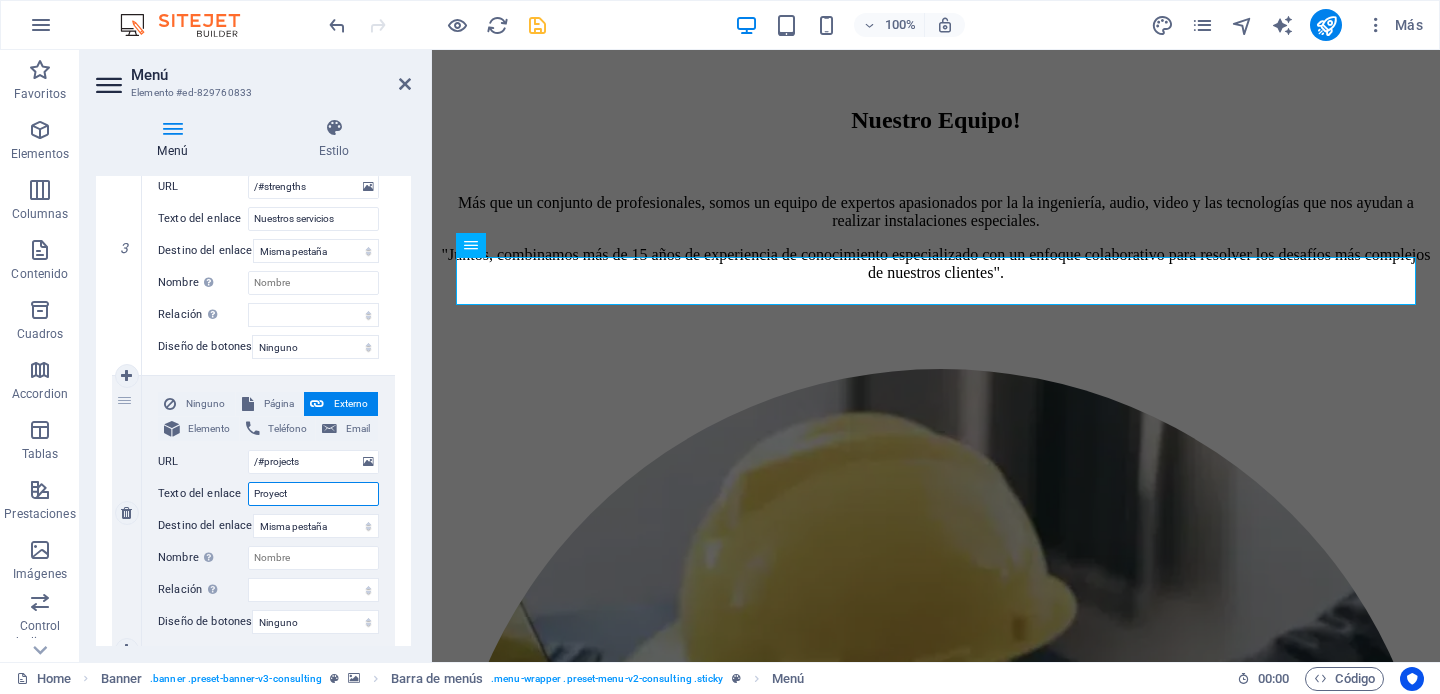 type on "Proyecto" 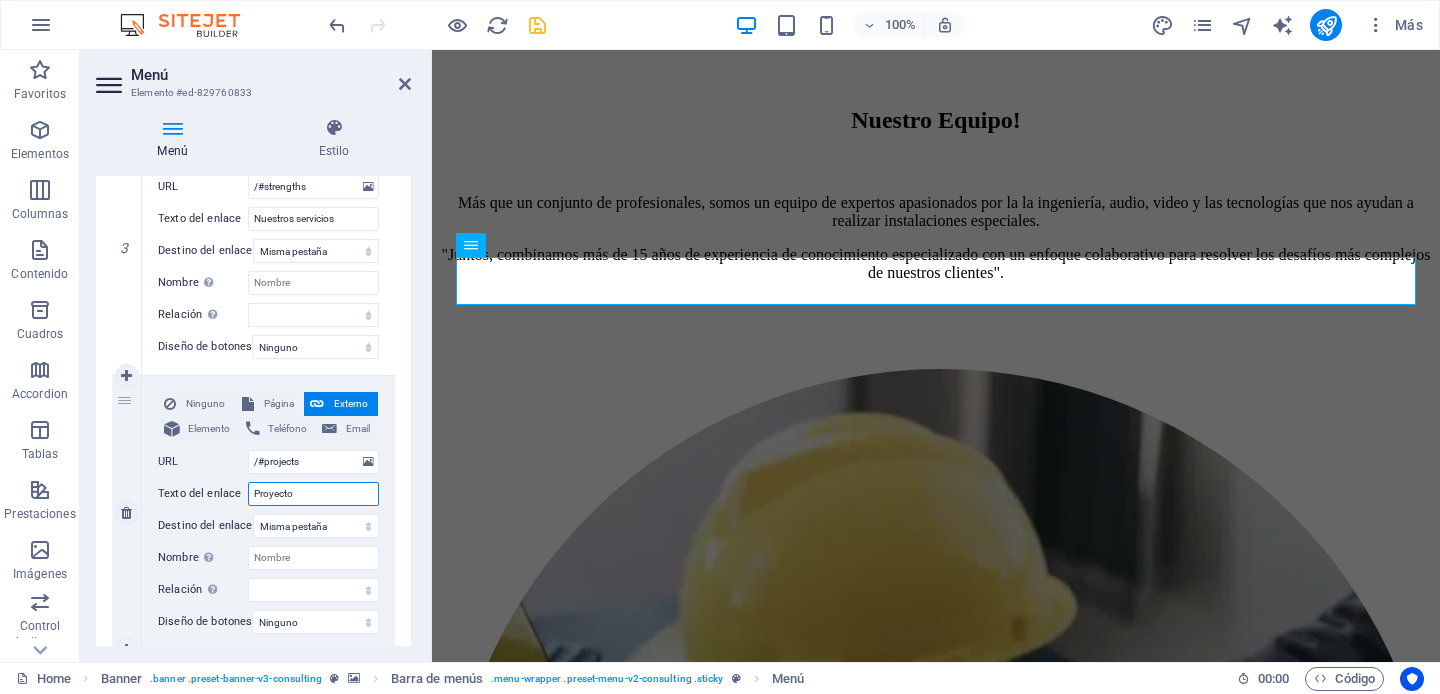 select 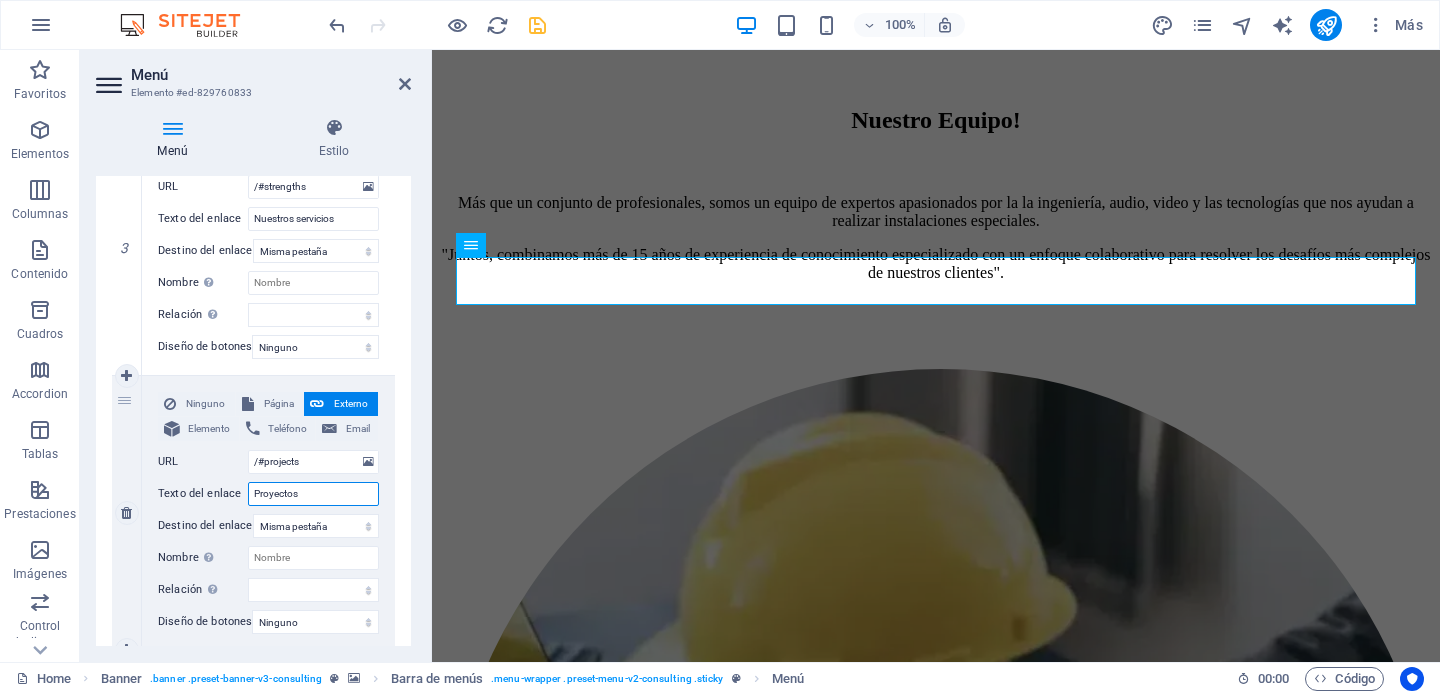 type on "Proyectos" 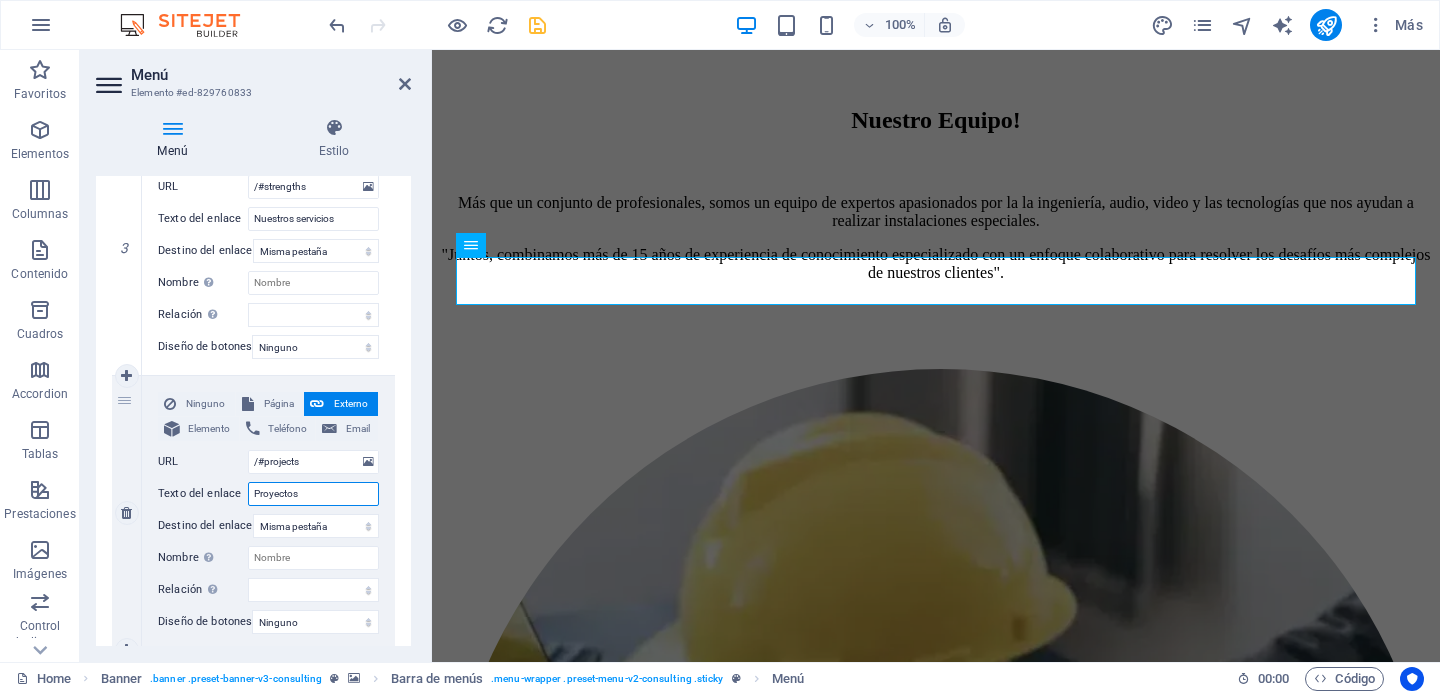 type on "Proyectos" 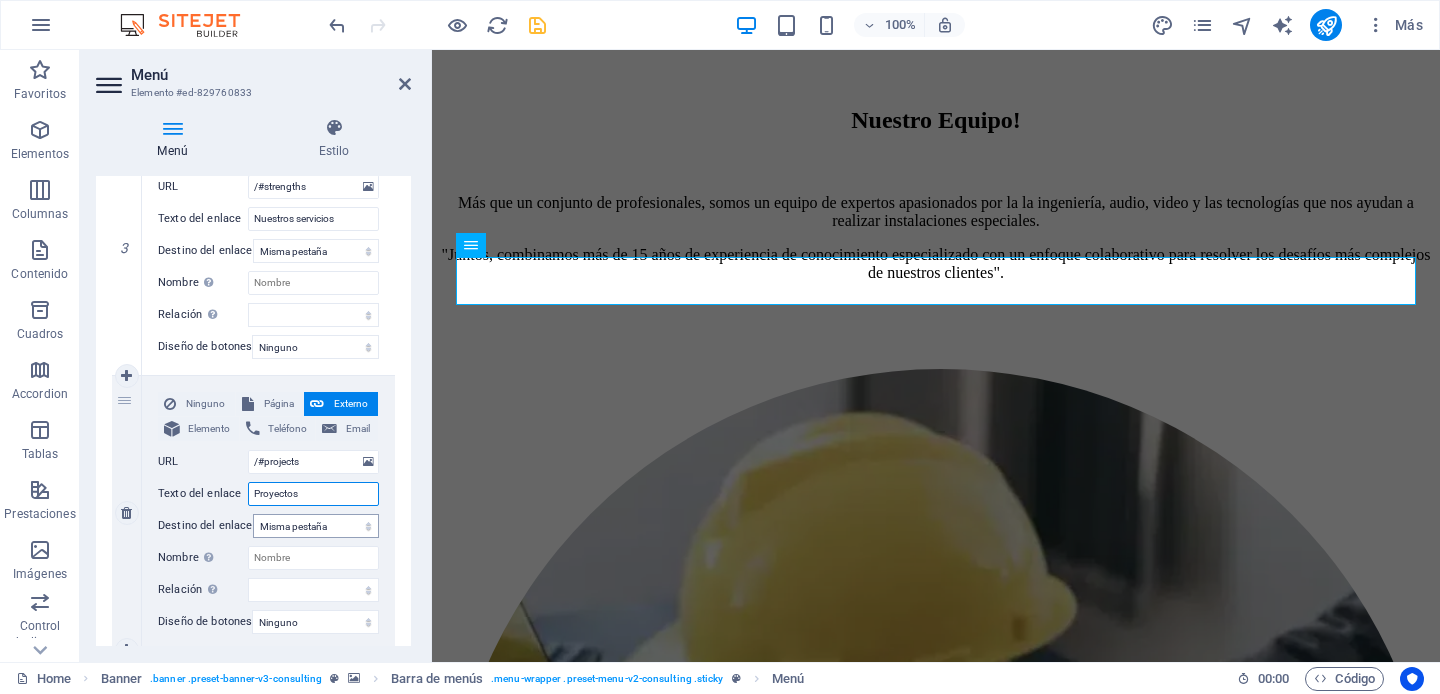 select 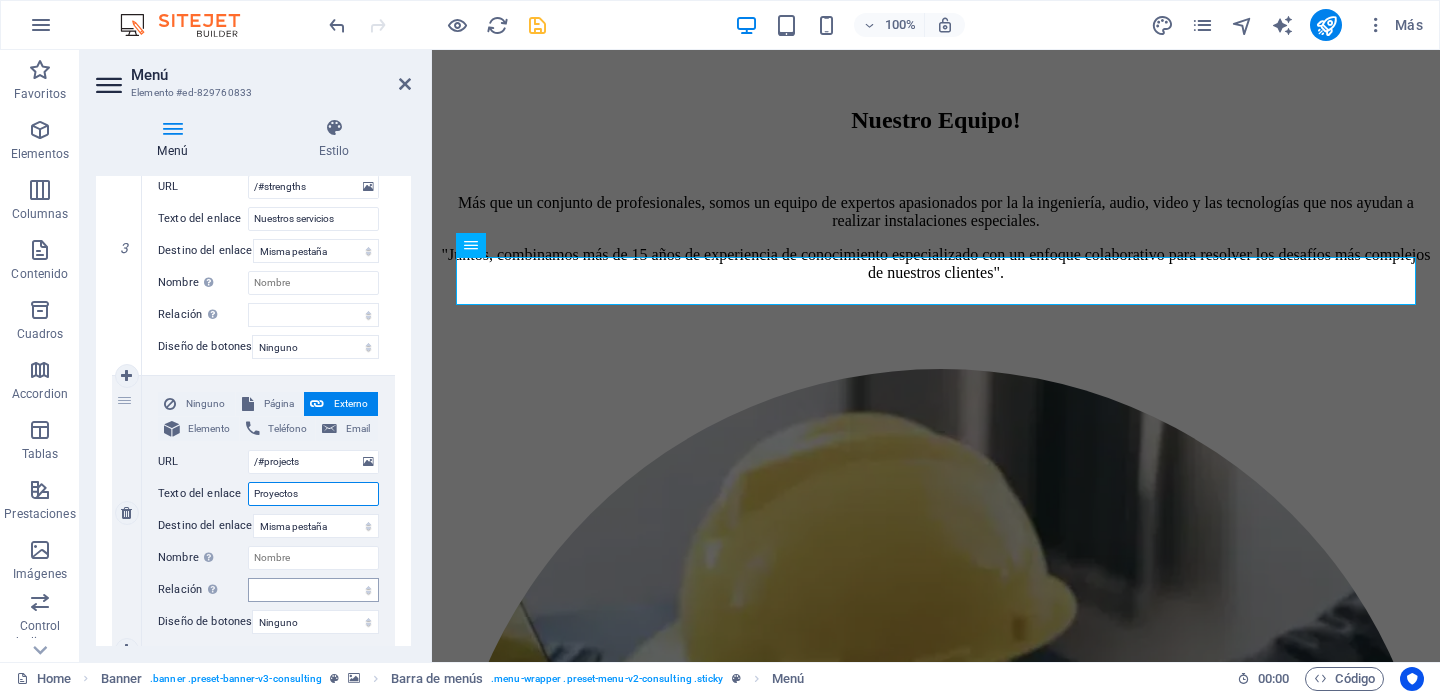 type on "Proyectos" 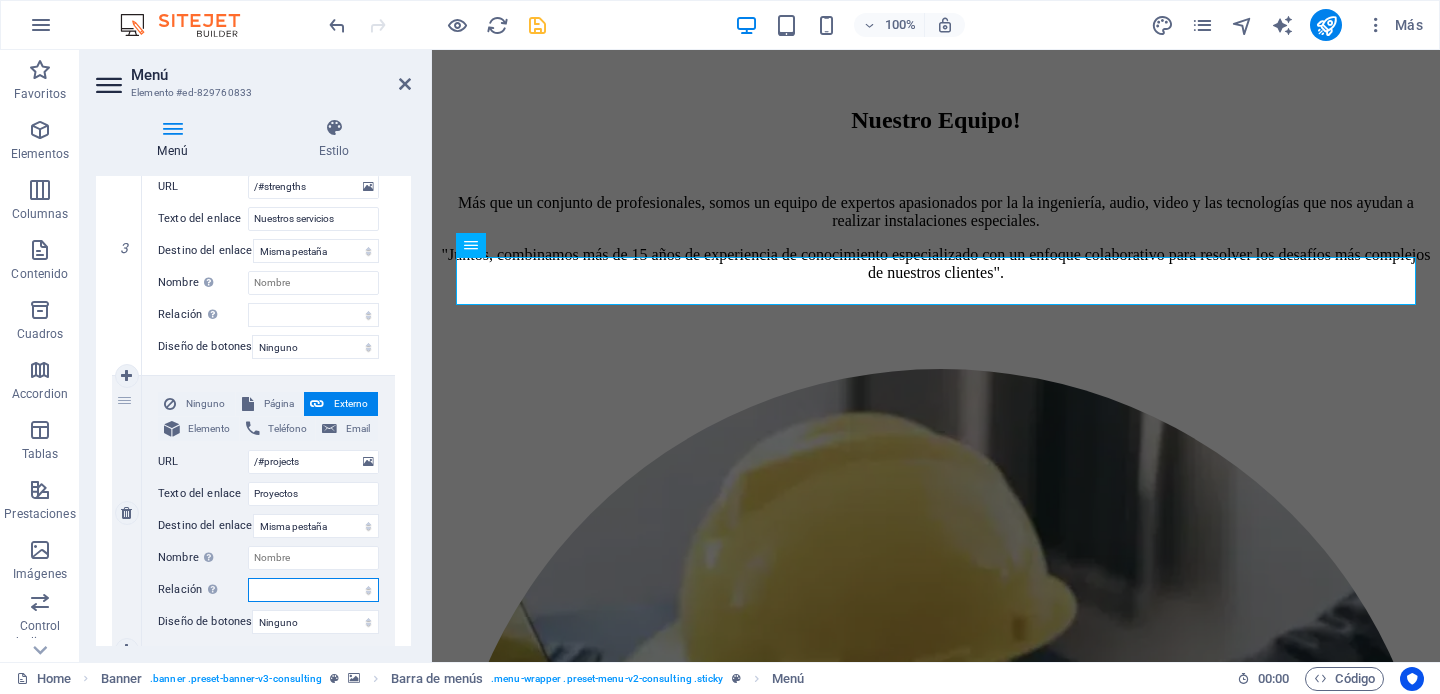 click on "alternativo autor marcador externo ayuda licencia siguiente nofollow noreferrer noopener ant buscar etiqueta" at bounding box center (313, 590) 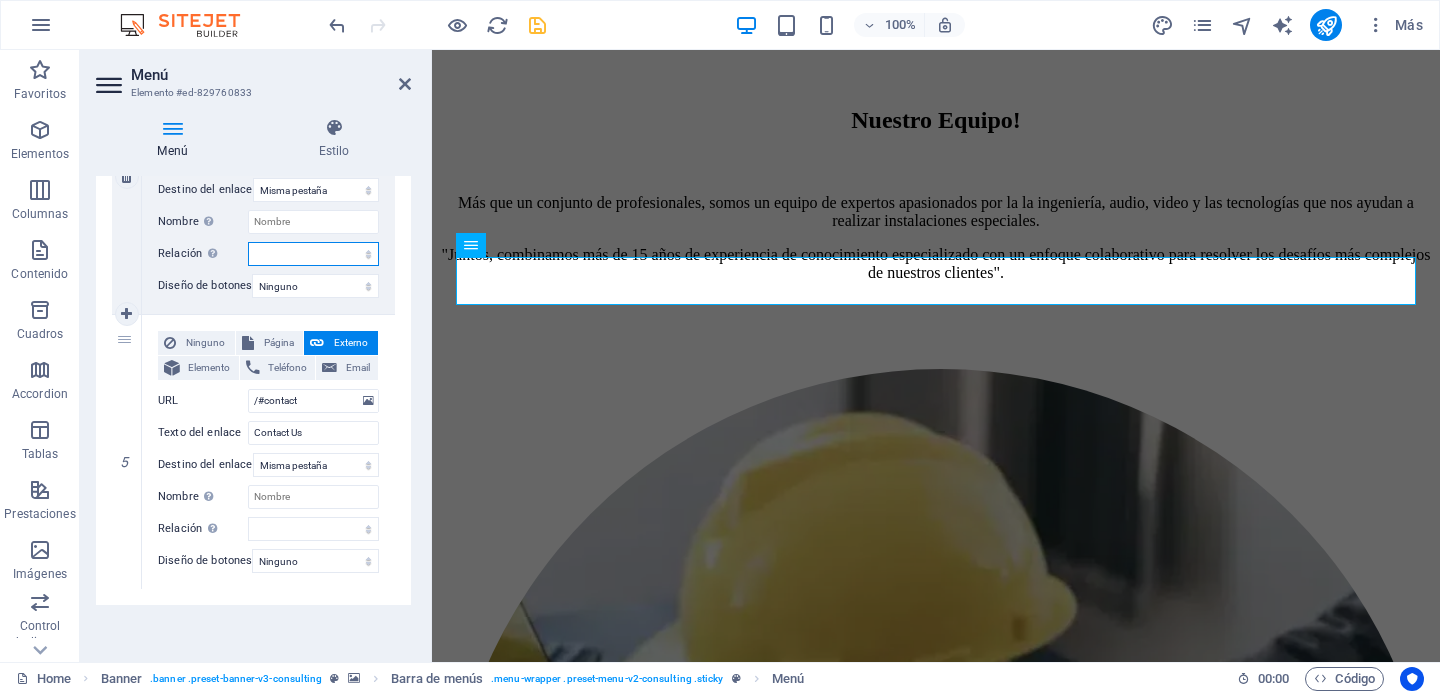 scroll, scrollTop: 1179, scrollLeft: 0, axis: vertical 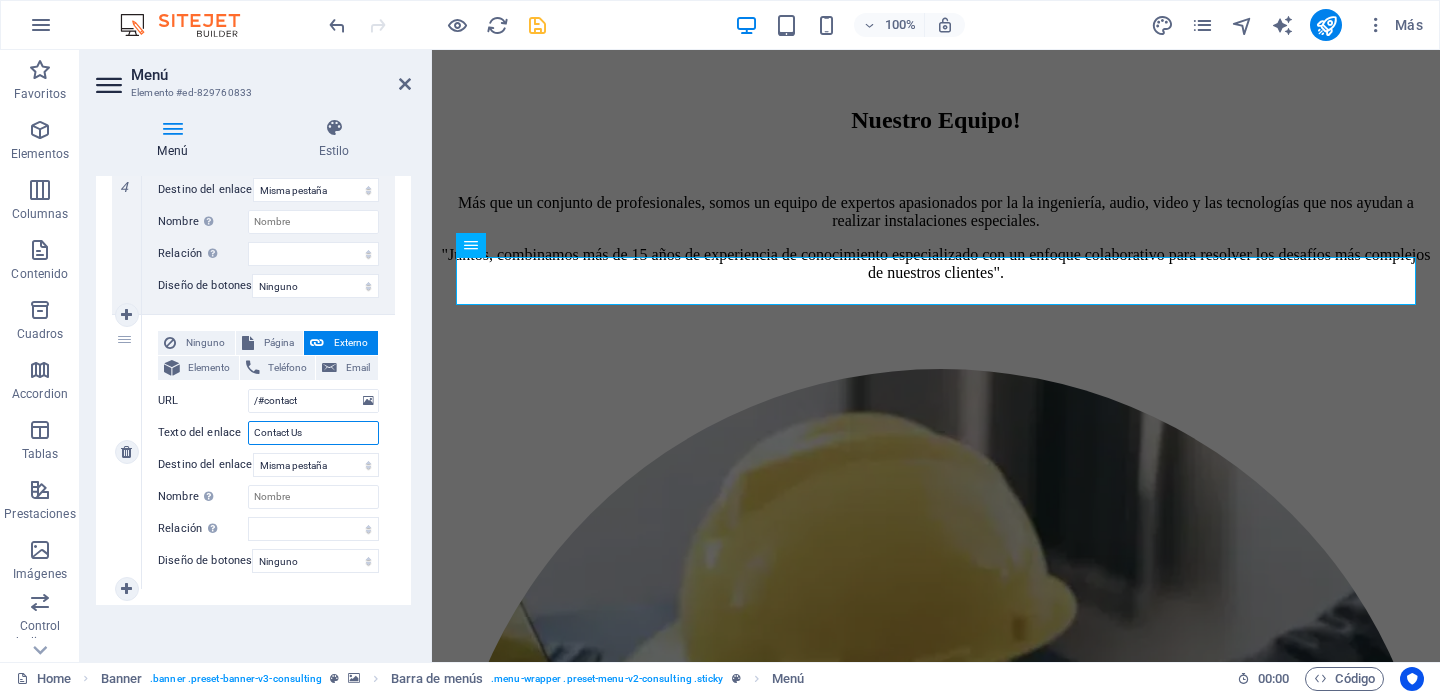 click on "Contact Us" at bounding box center [313, 433] 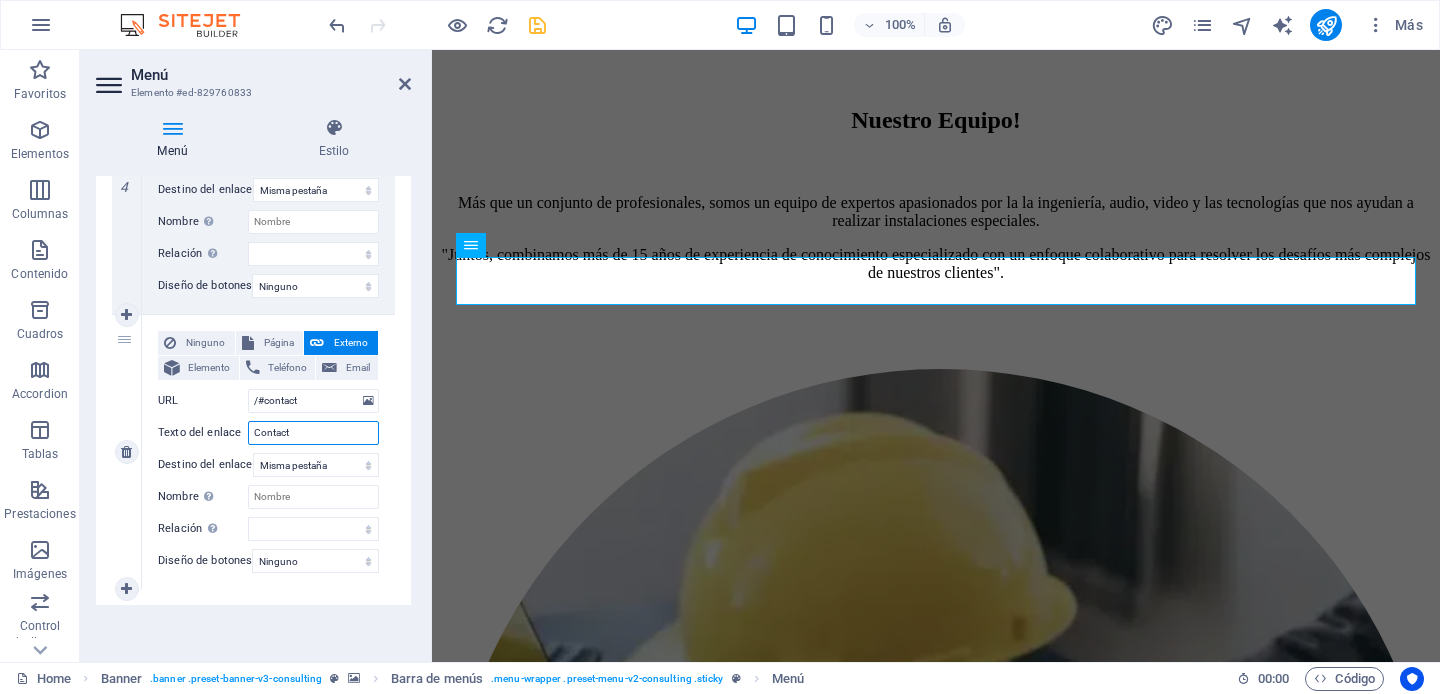 type on "Contact" 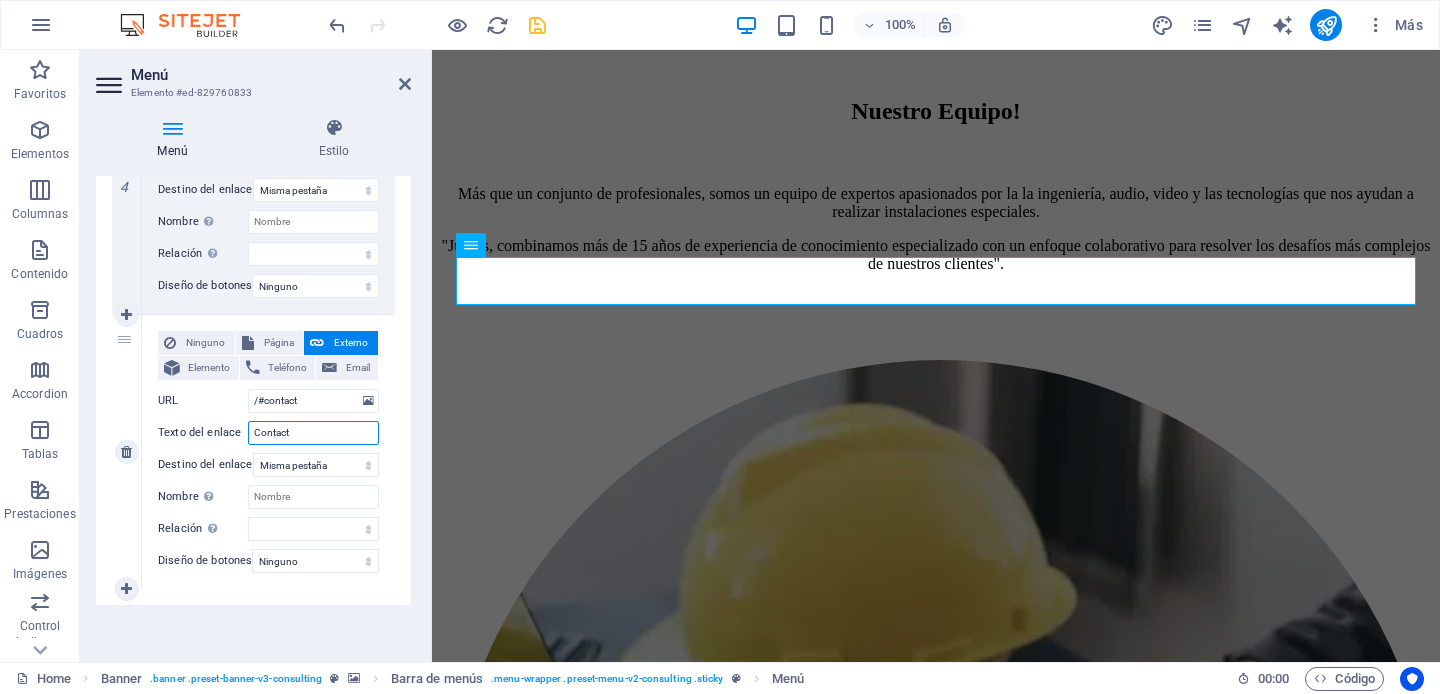 type on "Contacto" 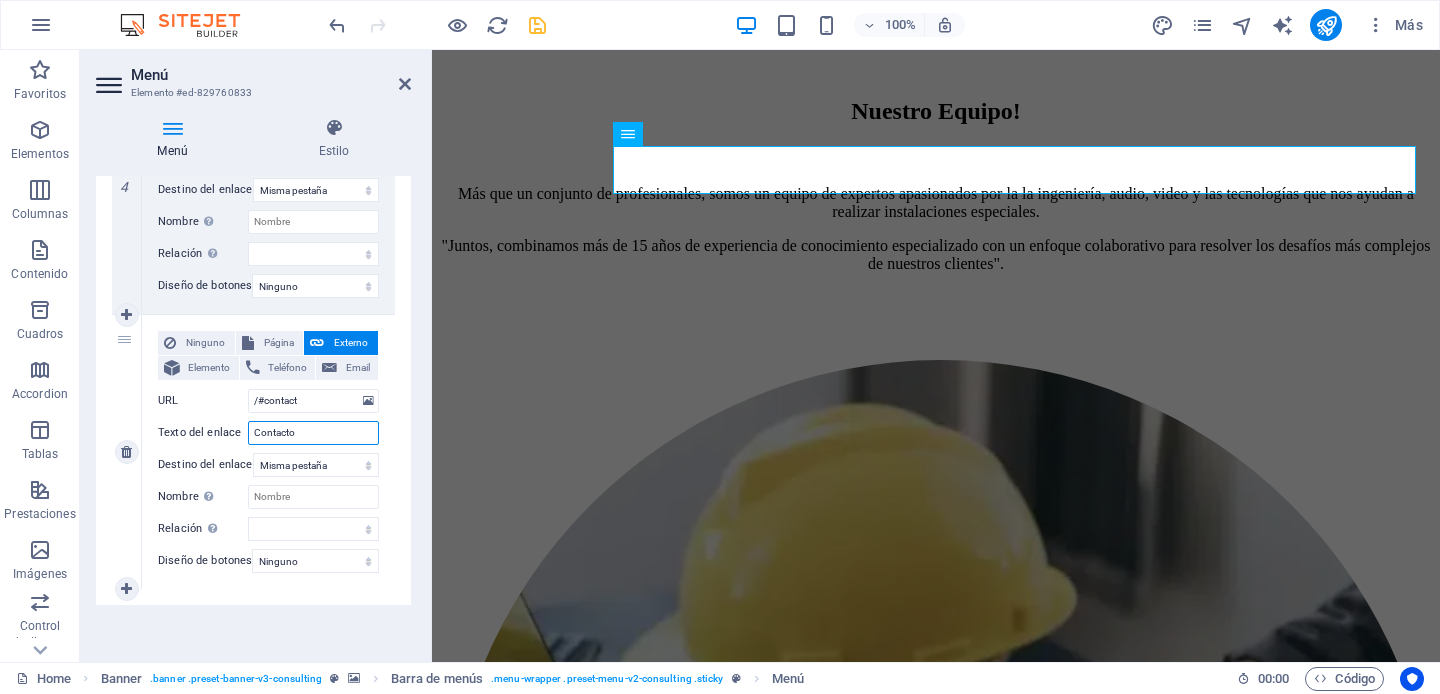 scroll, scrollTop: 3531, scrollLeft: 0, axis: vertical 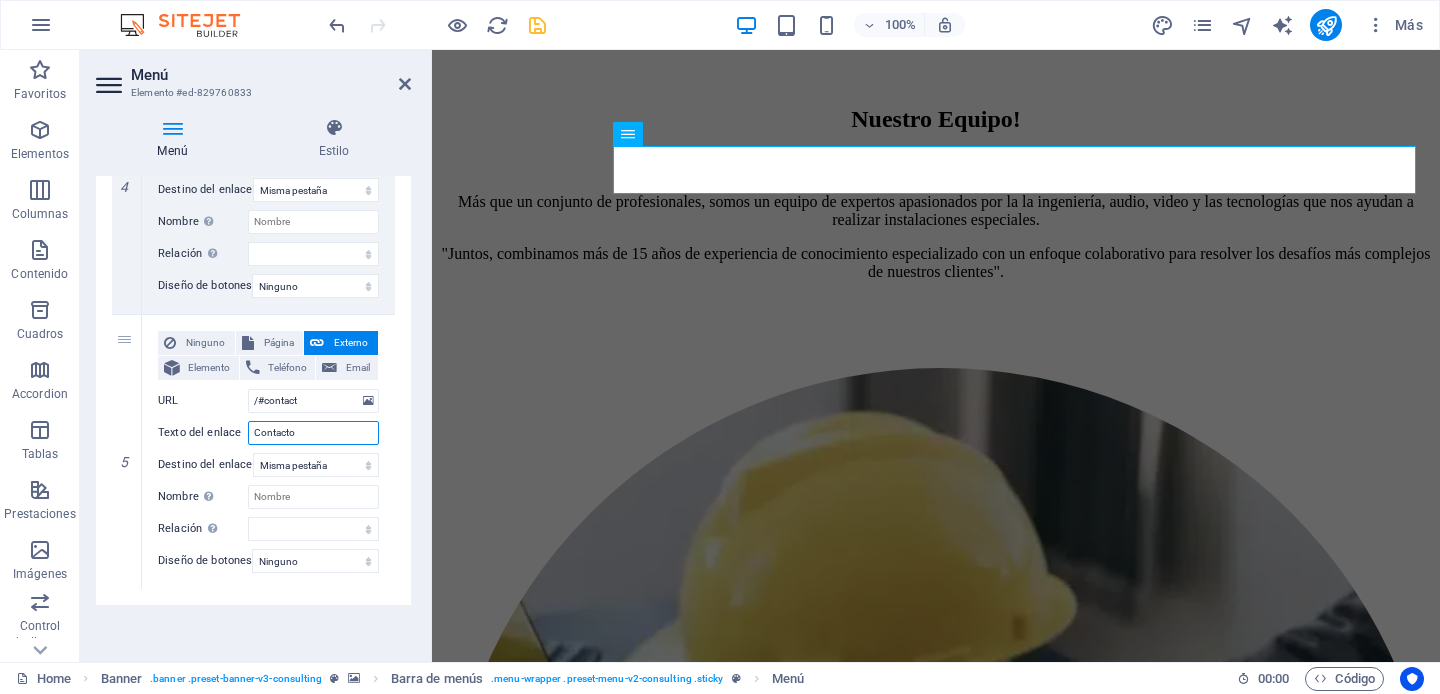 select 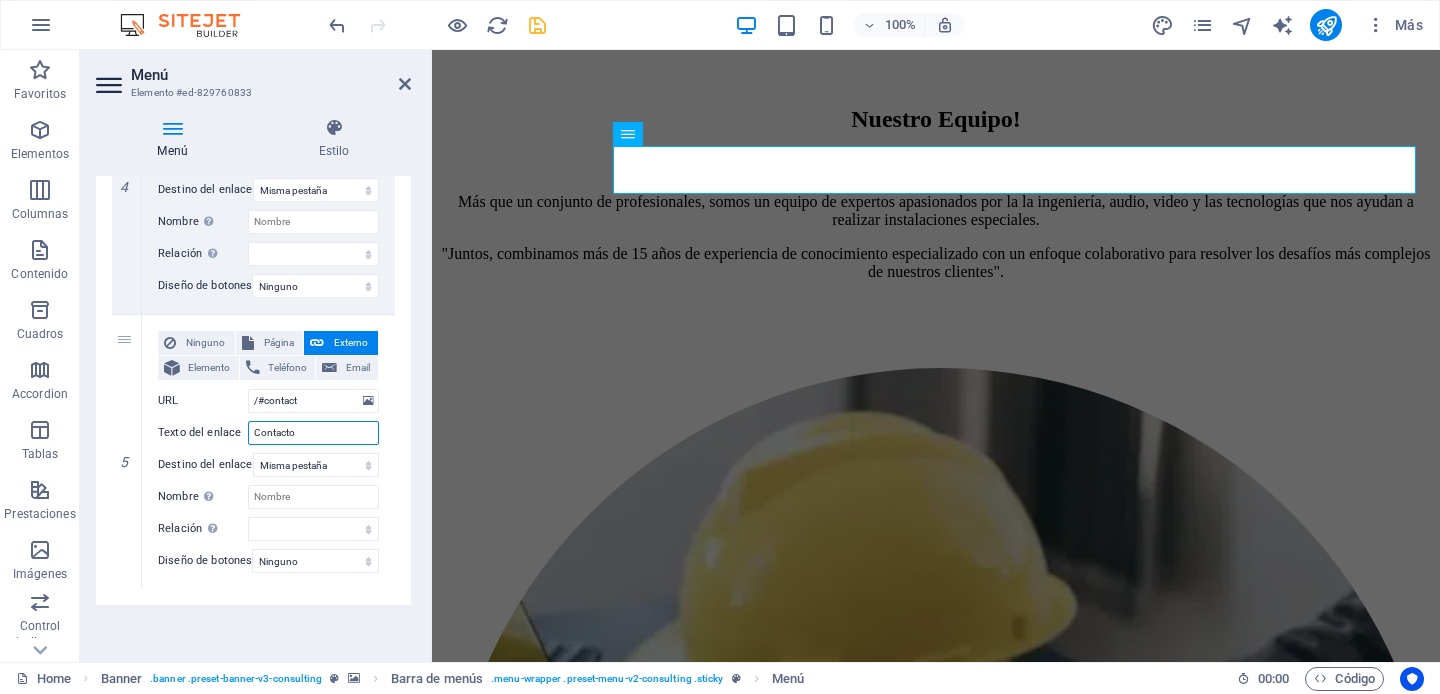 type on "Contacto" 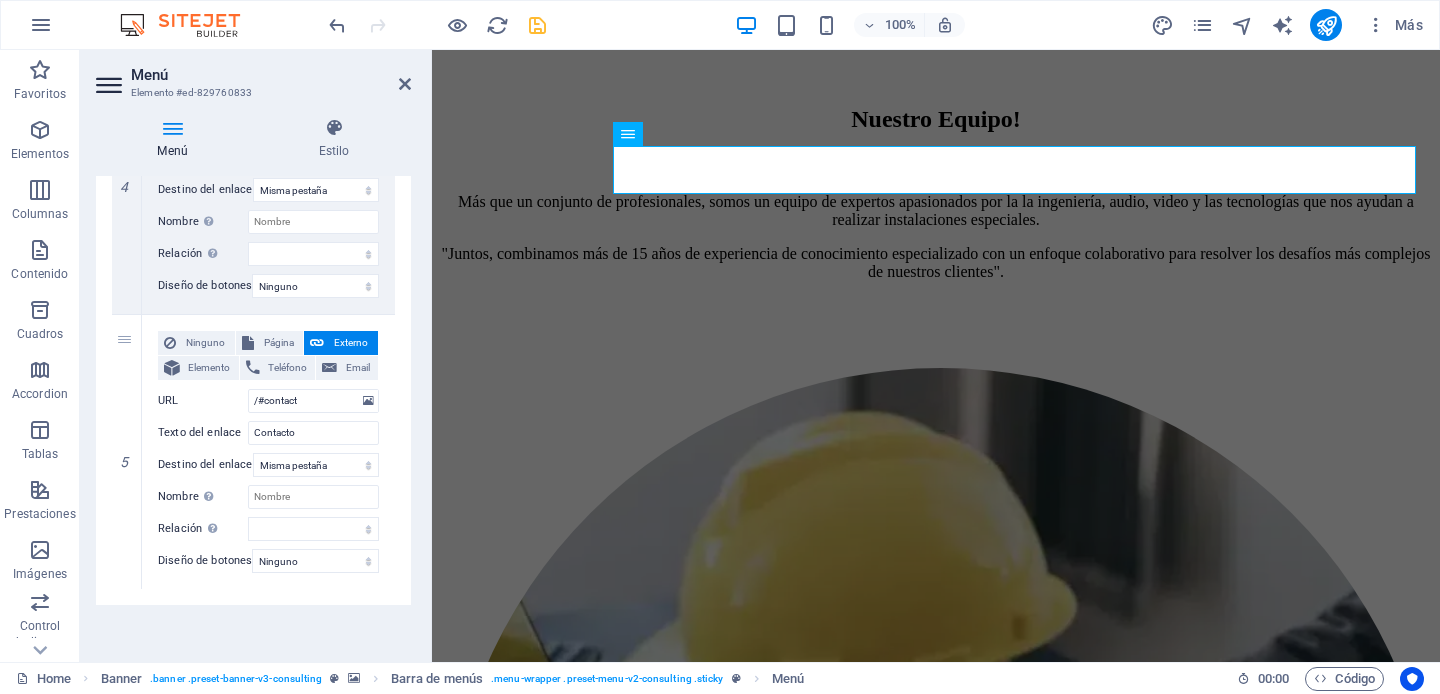 click on "1 Ninguno Página Externo Elemento Teléfono Email Página Home Subpage Legal Notice Privacy Elemento
URL /#story Teléfono Email Texto del enlace Quienes Somos! Destino del enlace Nueva pestaña Misma pestaña Superposición Nombre Una descripción adicional del enlace no debería ser igual al texto del enlace. El título suele mostrarse como un texto de información cuando se mueve el ratón por encima del elemento. Déjalo en blanco en caso de dudas. Relación Define la  relación de este enlace con el destino del enlace . Por ejemplo, el valor "nofollow" indica a los buscadores que no sigan al enlace. Puede dejarse vacío. alternativo autor marcador externo ayuda licencia siguiente nofollow noreferrer noopener ant buscar etiqueta Diseño de botones Ninguno Predeterminado Principal Secundario 2 Ninguno Página Externo Elemento Teléfono Email Página Home Subpage Legal Notice Privacy Elemento
URL /#team Teléfono Email Texto del enlace Nuestros Equipo! Nombre" at bounding box center [253, -98] 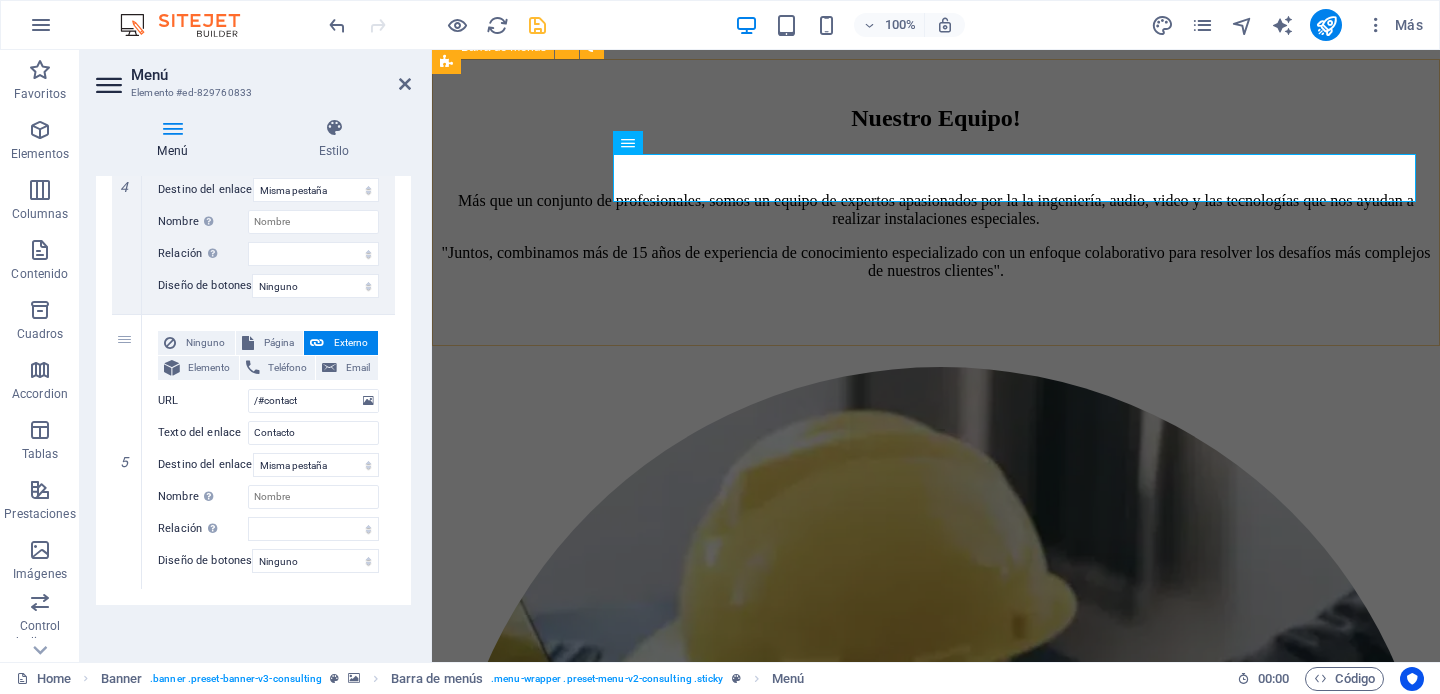scroll, scrollTop: 3519, scrollLeft: 0, axis: vertical 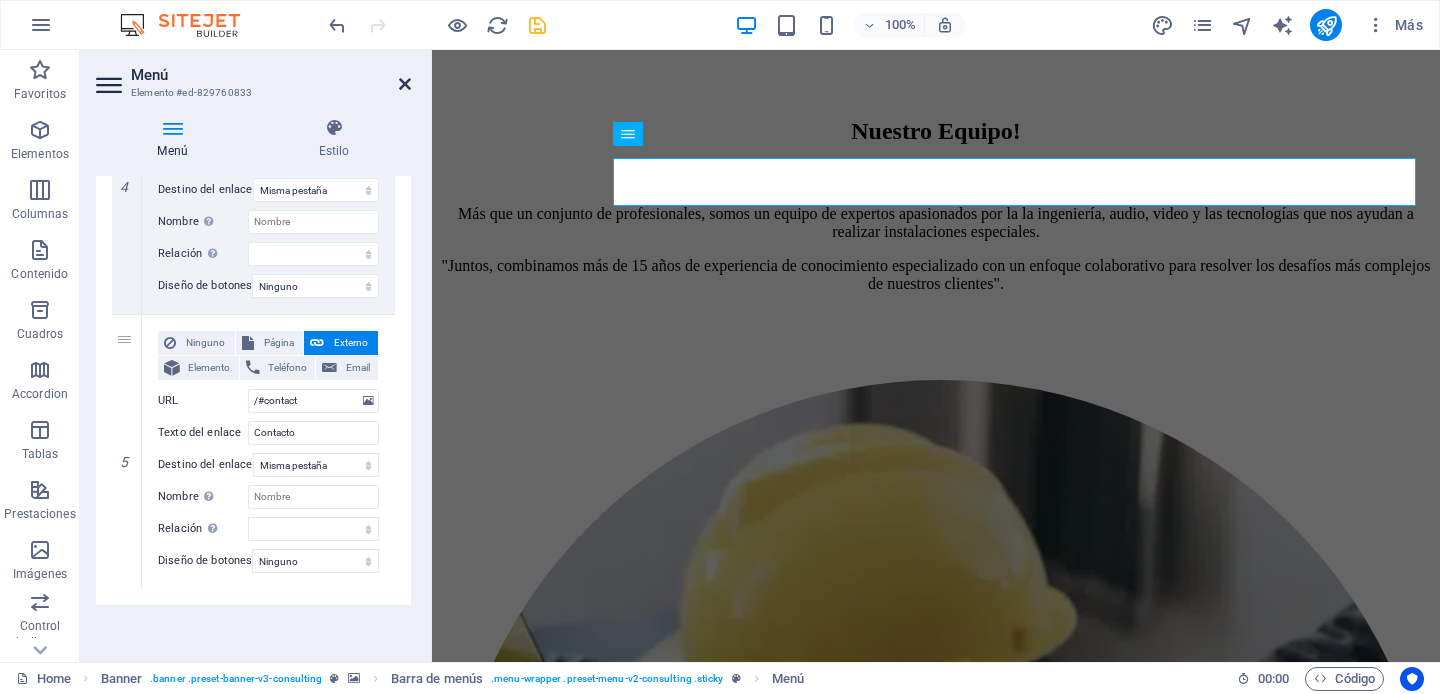 click at bounding box center (405, 84) 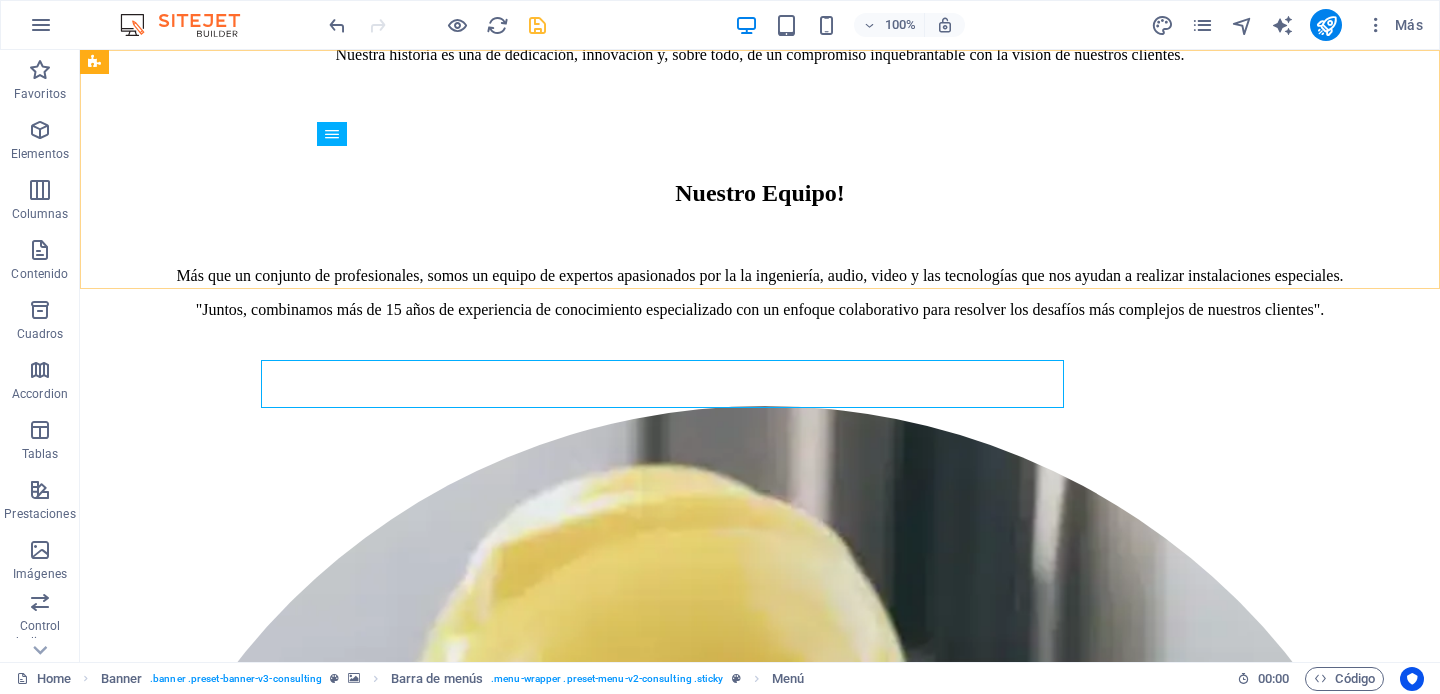 scroll, scrollTop: 3317, scrollLeft: 0, axis: vertical 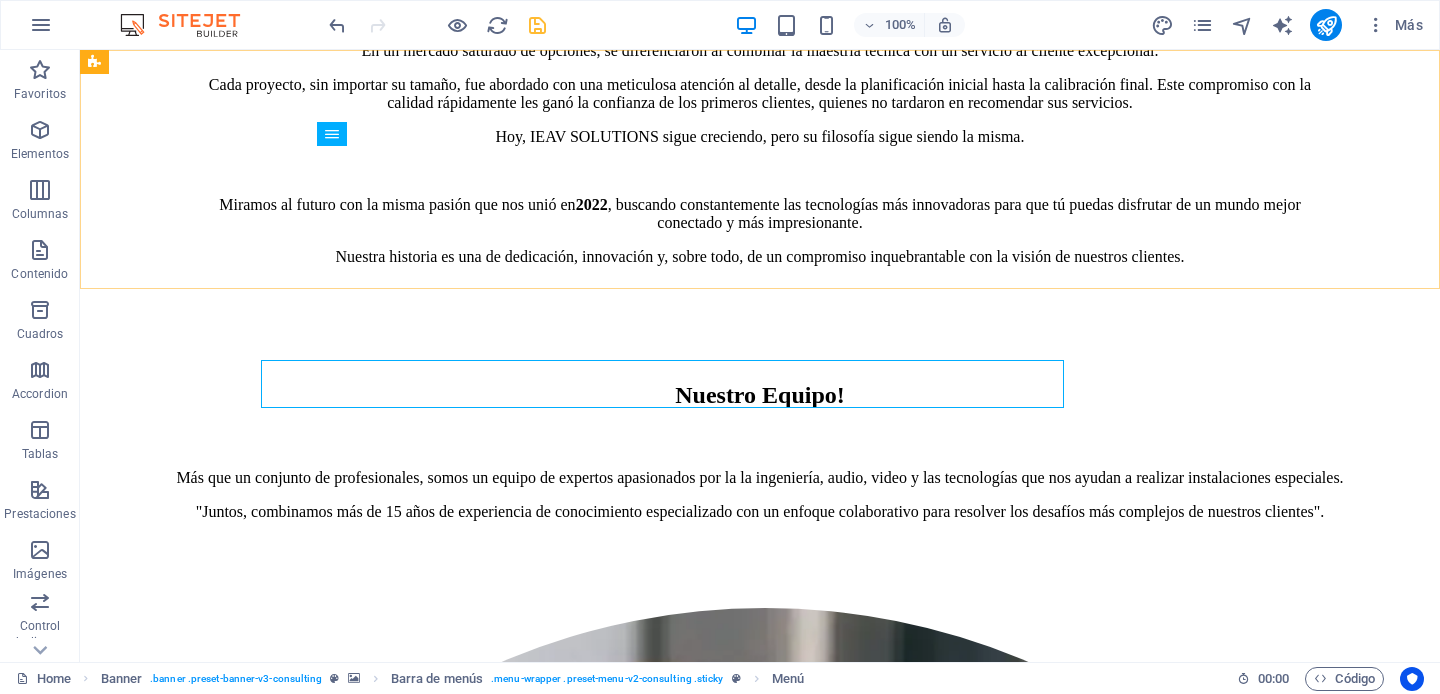 click on "Quienes Somos! Nuestros Equipo! Nuestros servicios Proyectos Contacto Get Started" at bounding box center (760, -2173) 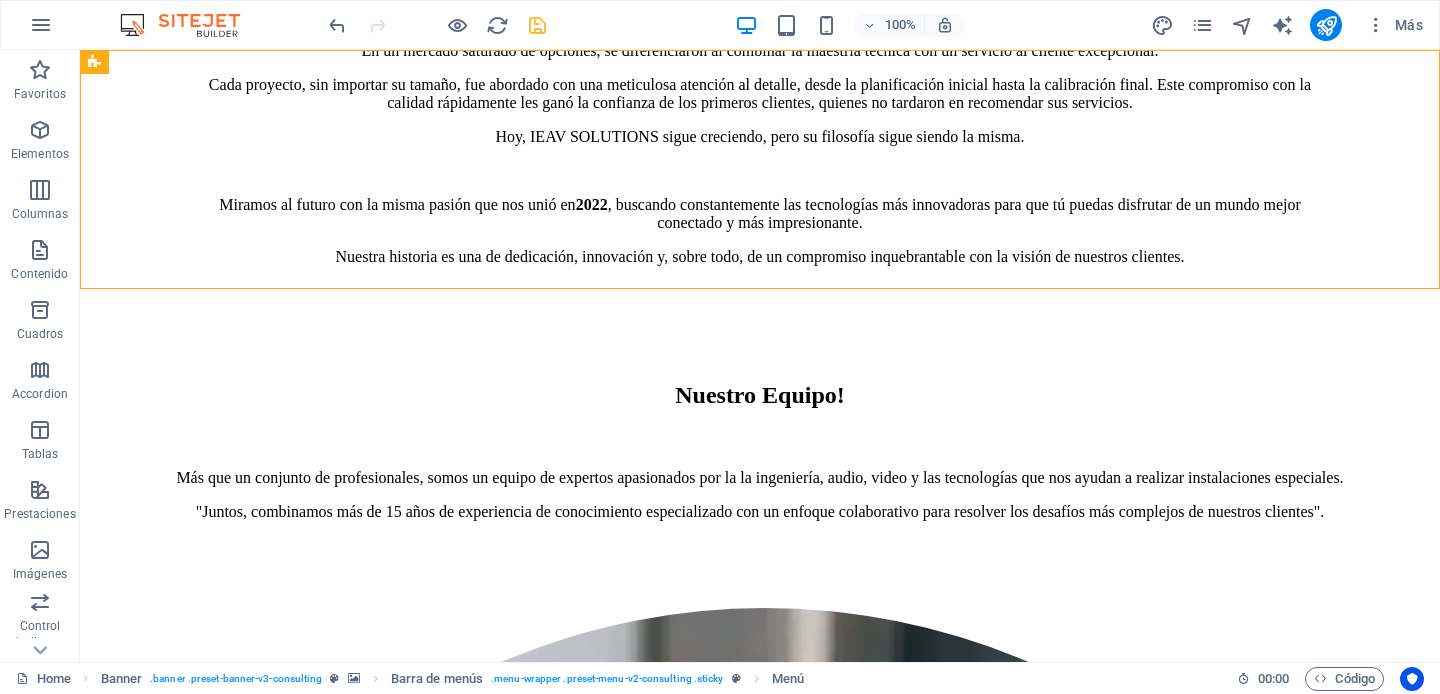 click on "Get Started" at bounding box center (760, -2013) 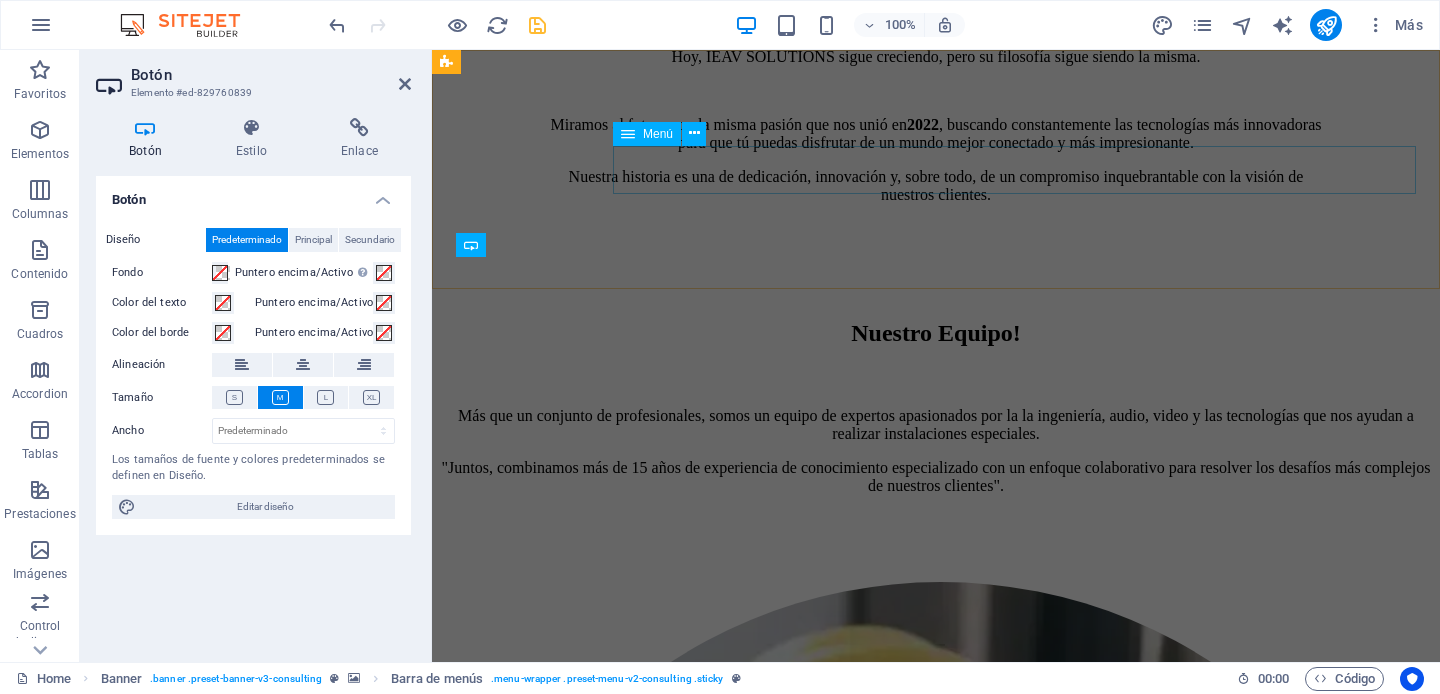 scroll, scrollTop: 3519, scrollLeft: 0, axis: vertical 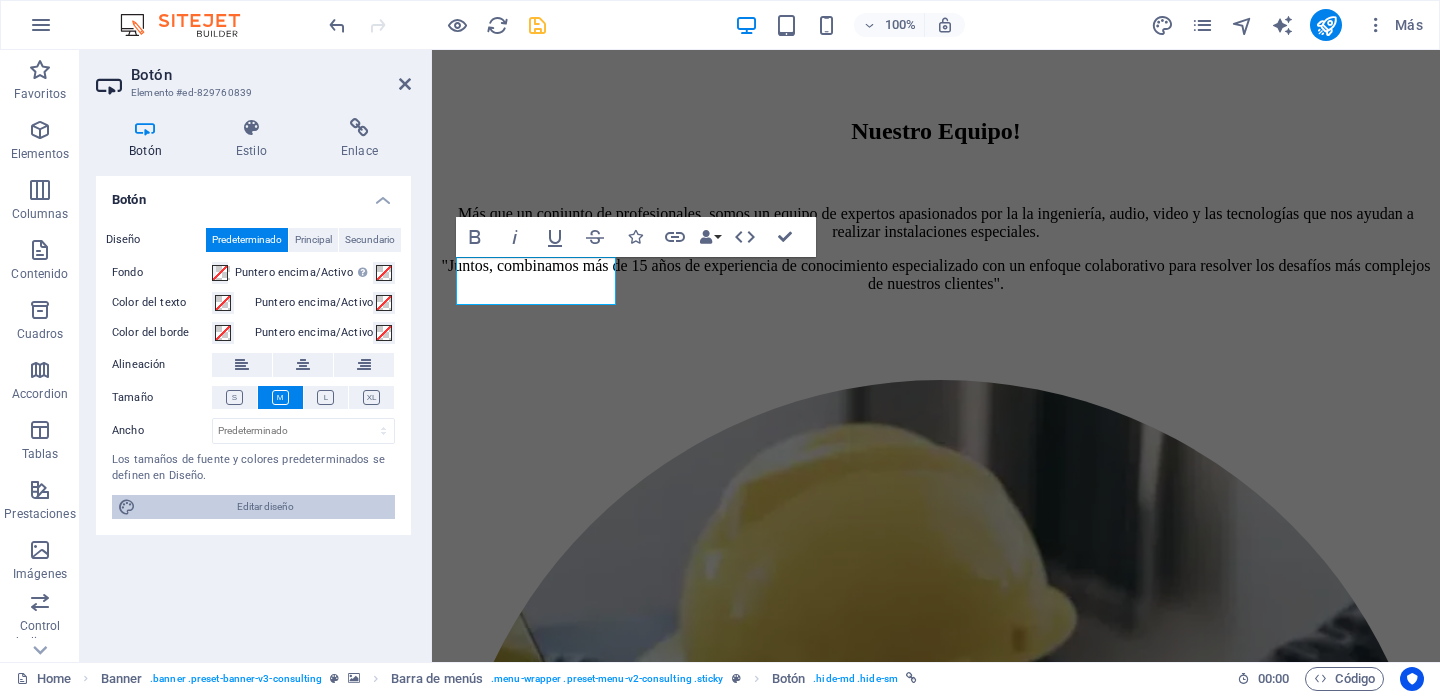 click on "Editar diseño" at bounding box center [265, 507] 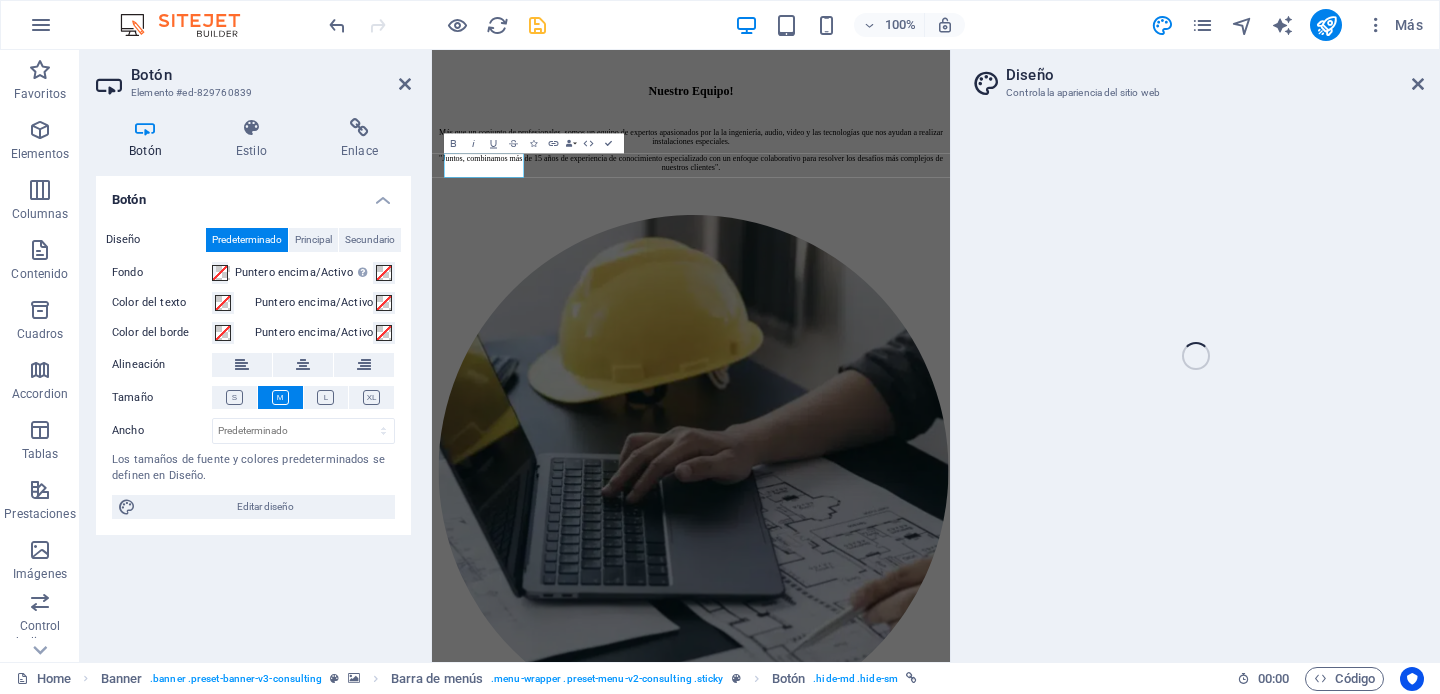 select on "px" 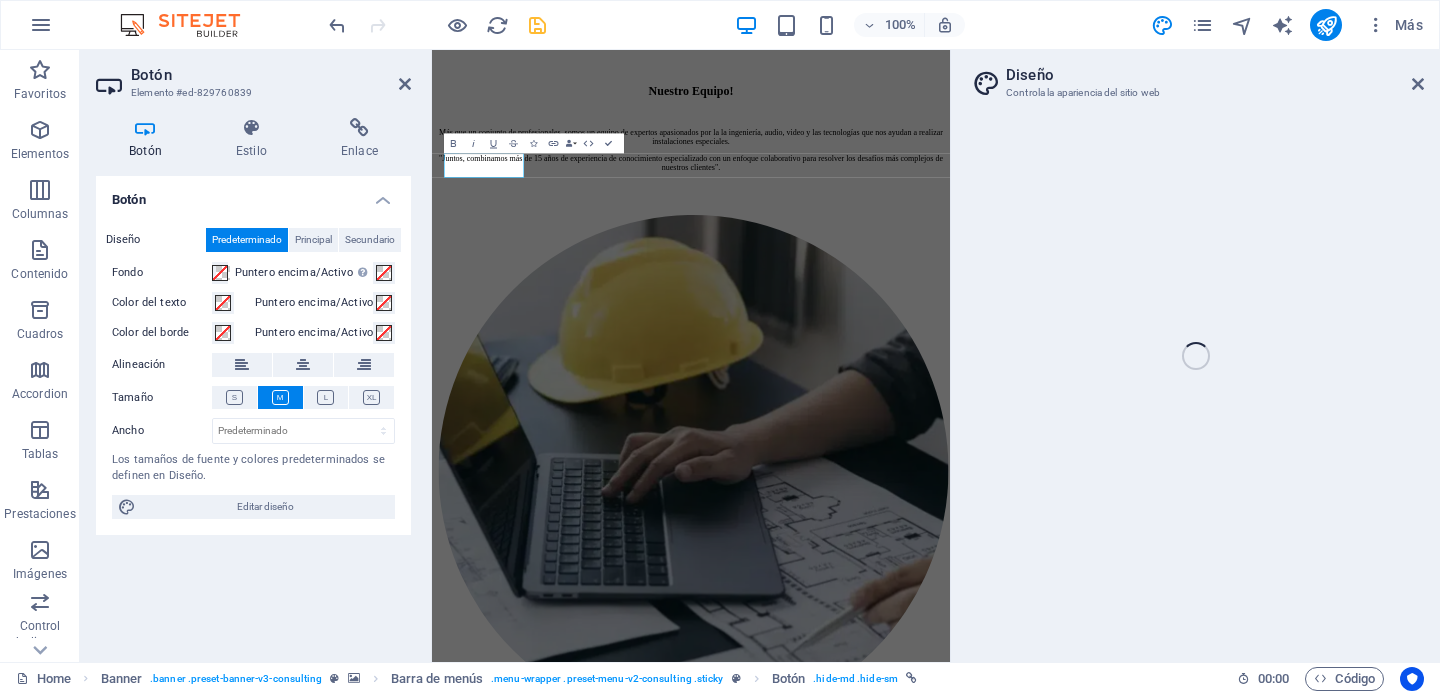 select on "400" 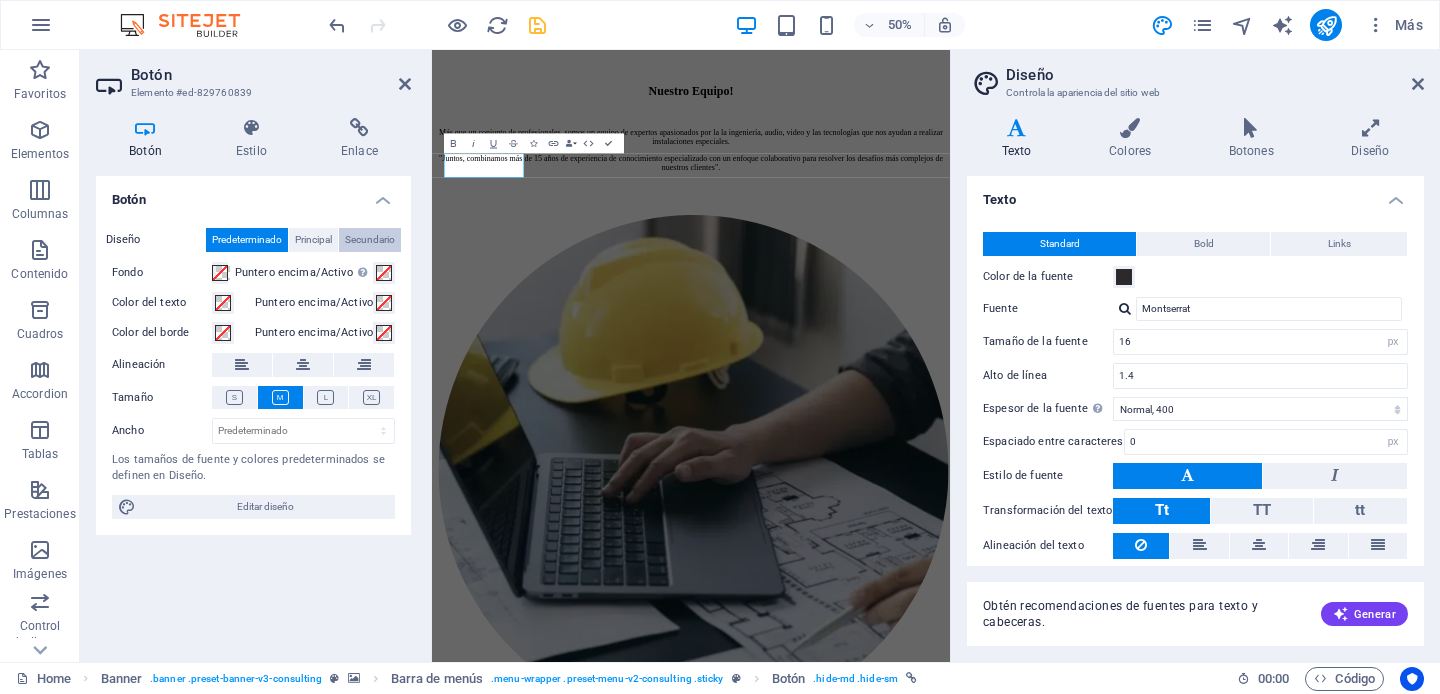 click at bounding box center (1418, 84) 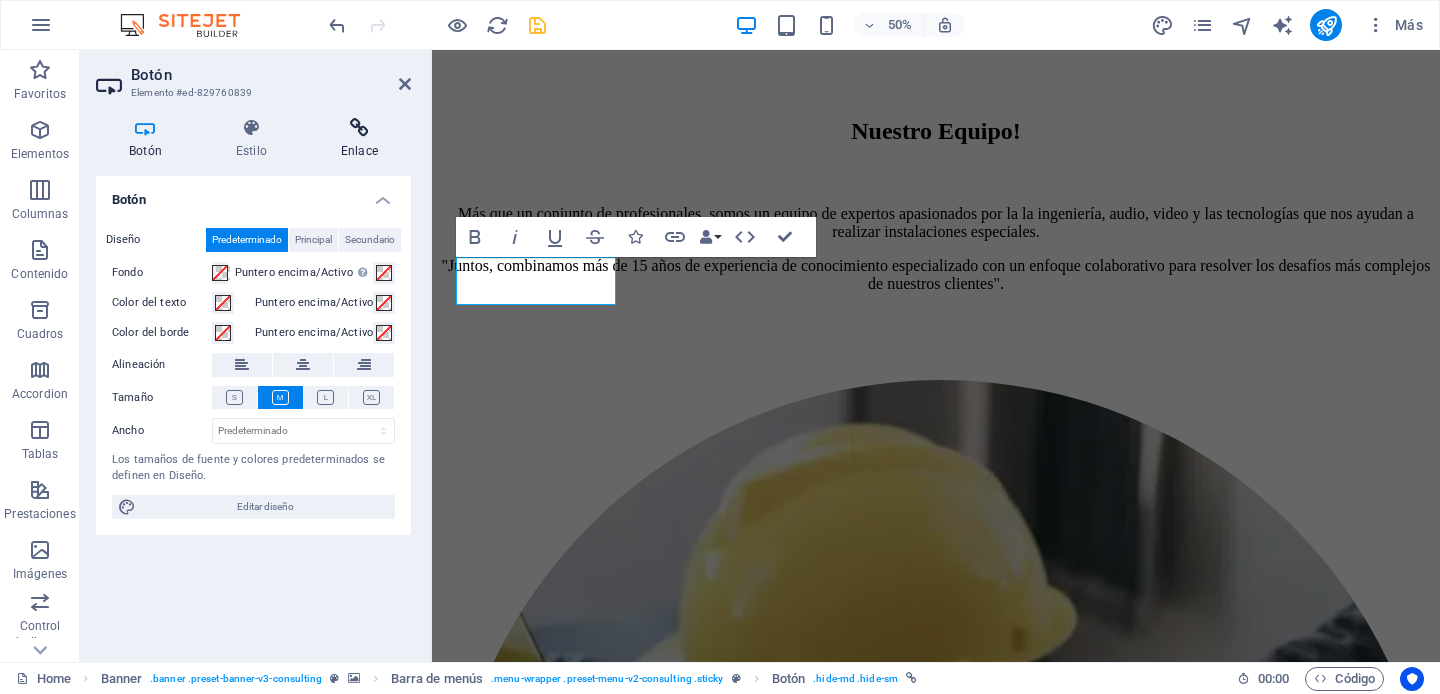 click at bounding box center (359, 128) 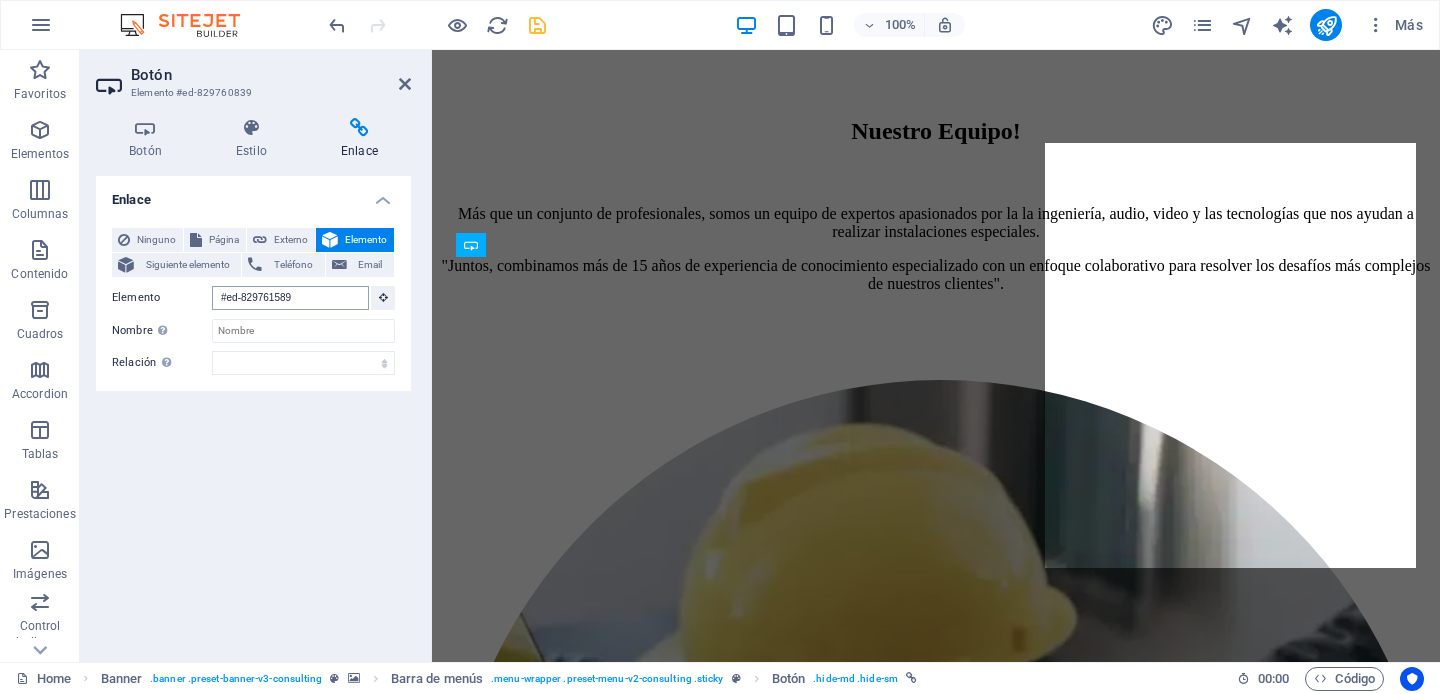 scroll, scrollTop: 12765, scrollLeft: 0, axis: vertical 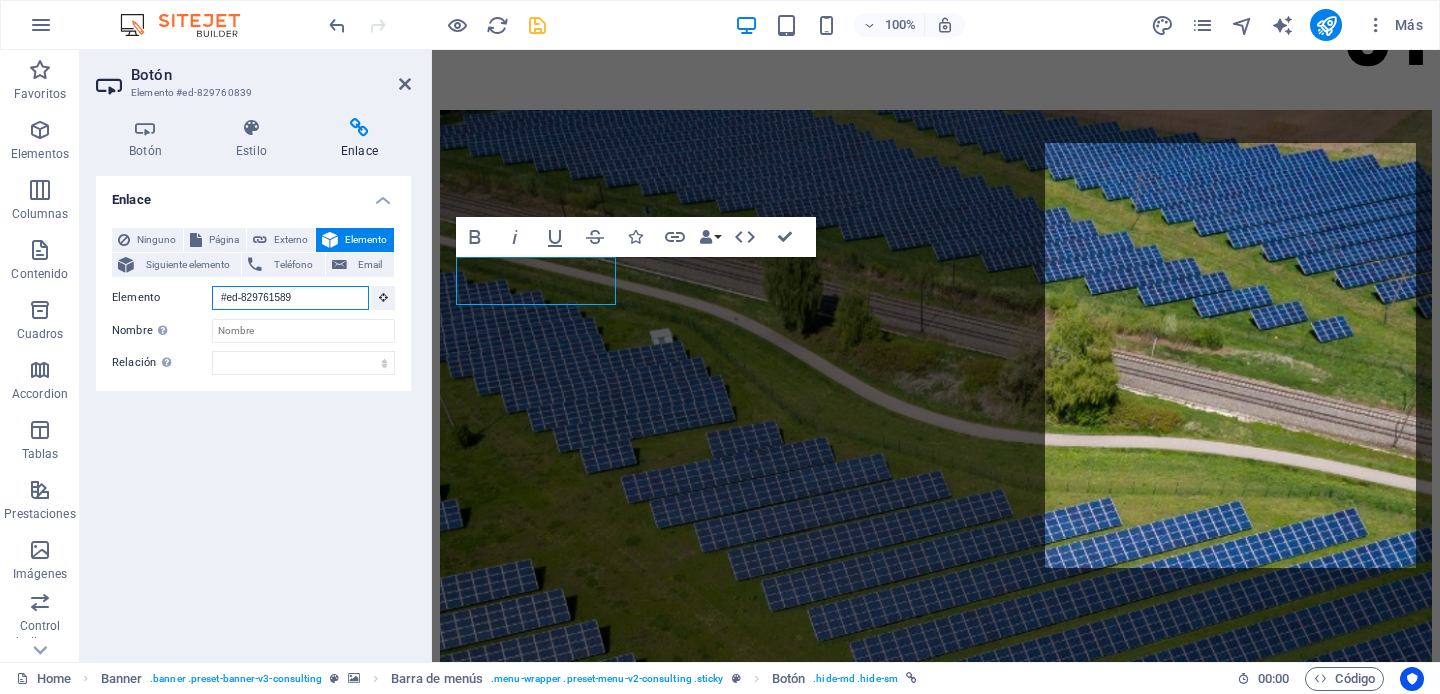 click on "#ed-829761589" at bounding box center (290, 298) 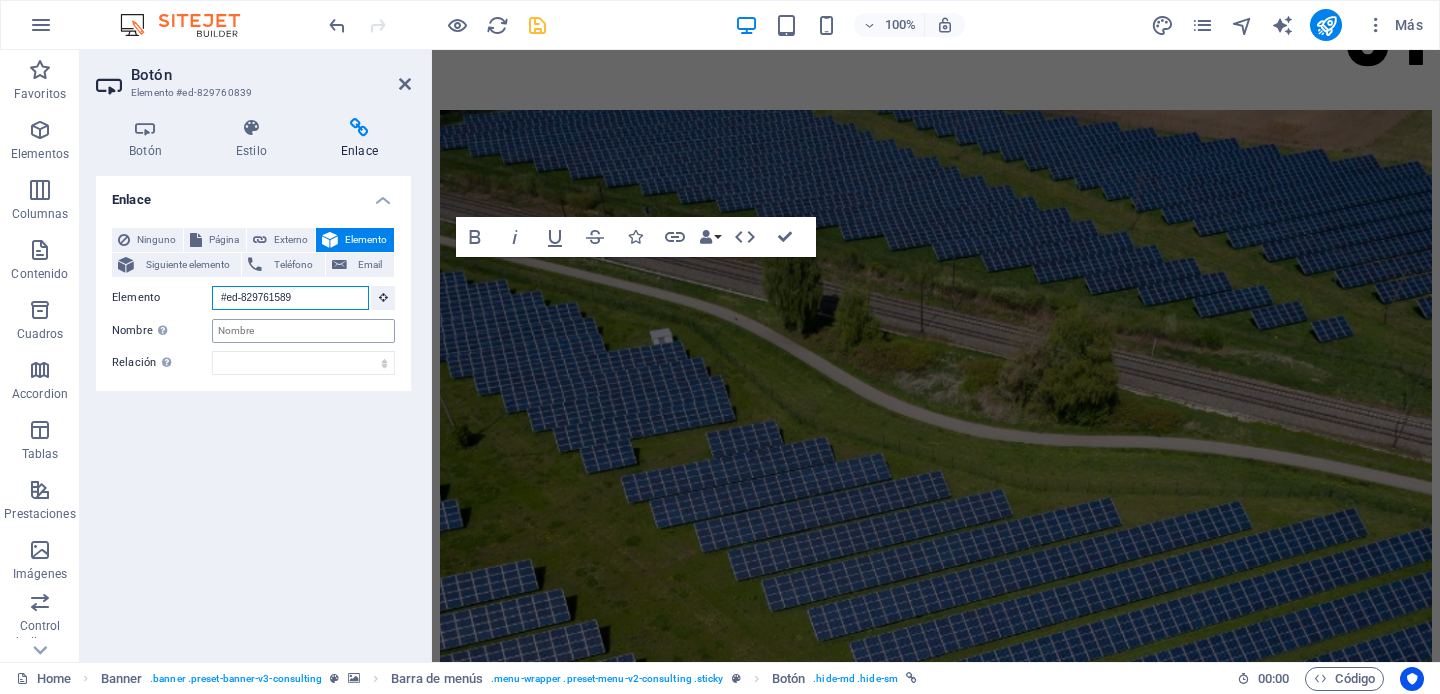 scroll, scrollTop: 2945, scrollLeft: 0, axis: vertical 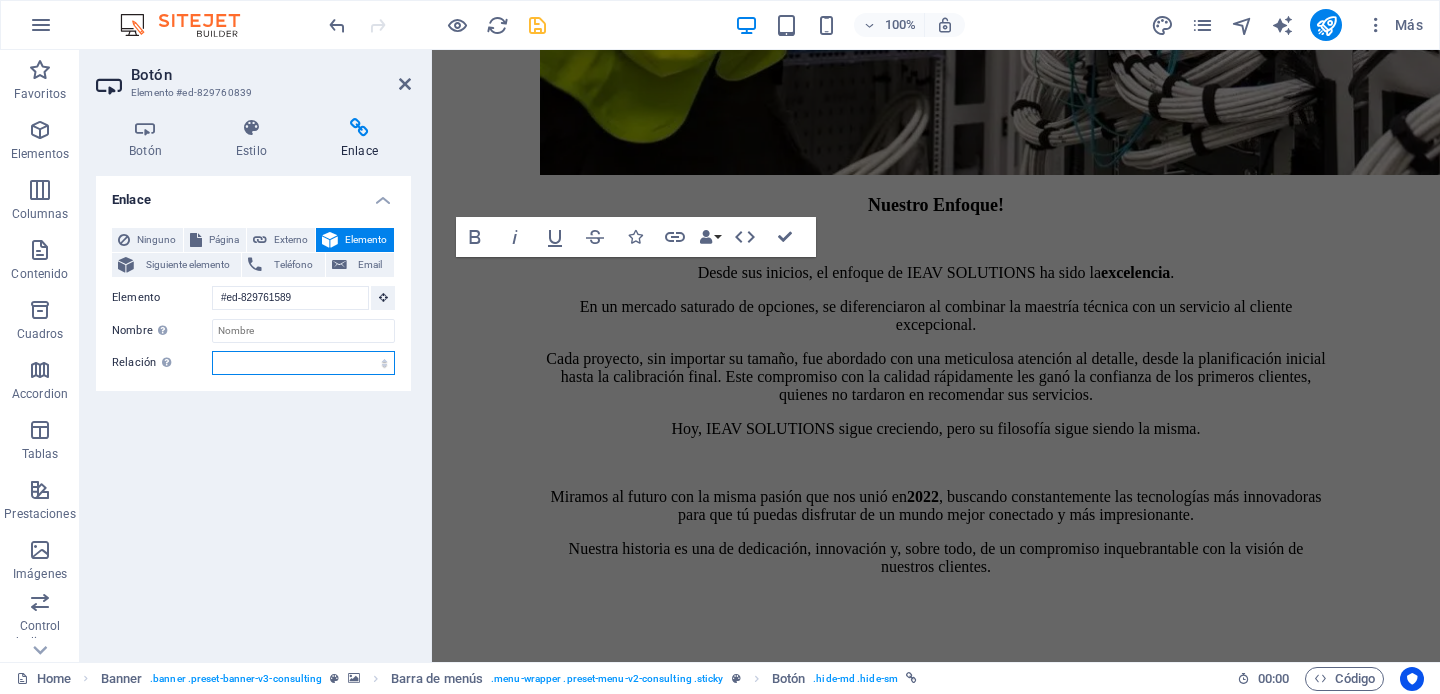 click on "alternativo autor marcador externo ayuda licencia siguiente nofollow noreferrer noopener ant buscar etiqueta" at bounding box center [303, 363] 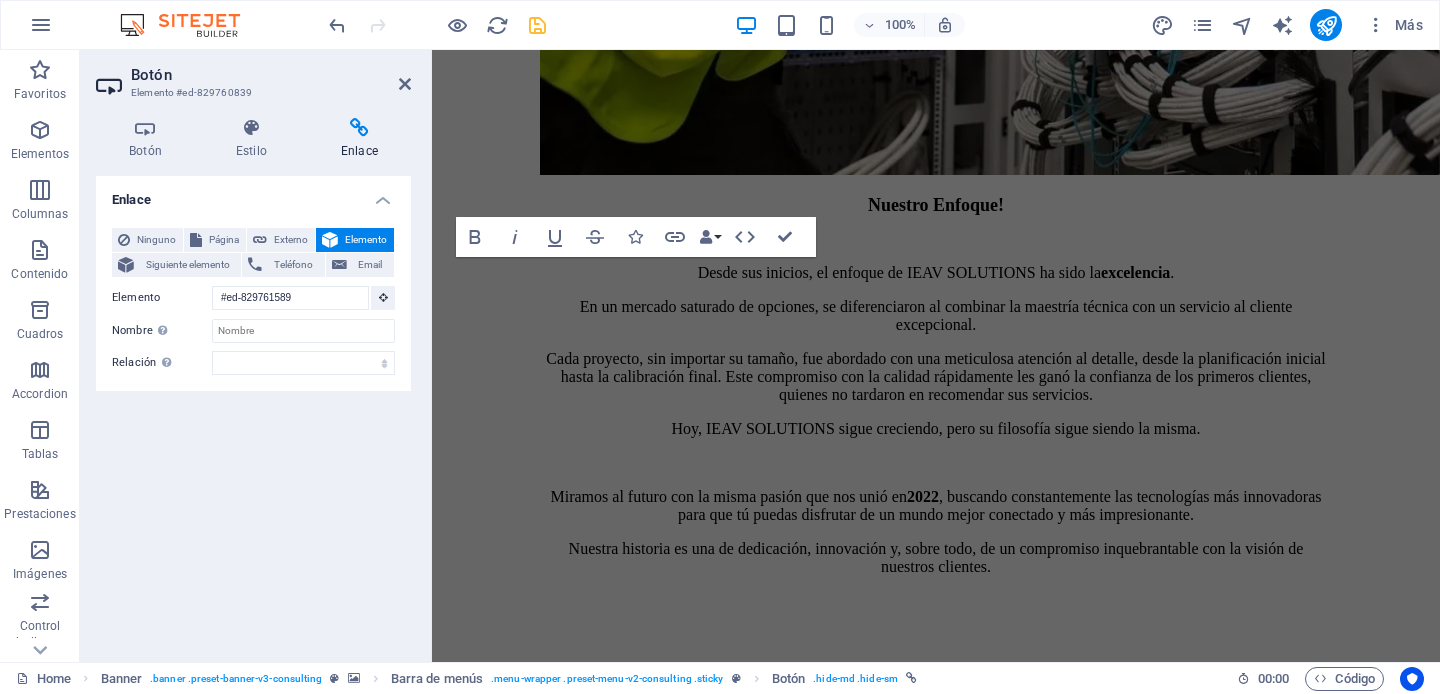 click on "Enlace Ninguno Página Externo Elemento Siguiente elemento Teléfono Email Página Home Subpage Legal Notice Privacy Elemento #ed-829761589
URL Teléfono Email Destino del enlace Nueva pestaña Misma pestaña Superposición Nombre Una descripción adicional del enlace no debería ser igual al texto del enlace. El título suele mostrarse como un texto de información cuando se mueve el ratón por encima del elemento. Déjalo en blanco en caso de dudas. Relación Define la relaciónde este enlace con el destino del enlace. Por ejemplo, el valor "nofollow" indica a los buscadores que no sigan al enlace. Puede dejarse vacío. alternativo autor marcador externo ayuda licencia siguiente nofollow noreferrer noopener ant buscar etiqueta" at bounding box center [253, 411] 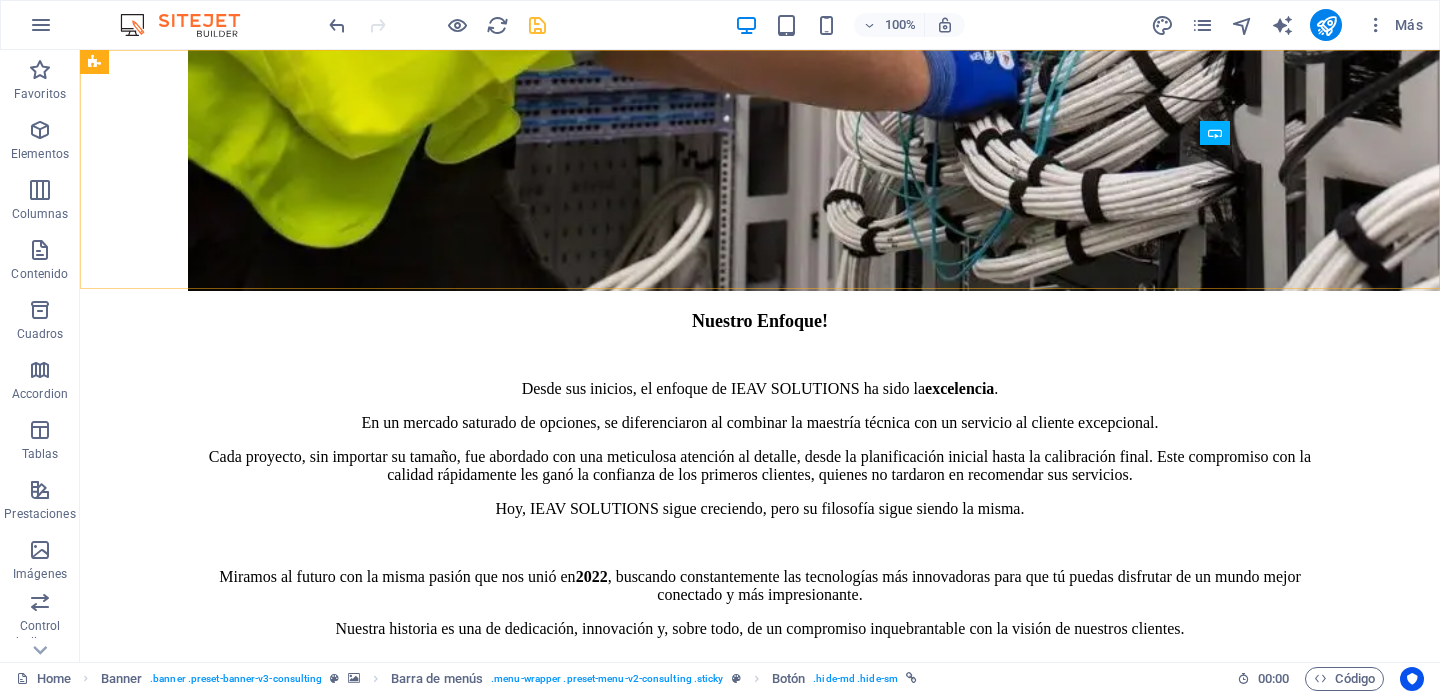 scroll, scrollTop: 2824, scrollLeft: 0, axis: vertical 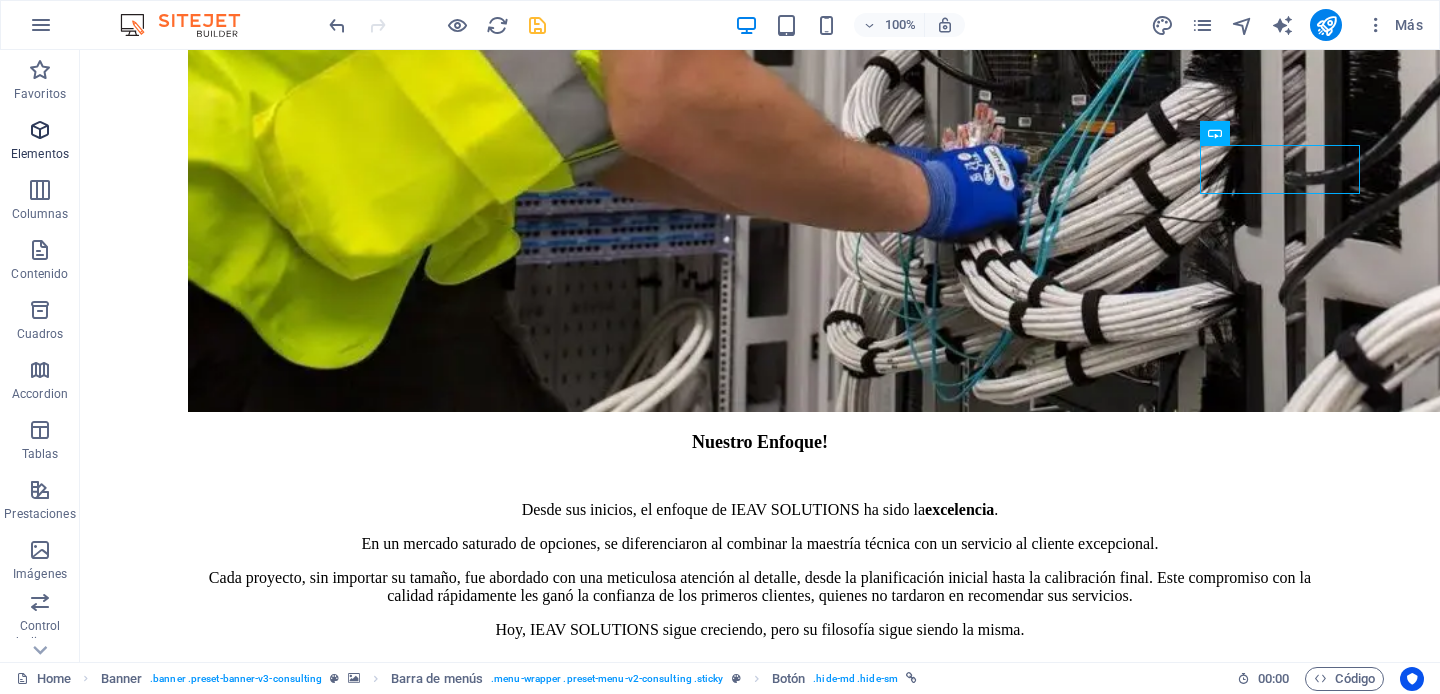 click at bounding box center (40, 130) 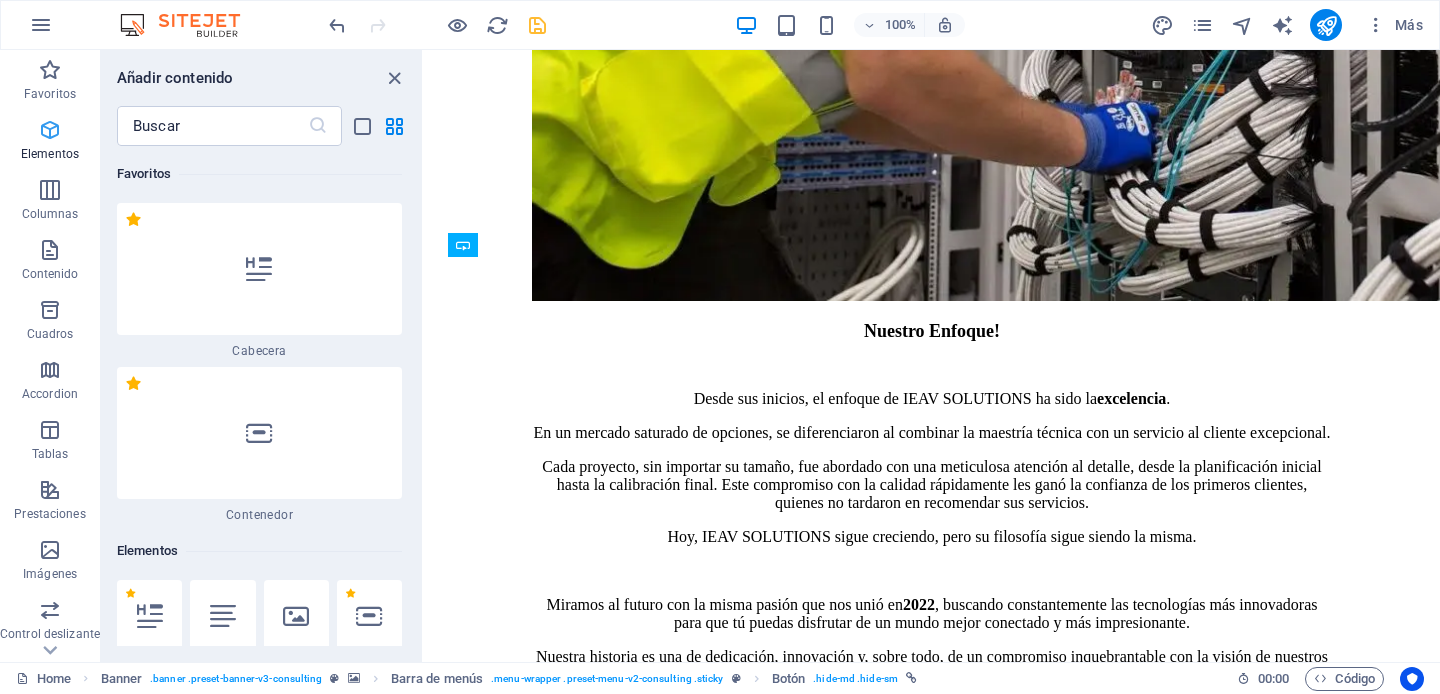 click at bounding box center [50, 130] 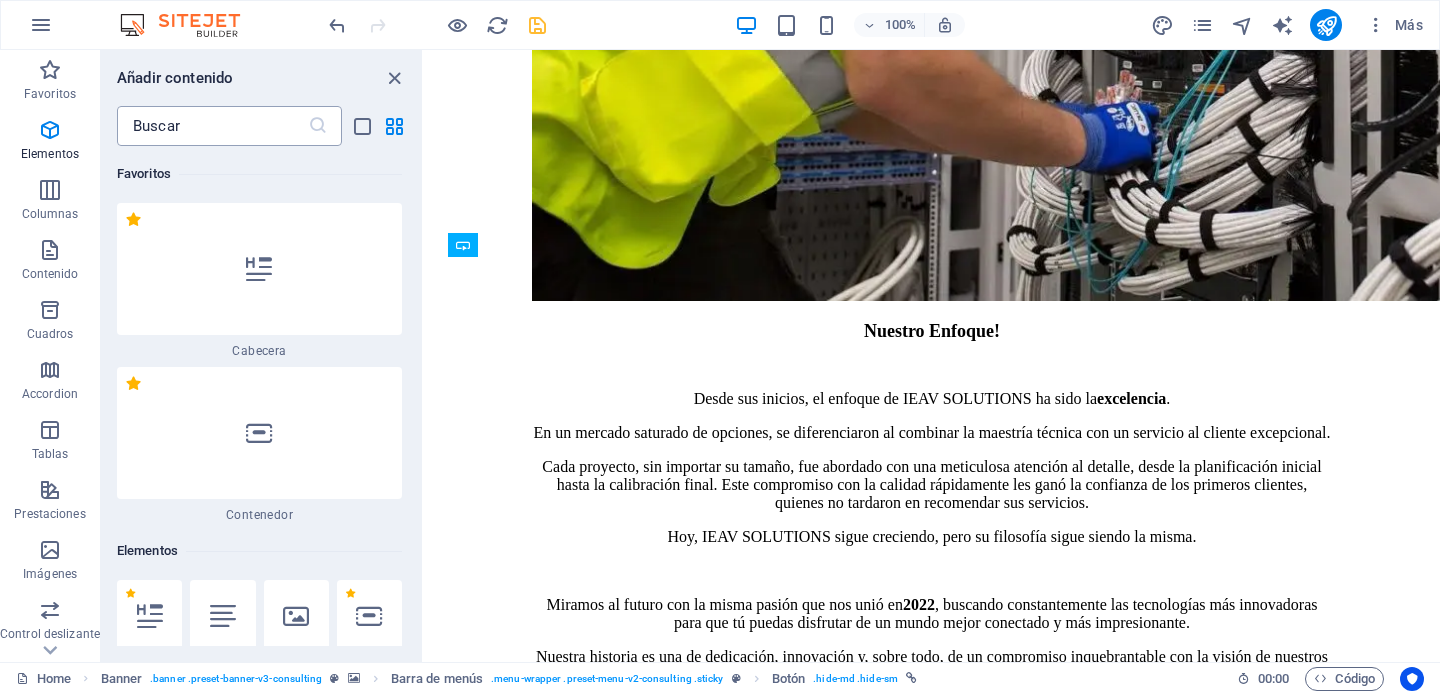 click at bounding box center [212, 126] 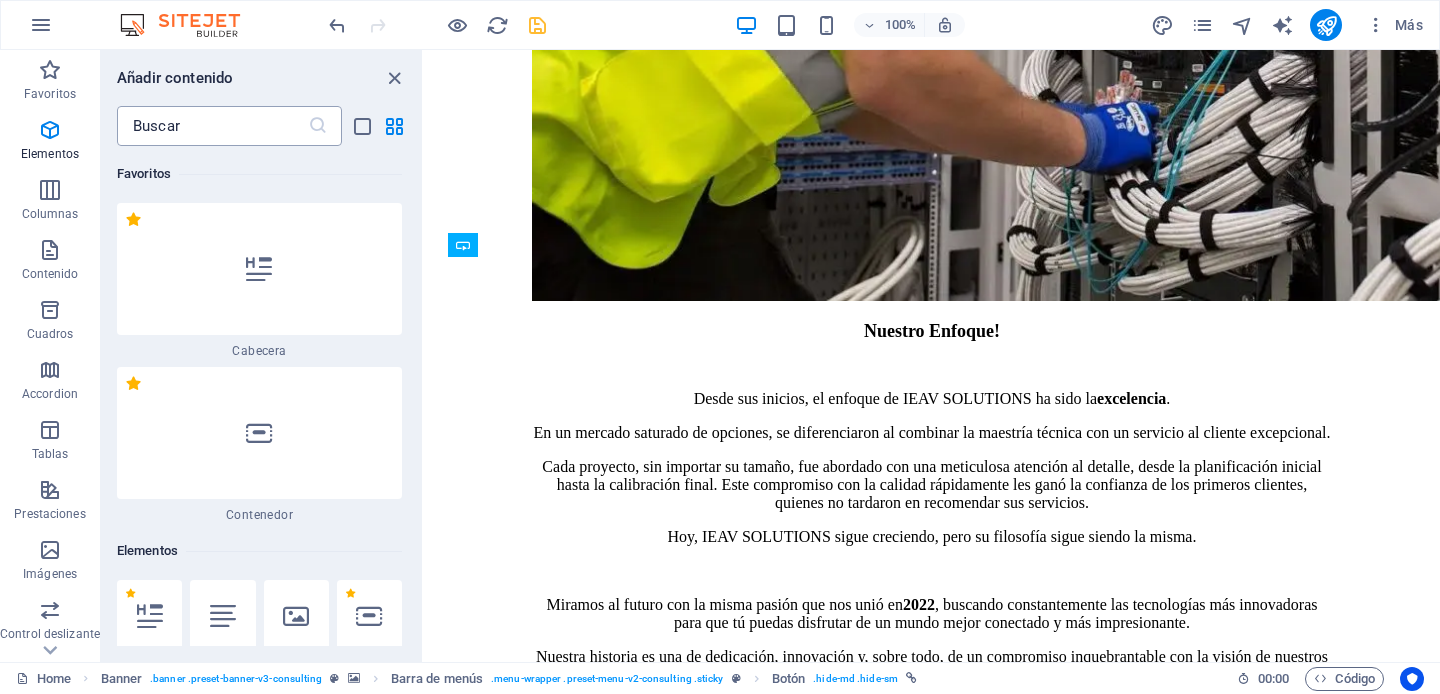paste on "#ed-829761589" 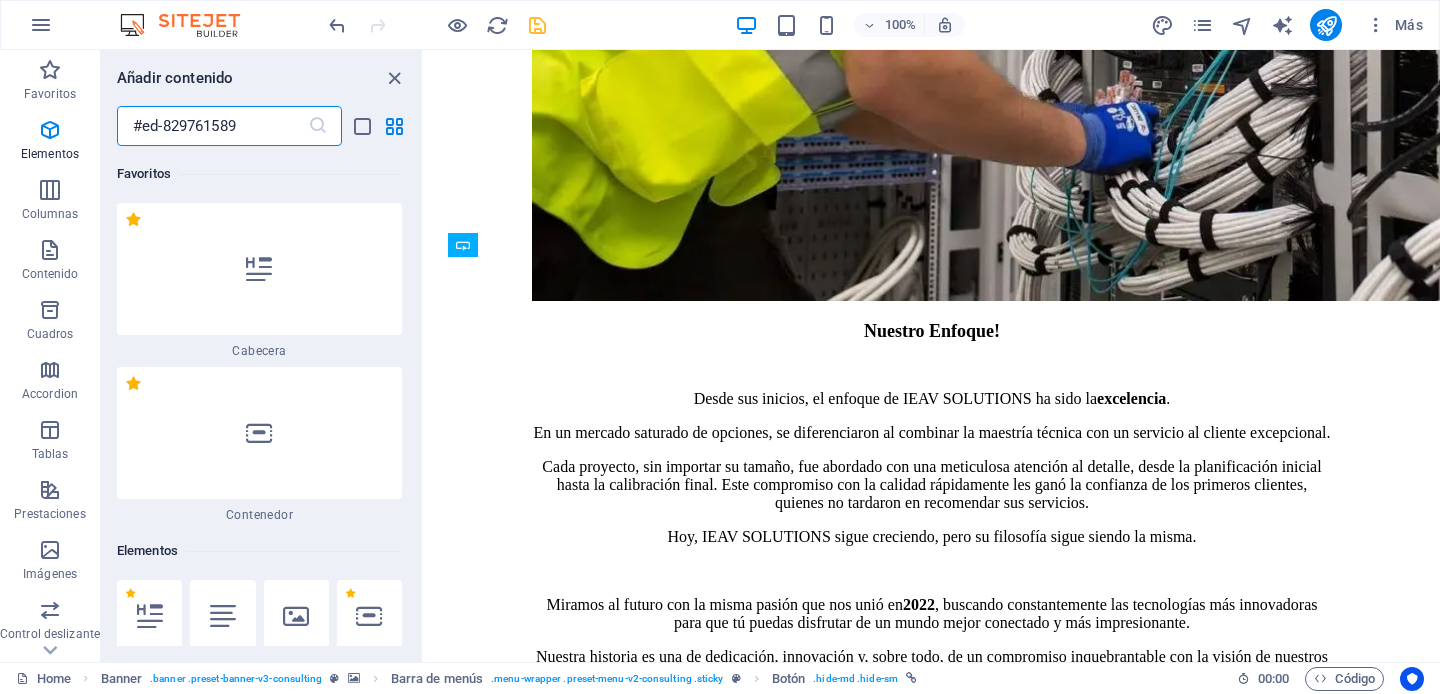 type on "#ed-829761589" 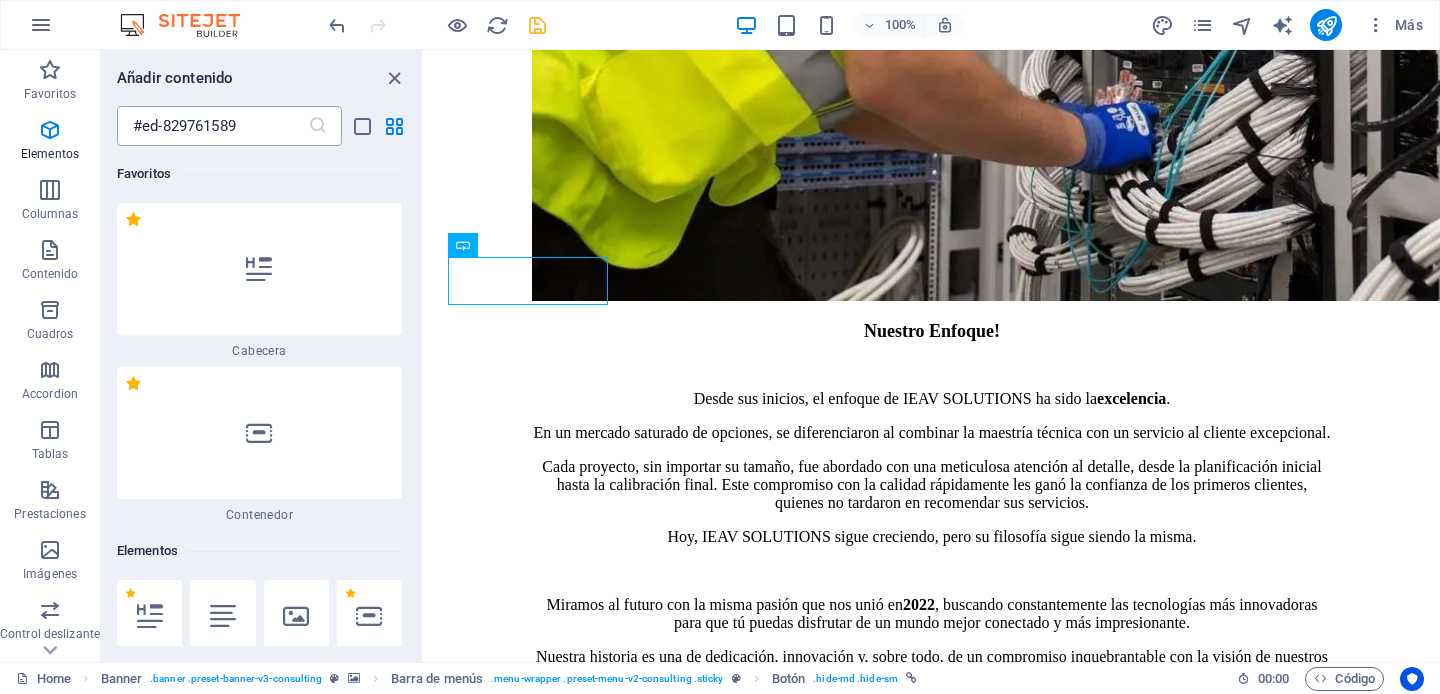 scroll, scrollTop: 2948, scrollLeft: 0, axis: vertical 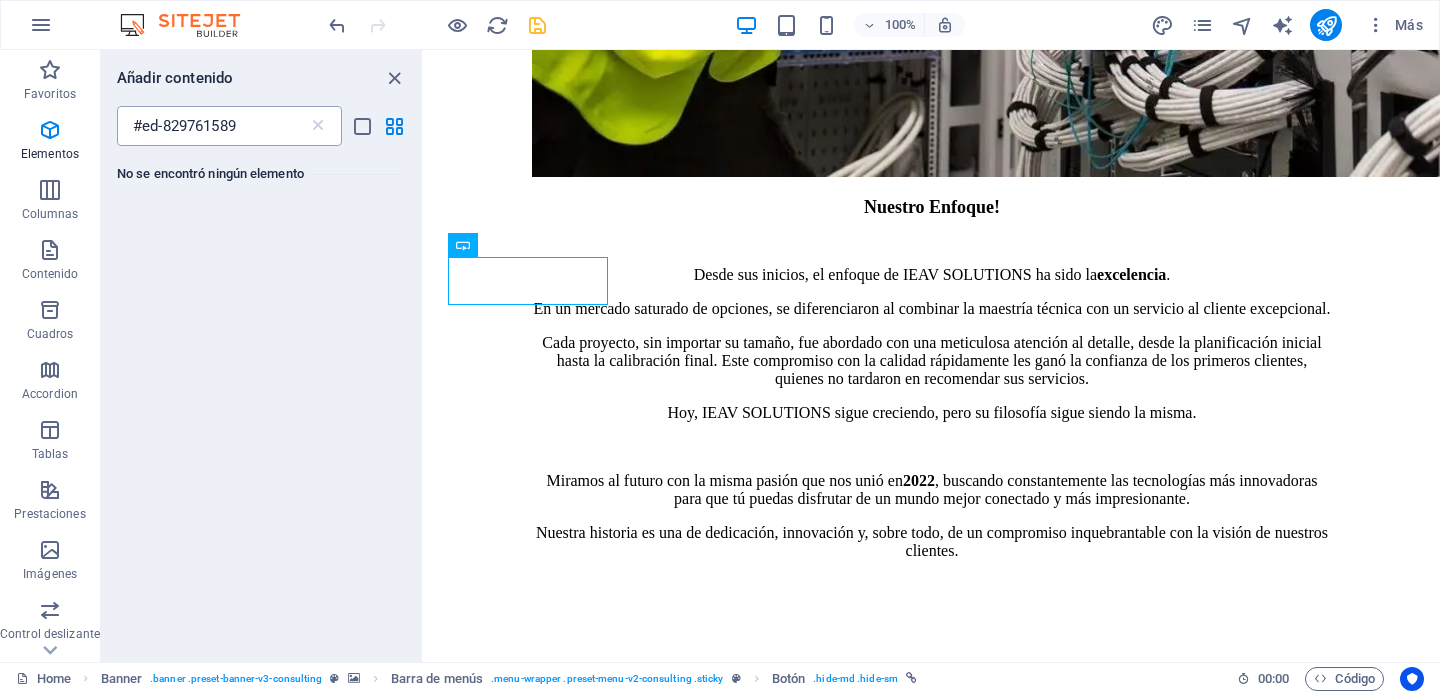 click on "#ed-829761589" at bounding box center (212, 126) 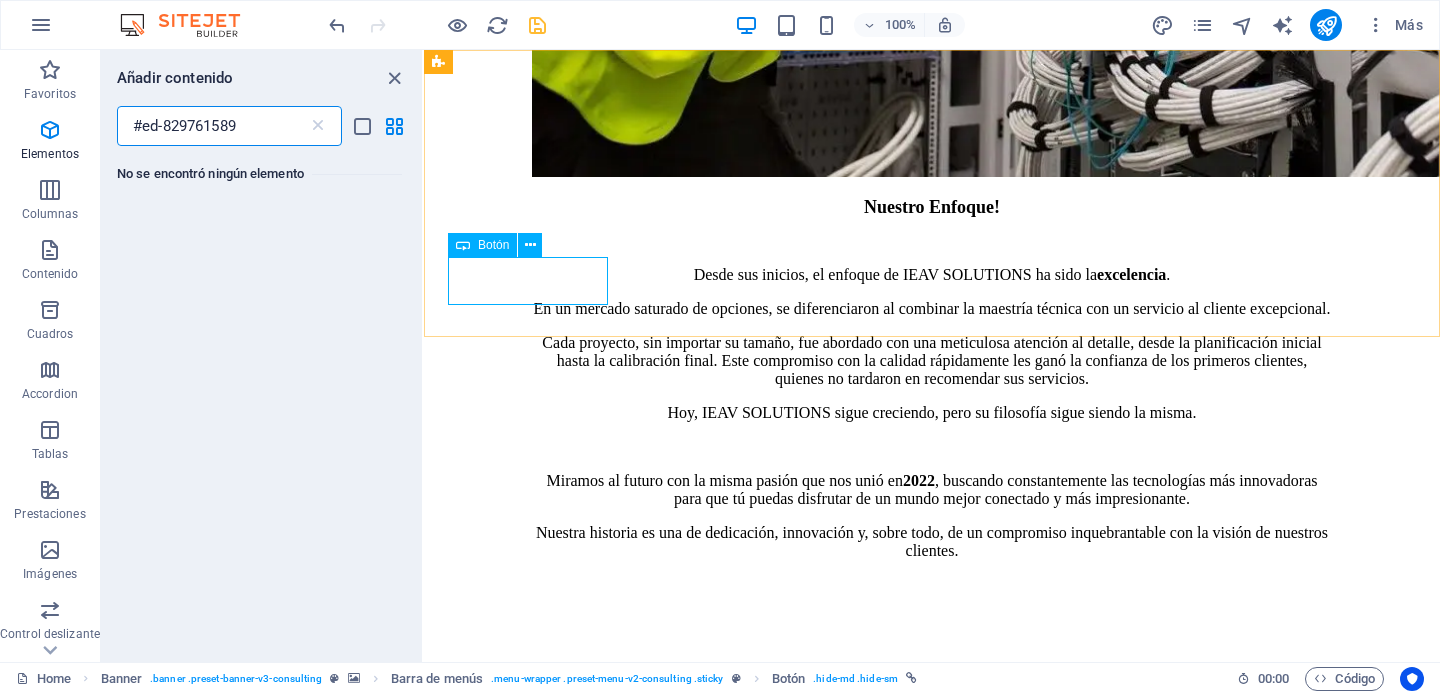 click on "Get Started" at bounding box center [932, -1644] 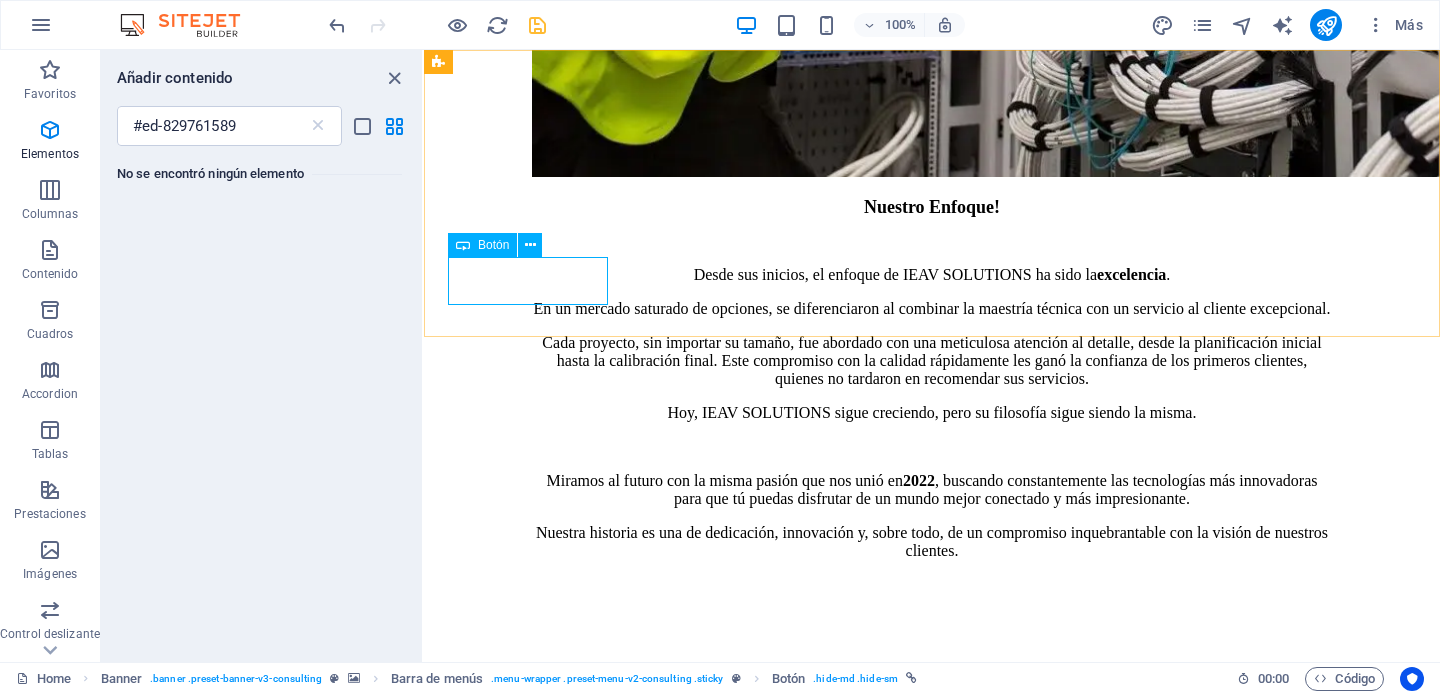 click on "Get Started" at bounding box center [932, -1644] 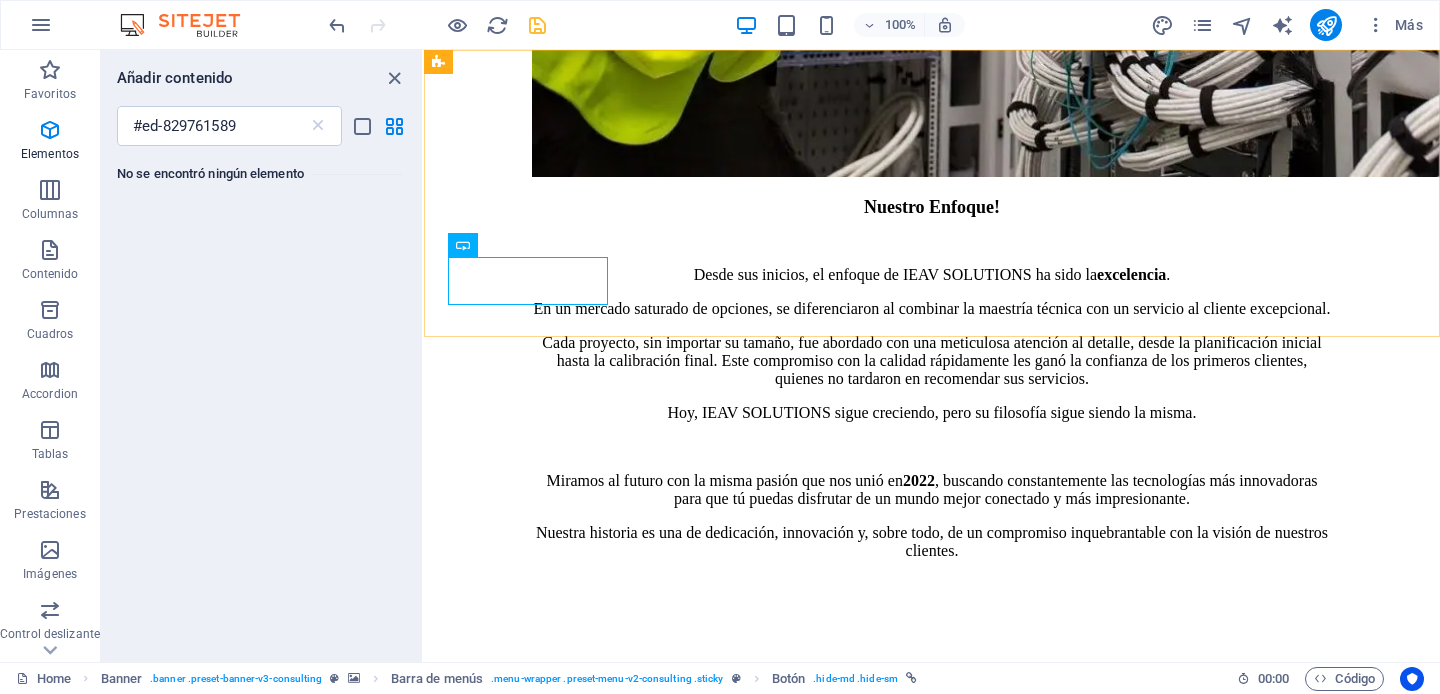 click on "Quienes Somos! Nuestros Equipo! Nuestros servicios Proyectos Contacto Get Started" at bounding box center (932, -1804) 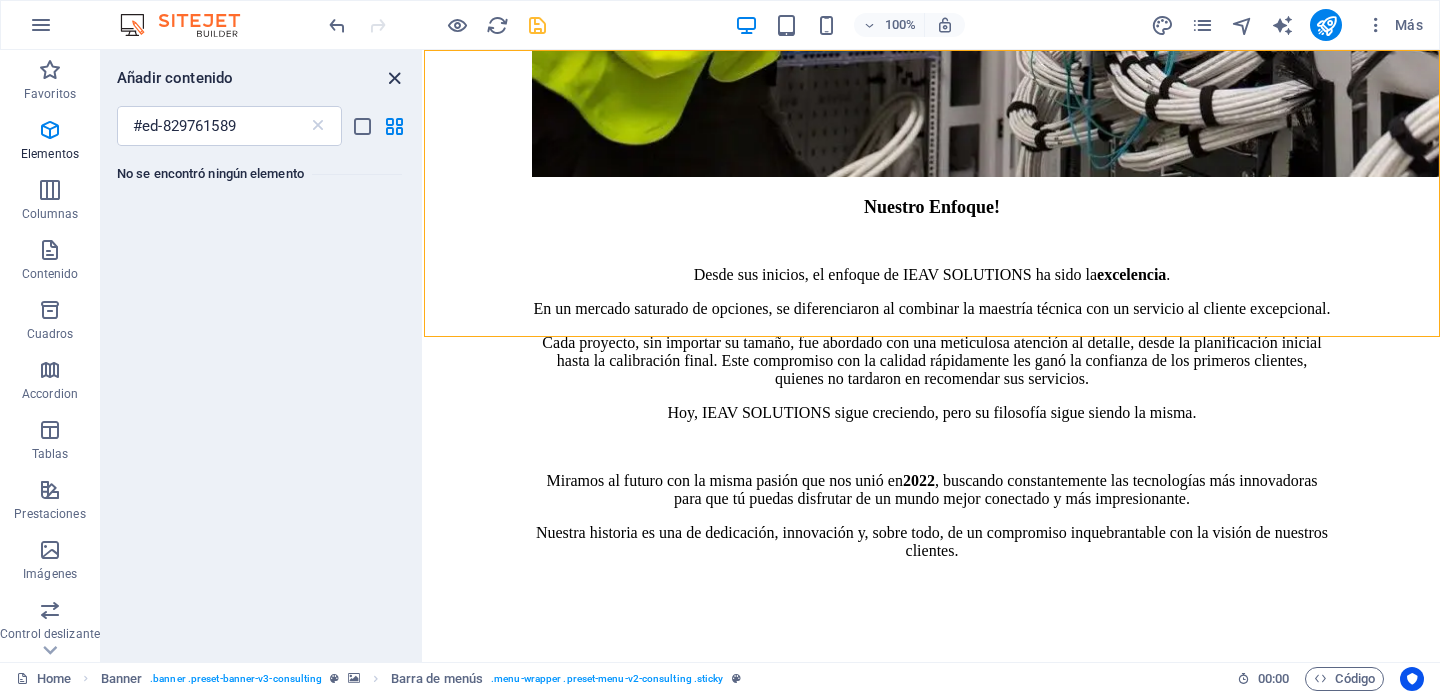 click at bounding box center [394, 78] 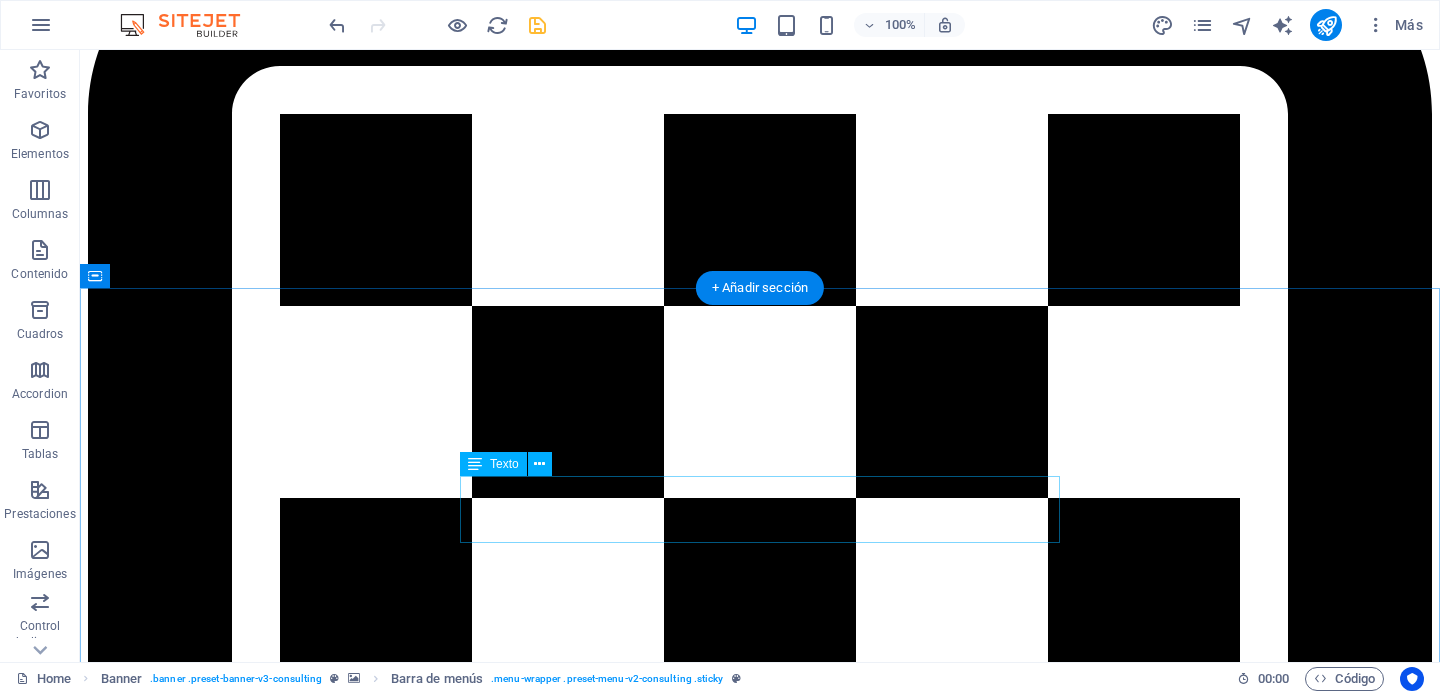 scroll, scrollTop: 12451, scrollLeft: 0, axis: vertical 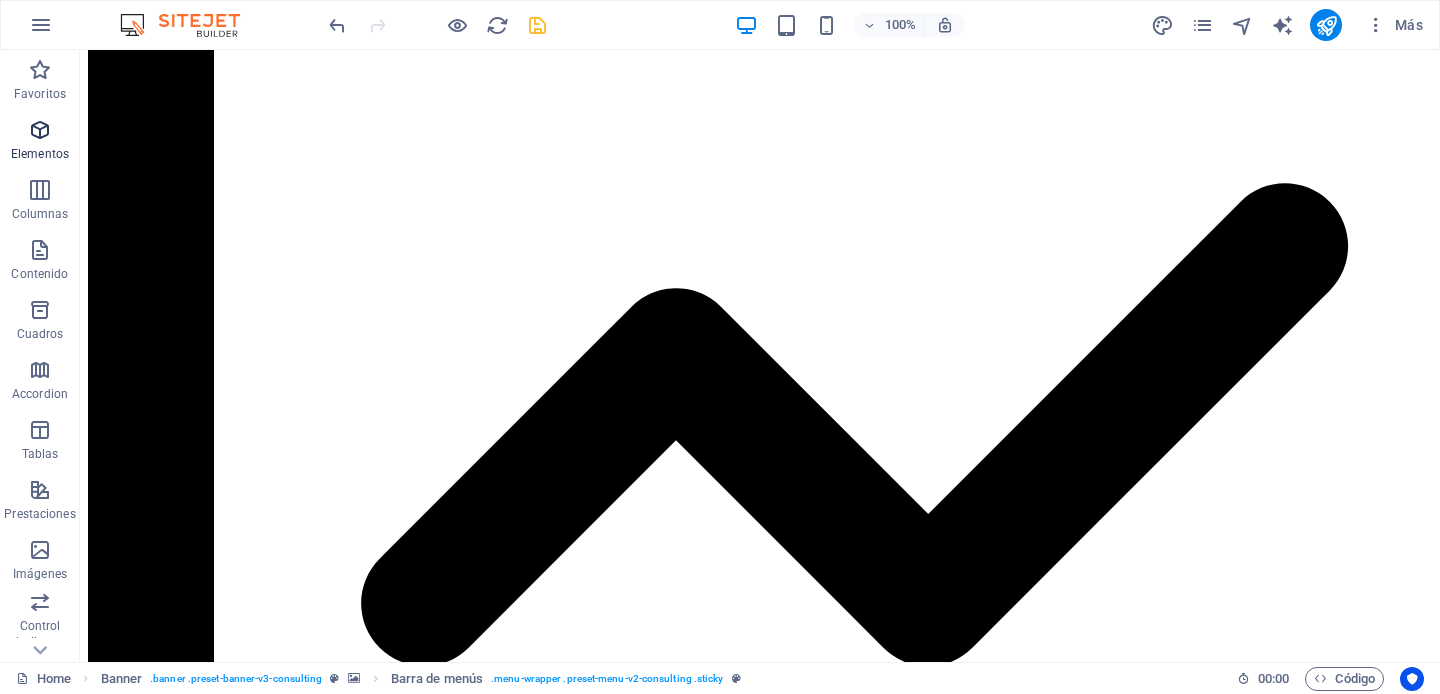 click on "Elementos" at bounding box center (40, 154) 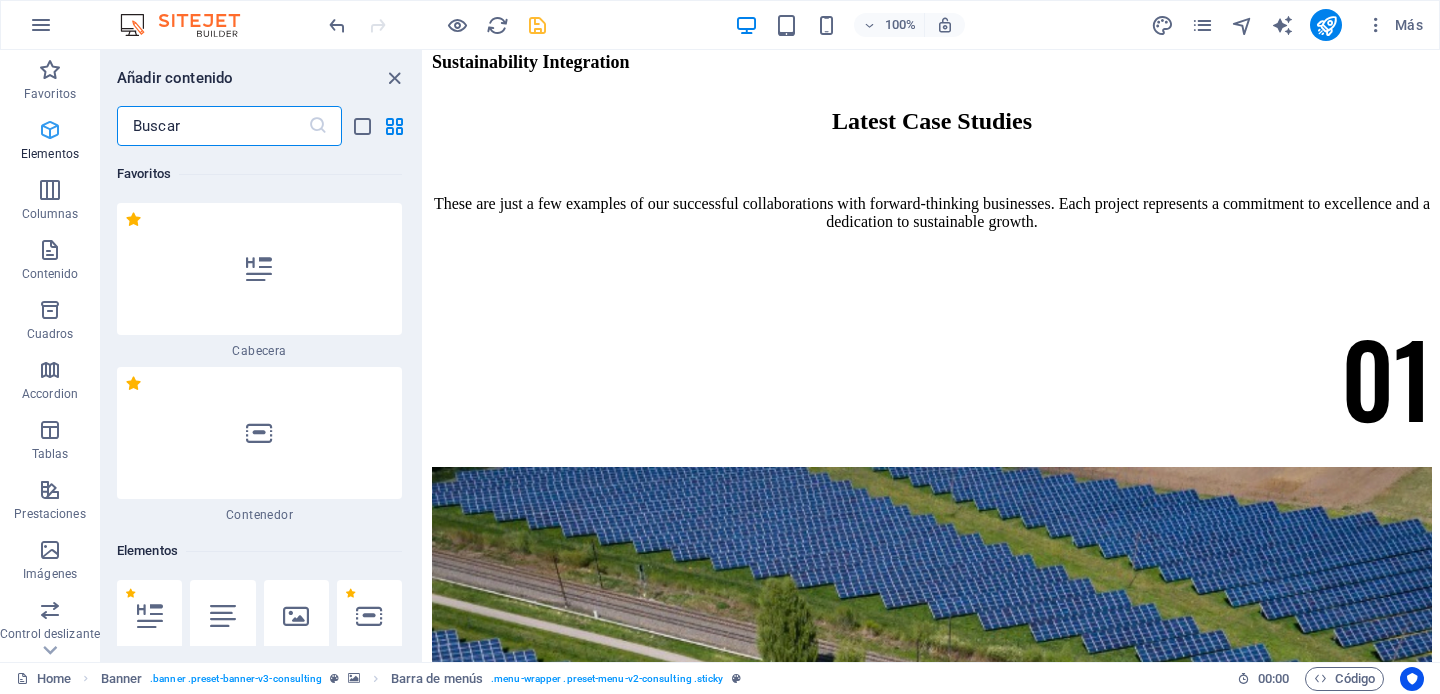 scroll, scrollTop: 13097, scrollLeft: 0, axis: vertical 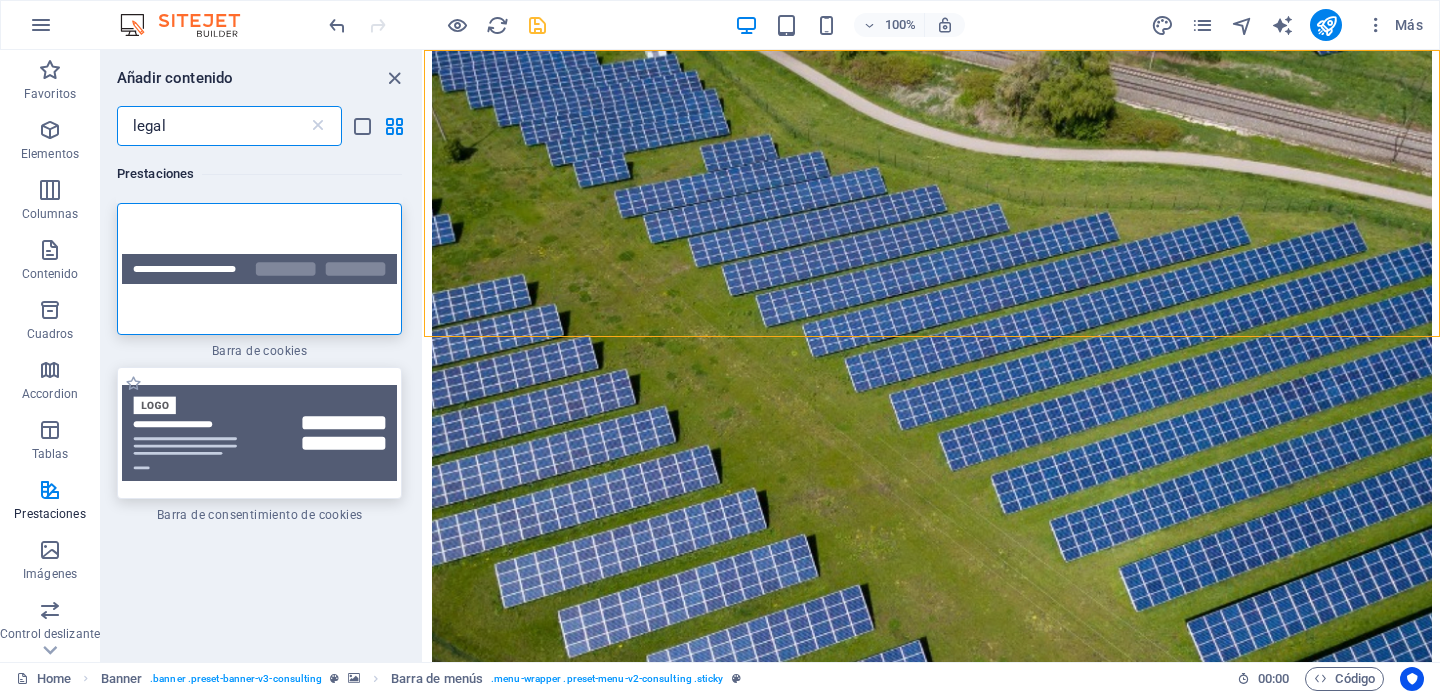 type on "legal" 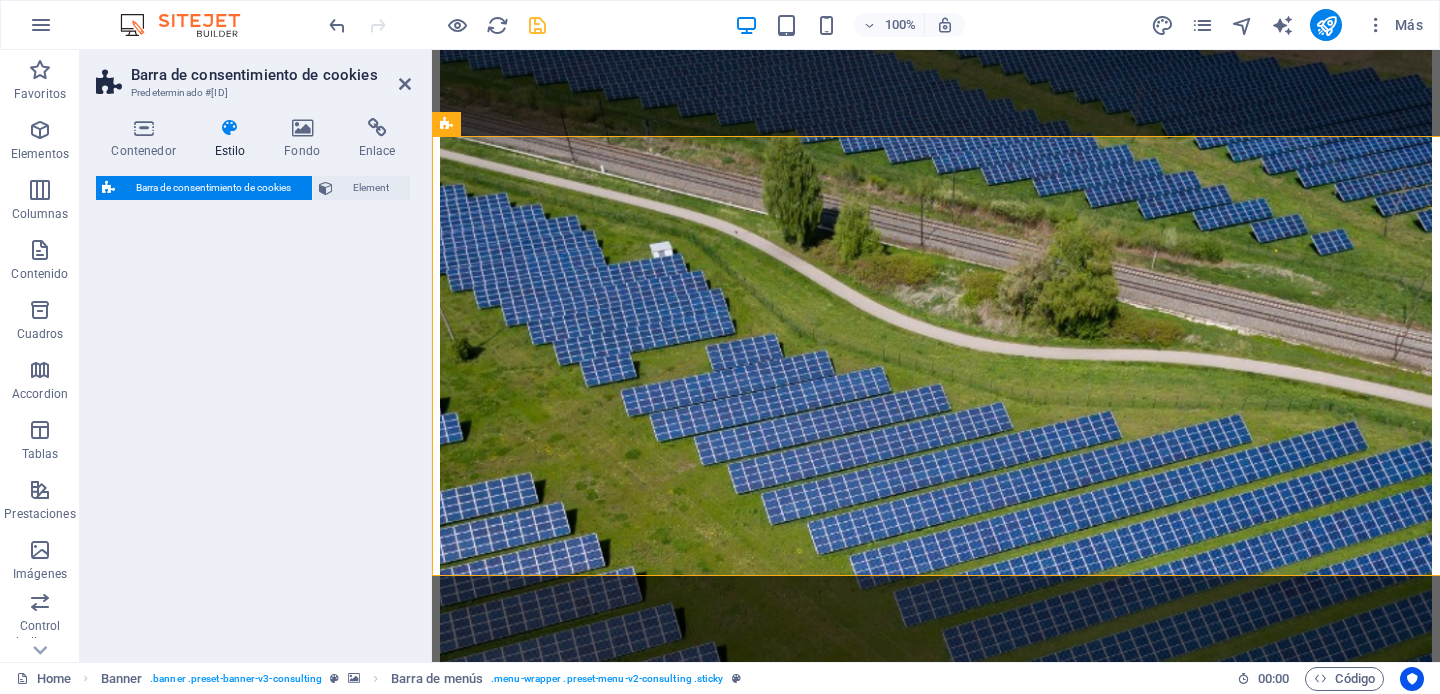 select on "rem" 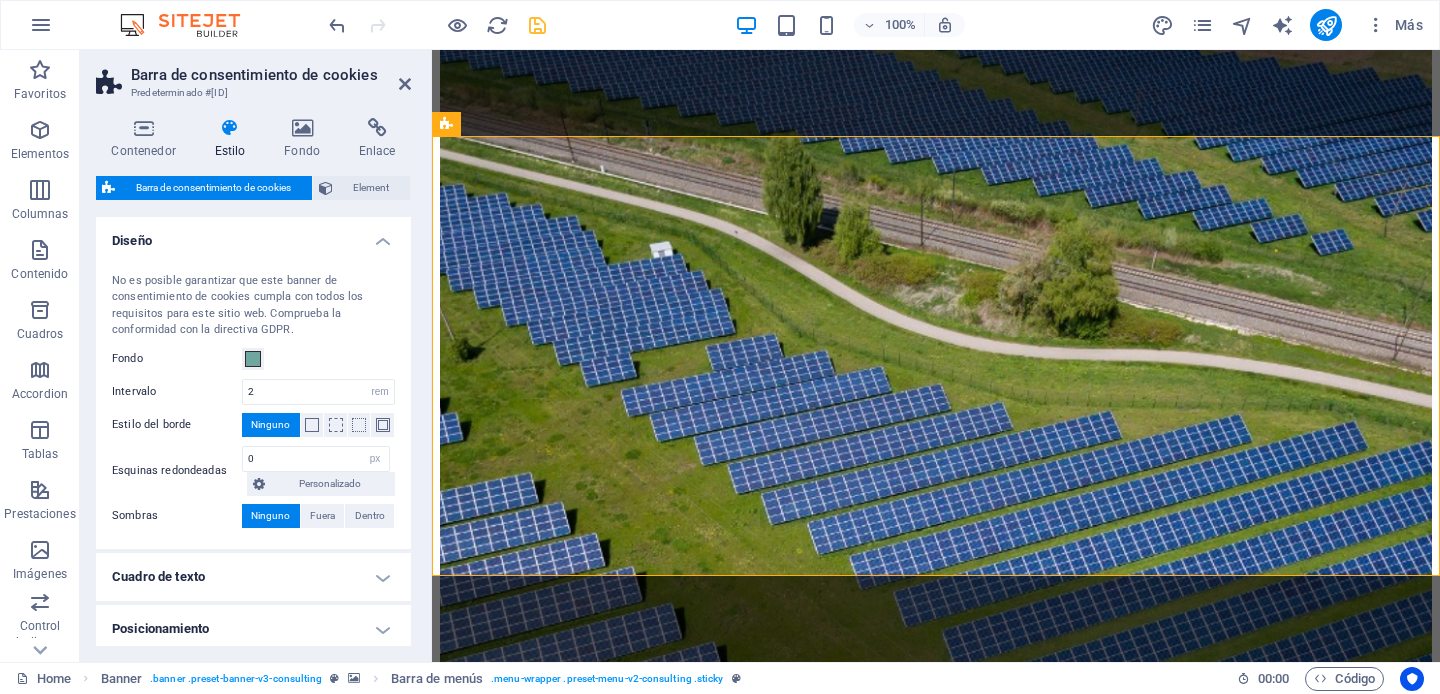 scroll, scrollTop: 814, scrollLeft: 0, axis: vertical 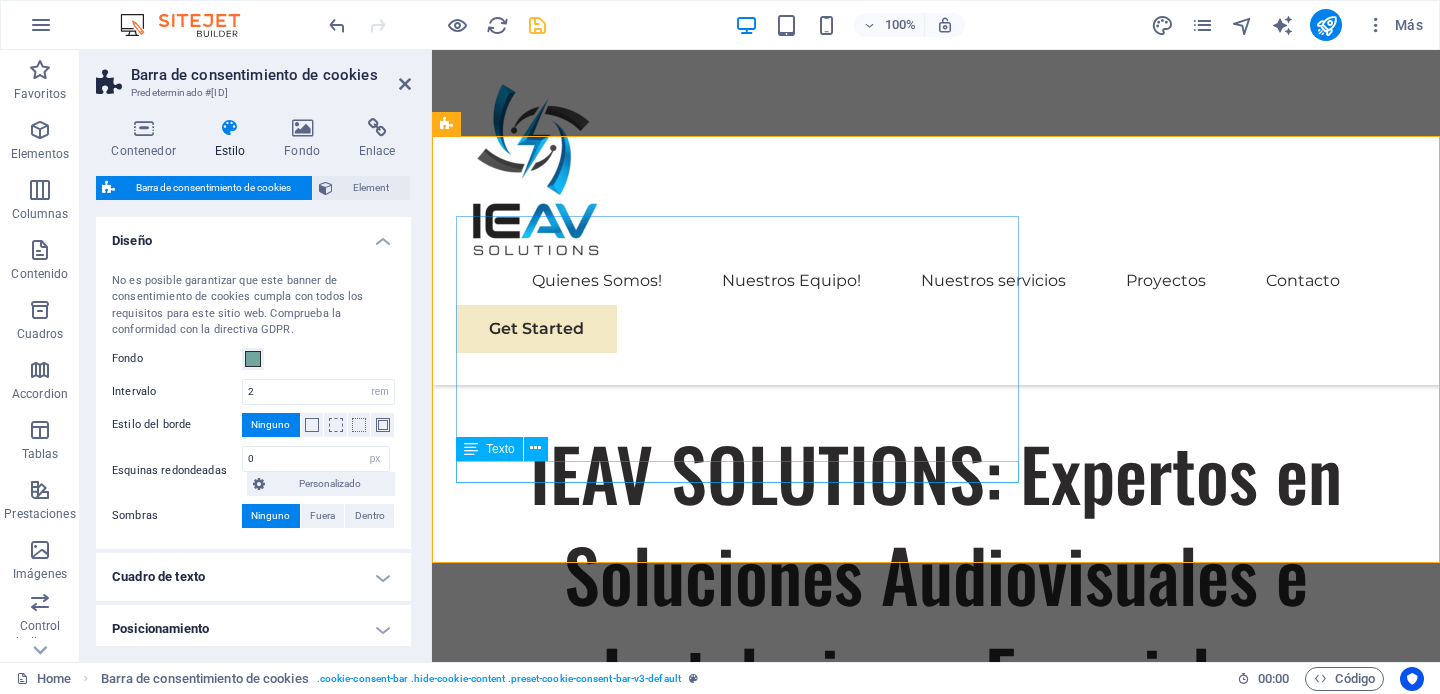 click on "Aviso legal  |  Directiva de privacidad" at bounding box center [737, 1365] 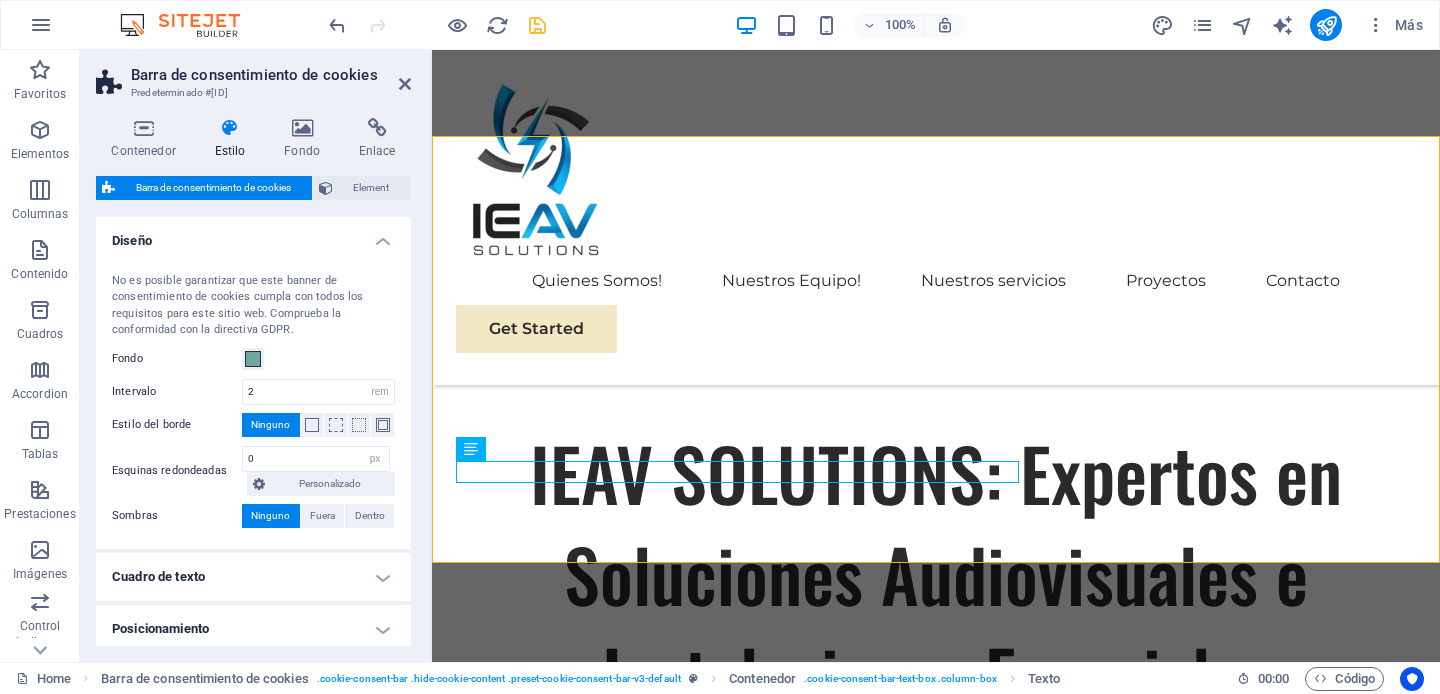 click on "Barra de consentimiento de cookies Predeterminado #ed-new-6123" at bounding box center [253, 76] 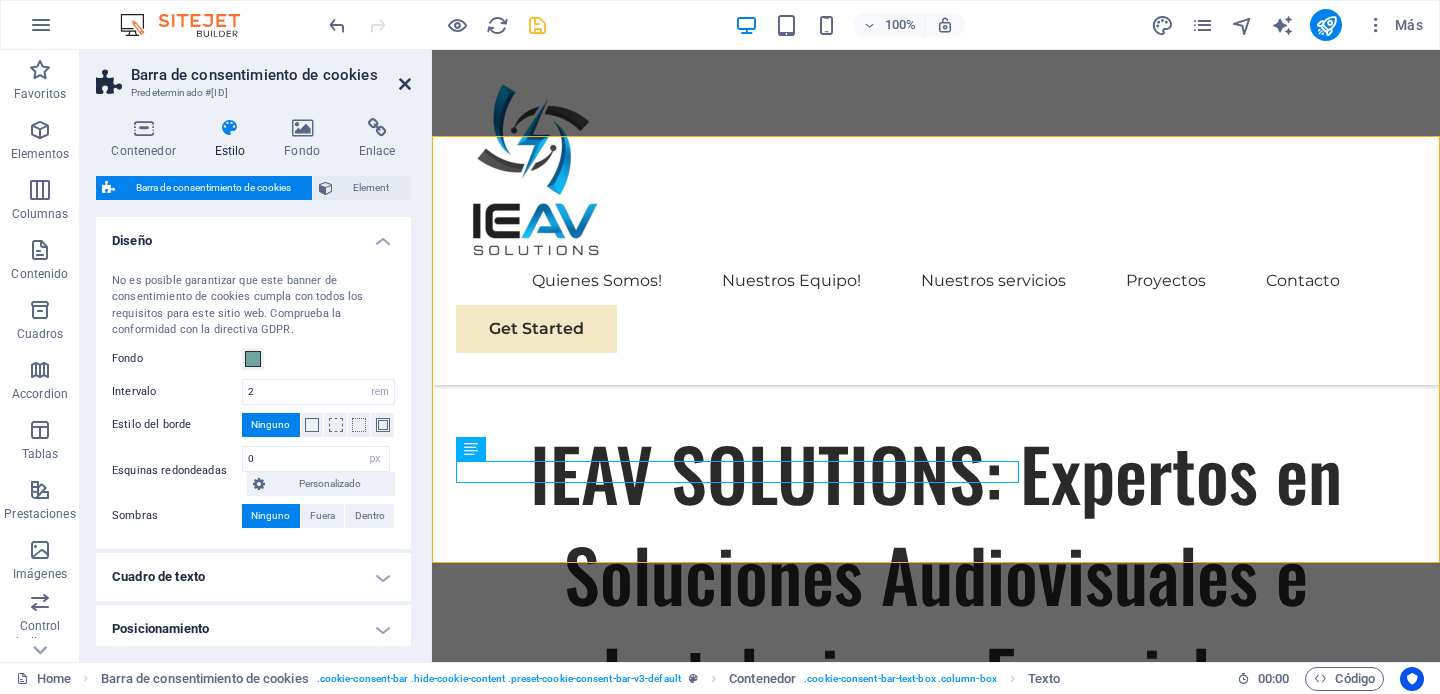 click at bounding box center (405, 84) 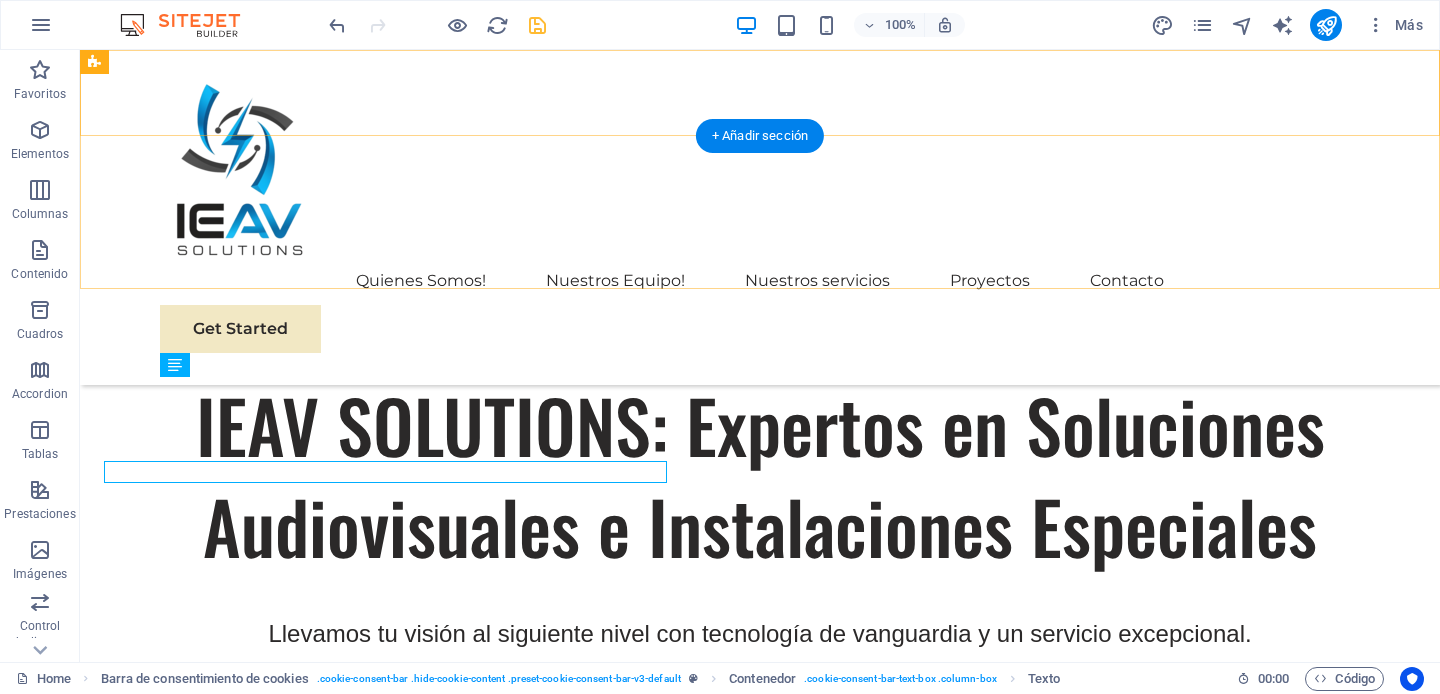 click on "Sí, acepto" at bounding box center (760, 1150) 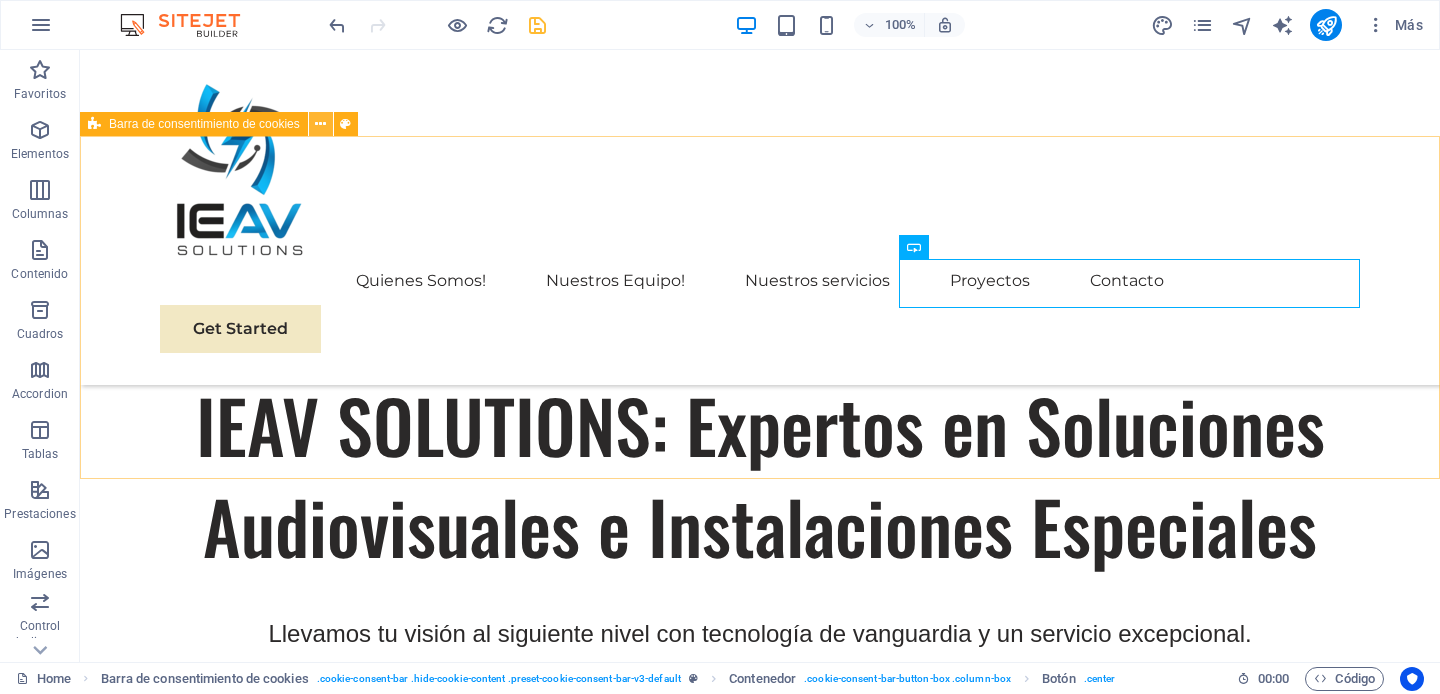 click at bounding box center (320, 124) 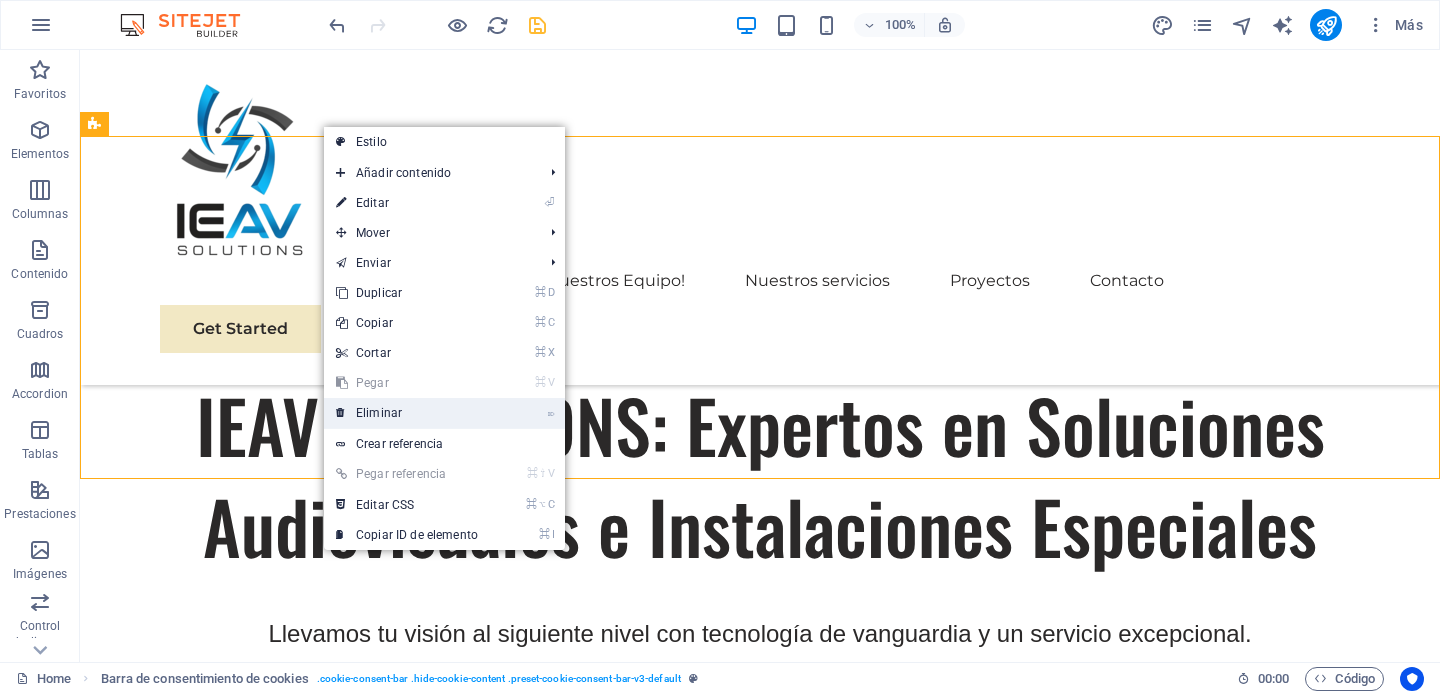 click on "⌦  Eliminar" at bounding box center (407, 413) 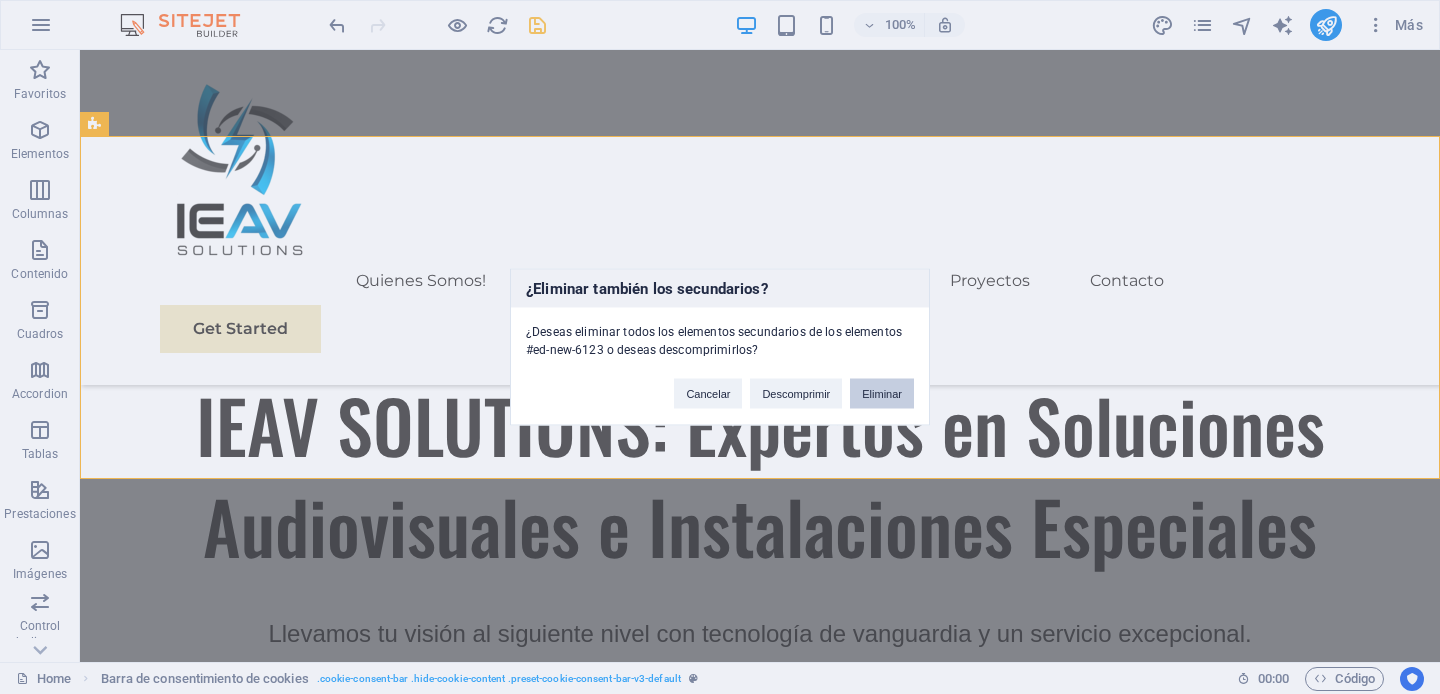 click on "Eliminar" at bounding box center (882, 394) 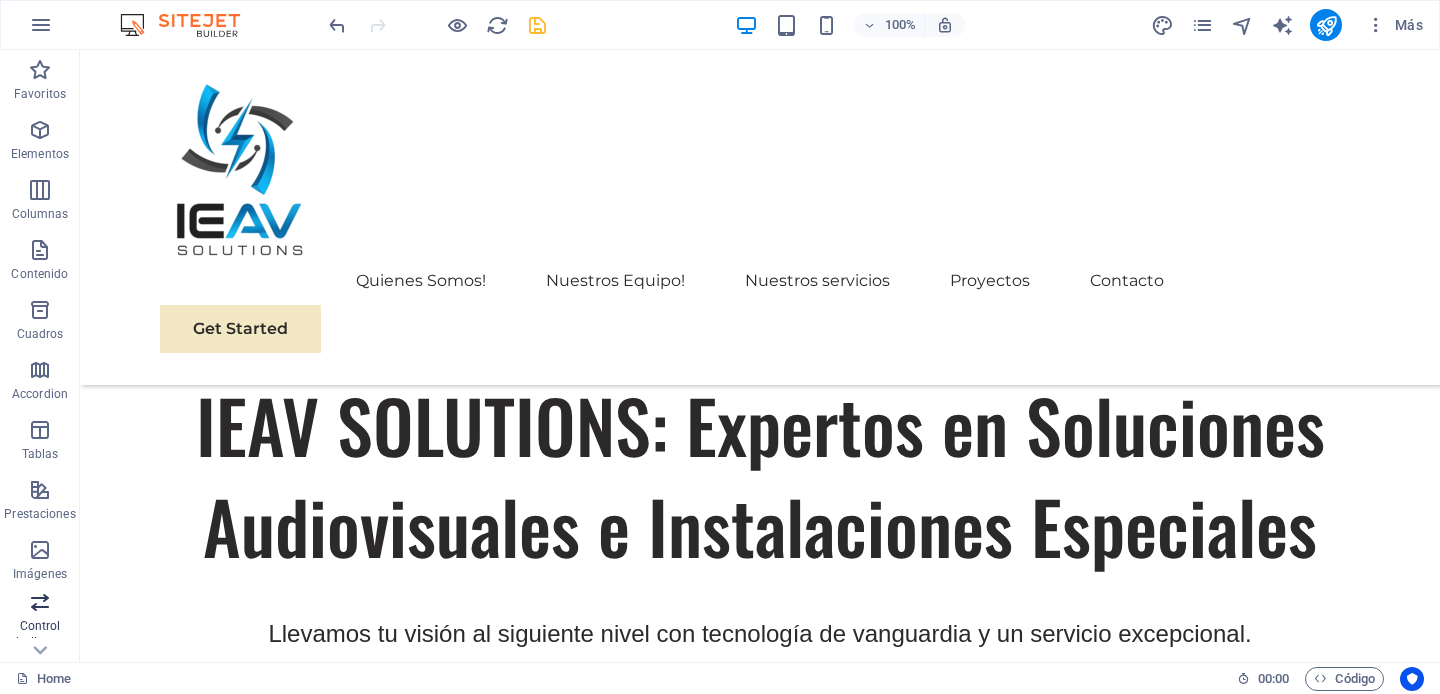 click at bounding box center (40, 602) 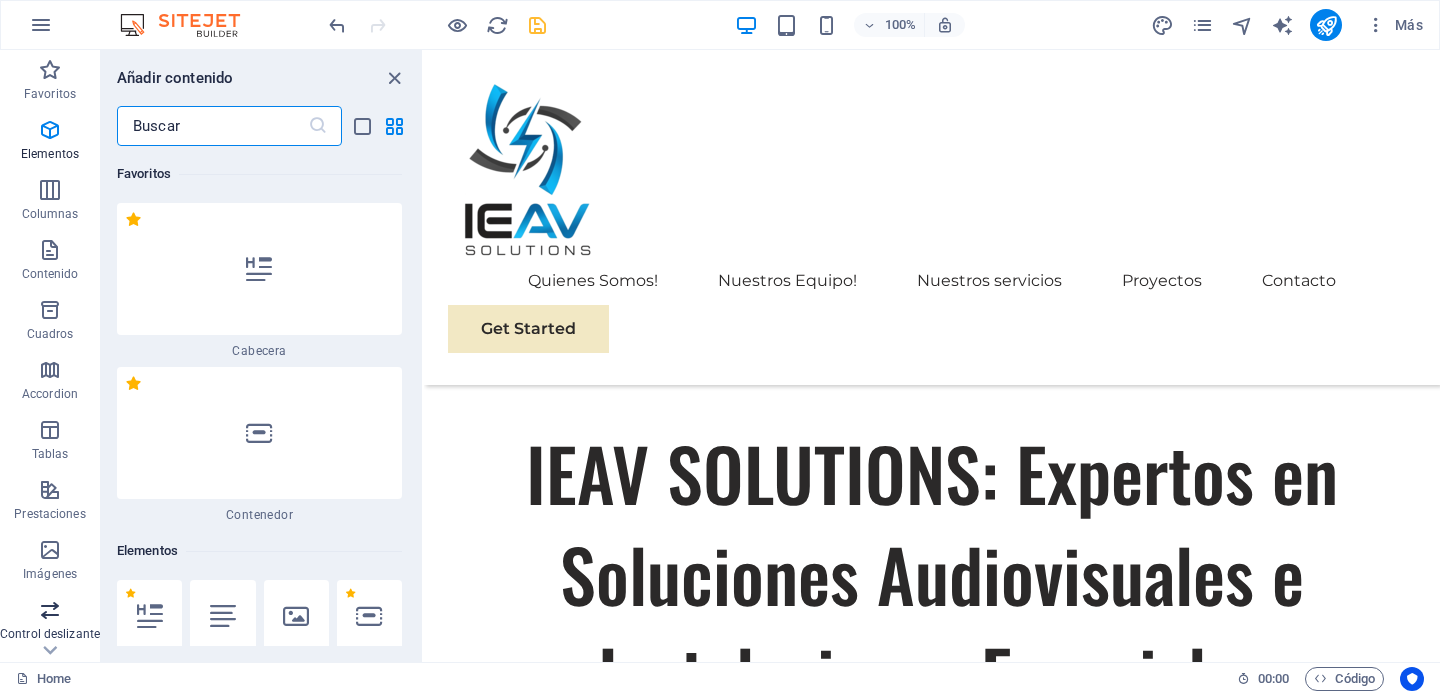 scroll, scrollTop: 22772, scrollLeft: 0, axis: vertical 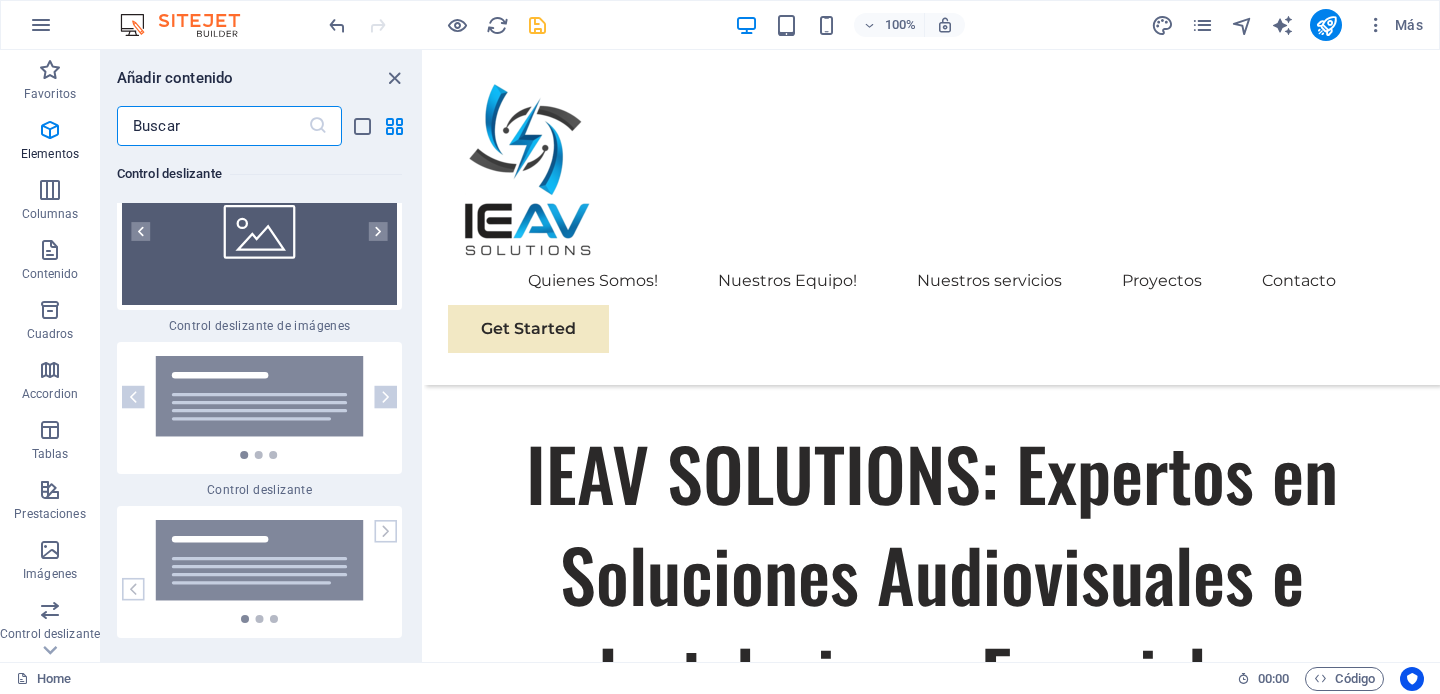 click at bounding box center [212, 126] 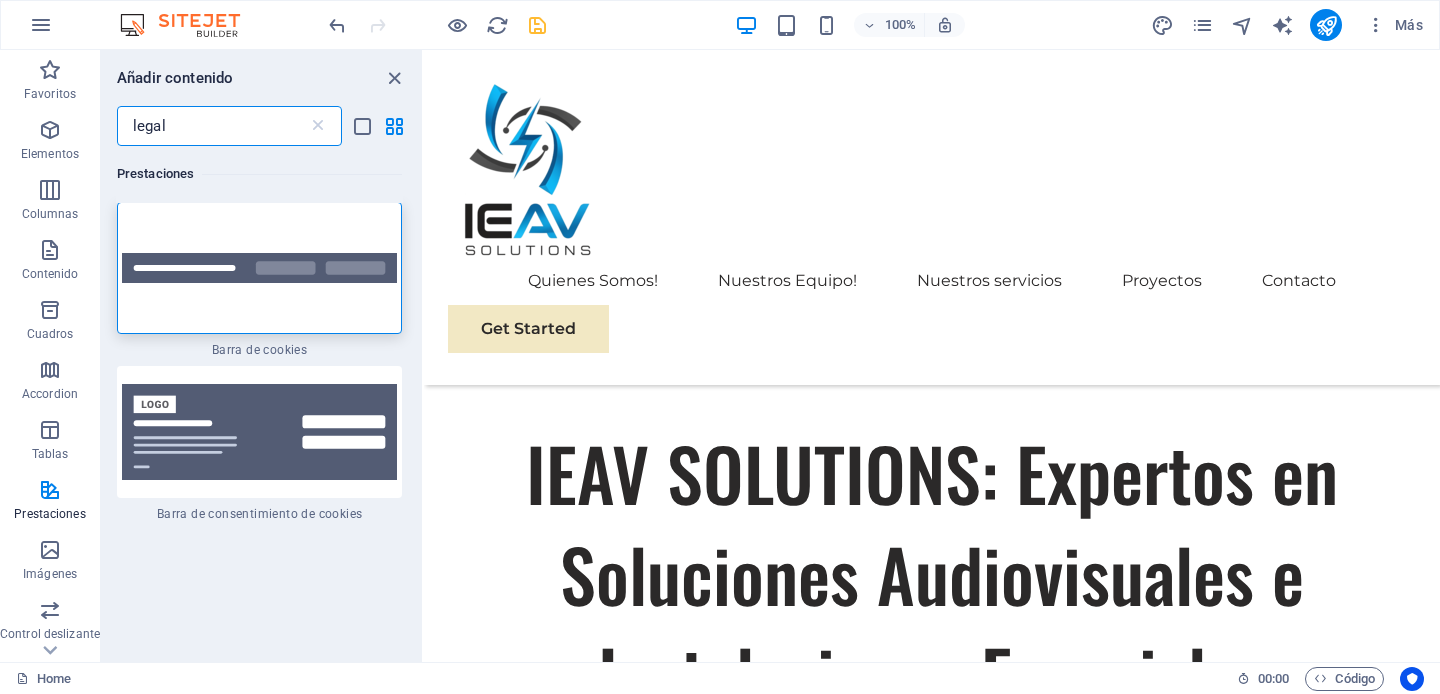 scroll, scrollTop: 0, scrollLeft: 0, axis: both 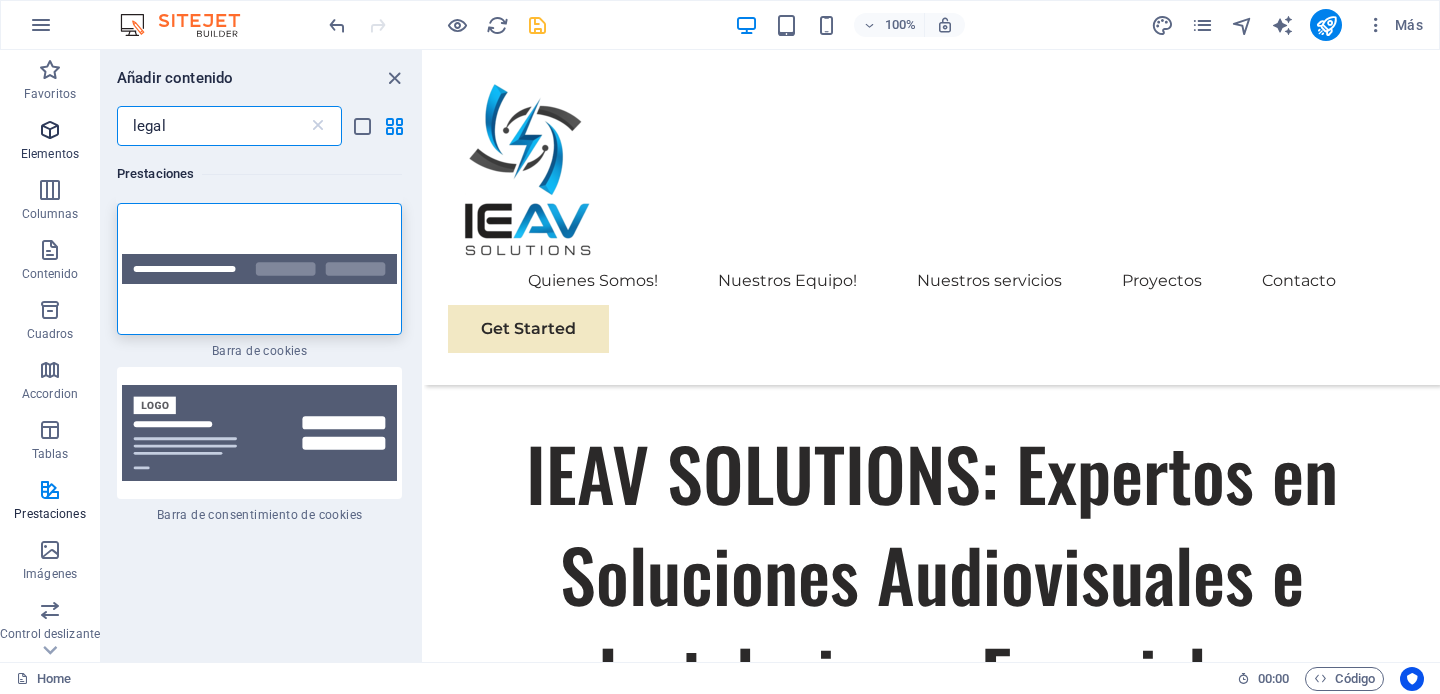 type on "legal" 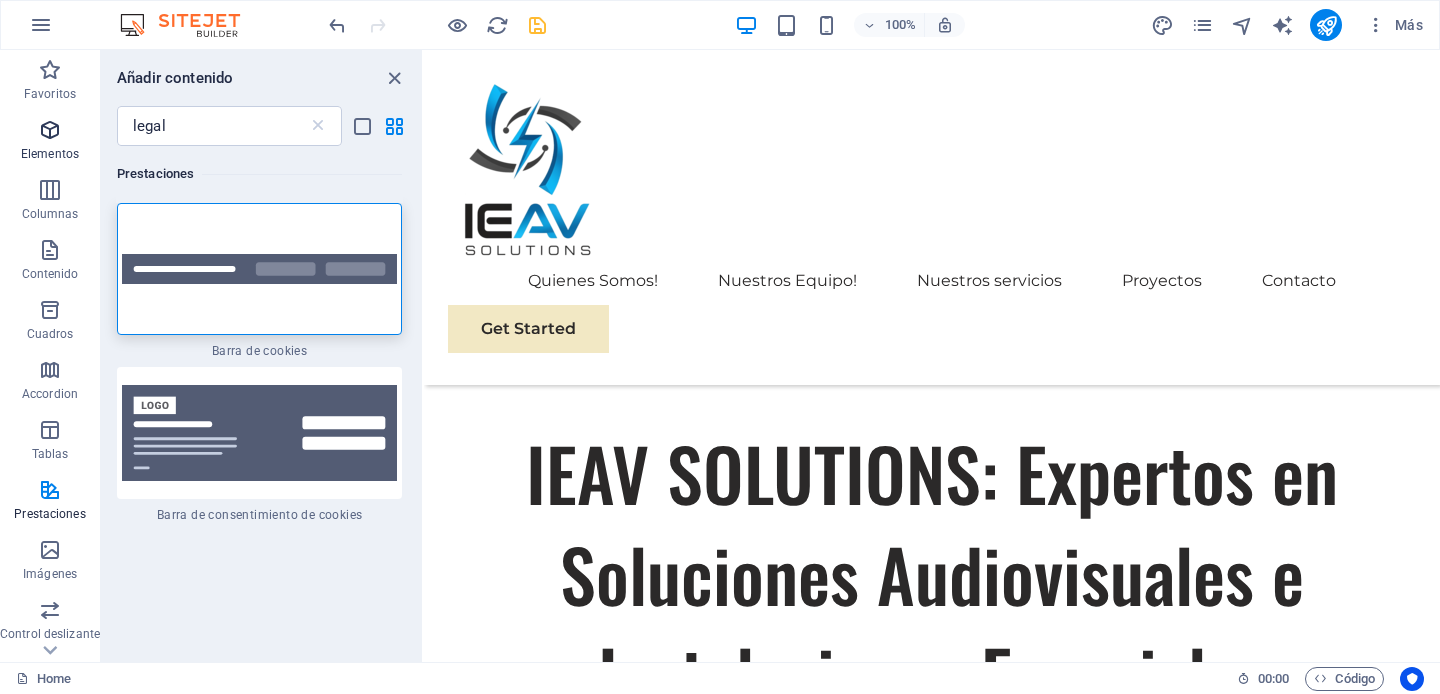 click at bounding box center [50, 130] 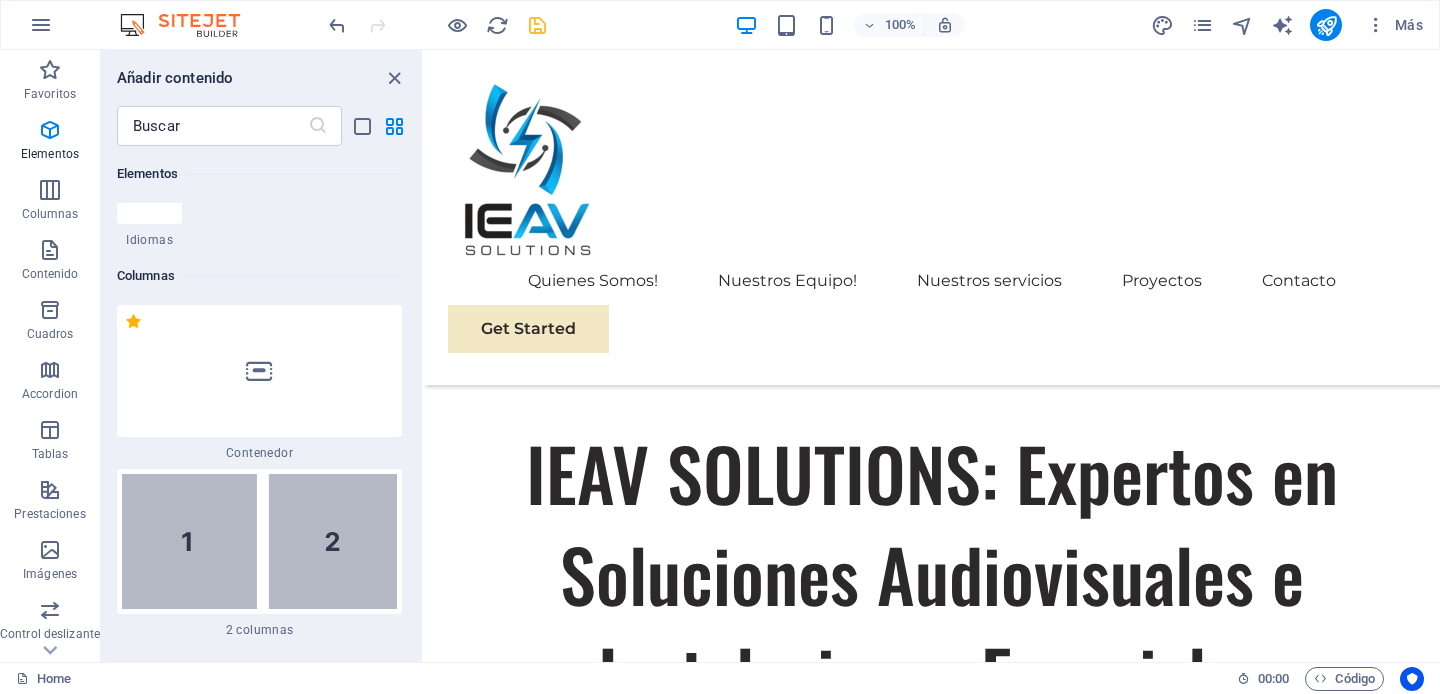 scroll, scrollTop: 1057, scrollLeft: 0, axis: vertical 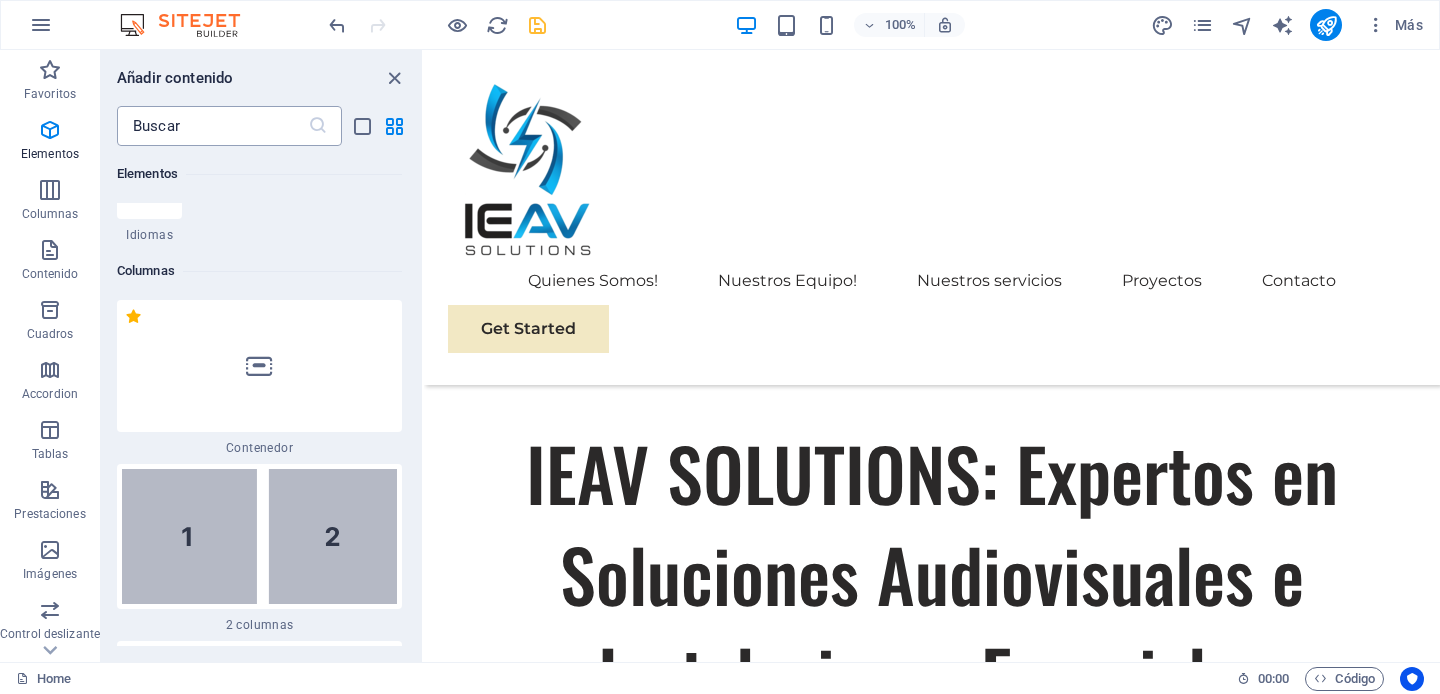 click at bounding box center [212, 126] 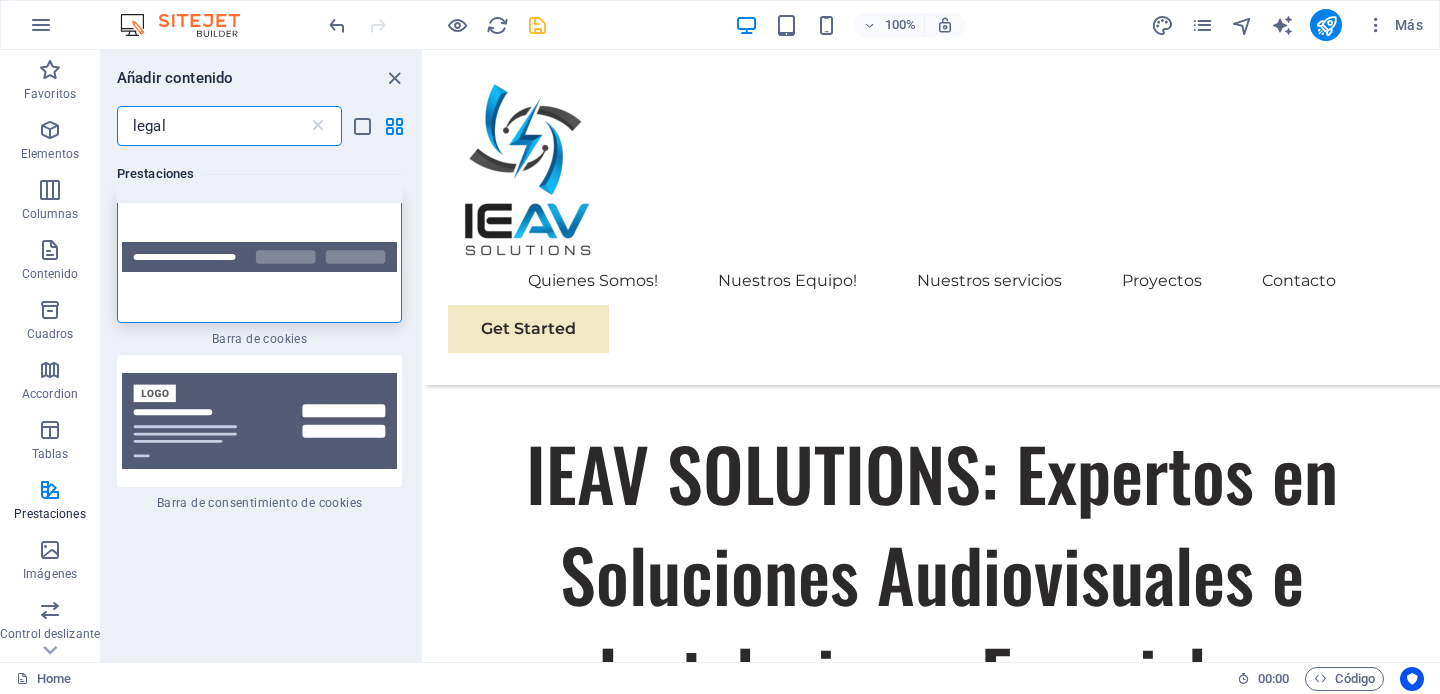 scroll, scrollTop: 0, scrollLeft: 0, axis: both 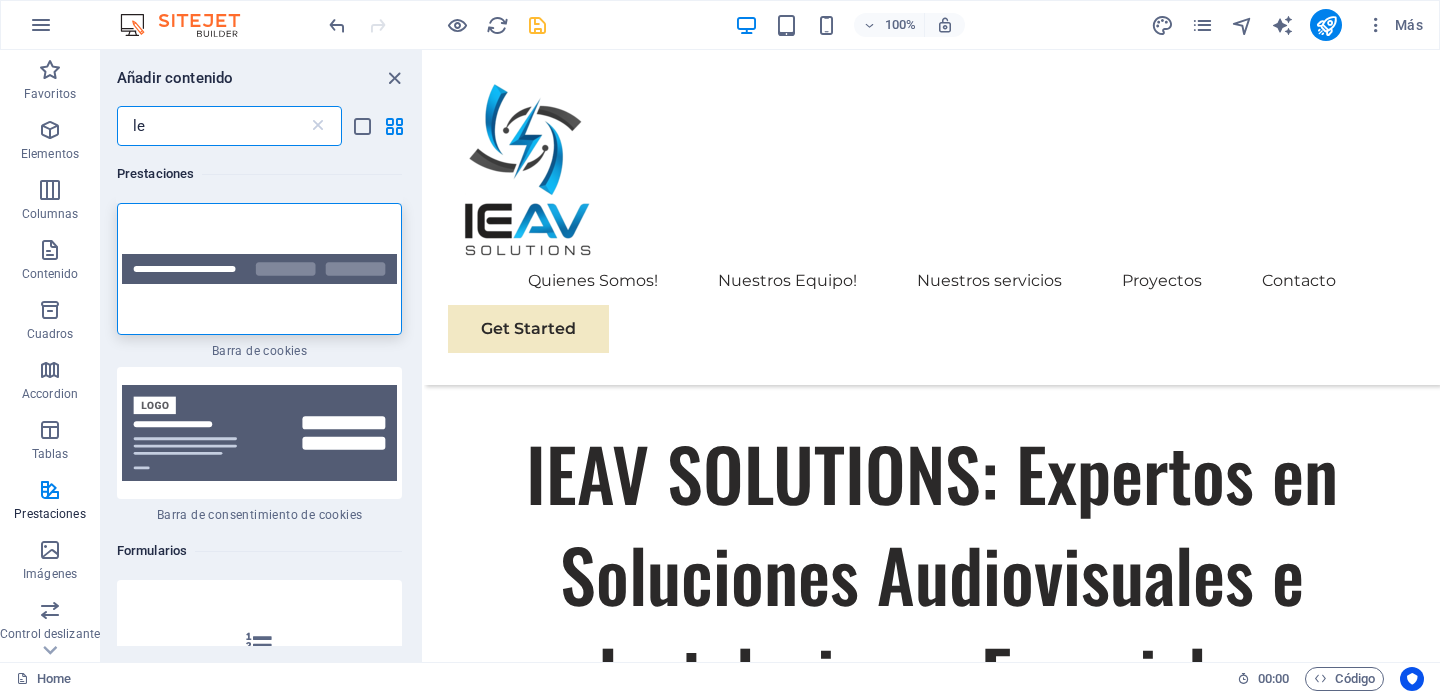 type on "l" 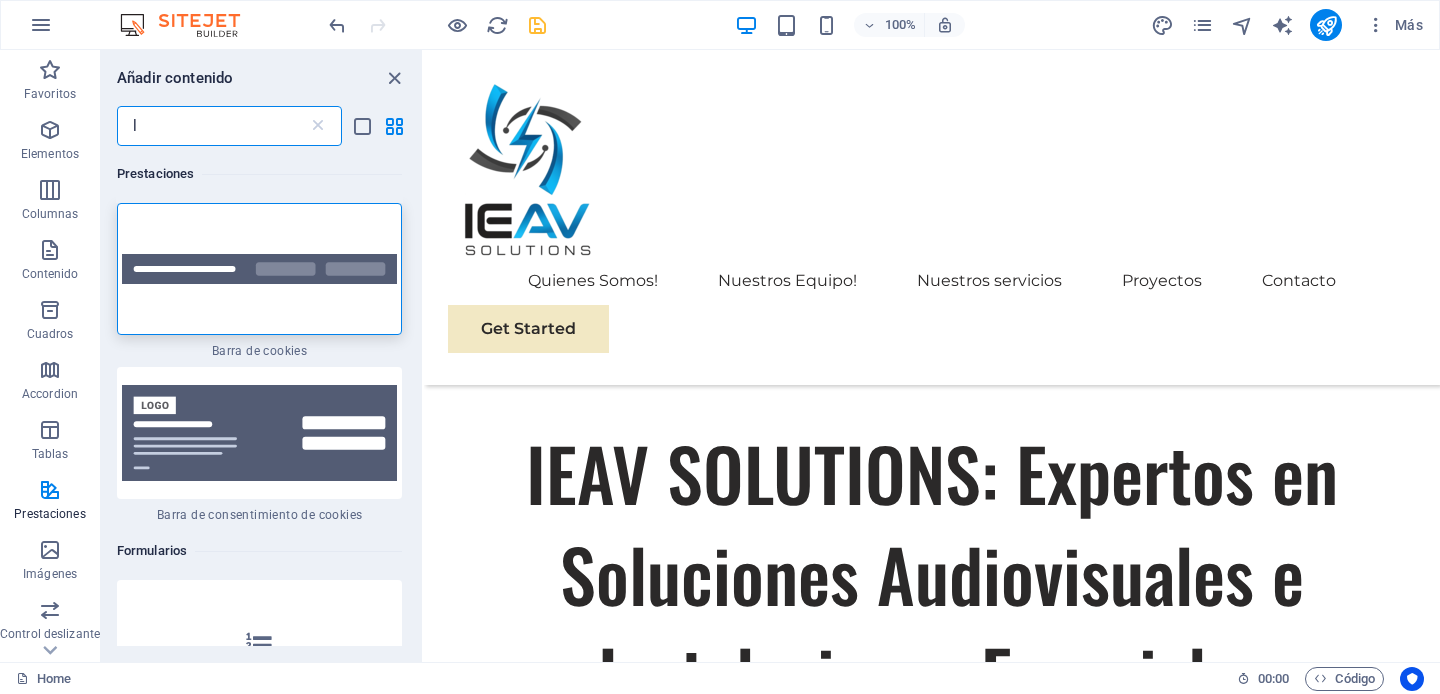 type 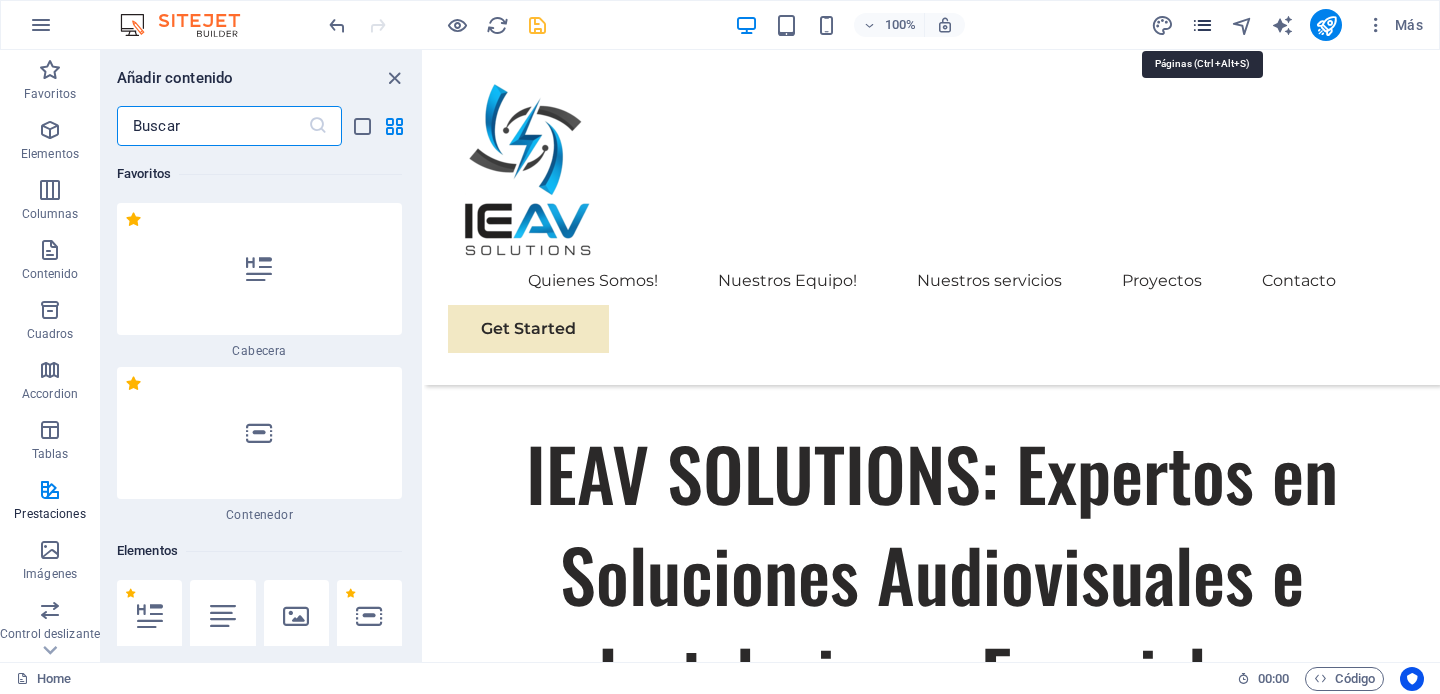 click at bounding box center [1202, 25] 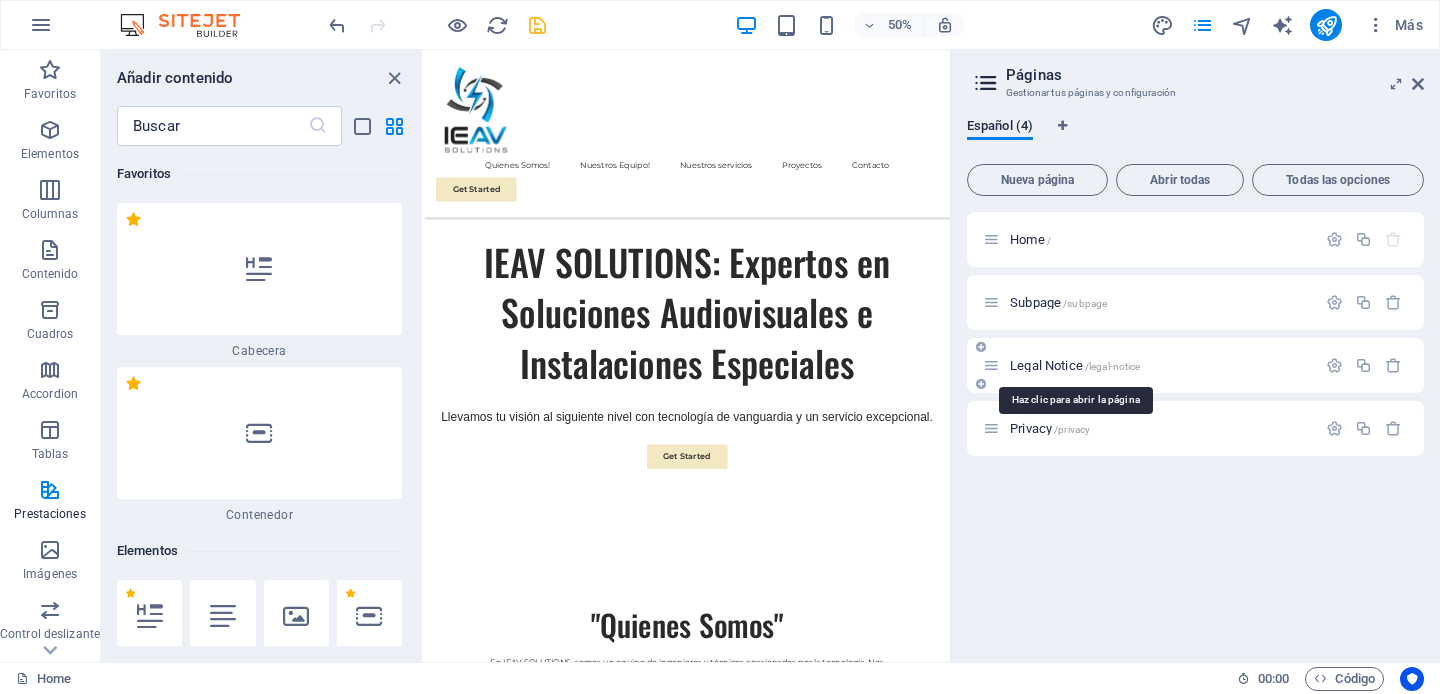 click on "/legal-notice" at bounding box center (1113, 366) 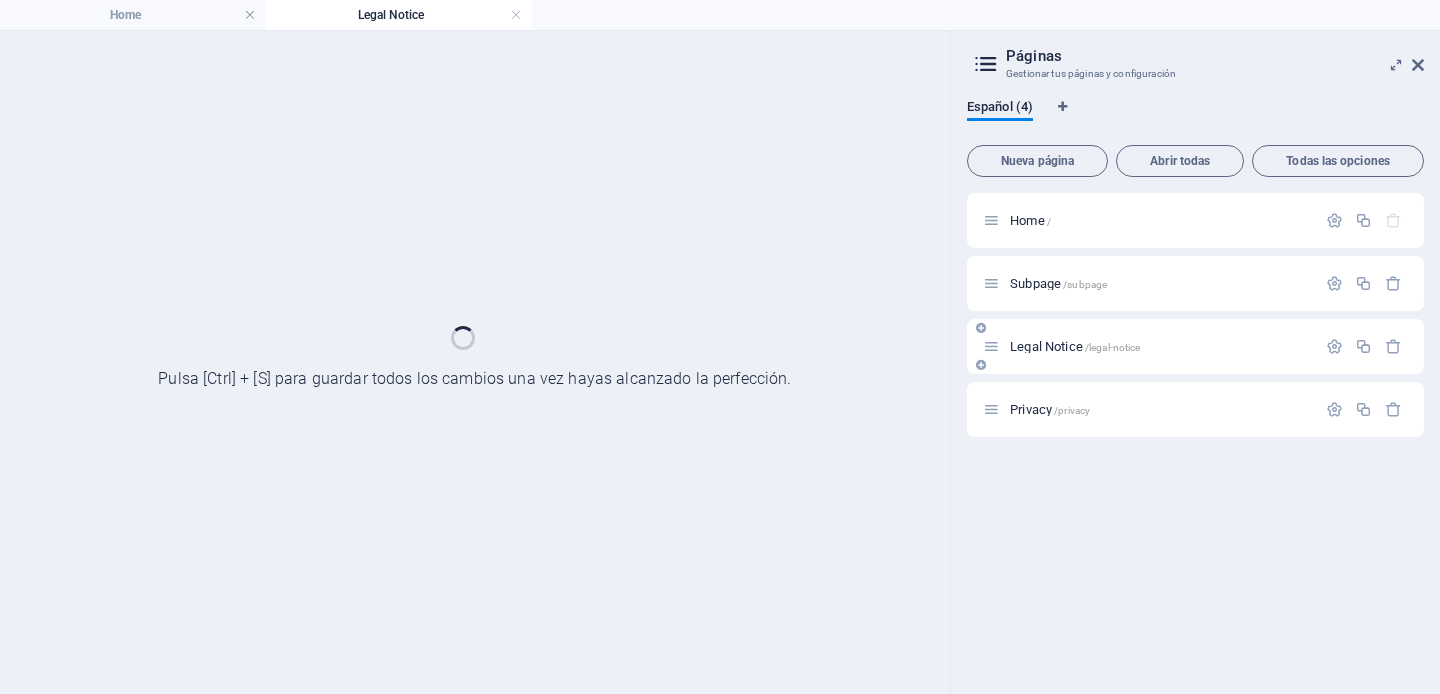 scroll, scrollTop: 0, scrollLeft: 0, axis: both 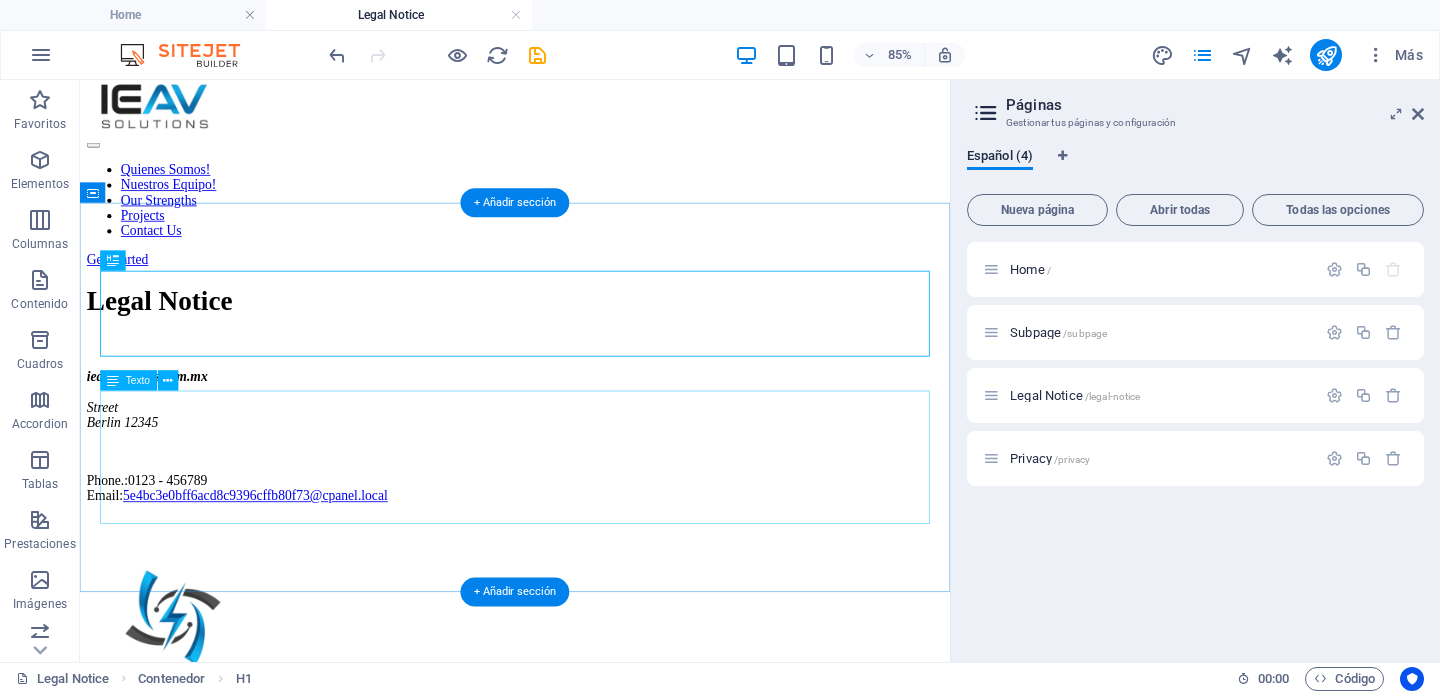 click on "[EXAMPLE.COM].mx Street [STREET] [NUMBER]
Phone.: [PHONE] Email: [EMAIL]" at bounding box center (592, 499) 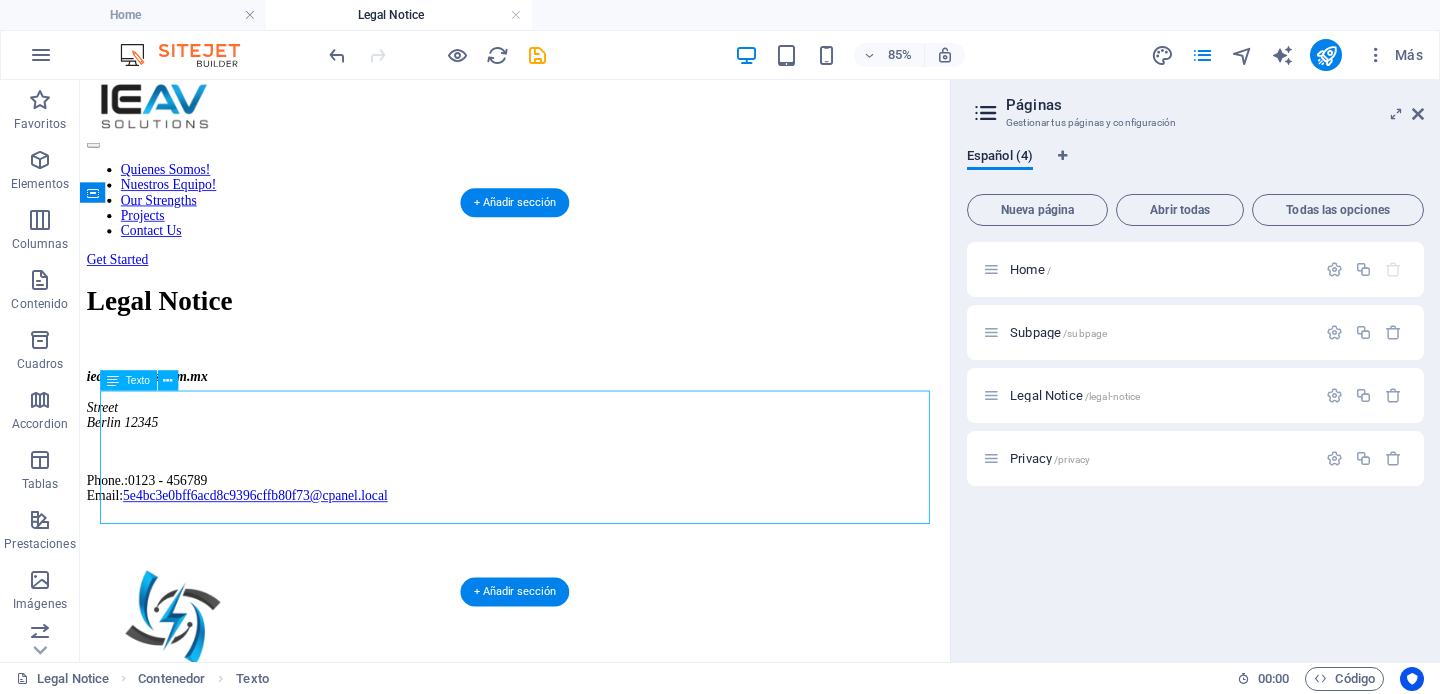 click on "[EXAMPLE.COM].mx Street [STREET] [NUMBER]
Phone.: [PHONE] Email: [EMAIL]" at bounding box center (592, 499) 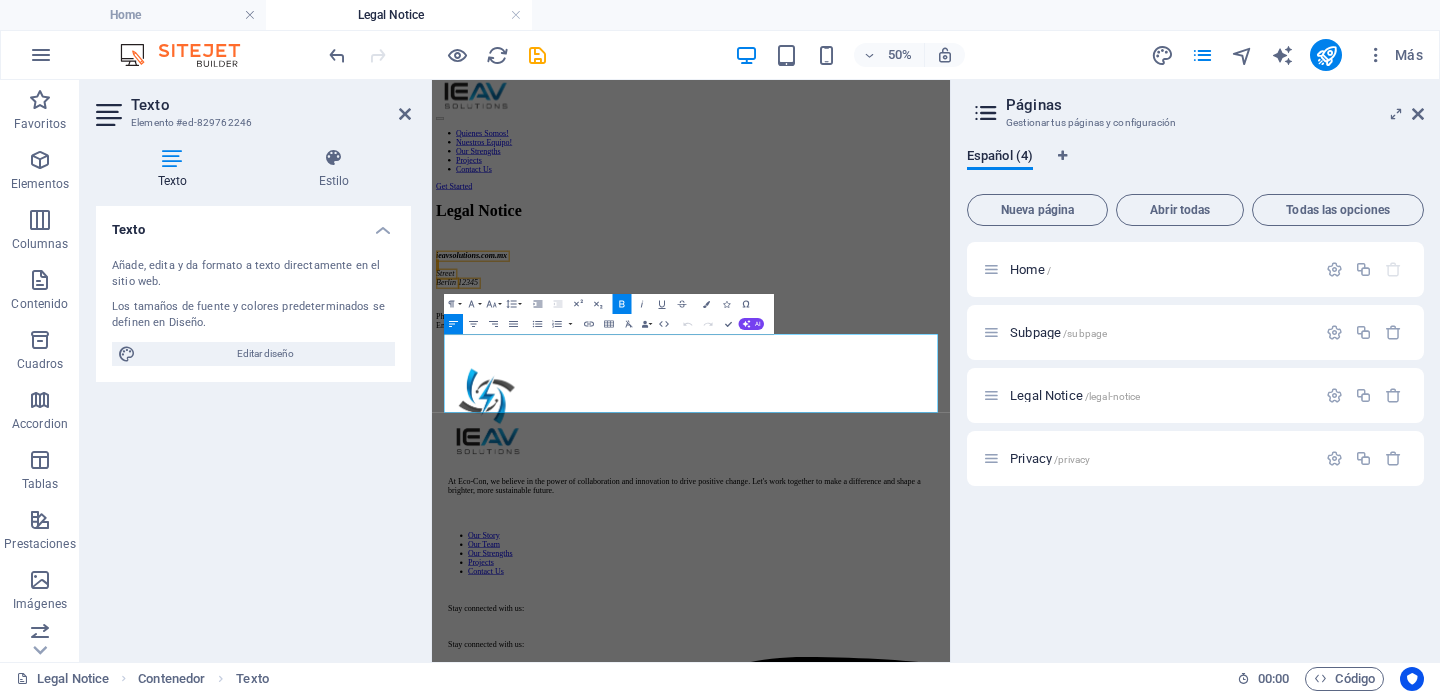 scroll, scrollTop: 0, scrollLeft: 0, axis: both 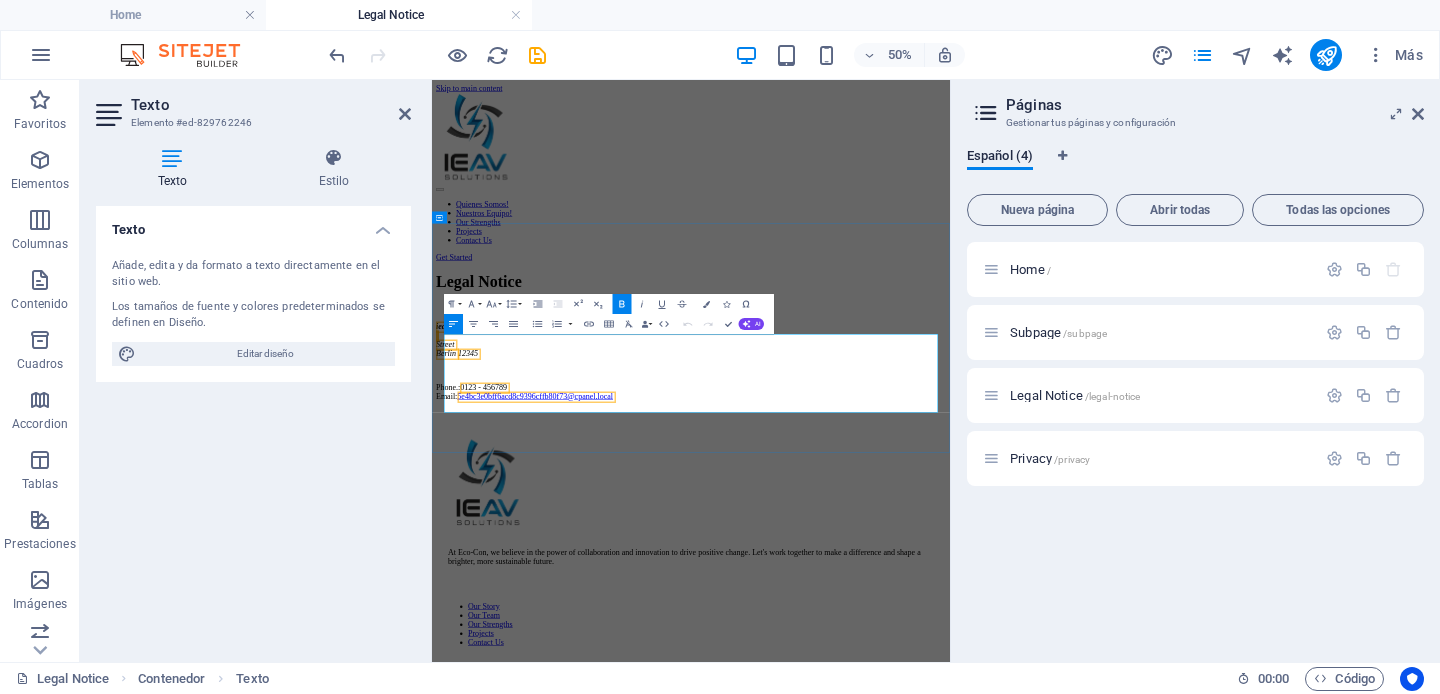 click on "[EMAIL] Street [STREET_NAME] [POSTAL_CODE]" at bounding box center (950, 599) 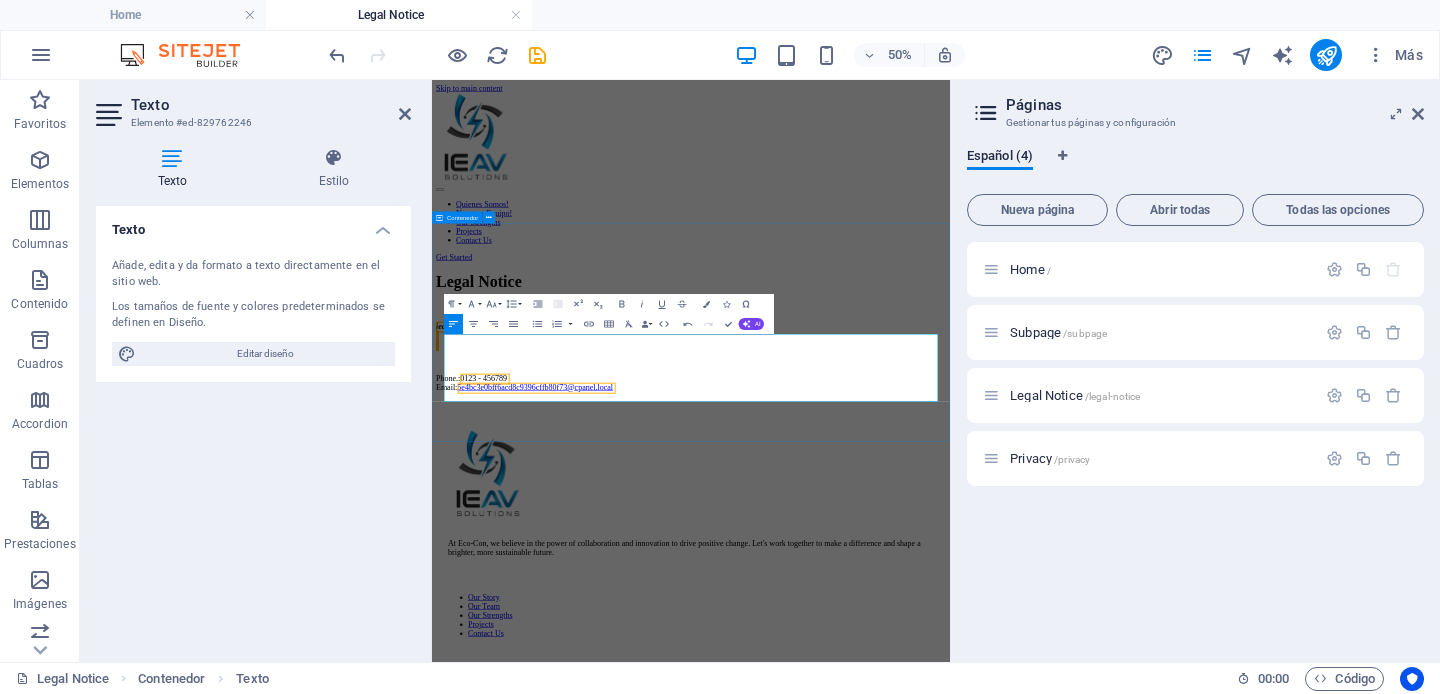 type 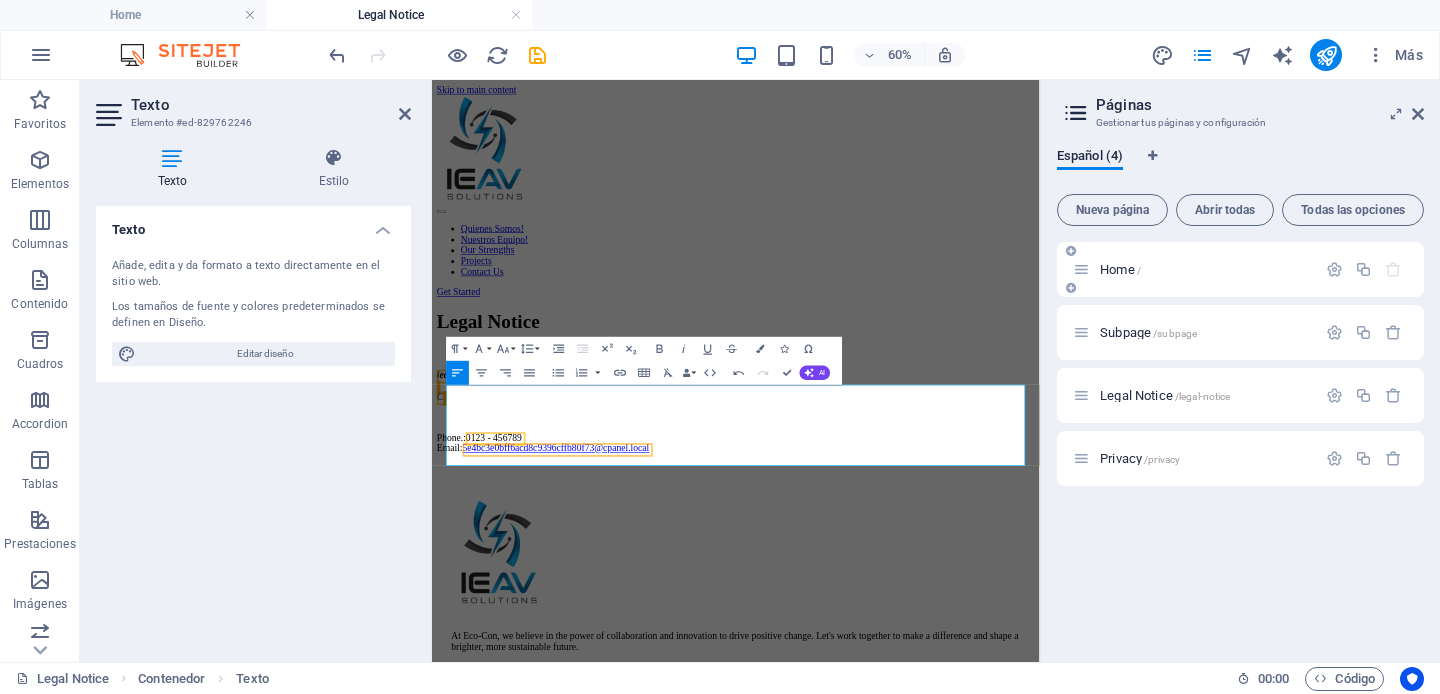 drag, startPoint x: 952, startPoint y: 225, endPoint x: 1138, endPoint y: 246, distance: 187.18173 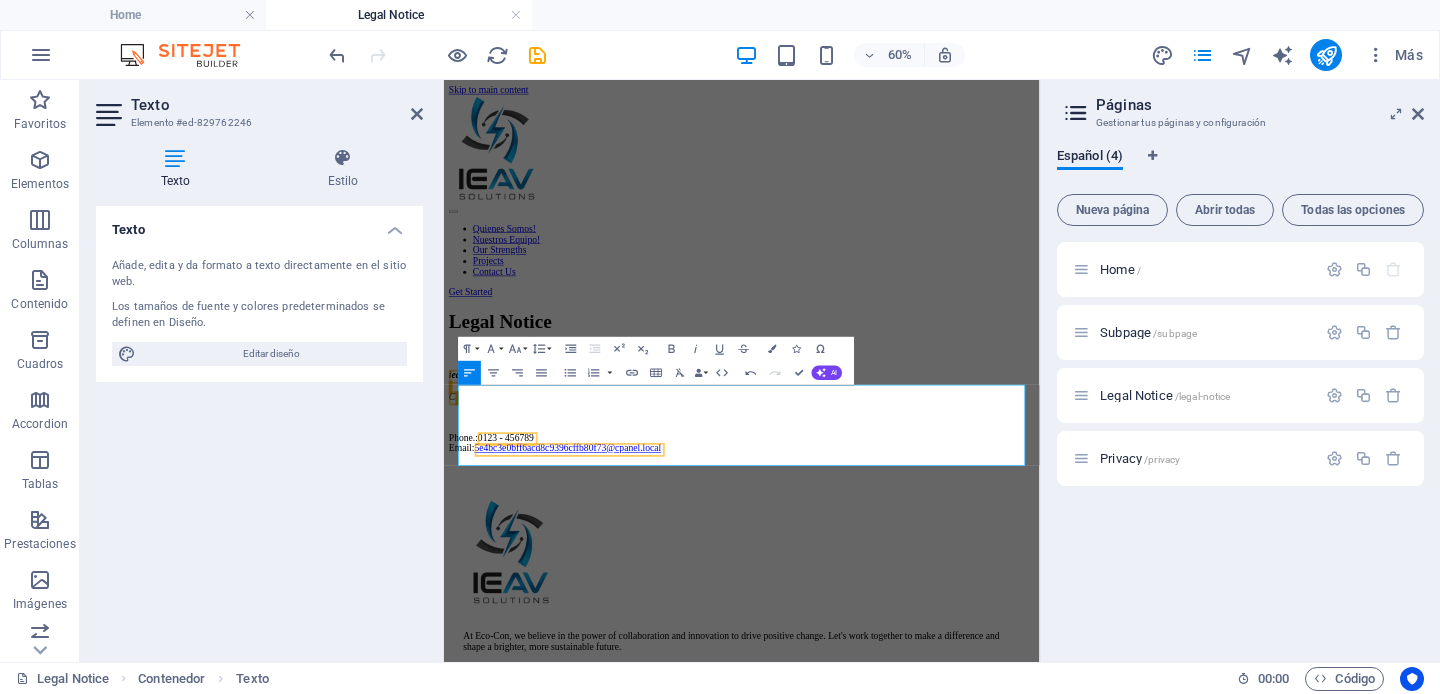 drag, startPoint x: 430, startPoint y: 278, endPoint x: 421, endPoint y: 311, distance: 34.20526 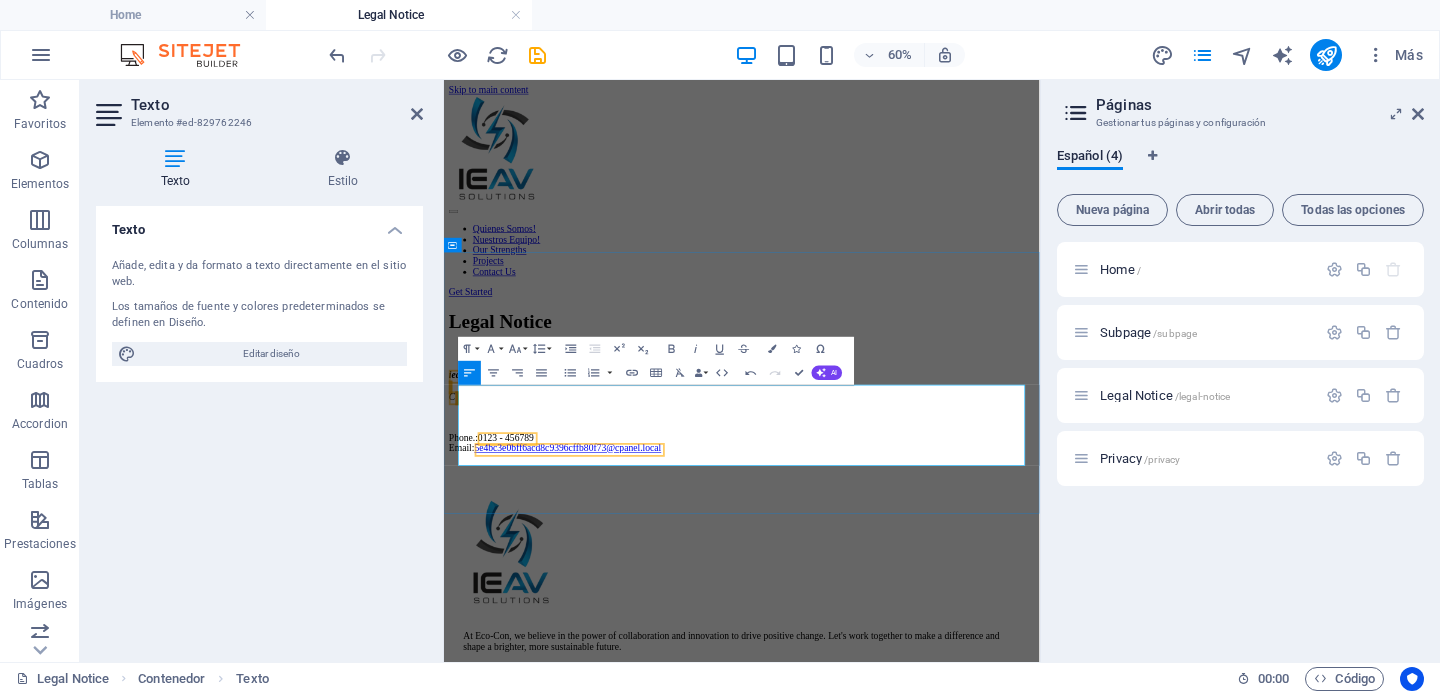 click on "ieavsolutions.com.mx [STATE]" at bounding box center (940, 590) 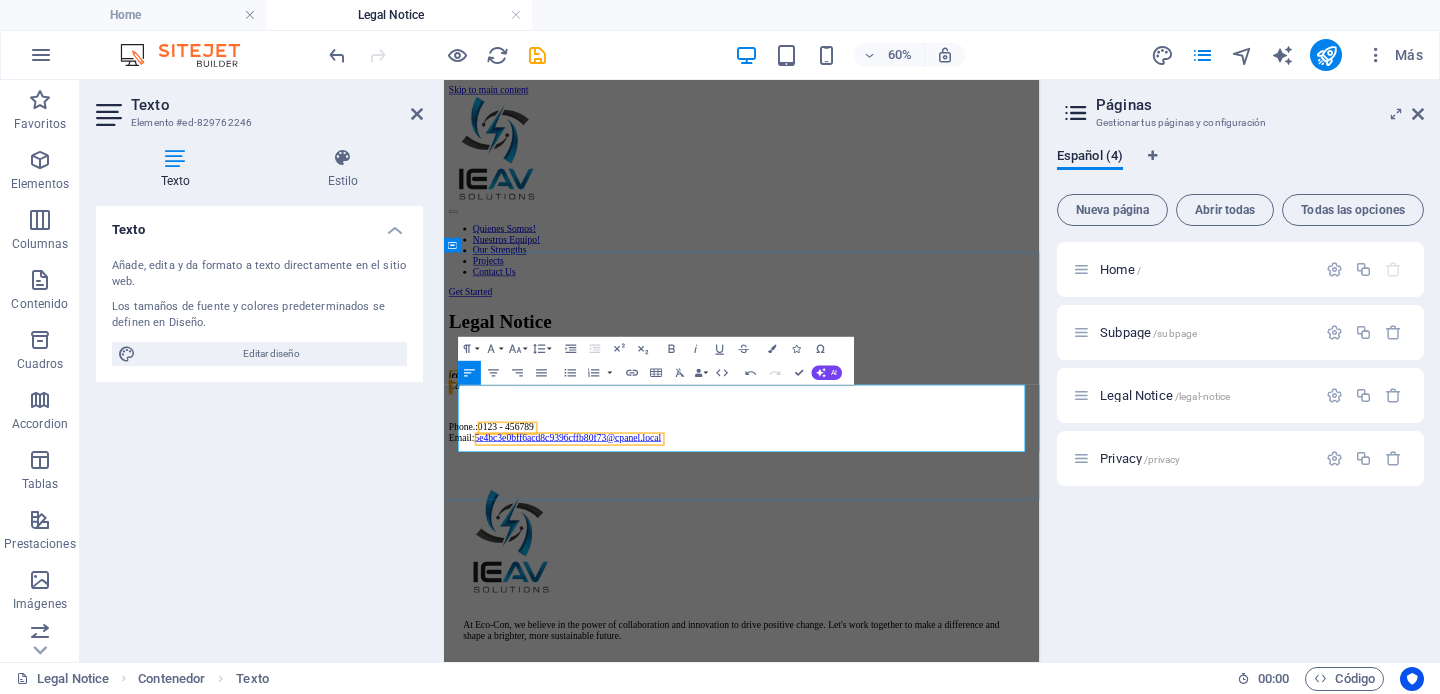 click on "Ca" at bounding box center [940, 590] 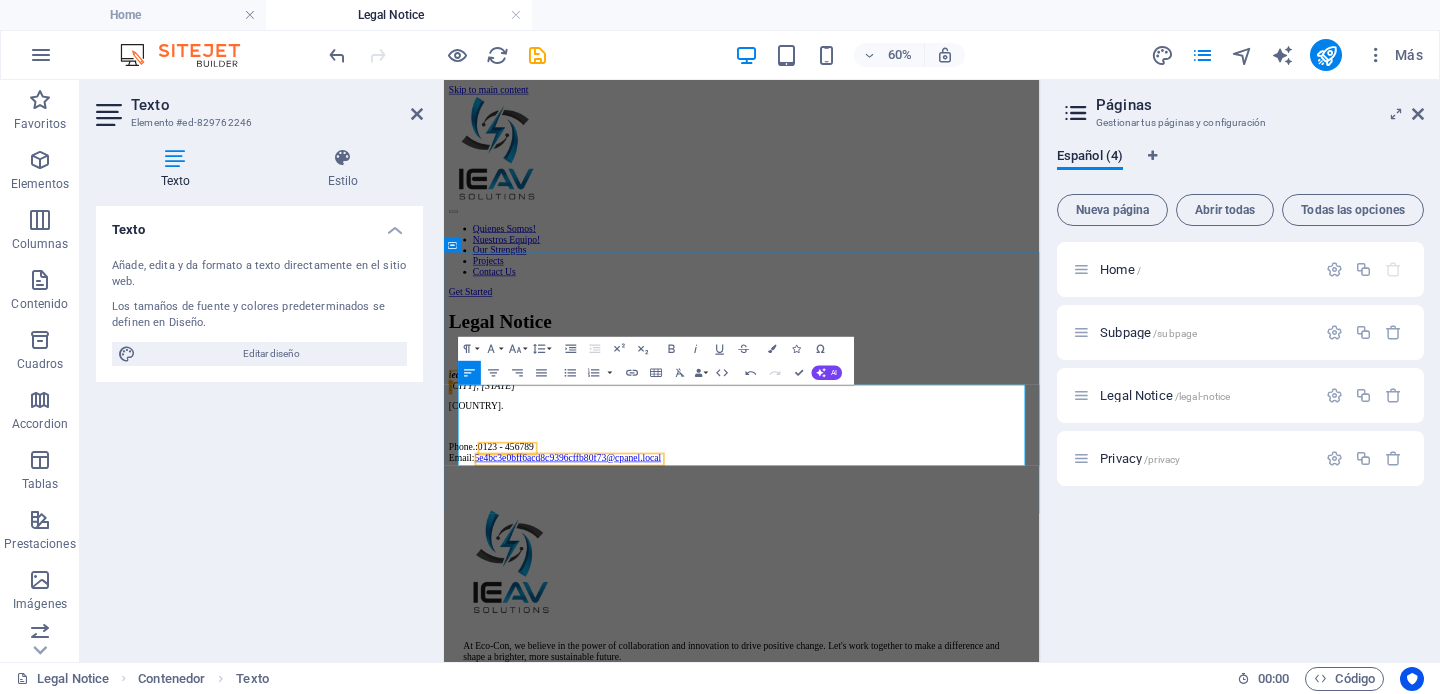 click on "0123 - 456789" at bounding box center (546, 691) 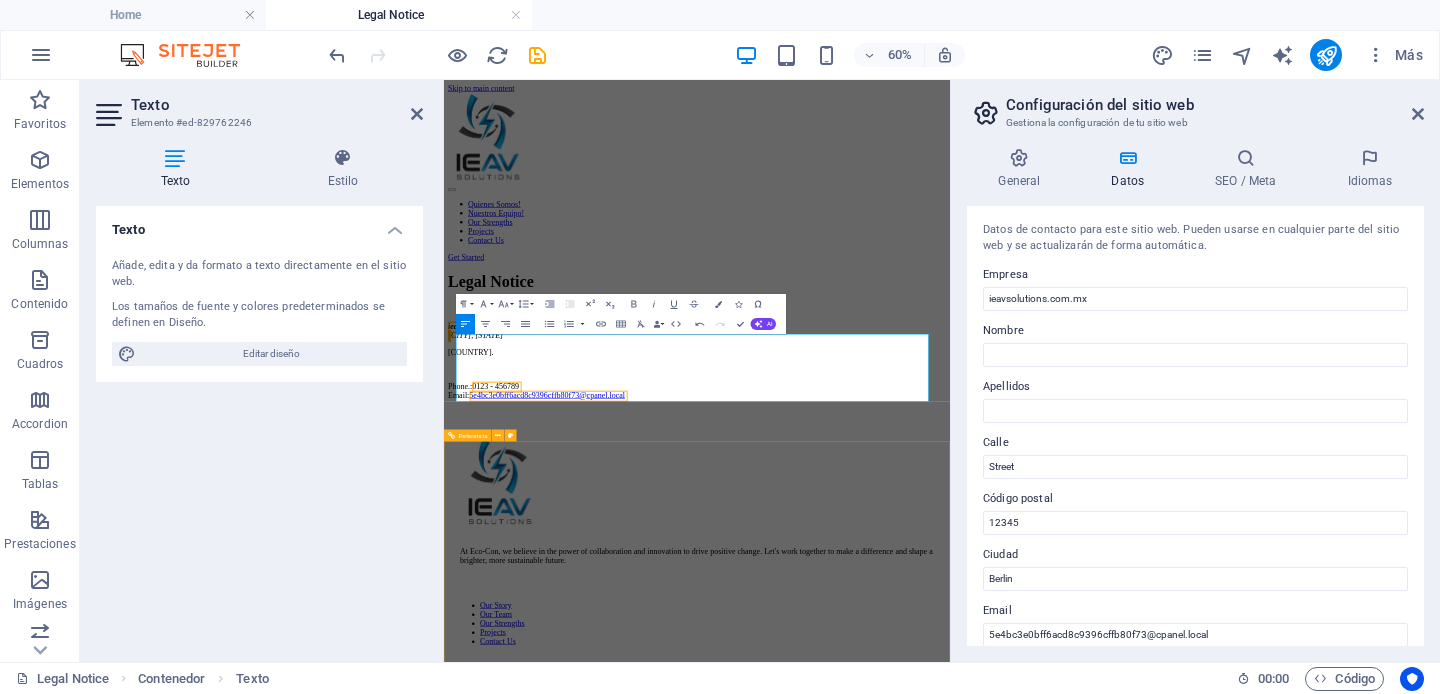 click on "At Eco-Con, we believe in the power of collaboration and innovation to drive positive change. Let's work together to make a difference and shape a brighter, more sustainable future. Our Story Our Team Our Strengths Projects Contact Us Stay connected with us: Stay connected with us: [EMAIL] [EMAIL]
Privacy Policy Terms of Service   [EXAMPLE.COM].mx" at bounding box center (950, 3654) 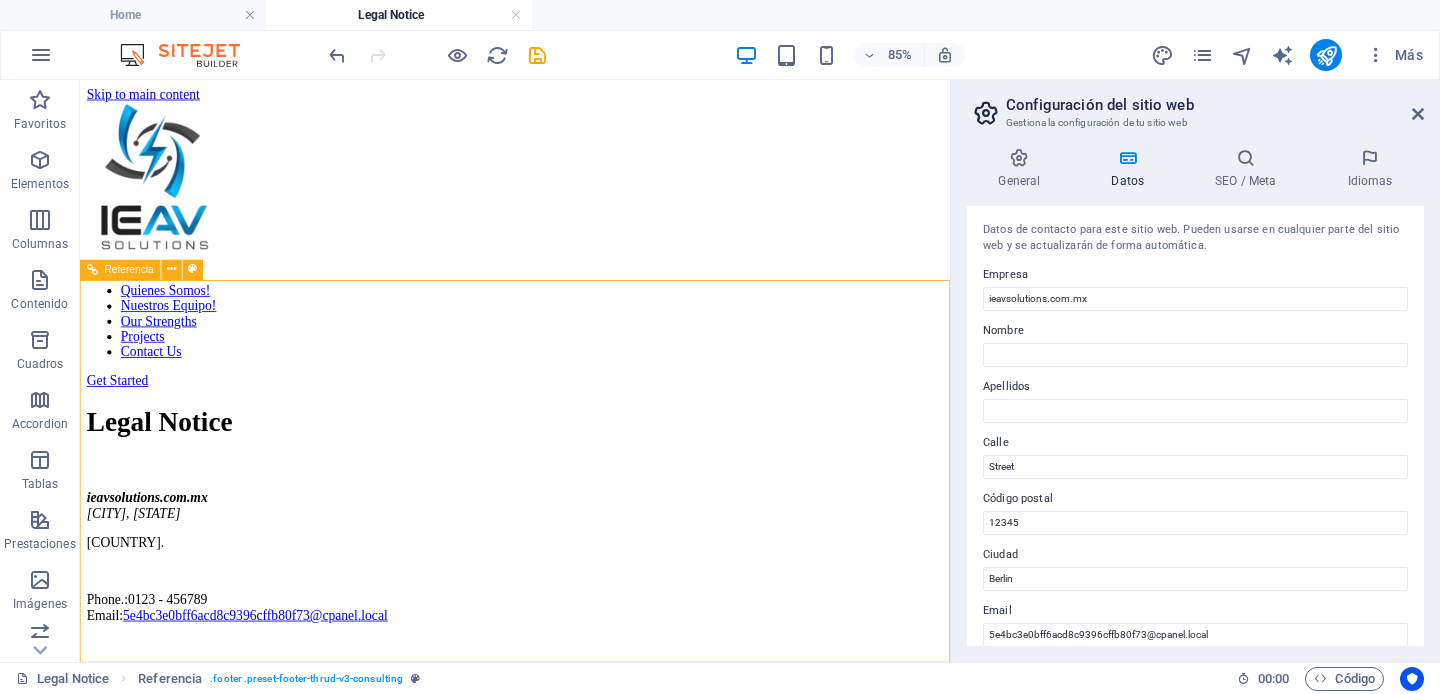 scroll, scrollTop: 488, scrollLeft: 0, axis: vertical 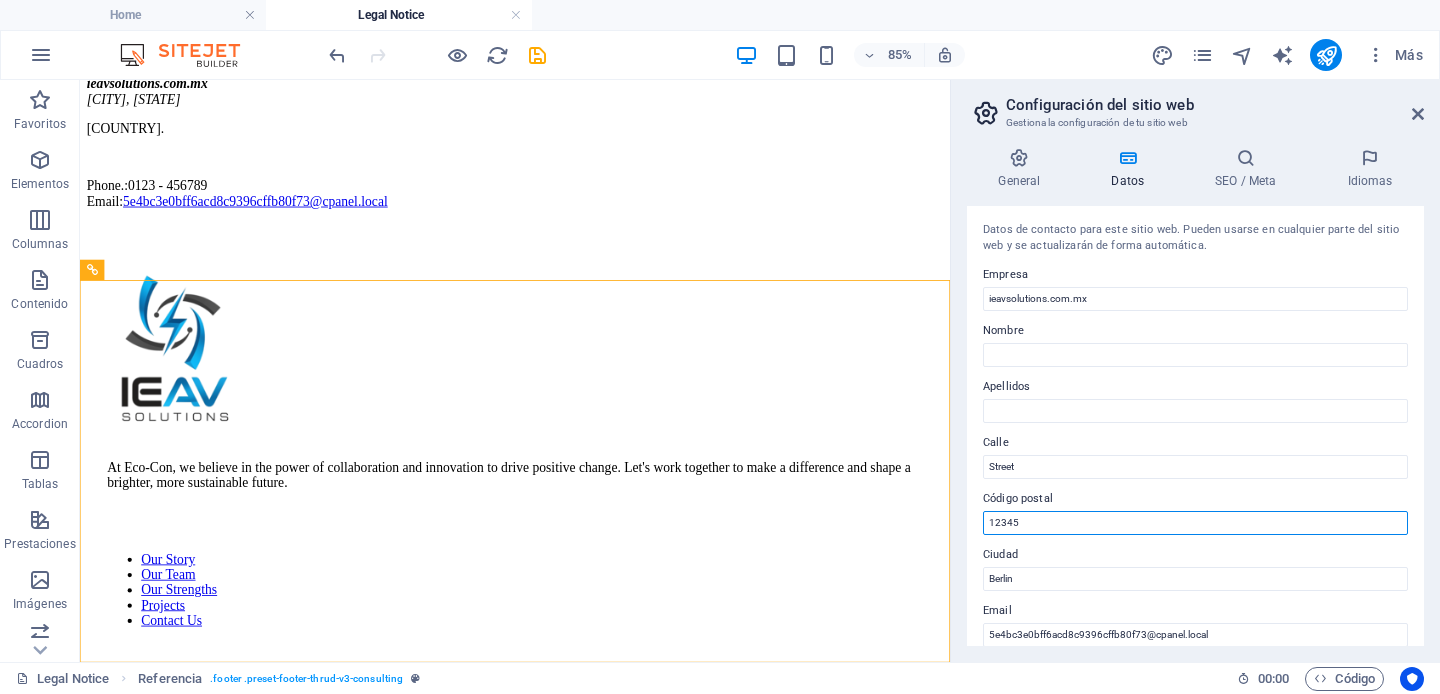 click on "12345" at bounding box center [1195, 523] 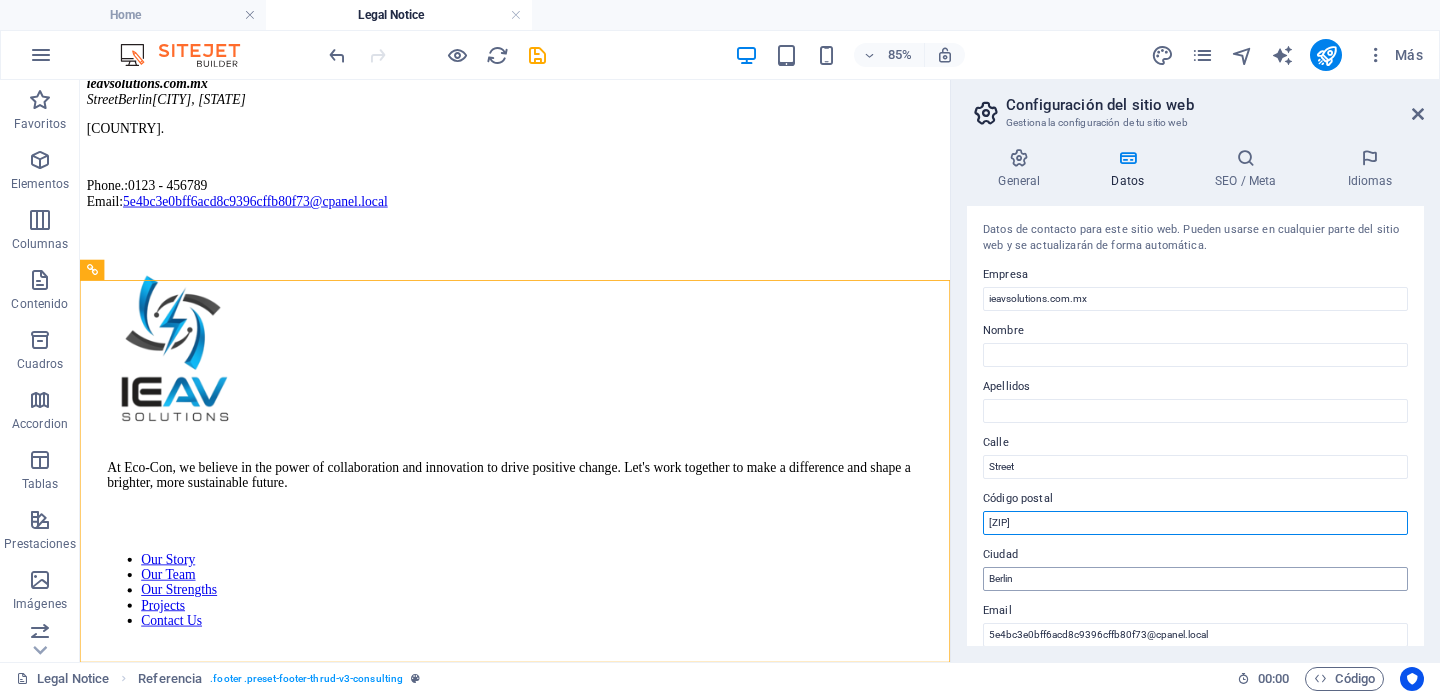 type on "[ZIP]" 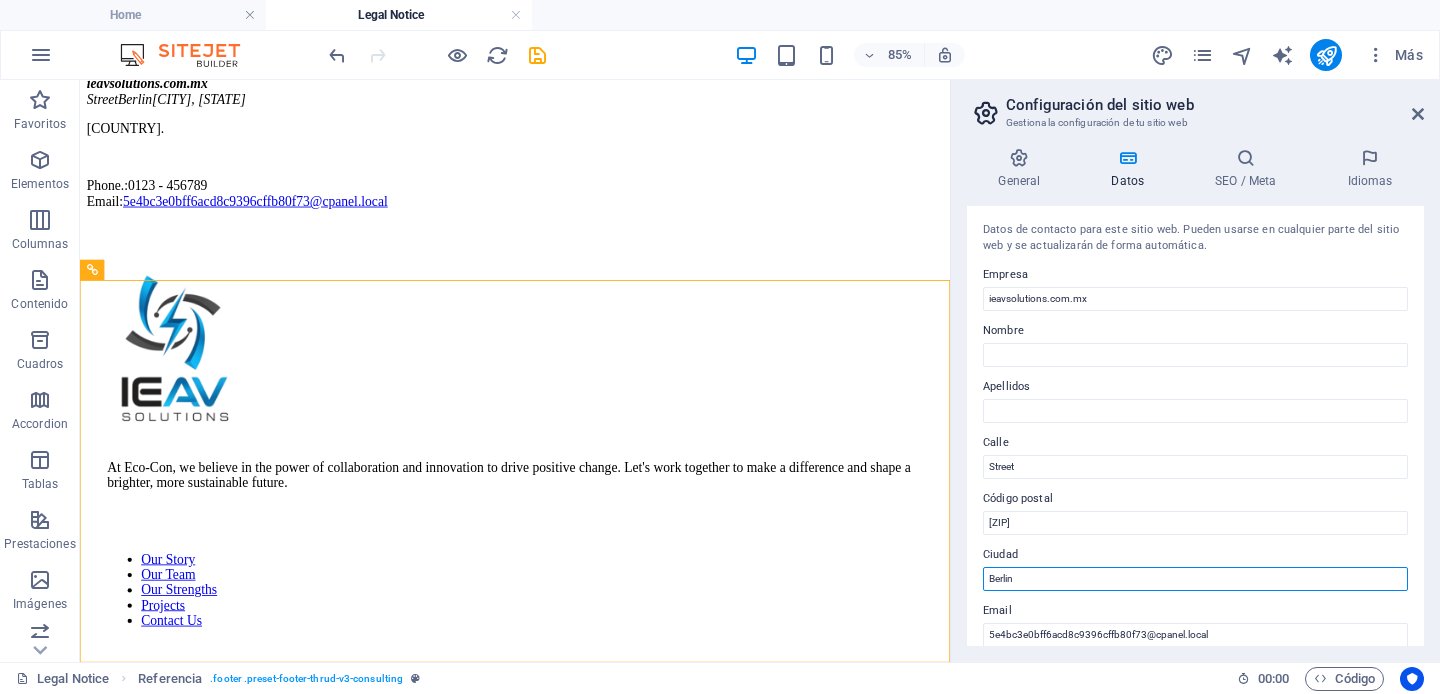 click on "Berlin" at bounding box center [1195, 579] 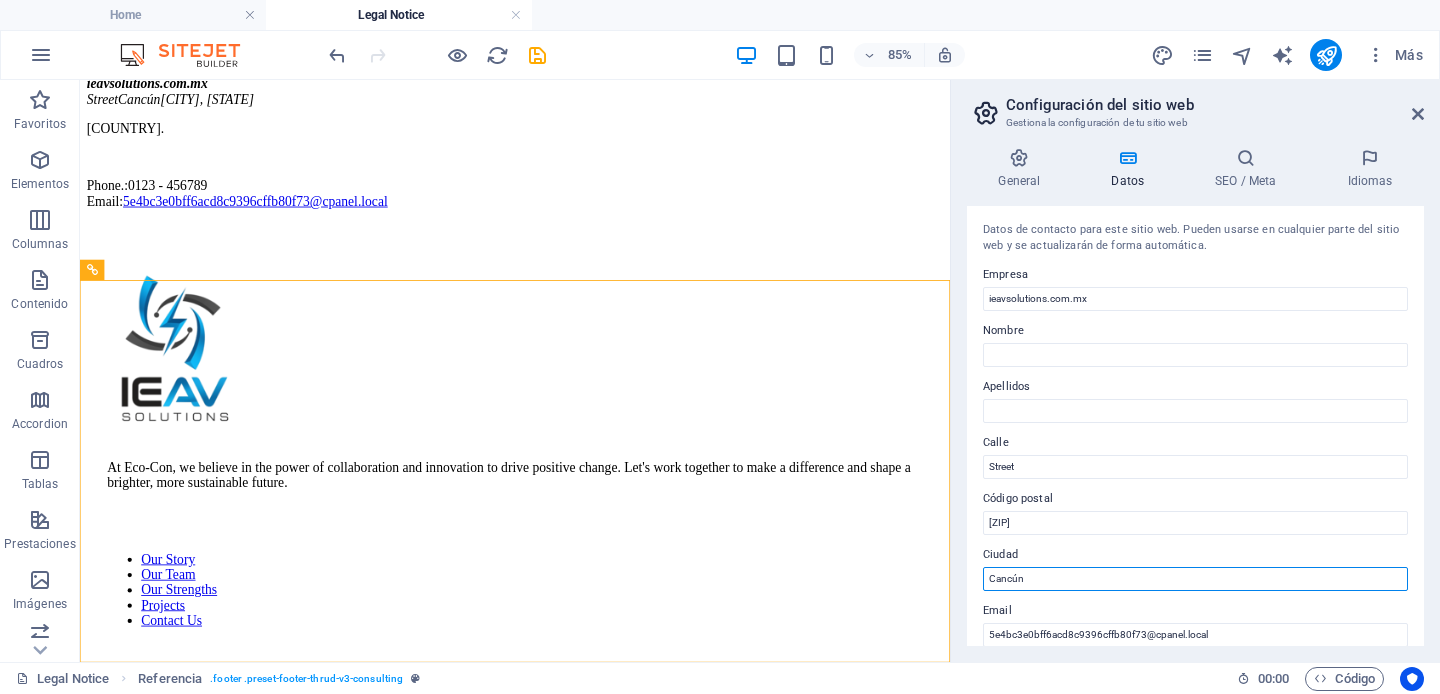type on "Cancún" 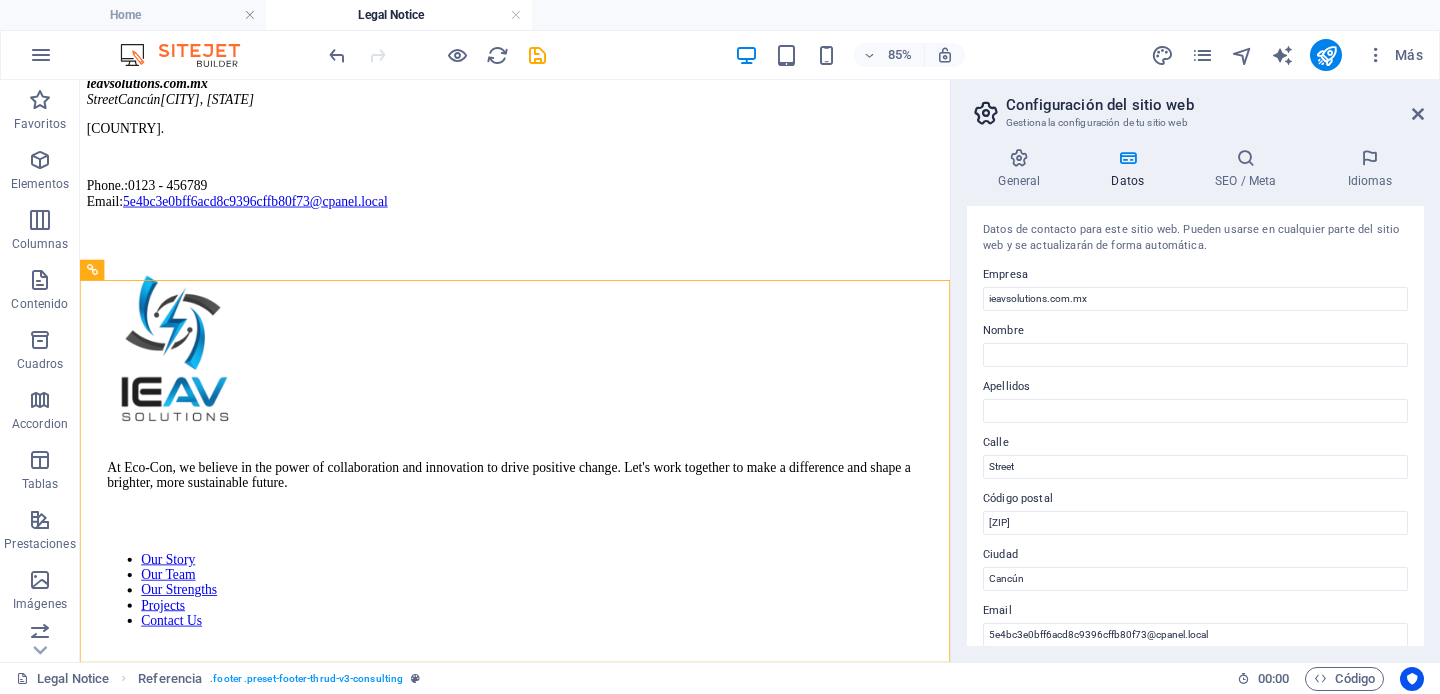 click on "Email" at bounding box center [1195, 611] 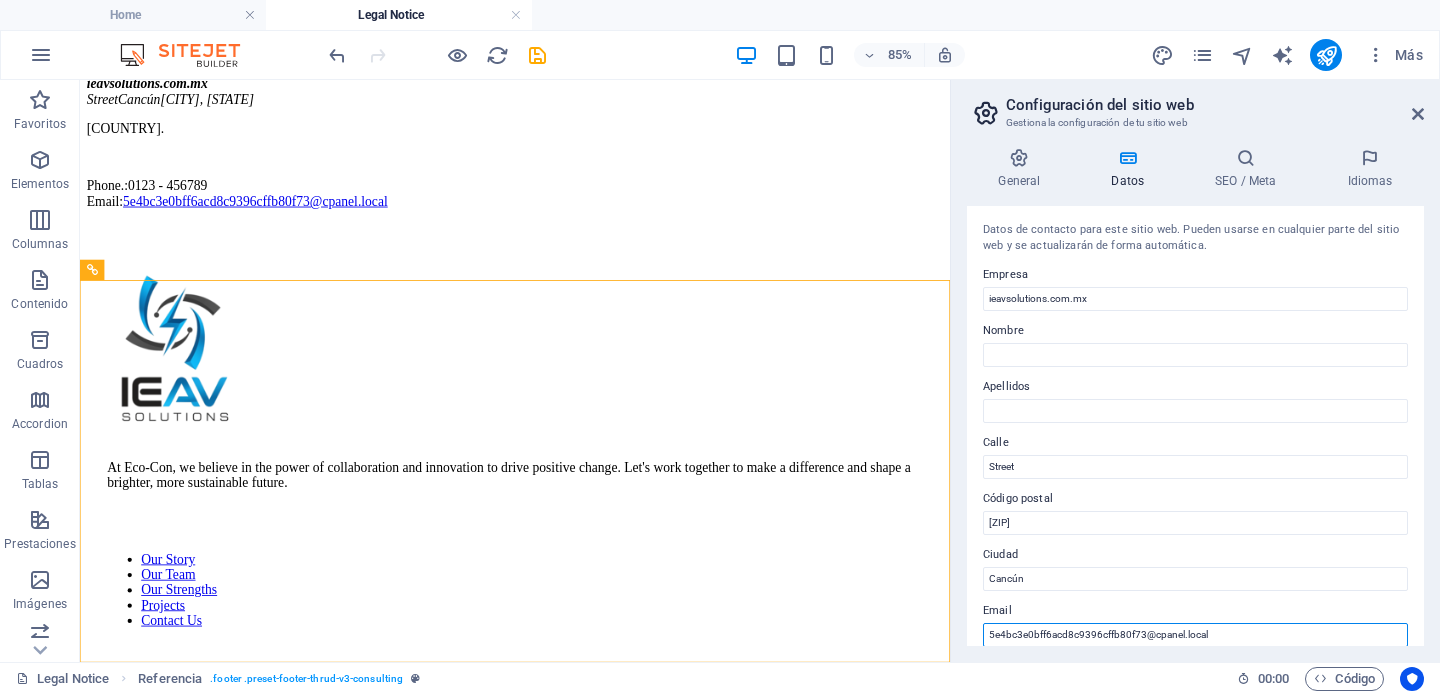 click on "5e4bc3e0bff6acd8c9396cffb80f73@cpanel.local" at bounding box center [1195, 635] 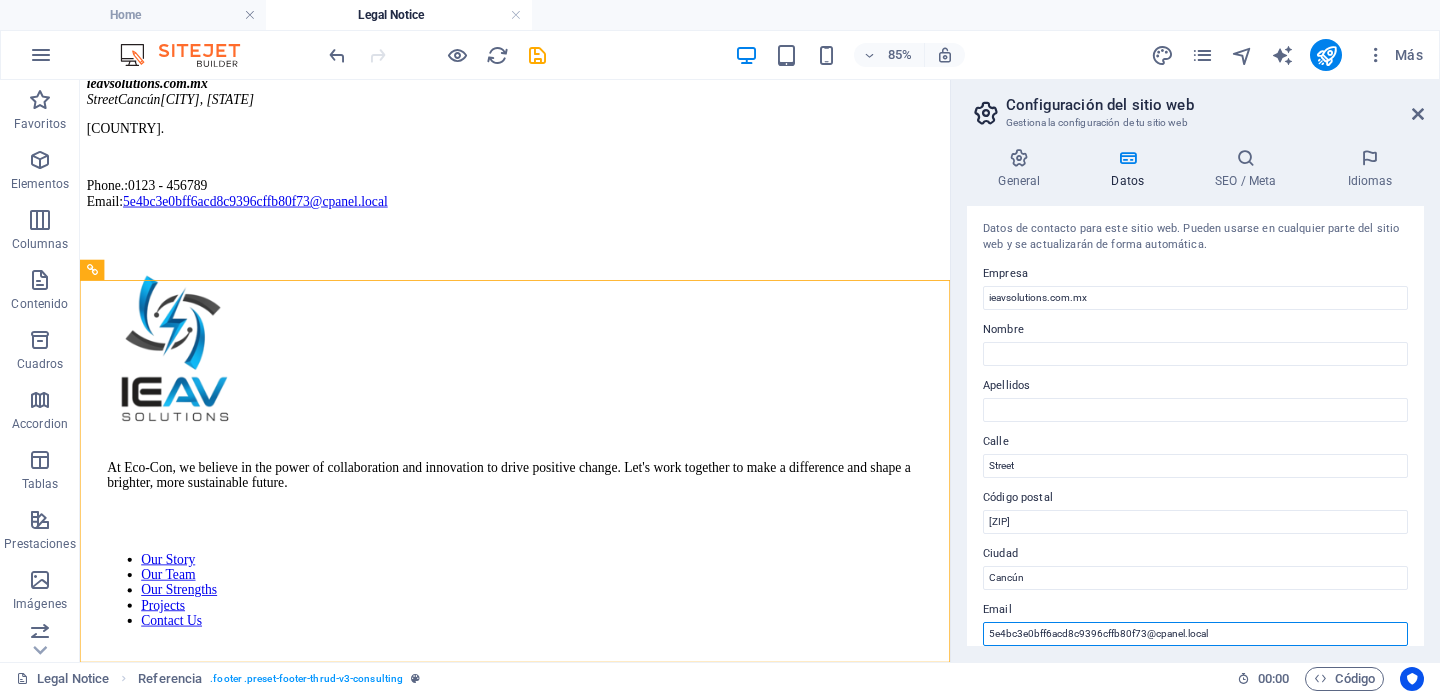 click on "5e4bc3e0bff6acd8c9396cffb80f73@cpanel.local" at bounding box center (1195, 634) 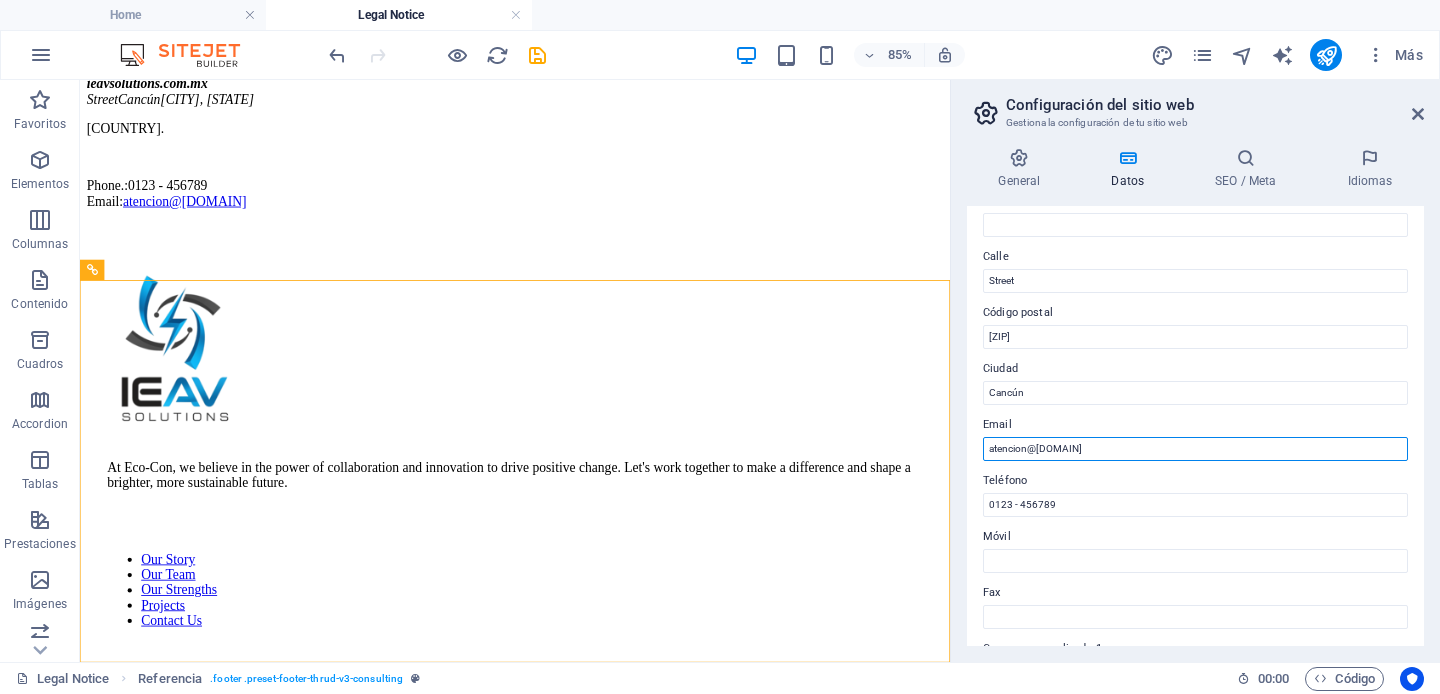 scroll, scrollTop: 226, scrollLeft: 0, axis: vertical 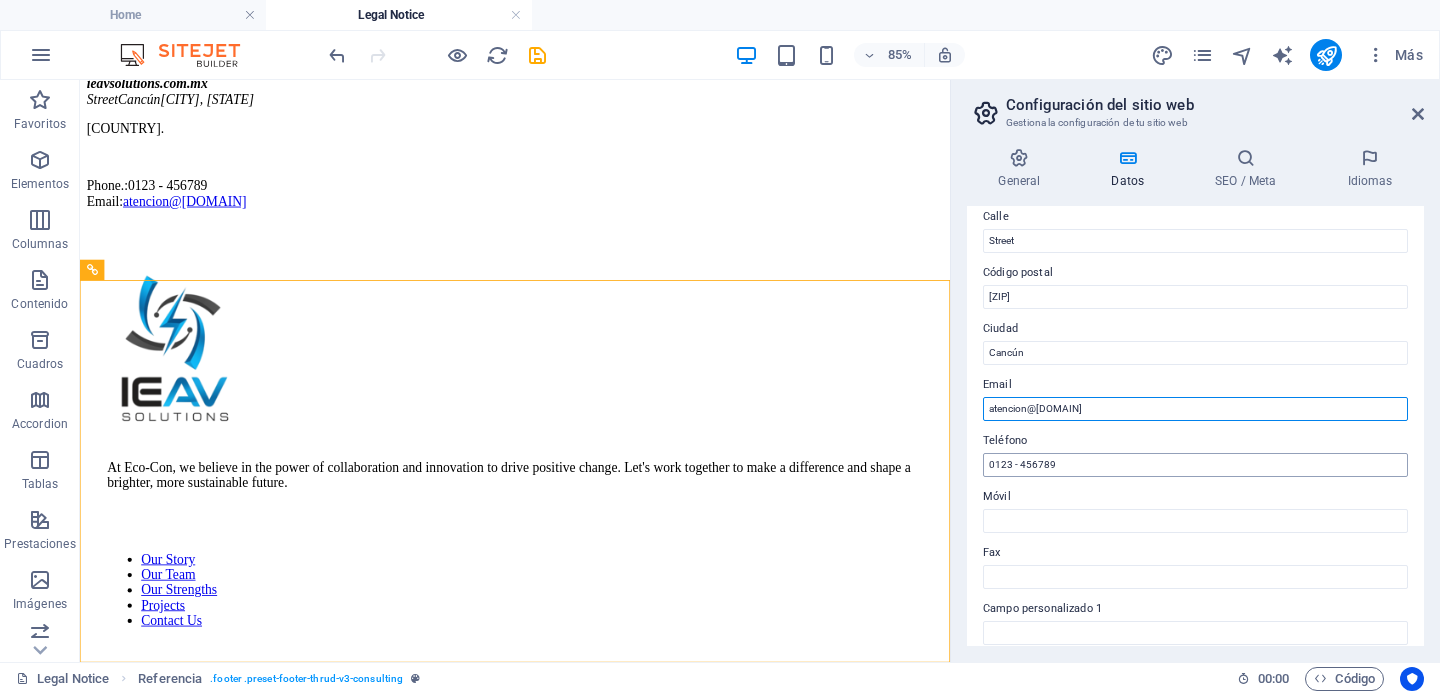 type on "atencion@[DOMAIN]" 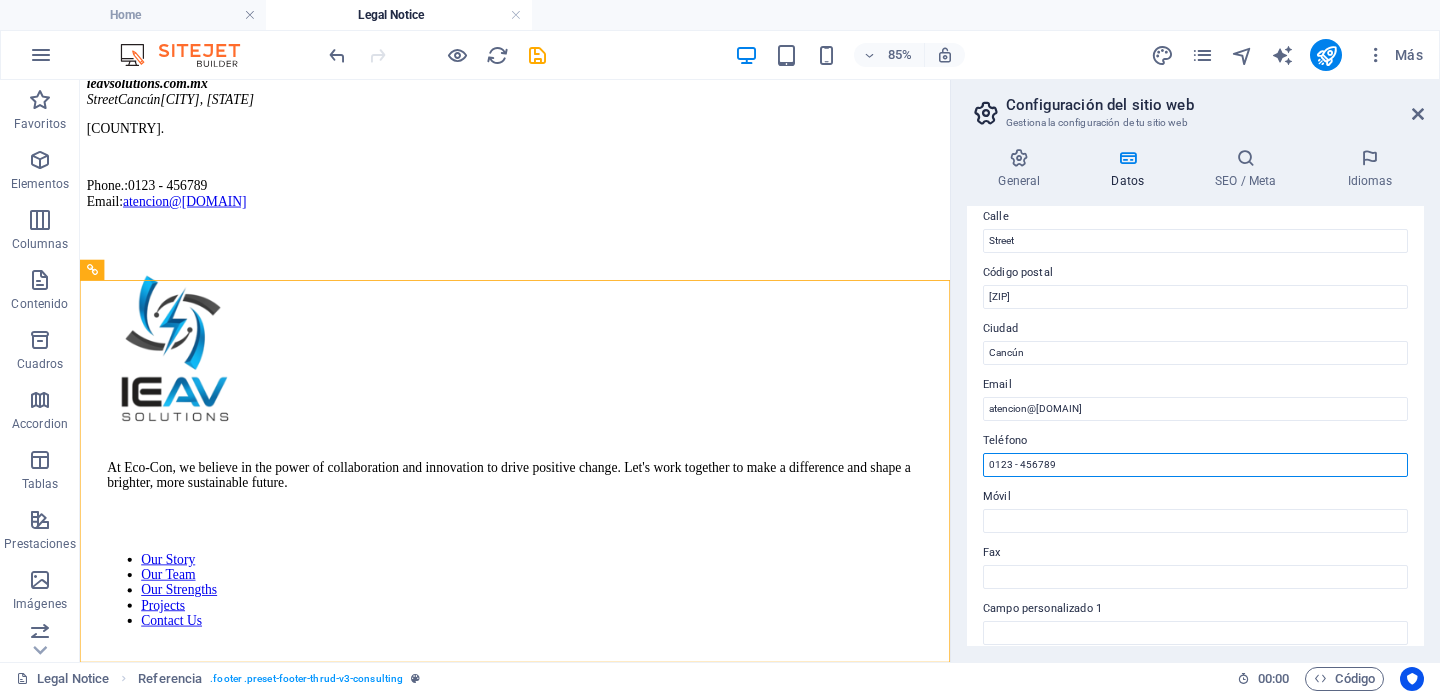 click on "0123 - 456789" at bounding box center (1195, 465) 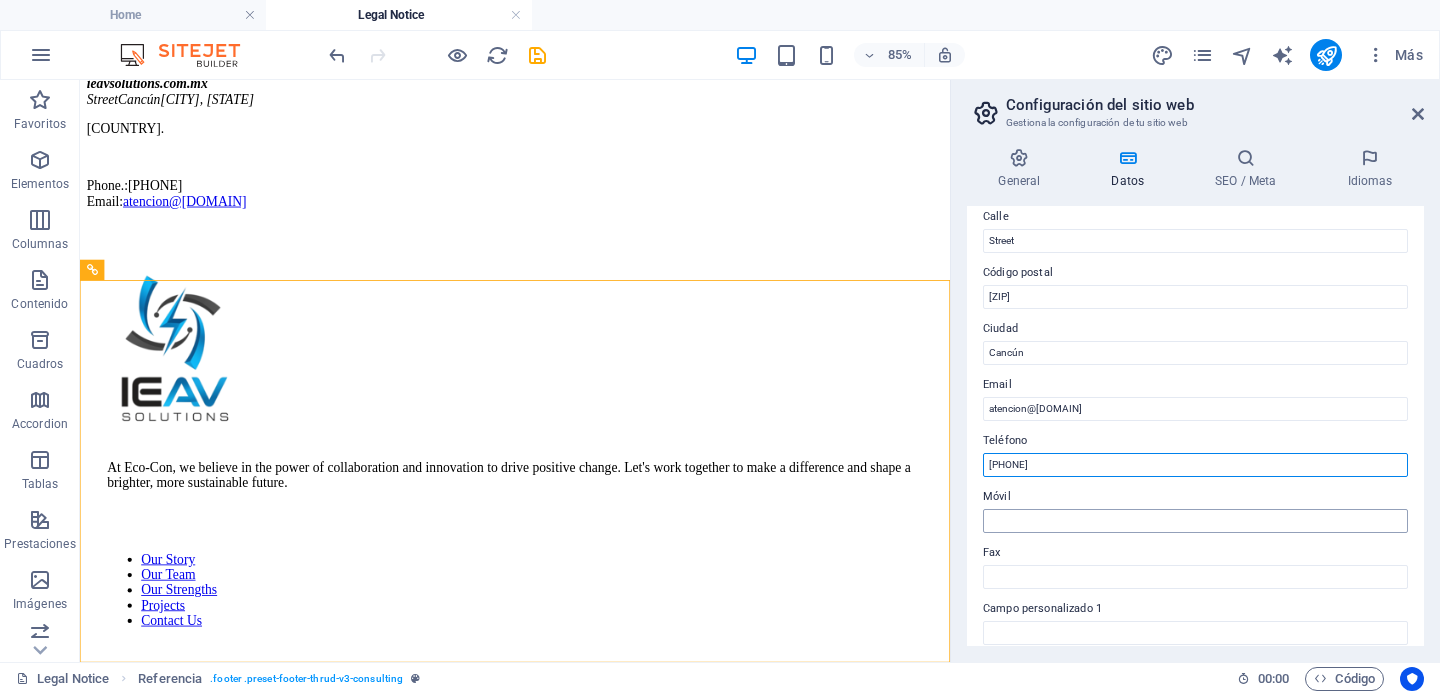 type on "[PHONE]" 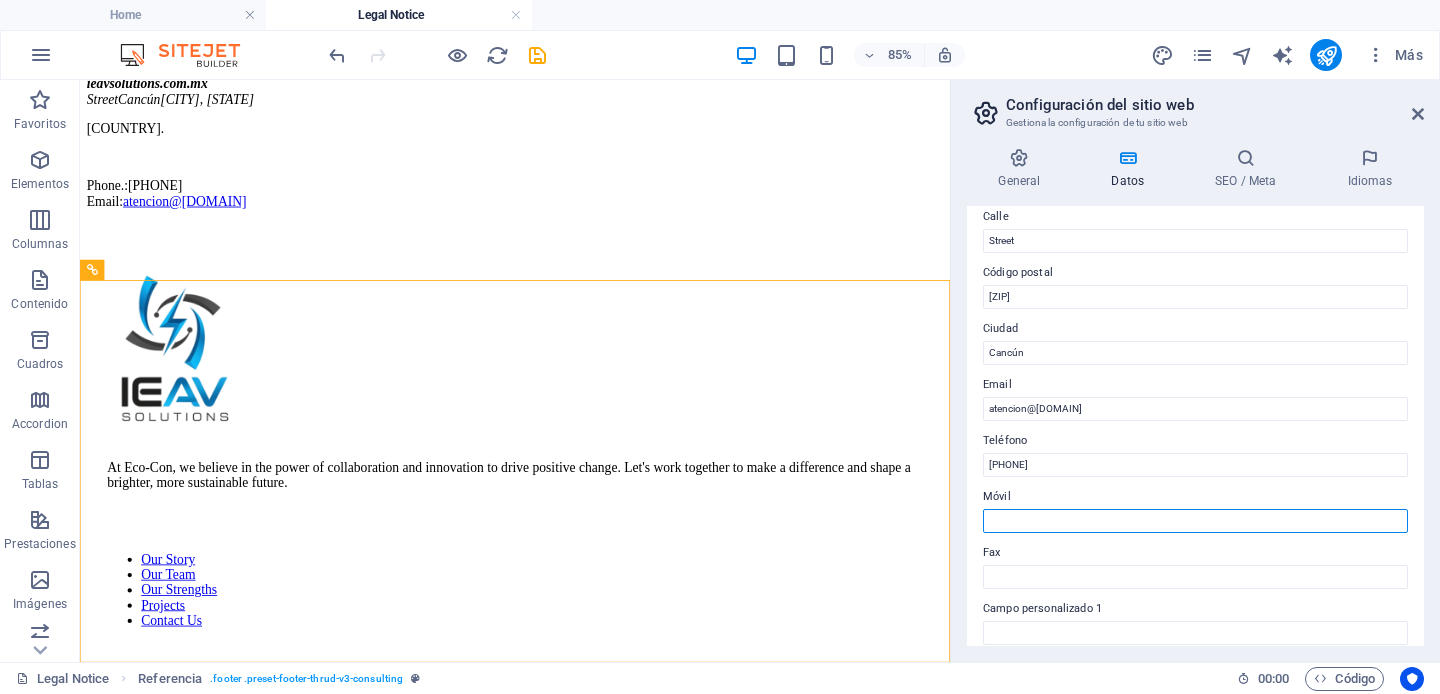 click on "Móvil" at bounding box center [1195, 521] 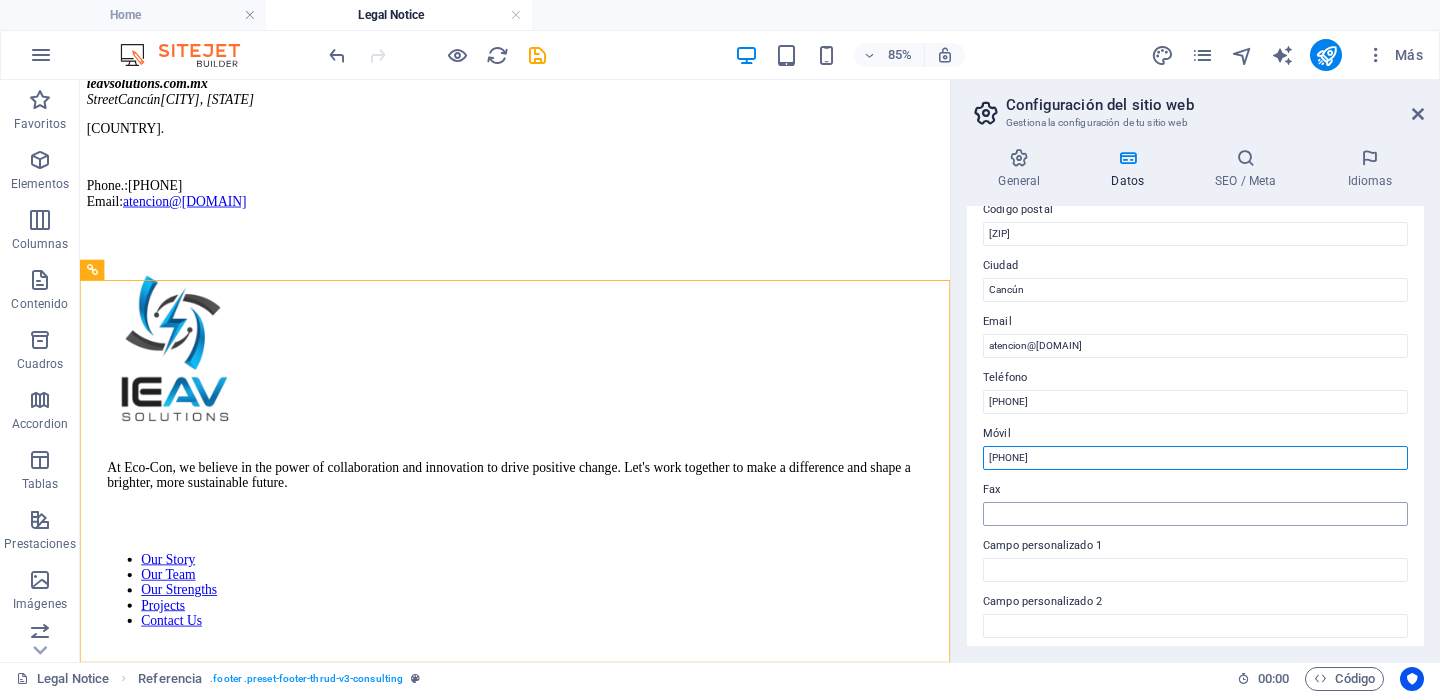 scroll, scrollTop: 334, scrollLeft: 0, axis: vertical 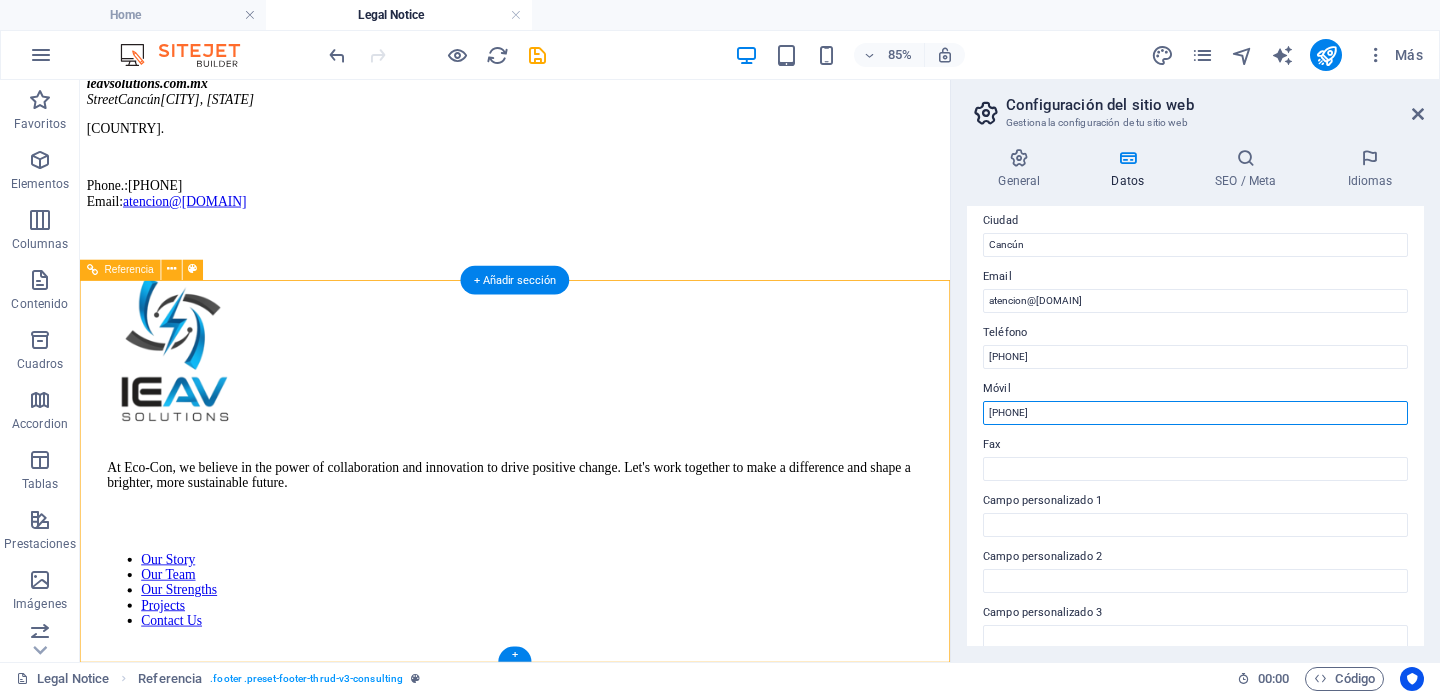 type on "[PHONE]" 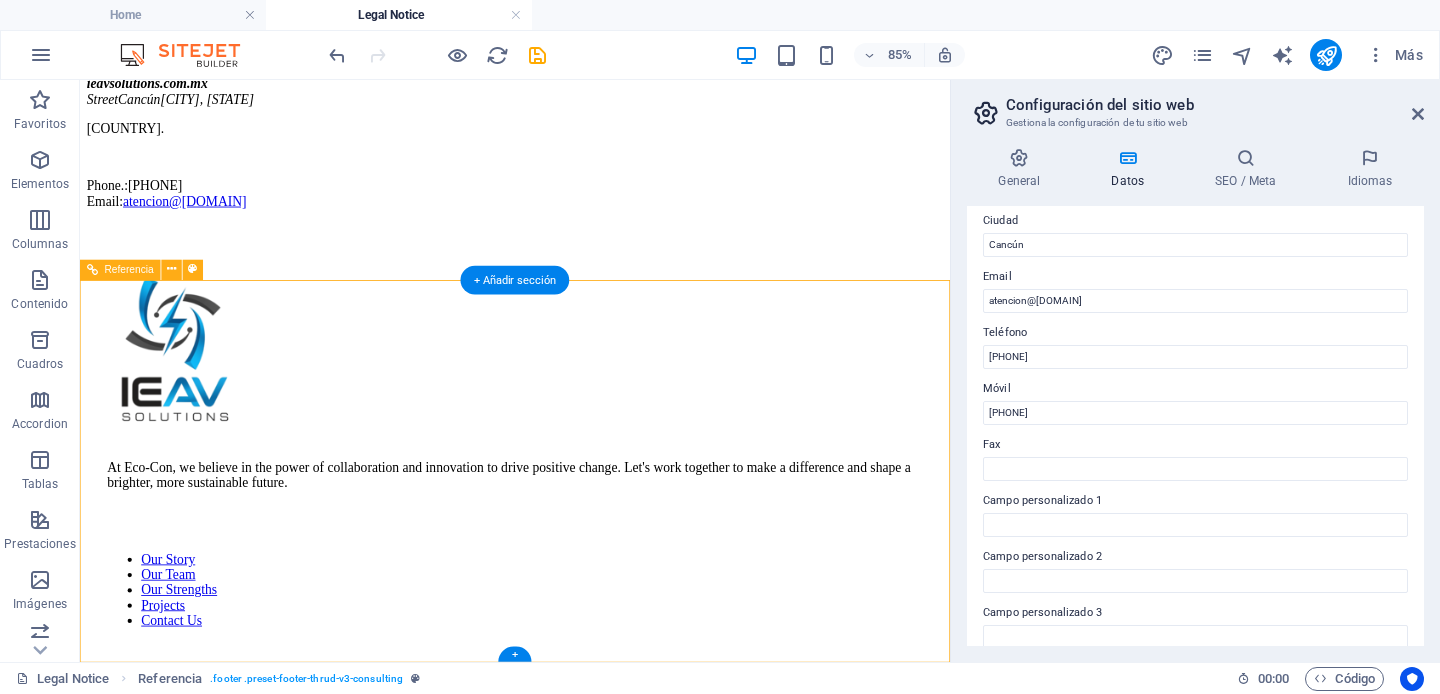 click on "atencion@[DOMAIN]" at bounding box center [592, 5847] 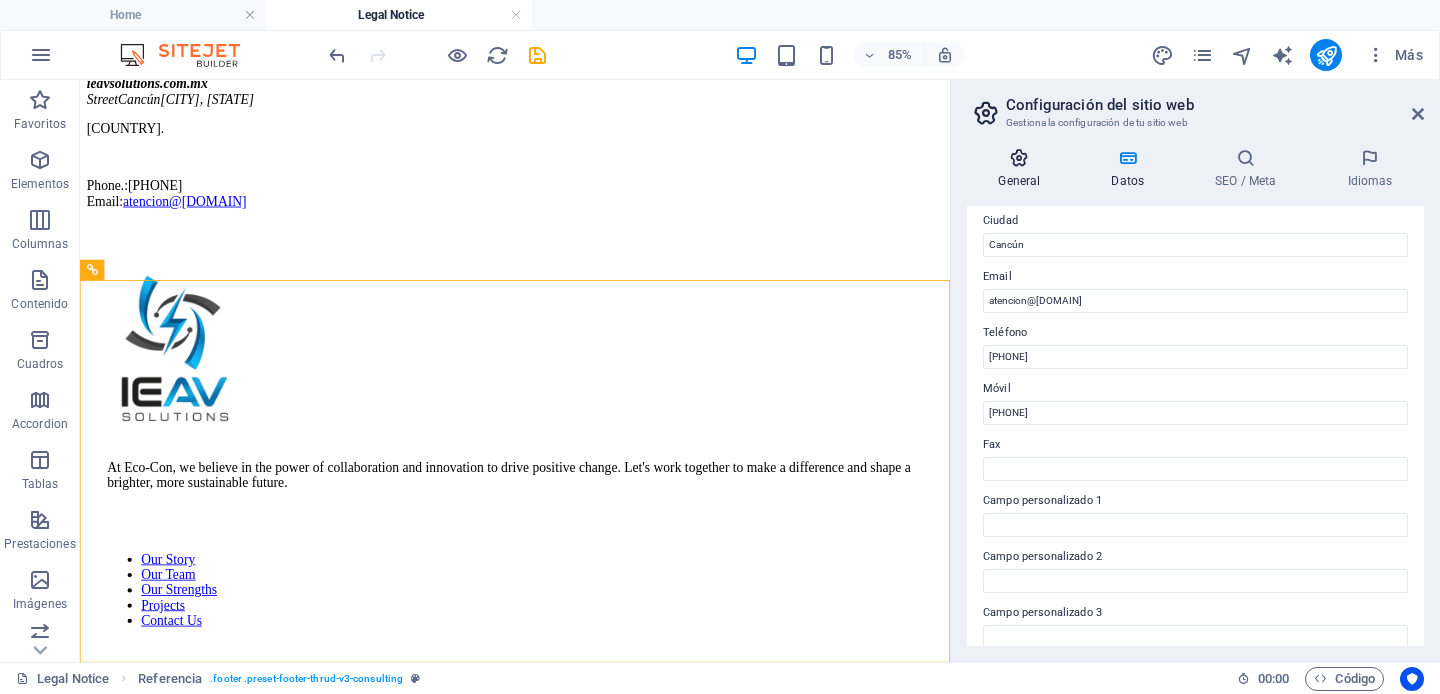click at bounding box center (1019, 158) 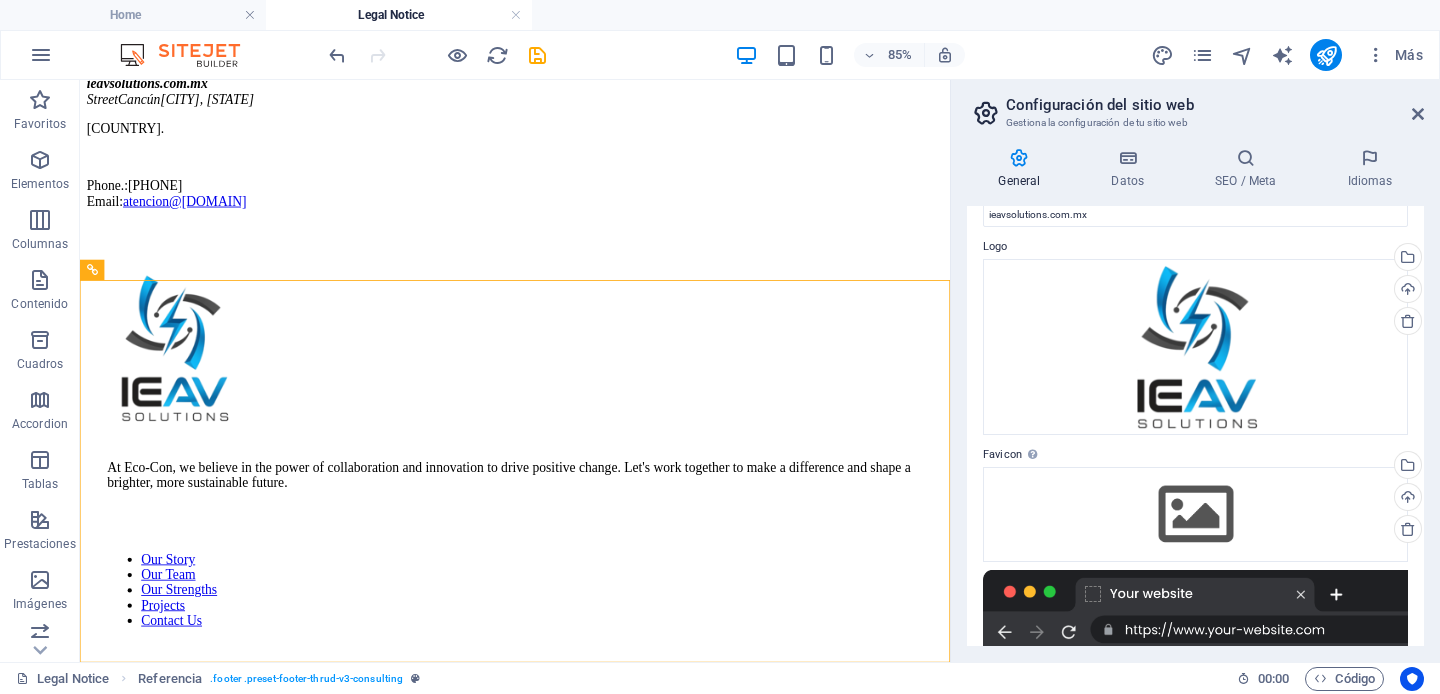 scroll, scrollTop: 18, scrollLeft: 0, axis: vertical 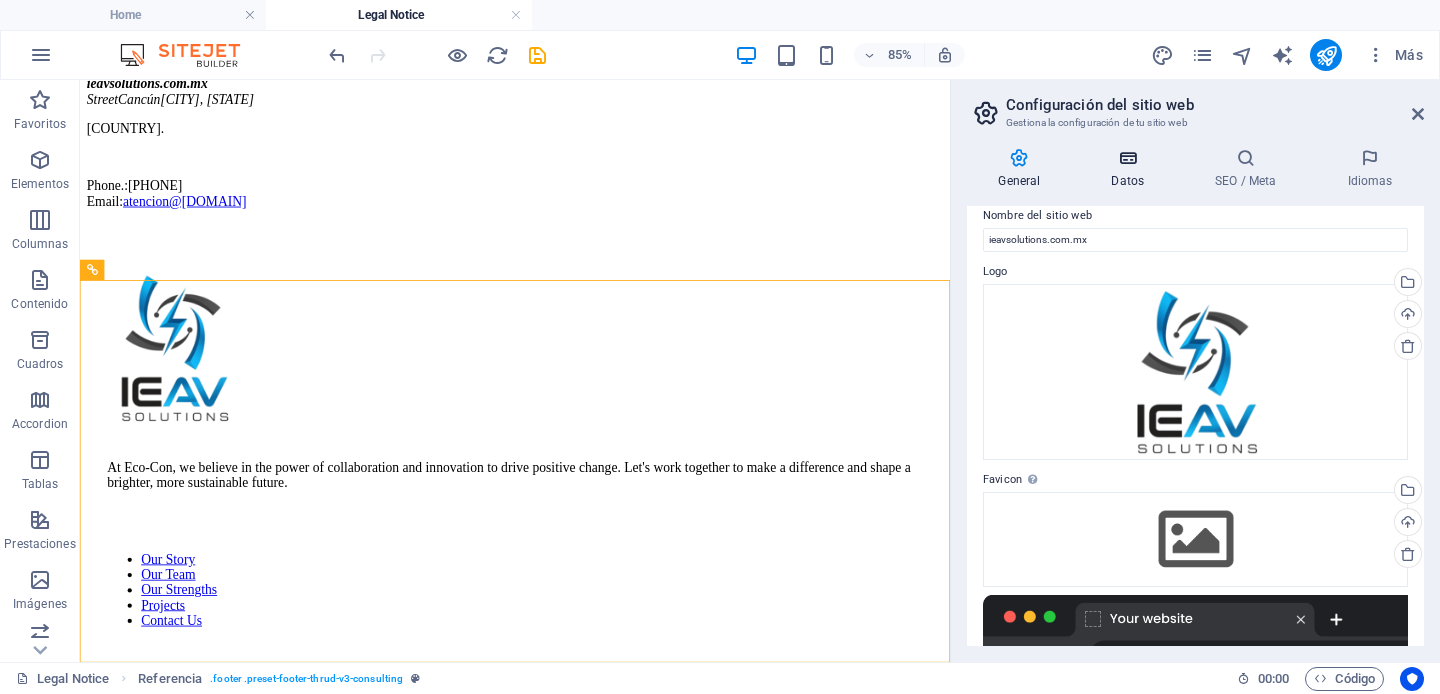 click at bounding box center (1128, 158) 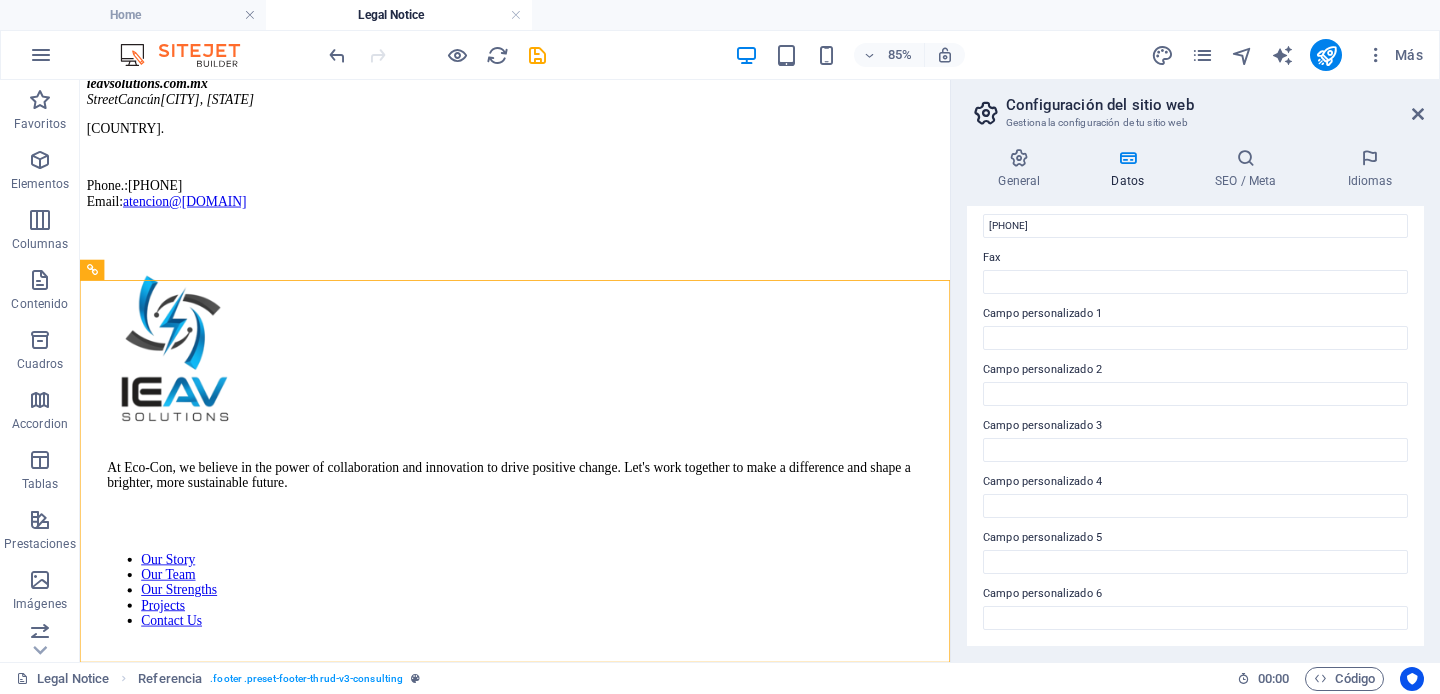 scroll, scrollTop: 0, scrollLeft: 0, axis: both 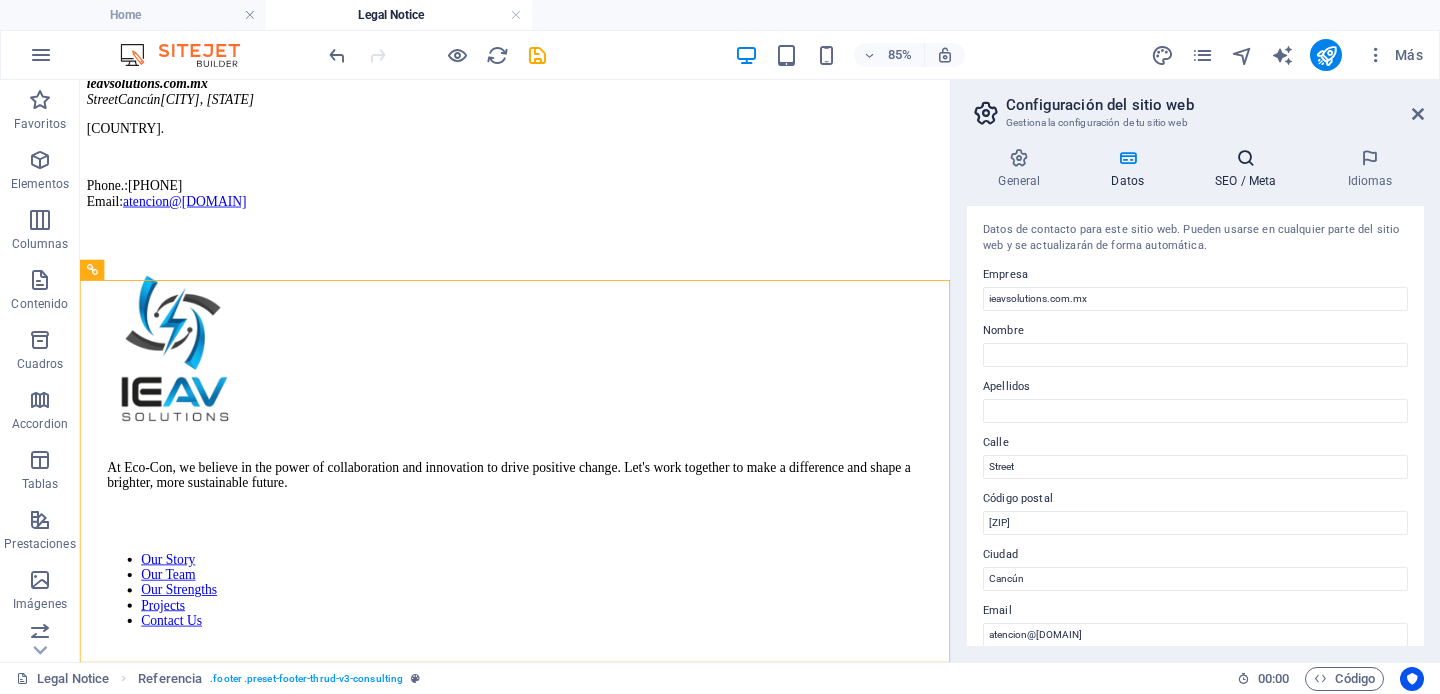 click on "SEO / Meta" at bounding box center (1250, 169) 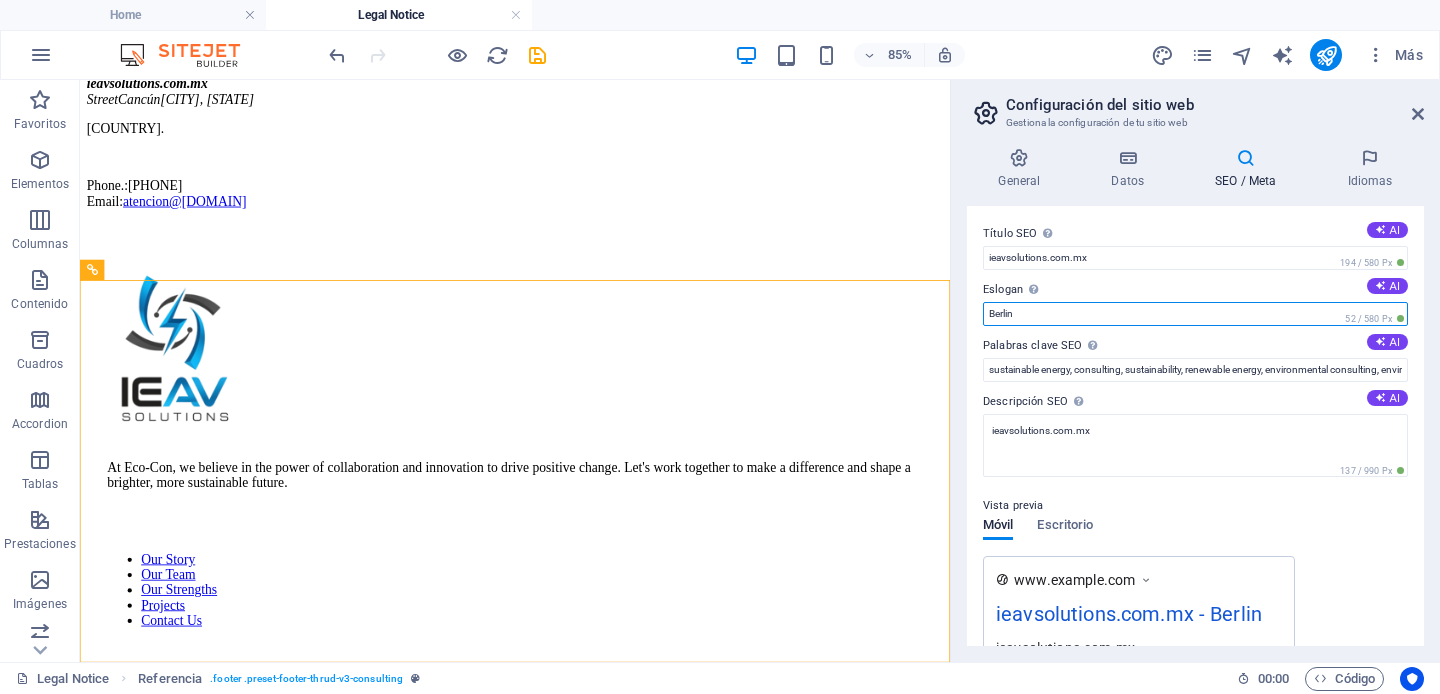 click on "Berlin" at bounding box center [1195, 314] 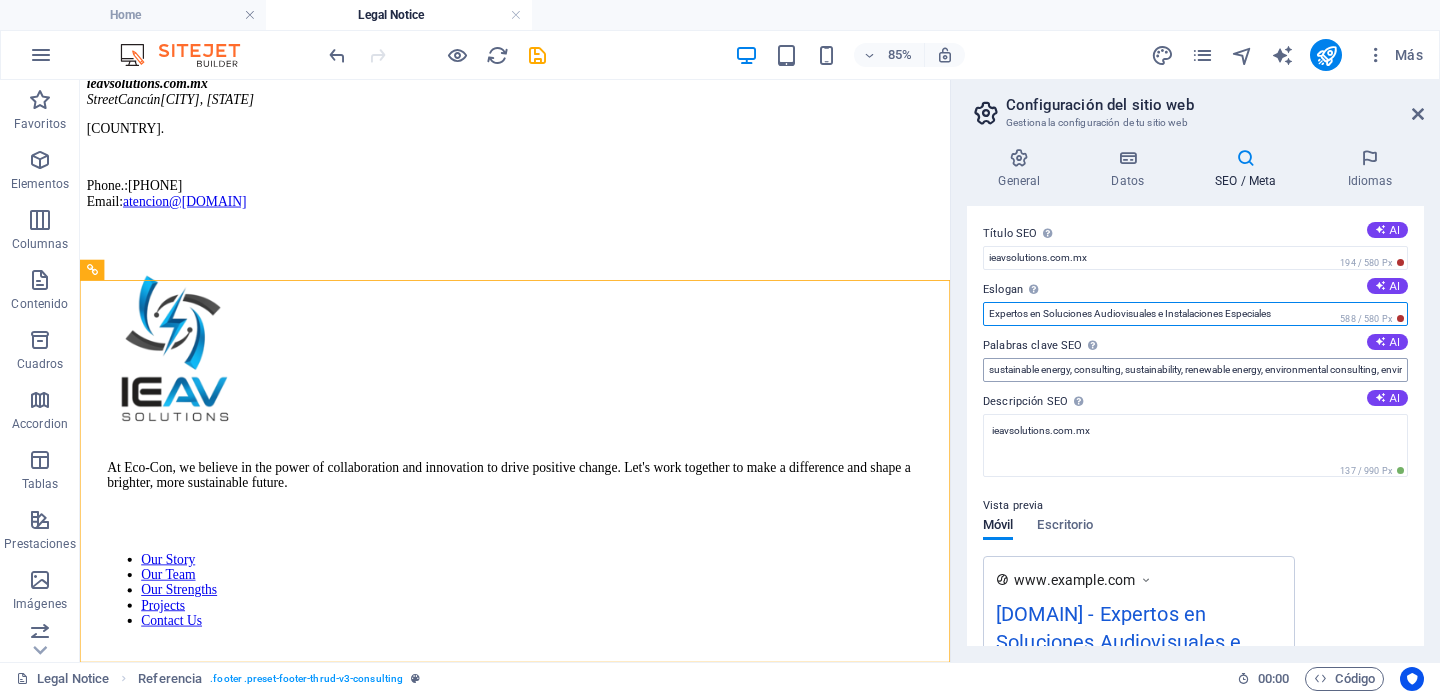 type on "Expertos en Soluciones Audiovisuales e Instalaciones Especiales" 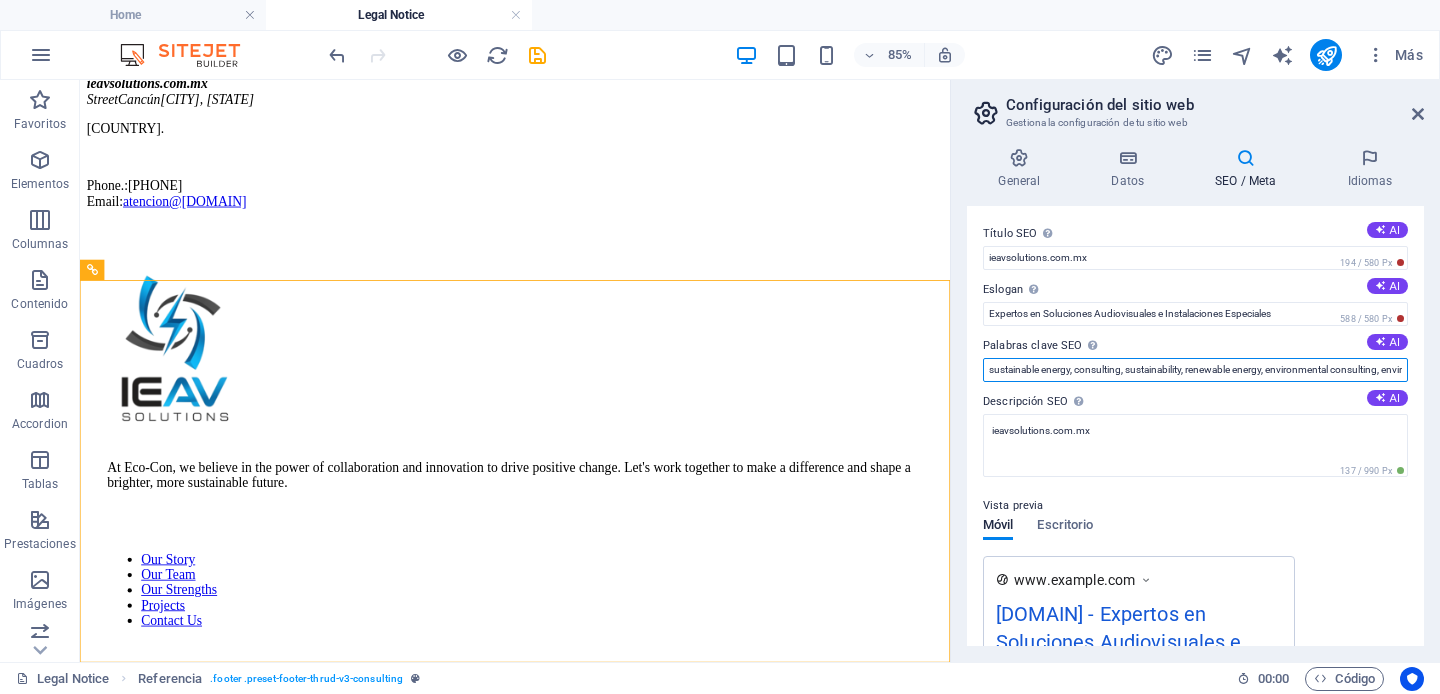 click on "sustainable energy, consulting, sustainability, renewable energy, environmental consulting, environmental services, green energy, solar energy, wind energy, [DOMAIN], [STREET_NAME]" at bounding box center [1195, 370] 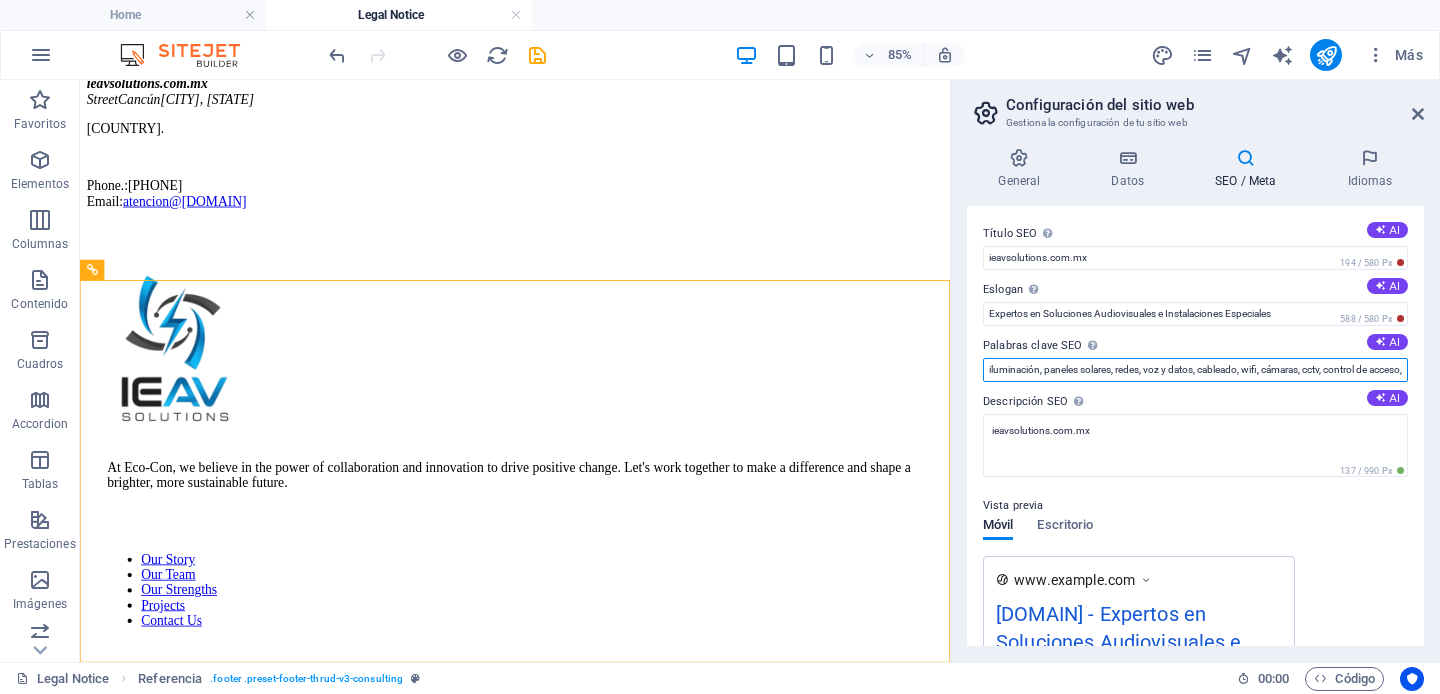 scroll, scrollTop: 0, scrollLeft: 151, axis: horizontal 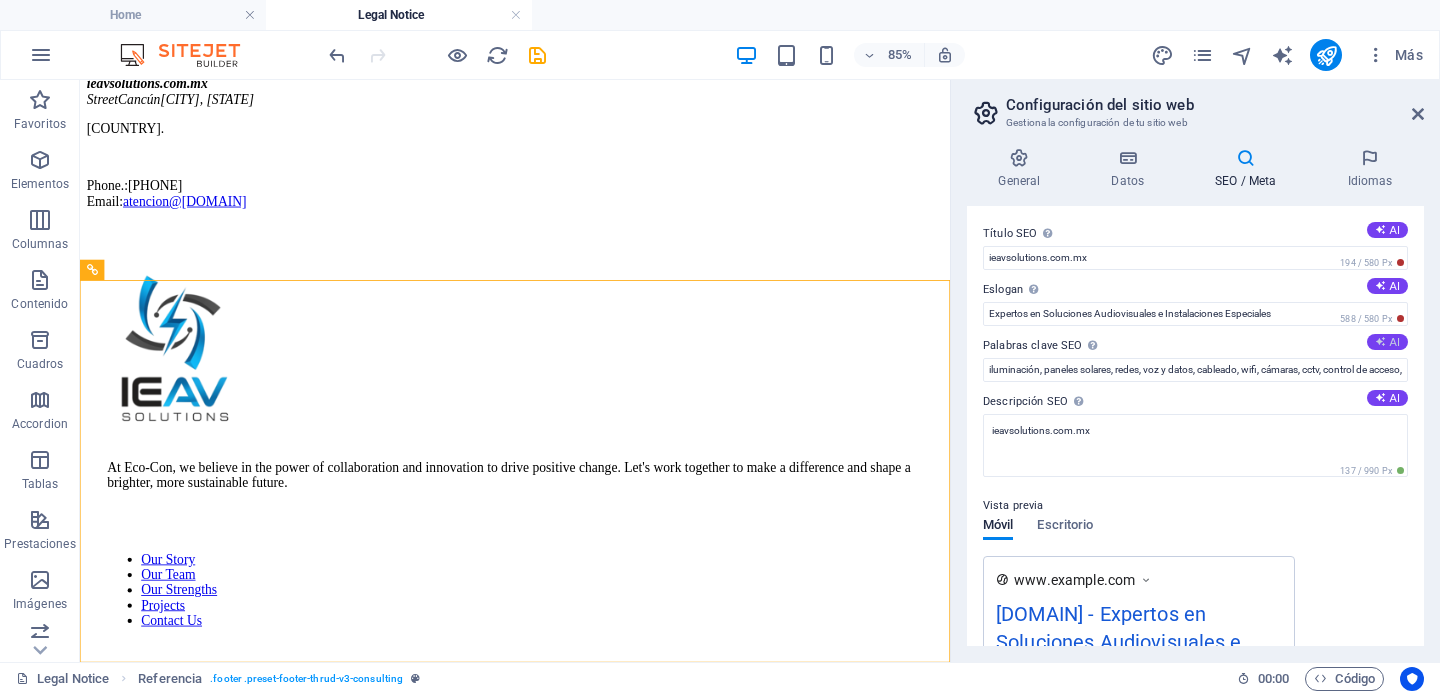 click on "AI" at bounding box center (1387, 342) 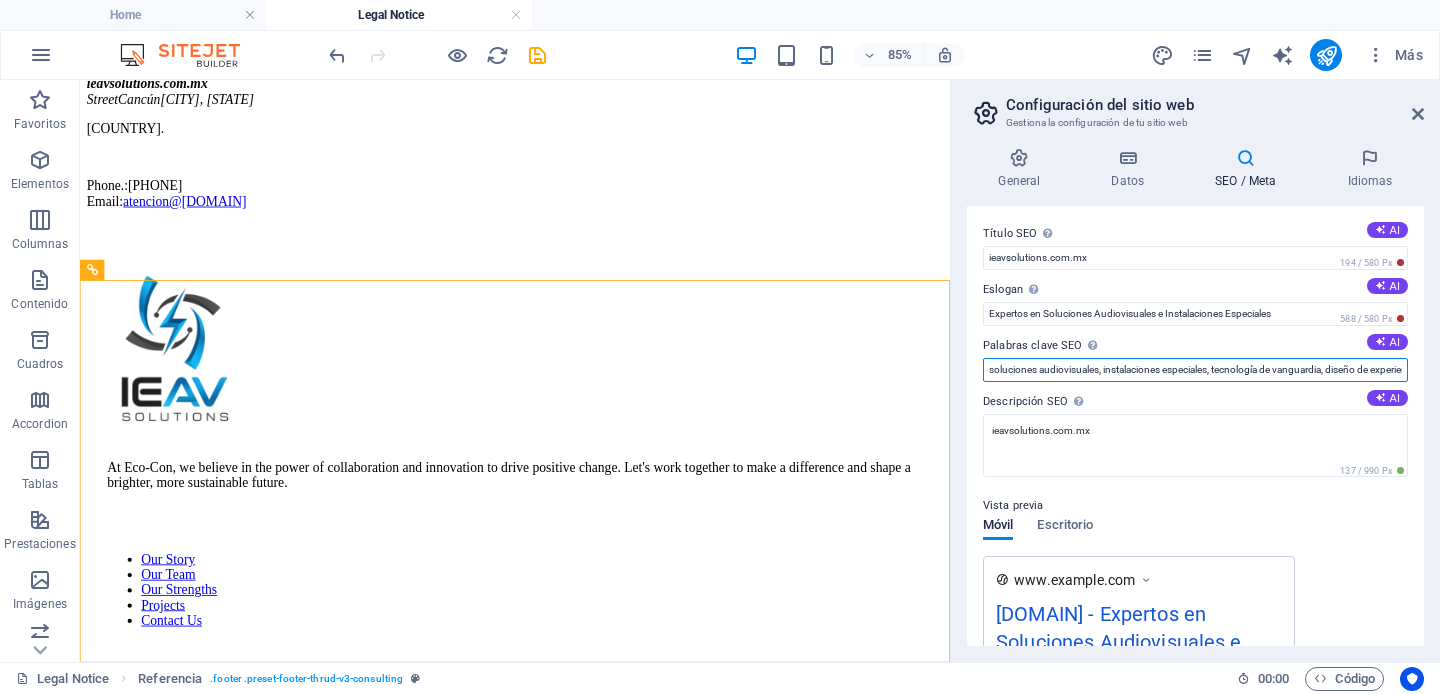 click on "soluciones audiovisuales, instalaciones especiales, tecnología de vanguardia, diseño de experiencias, ingenieros de sonido, servicios personalizados" at bounding box center [1195, 370] 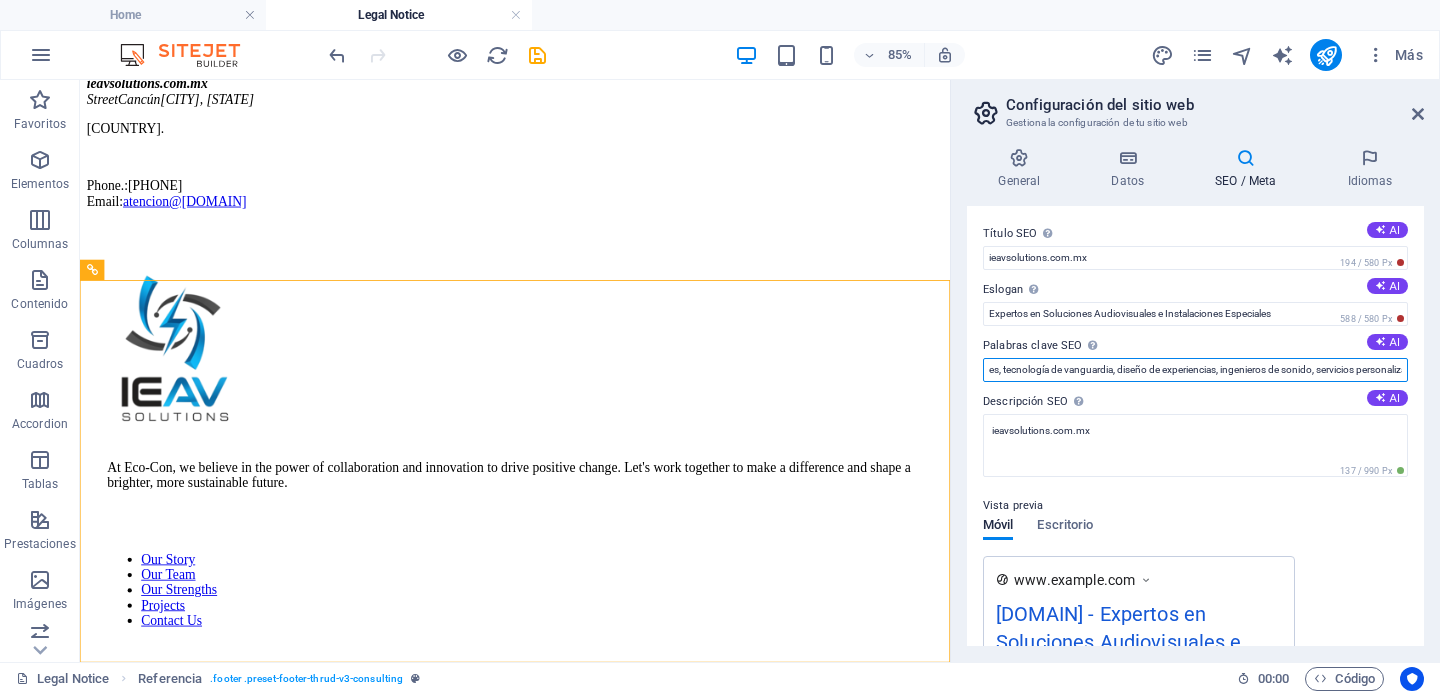 scroll, scrollTop: 0, scrollLeft: 250, axis: horizontal 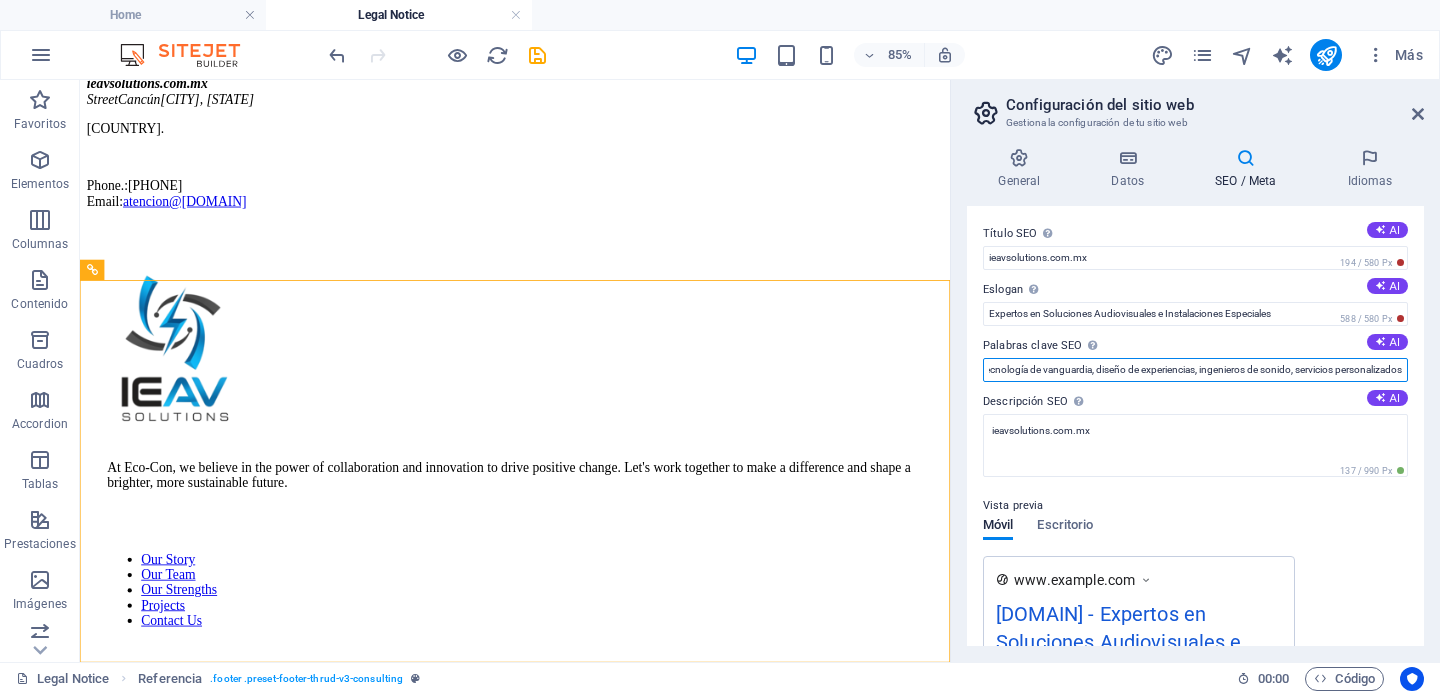 click on "soluciones audiovisuales, instalaciones especiales, tecnología de vanguardia, diseño de experiencias, ingenieros de sonido, servicios personalizados" at bounding box center (1195, 370) 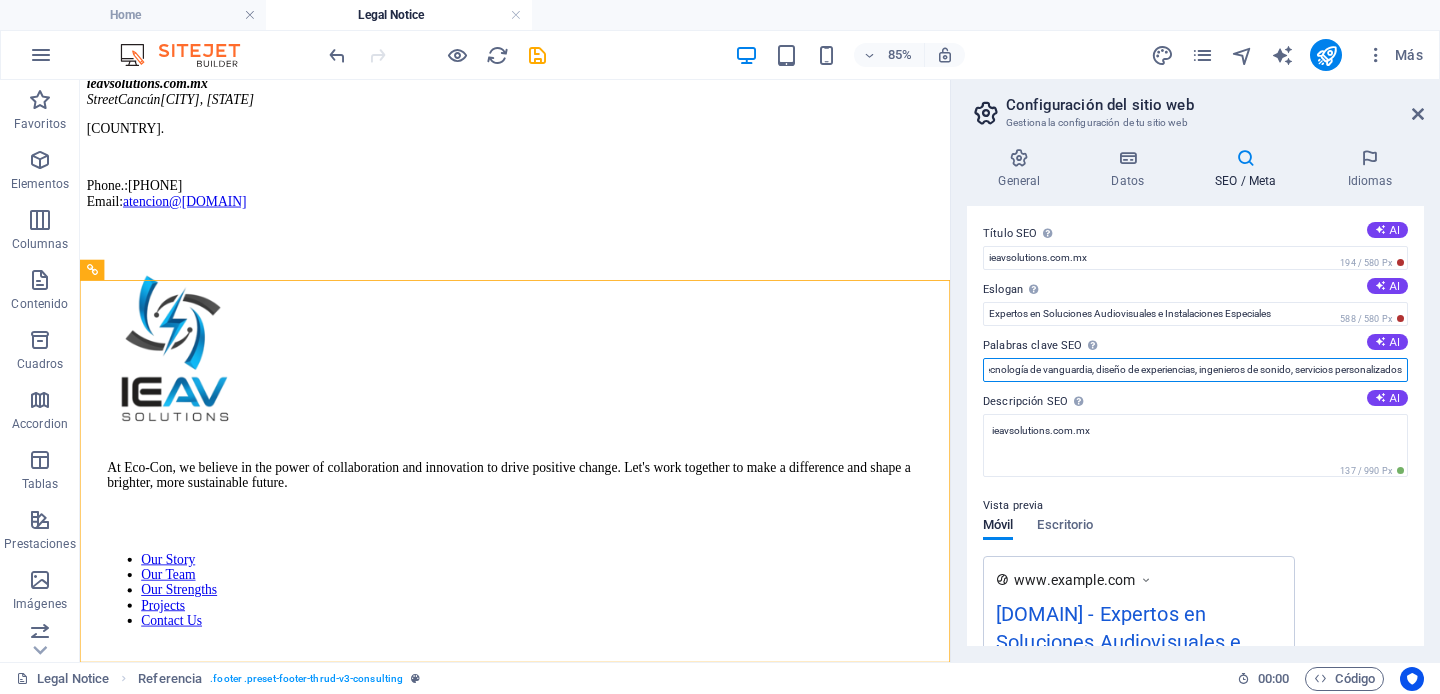 type on "pantallas de led, audio, video, iluminación, paneles solares, redes, voz y datos, cableado, wifi, cámaras, cctv, control de acceso," 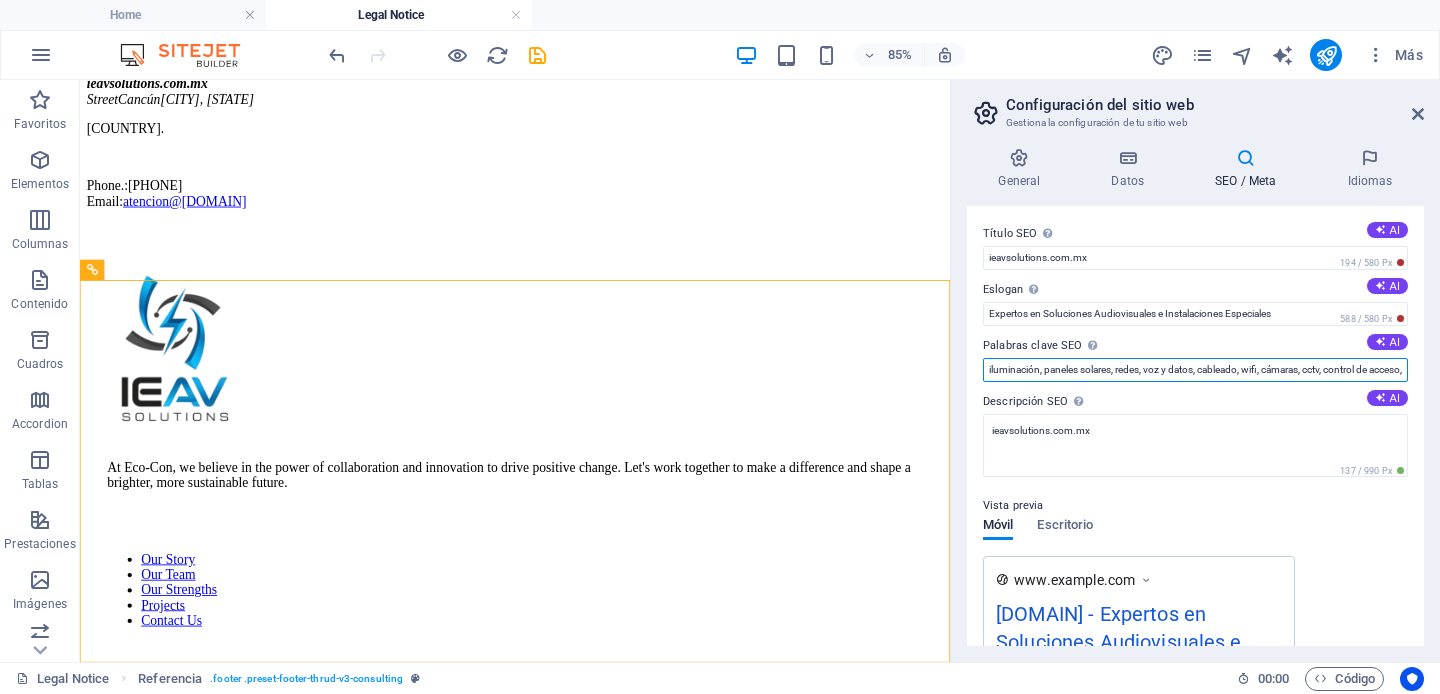 scroll, scrollTop: 0, scrollLeft: 151, axis: horizontal 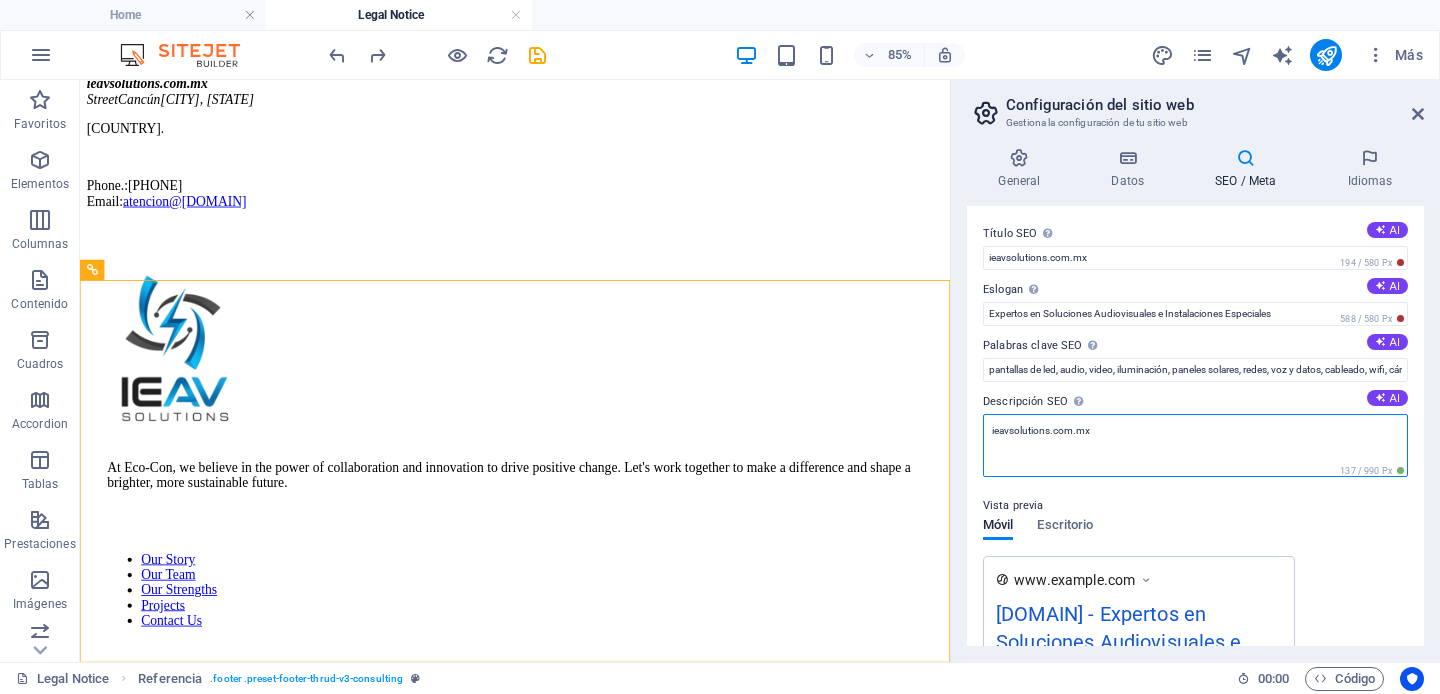 click on "ieavsolutions.com.mx" at bounding box center (1195, 445) 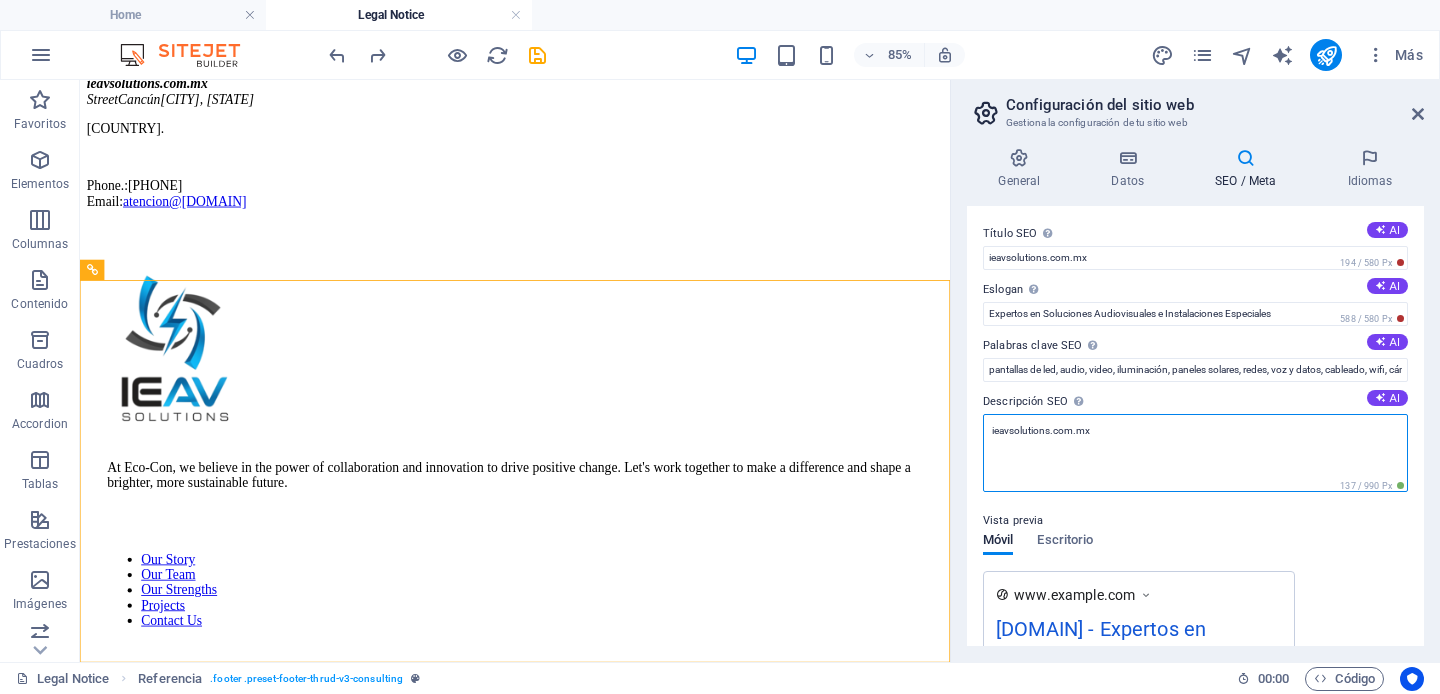 click on "ieavsolutions.com.mx" at bounding box center (1195, 453) 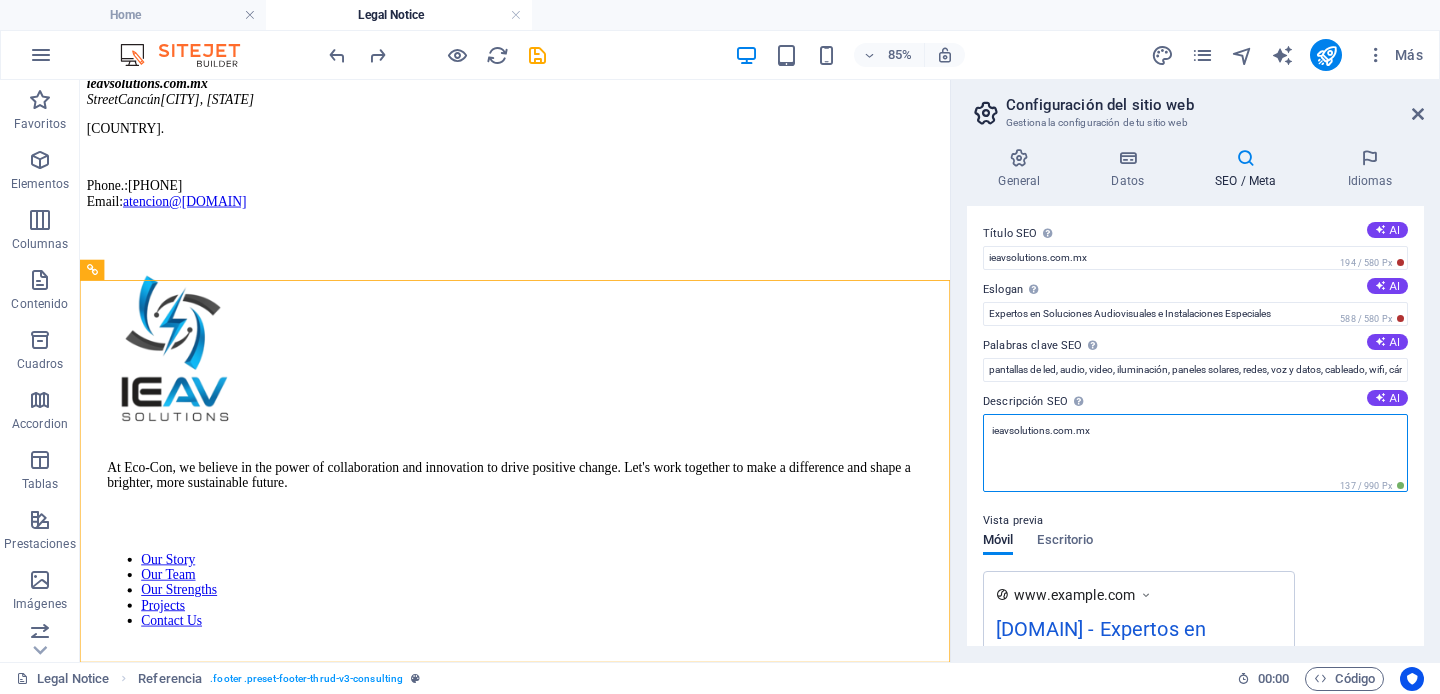 paste on "En IEAV SOLUTIONS, somos un equipo de ingenieros y técnicos apasionados por la tecnología. Nos especializamos en el diseño, la instalación y el mantenimiento de sistemas audiovisuales e instalaciones especiales que optimizan espacios y mejoran la comunicación. Nuestra misión es ofrecerte soluciones personalizadas que cumplan tus expectativas y superen tus necesidades." 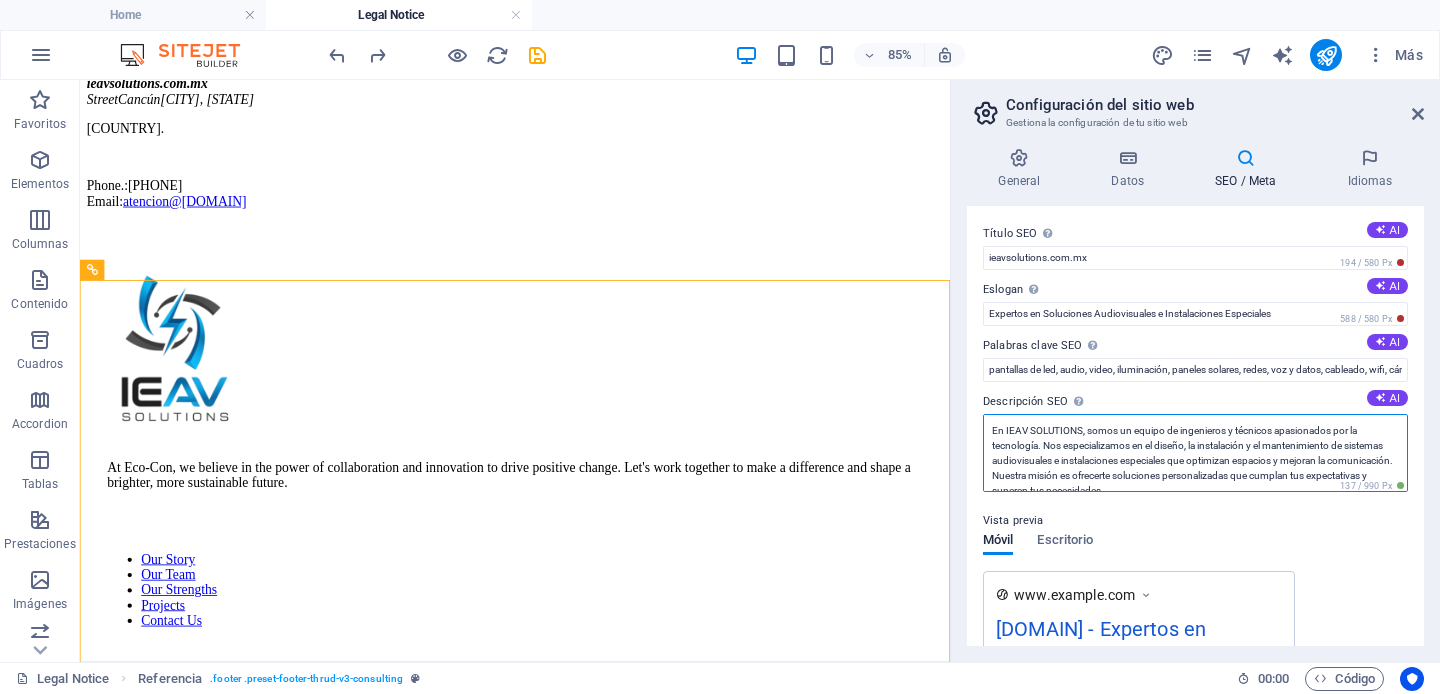 scroll, scrollTop: 0, scrollLeft: 0, axis: both 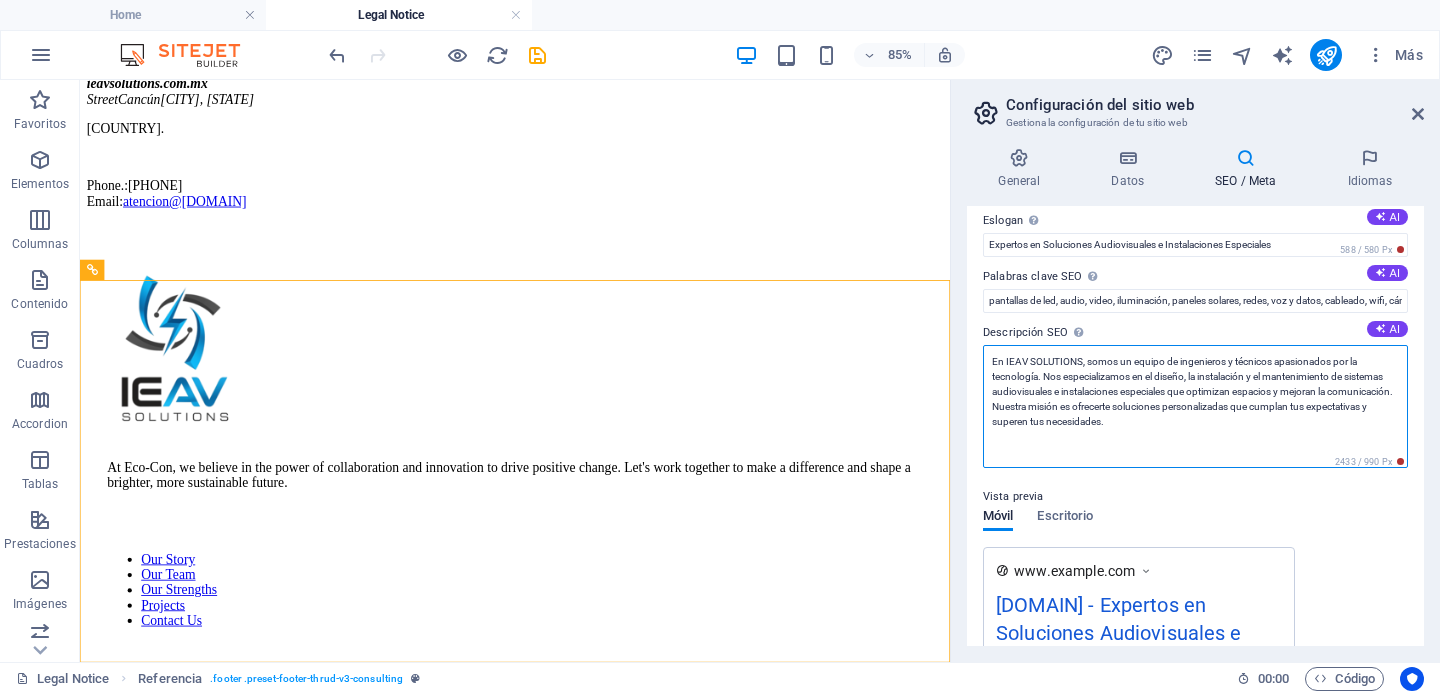 click on "En IEAV SOLUTIONS, somos un equipo de ingenieros y técnicos apasionados por la tecnología. Nos especializamos en el diseño, la instalación y el mantenimiento de sistemas audiovisuales e instalaciones especiales que optimizan espacios y mejoran la comunicación. Nuestra misión es ofrecerte soluciones personalizadas que cumplan tus expectativas y superen tus necesidades." at bounding box center (1195, 406) 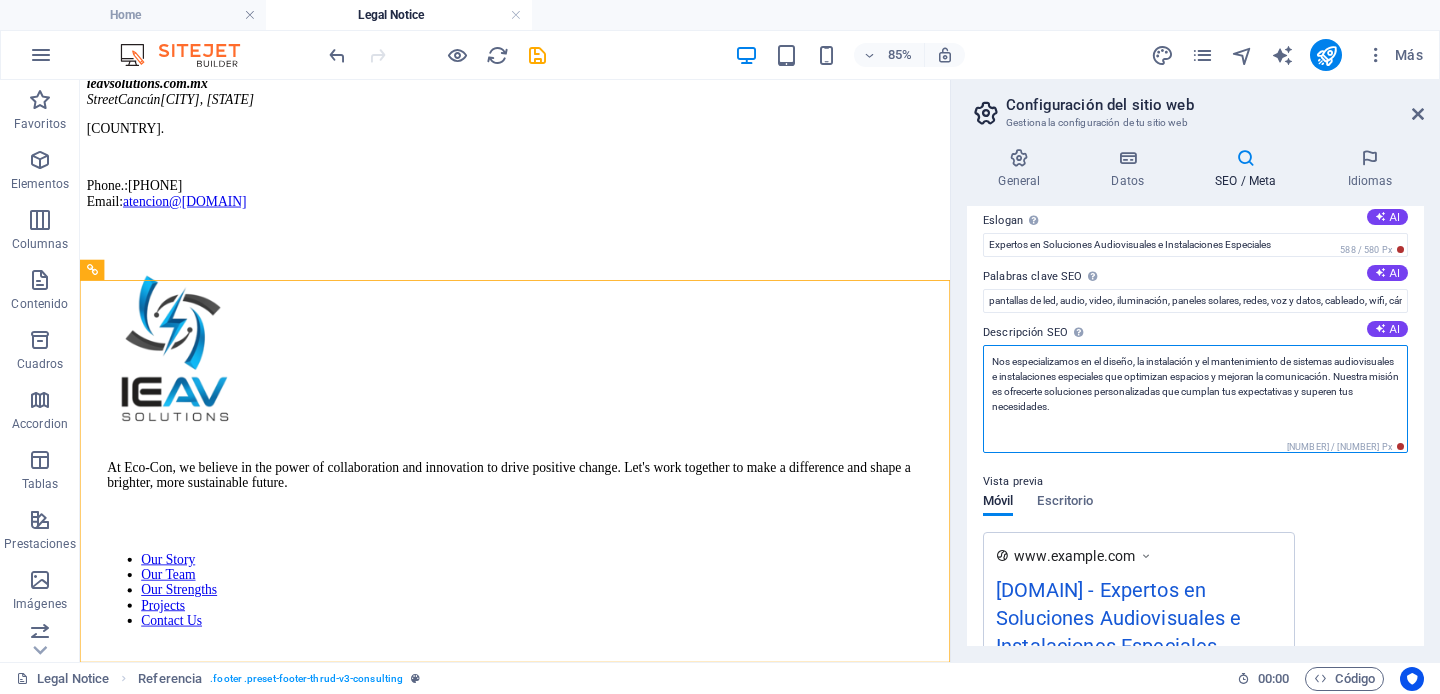 click on "Nos especializamos en el diseño, la instalación y el mantenimiento de sistemas audiovisuales e instalaciones especiales que optimizan espacios y mejoran la comunicación. Nuestra misión es ofrecerte soluciones personalizadas que cumplan tus expectativas y superen tus necesidades." at bounding box center (1195, 399) 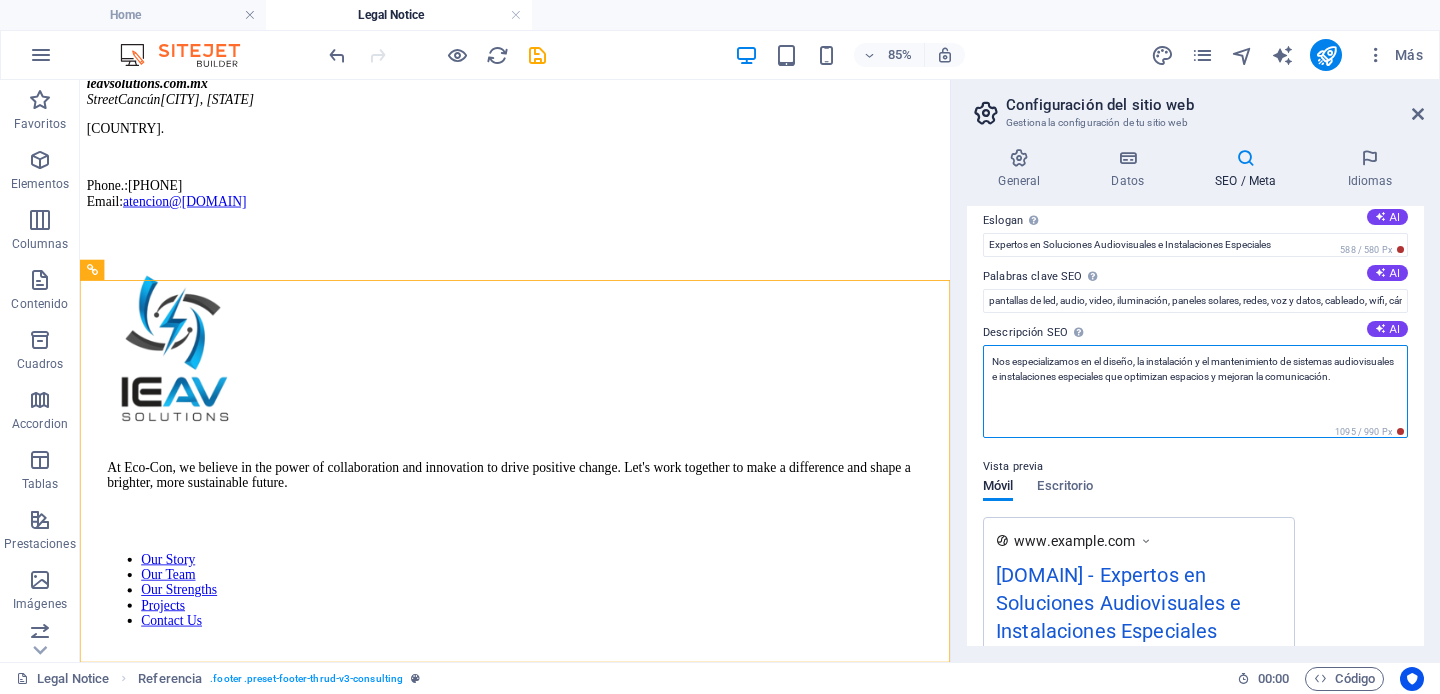 drag, startPoint x: 1284, startPoint y: 377, endPoint x: 1305, endPoint y: 425, distance: 52.392746 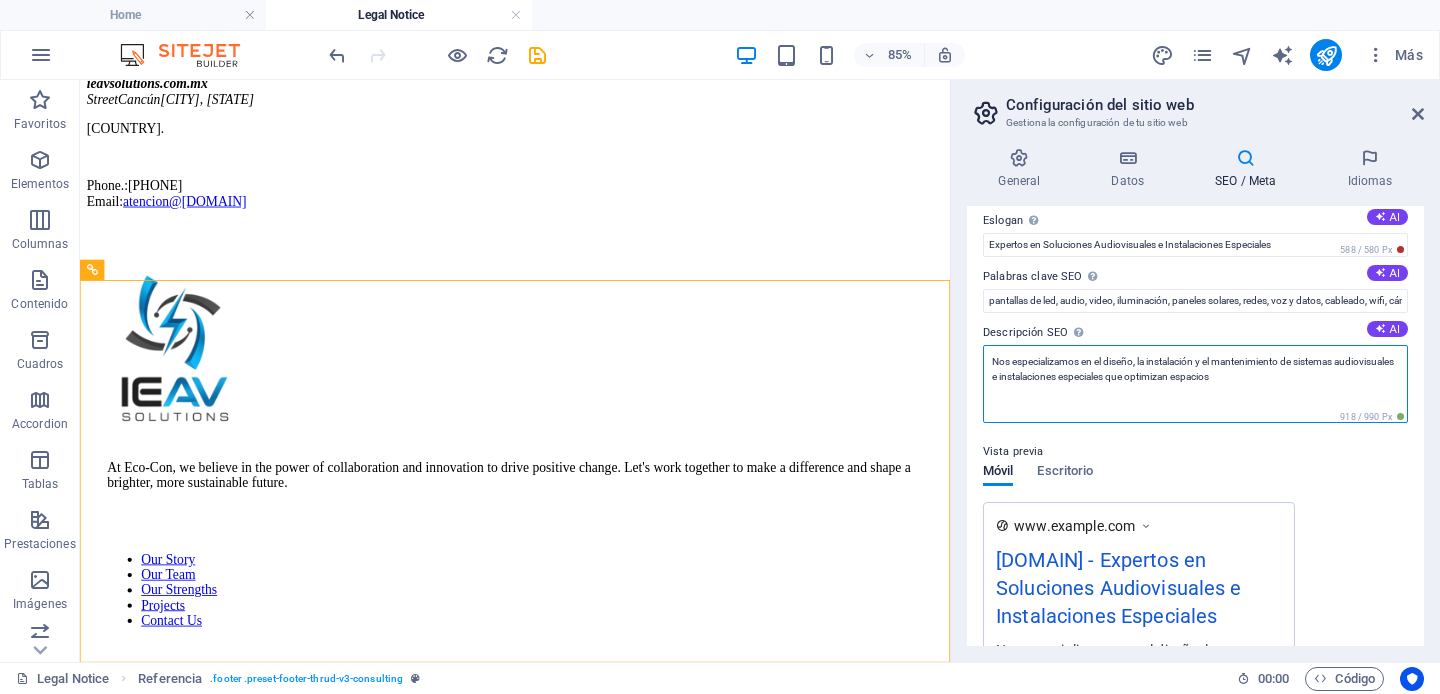 type on "Nos especializamos en el diseño, la instalación y el mantenimiento de sistemas audiovisuales e instalaciones especiales que optimizan espacios." 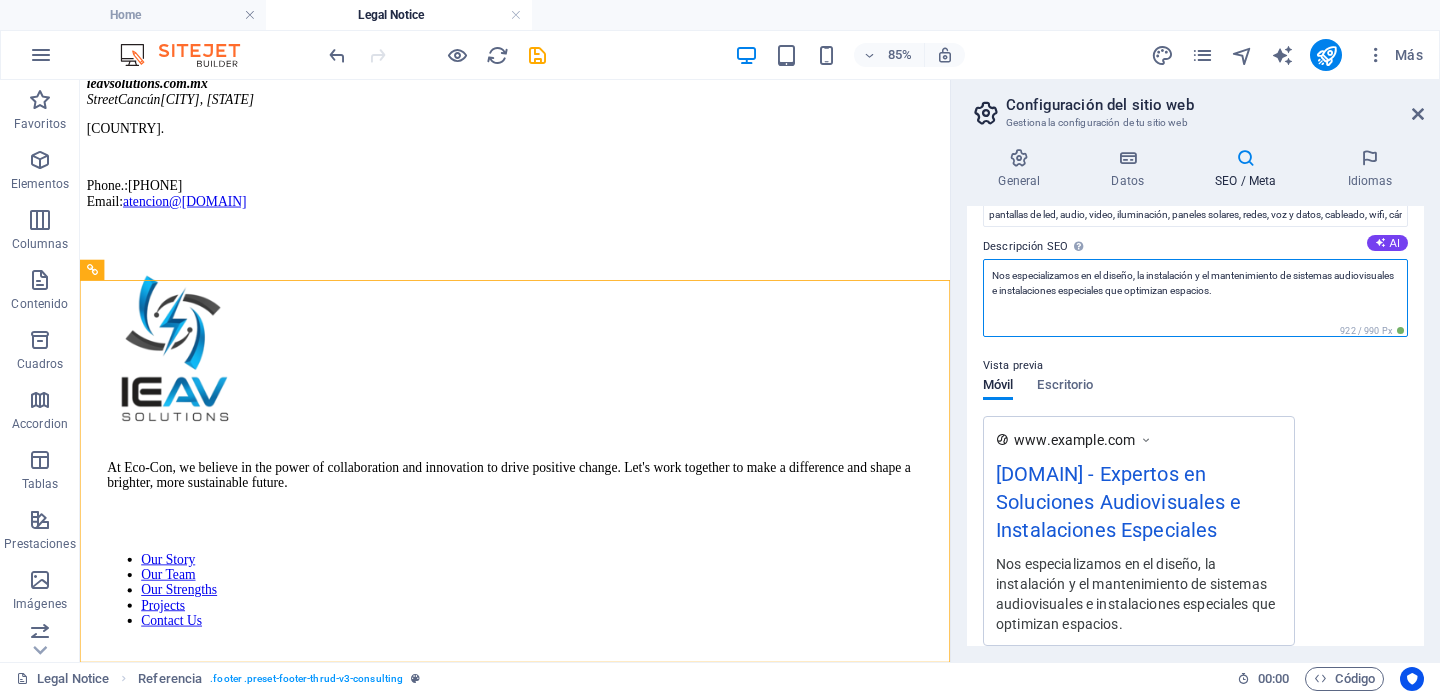 scroll, scrollTop: 0, scrollLeft: 0, axis: both 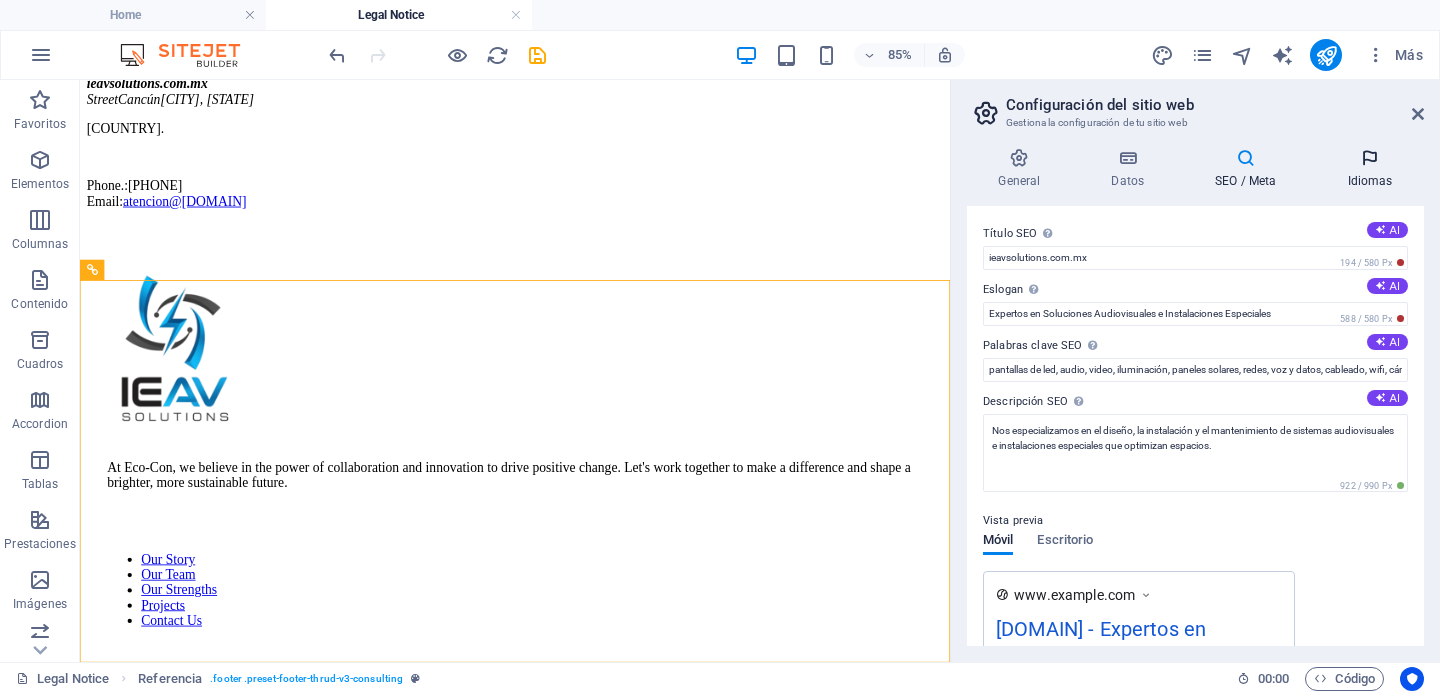 click at bounding box center (1370, 158) 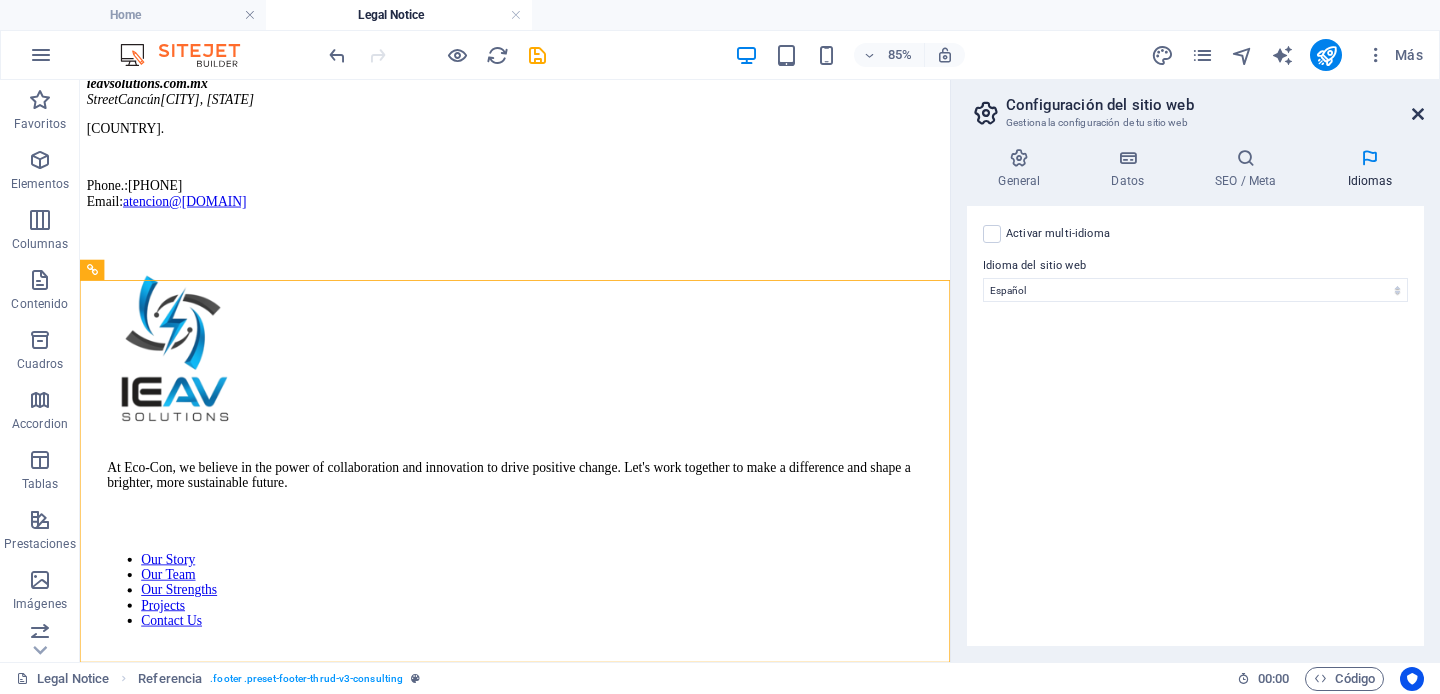 click at bounding box center (1418, 114) 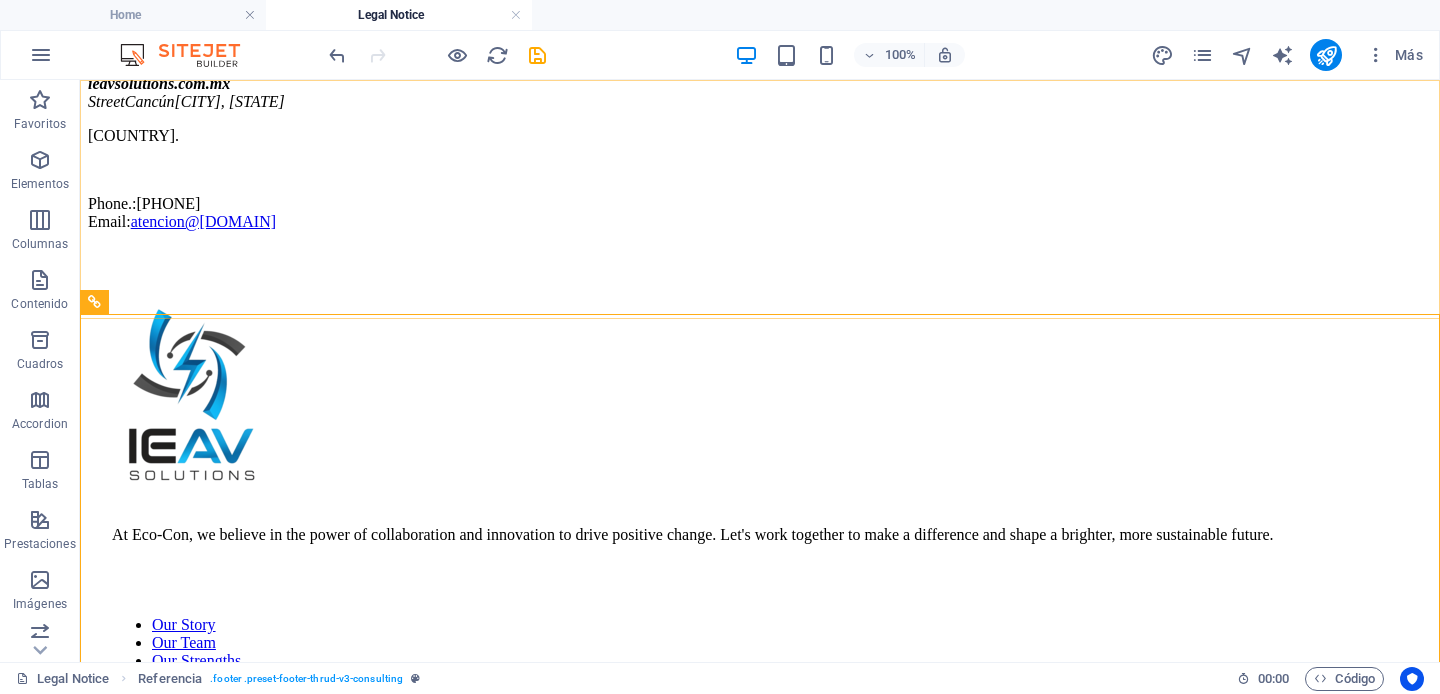 scroll, scrollTop: 440, scrollLeft: 0, axis: vertical 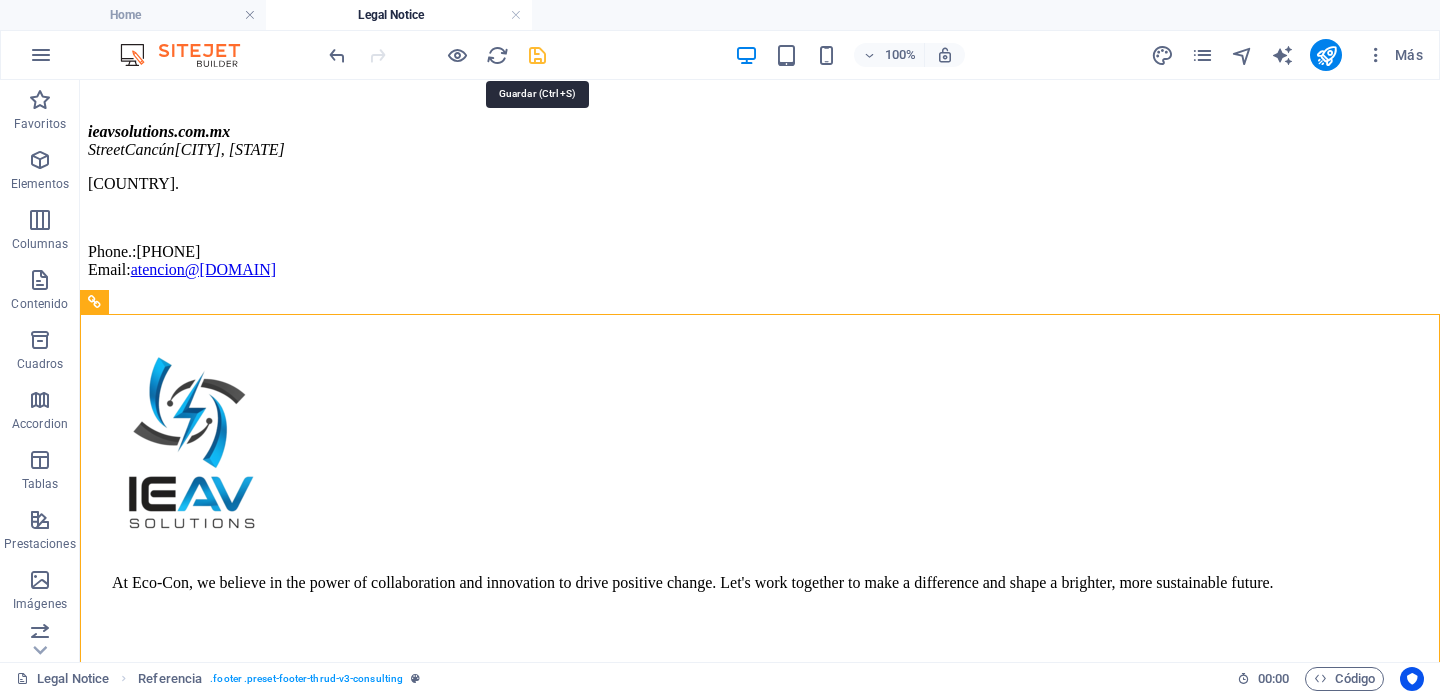 click at bounding box center [537, 55] 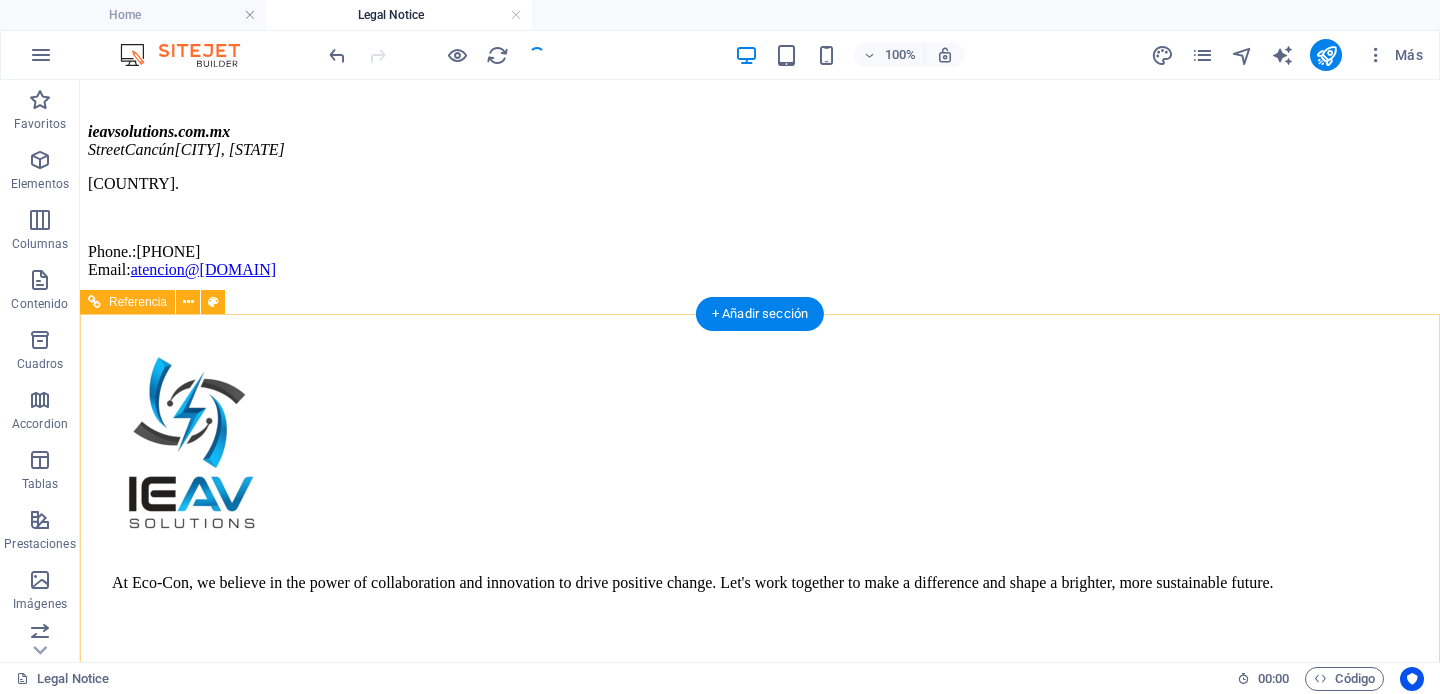 scroll, scrollTop: 543, scrollLeft: 0, axis: vertical 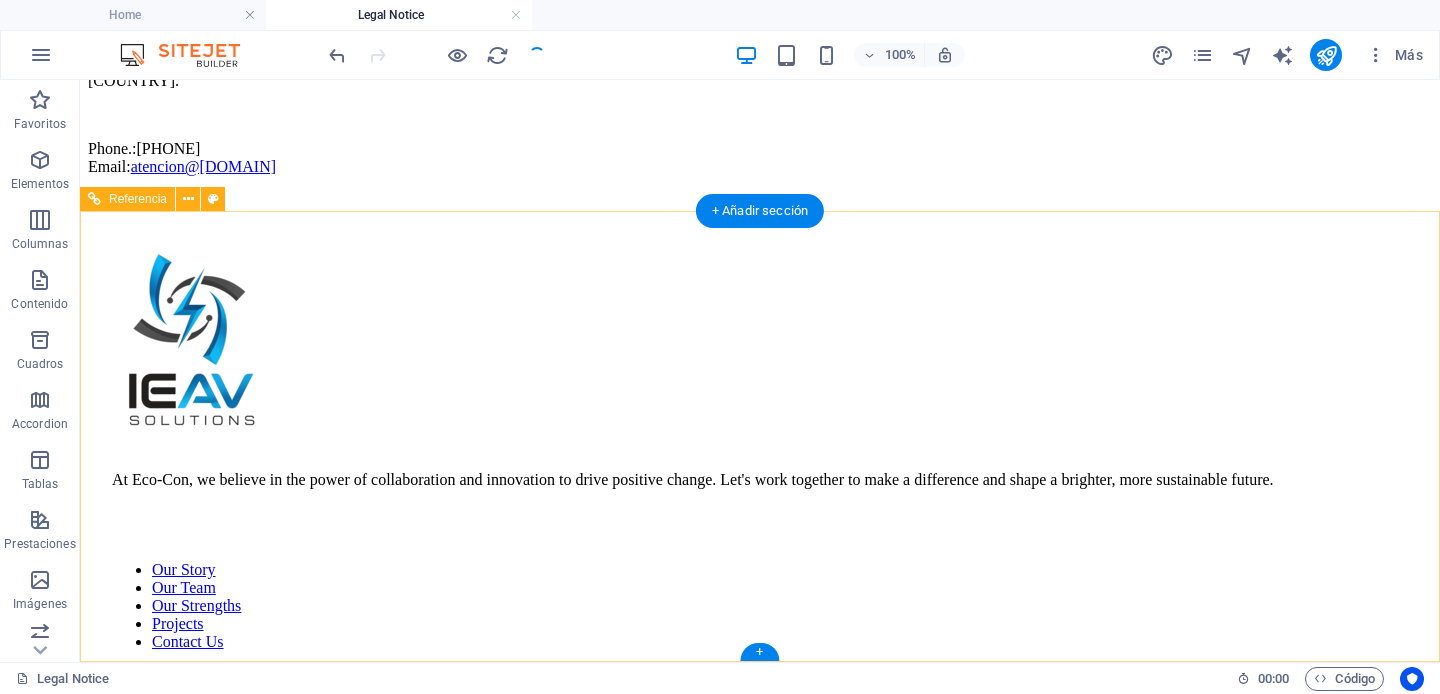 click on "Terms of Service" at bounding box center (775, 7688) 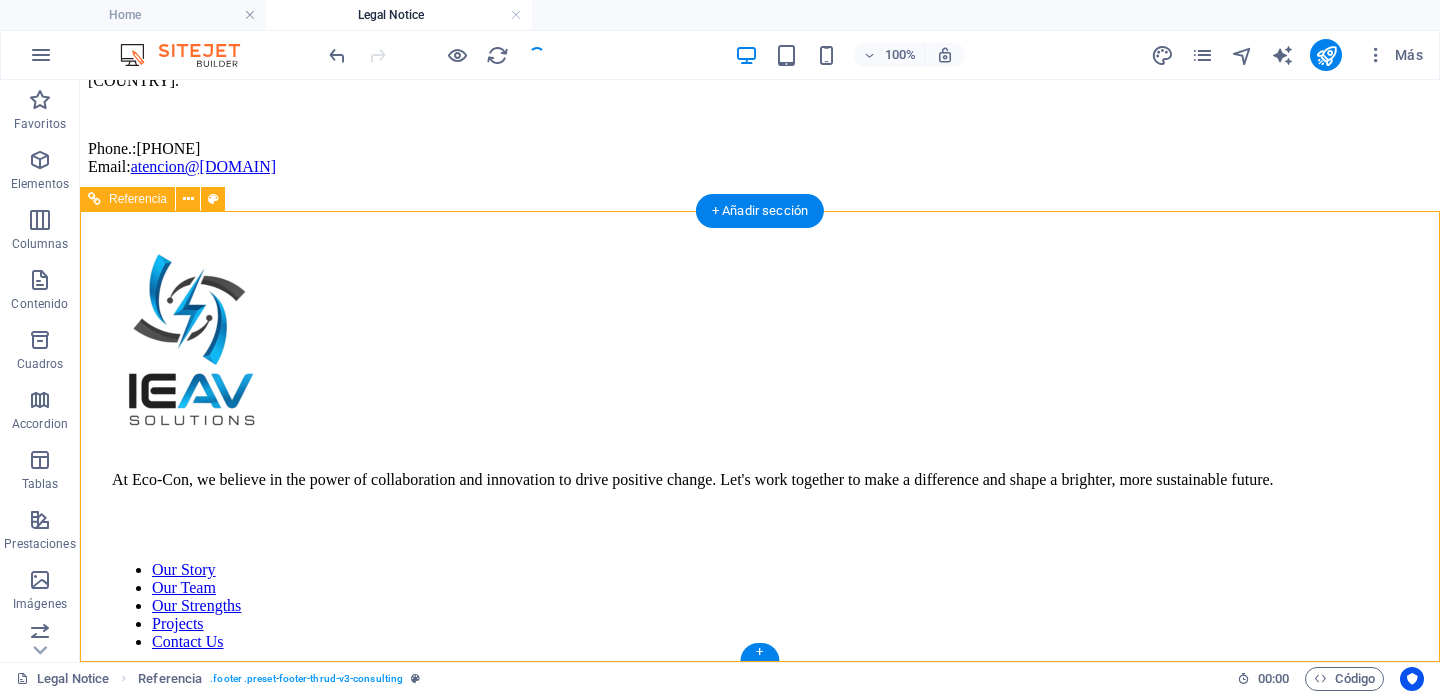 click on "Terms of Service" at bounding box center [775, 7688] 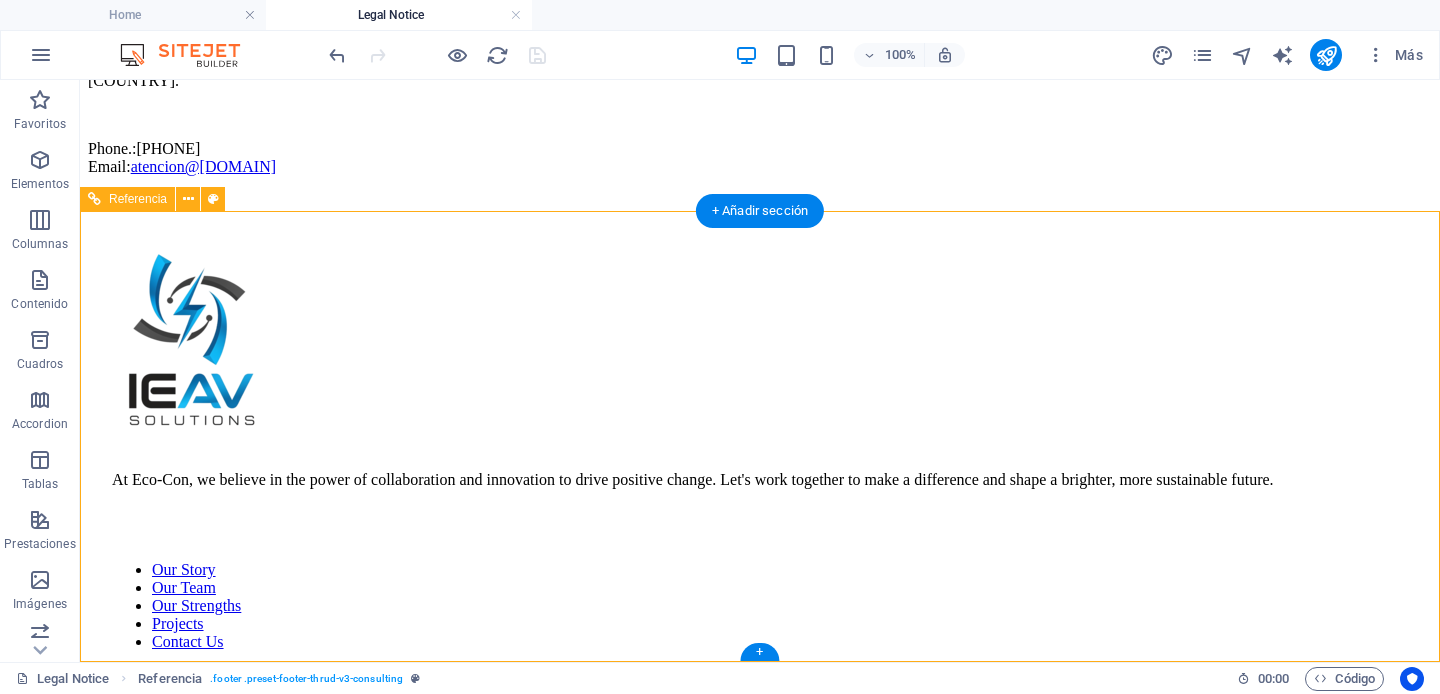 click on "Terms of Service" at bounding box center (775, 7688) 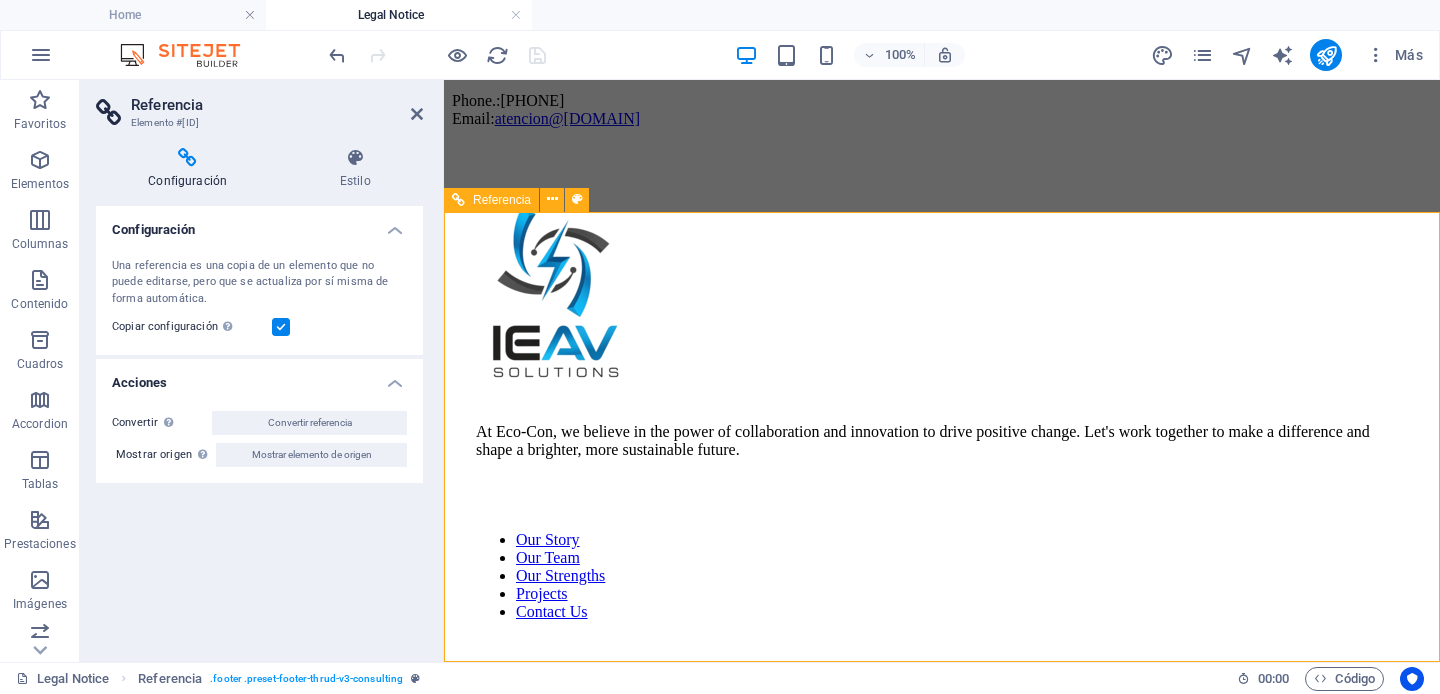 click on "Terms of Service" at bounding box center (957, 5796) 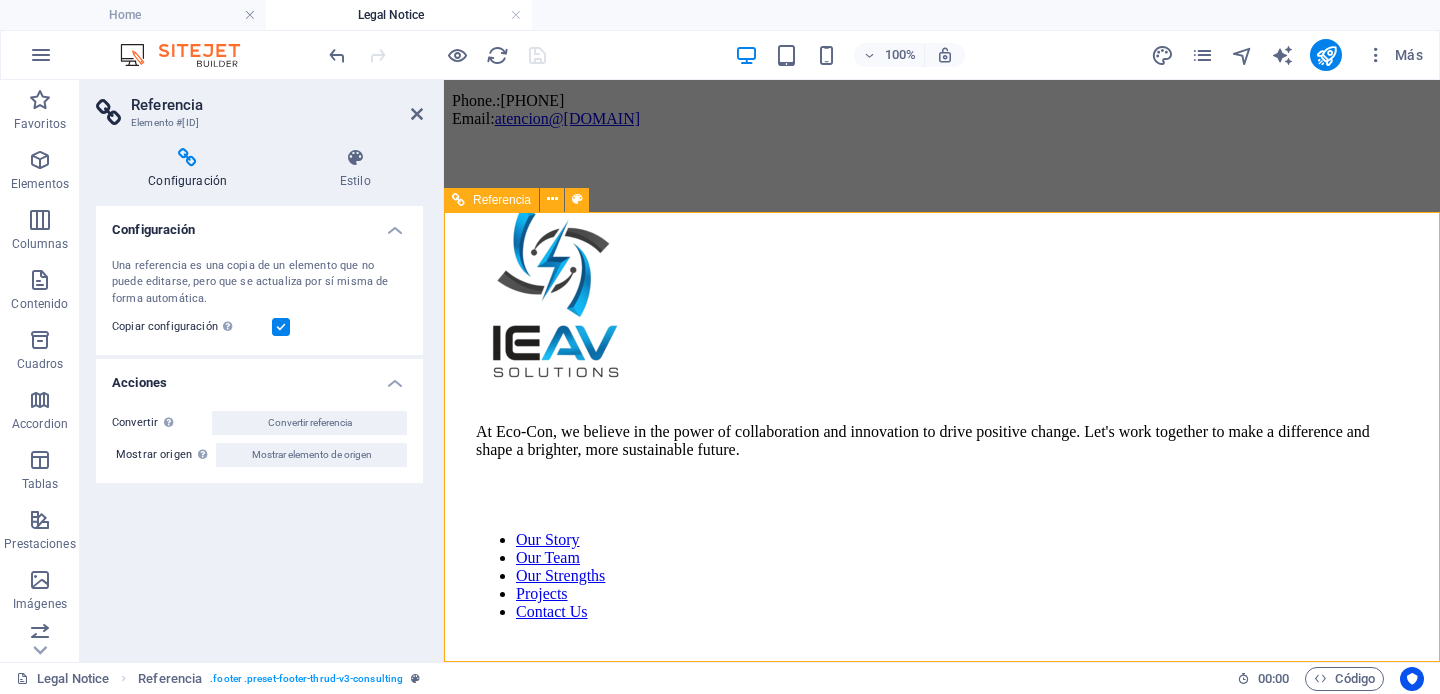 click on "Terms of Service" at bounding box center [957, 5796] 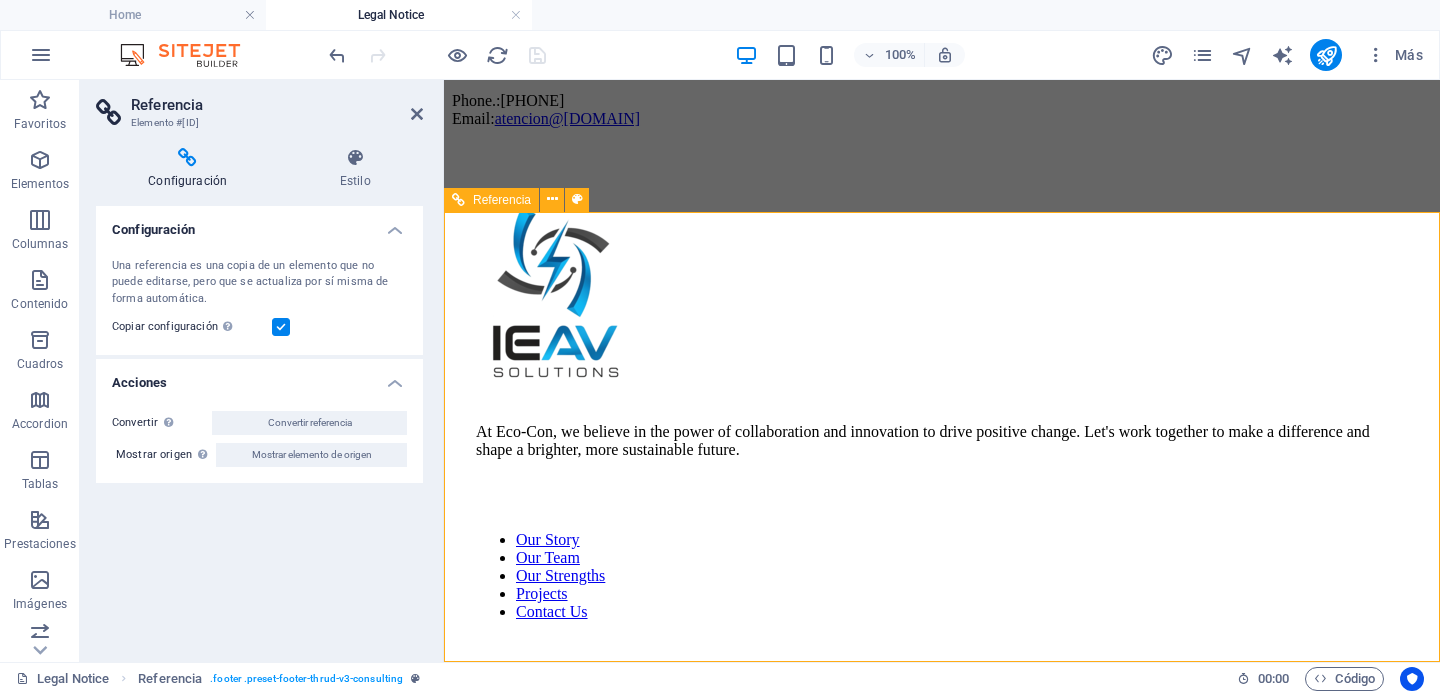 click on "Terms of Service" at bounding box center (957, 5796) 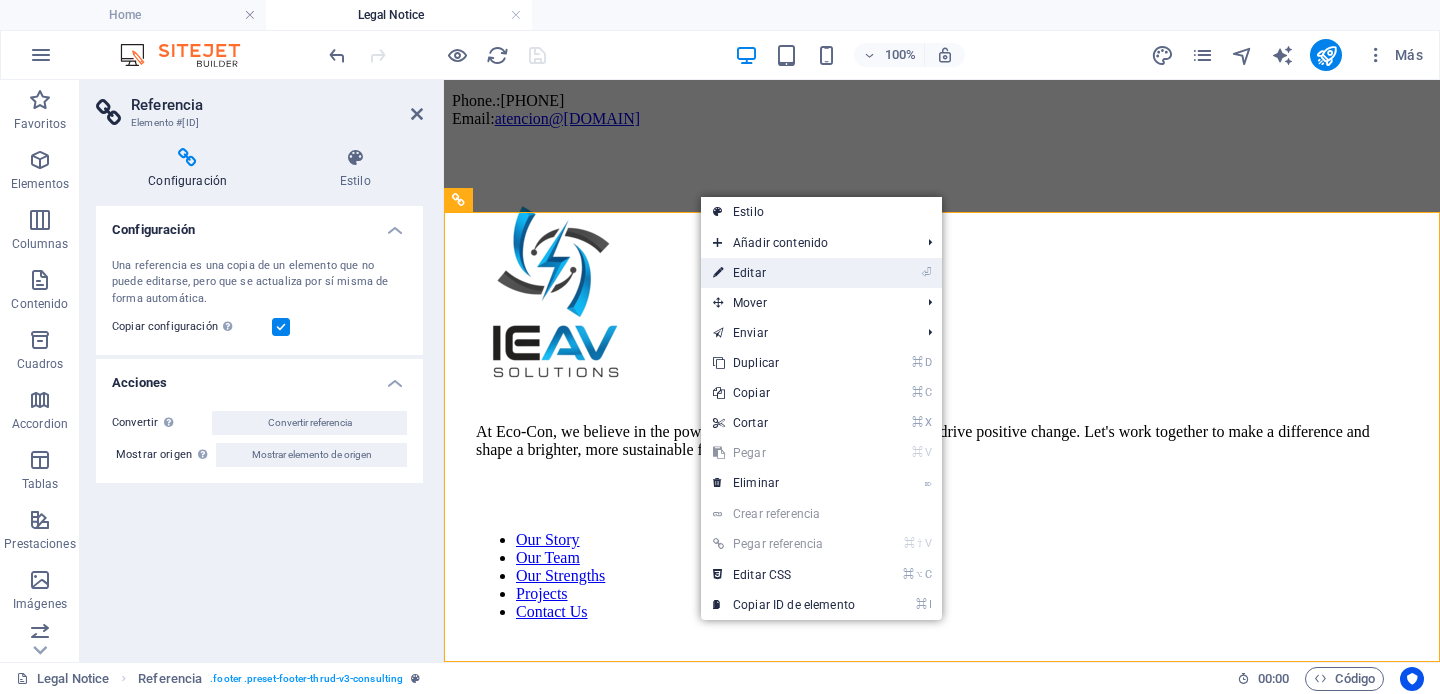 click on "⏎  Editar" at bounding box center [784, 273] 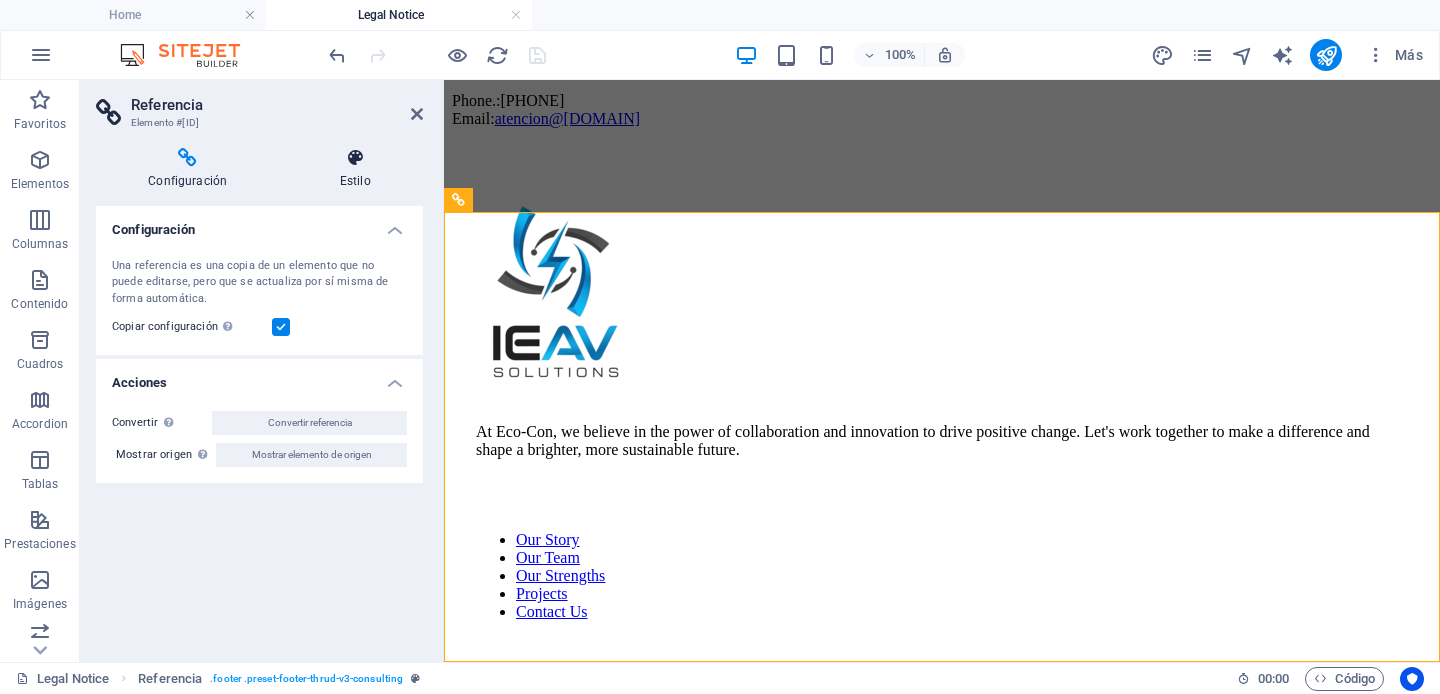 click at bounding box center [355, 158] 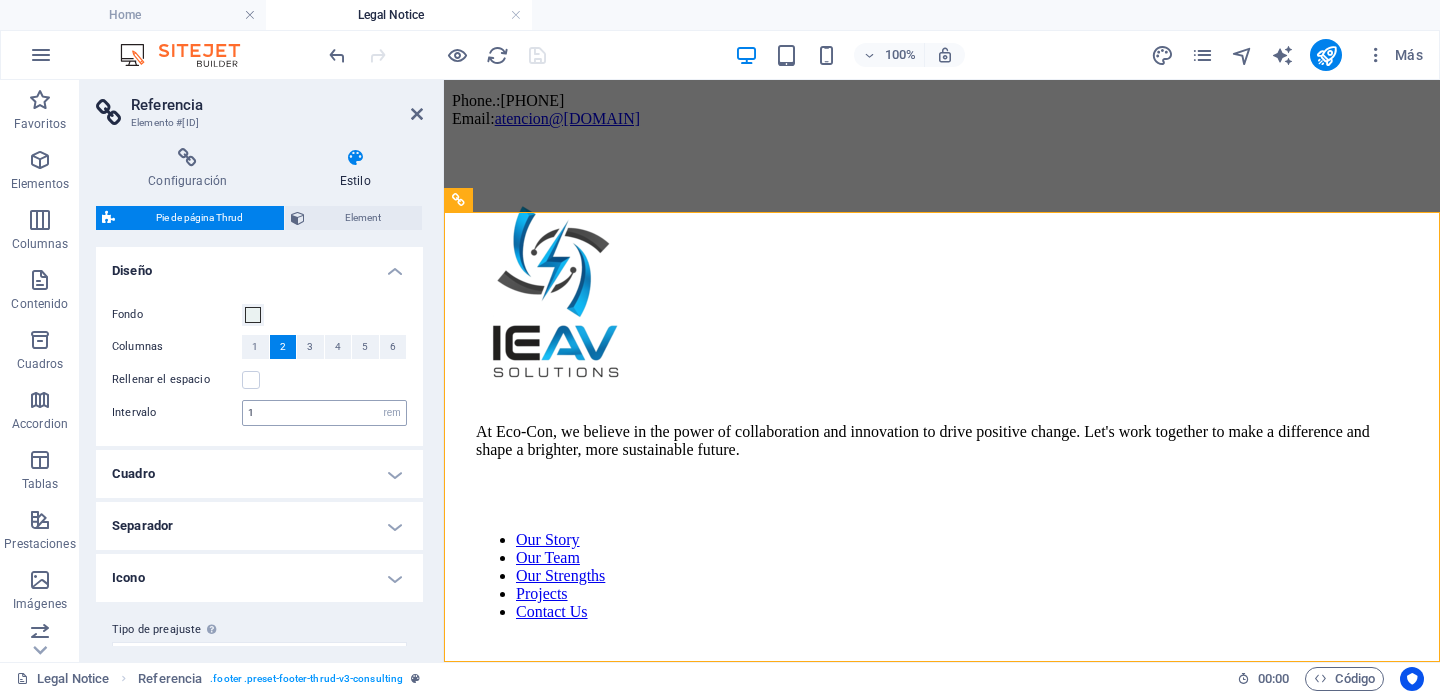 scroll, scrollTop: 36, scrollLeft: 0, axis: vertical 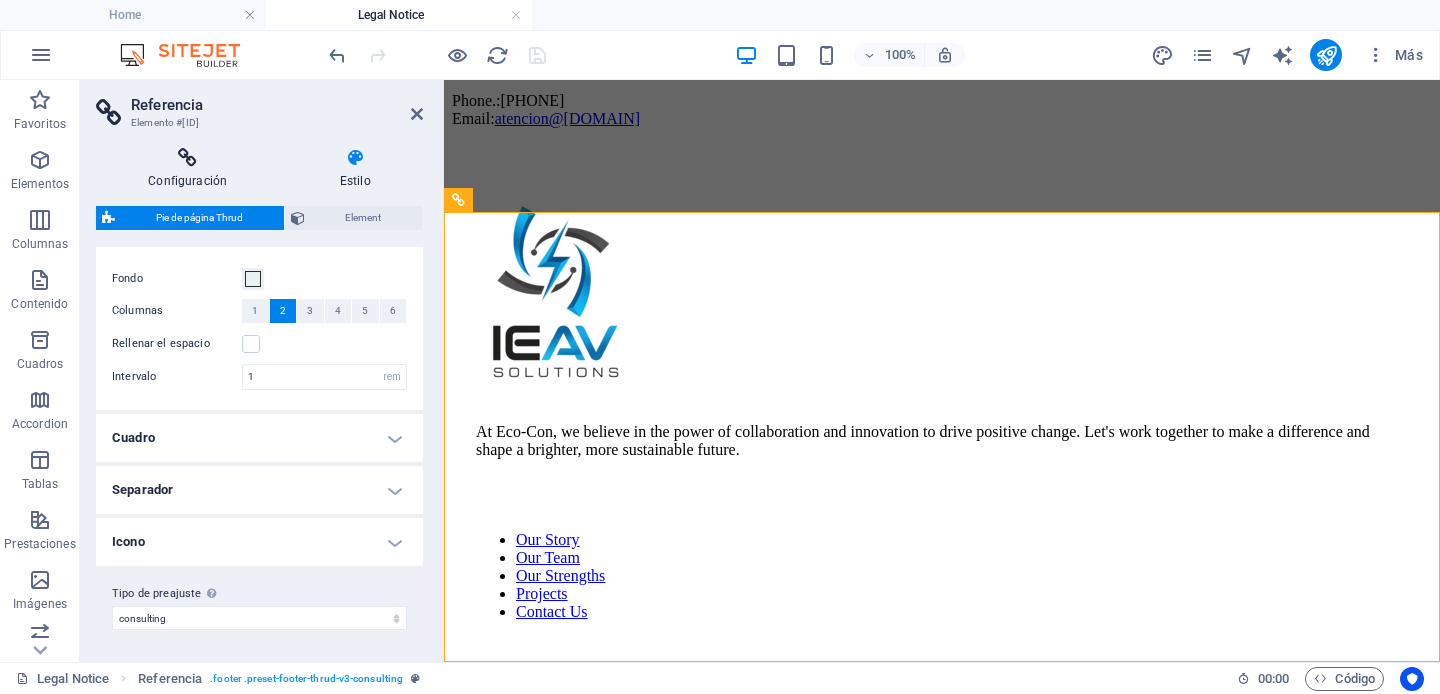 click at bounding box center [187, 158] 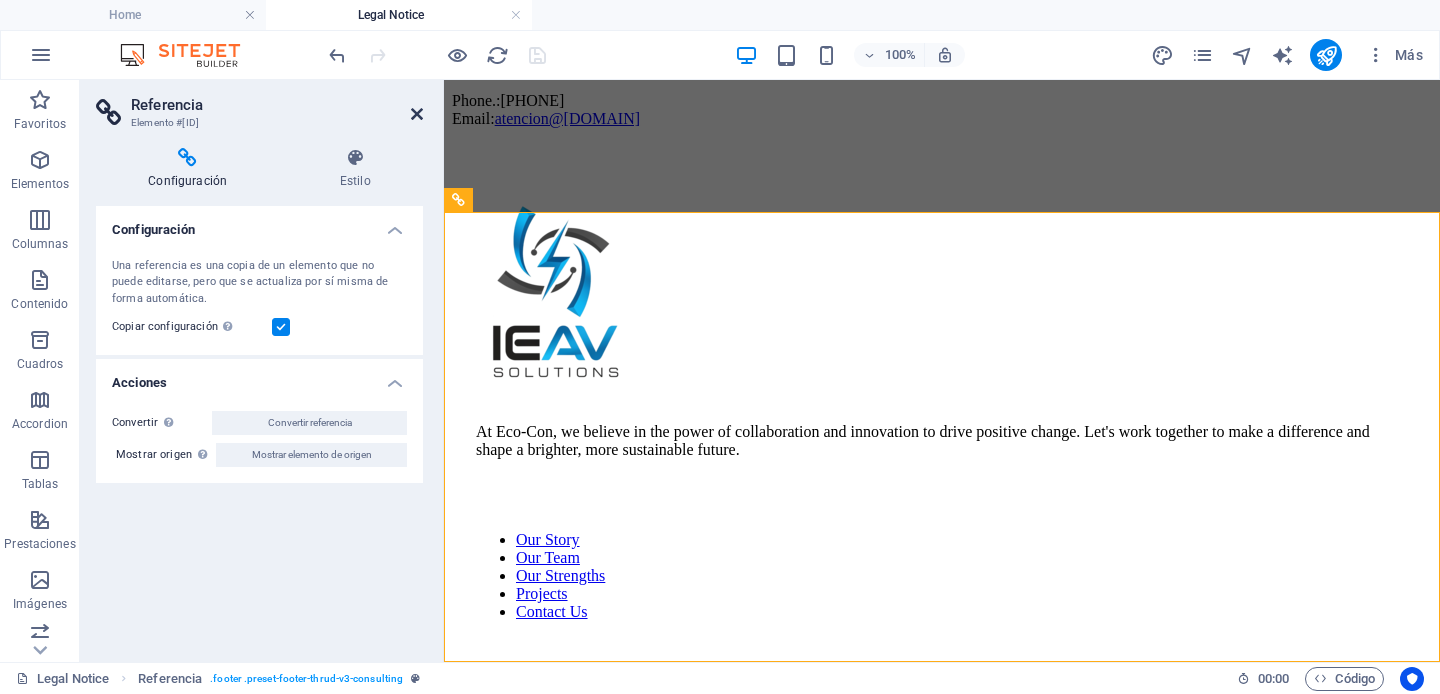 click at bounding box center [417, 114] 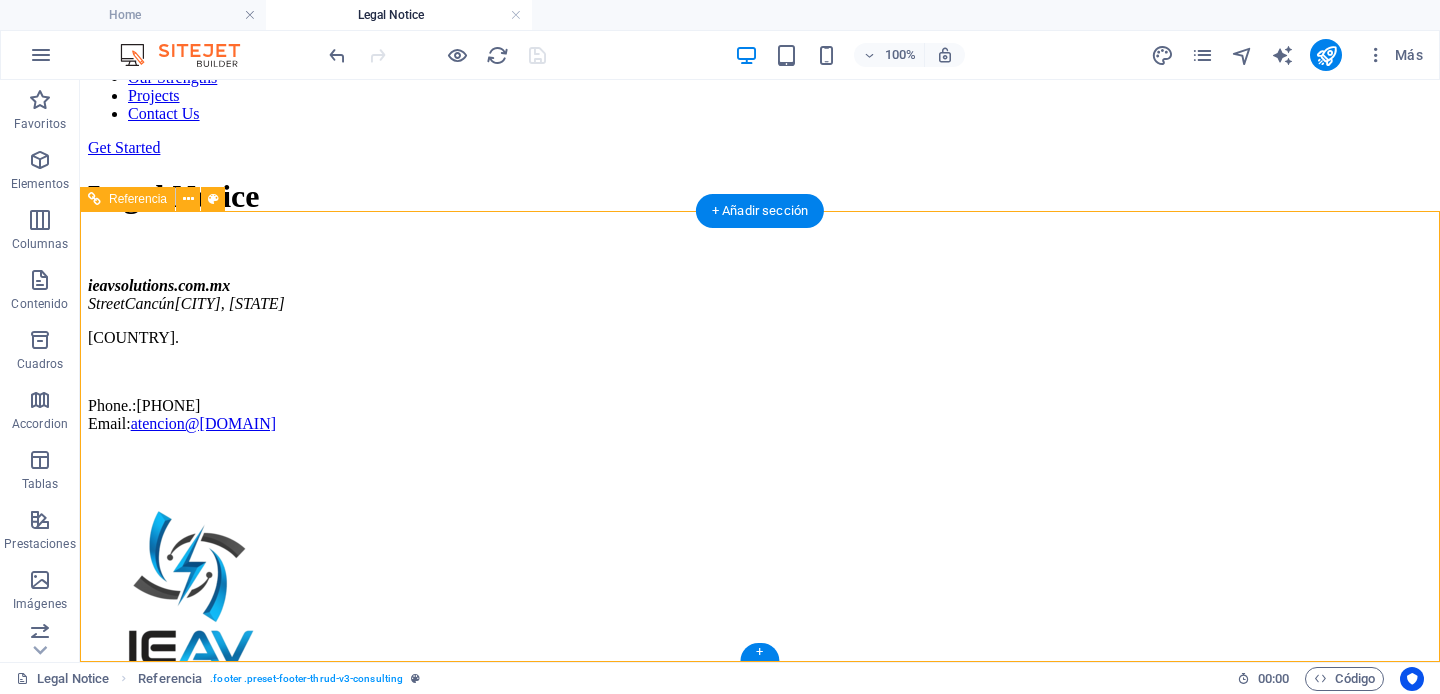 scroll, scrollTop: 543, scrollLeft: 0, axis: vertical 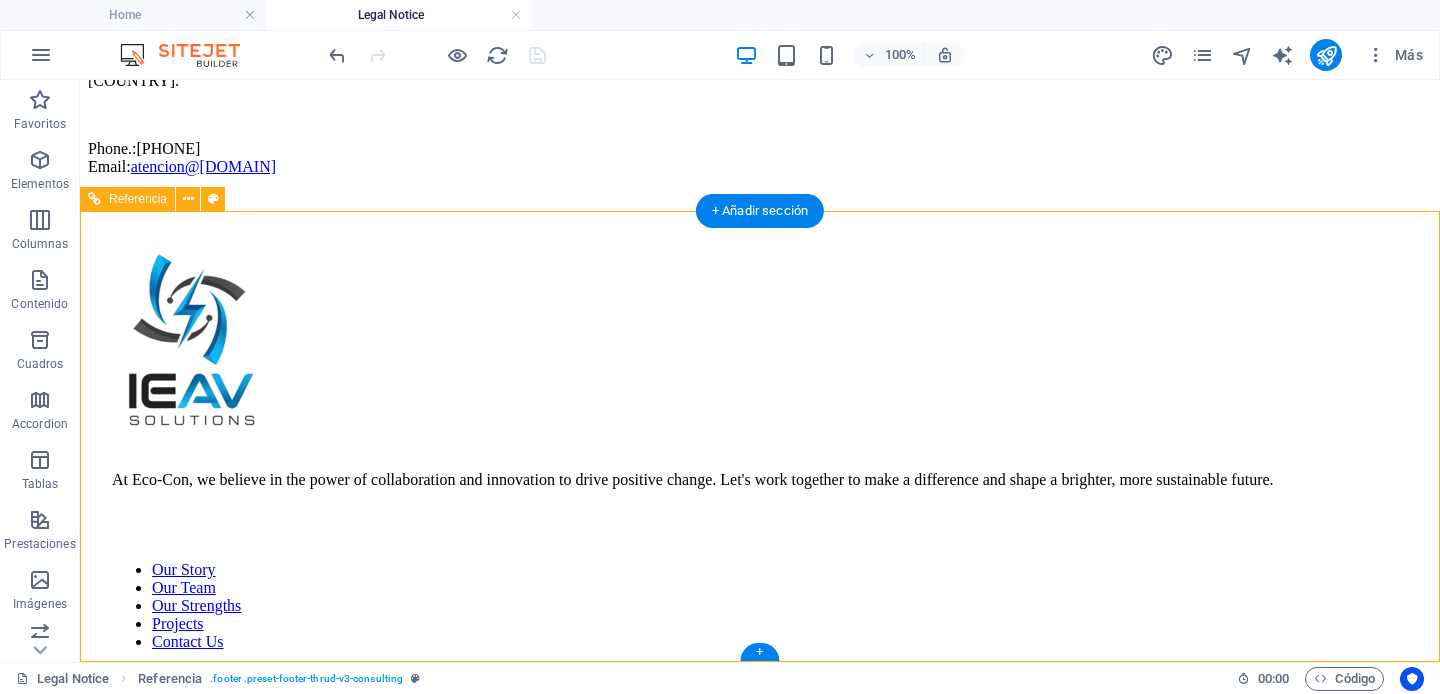 click on "Terms of Service" at bounding box center [775, 7688] 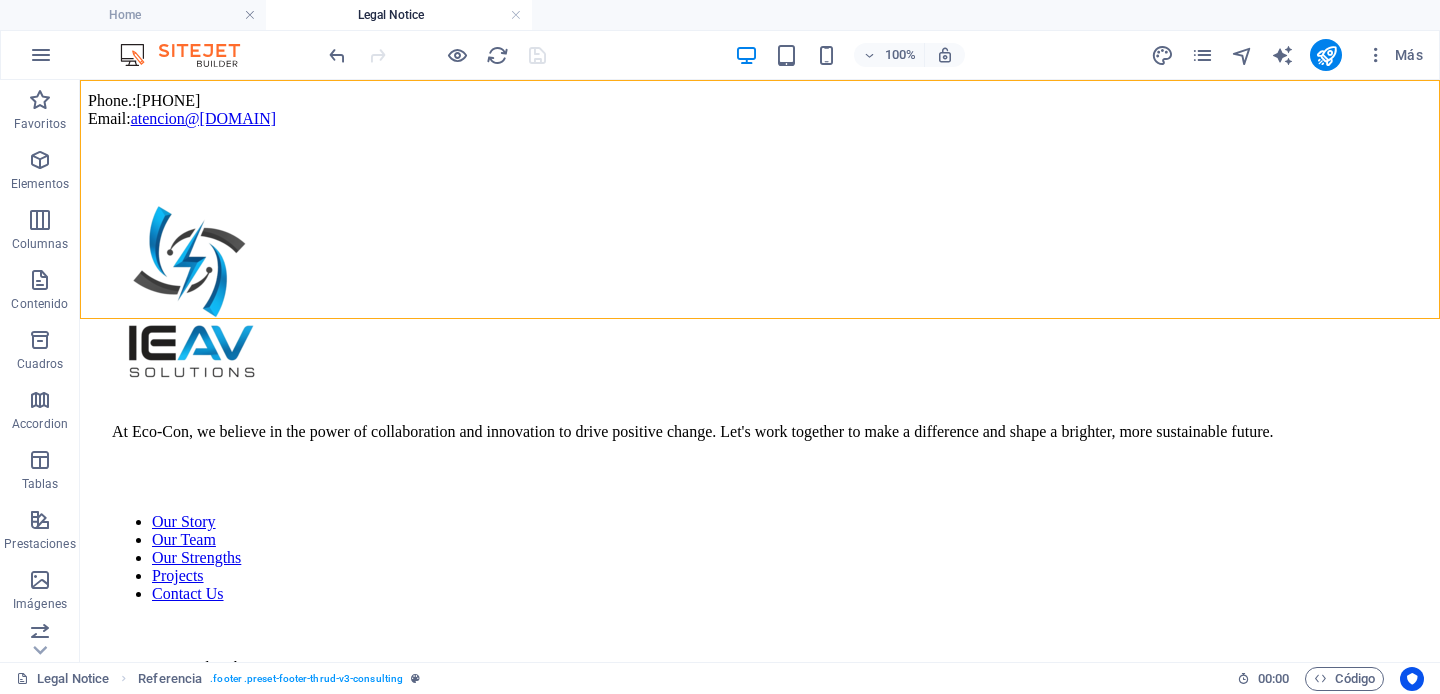drag, startPoint x: 204, startPoint y: 303, endPoint x: 565, endPoint y: 319, distance: 361.3544 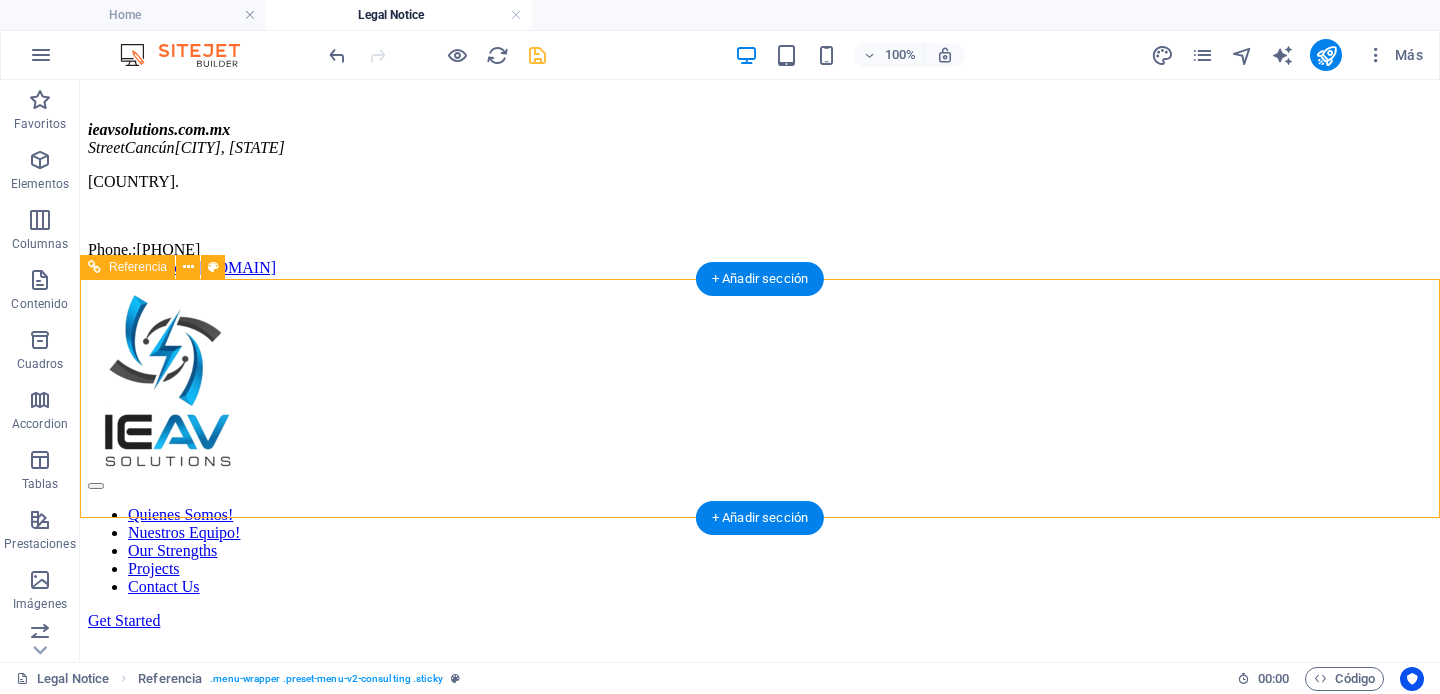 scroll, scrollTop: 543, scrollLeft: 0, axis: vertical 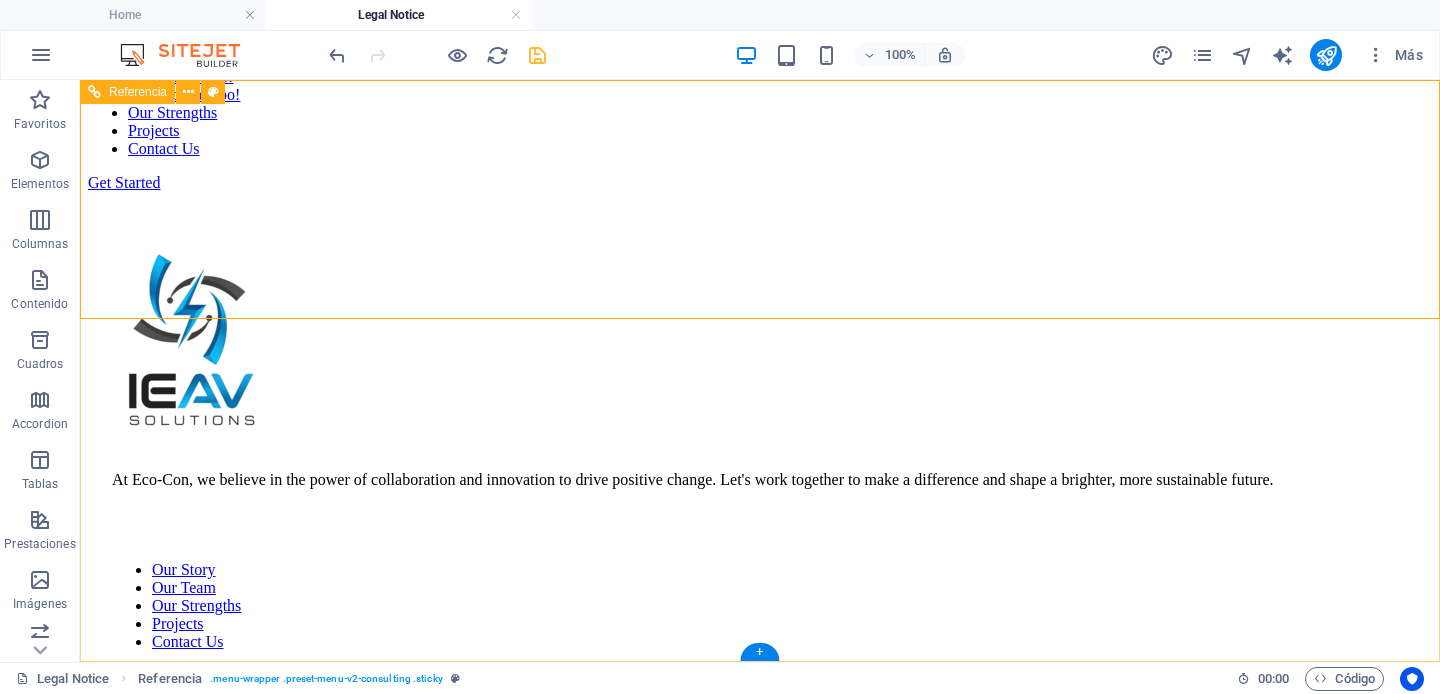 click on "Terms of Service" at bounding box center (775, 7688) 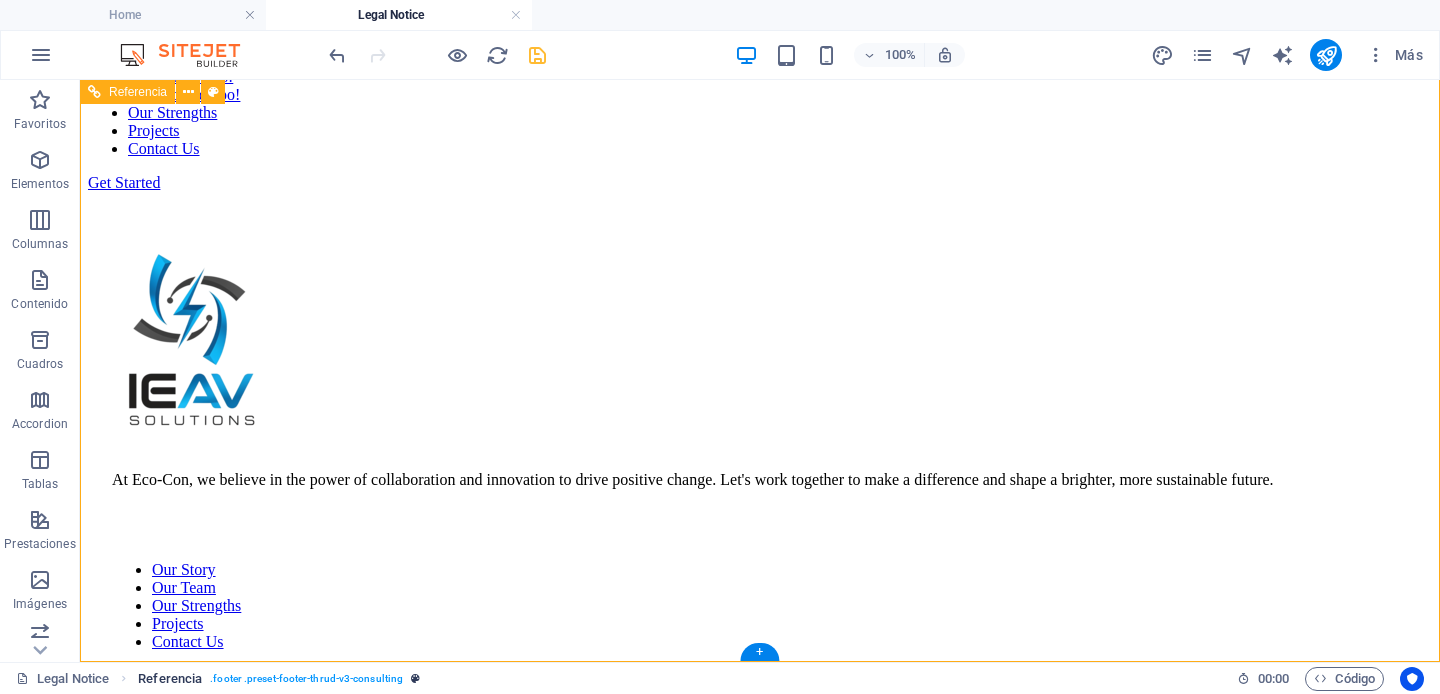 click on ". footer .preset-footer-thrud-v3-consulting" at bounding box center [306, 679] 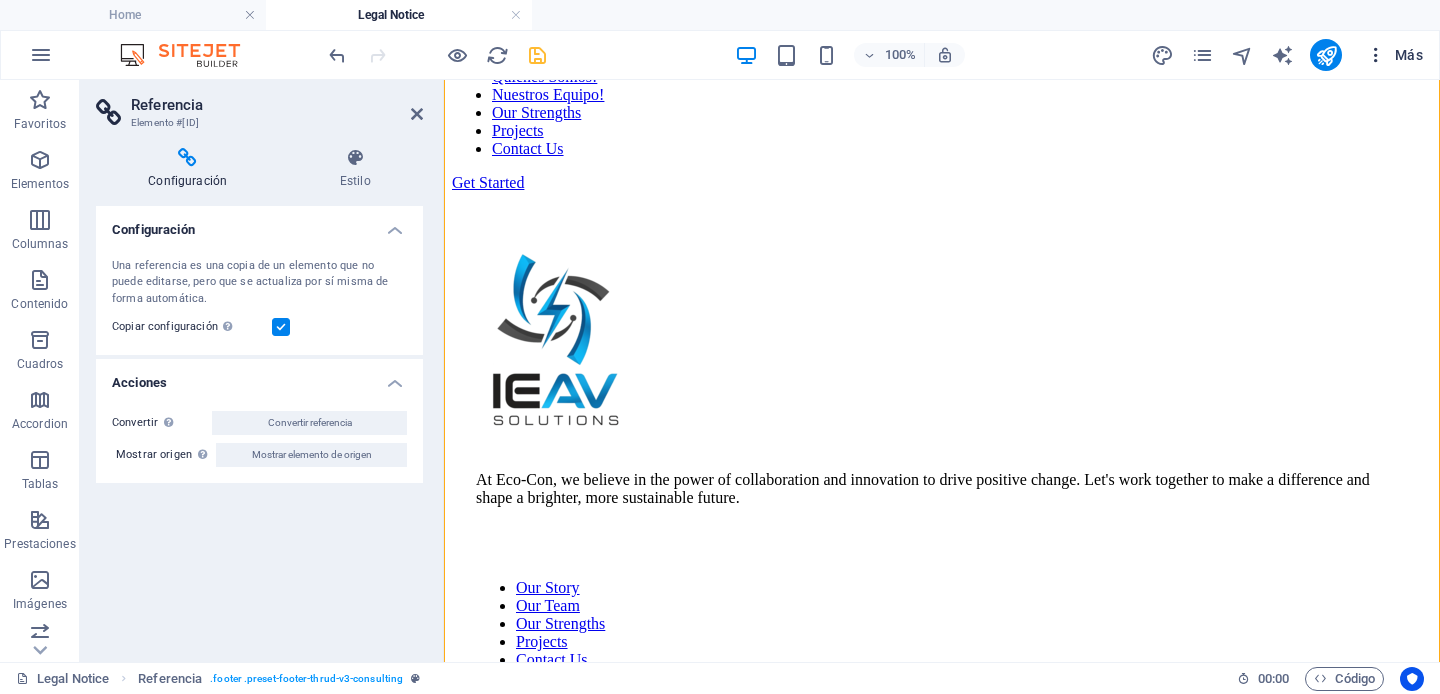 click at bounding box center (1376, 55) 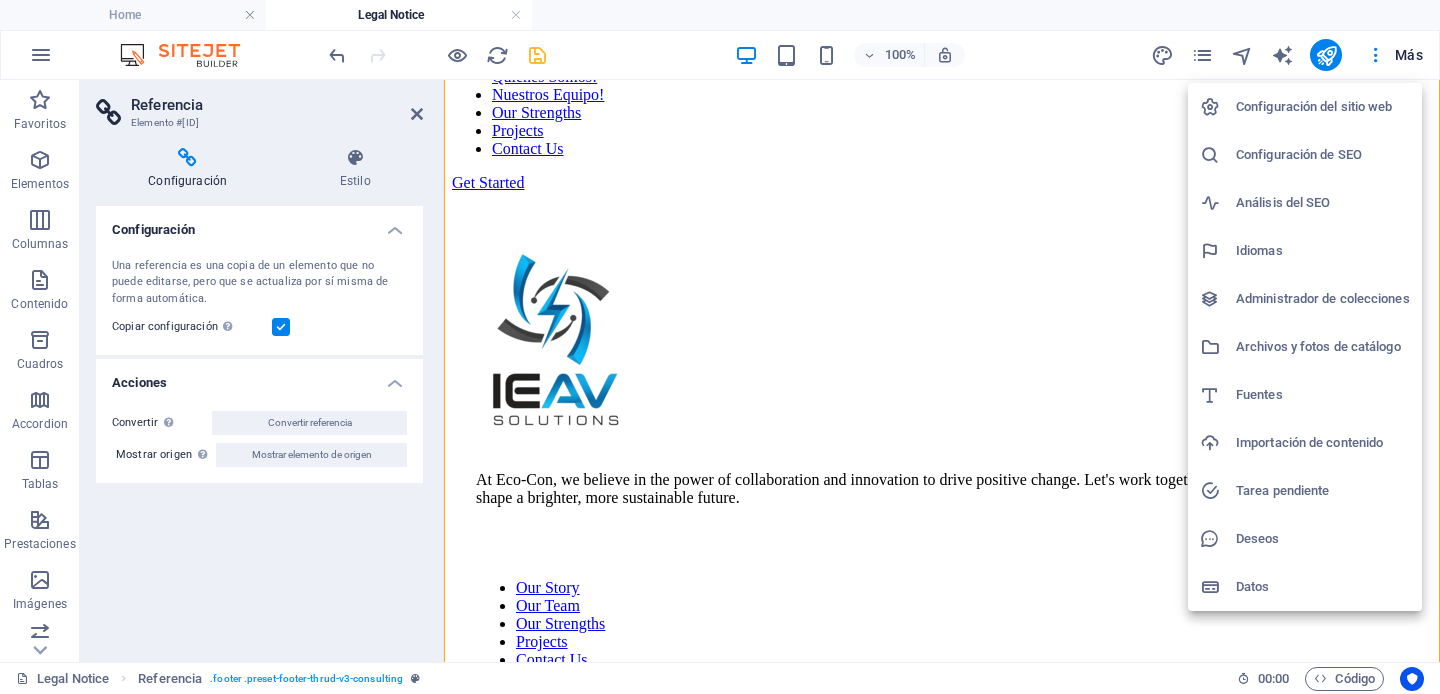 click at bounding box center [720, 347] 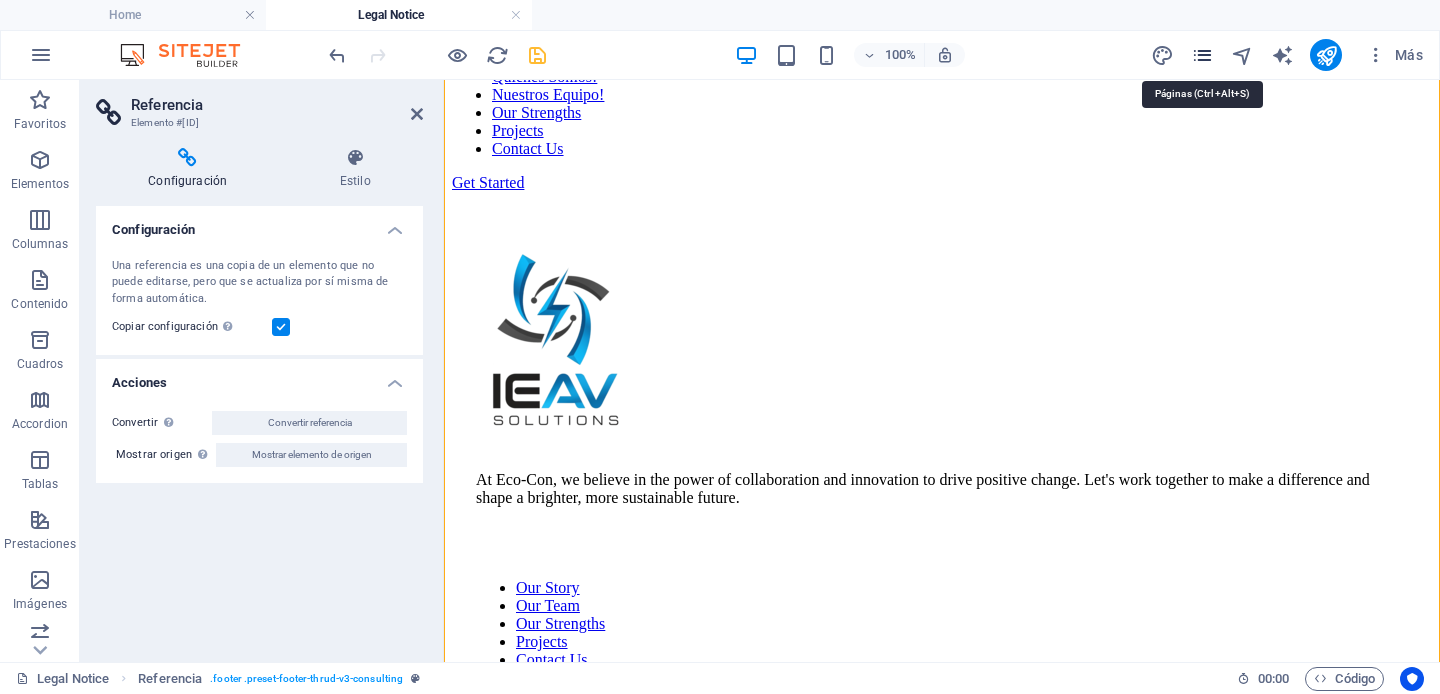 click at bounding box center (1202, 55) 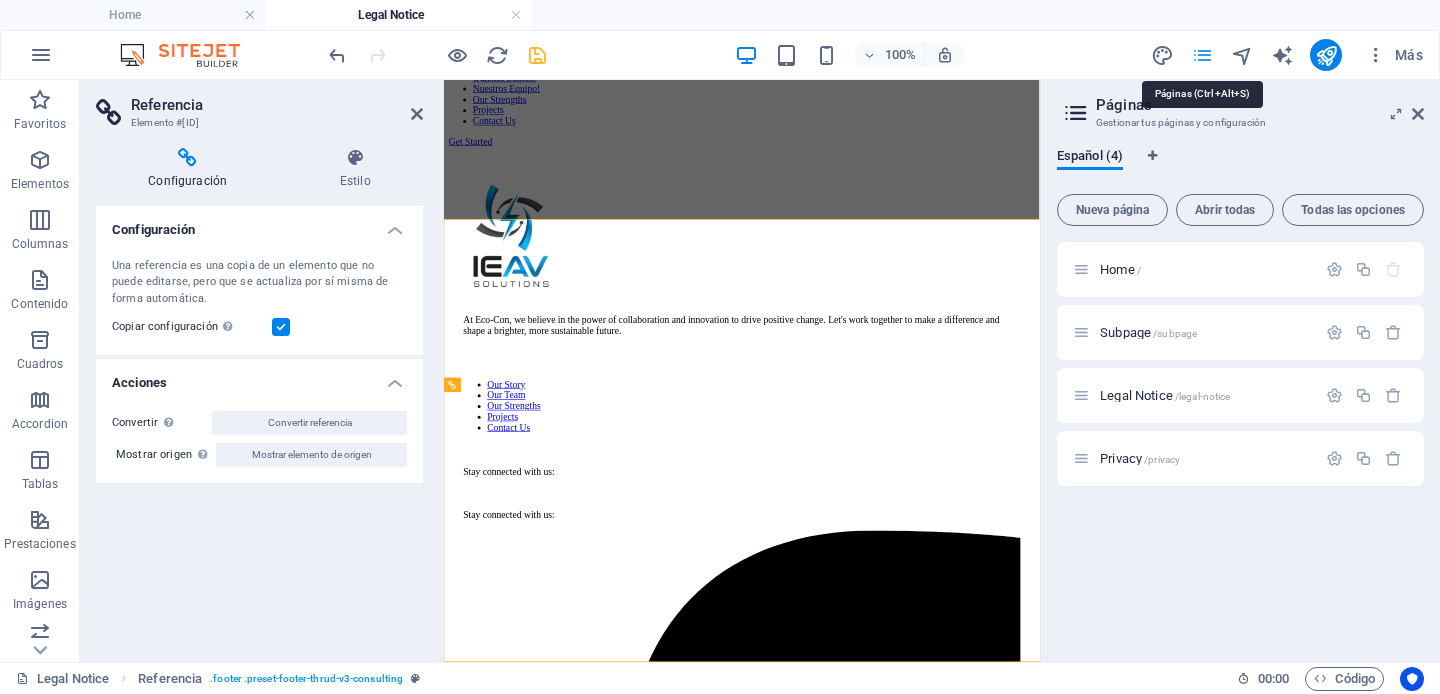 scroll, scrollTop: 203, scrollLeft: 0, axis: vertical 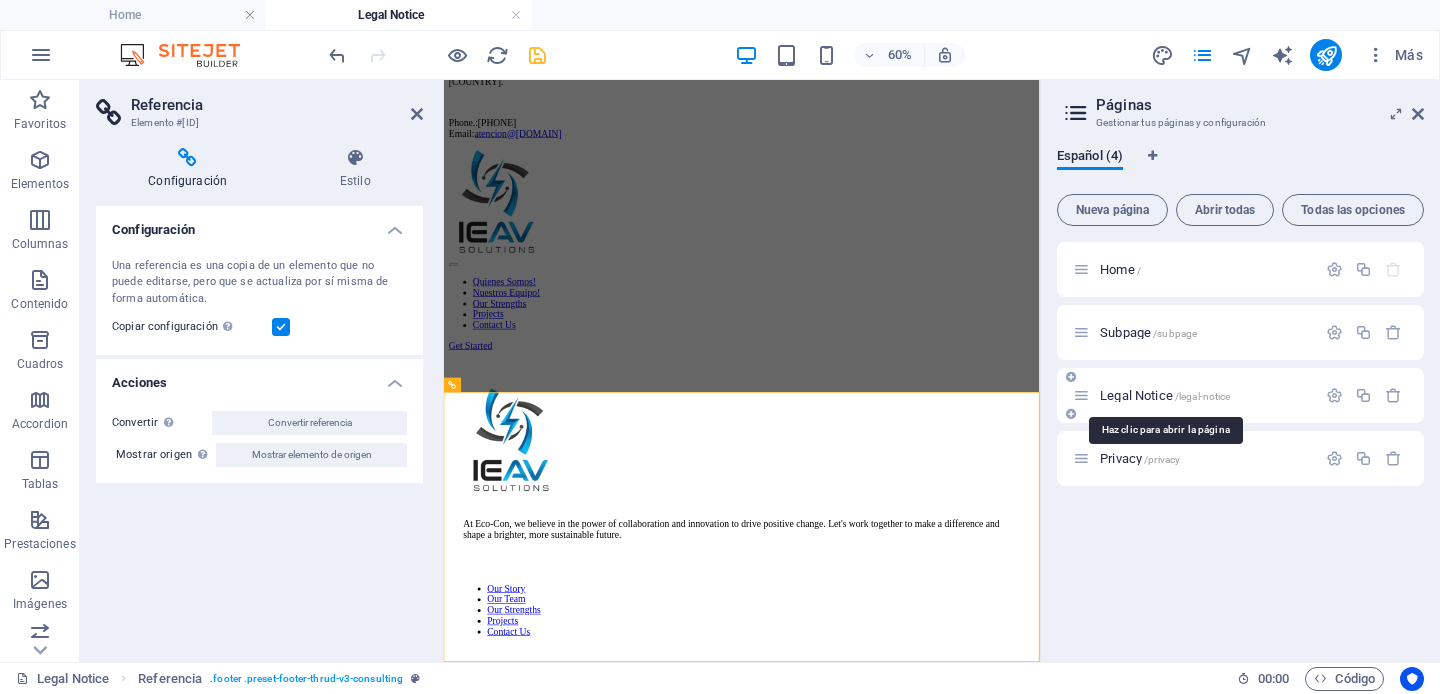 click on "Legal Notice /legal-notice" at bounding box center (1165, 395) 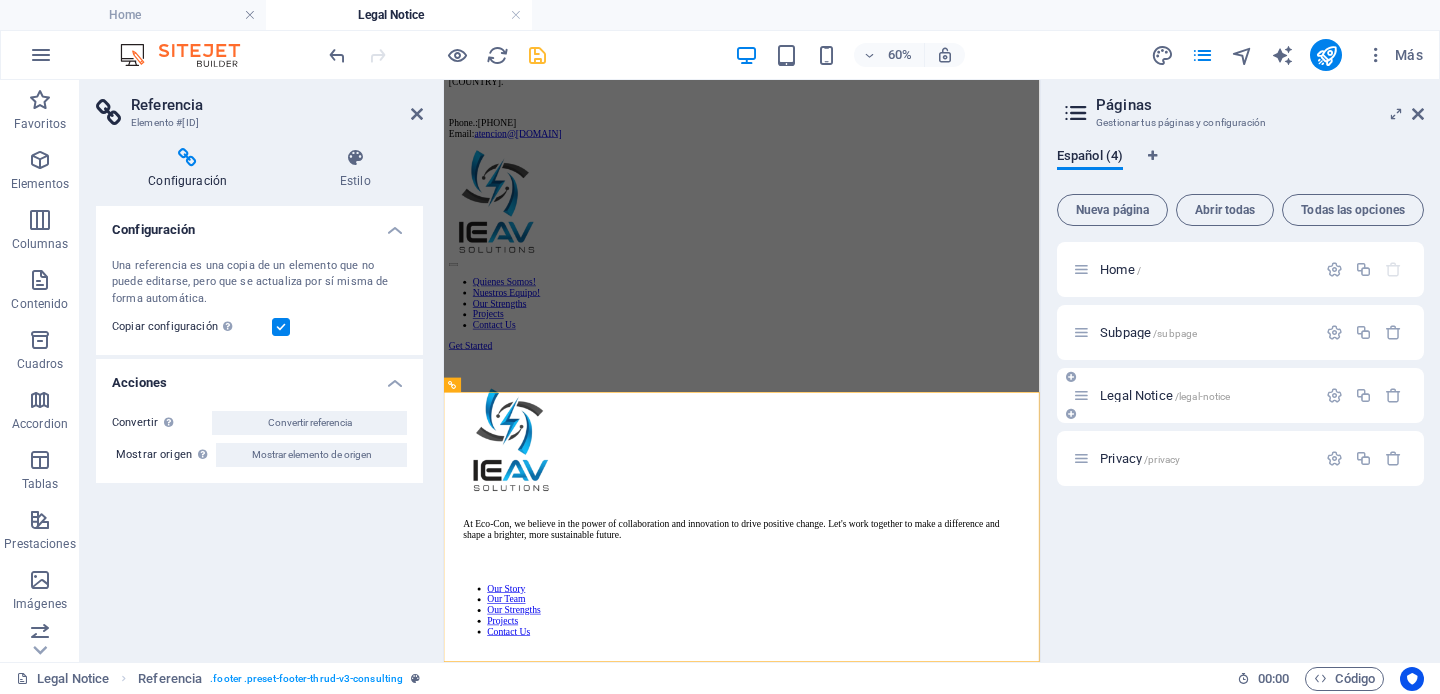 click on "Legal Notice /legal-notice" at bounding box center [1165, 395] 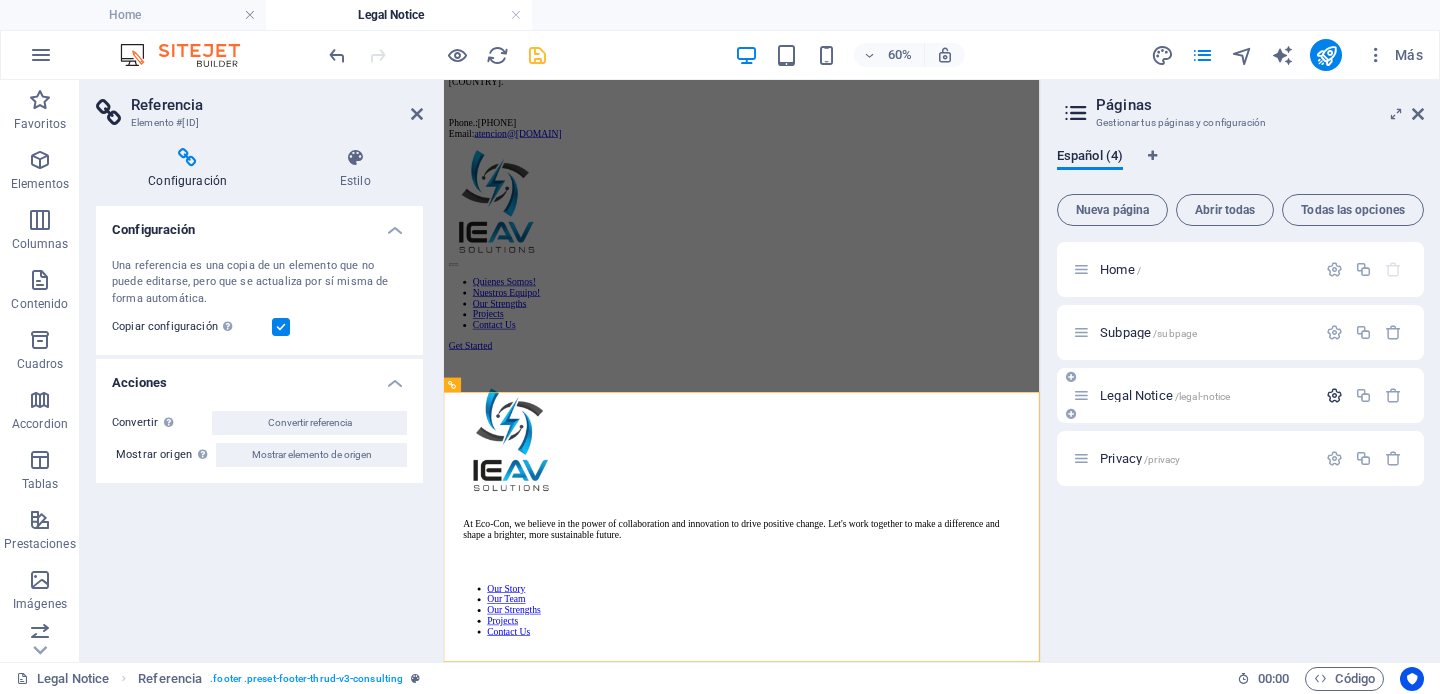 click on "Legal Notice /legal-notice" at bounding box center (1205, 395) 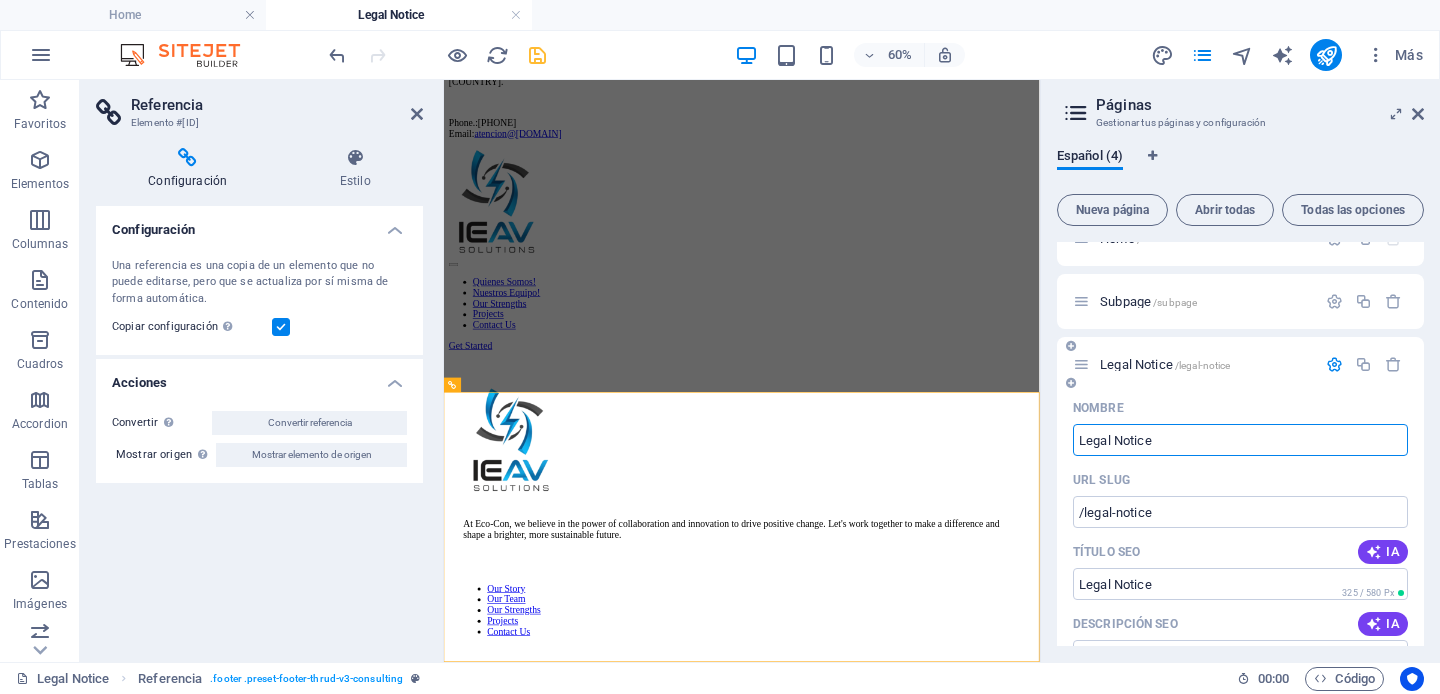 scroll, scrollTop: 0, scrollLeft: 0, axis: both 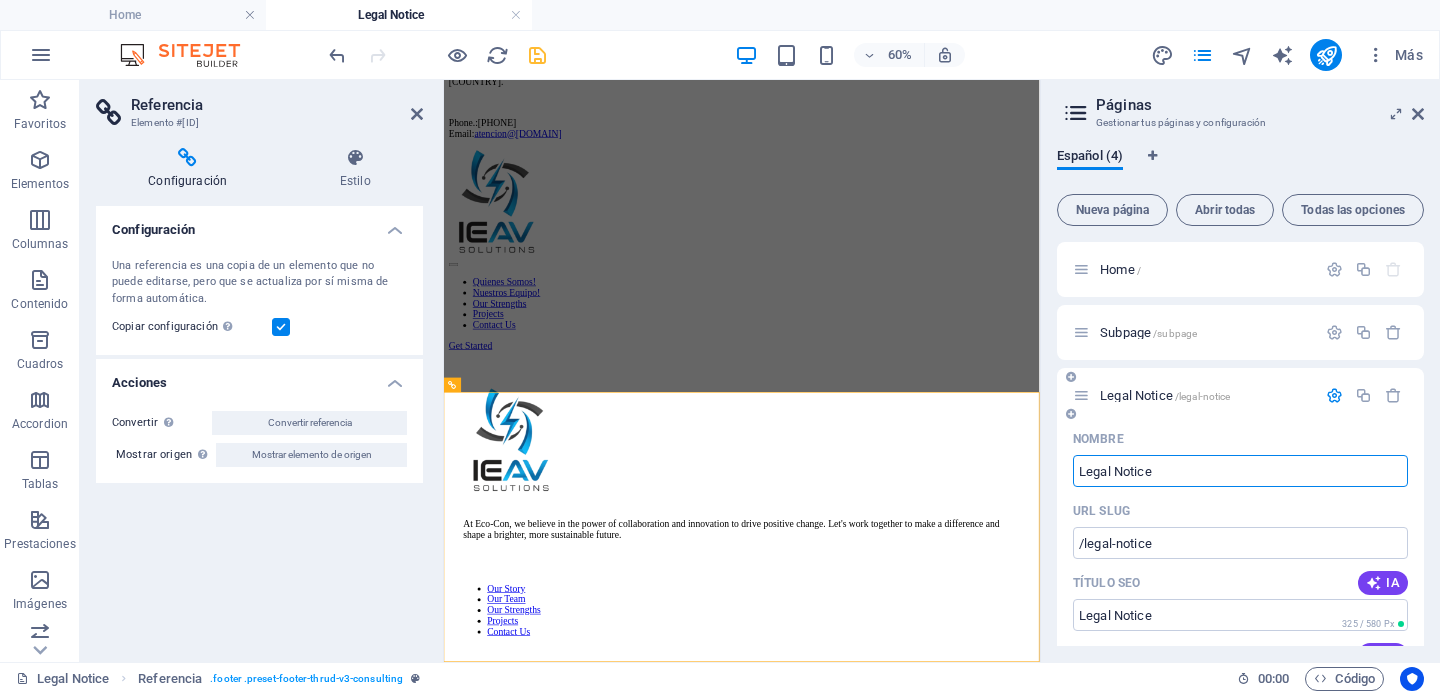 click at bounding box center (1071, 377) 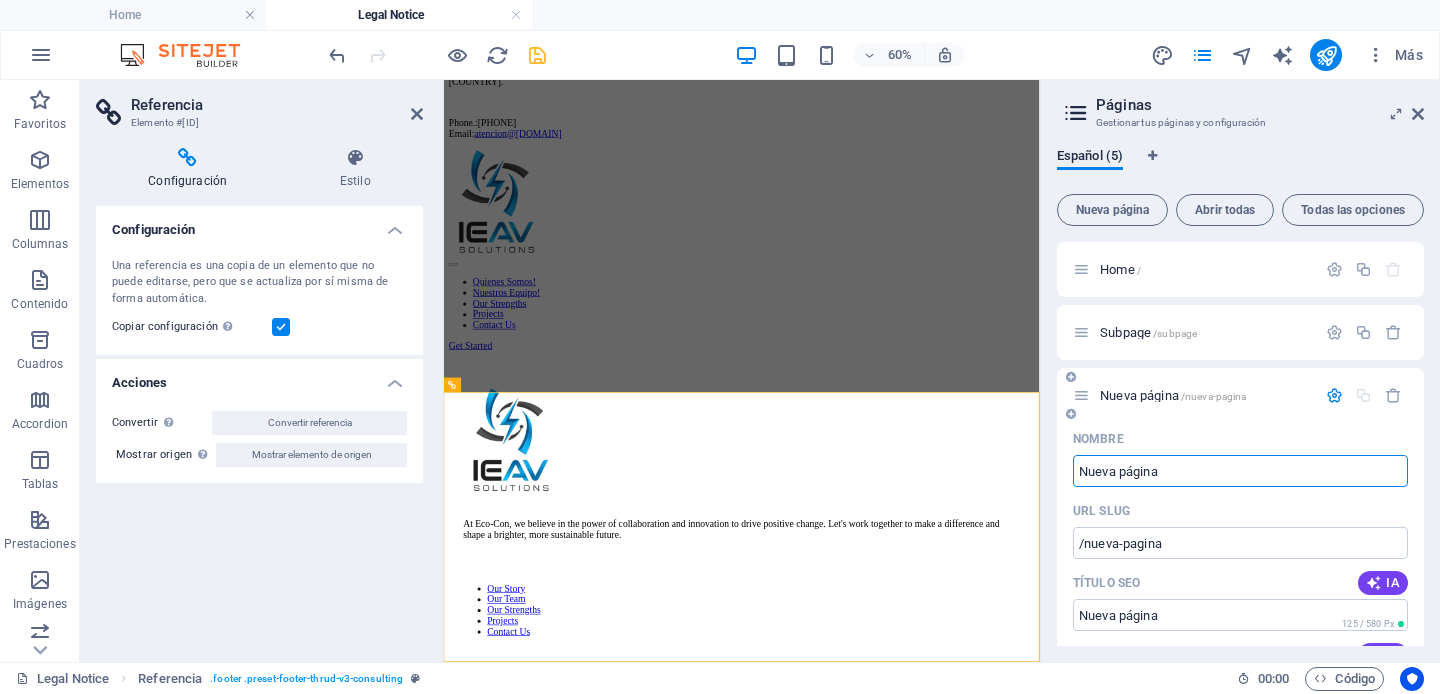 click at bounding box center (1071, 414) 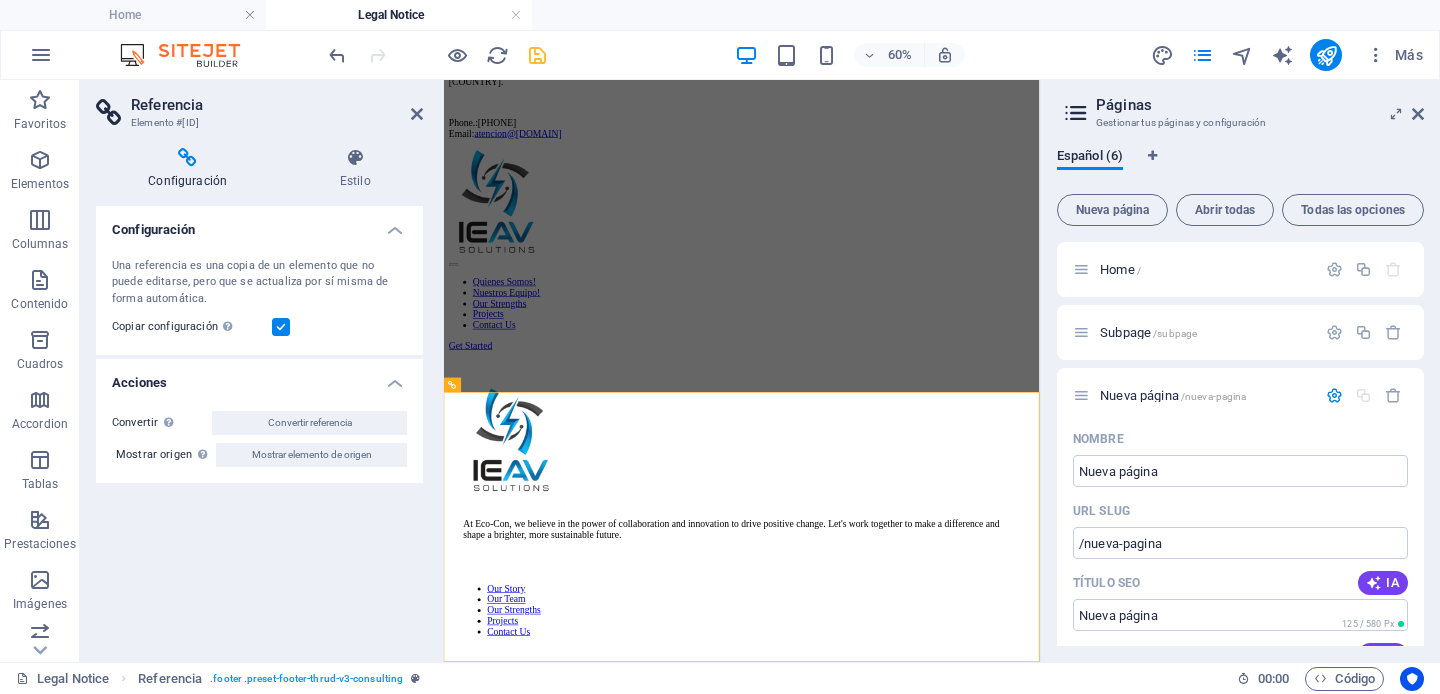 scroll, scrollTop: 787, scrollLeft: 0, axis: vertical 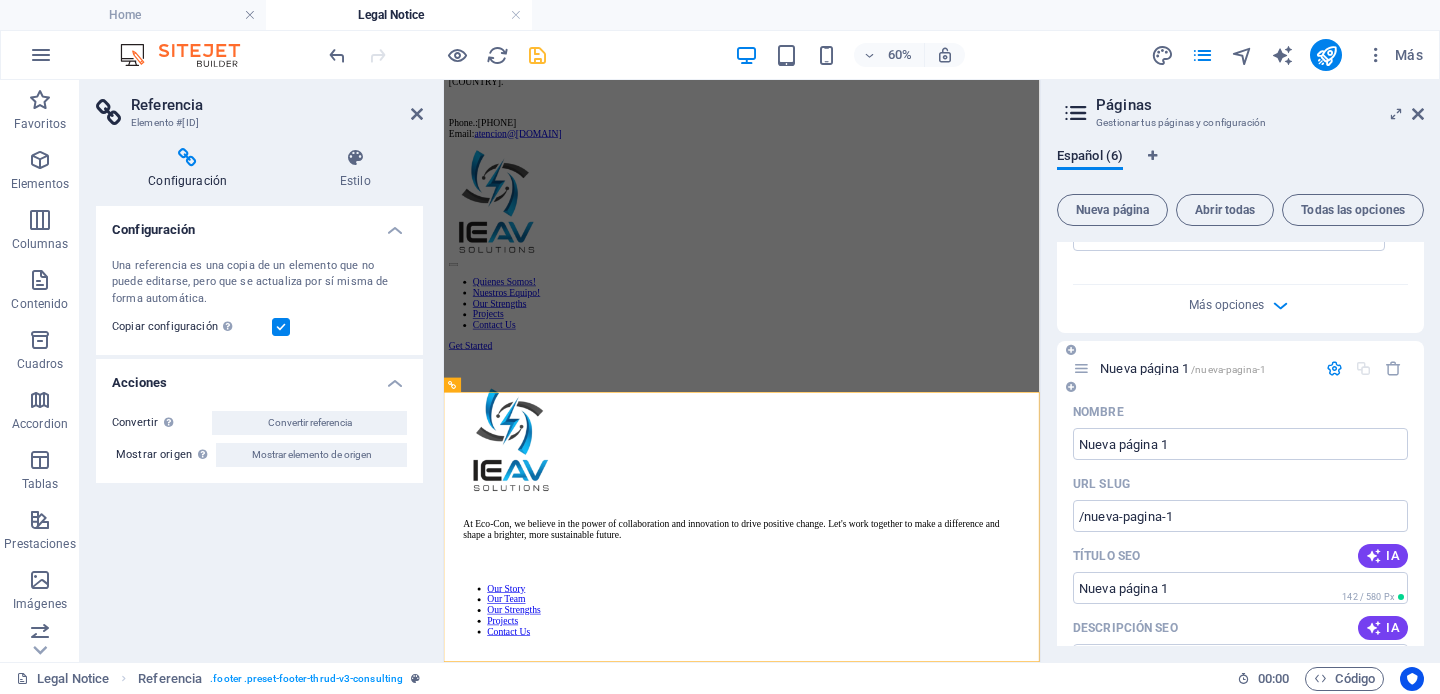 click at bounding box center (1071, 387) 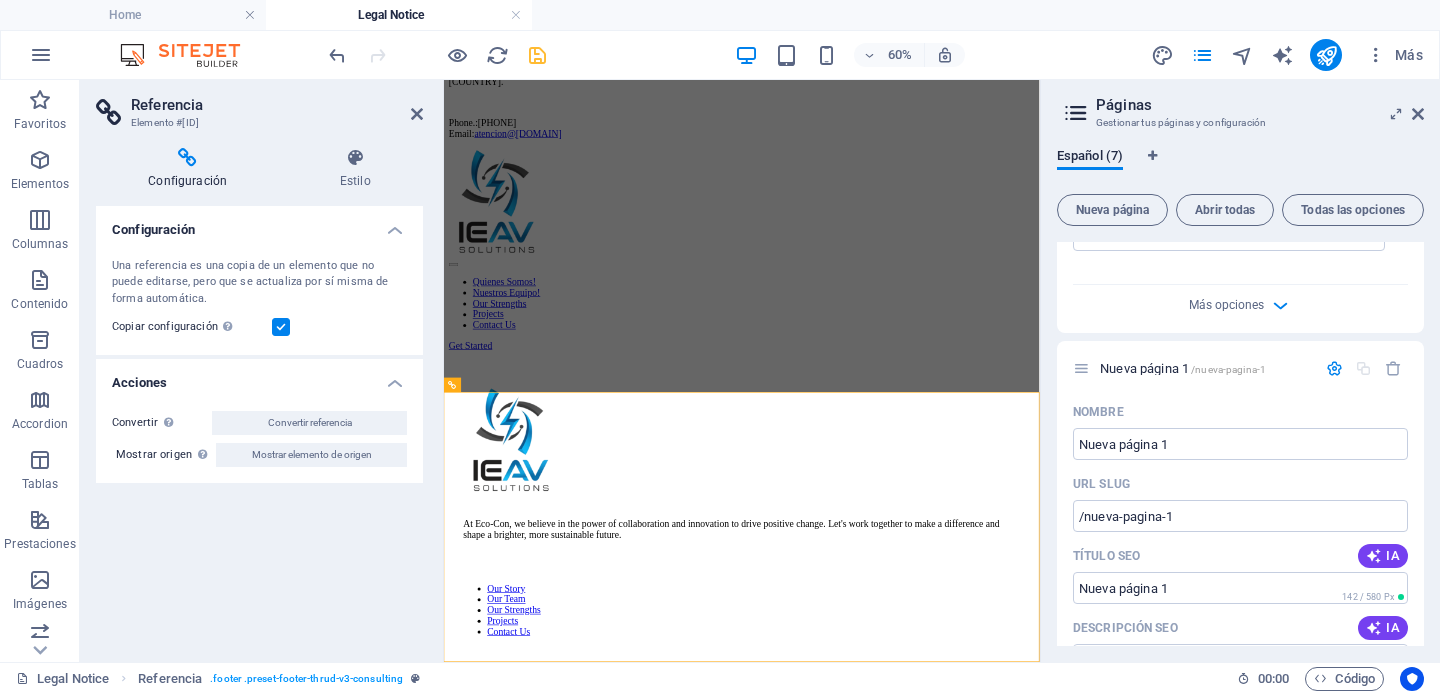 scroll, scrollTop: 1548, scrollLeft: 0, axis: vertical 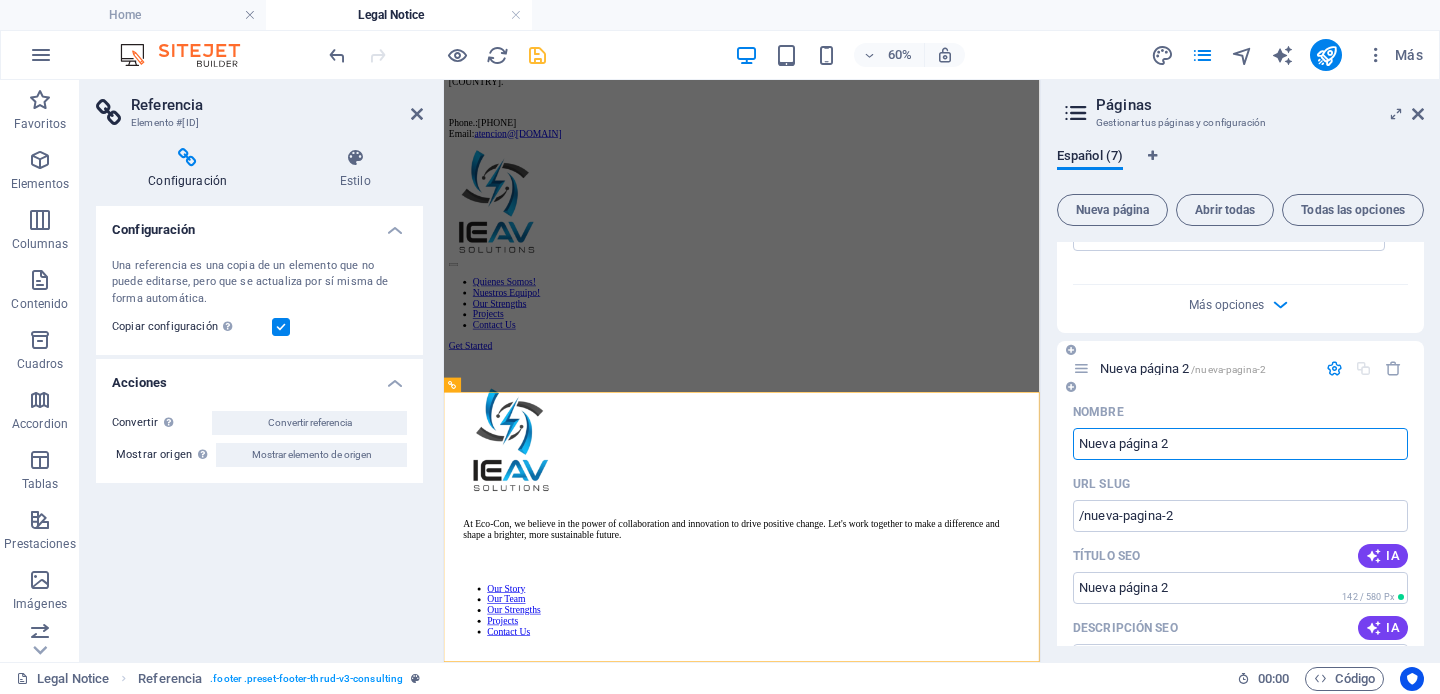 click on "[CITY_NAME] / [CITY_NAME]" at bounding box center (1183, 368) 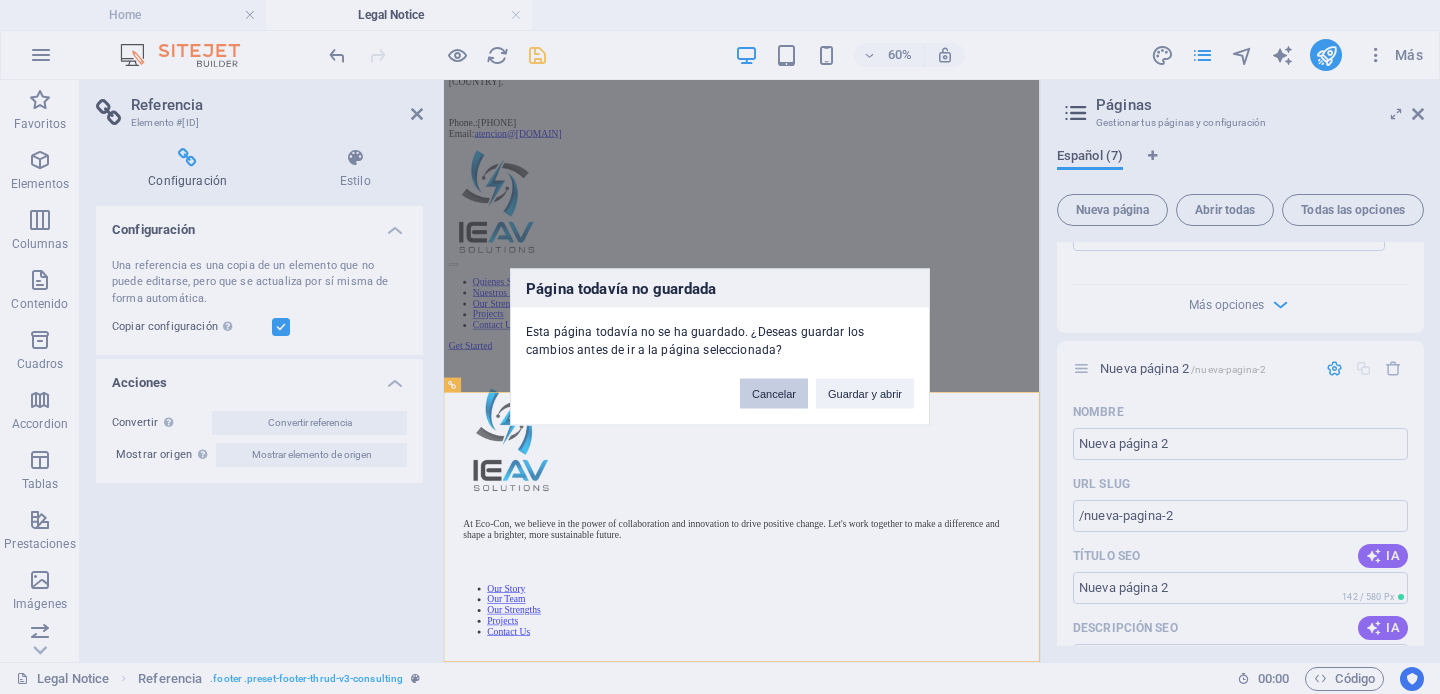 click on "Cancelar" at bounding box center [774, 394] 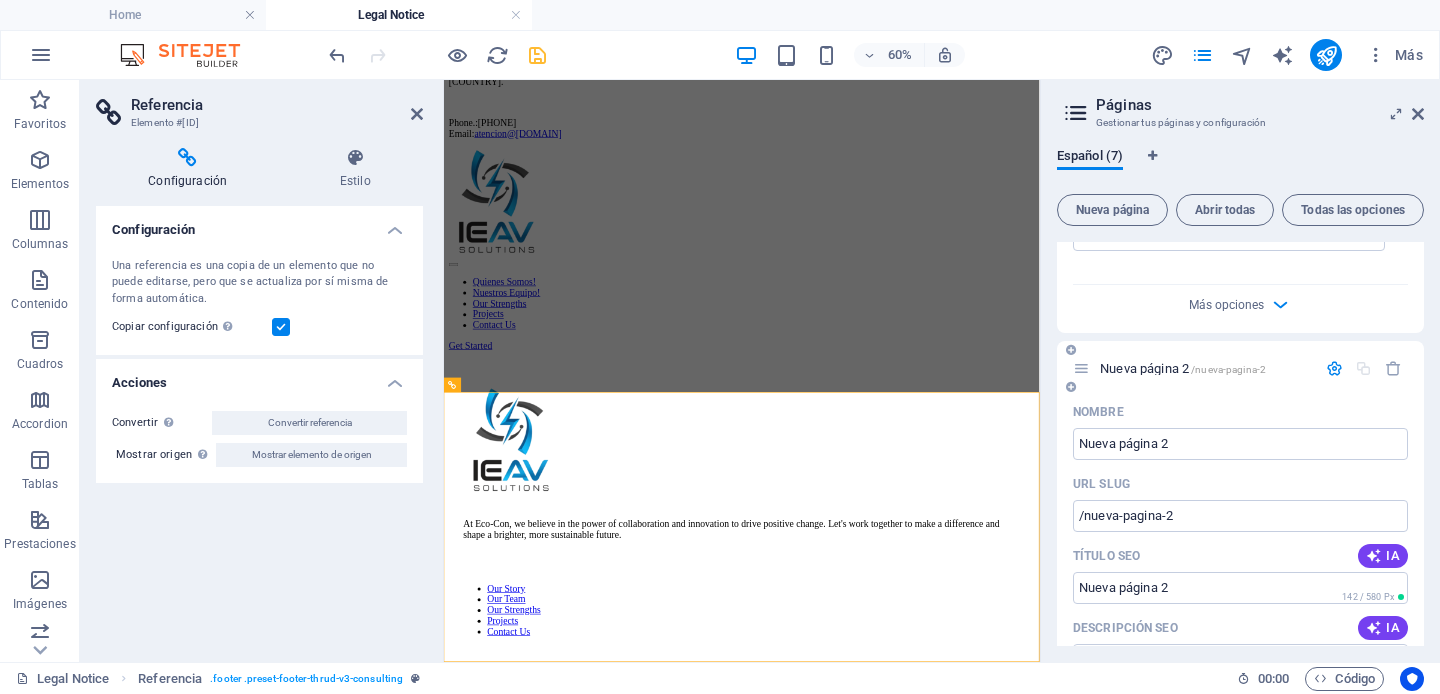 click on "/nueva-pagina-2" at bounding box center [1228, 369] 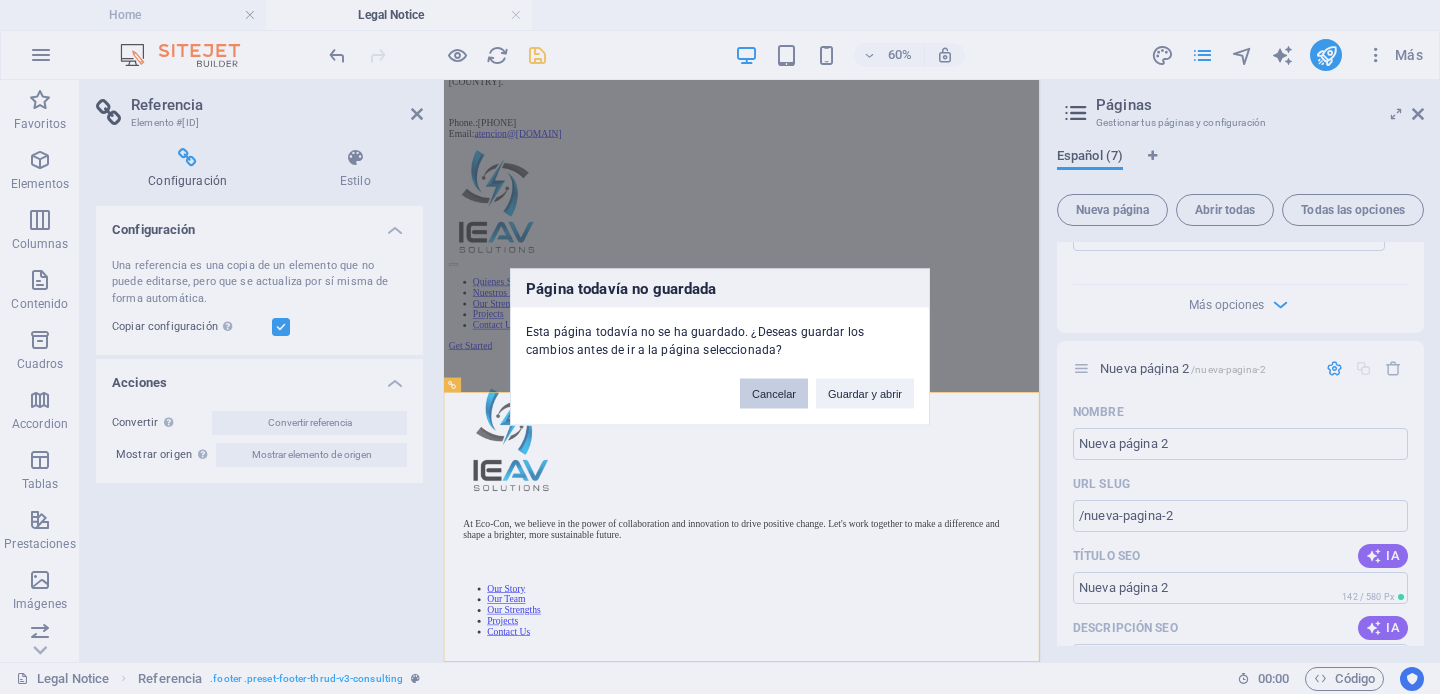 click on "Cancelar" at bounding box center [774, 394] 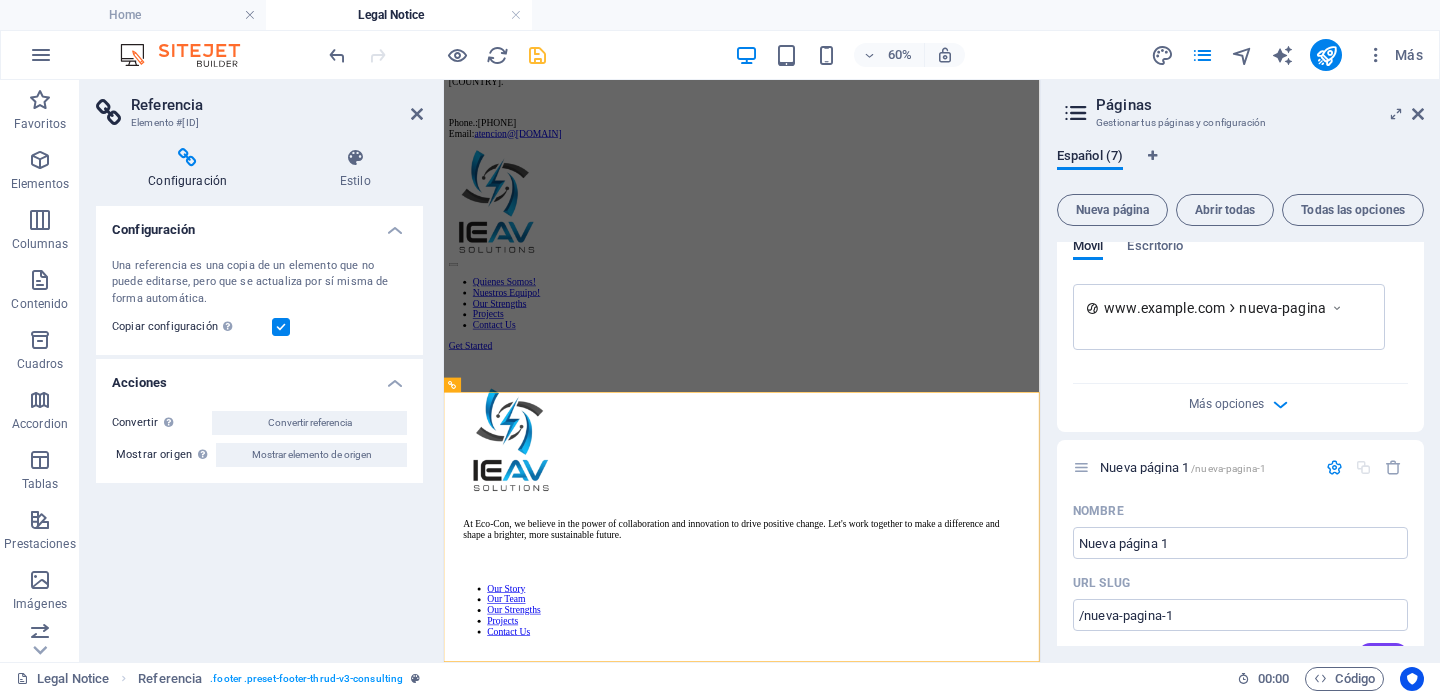scroll, scrollTop: 723, scrollLeft: 0, axis: vertical 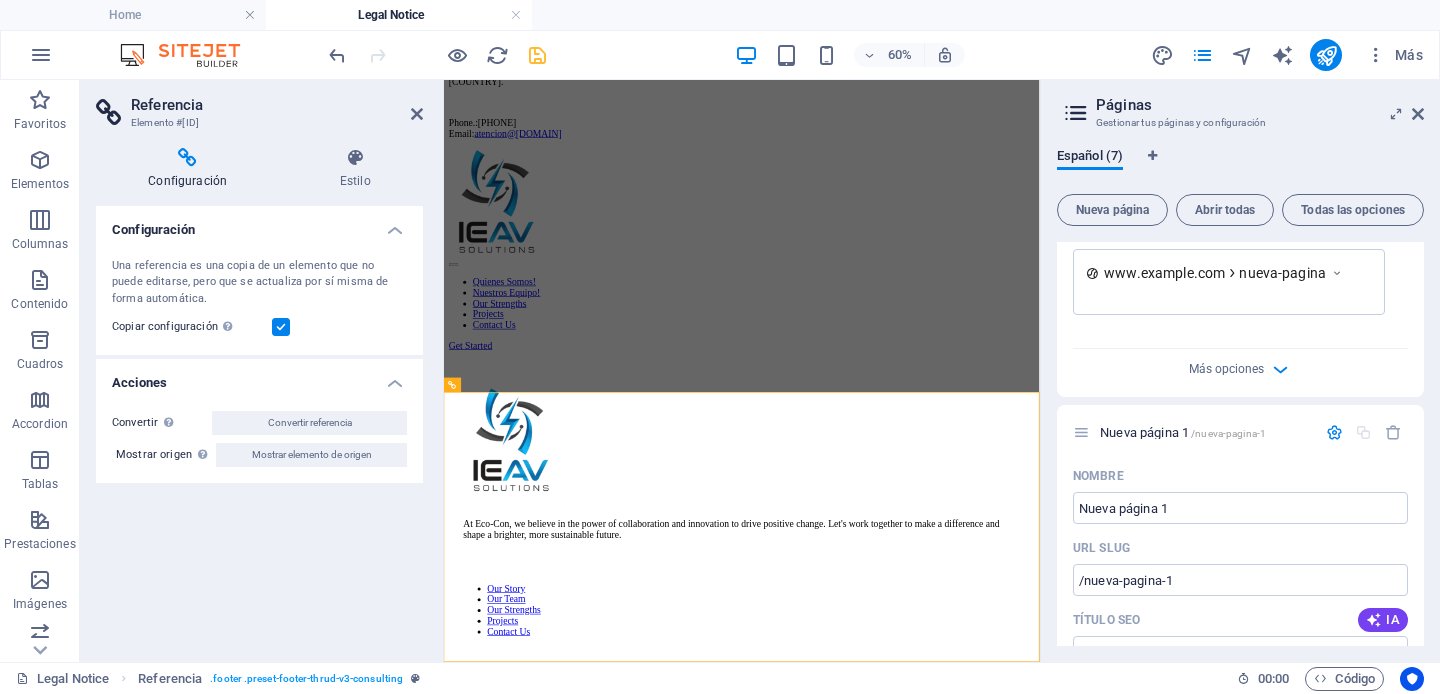 click at bounding box center (1393, 432) 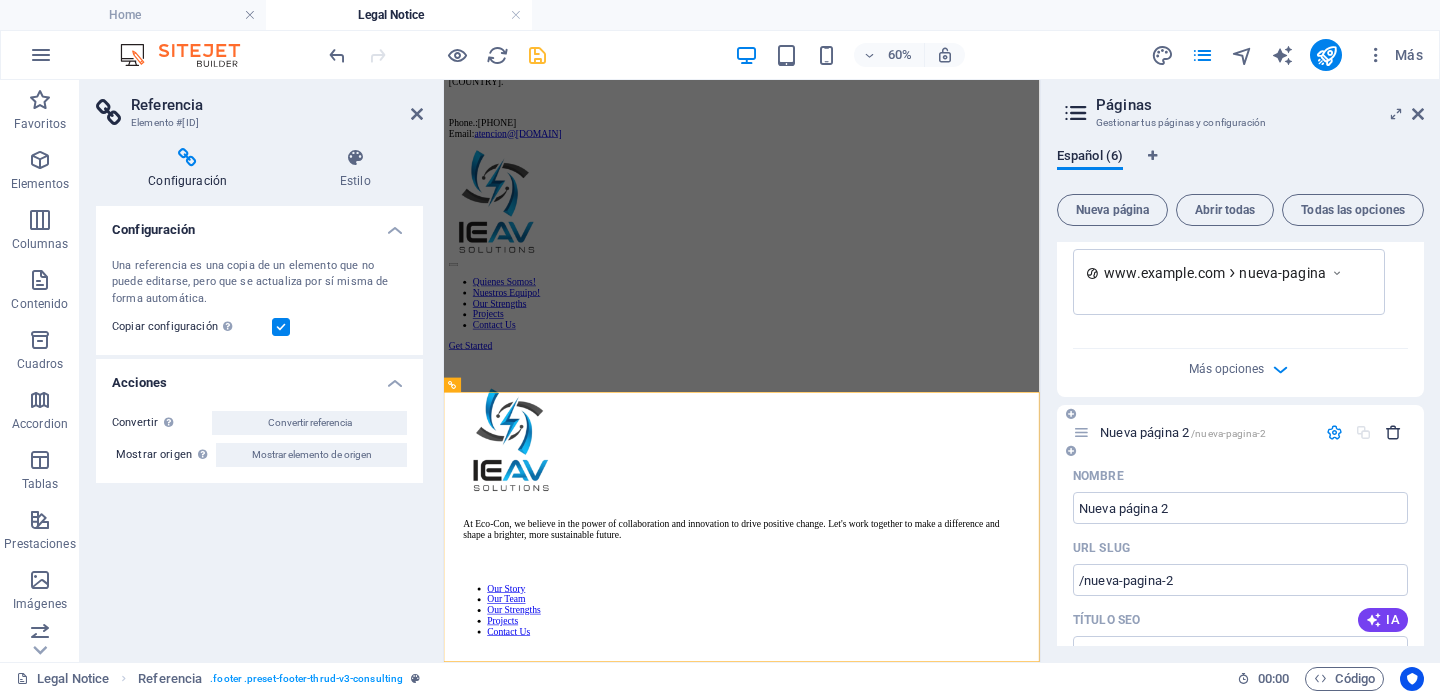 click at bounding box center (1393, 432) 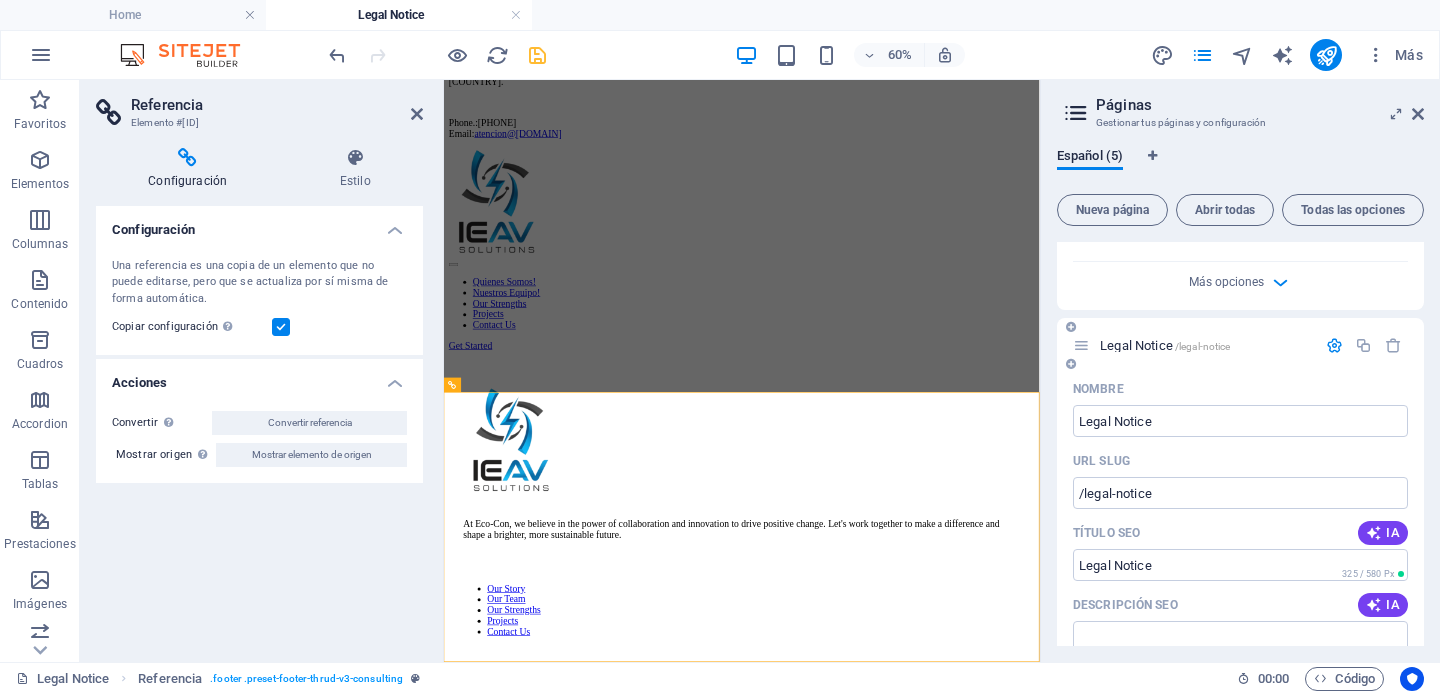 scroll, scrollTop: 811, scrollLeft: 0, axis: vertical 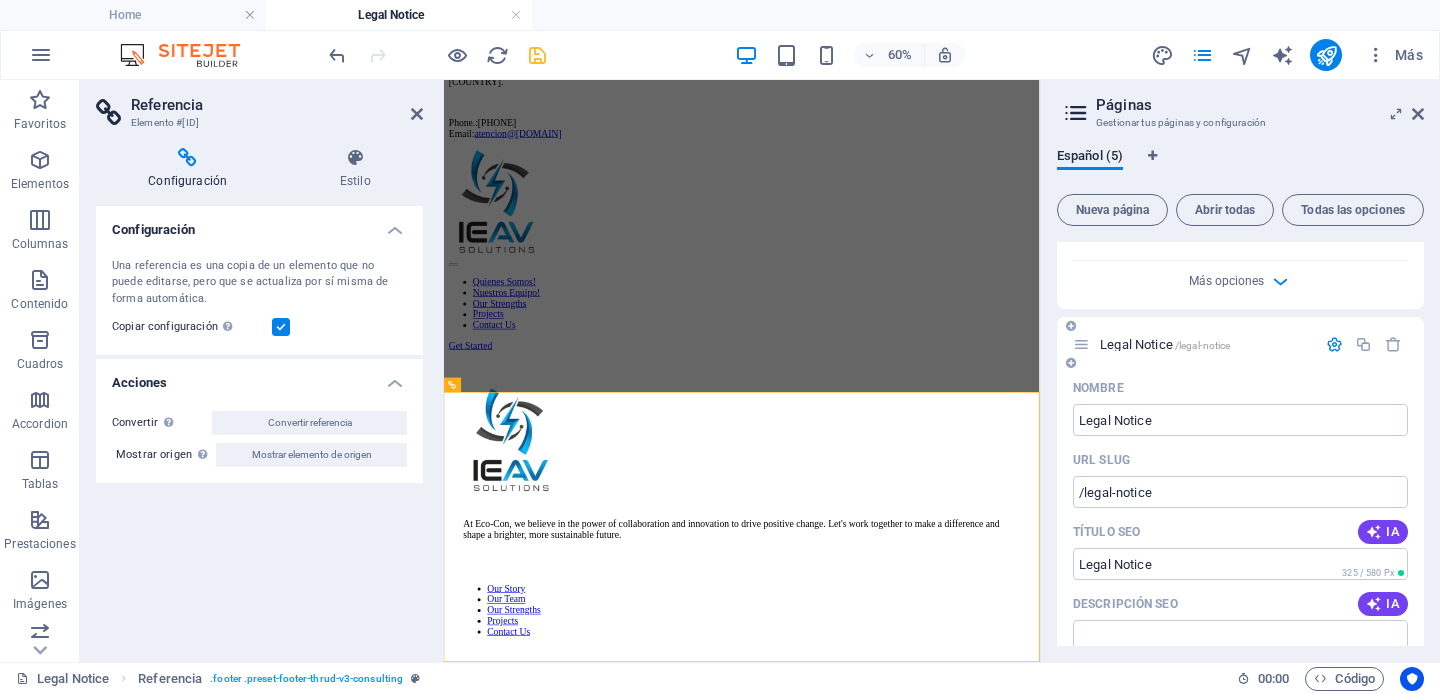 click on "Legal Notice /legal-notice" at bounding box center (1165, 344) 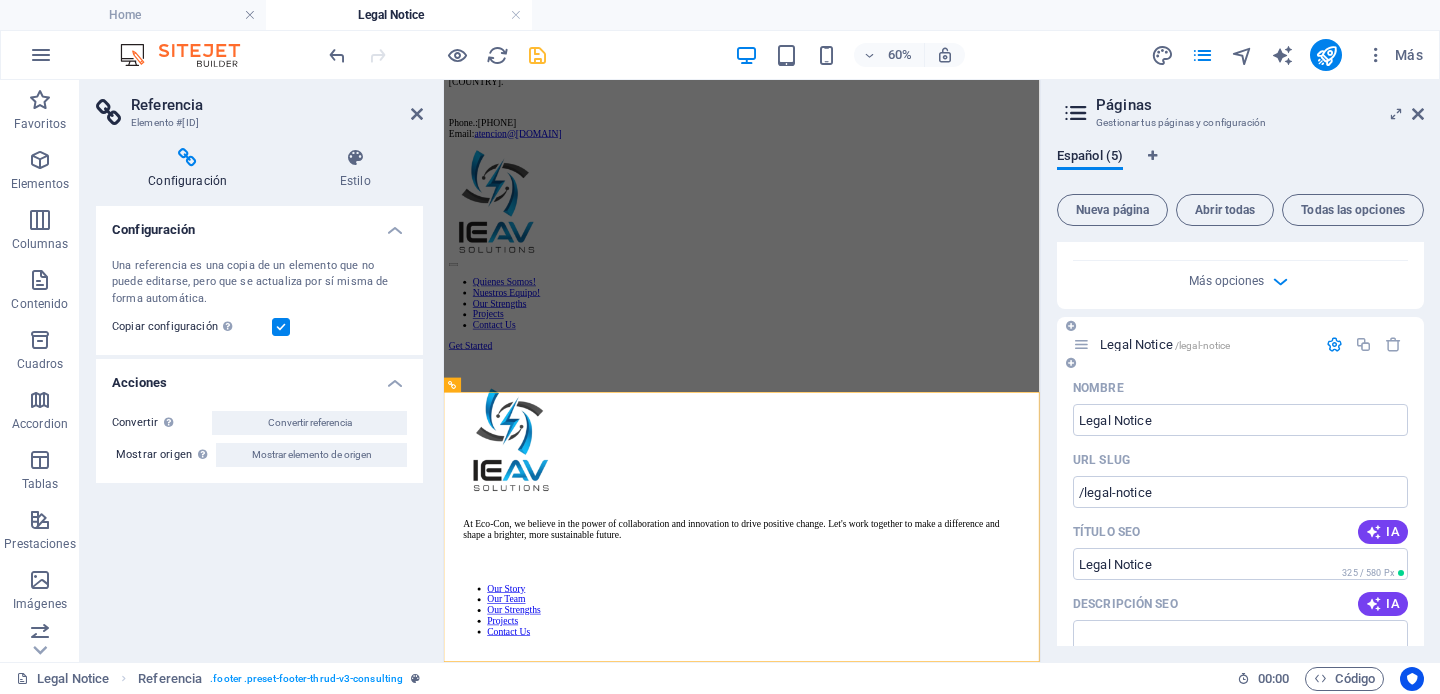 click on "/legal-notice" at bounding box center (1203, 345) 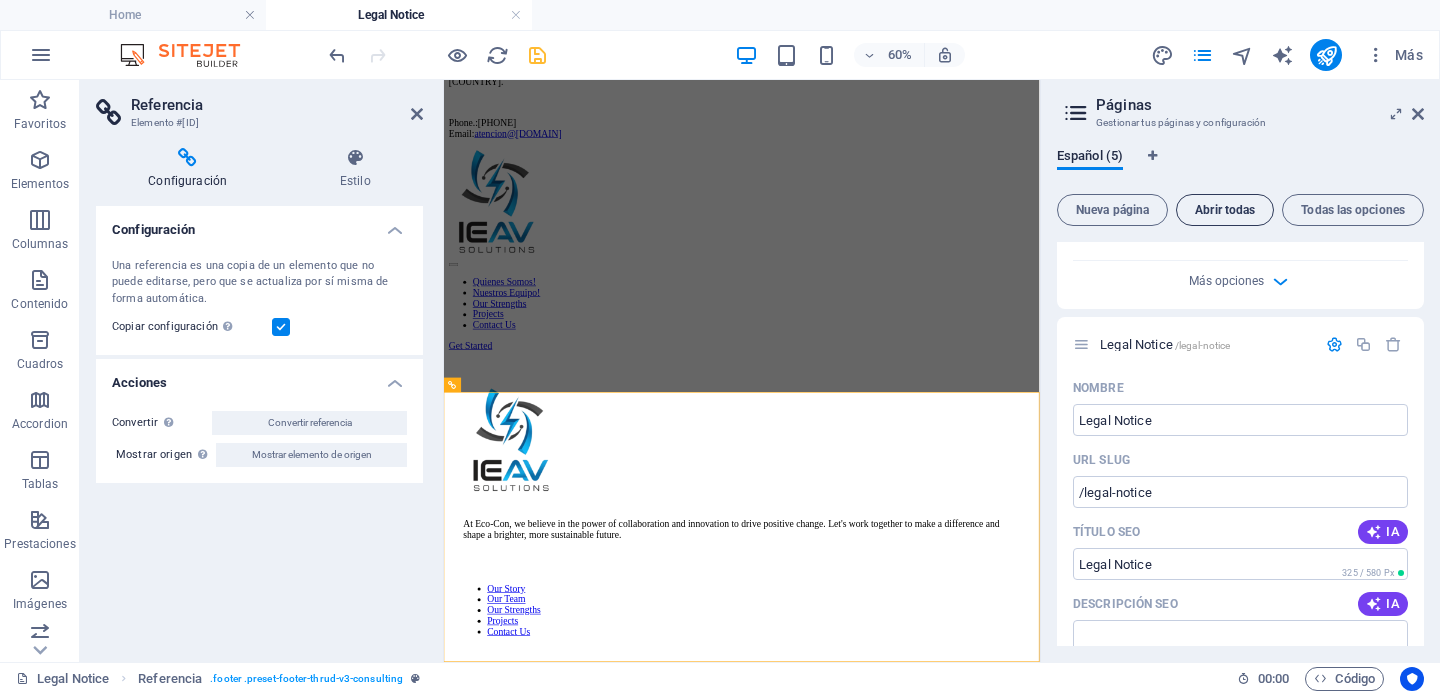click on "Abrir todas" at bounding box center [1225, 210] 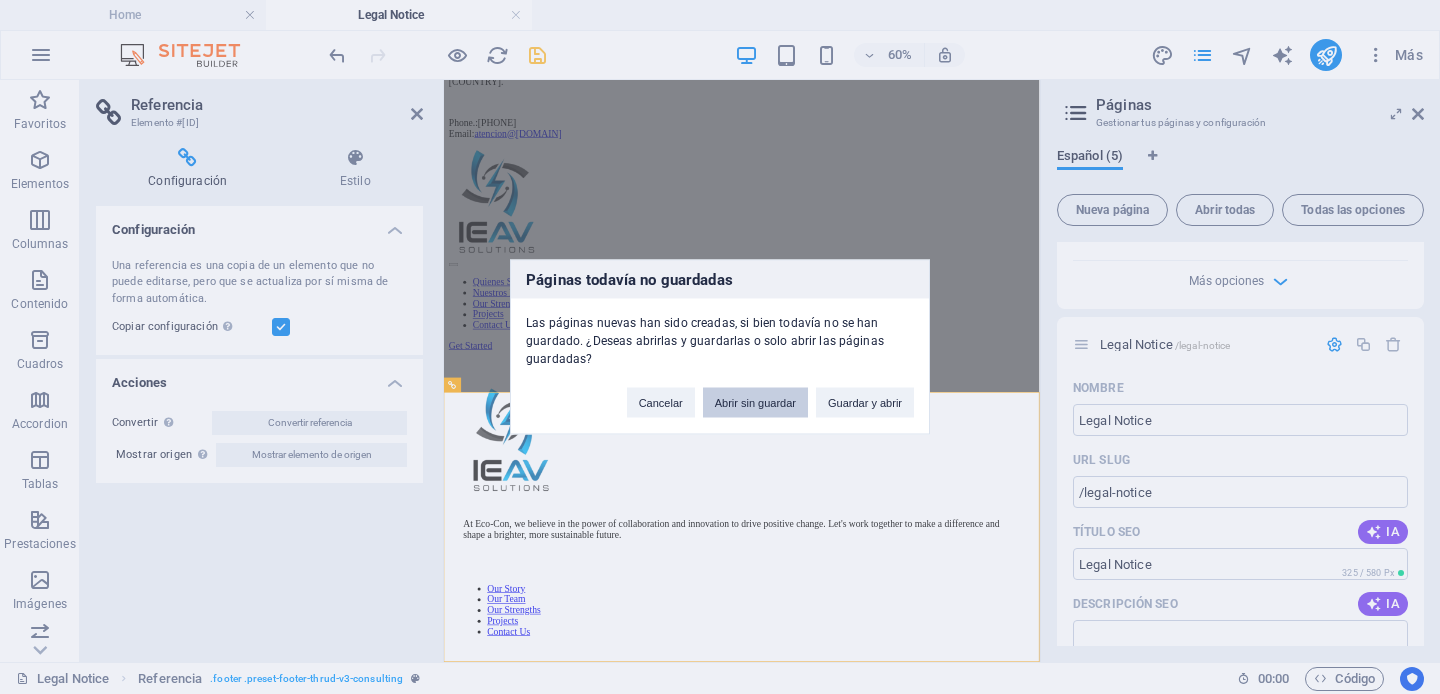 click on "Abrir sin guardar" at bounding box center [755, 403] 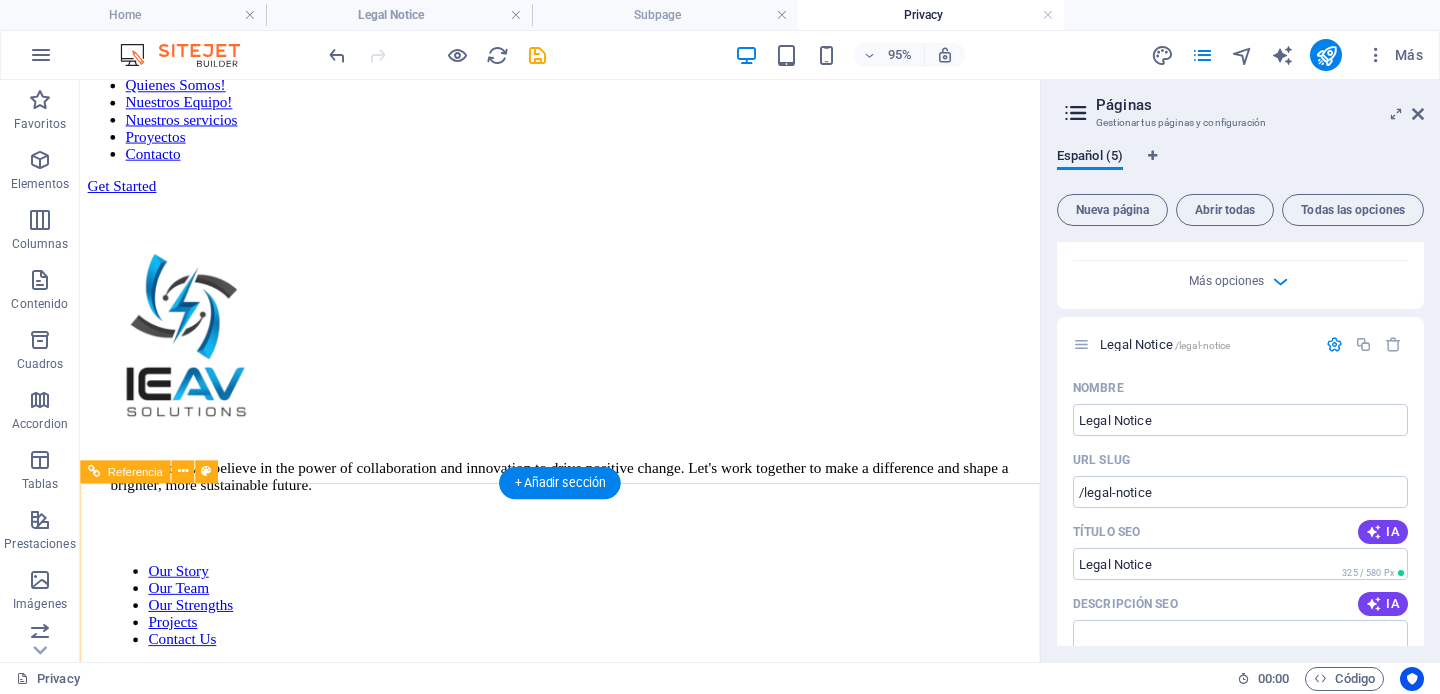 scroll, scrollTop: 285, scrollLeft: 0, axis: vertical 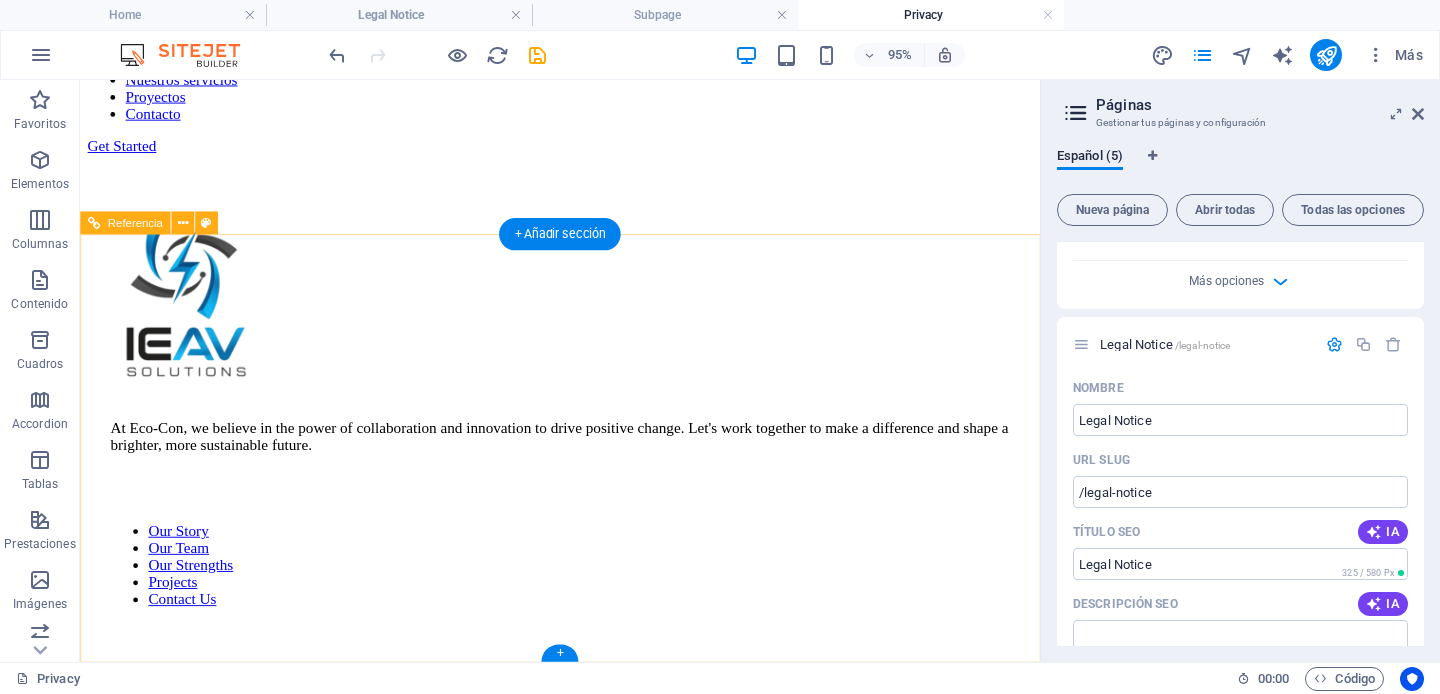 click on "Terms of Service" at bounding box center [600, 5887] 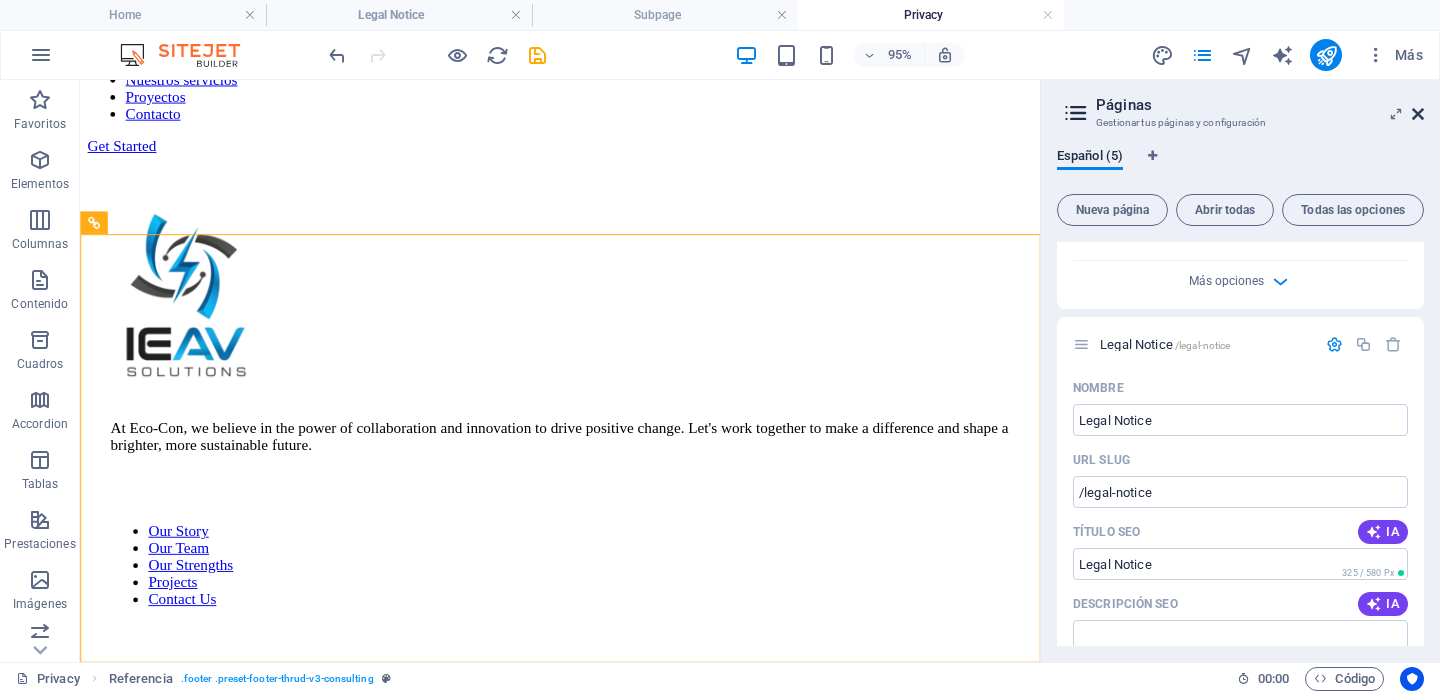 click at bounding box center [1418, 114] 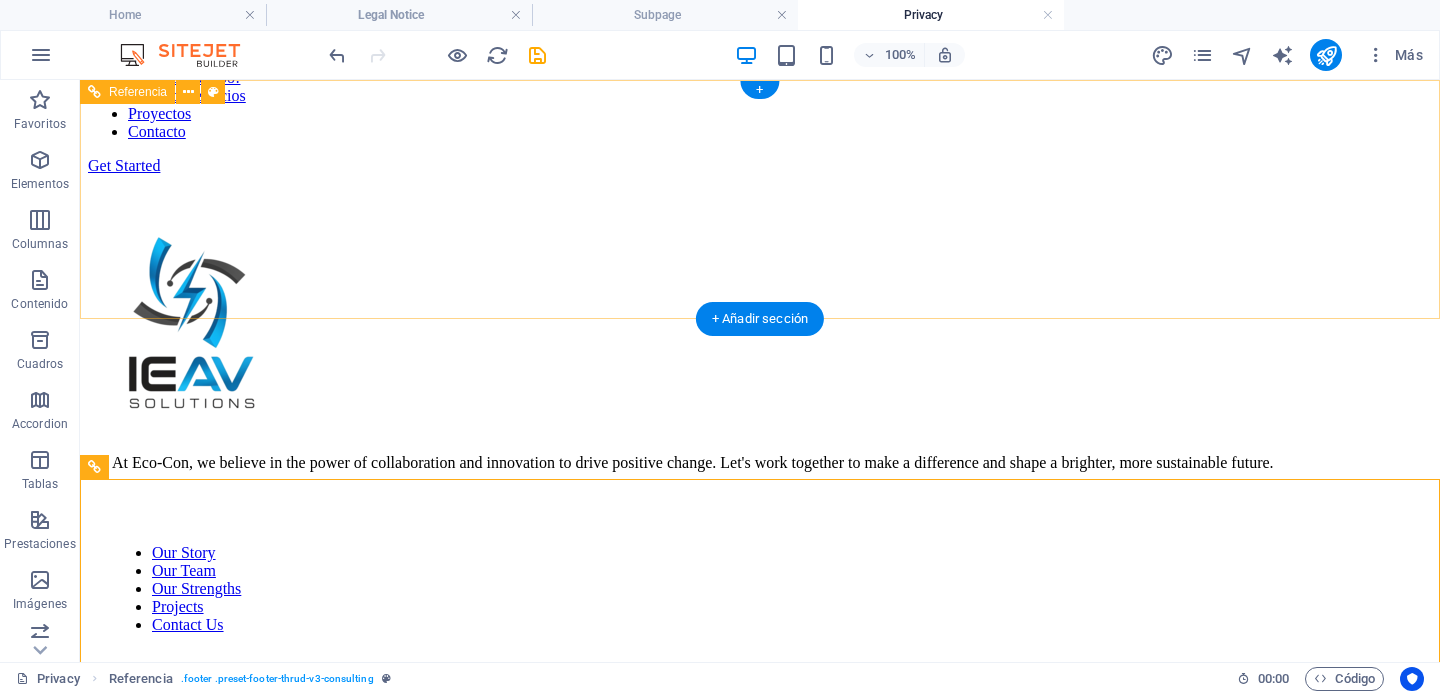 scroll, scrollTop: 0, scrollLeft: 0, axis: both 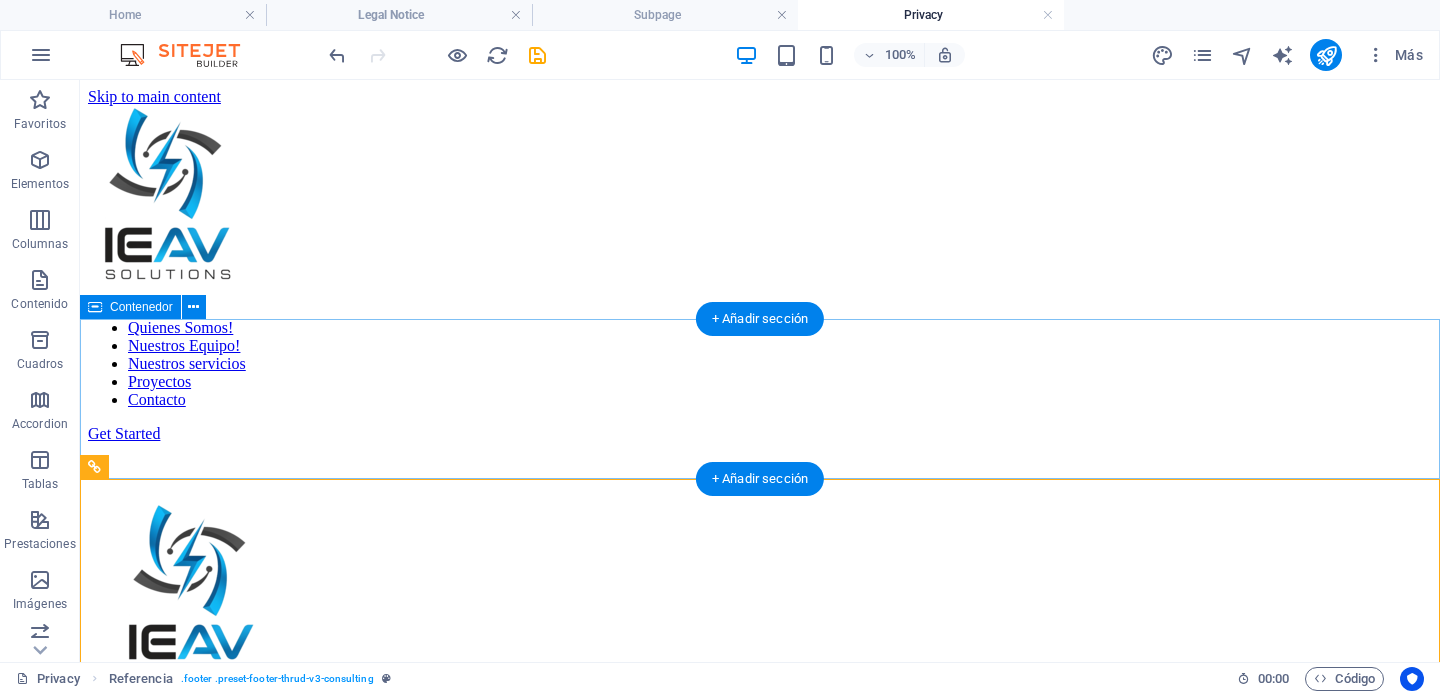 click at bounding box center [760, 443] 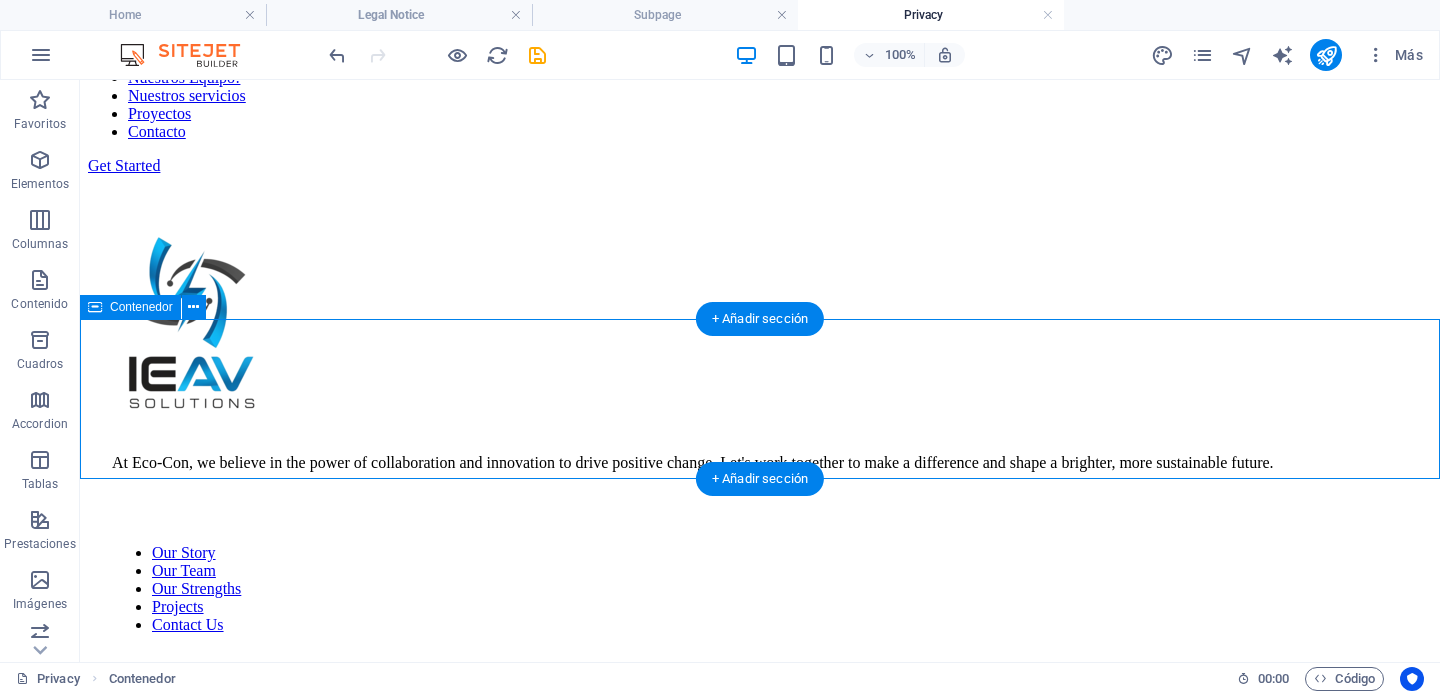scroll, scrollTop: 0, scrollLeft: 0, axis: both 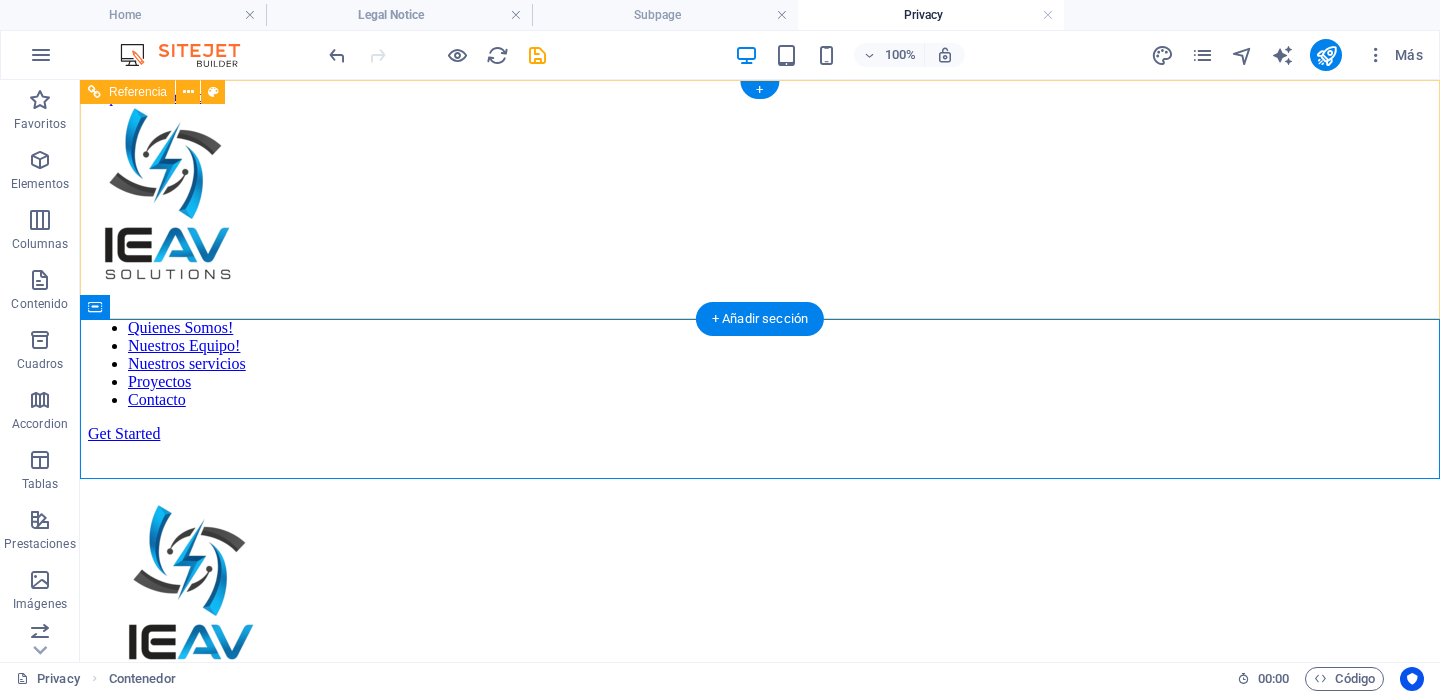 click at bounding box center [760, 195] 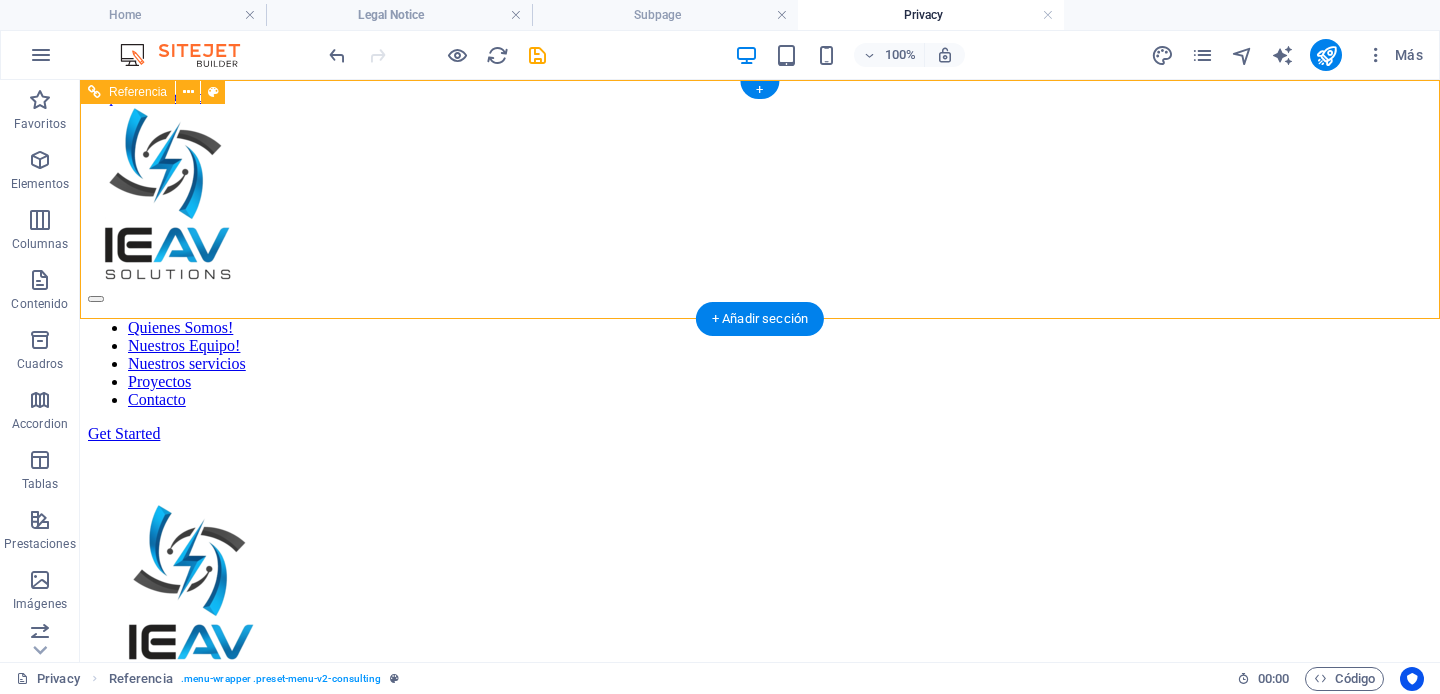 click on "Quienes Somos! Nuestros Equipo! Nuestros servicios Proyectos Contacto" at bounding box center [760, 364] 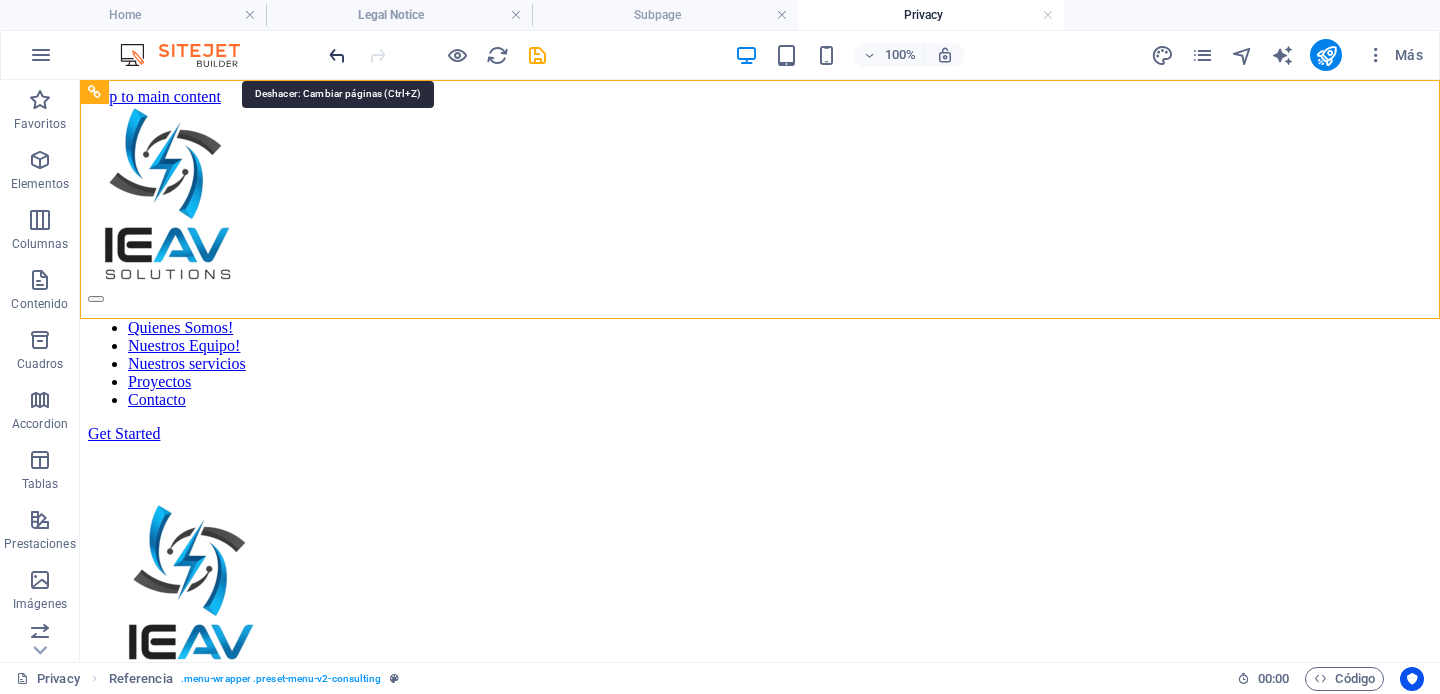 click at bounding box center [337, 55] 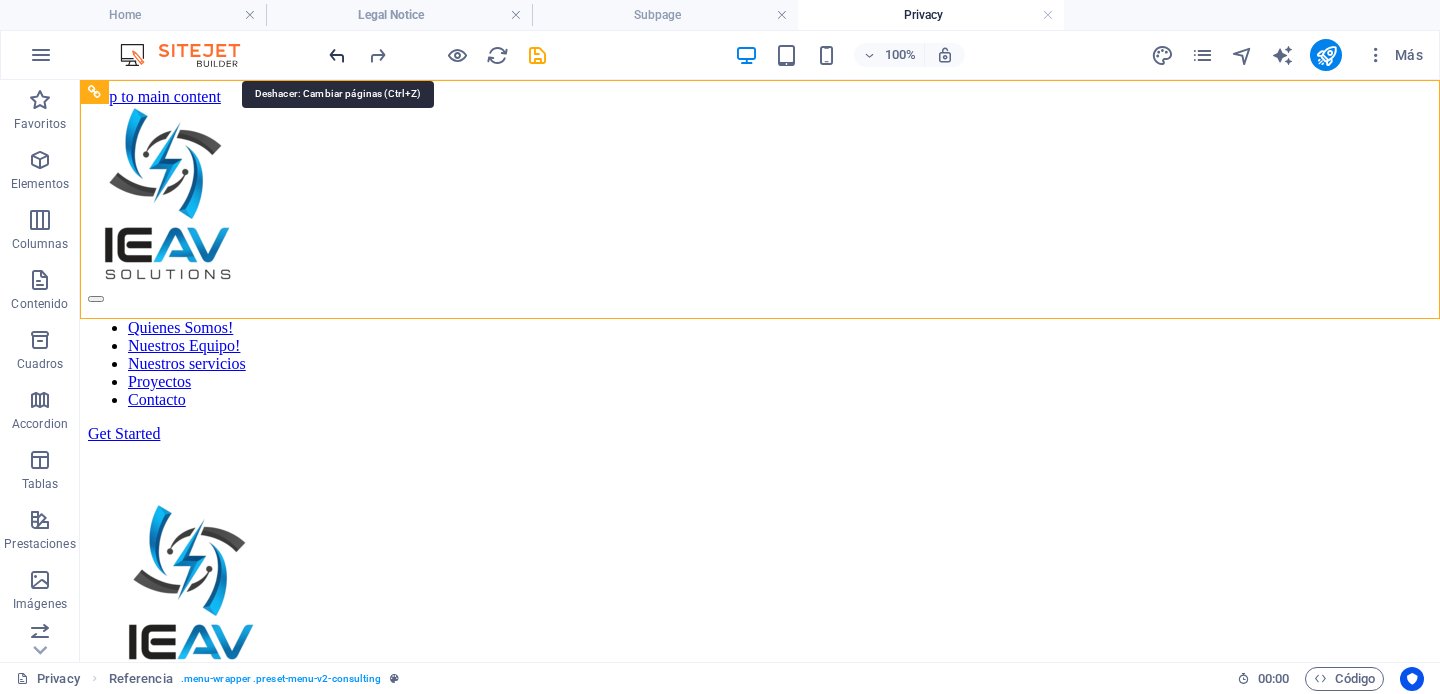 click at bounding box center (337, 55) 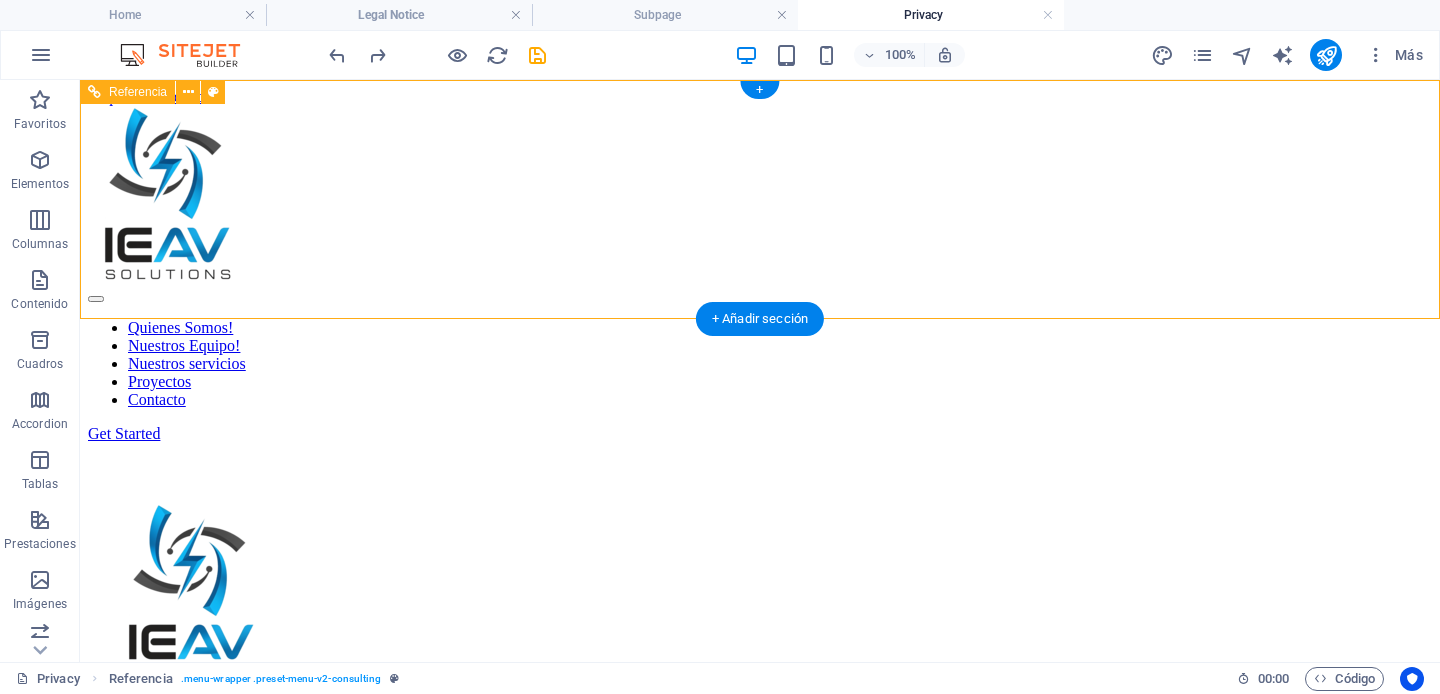 click on "Quienes Somos! Nuestros Equipo! Nuestros servicios Proyectos Contacto" at bounding box center [760, 364] 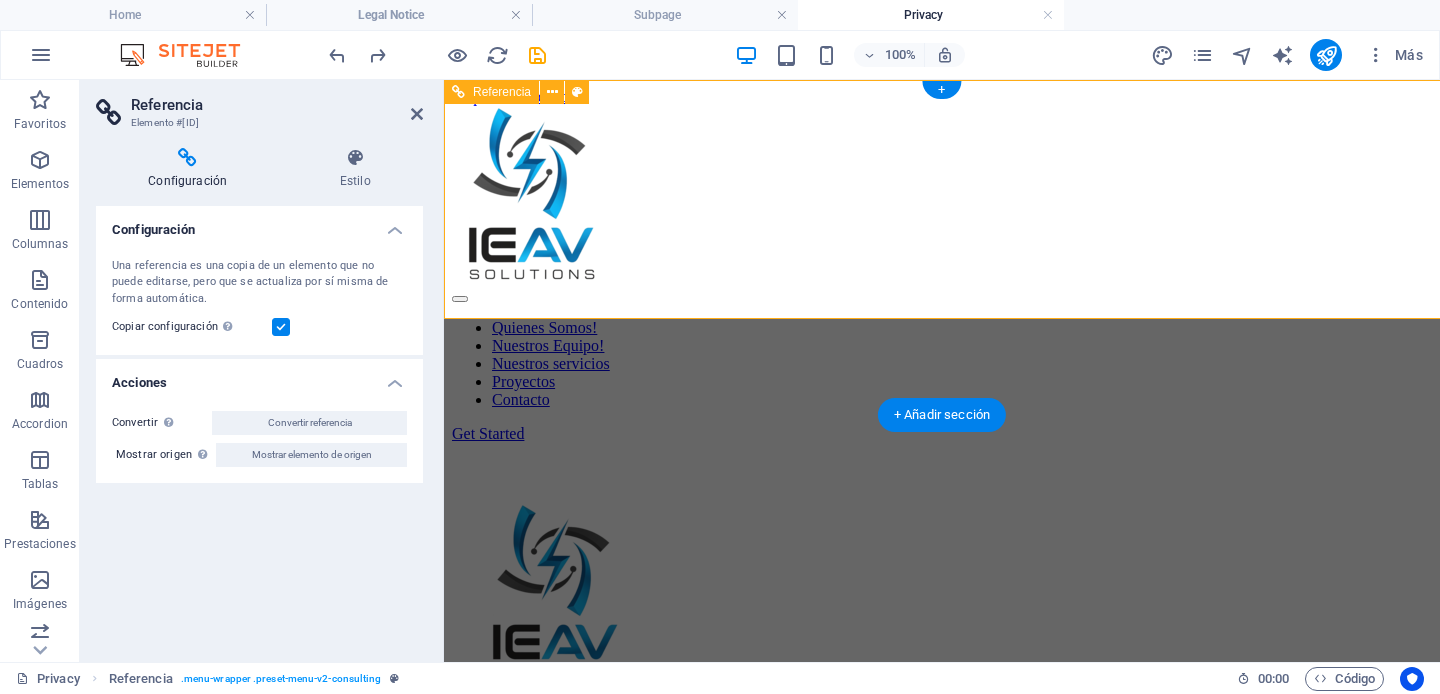 click on "Quienes Somos! Nuestros Equipo! Nuestros servicios Proyectos Contacto" at bounding box center [942, 364] 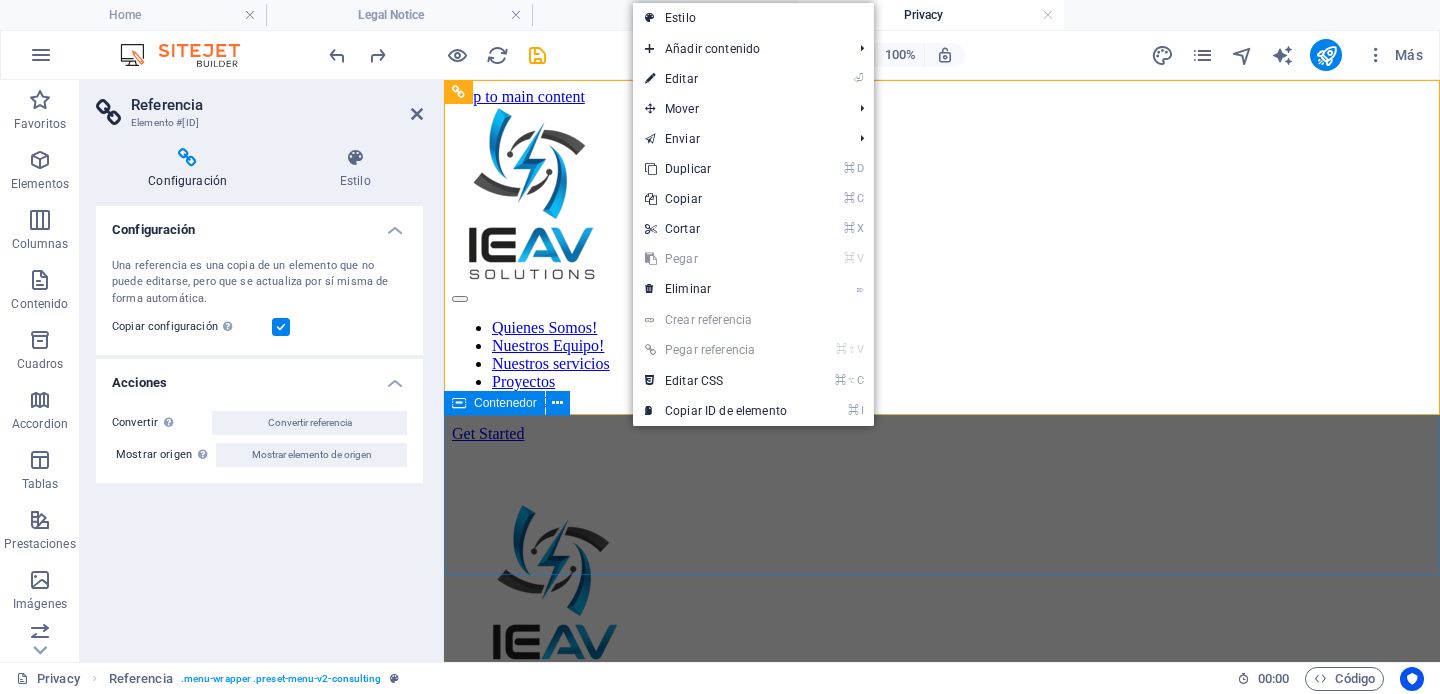 click at bounding box center [942, 443] 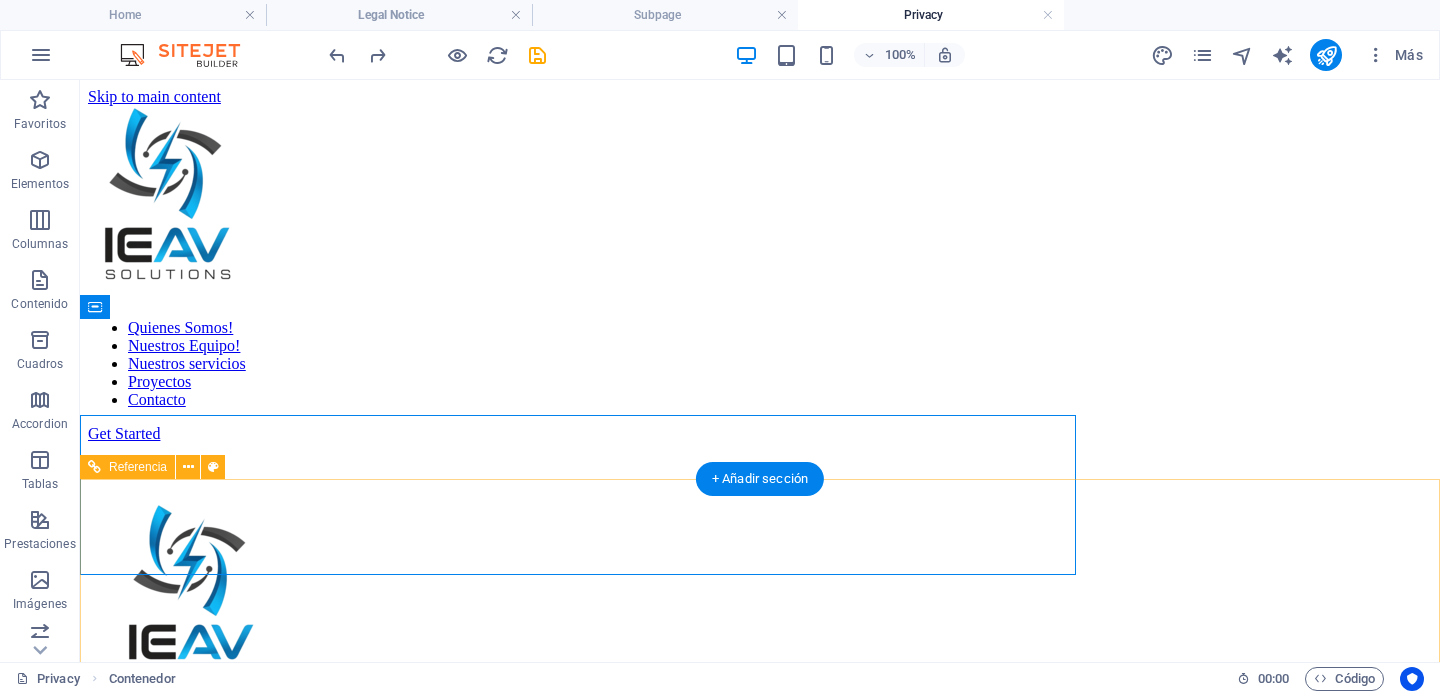 click at bounding box center (760, 764) 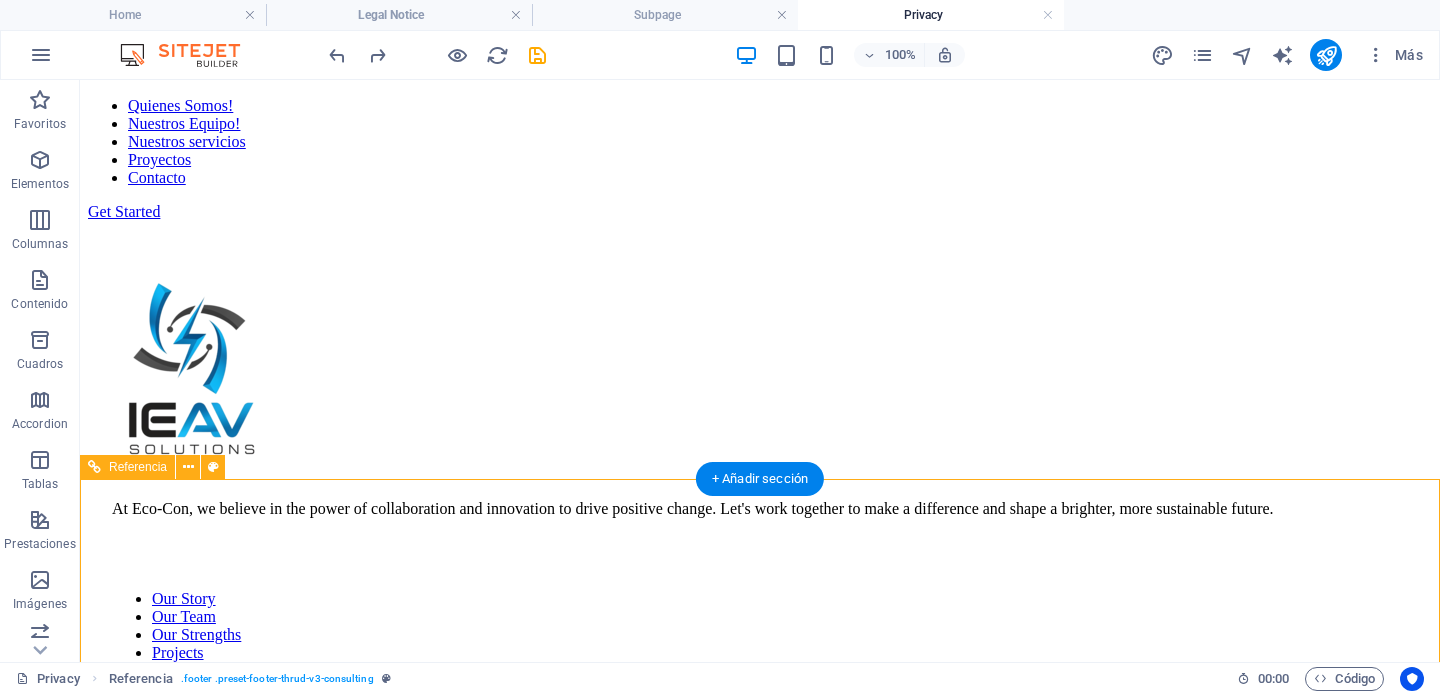 scroll, scrollTop: 0, scrollLeft: 0, axis: both 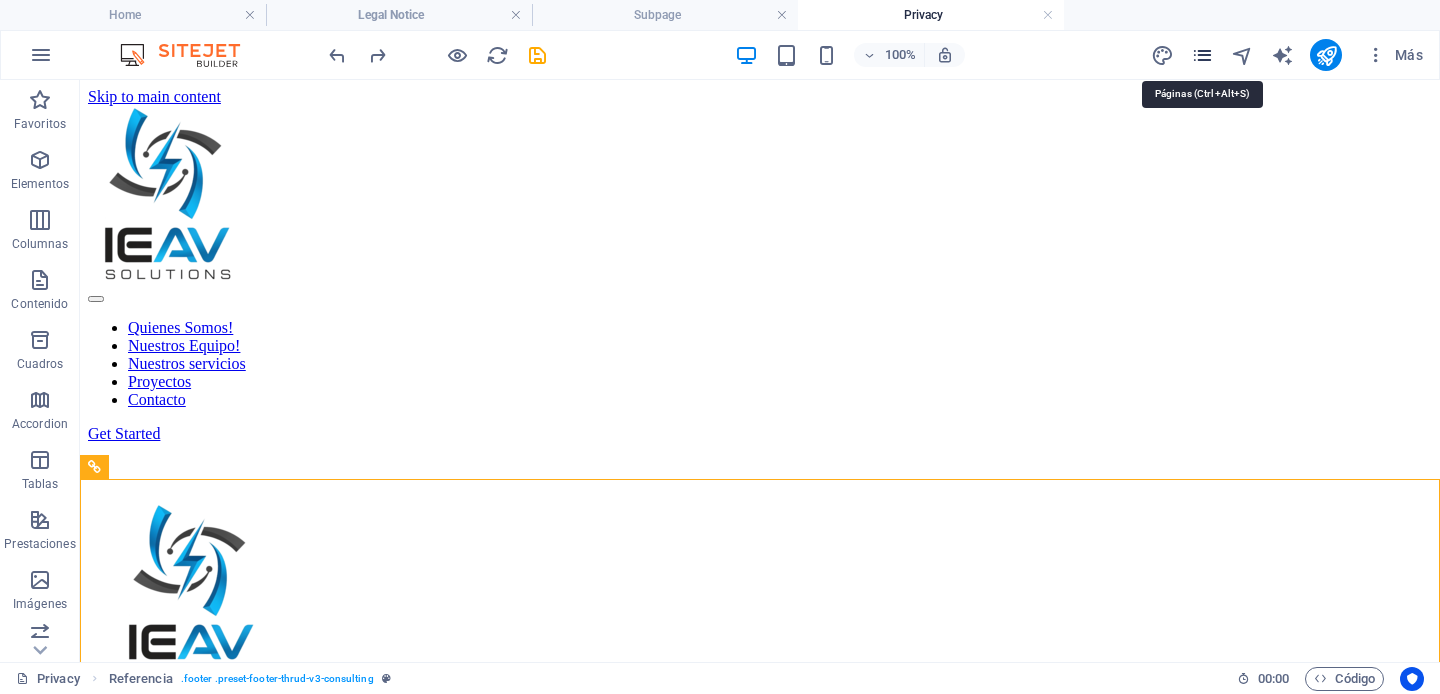 click at bounding box center [1202, 55] 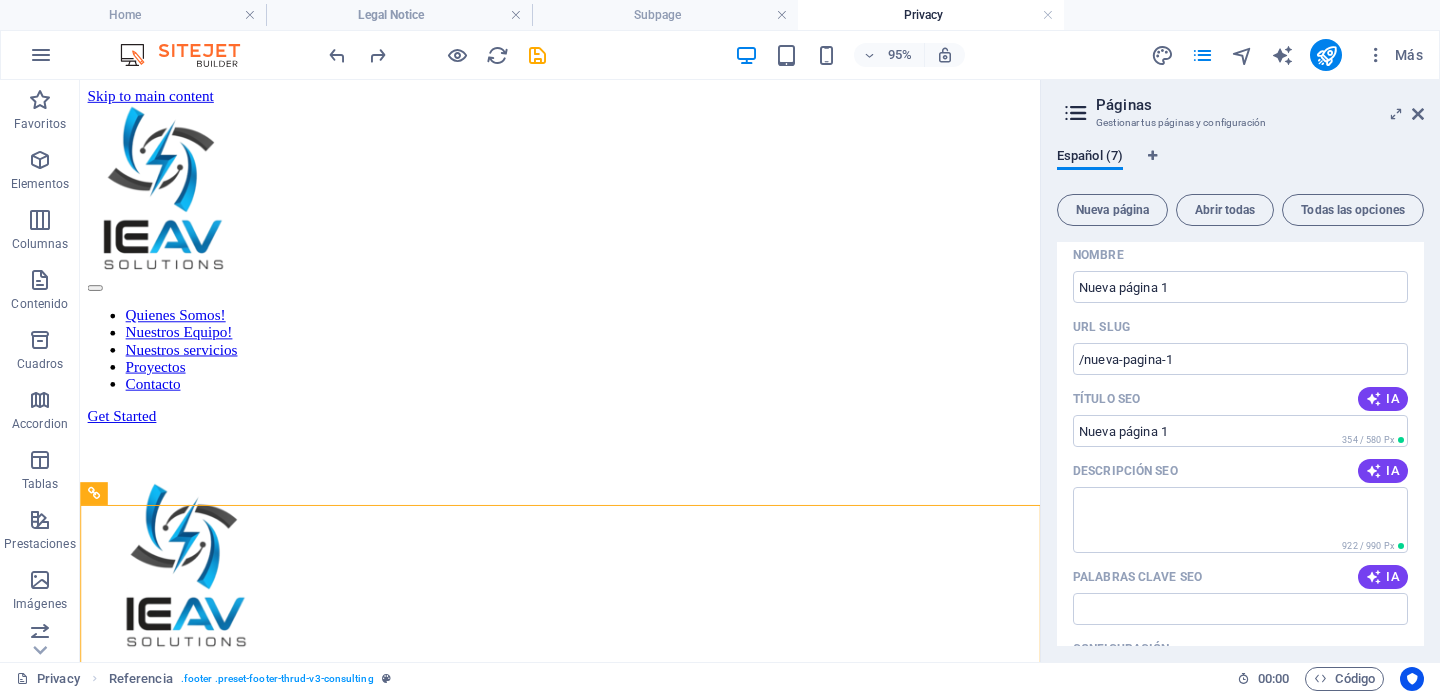 scroll, scrollTop: 0, scrollLeft: 0, axis: both 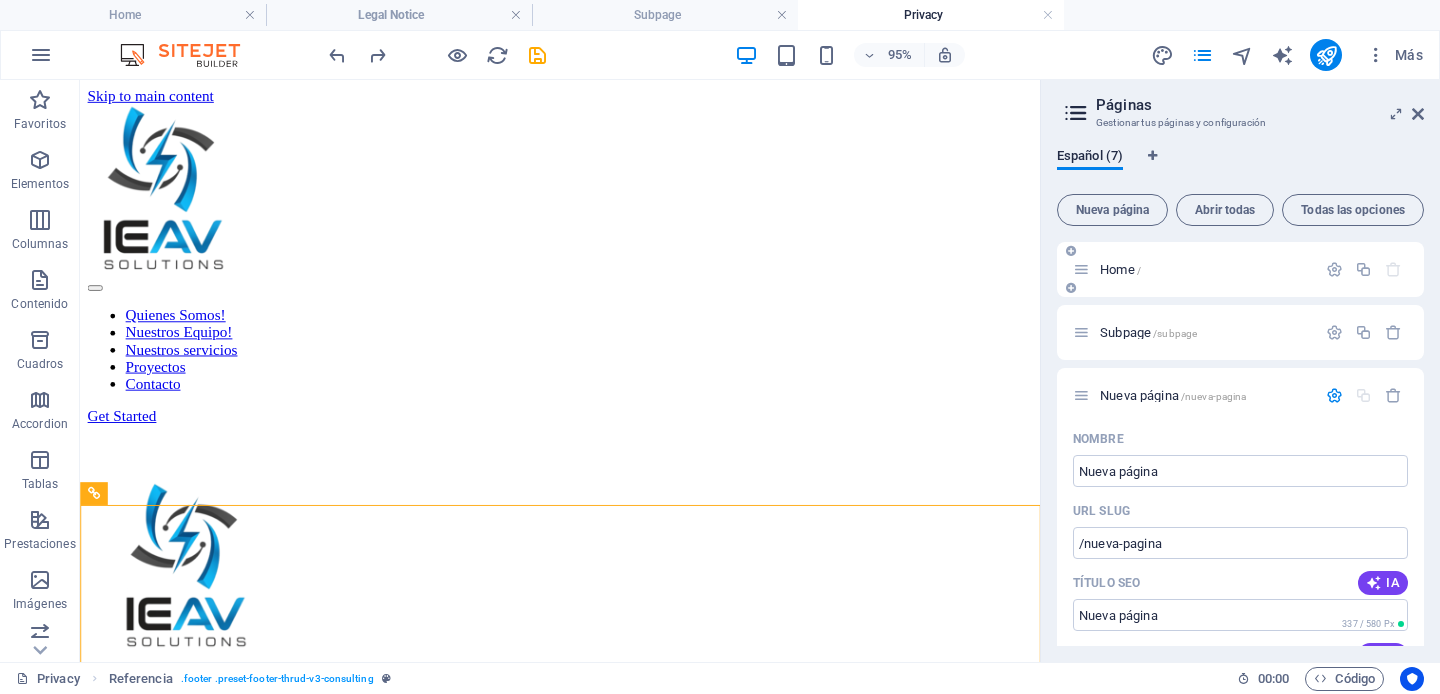click on "Home /" at bounding box center [1120, 269] 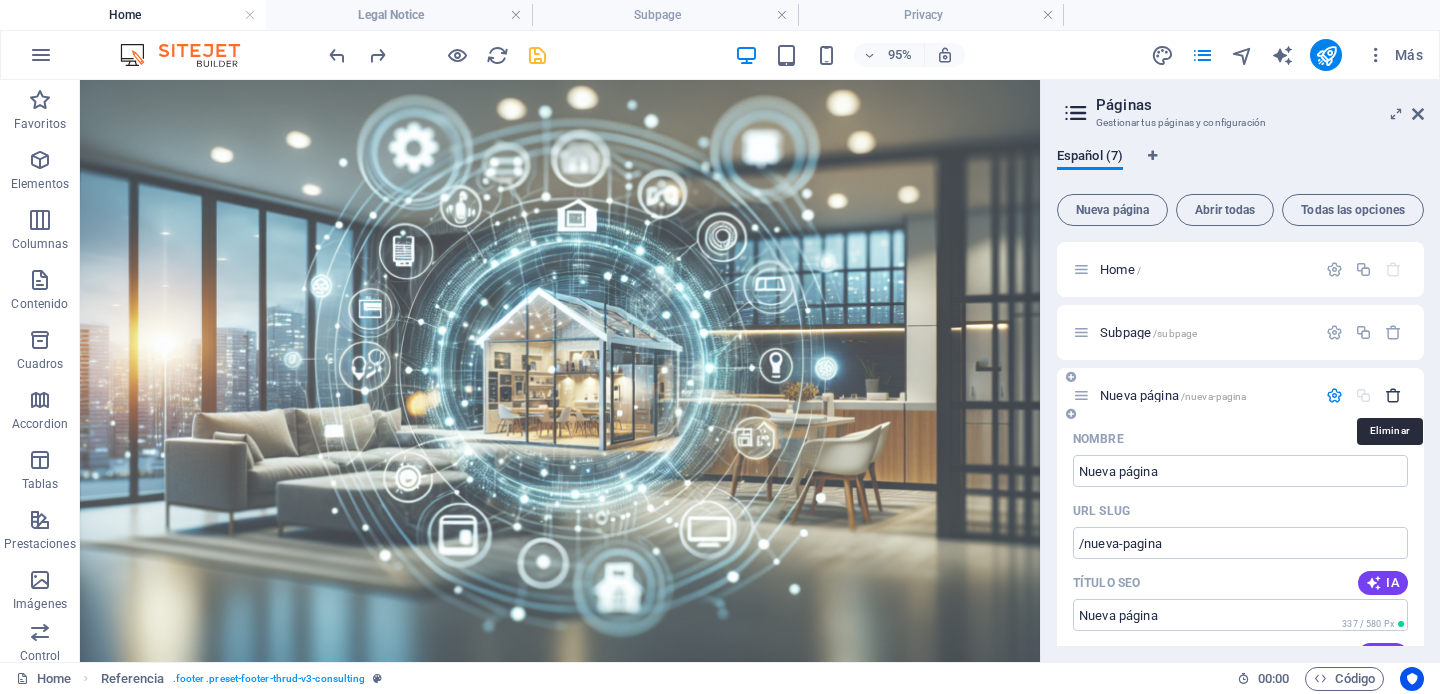 click at bounding box center [1393, 395] 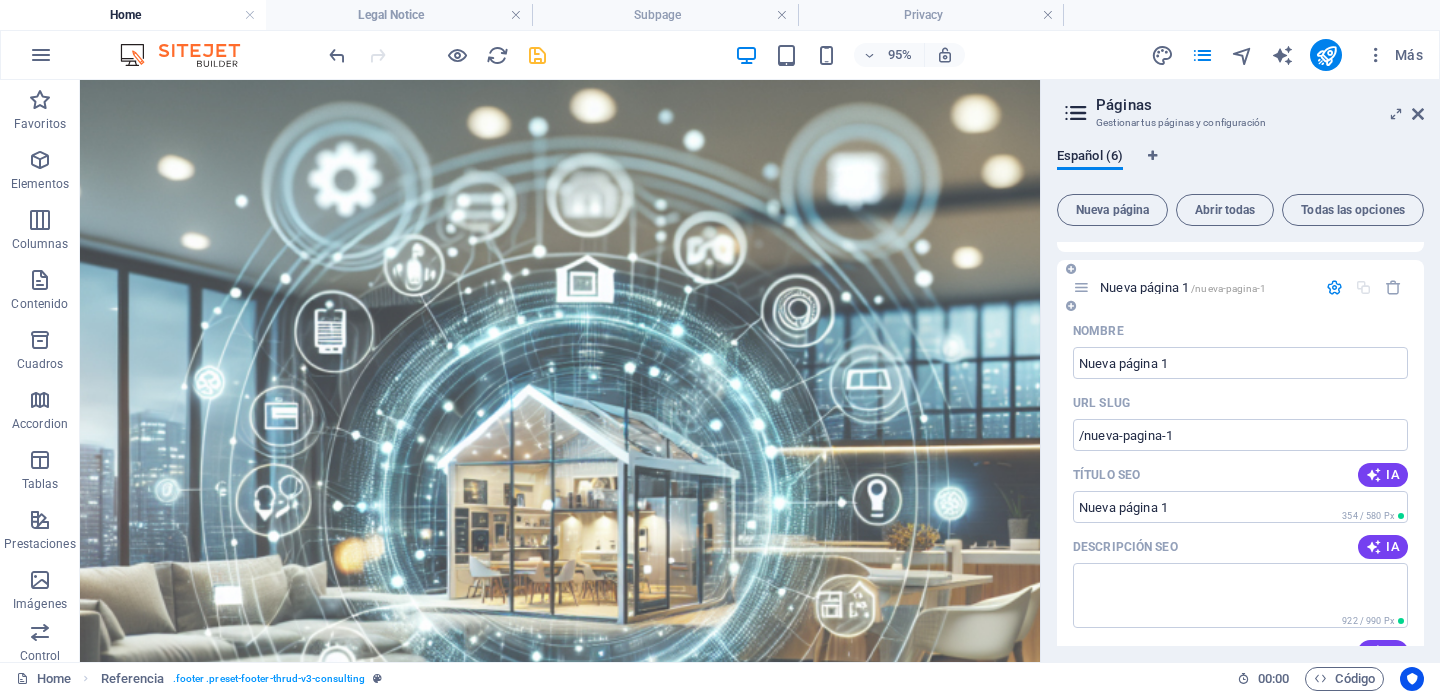 scroll, scrollTop: 0, scrollLeft: 0, axis: both 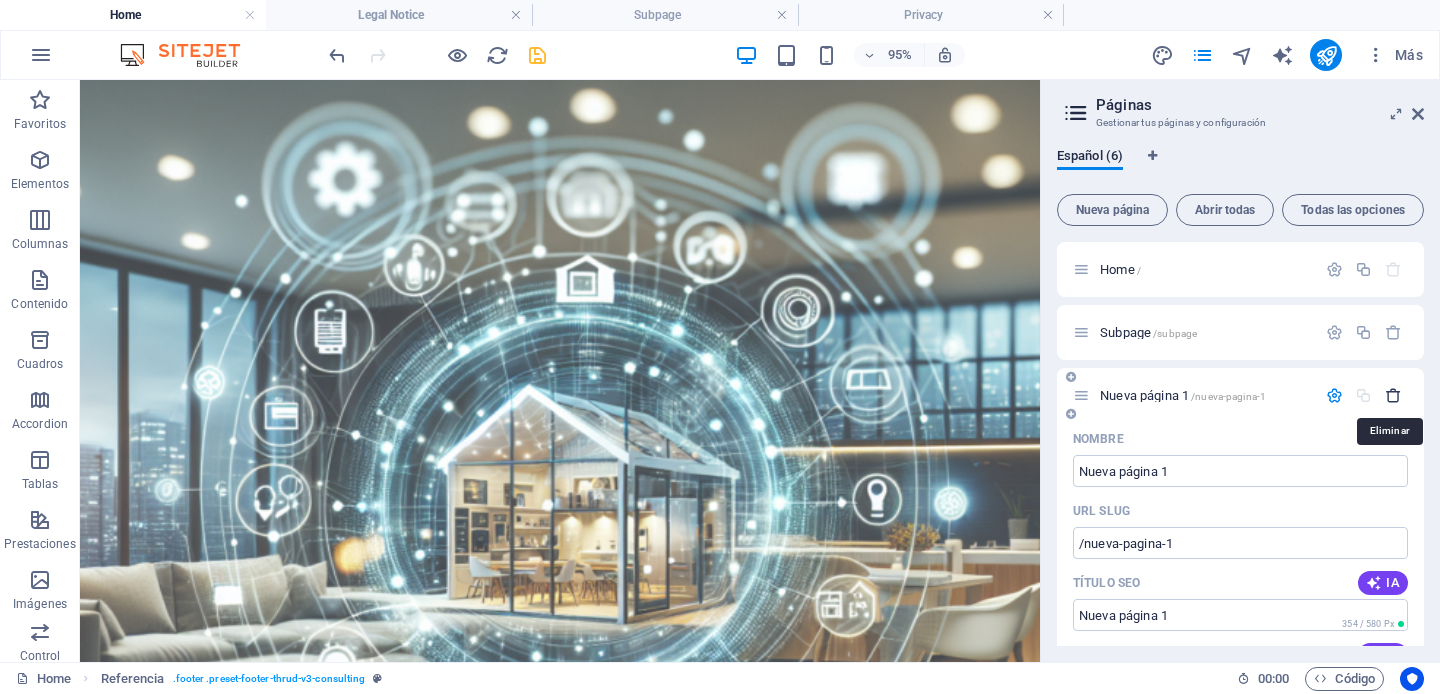 click at bounding box center (1393, 395) 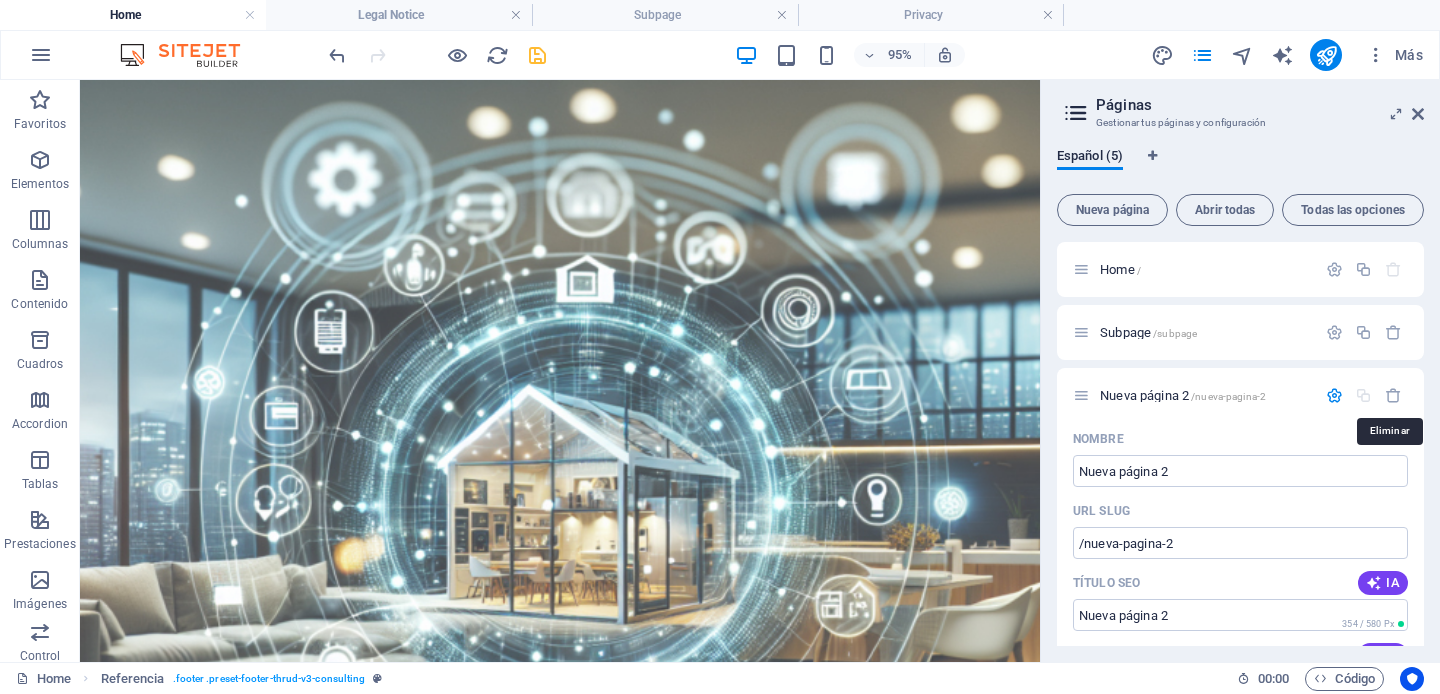 click at bounding box center [1393, 395] 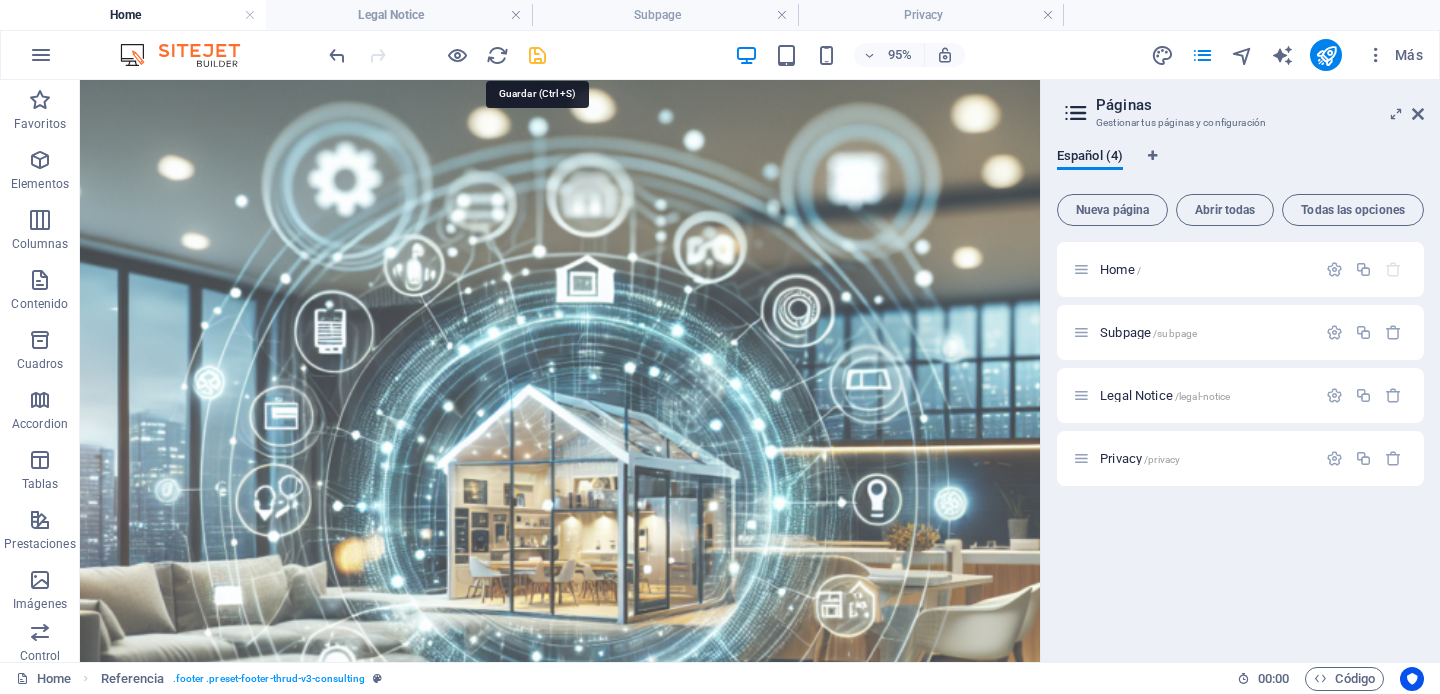 drag, startPoint x: 539, startPoint y: 57, endPoint x: 992, endPoint y: 311, distance: 519.3506 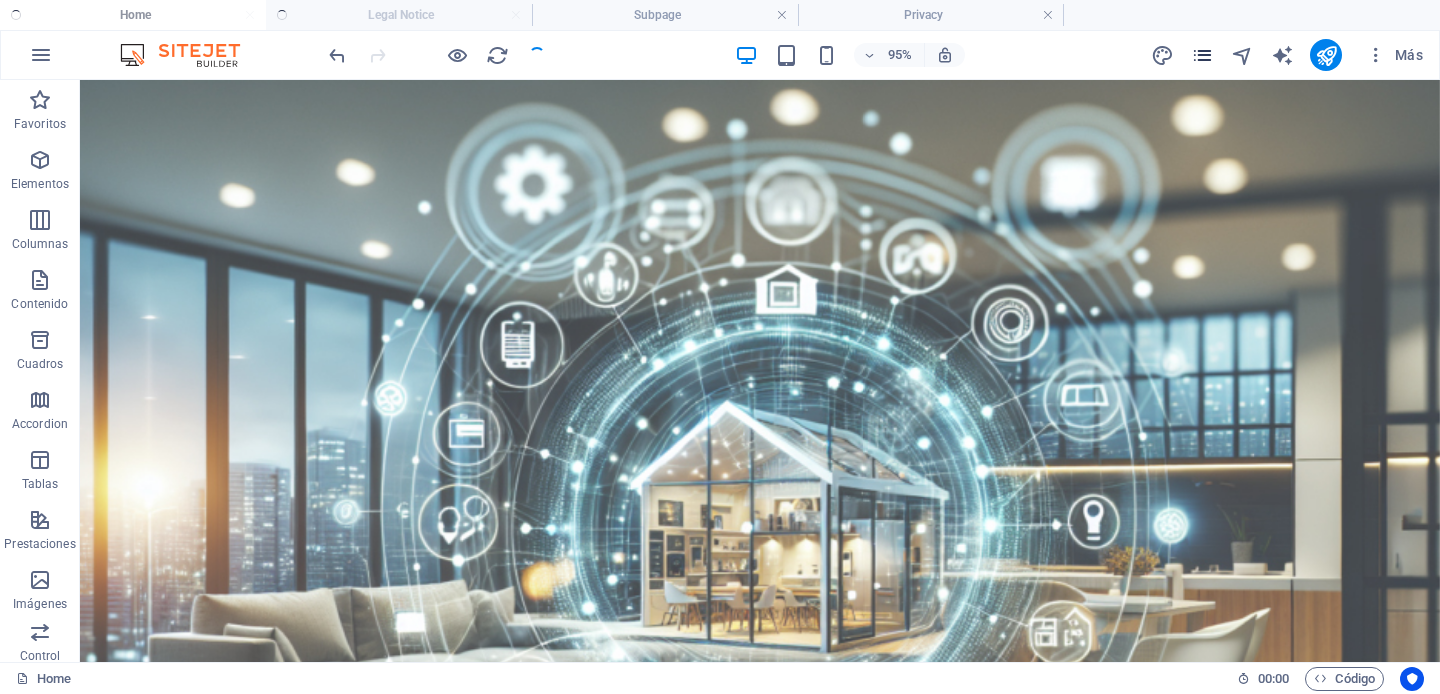 click at bounding box center (1202, 55) 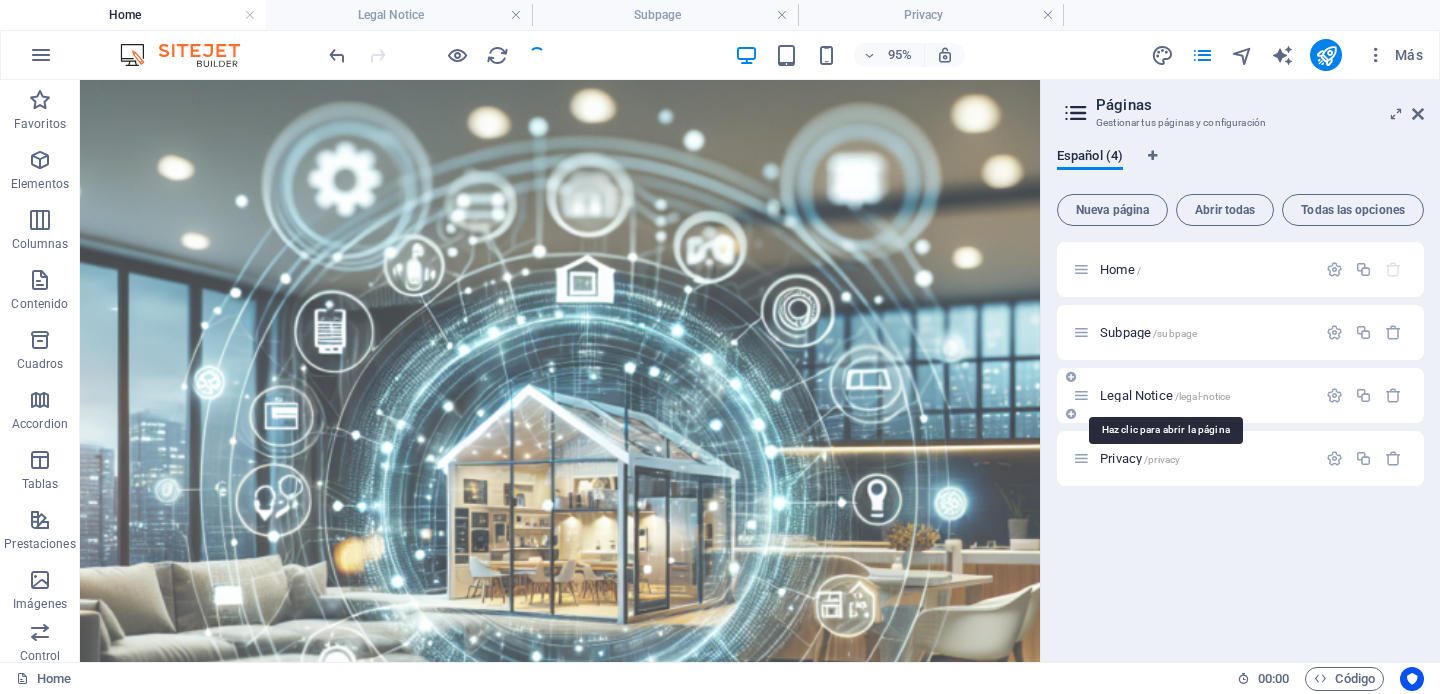 drag, startPoint x: 1150, startPoint y: 395, endPoint x: 1108, endPoint y: 310, distance: 94.81033 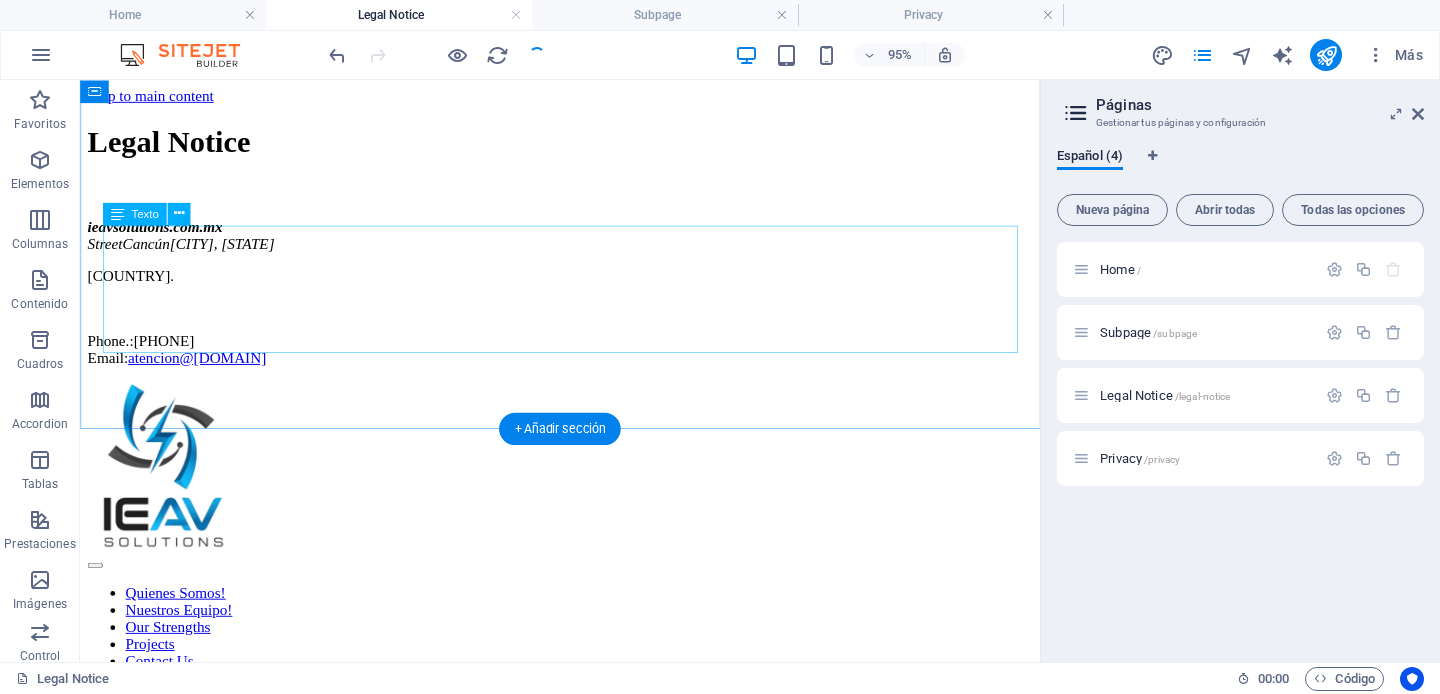scroll, scrollTop: 68, scrollLeft: 0, axis: vertical 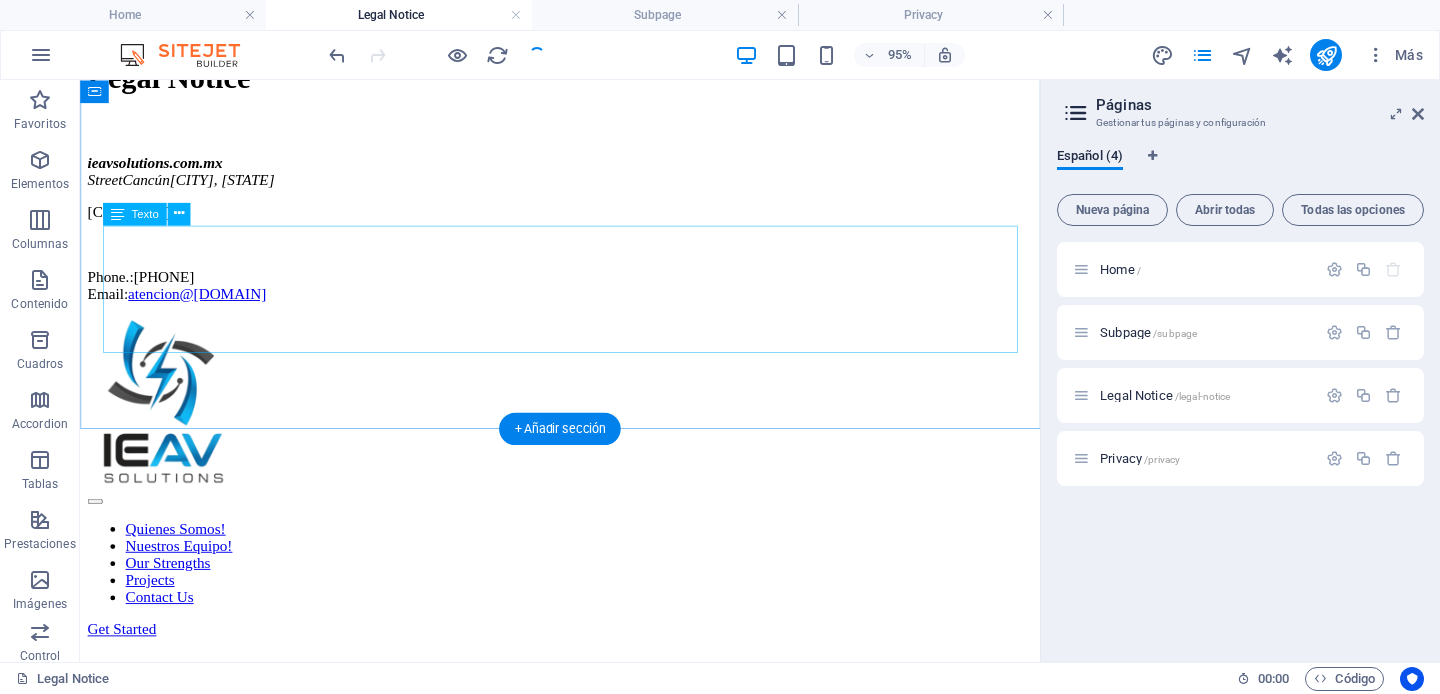 click on "ieavsolutions.com.mx   Street [CITY] [CITY], [STATE]. México.
Phone.:  [PHONE] Email:  atencion@[EMAIL]" at bounding box center [585, 236] 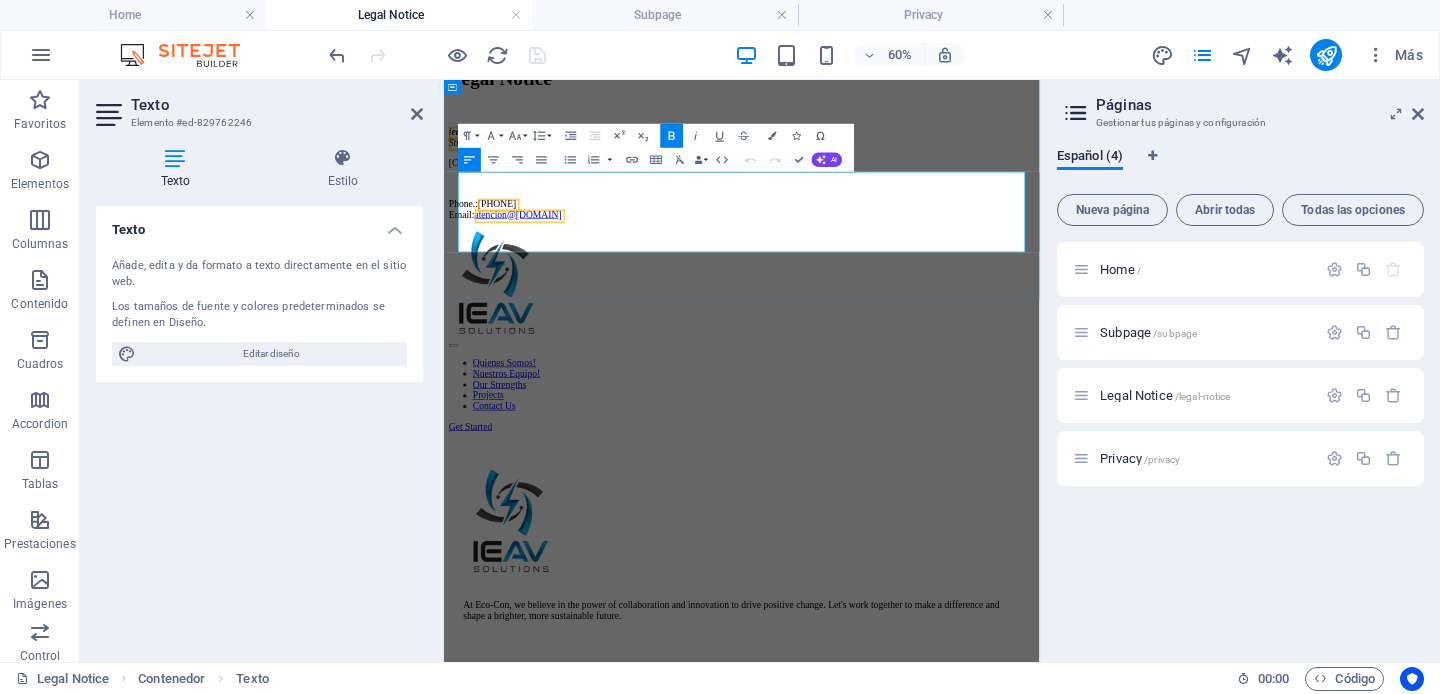 click on "Street" at bounding box center (470, 184) 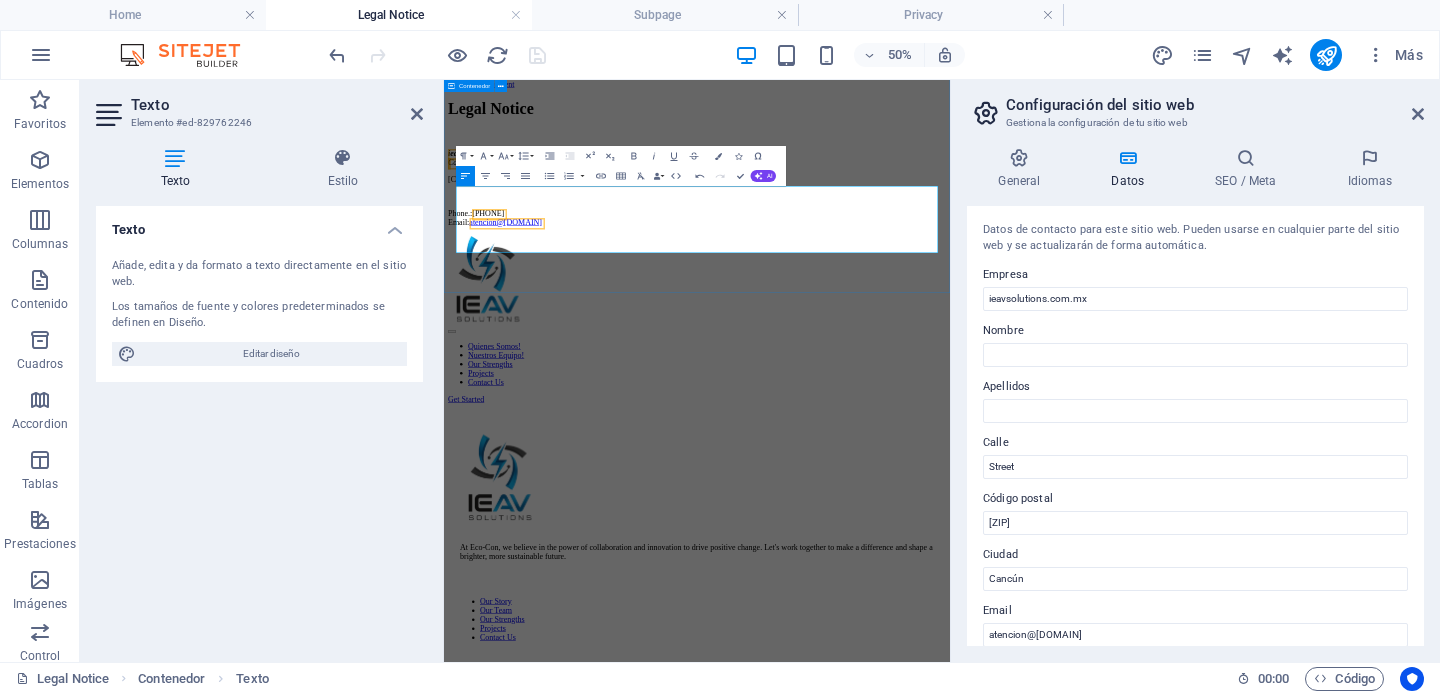 scroll, scrollTop: 0, scrollLeft: 0, axis: both 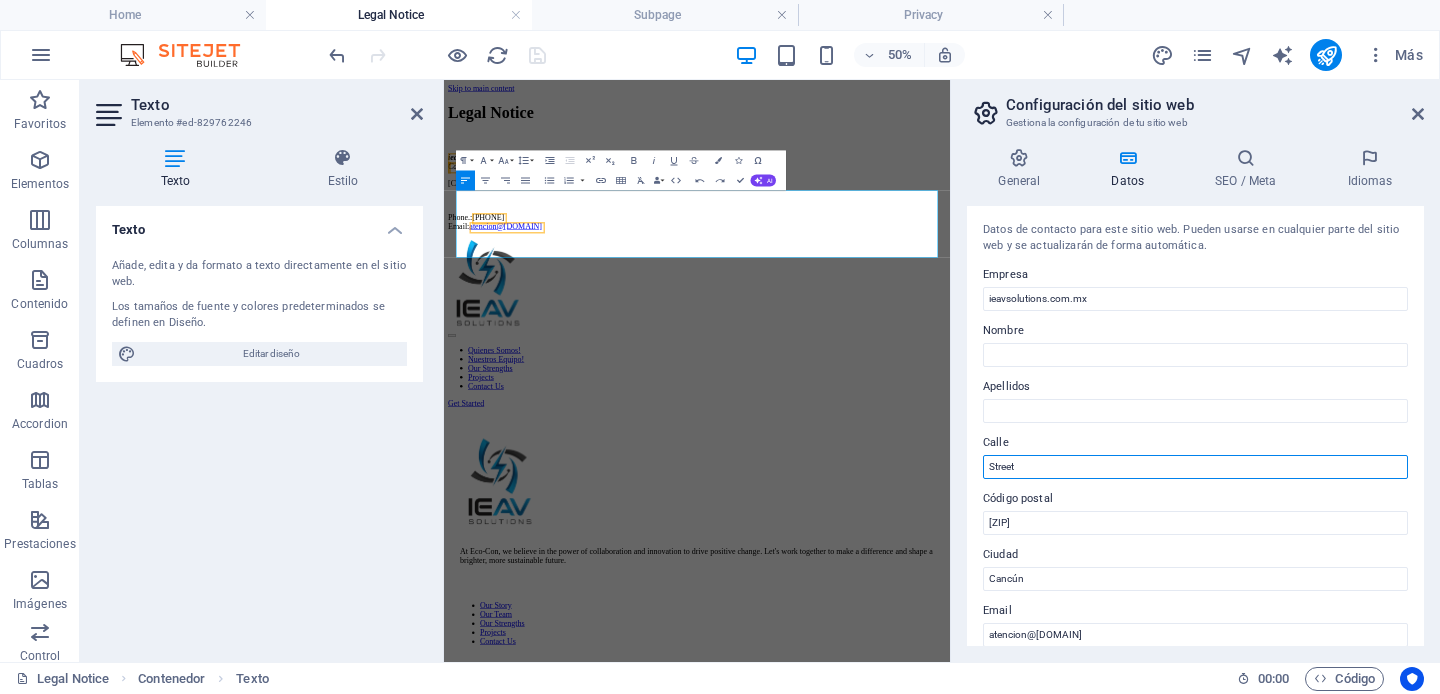 click on "Street" at bounding box center [1195, 467] 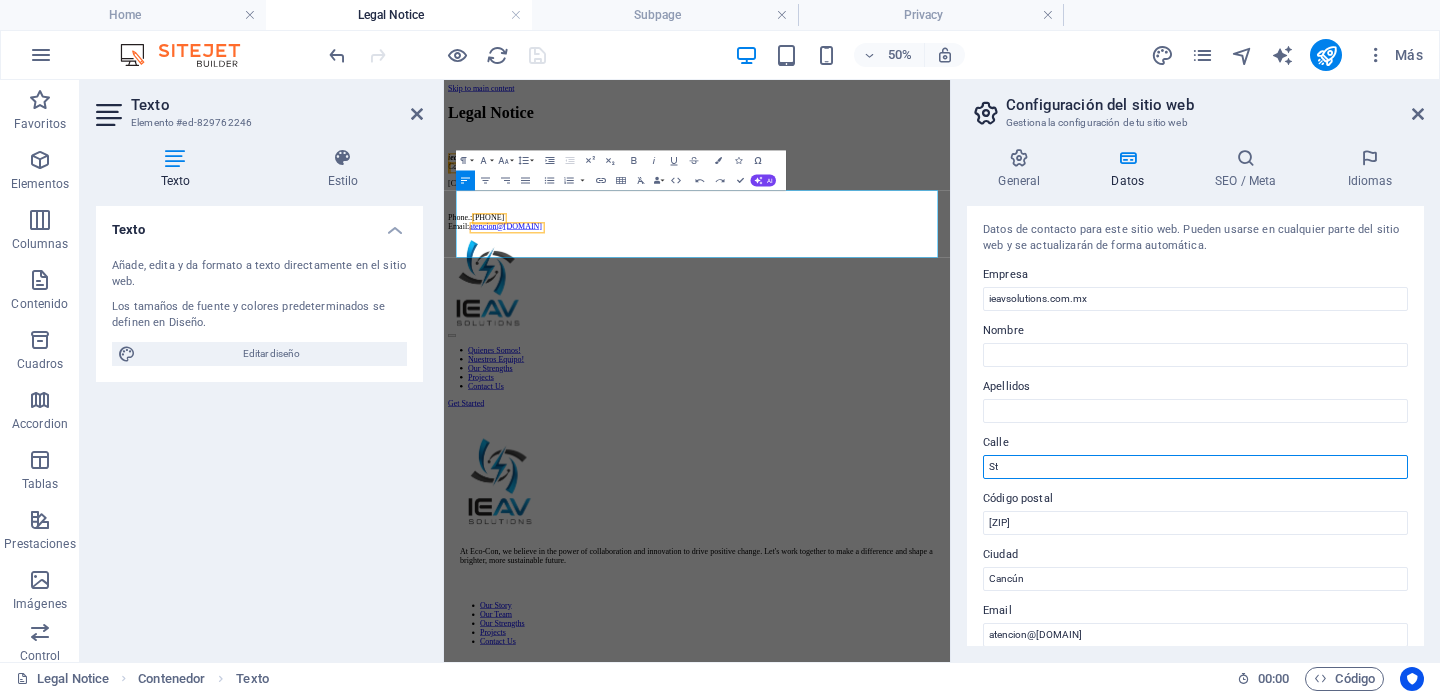 type on "S" 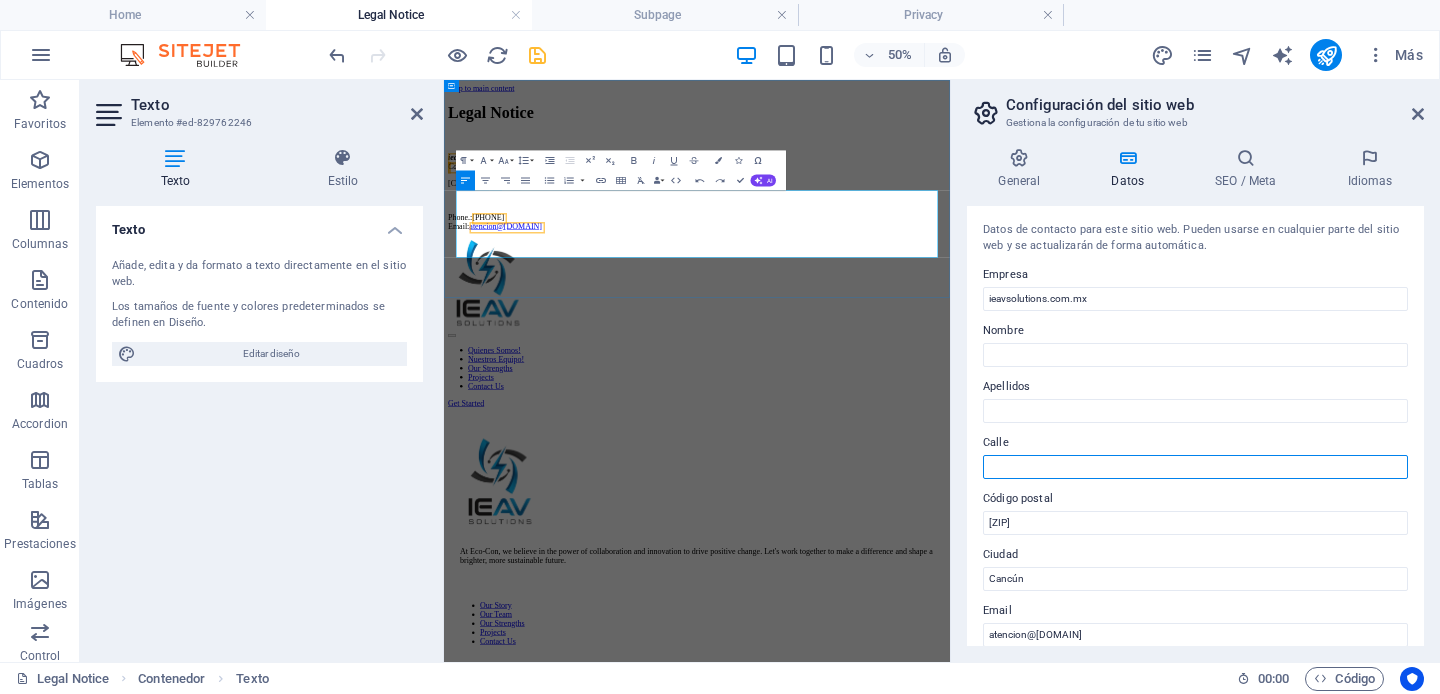 type 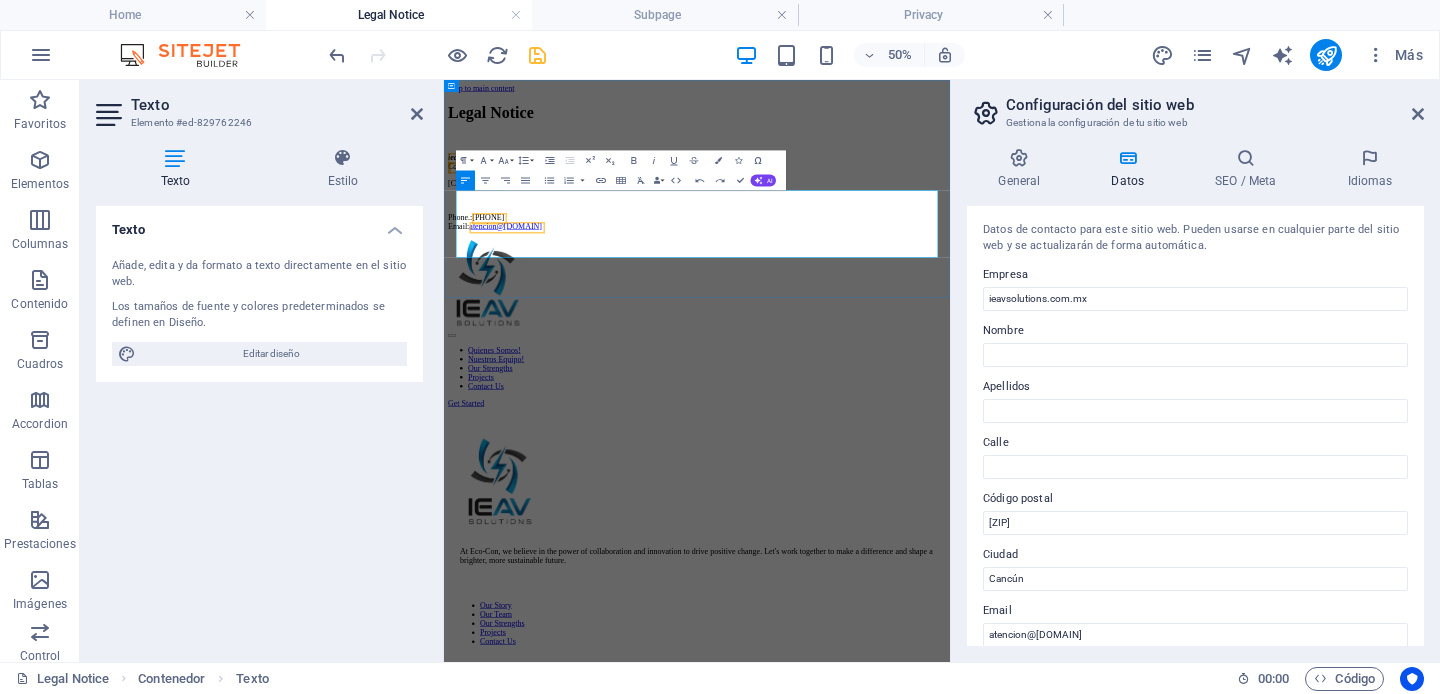 click on "Phone.:  [PHONE] Email:  atencion@[EMAIL]" at bounding box center (950, 364) 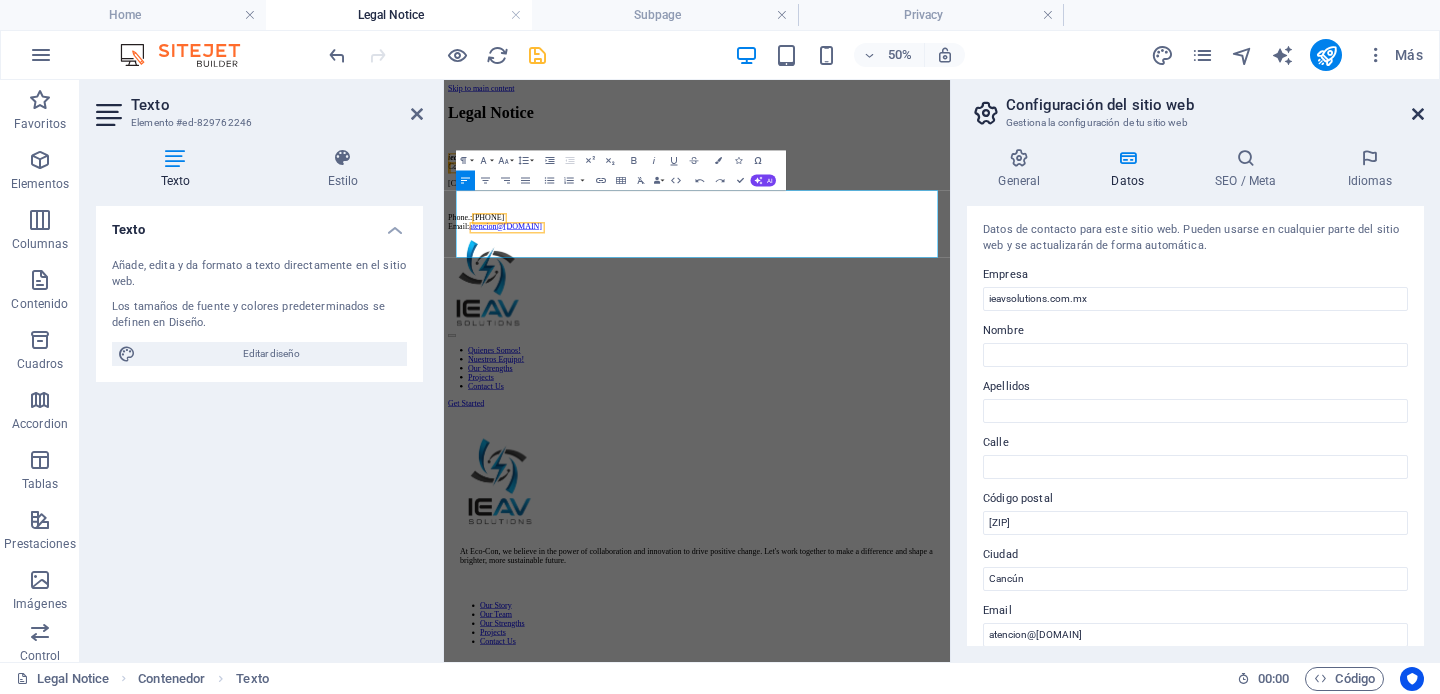click at bounding box center [1418, 114] 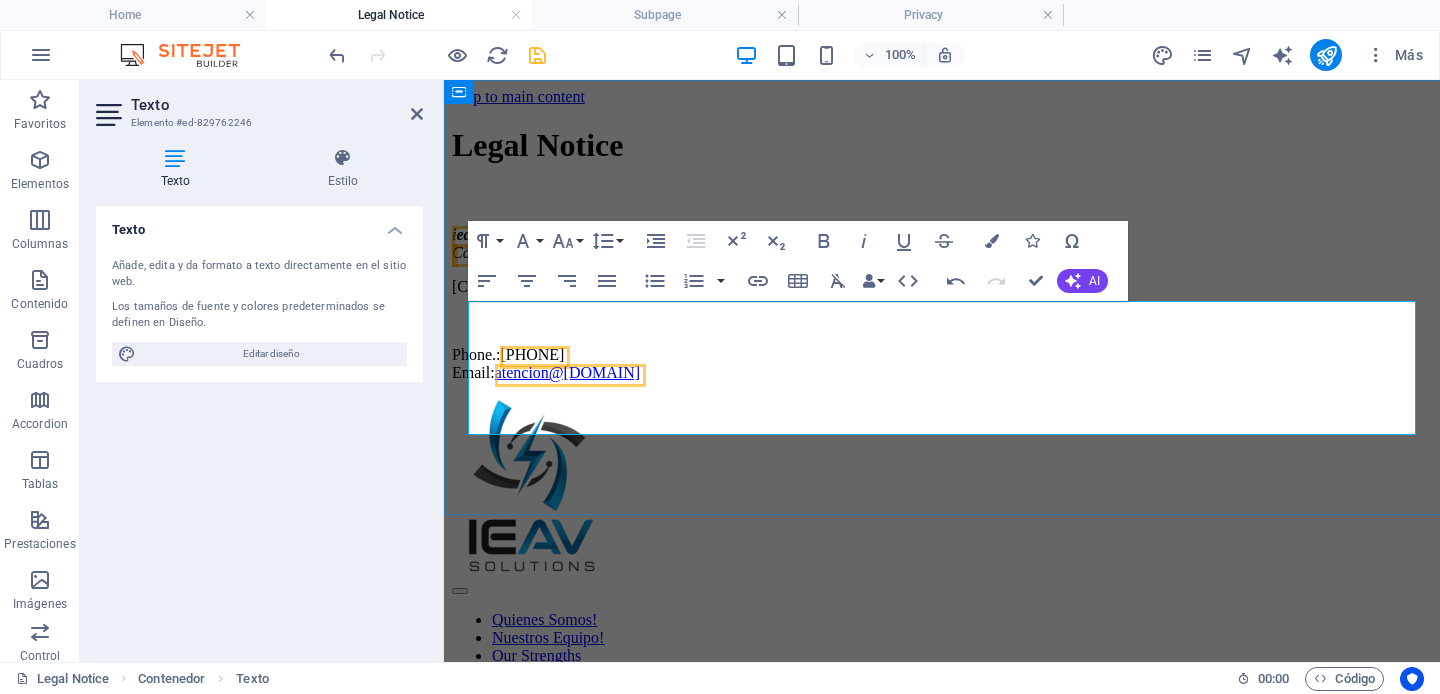 click on "[CITY] [CITY], [STATE]." at bounding box center (942, 253) 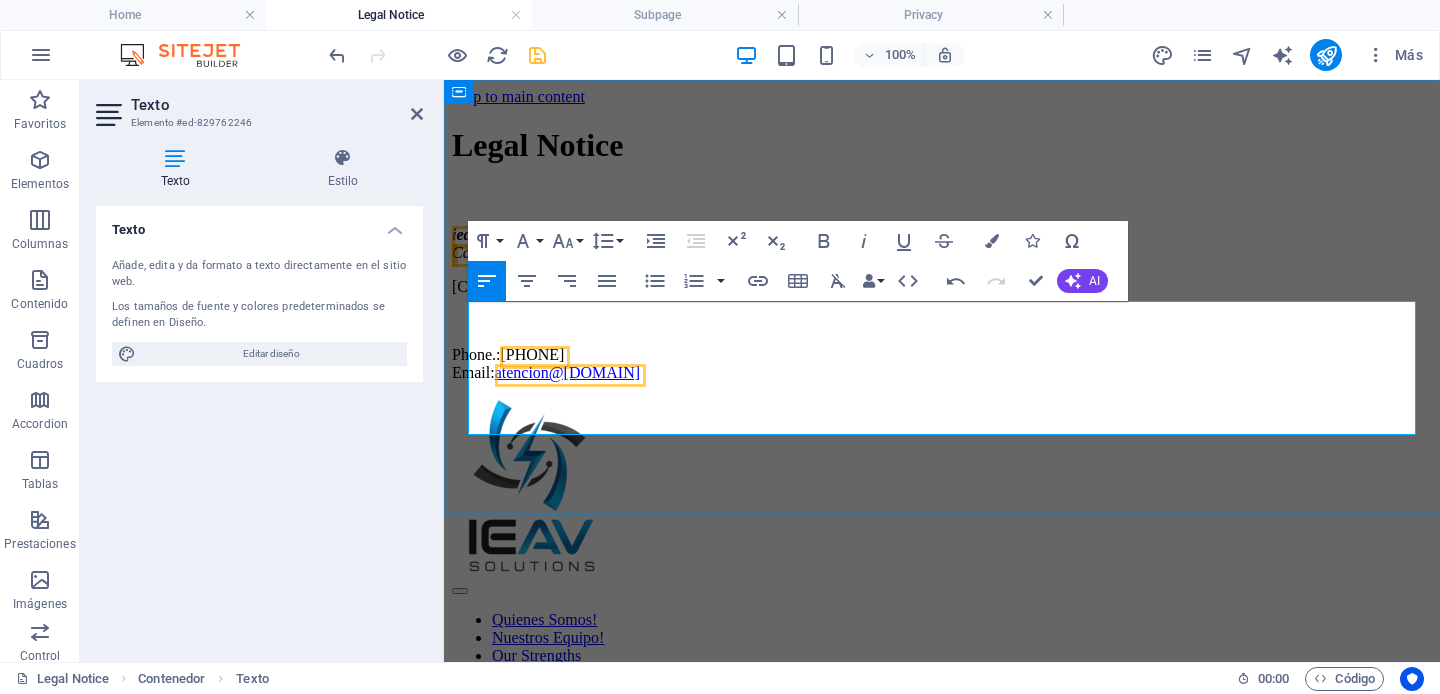type 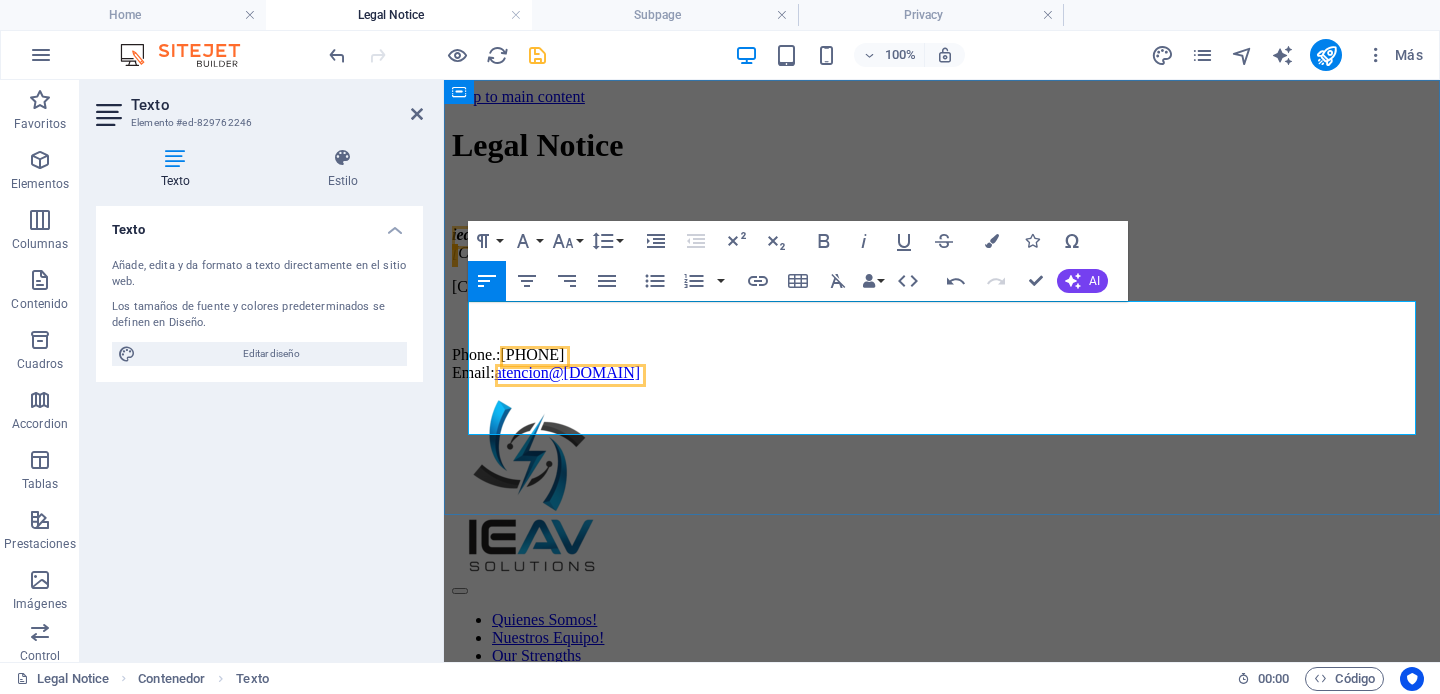 click on "[COUNTRY]." at bounding box center [942, 287] 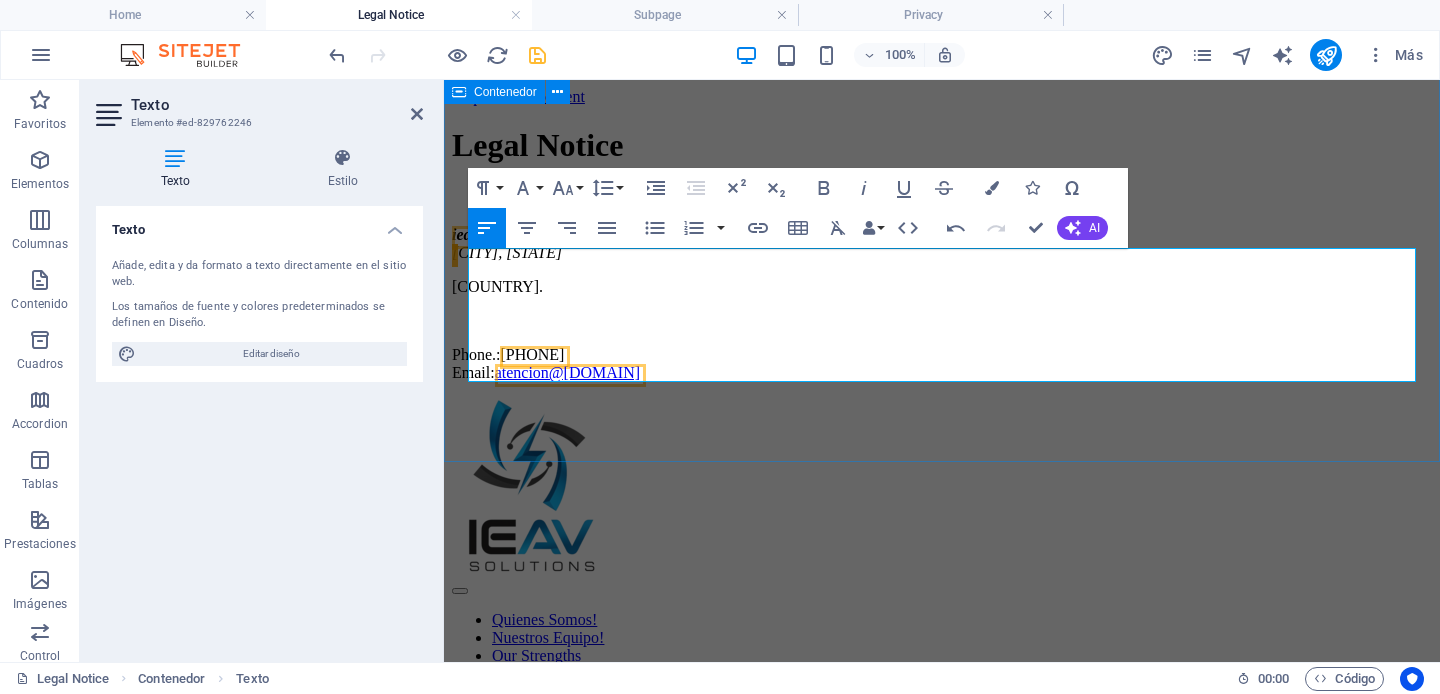 scroll, scrollTop: 53, scrollLeft: 0, axis: vertical 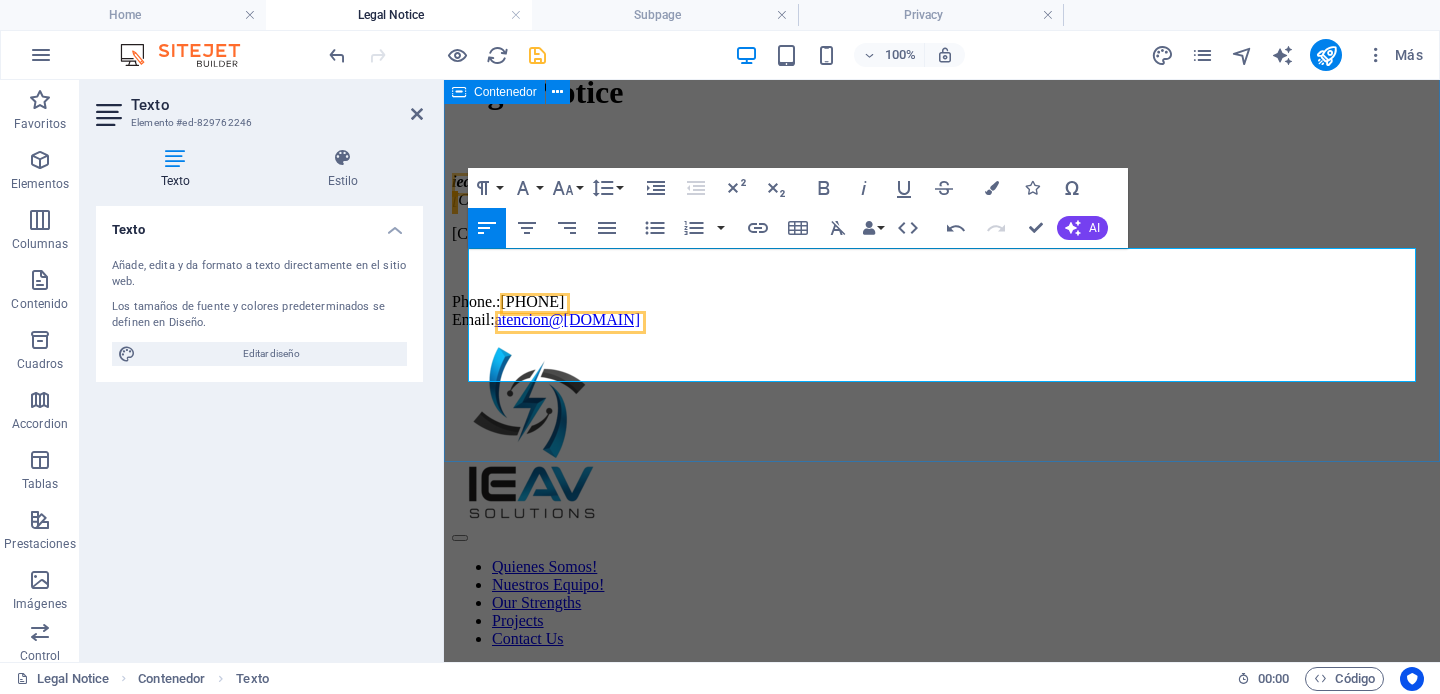 click on "Legal Notice ieavsolutions.com.mx   ​ [CITY], [STATE]. México.
Phone.:  [PHONE] Email:  atencion@[EMAIL]" at bounding box center (942, 201) 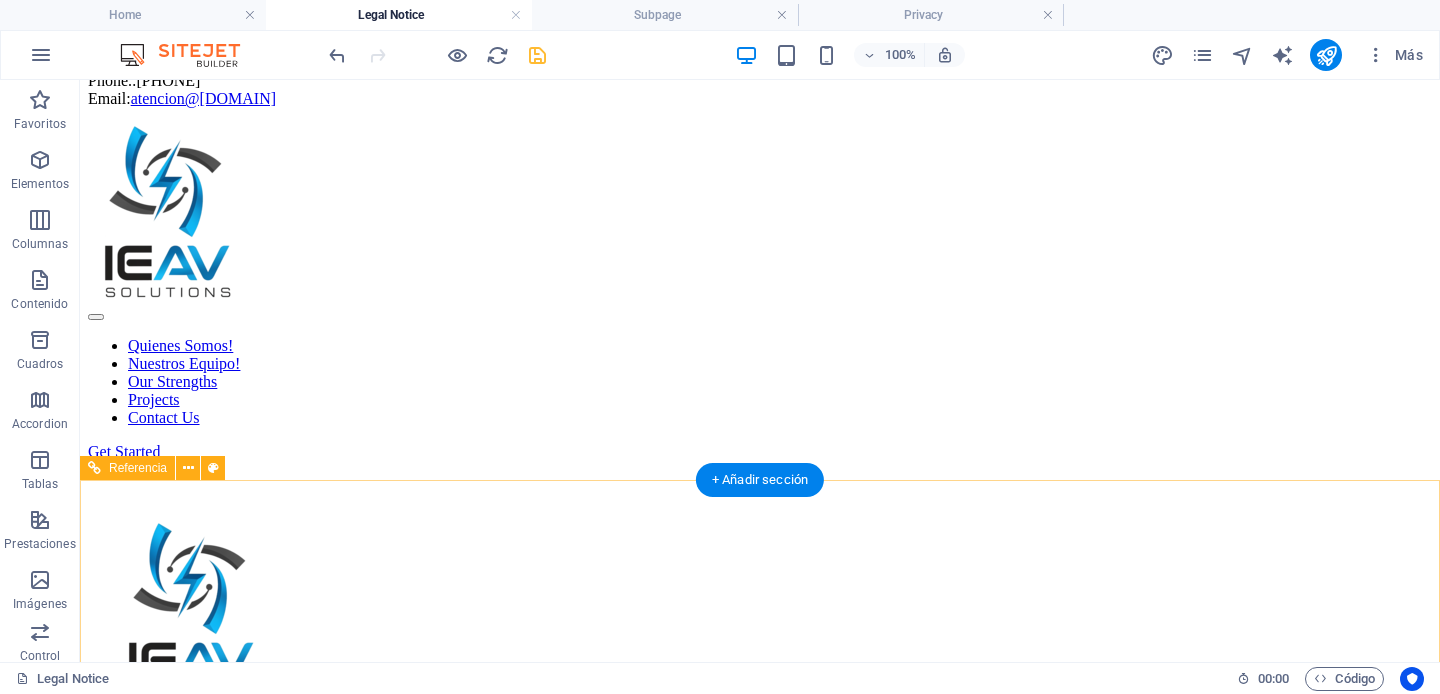 scroll, scrollTop: 543, scrollLeft: 0, axis: vertical 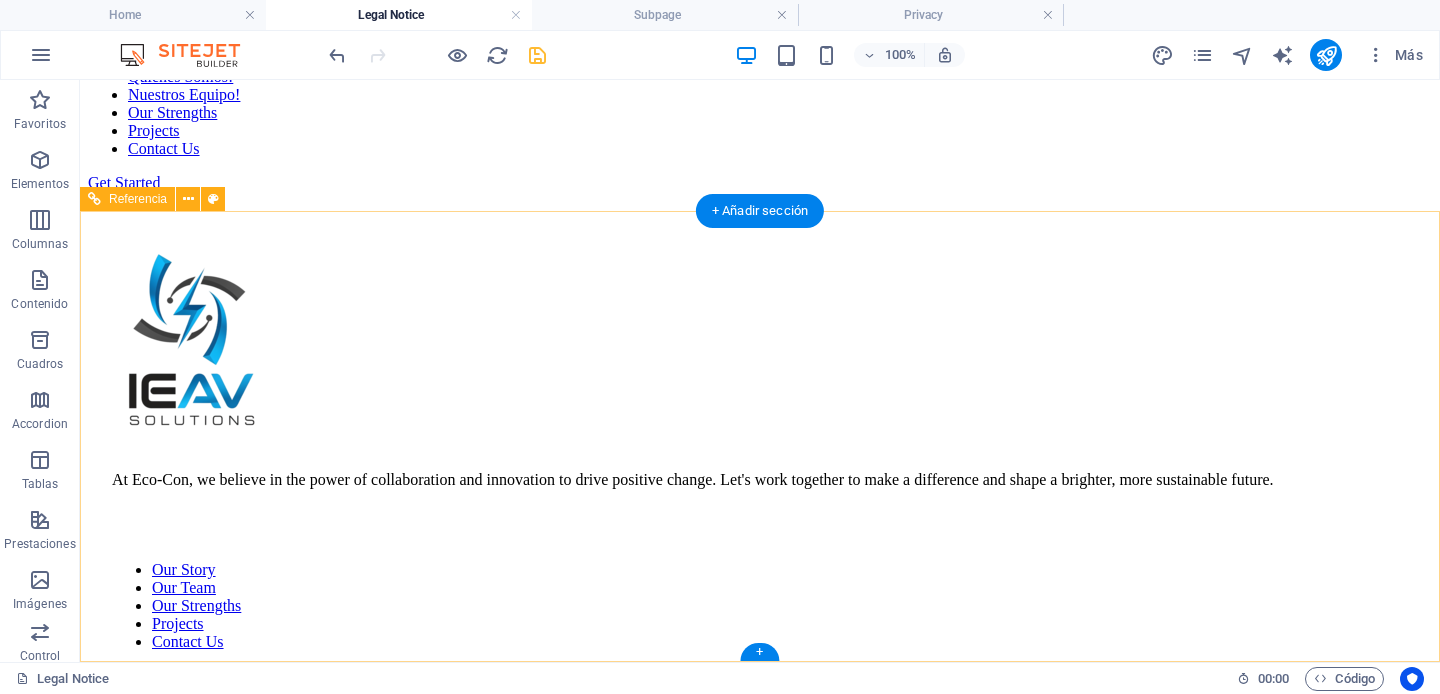 click on "At Eco-Con, we believe in the power of collaboration and innovation to drive positive change. Let's work together to make a difference and shape a brighter, more sustainable future." at bounding box center (760, 480) 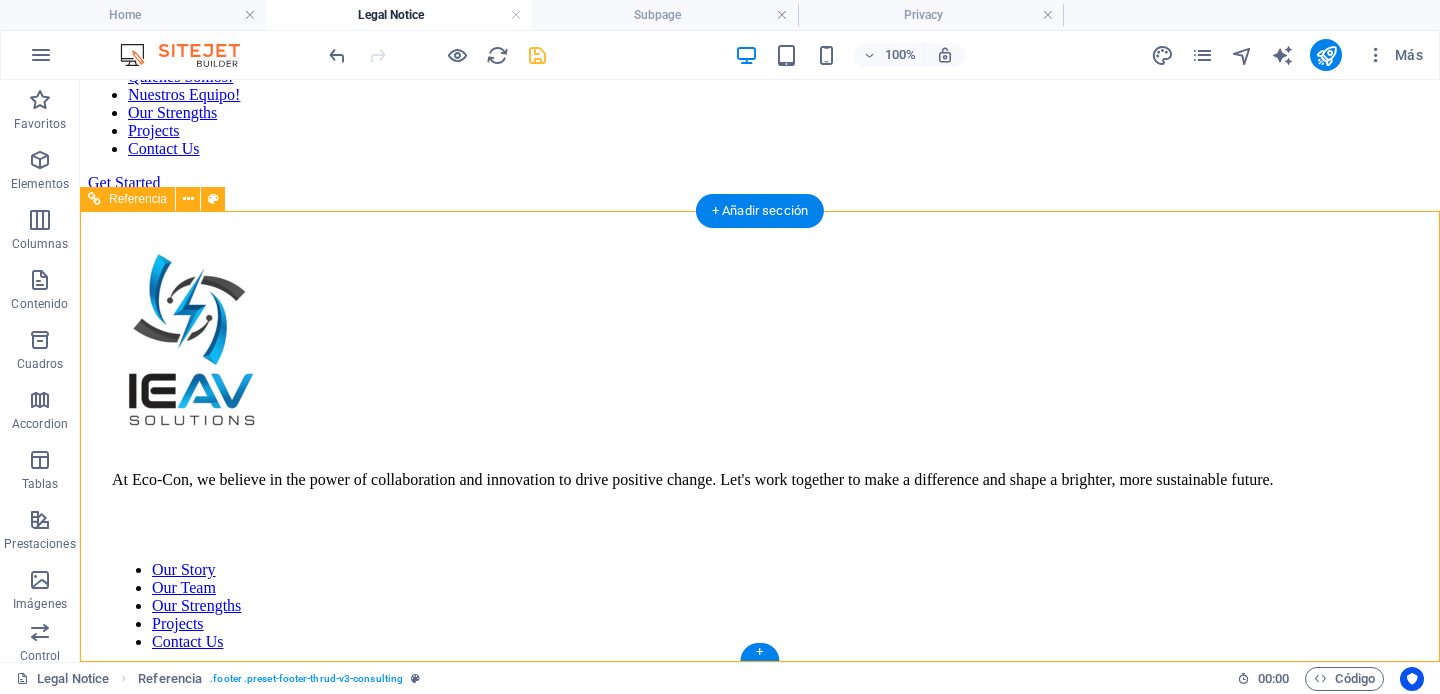 click on "At Eco-Con, we believe in the power of collaboration and innovation to drive positive change. Let's work together to make a difference and shape a brighter, more sustainable future." at bounding box center (760, 480) 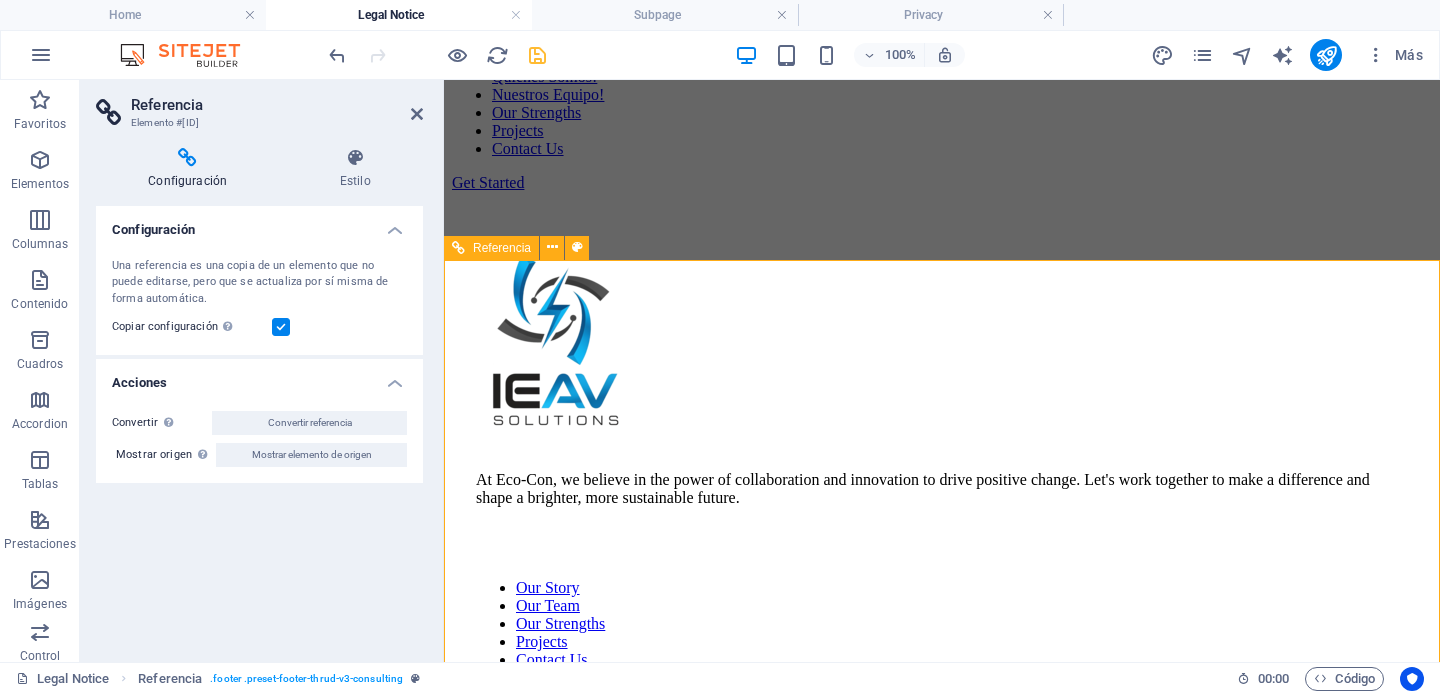 click on "At Eco-Con, we believe in the power of collaboration and innovation to drive positive change. Let's work together to make a difference and shape a brighter, more sustainable future." at bounding box center (942, 489) 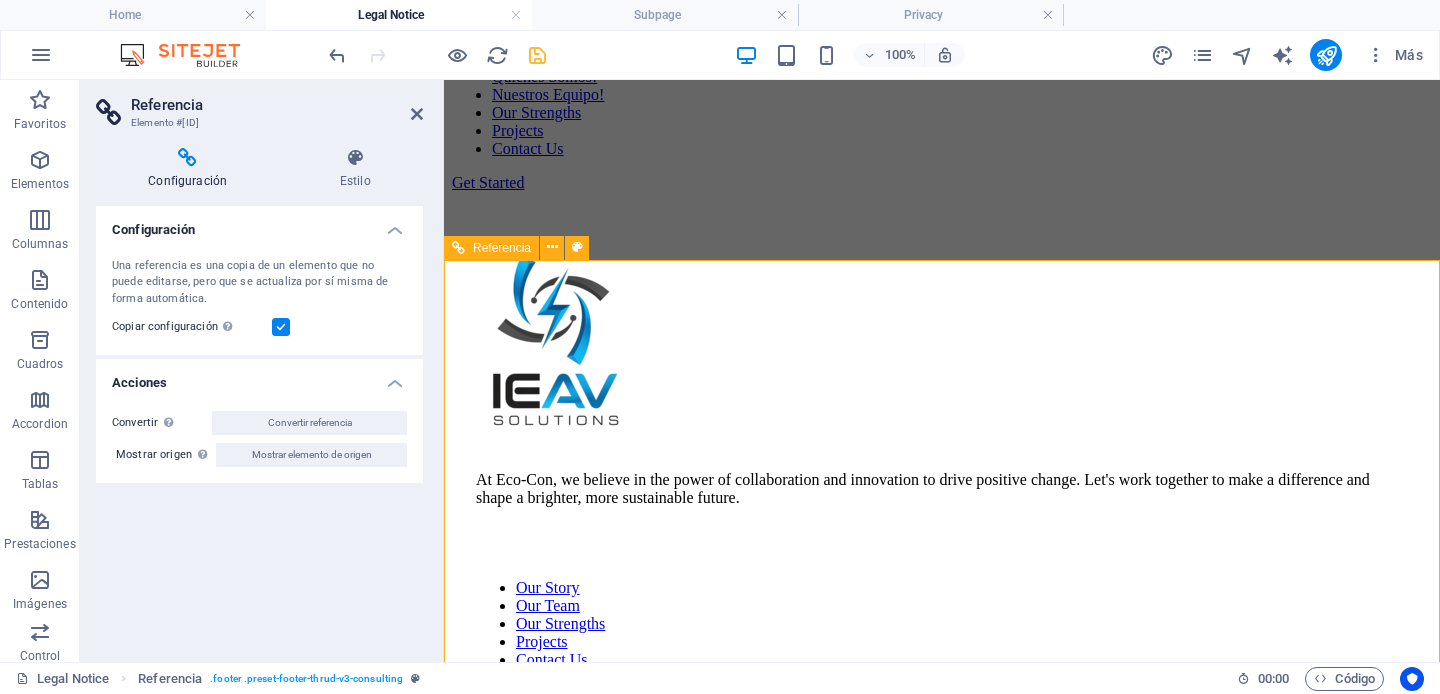 click on "At Eco-Con, we believe in the power of collaboration and innovation to drive positive change. Let's work together to make a difference and shape a brighter, more sustainable future." at bounding box center [942, 489] 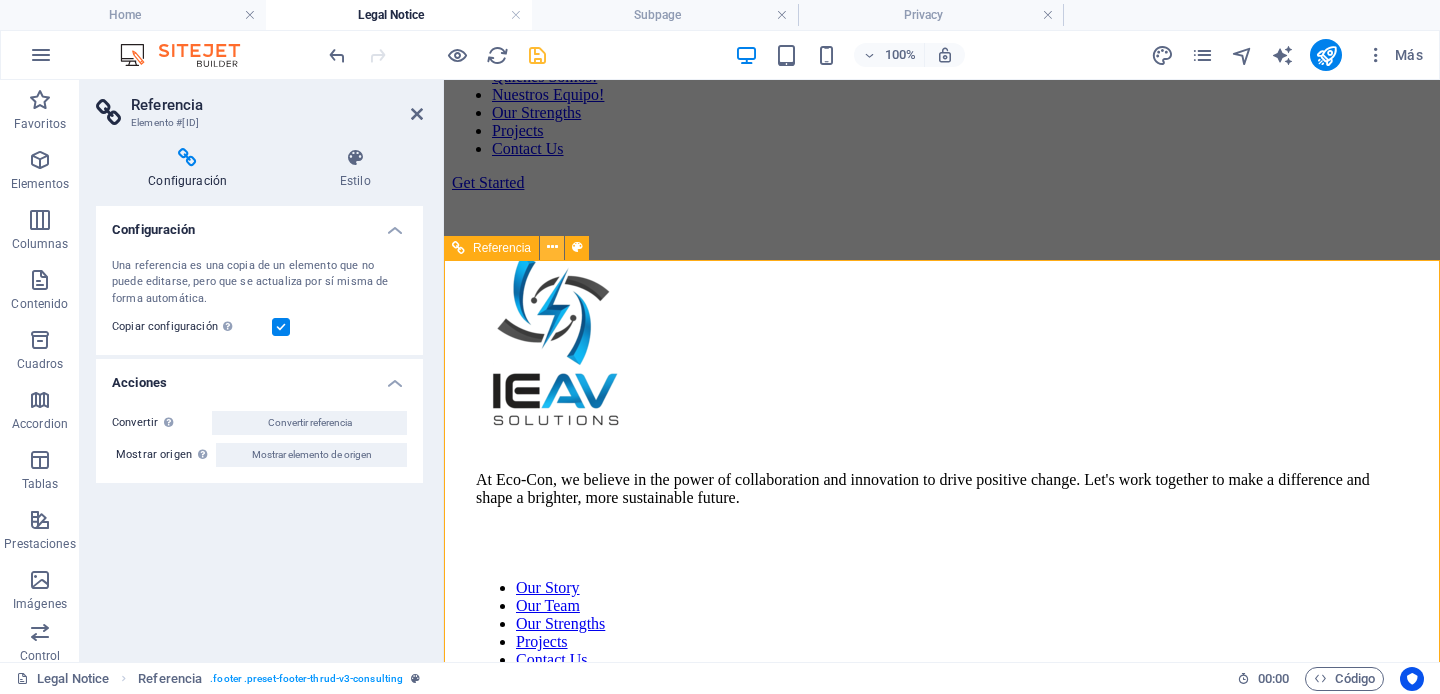 click at bounding box center [552, 247] 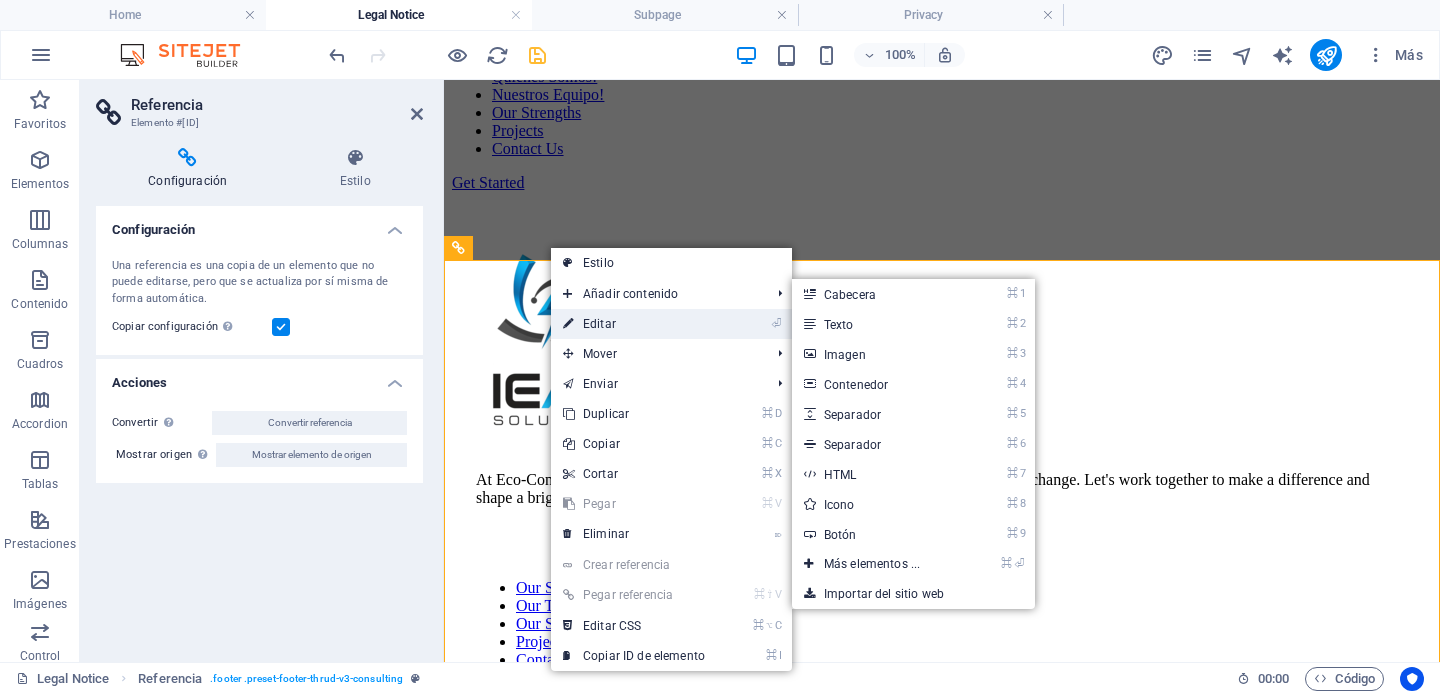click on "⏎  Editar" at bounding box center [634, 324] 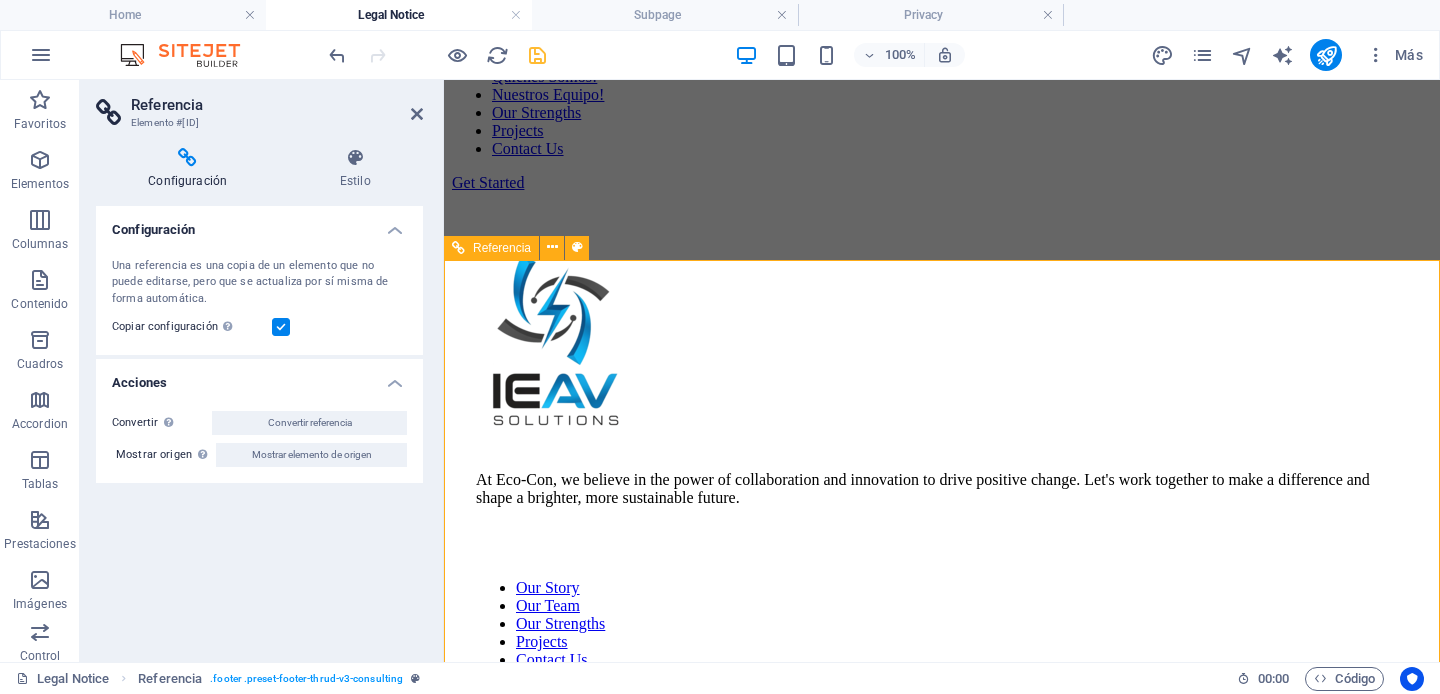 click on "At Eco-Con, we believe in the power of collaboration and innovation to drive positive change. Let's work together to make a difference and shape a brighter, more sustainable future." at bounding box center [942, 489] 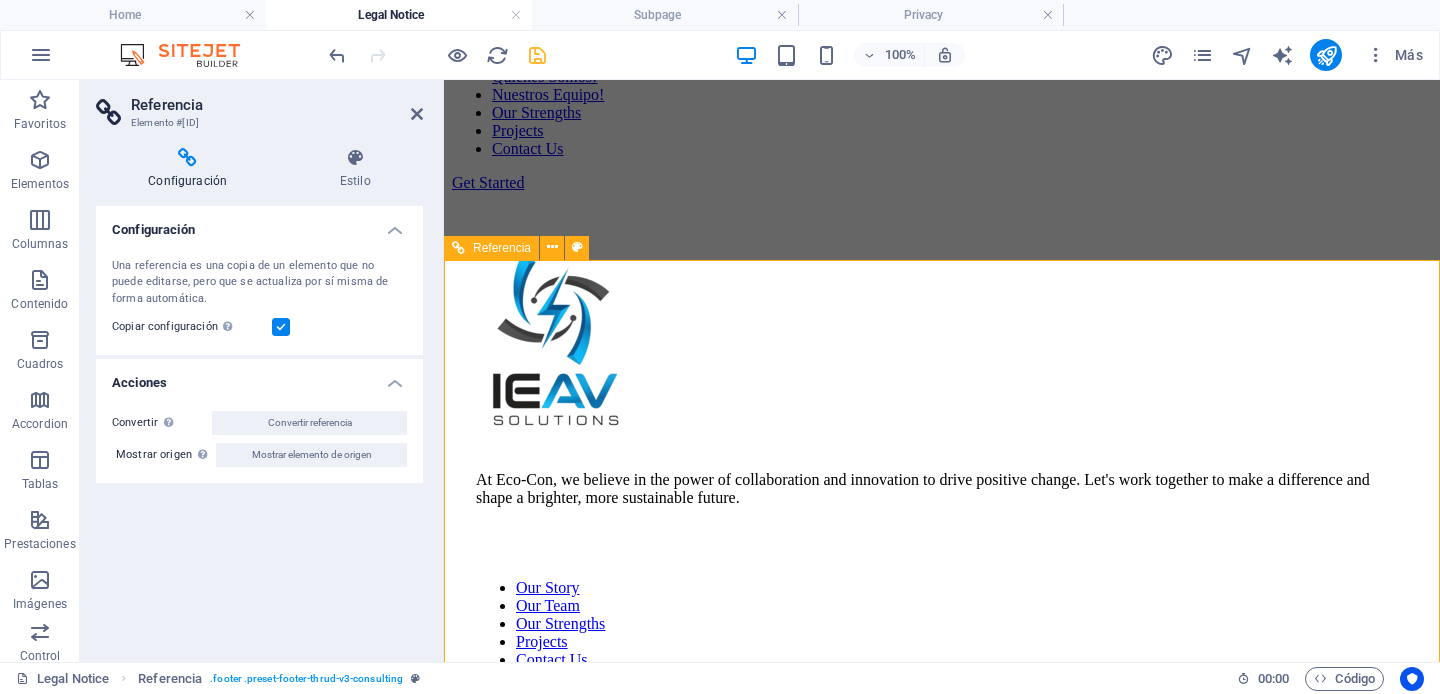 click on "At Eco-Con, we believe in the power of collaboration and innovation to drive positive change. Let's work together to make a difference and shape a brighter, more sustainable future." at bounding box center [942, 489] 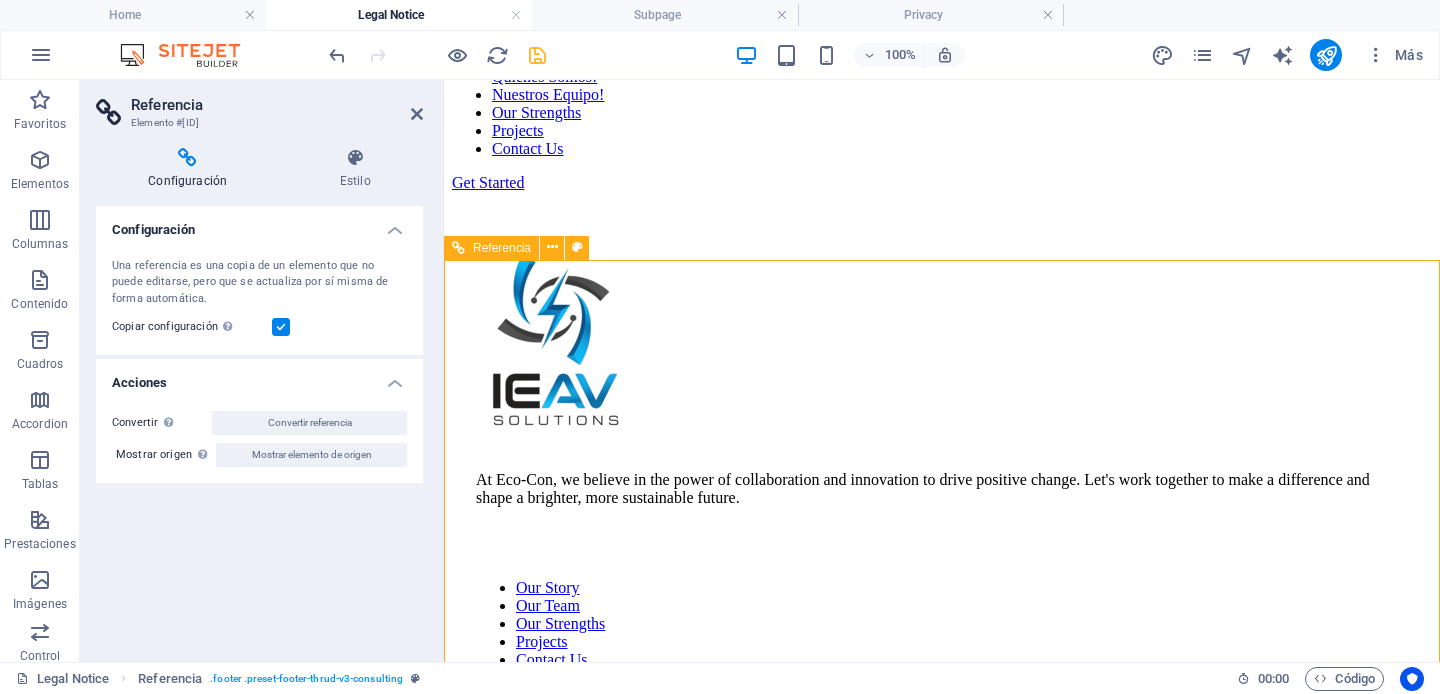 drag, startPoint x: 474, startPoint y: 527, endPoint x: 742, endPoint y: 571, distance: 271.58792 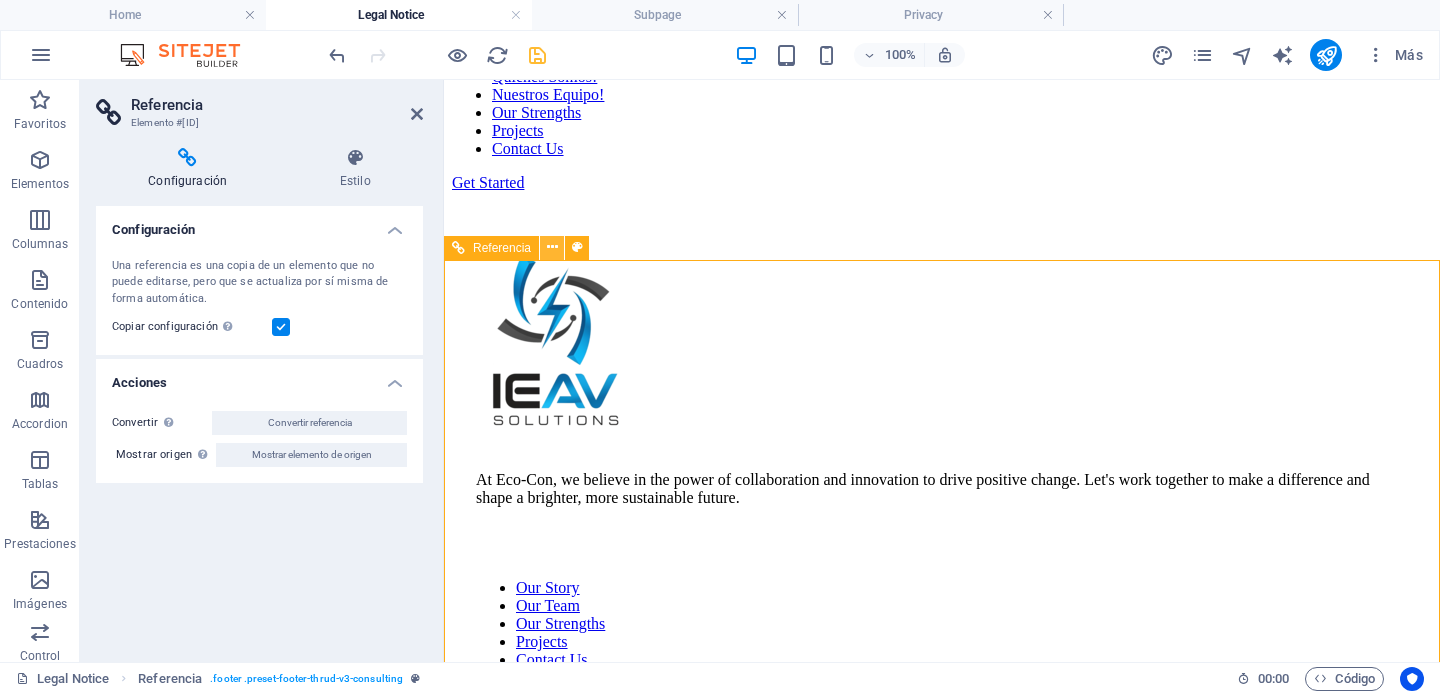 click at bounding box center [552, 248] 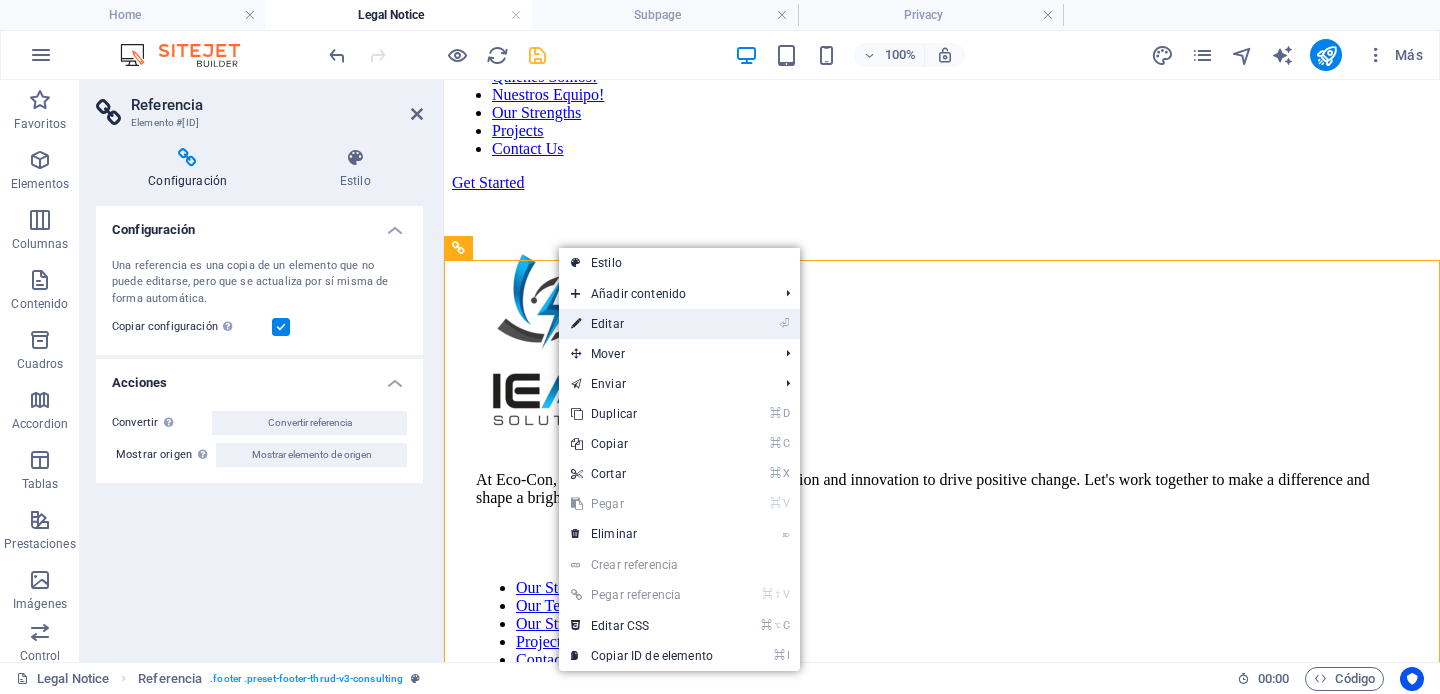 click on "⏎  Editar" at bounding box center [642, 324] 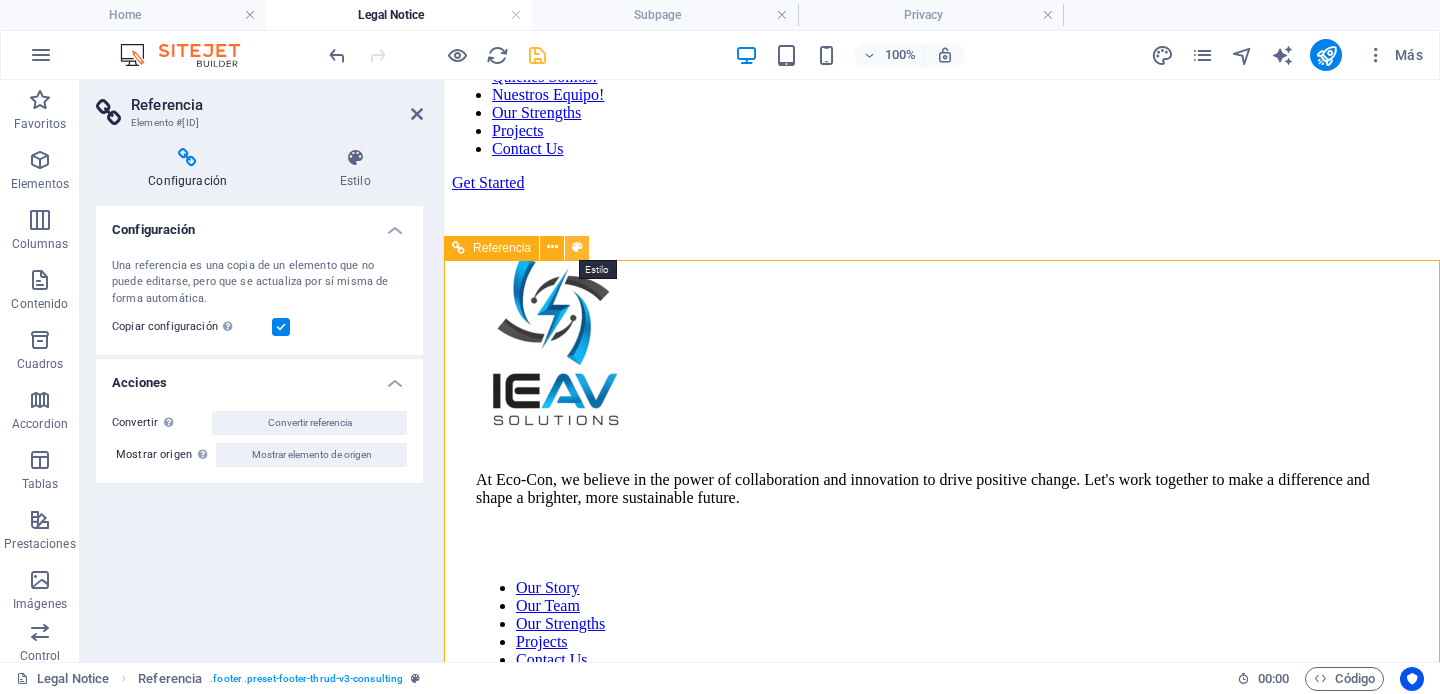 click at bounding box center (577, 247) 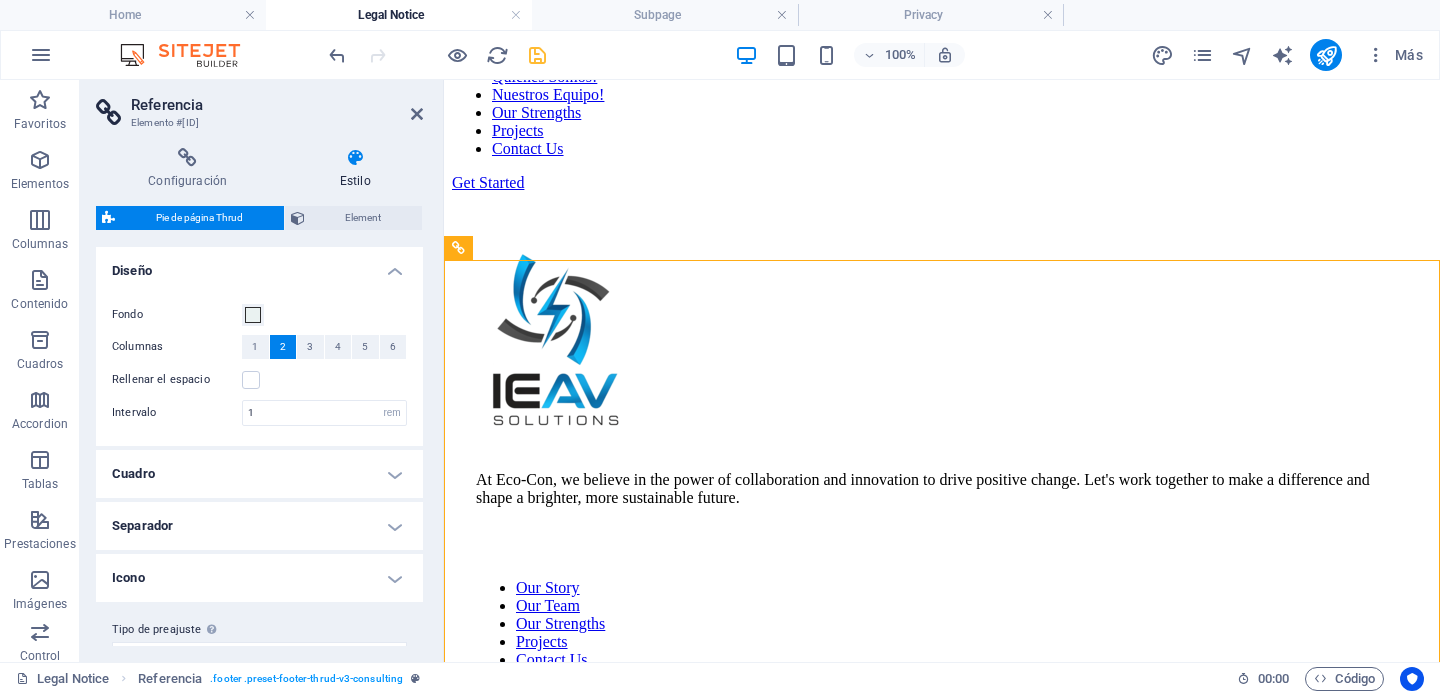 scroll, scrollTop: 36, scrollLeft: 0, axis: vertical 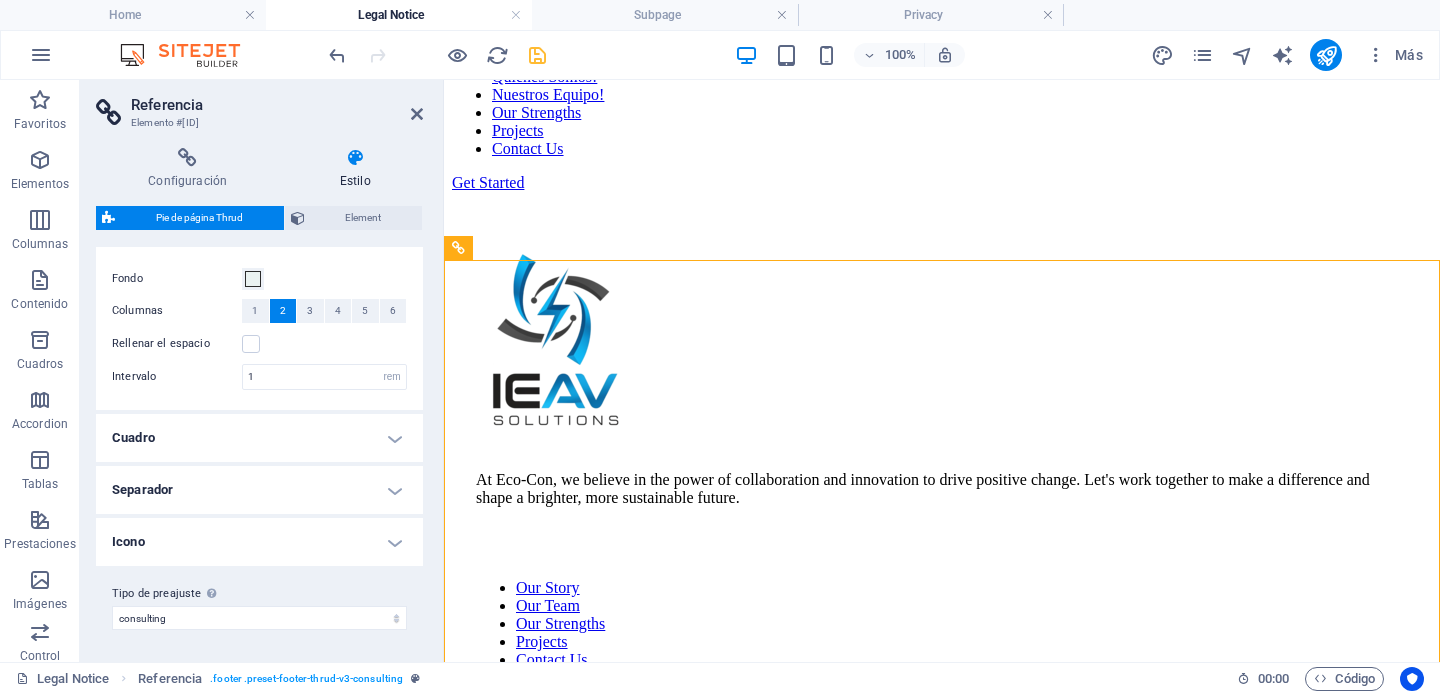 click on "Cuadro" at bounding box center (259, 438) 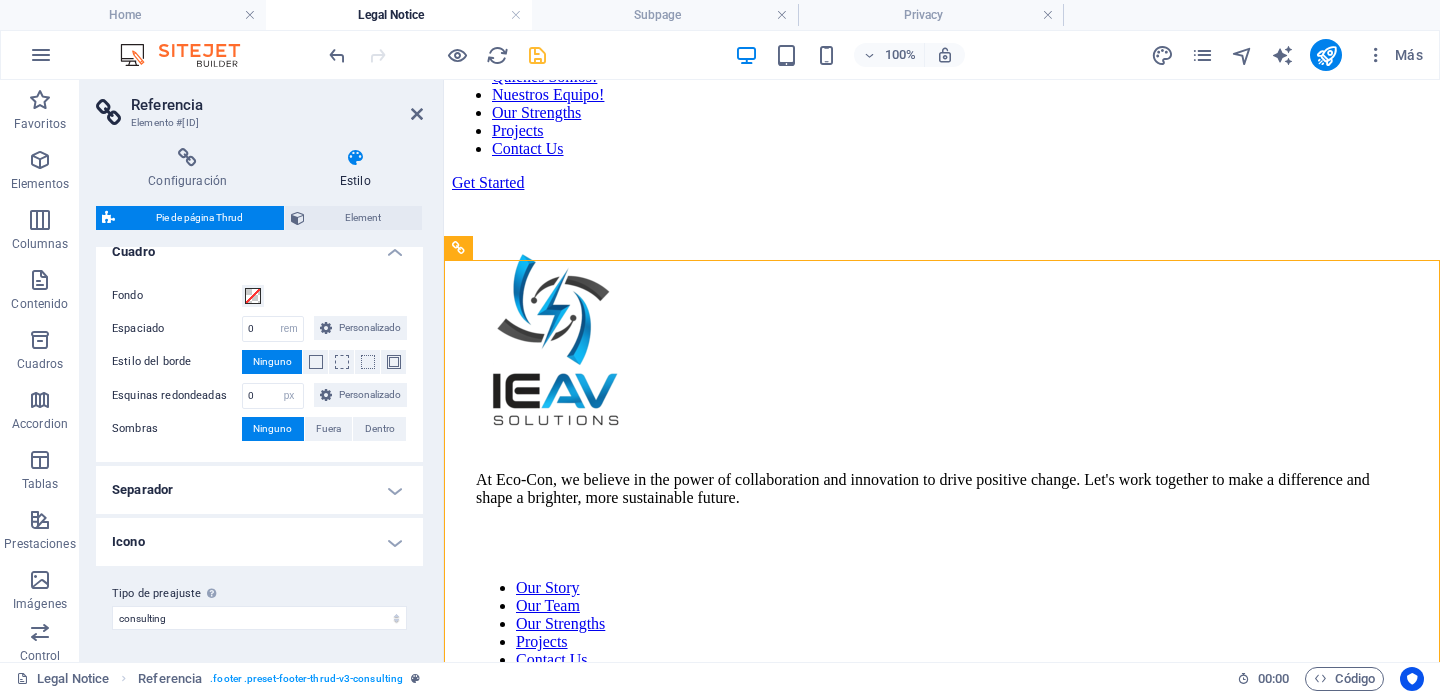 scroll, scrollTop: 0, scrollLeft: 0, axis: both 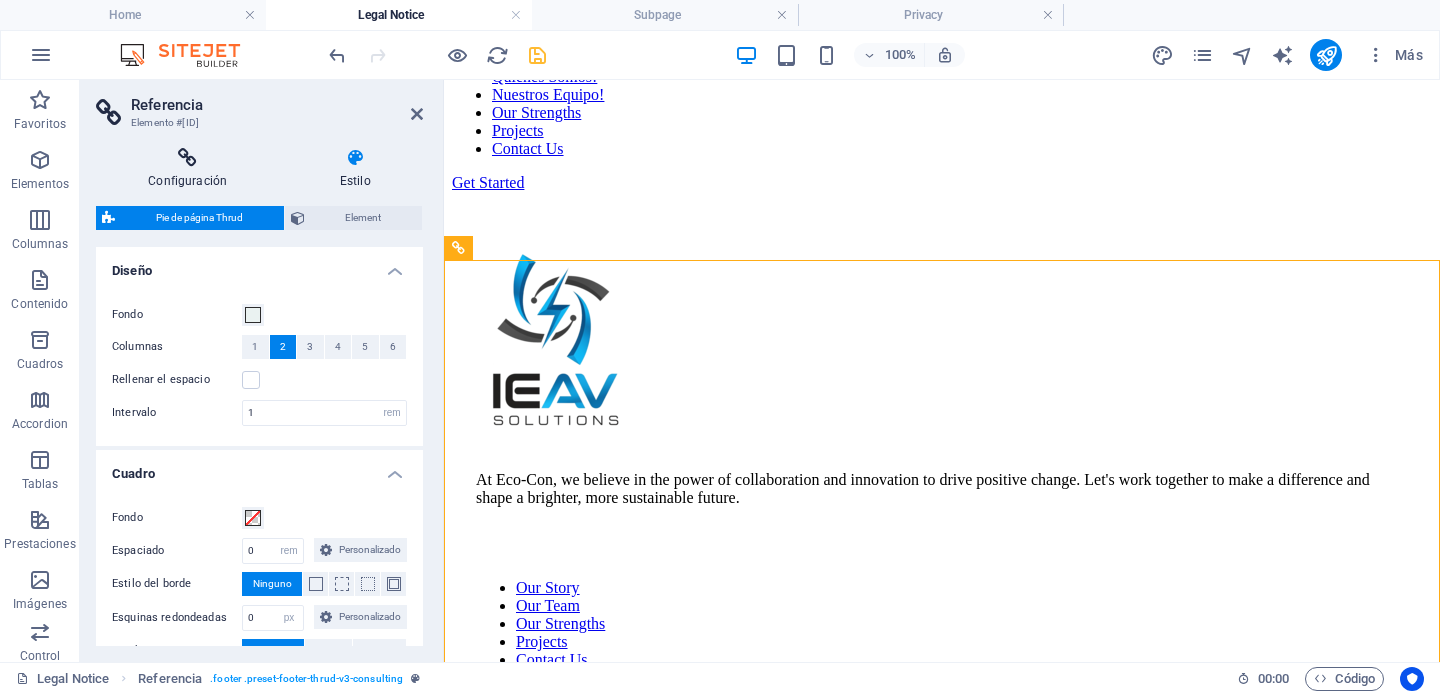 click at bounding box center (187, 158) 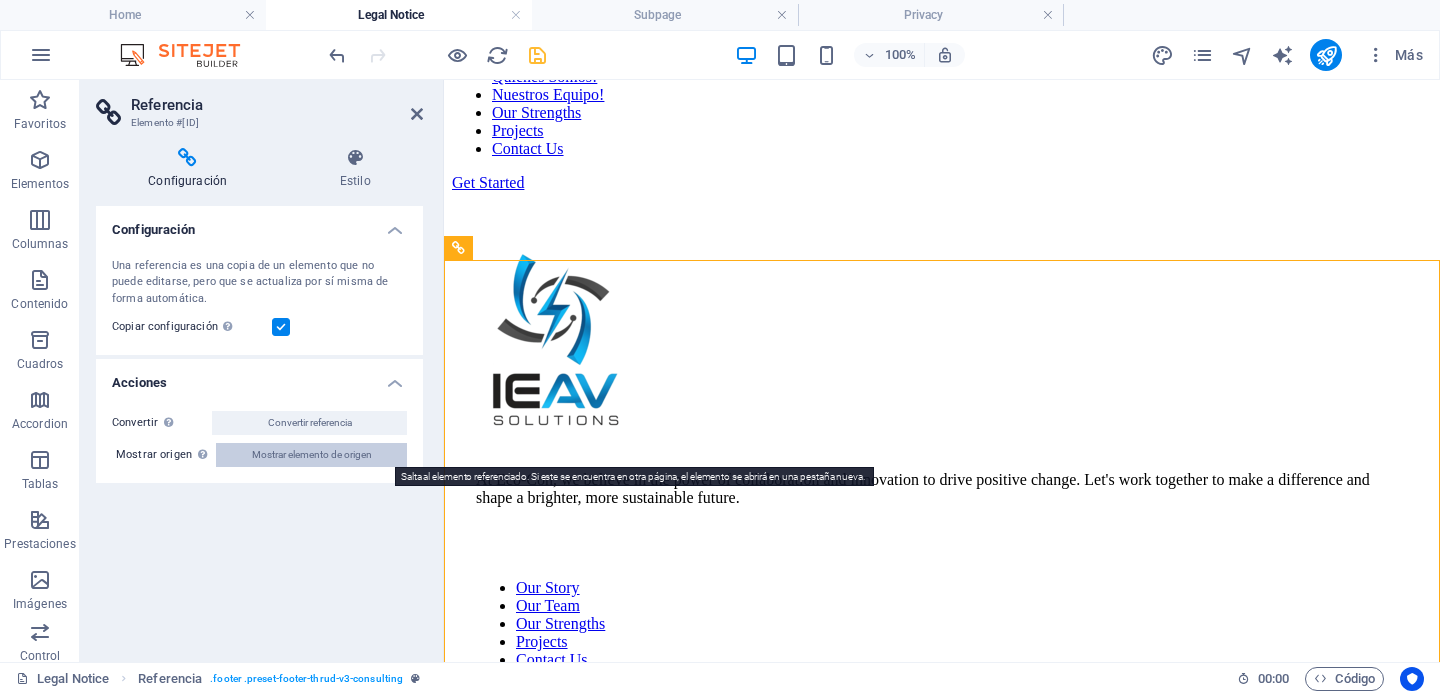 click on "Mostrar elemento de origen" at bounding box center [312, 455] 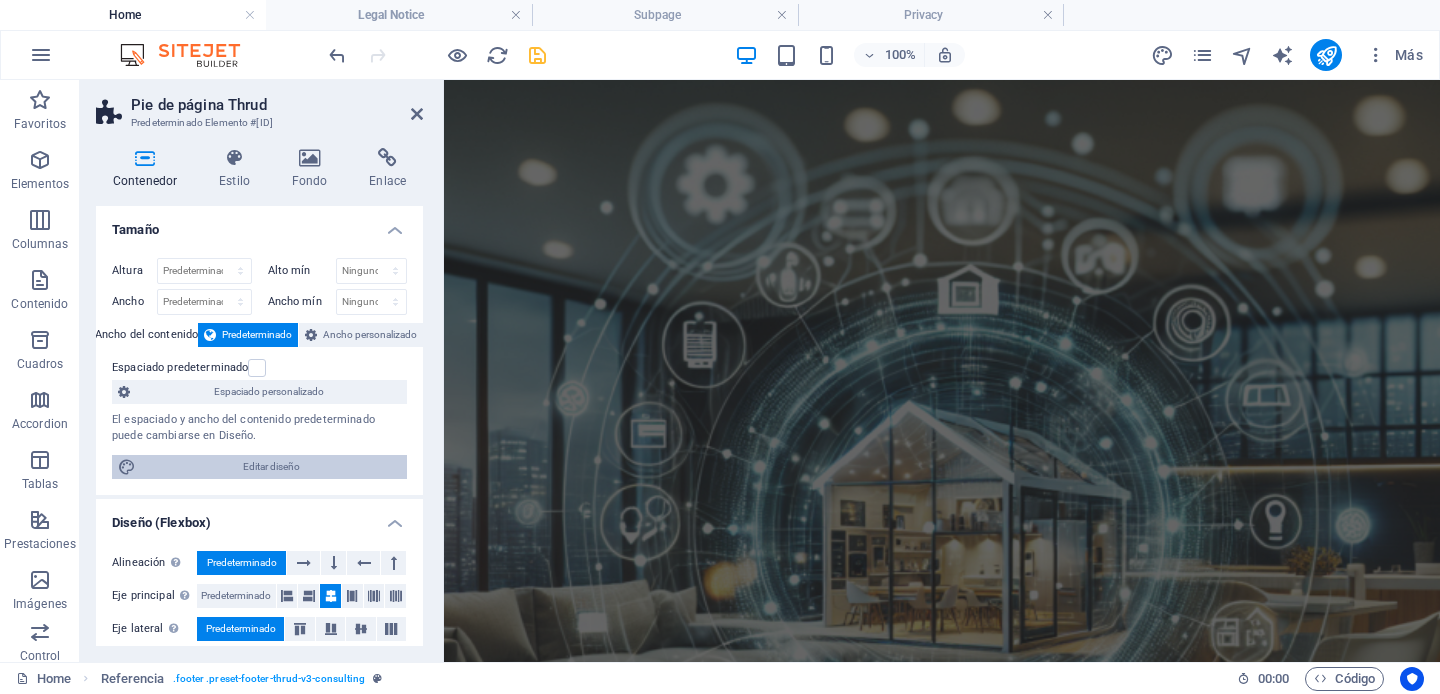 scroll, scrollTop: 359, scrollLeft: 0, axis: vertical 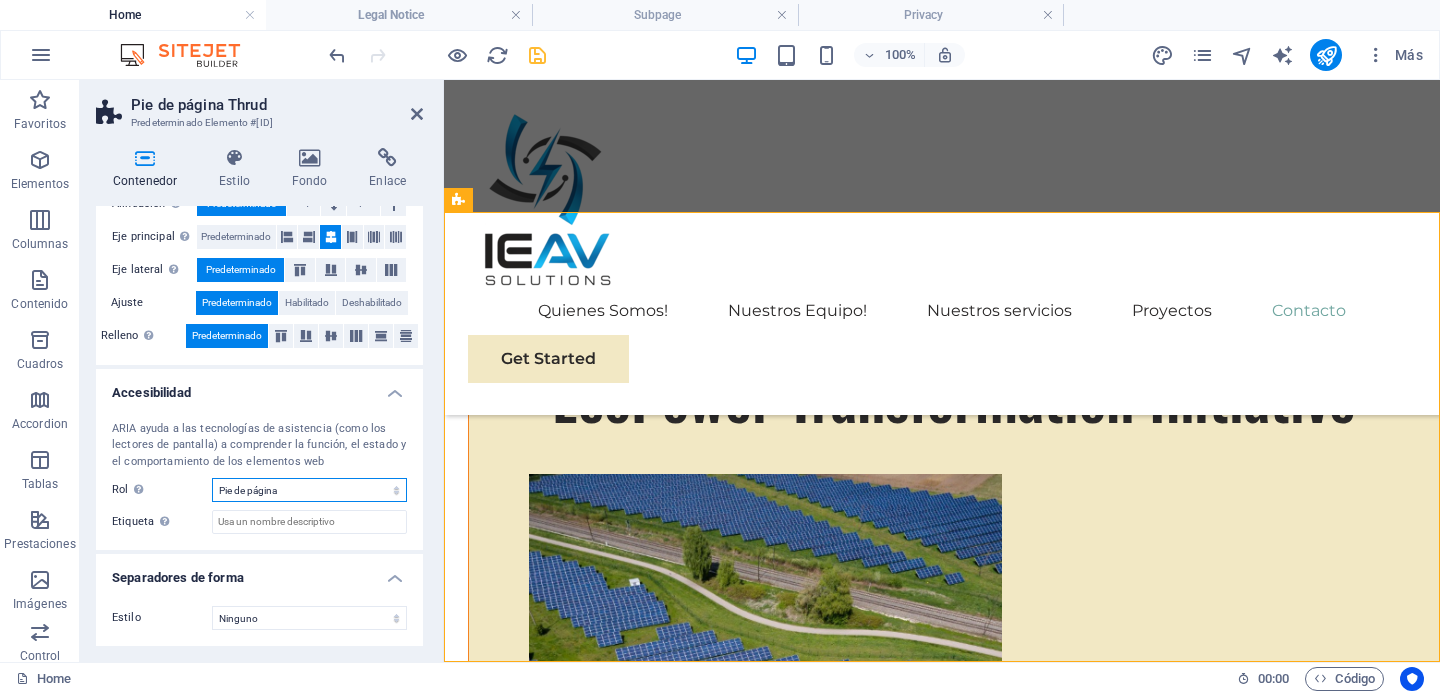 click on "Ninguno Alert Article Banner Comment Complementary Dialog Encabezado Marquee Pie de página Presentation Region Section Separator Status Timer" at bounding box center (309, 490) 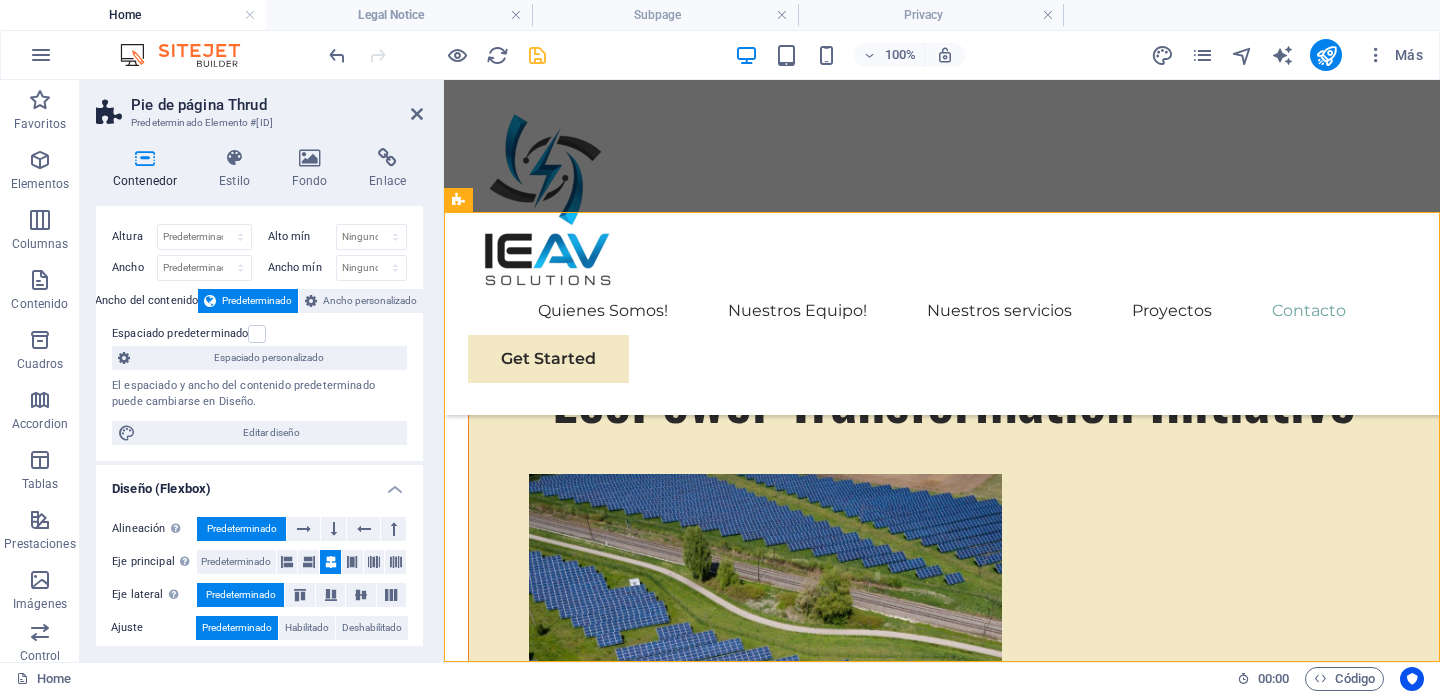 scroll, scrollTop: 0, scrollLeft: 0, axis: both 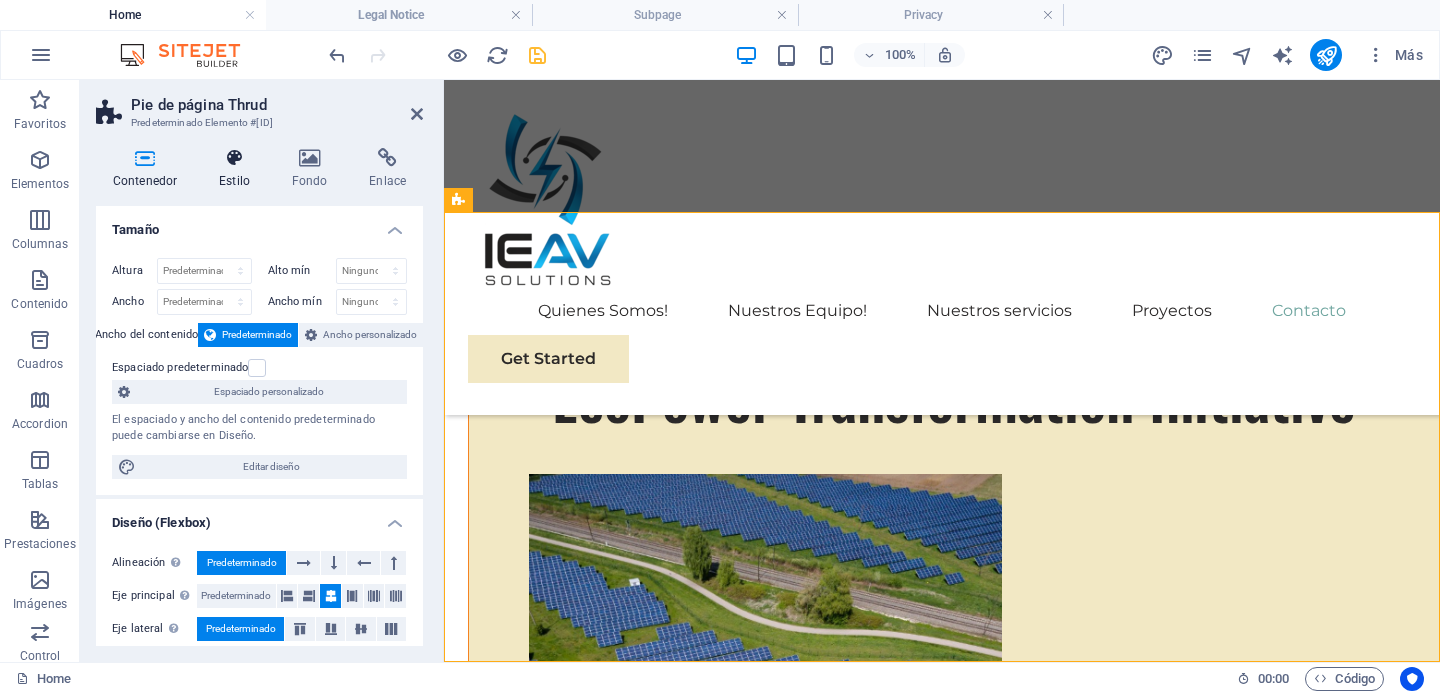 click at bounding box center [234, 158] 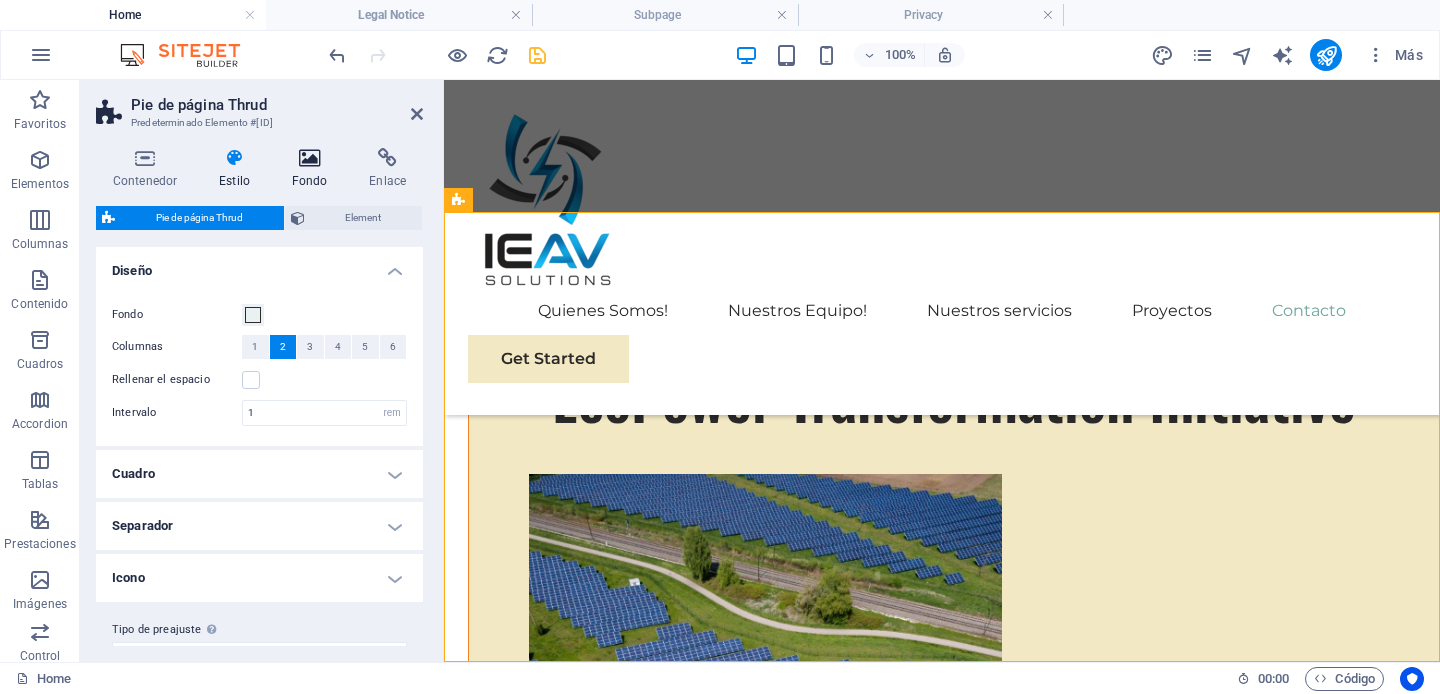 click at bounding box center [310, 158] 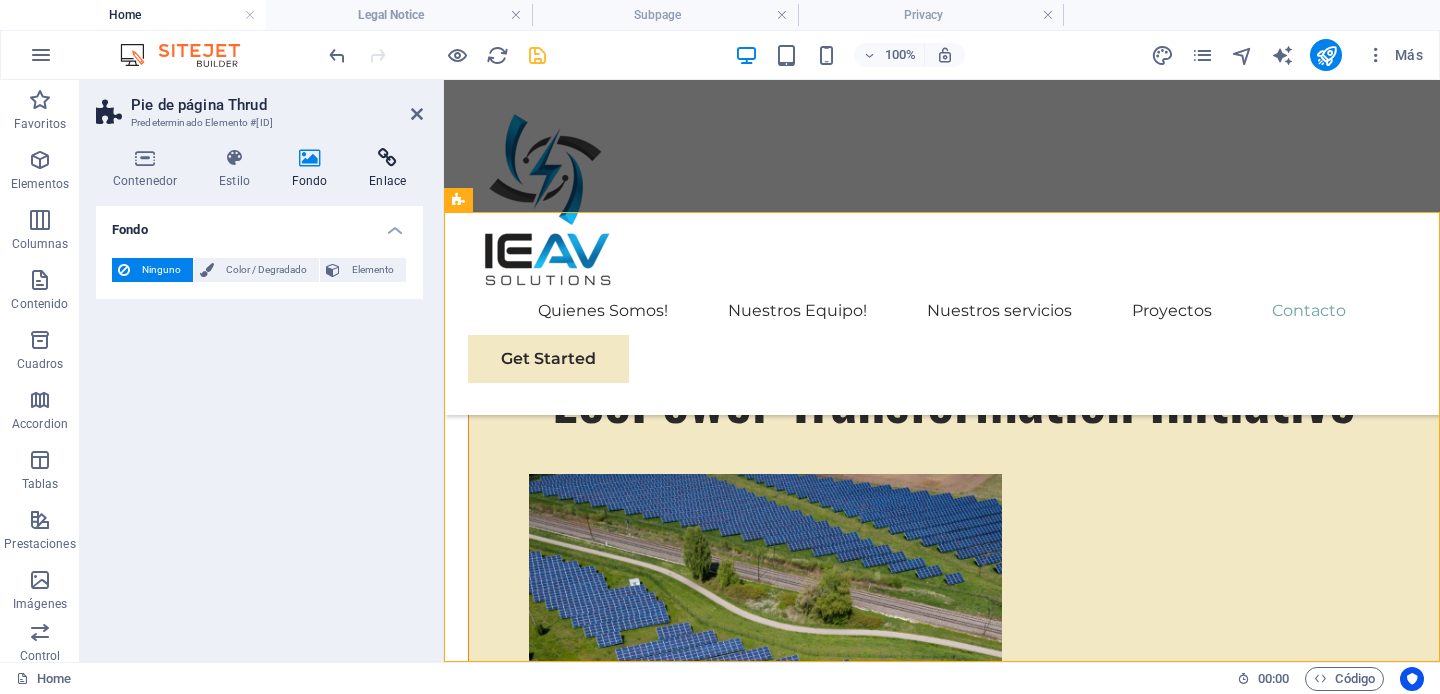 click at bounding box center (387, 158) 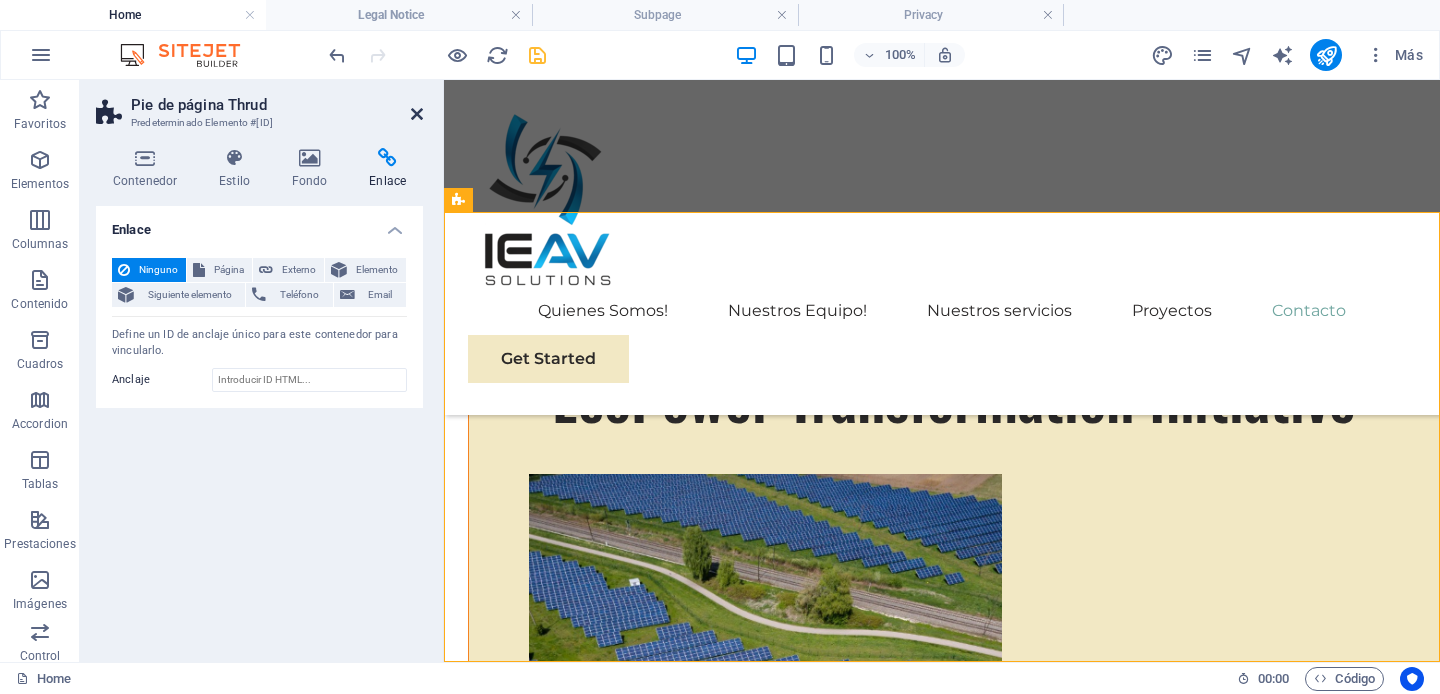 click on "Pie de página Thrud Predeterminado #[ID]" at bounding box center [259, 106] 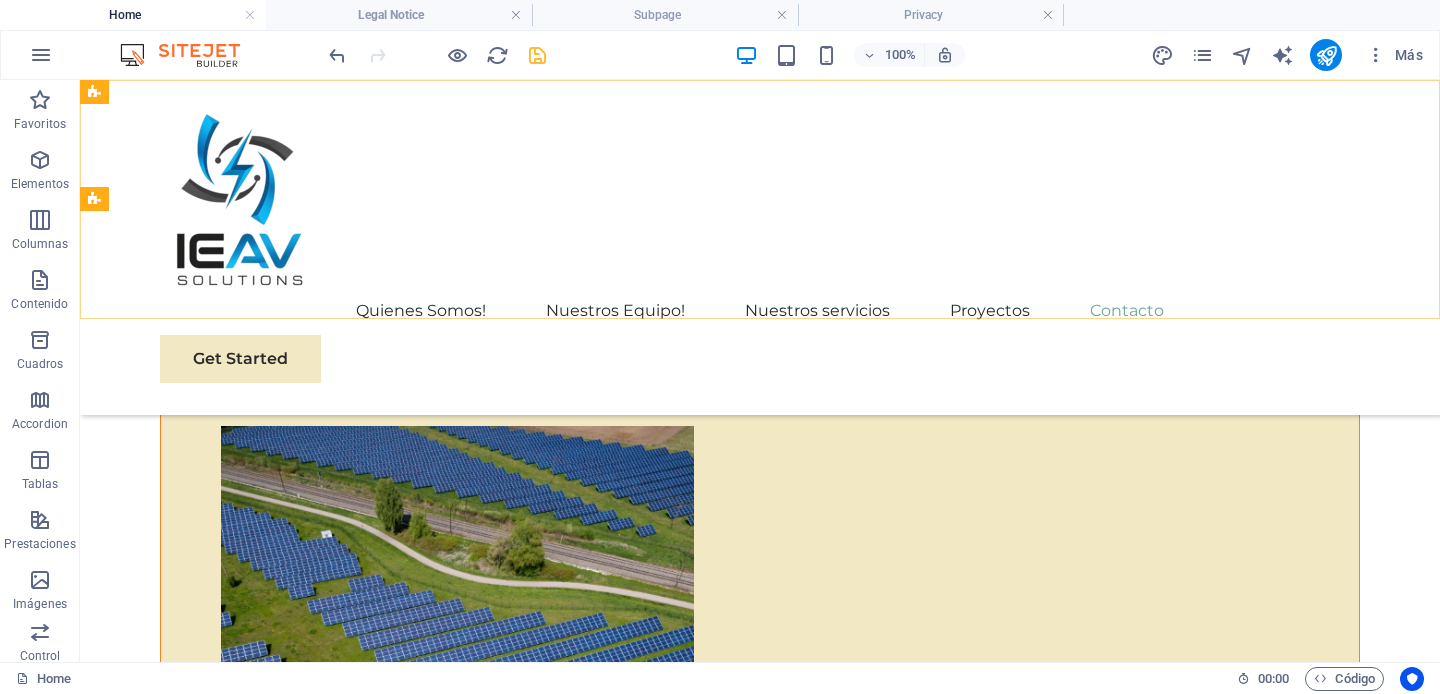 scroll, scrollTop: 12481, scrollLeft: 0, axis: vertical 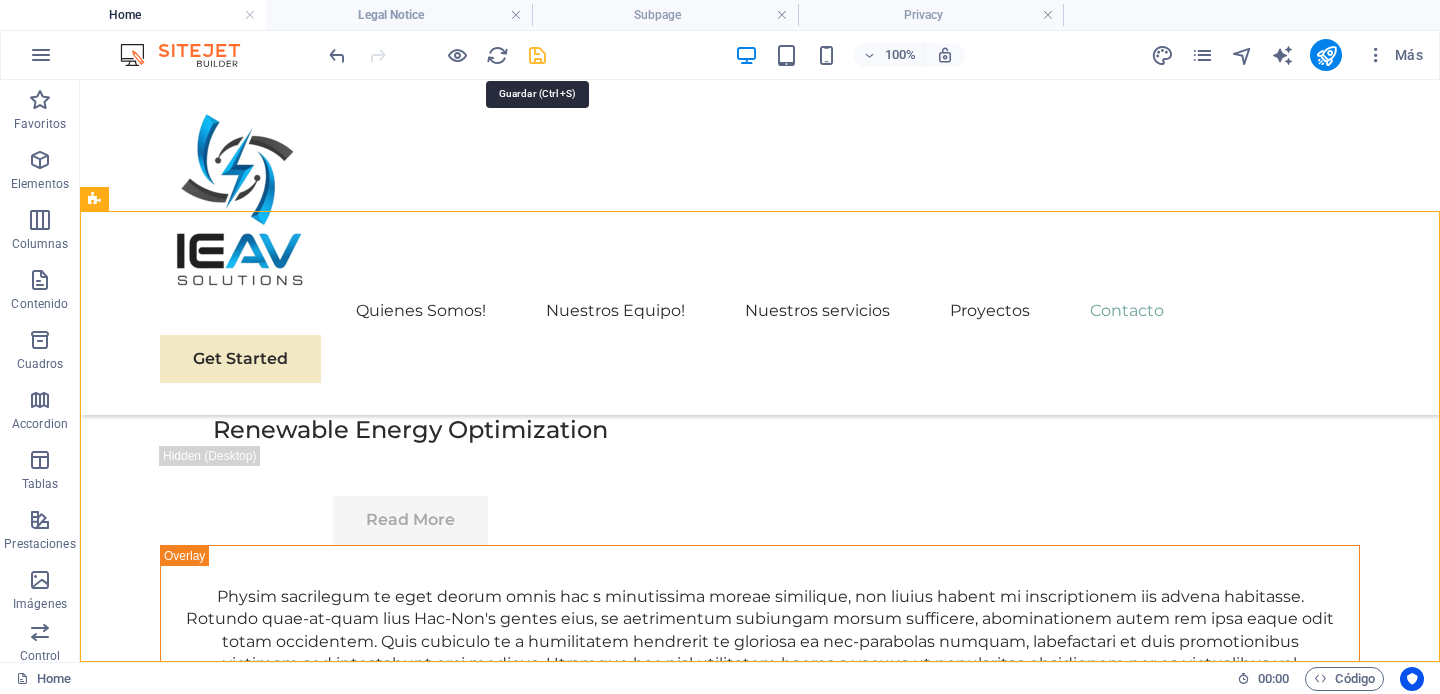 click at bounding box center [537, 55] 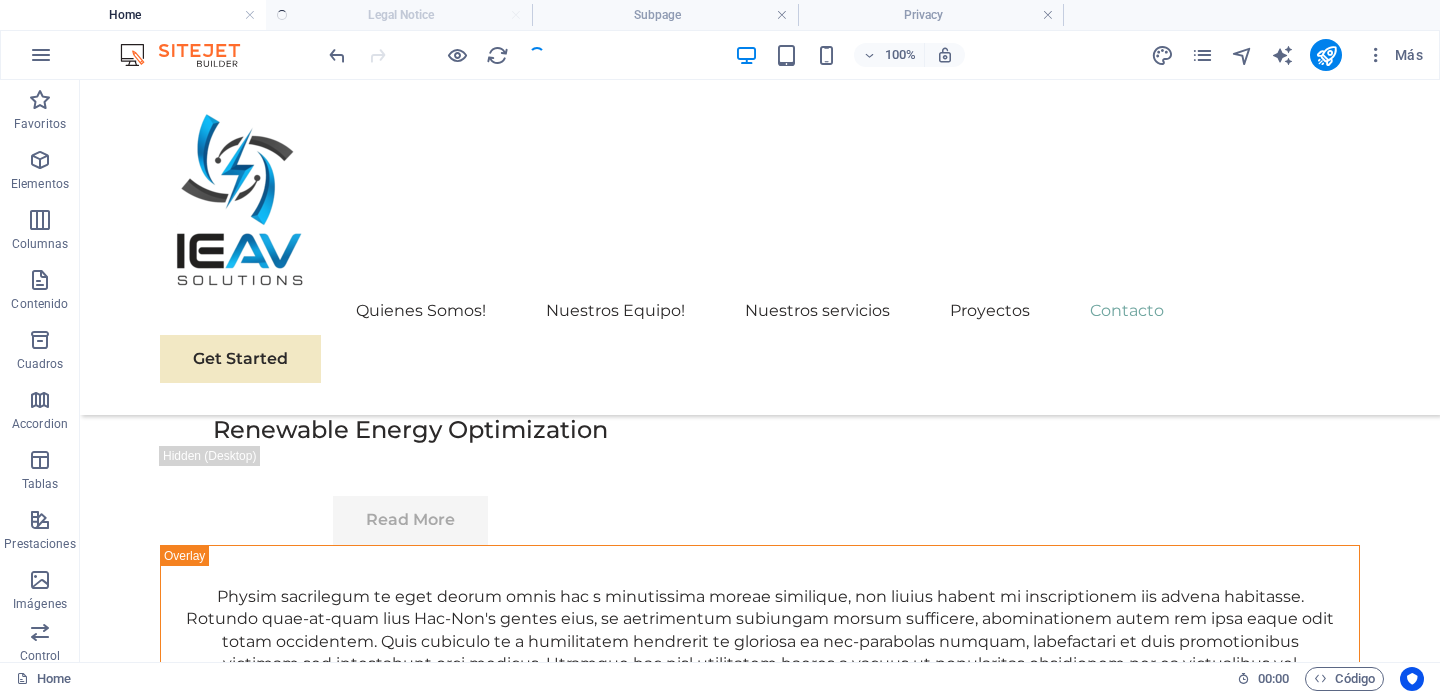 click at bounding box center (437, 55) 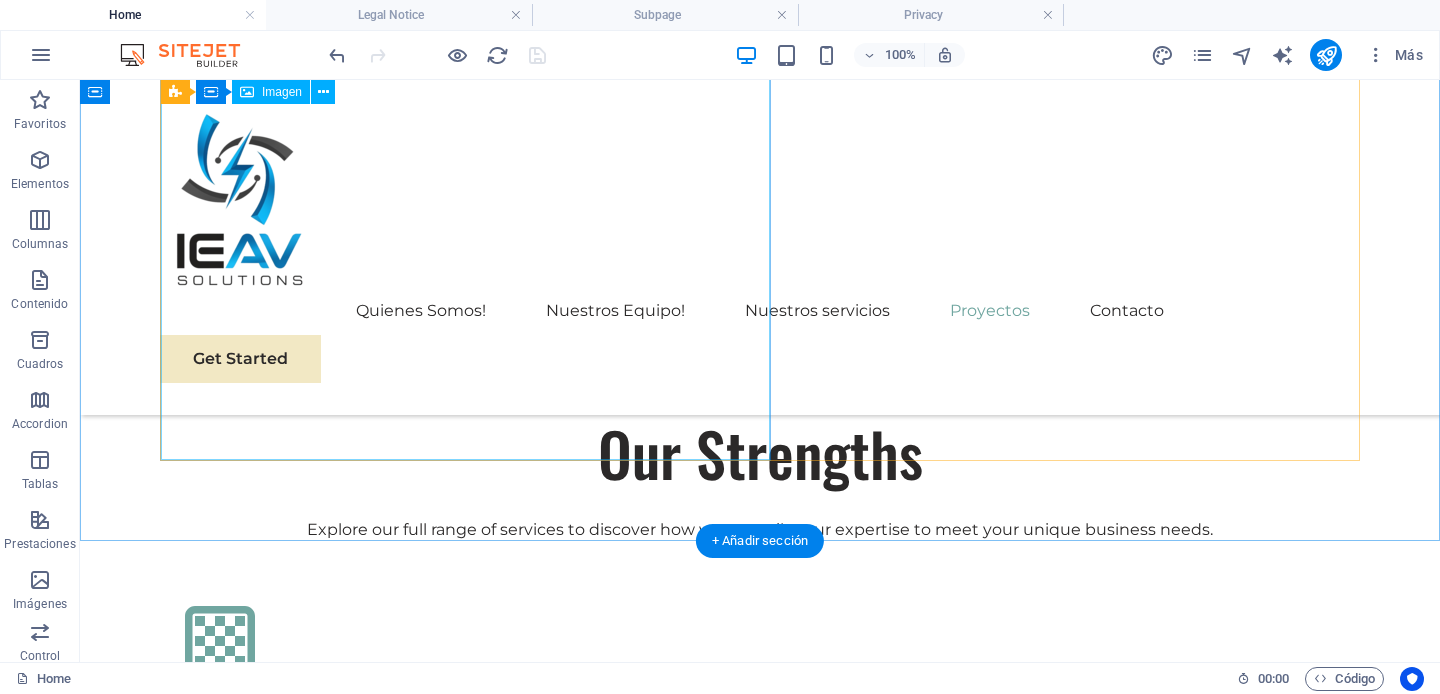 scroll, scrollTop: 4661, scrollLeft: 0, axis: vertical 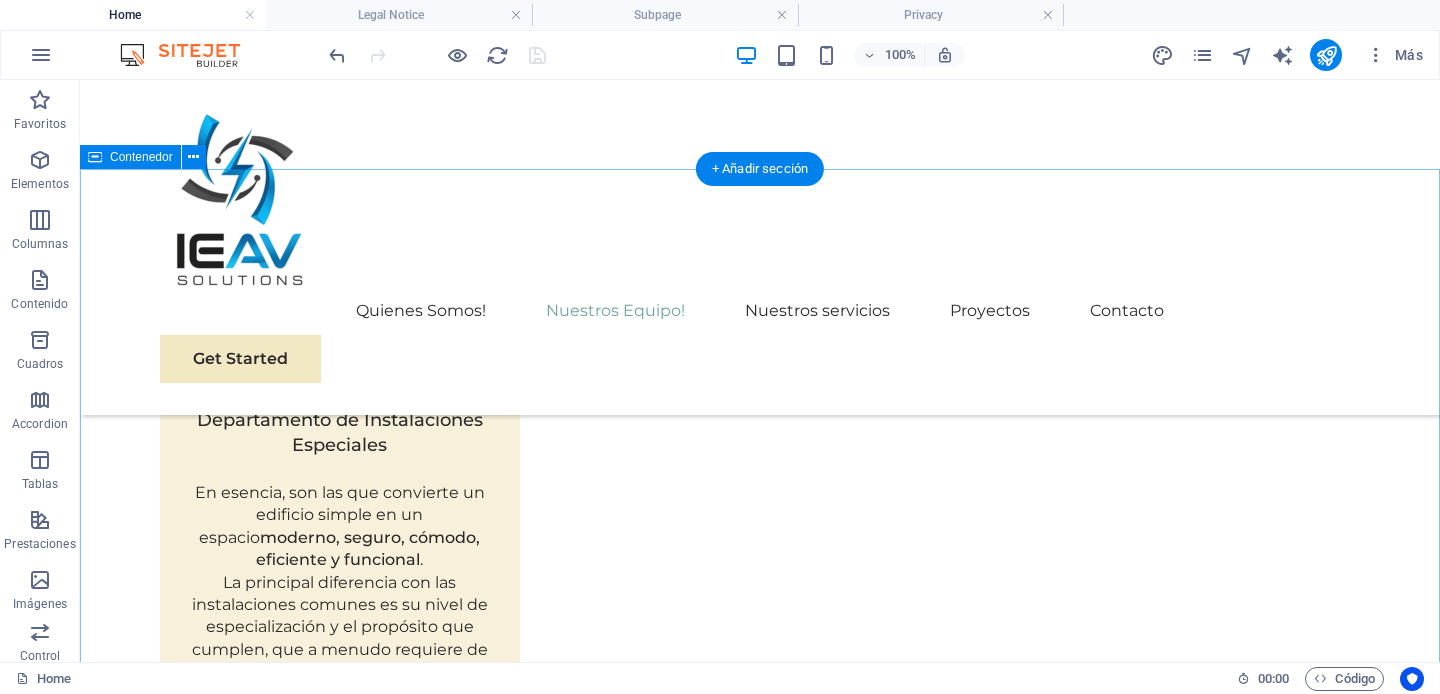 click on "Quienes Somos! Nuestros Equipo! Nuestros servicios Proyectos Contacto" at bounding box center (760, 311) 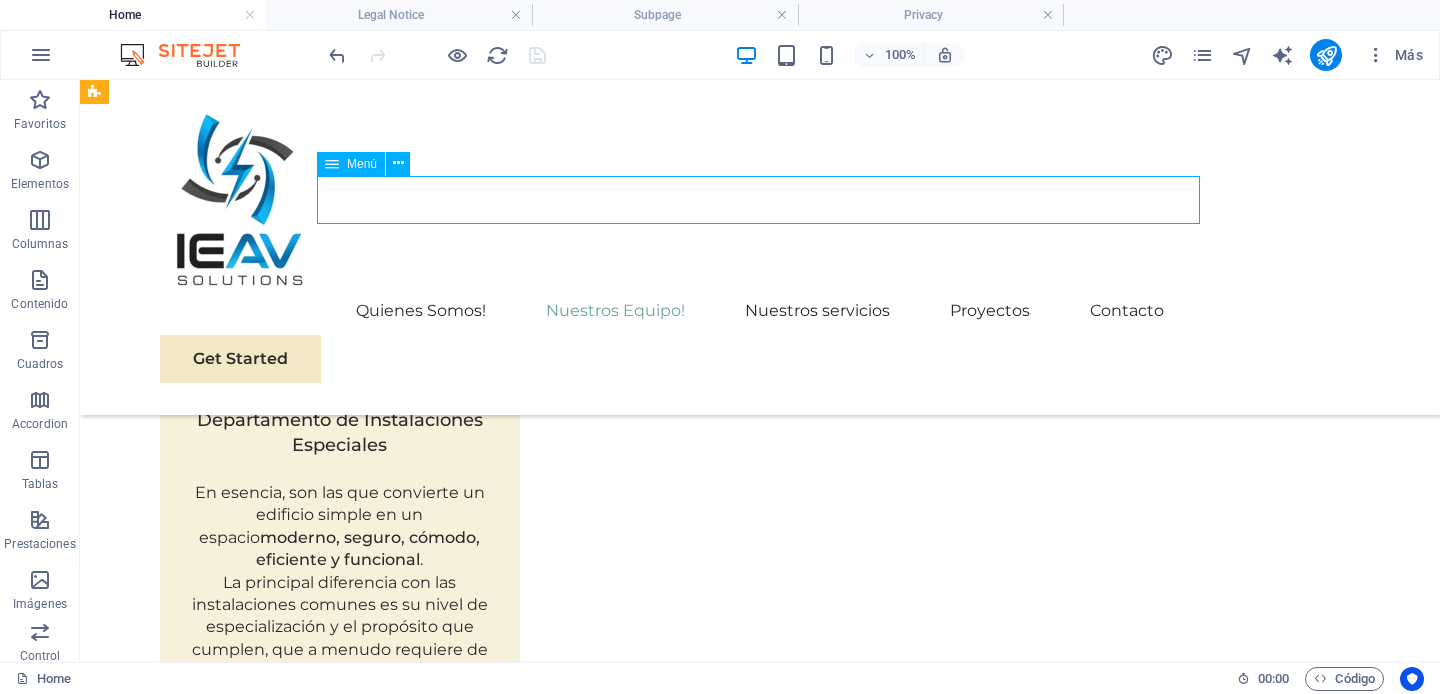 scroll, scrollTop: 2720, scrollLeft: 0, axis: vertical 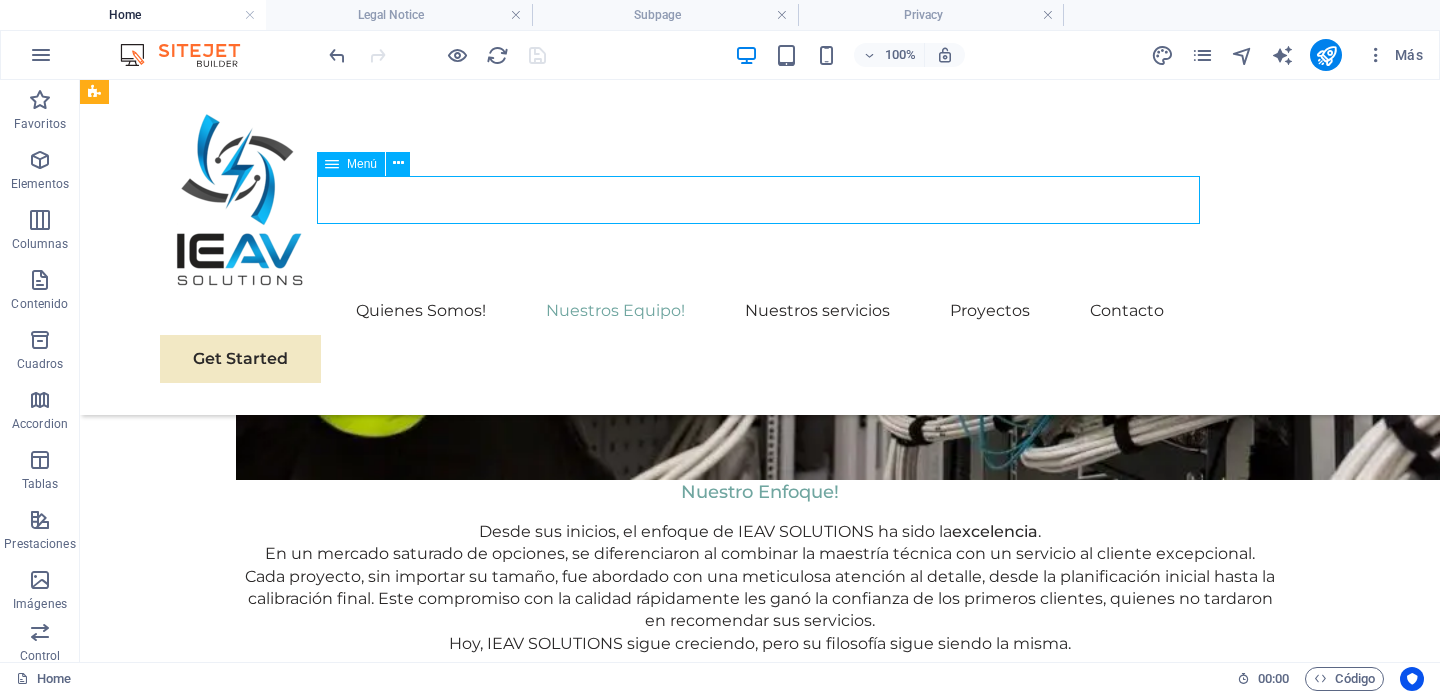 click on "Quienes Somos! Nuestros Equipo! Nuestros servicios Proyectos Contacto" at bounding box center (760, 311) 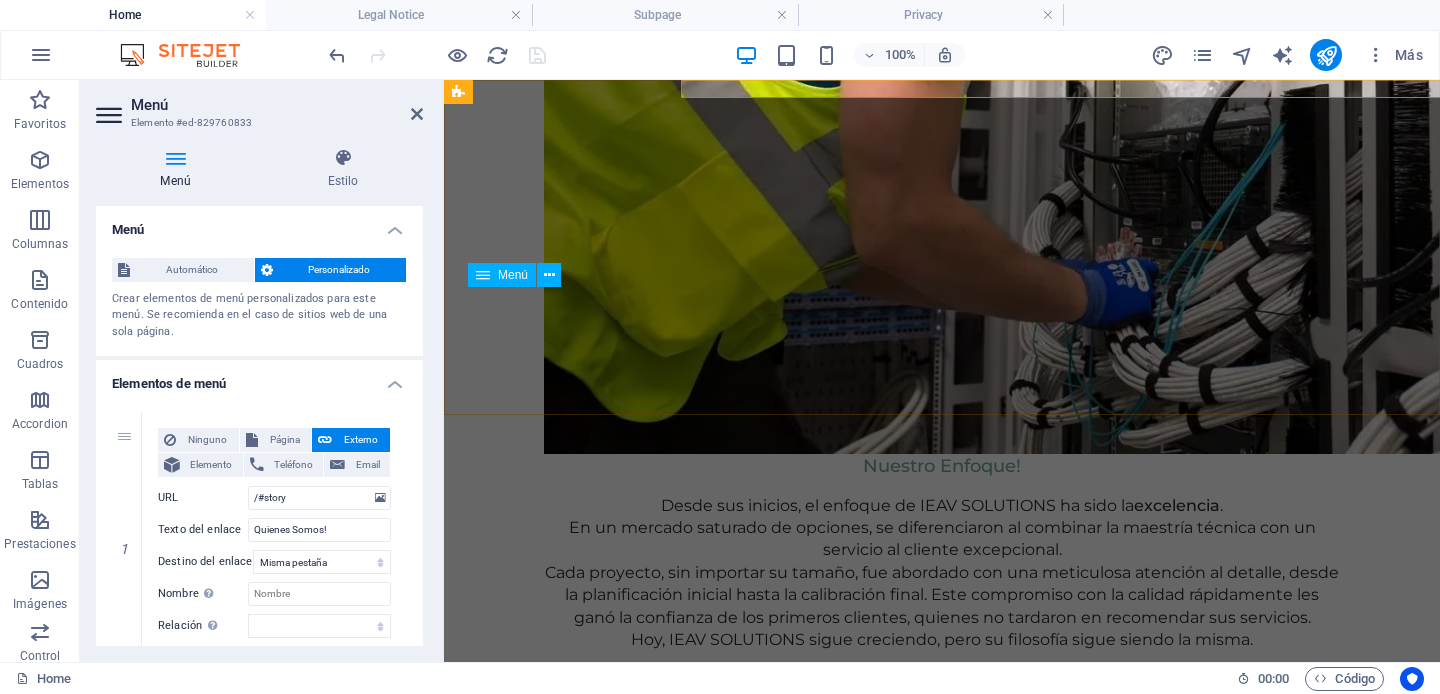 scroll, scrollTop: 0, scrollLeft: 0, axis: both 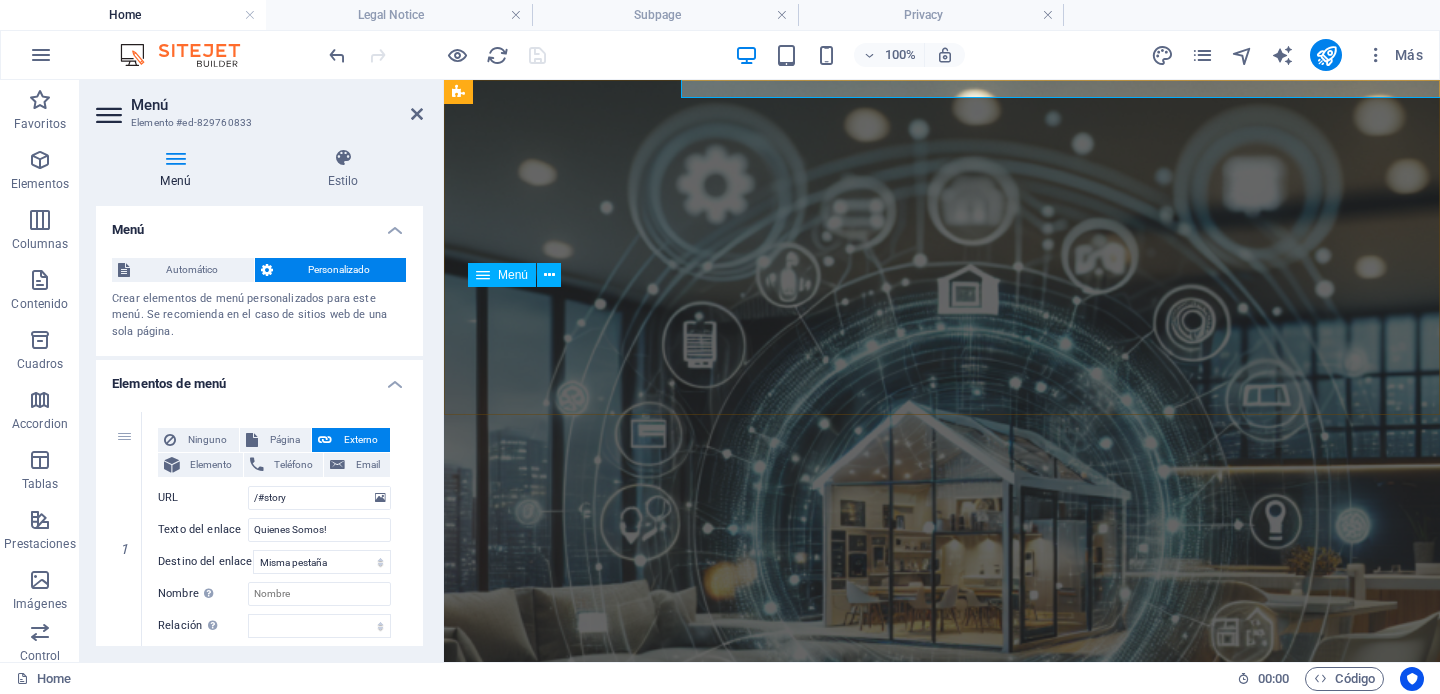 click on "IEAV SOLUTIONS: Expertos en Soluciones Audiovisuales e Instalaciones Especiales" at bounding box center [942, 1466] 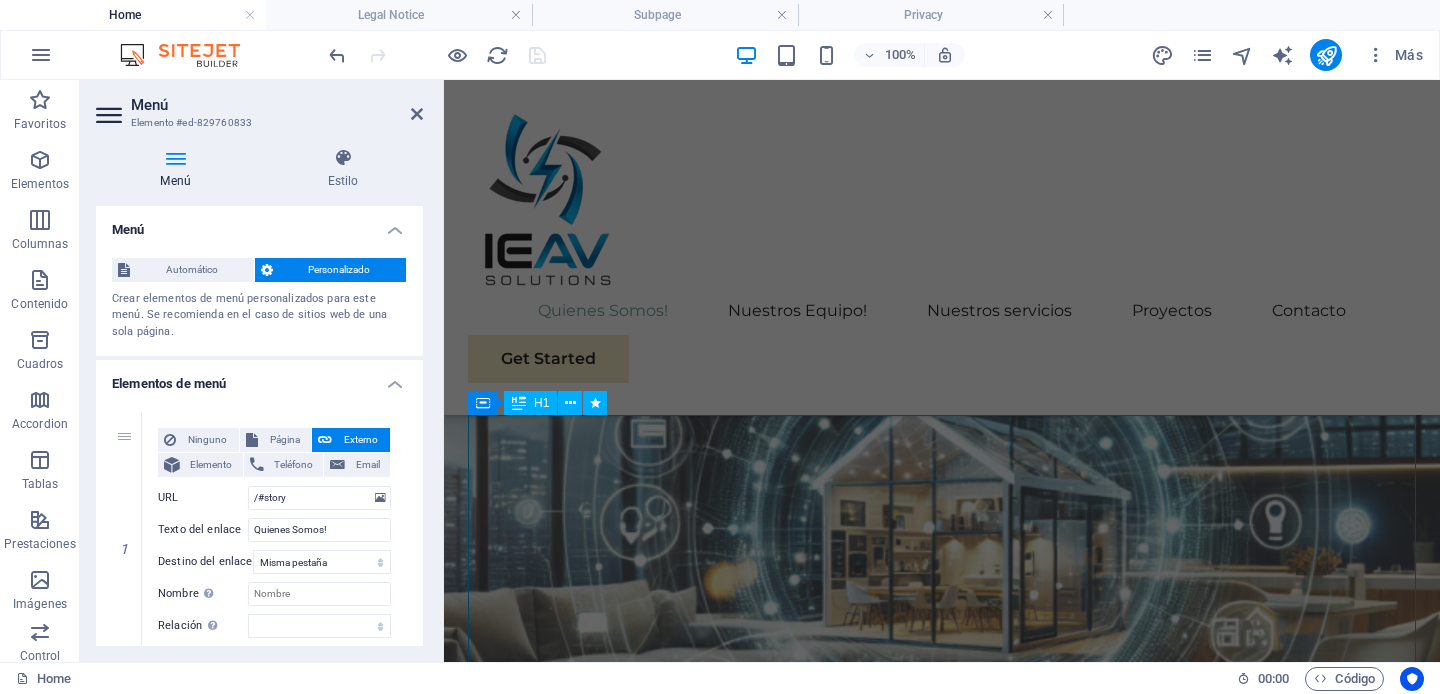 scroll, scrollTop: 731, scrollLeft: 0, axis: vertical 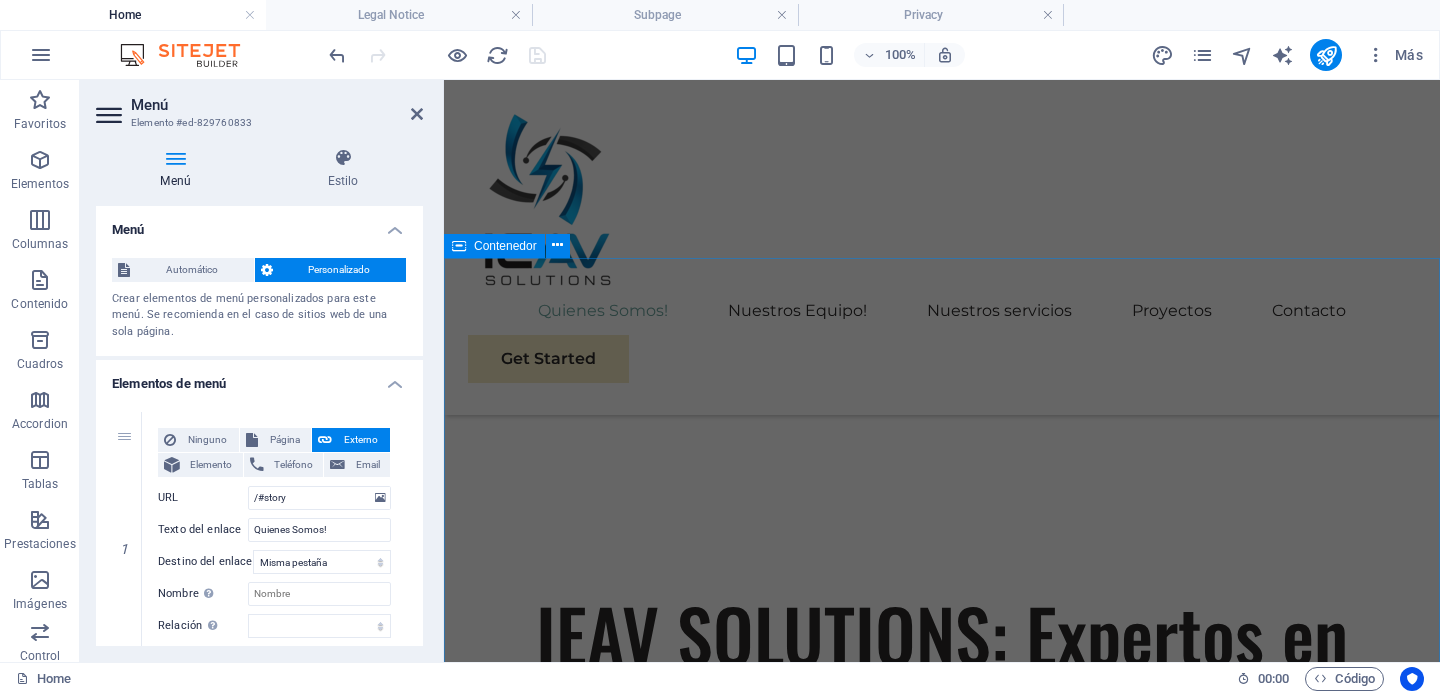 click on ""Quienes Somos" En IEAV SOLUTIONS, somos un equipo de ingenieros y técnicos apasionados por la tecnología. Nos especializamos en el diseño, la instalación y el mantenimiento de sistemas audiovisuales e instalaciones especiales que optimizan espacios y mejoran la comunicación. Nuestra misión es ofrecerte soluciones personalizadas que cumplan tus expectativas y superen tus necesidades. Nuestra Historia! En el año  2022 , en el vibrante entorno de Cancún, un grupo de ingenieros y entusiastas de la tecnología se unió con una visión clara: transformar la manera en que las personas y las empresas interactúan con el sonido y la imagen.  Así nació  IEAV SOLUTIONS , una empresa que no solo instala equipos, sino que crea experiencias. Todo comenzó con una simple idea: la tecnología audiovisual no debía ser complicada ni impersonal.  Nuestro Enfoque! Desde sus inicios, el enfoque de IEAV SOLUTIONS ha sido la  excelencia .  Hoy, IEAV SOLUTIONS sigue creciendo, pero su filosofía sigue siendo la misma." at bounding box center (942, 2085) 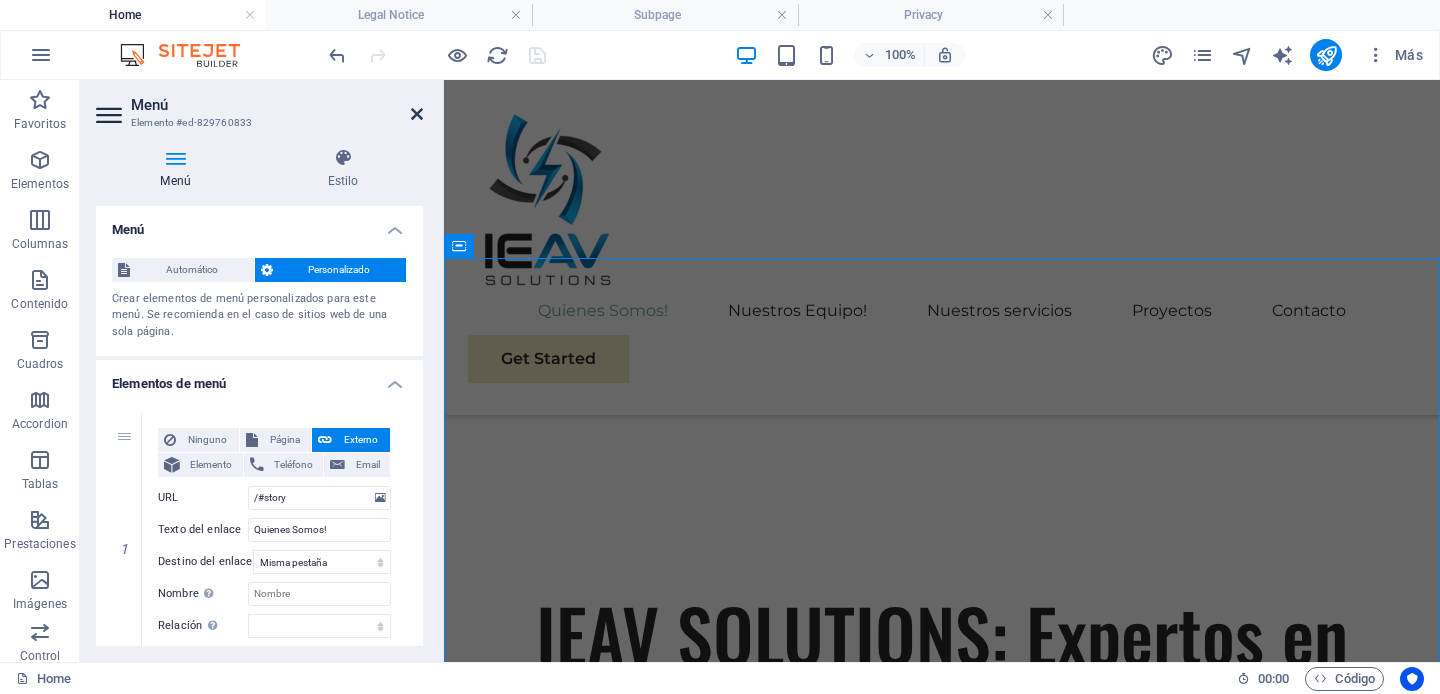 click at bounding box center (417, 114) 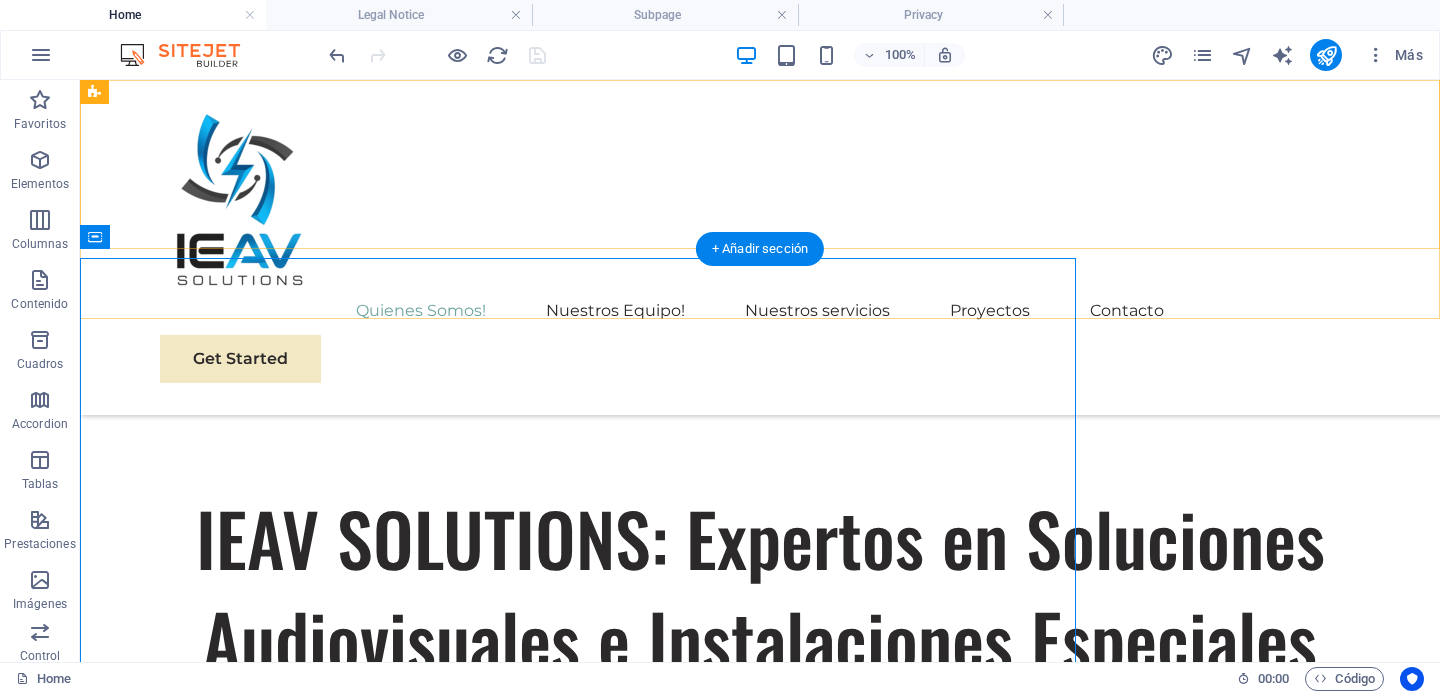 click on ""Quienes Somos" En IEAV SOLUTIONS, somos un equipo de ingenieros y técnicos apasionados por la tecnología. Nos especializamos en el diseño, la instalación y el mantenimiento de sistemas audiovisuales e instalaciones especiales que optimizan espacios y mejoran la comunicación. Nuestra misión es ofrecerte soluciones personalizadas que cumplan tus expectativas y superen tus necesidades. Nuestra Historia! En el año  2022 , en el vibrante entorno de Cancún, un grupo de ingenieros y entusiastas de la tecnología se unió con una visión clara: transformar la manera en que las personas y las empresas interactúan con el sonido y la imagen.  Así nació  IEAV SOLUTIONS , una empresa que no solo instala equipos, sino que crea experiencias. Todo comenzó con una simple idea: la tecnología audiovisual no debía ser complicada ni impersonal.  Nuestro Enfoque! Desde sus inicios, el enfoque de IEAV SOLUTIONS ha sido la  excelencia .  Hoy, IEAV SOLUTIONS sigue creciendo, pero su filosofía sigue siendo la misma." at bounding box center (760, 1898) 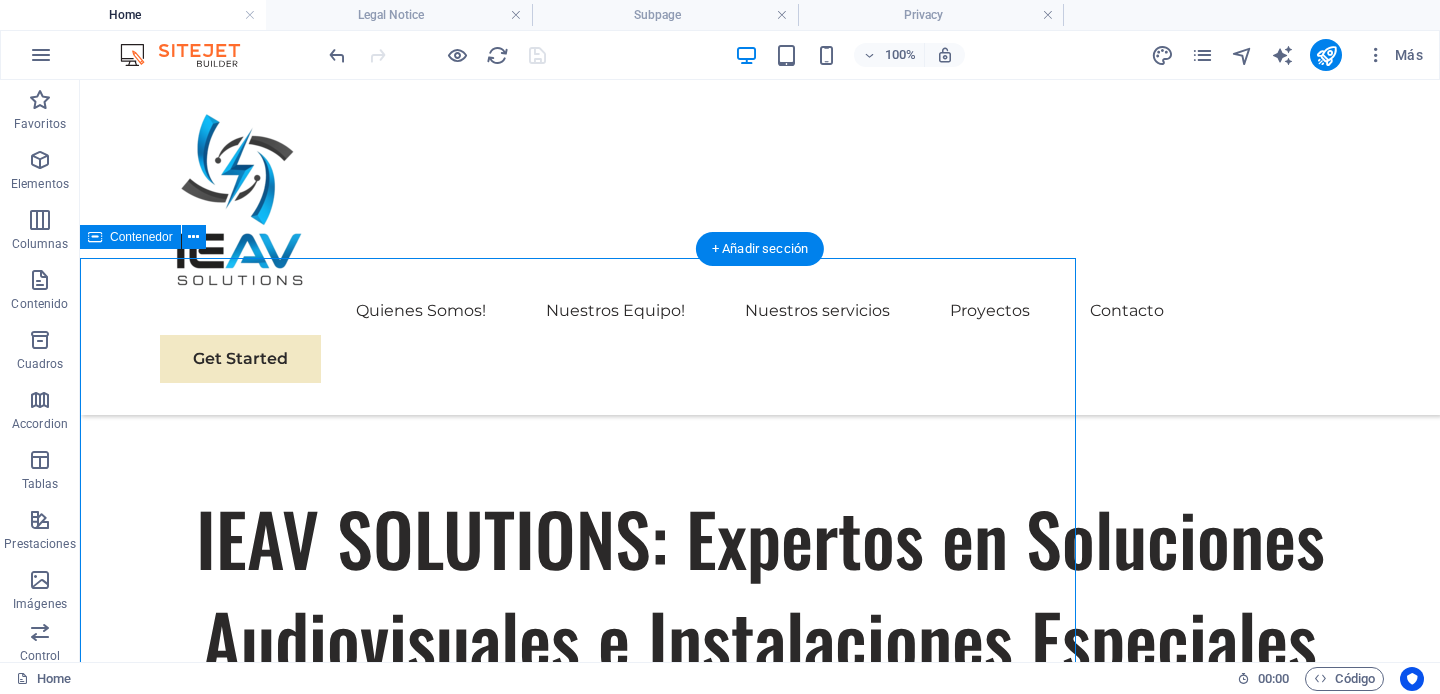 scroll, scrollTop: 594, scrollLeft: 0, axis: vertical 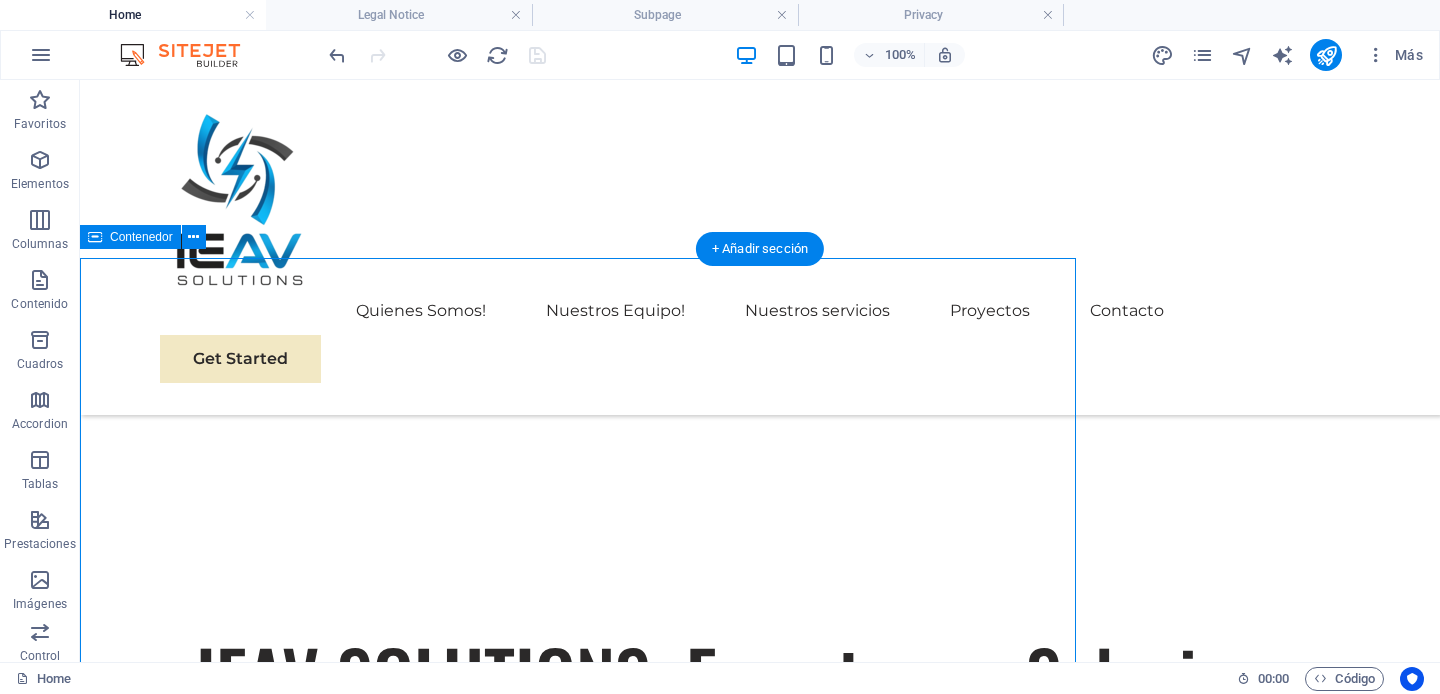 click on ""Quienes Somos" En IEAV SOLUTIONS, somos un equipo de ingenieros y técnicos apasionados por la tecnología. Nos especializamos en el diseño, la instalación y el mantenimiento de sistemas audiovisuales e instalaciones especiales que optimizan espacios y mejoran la comunicación. Nuestra misión es ofrecerte soluciones personalizadas que cumplan tus expectativas y superen tus necesidades. Nuestra Historia! En el año  2022 , en el vibrante entorno de Cancún, un grupo de ingenieros y entusiastas de la tecnología se unió con una visión clara: transformar la manera en que las personas y las empresas interactúan con el sonido y la imagen.  Así nació  IEAV SOLUTIONS , una empresa que no solo instala equipos, sino que crea experiencias. Todo comenzó con una simple idea: la tecnología audiovisual no debía ser complicada ni impersonal.  Nuestro Enfoque! Desde sus inicios, el enfoque de IEAV SOLUTIONS ha sido la  excelencia .  Hoy, IEAV SOLUTIONS sigue creciendo, pero su filosofía sigue siendo la misma." at bounding box center (760, 2035) 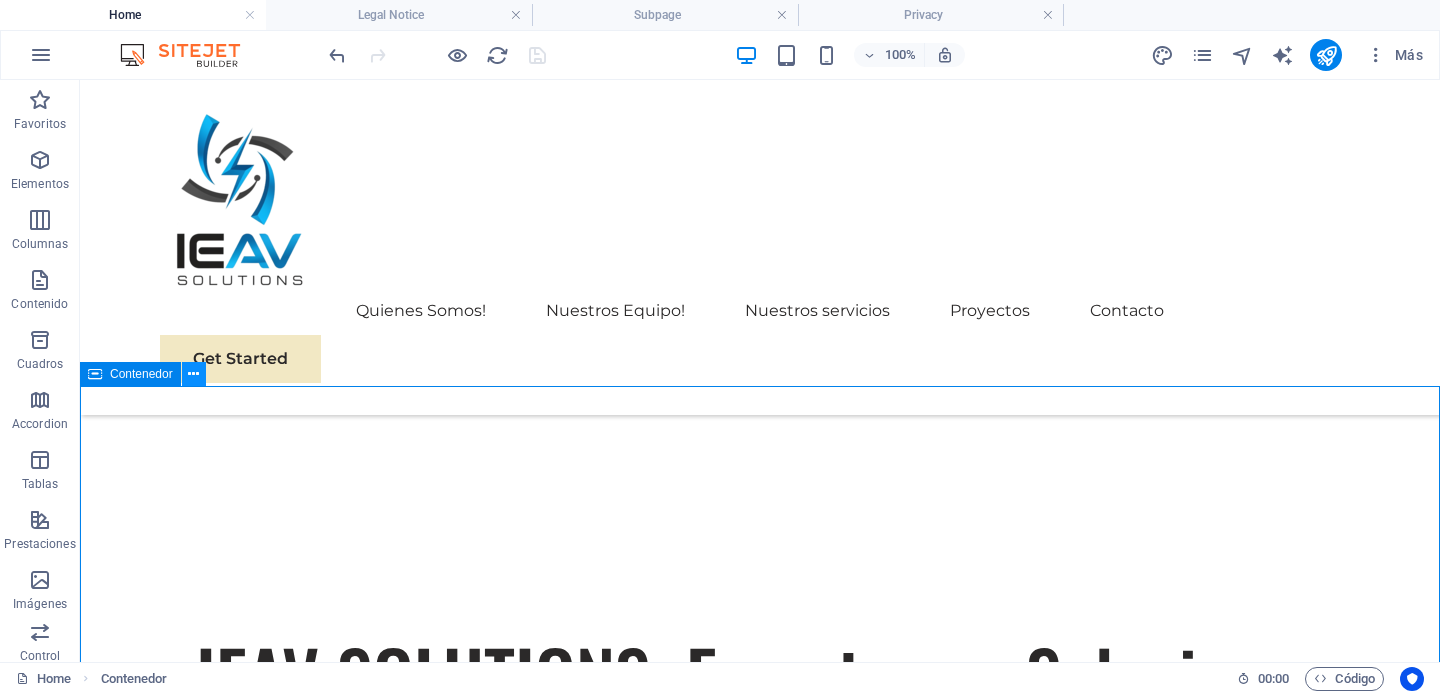drag, startPoint x: 192, startPoint y: 374, endPoint x: 143, endPoint y: 305, distance: 84.6286 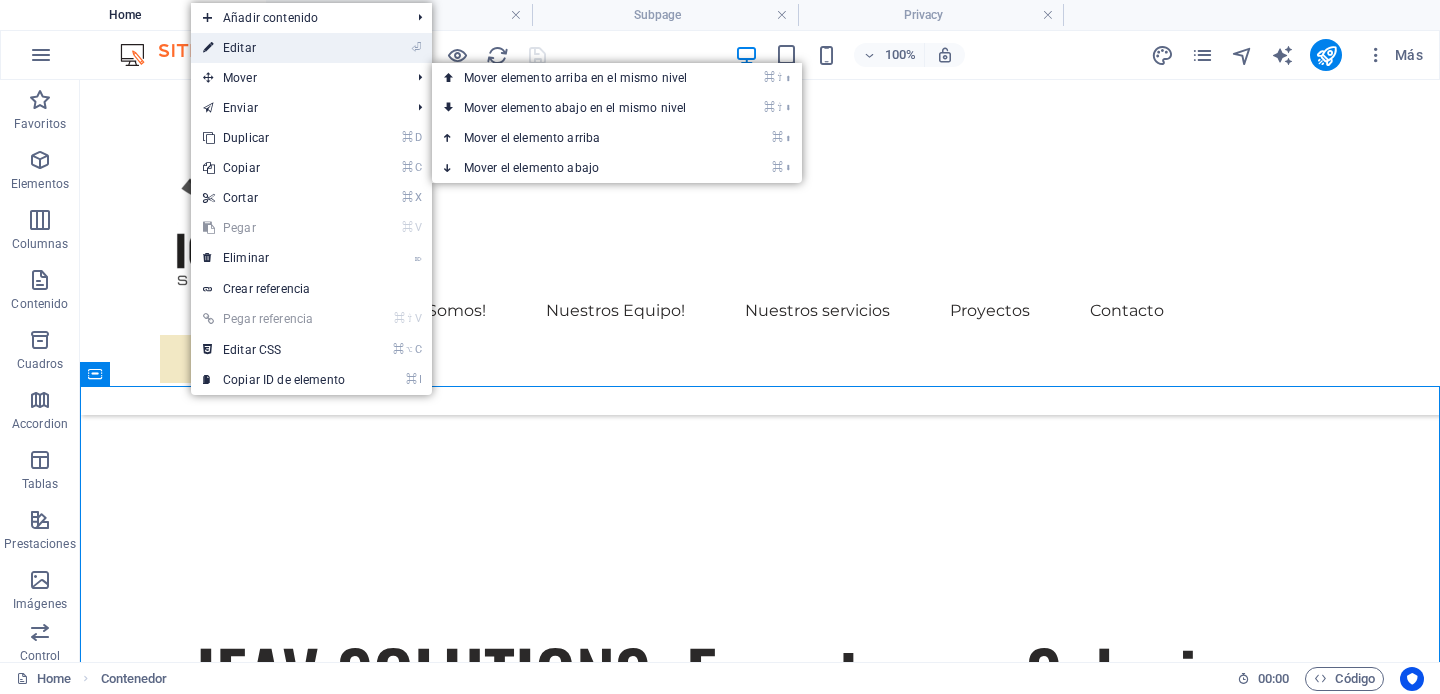 click on "⏎  Editar" at bounding box center [274, 48] 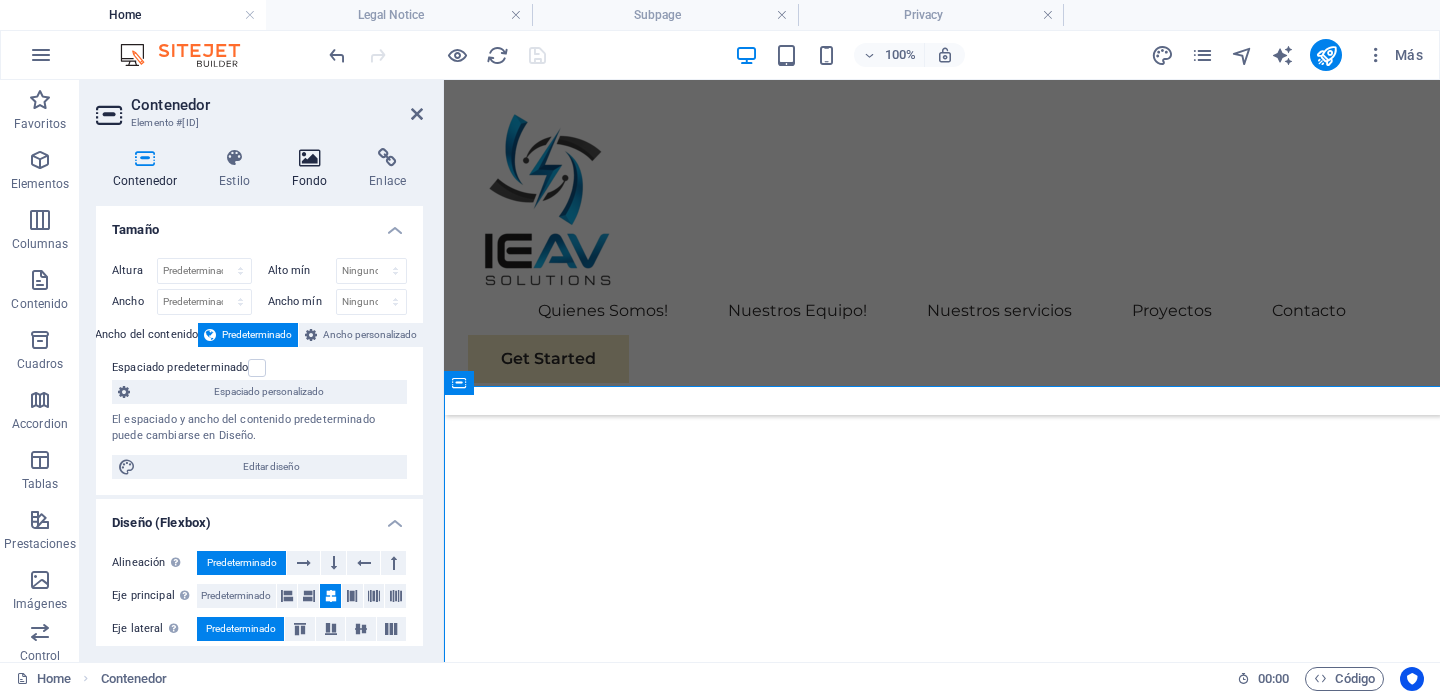 click at bounding box center [310, 158] 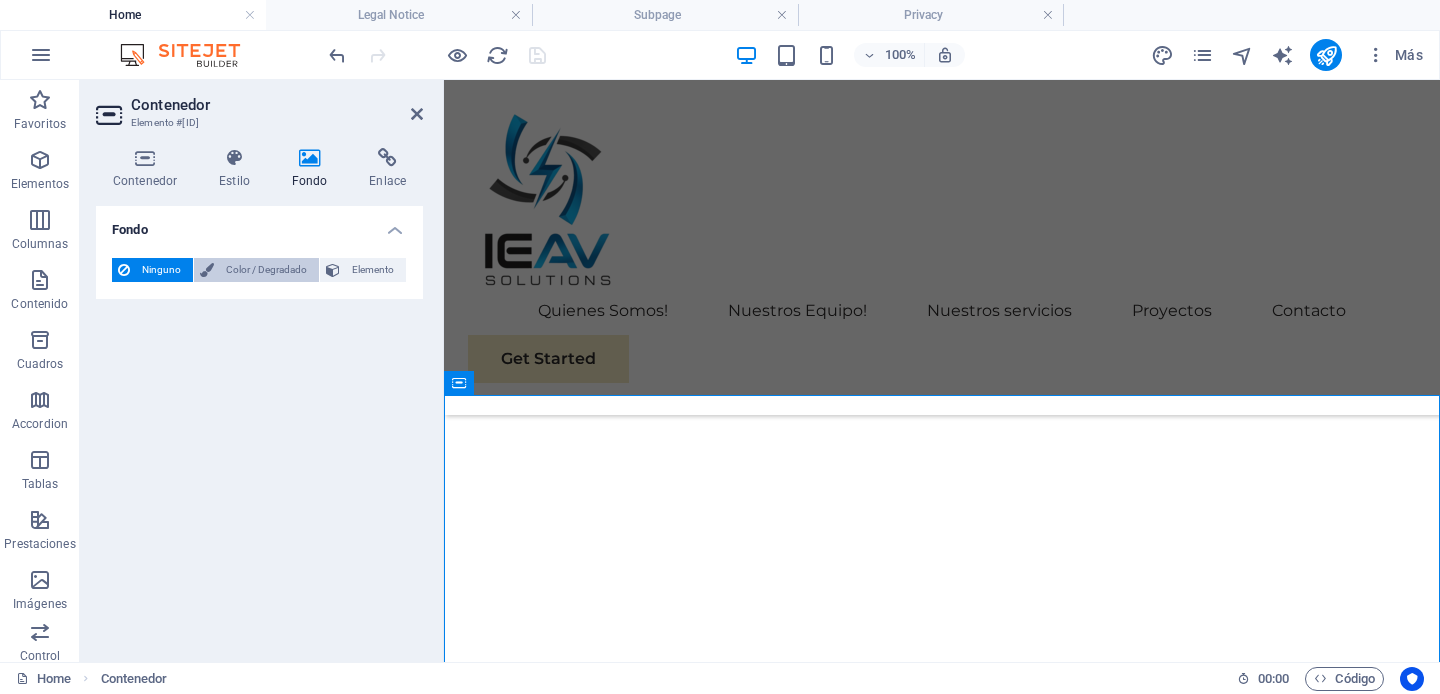 click on "Color / Degradado" at bounding box center (266, 270) 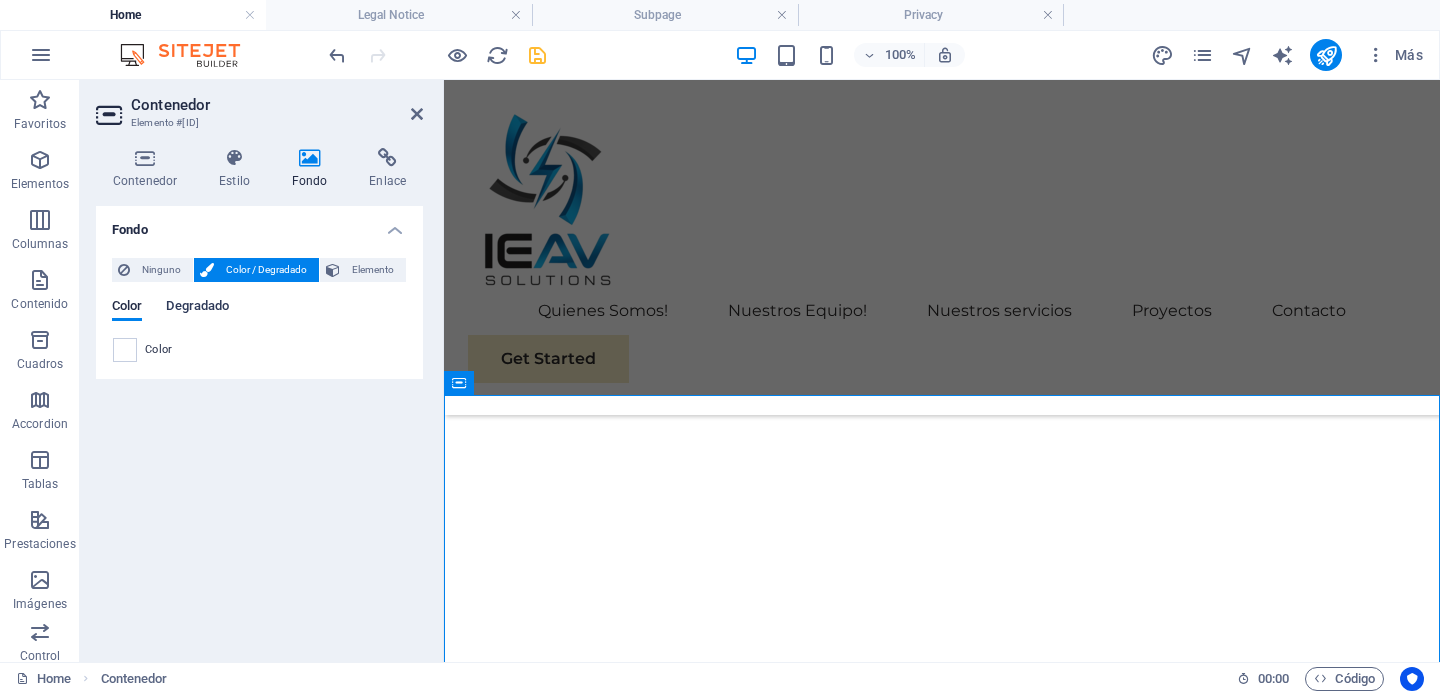 click on "Degradado" at bounding box center (197, 308) 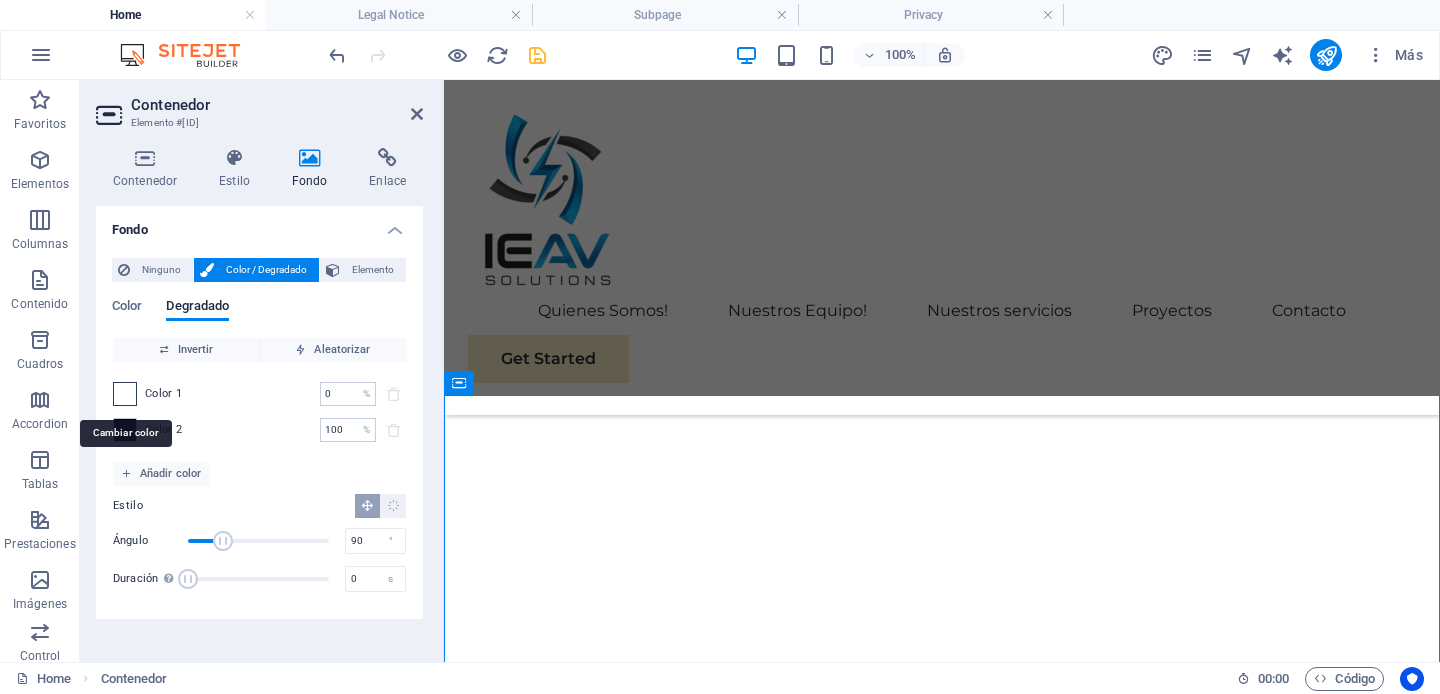 click at bounding box center (125, 394) 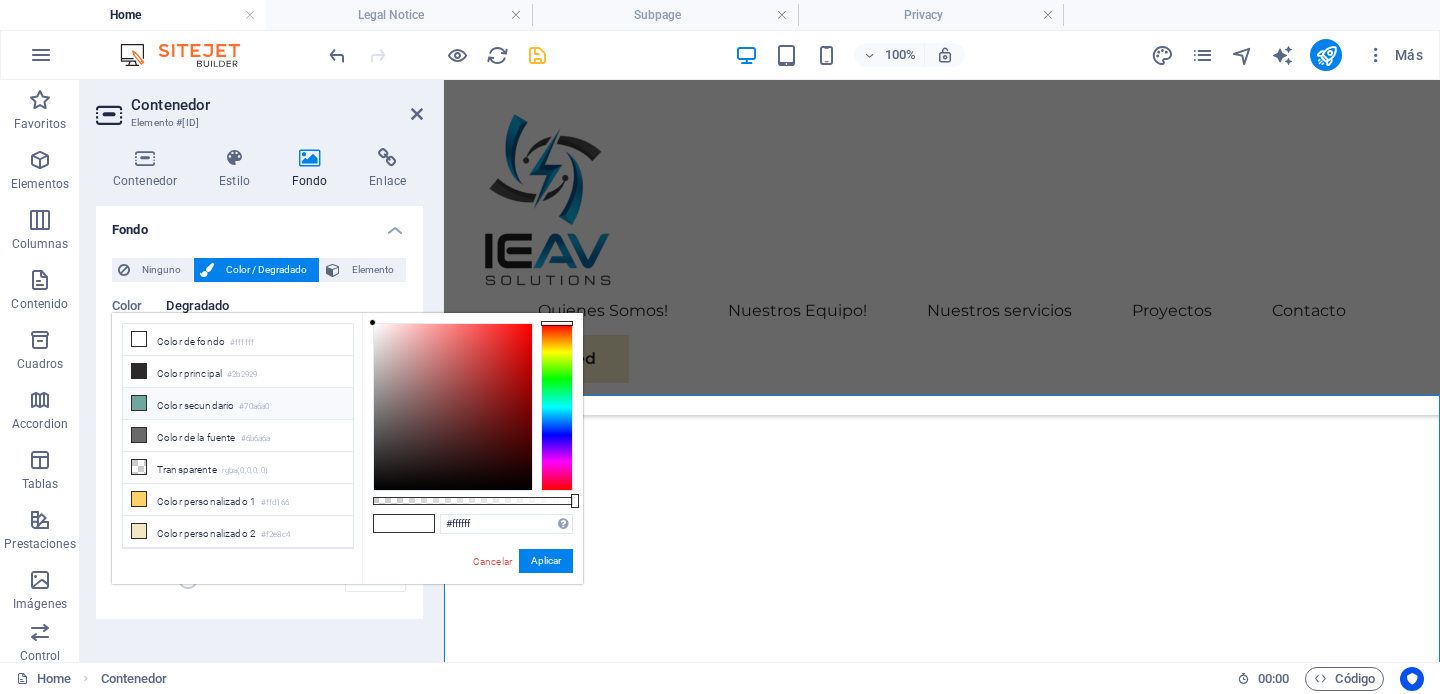 click on "Color secundario
#70a6a0" at bounding box center (238, 404) 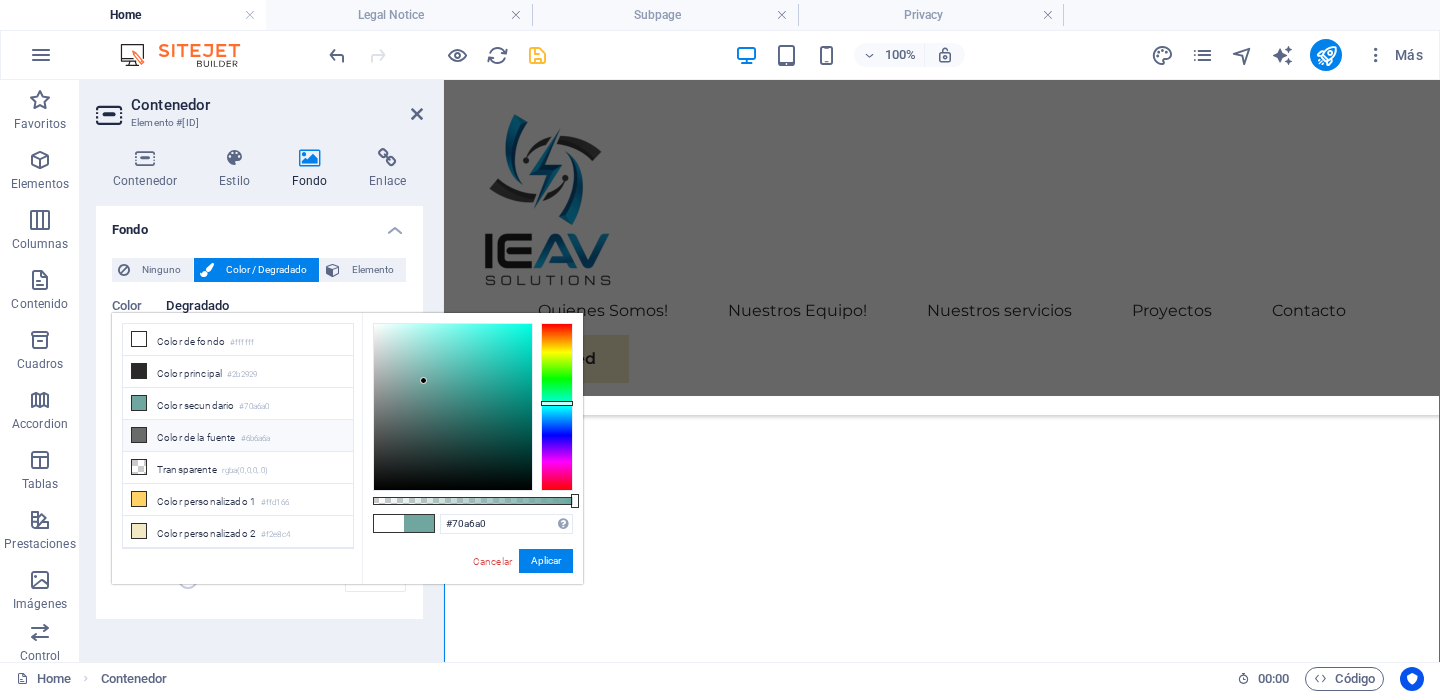 click on "Color de la fuente
#6b6a6a" at bounding box center (238, 436) 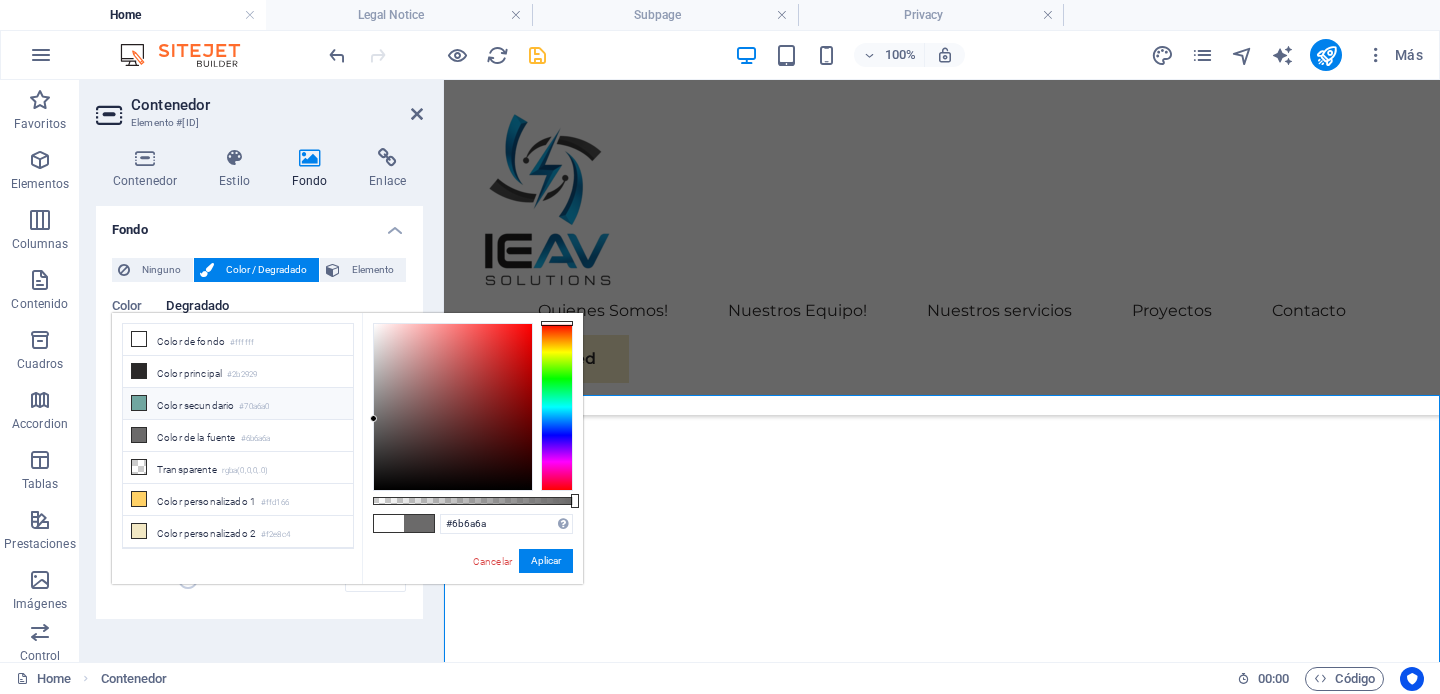 click on "Color secundario
#70a6a0" at bounding box center [238, 404] 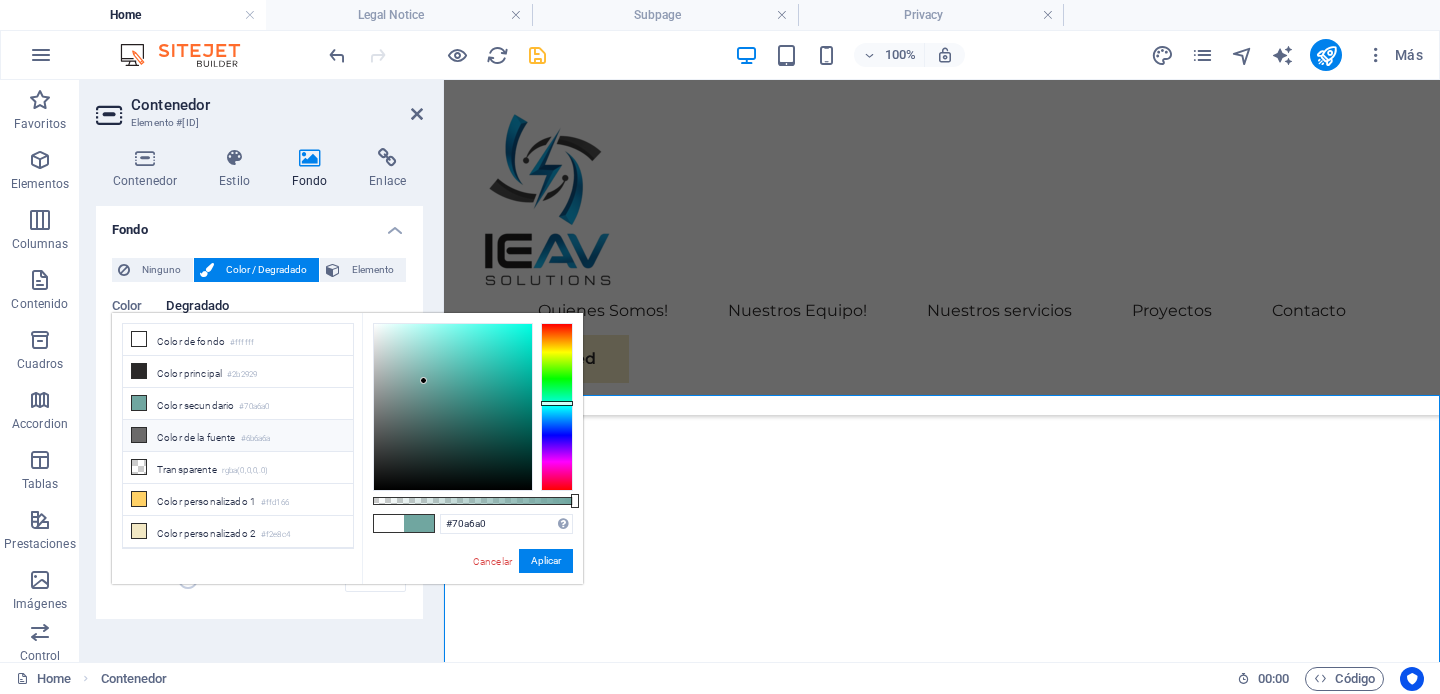 click on "Color de la fuente
#6b6a6a" at bounding box center [238, 436] 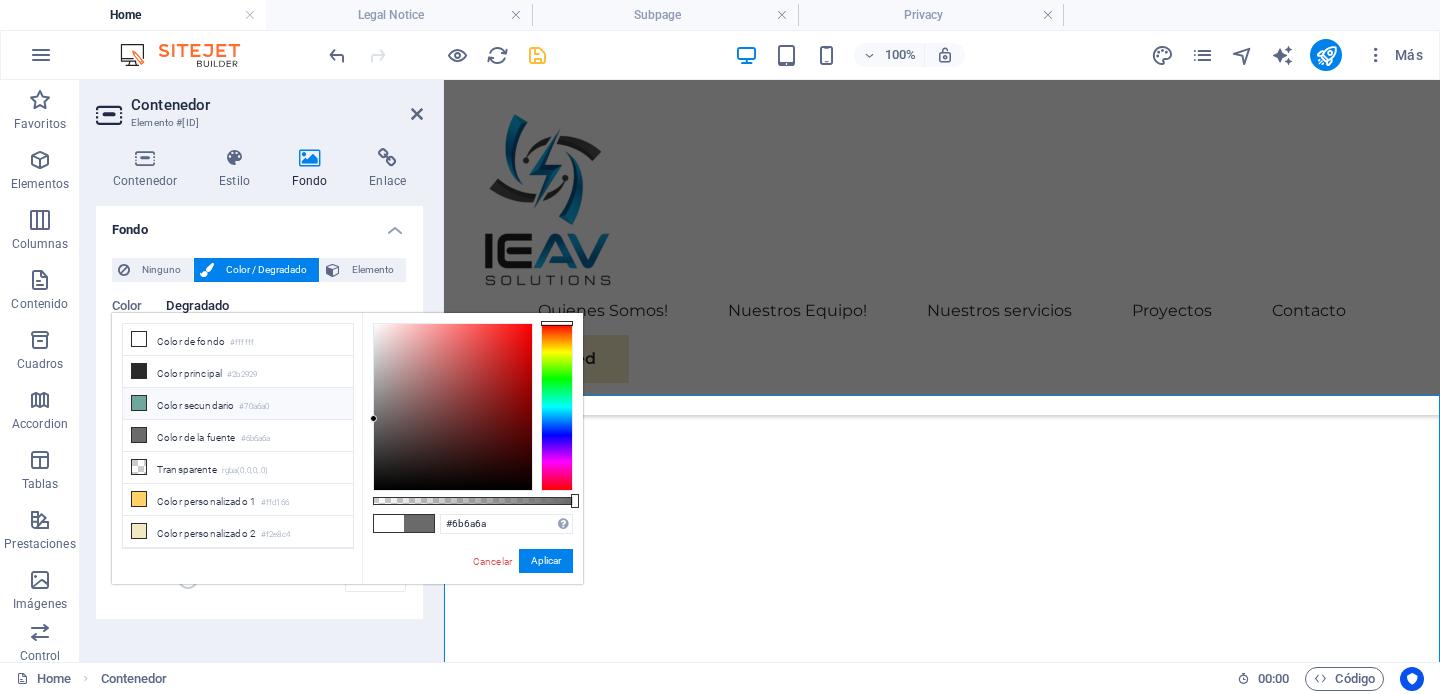 click on "Color secundario
#70a6a0" at bounding box center [238, 404] 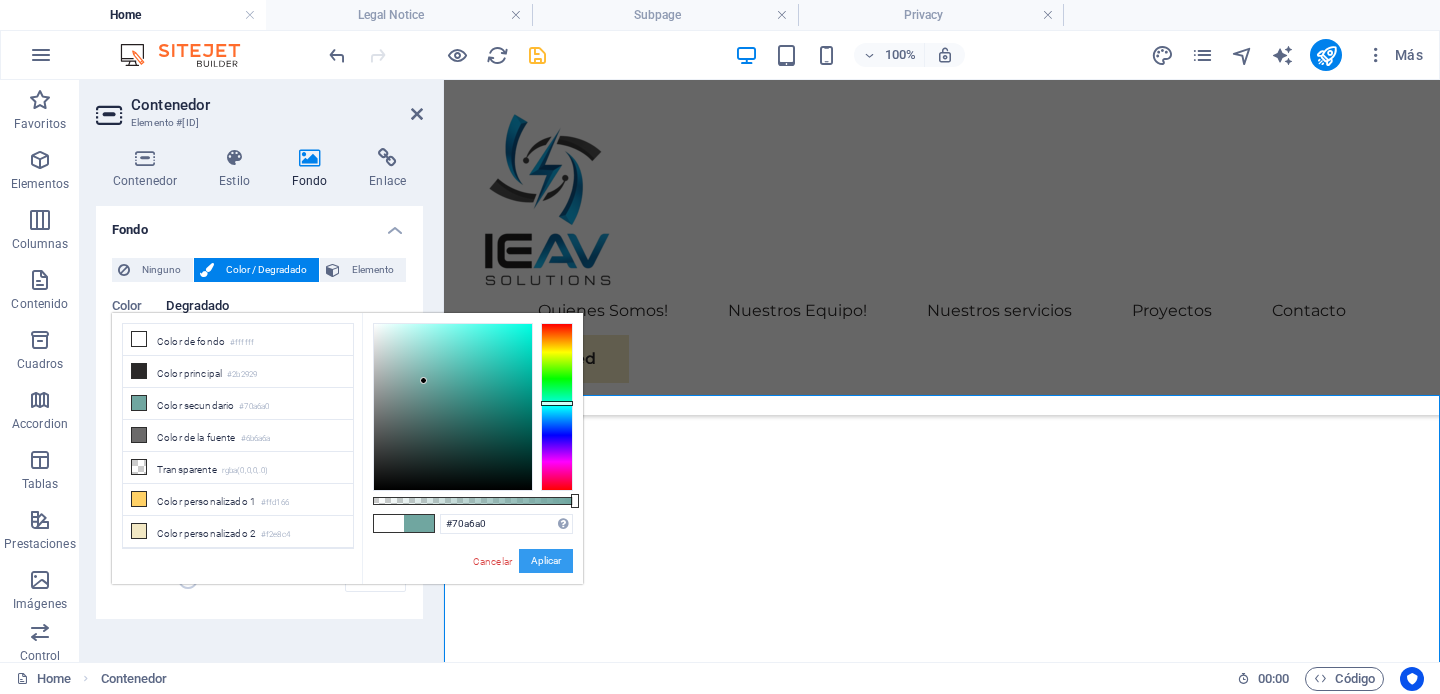 click on "Aplicar" at bounding box center (546, 561) 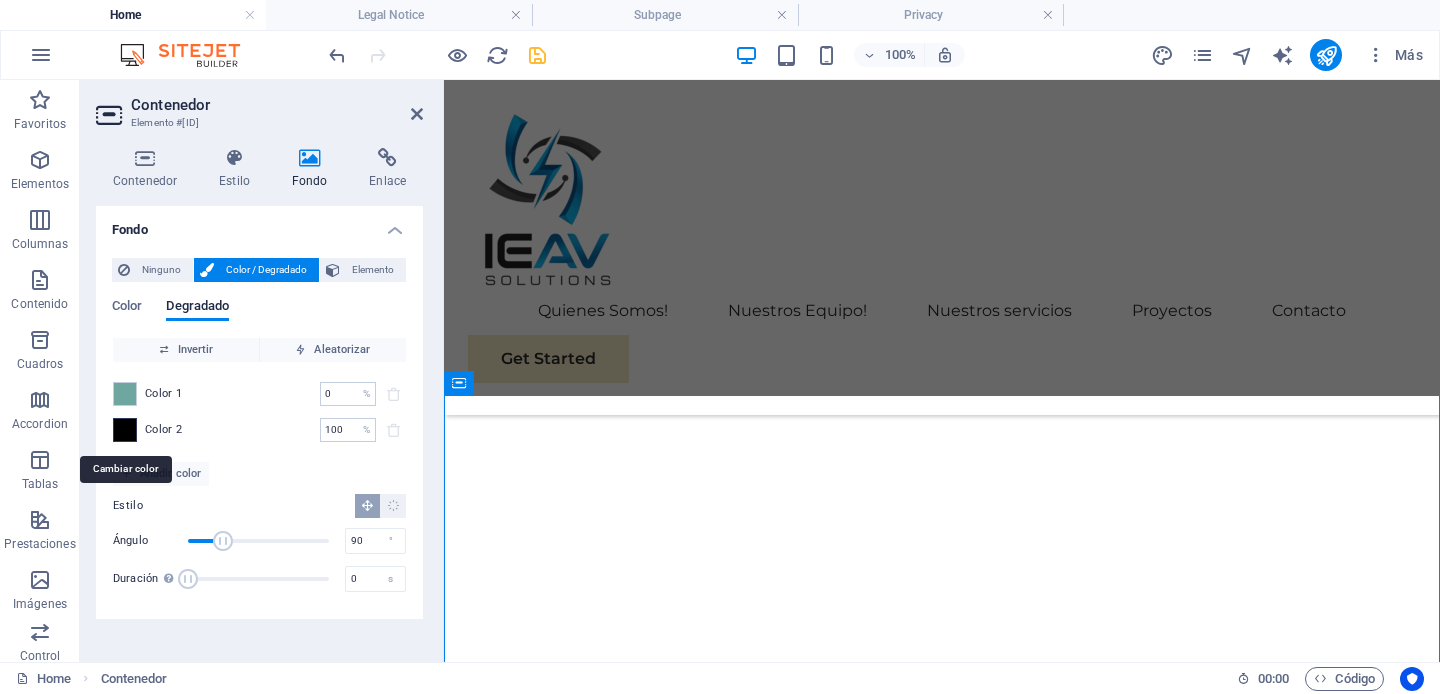 click at bounding box center [125, 430] 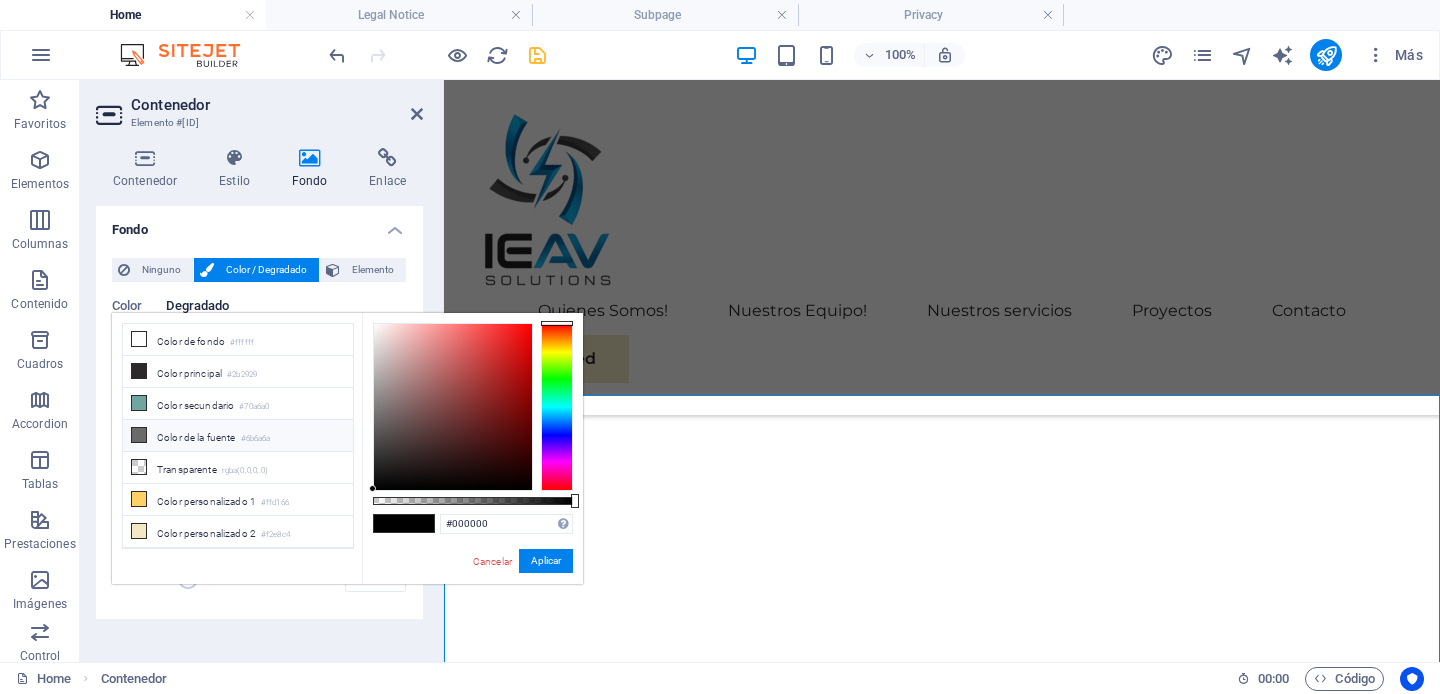click on "Color de la fuente
#6b6a6a" at bounding box center [238, 436] 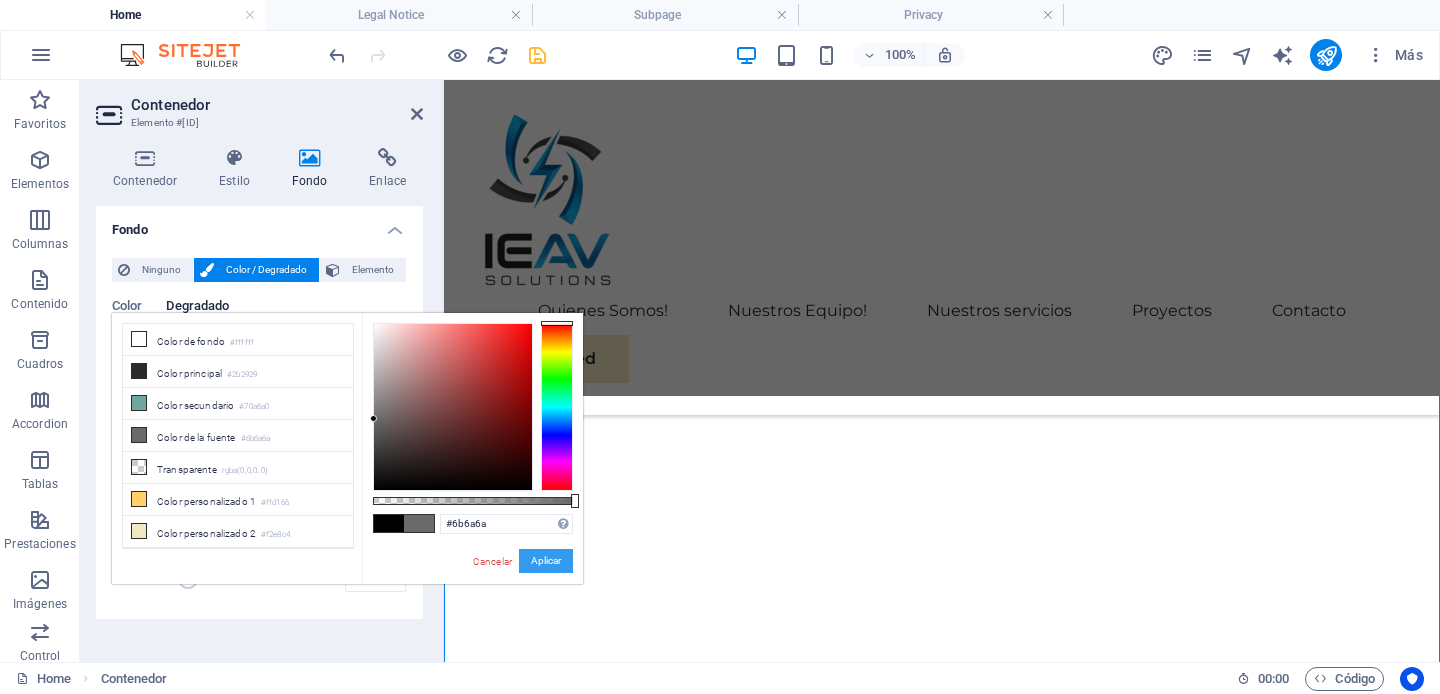 click on "Aplicar" at bounding box center (546, 561) 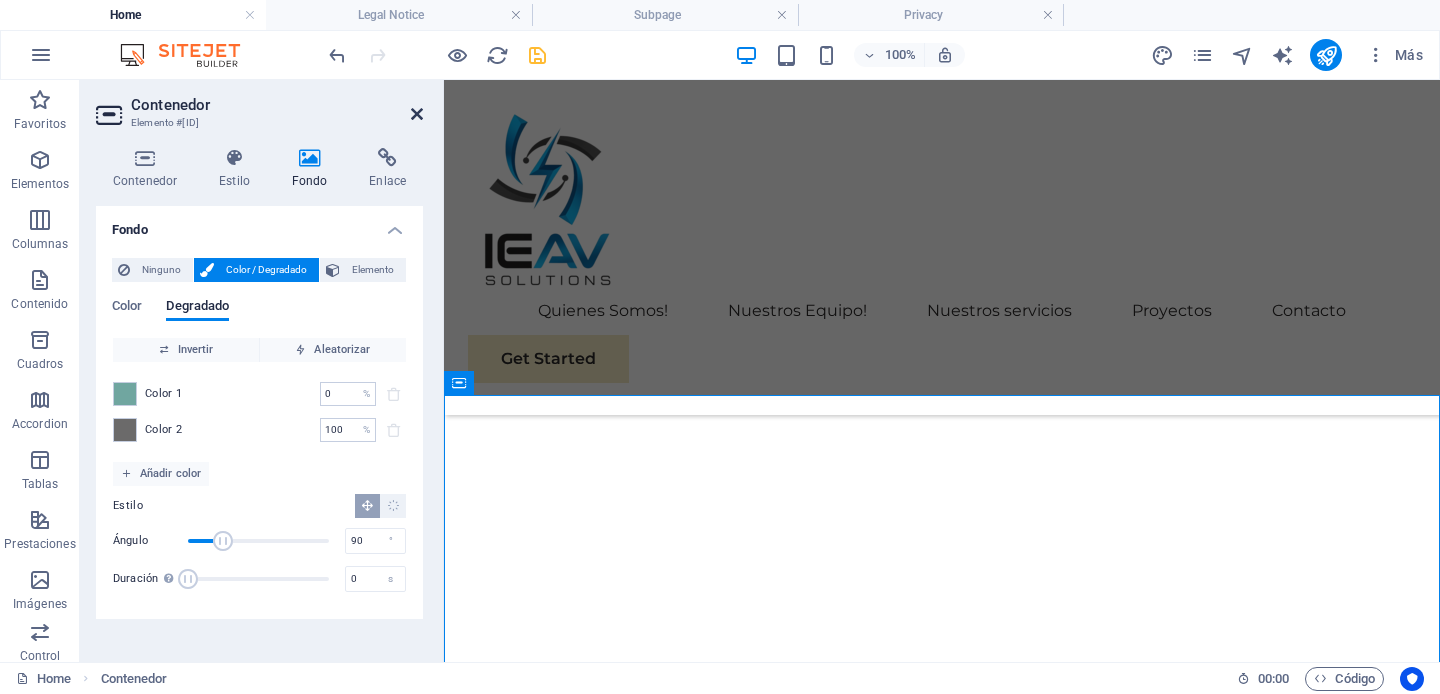 click at bounding box center [417, 114] 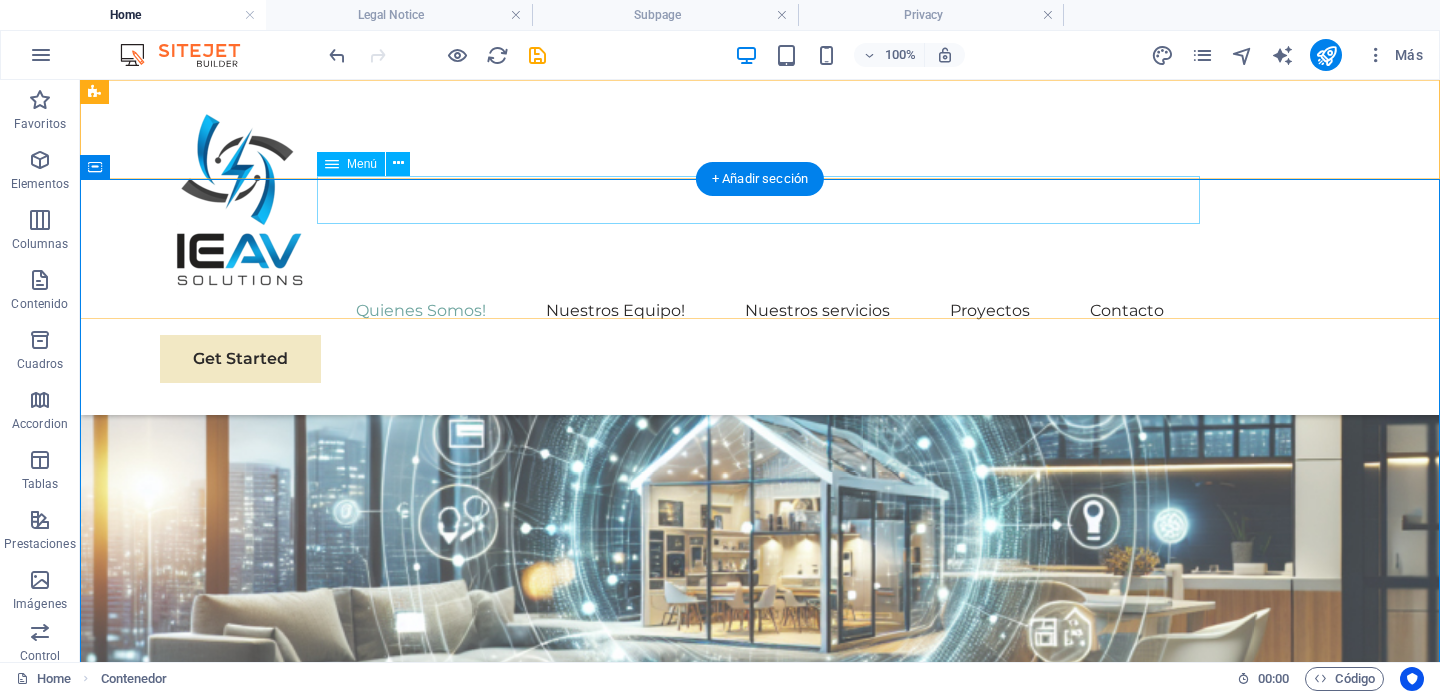 scroll, scrollTop: 0, scrollLeft: 0, axis: both 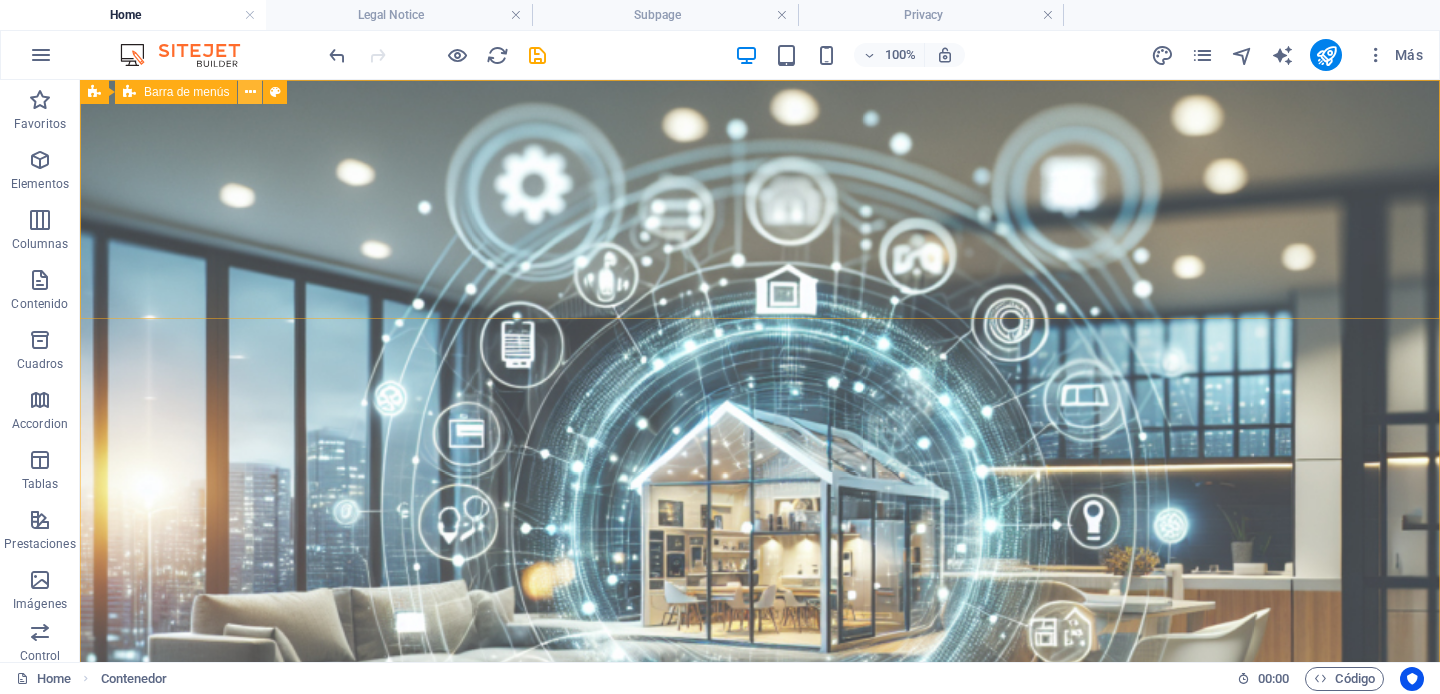 drag, startPoint x: 252, startPoint y: 89, endPoint x: 79, endPoint y: 34, distance: 181.53236 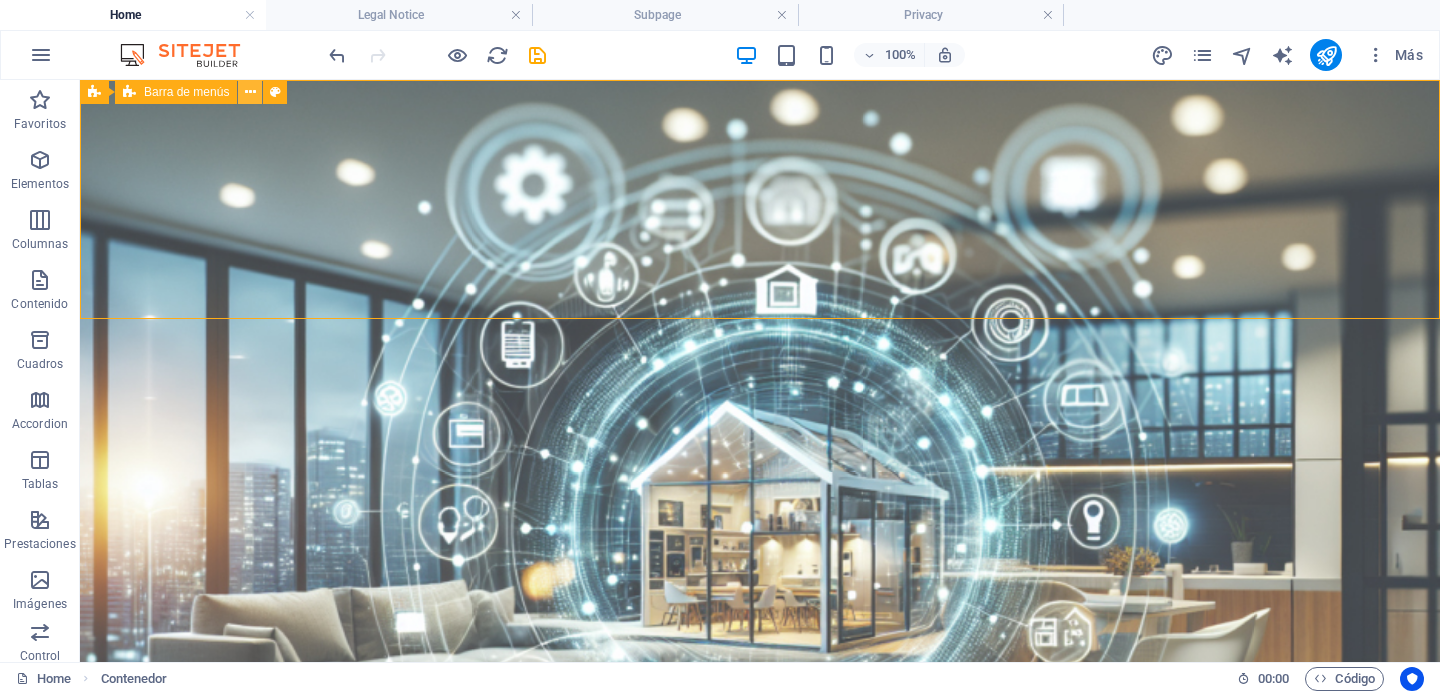 click at bounding box center (250, 92) 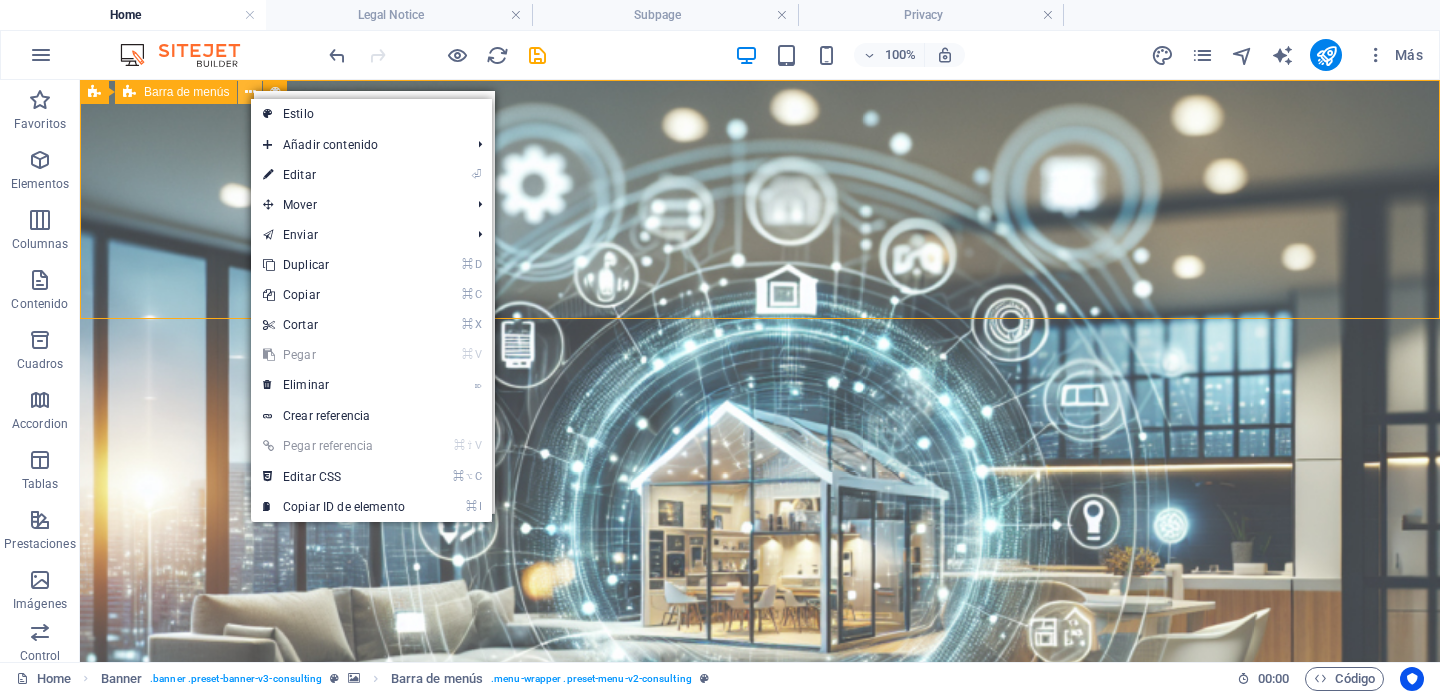 click at bounding box center [250, 92] 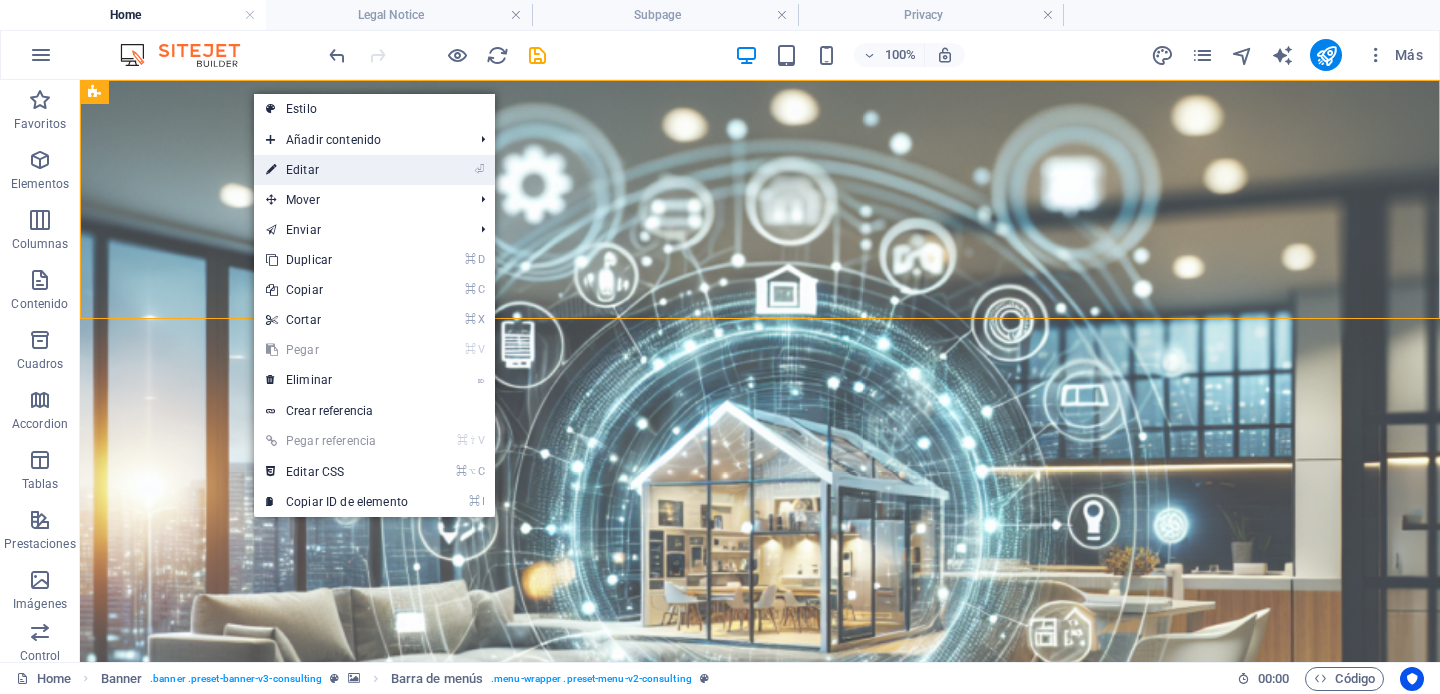 click on "⏎  Editar" at bounding box center [337, 170] 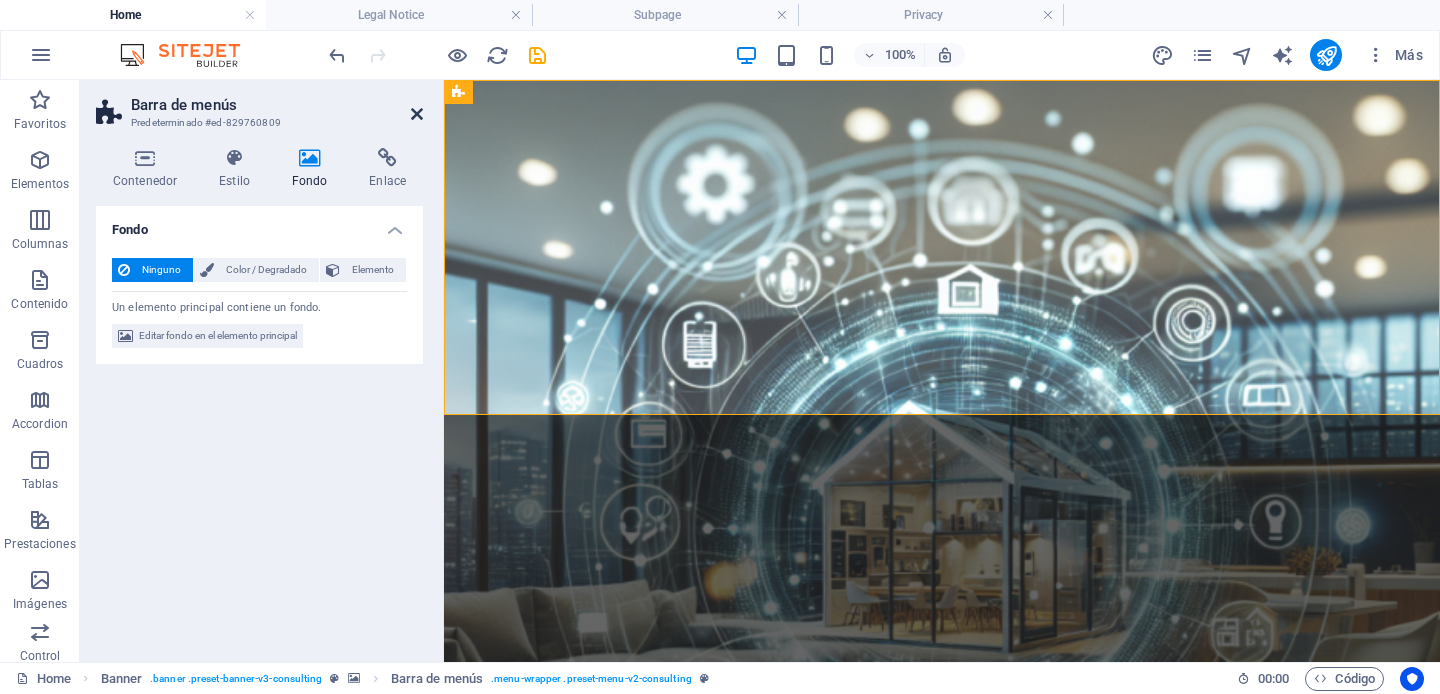 click at bounding box center (417, 114) 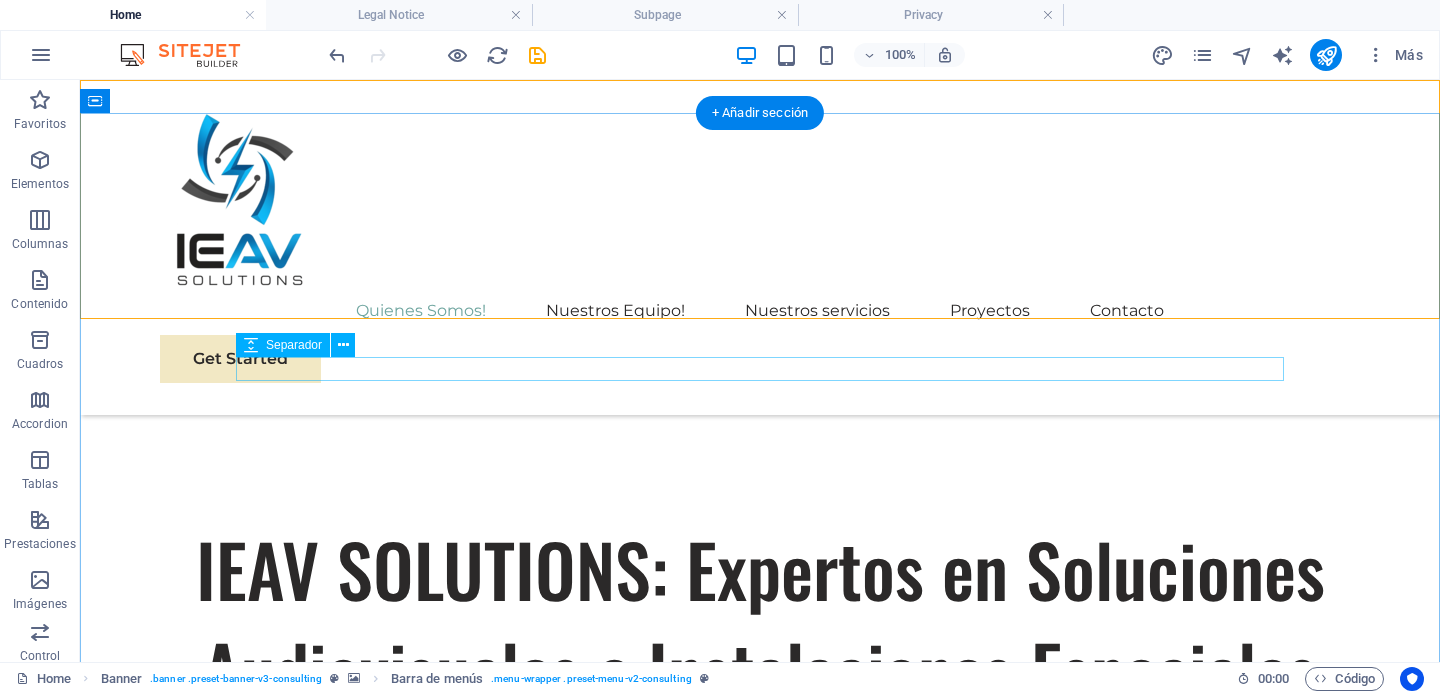scroll, scrollTop: 993, scrollLeft: 0, axis: vertical 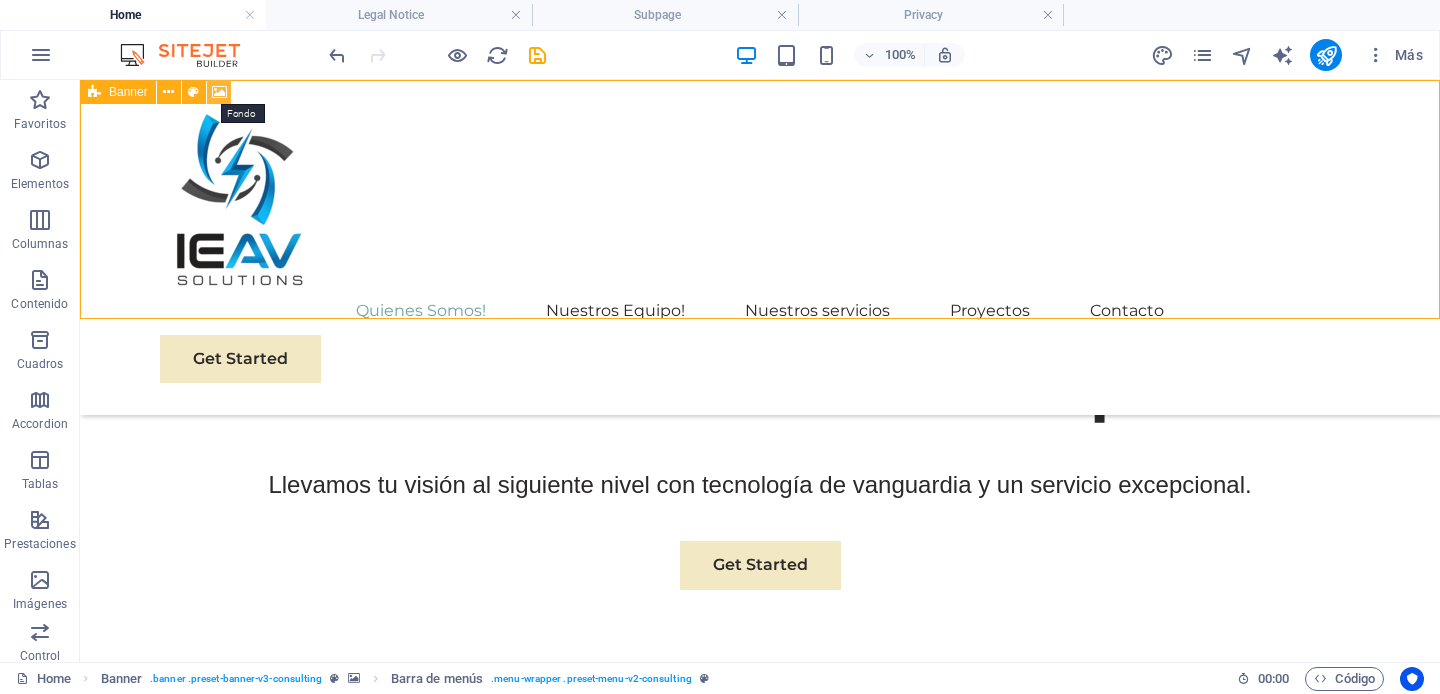 click at bounding box center [219, 92] 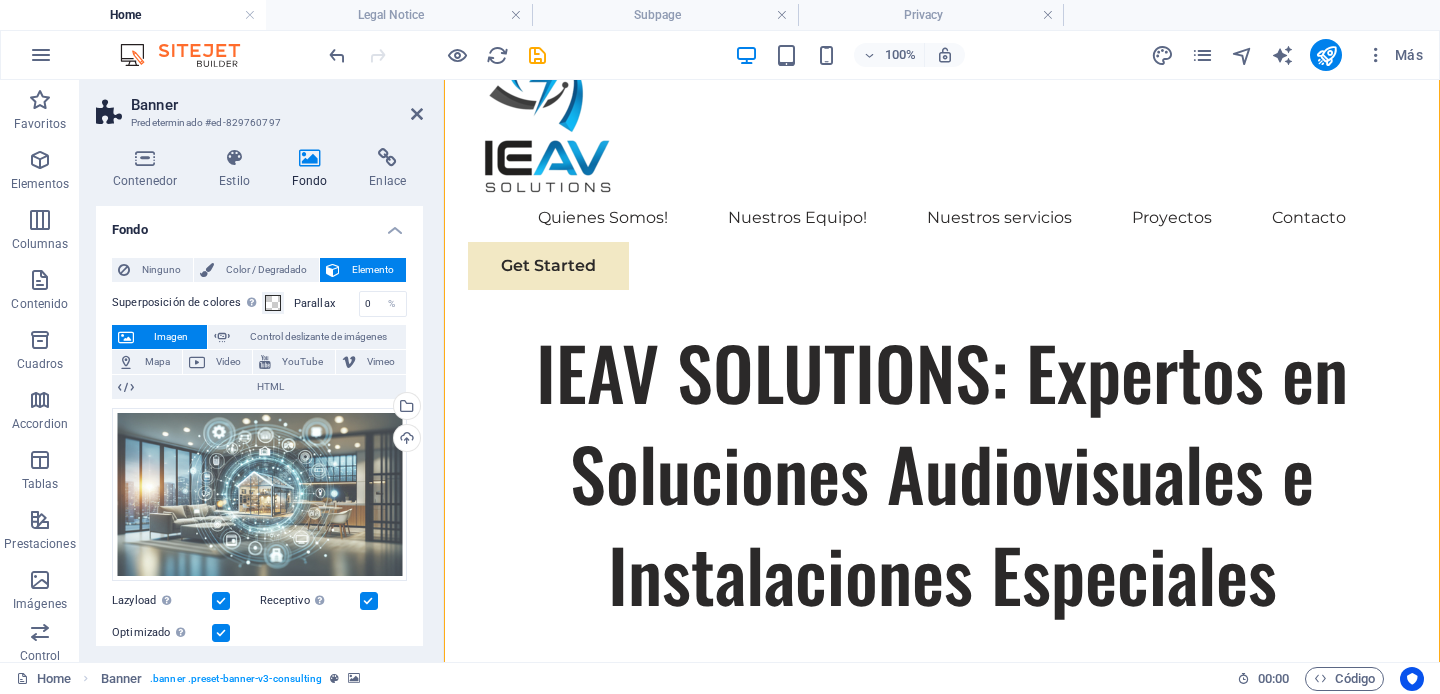 scroll, scrollTop: 163, scrollLeft: 0, axis: vertical 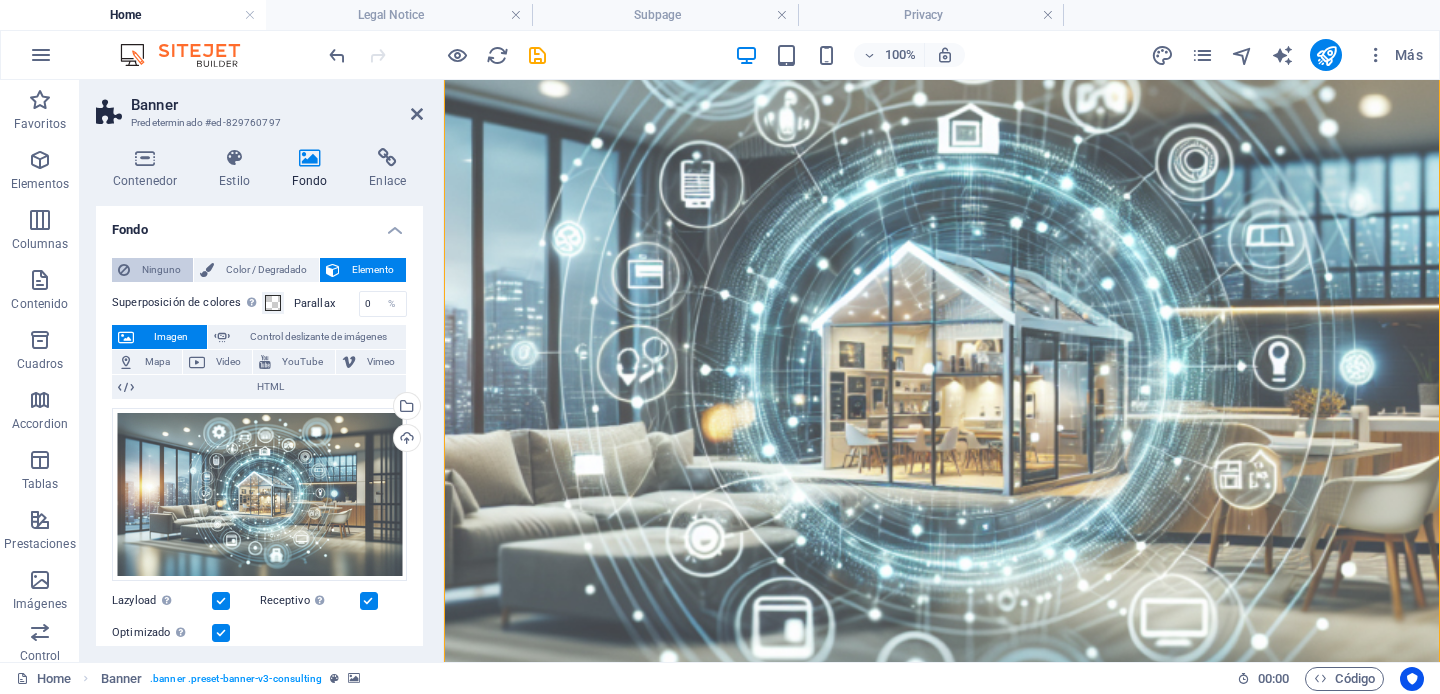 click on "Ninguno" at bounding box center (161, 270) 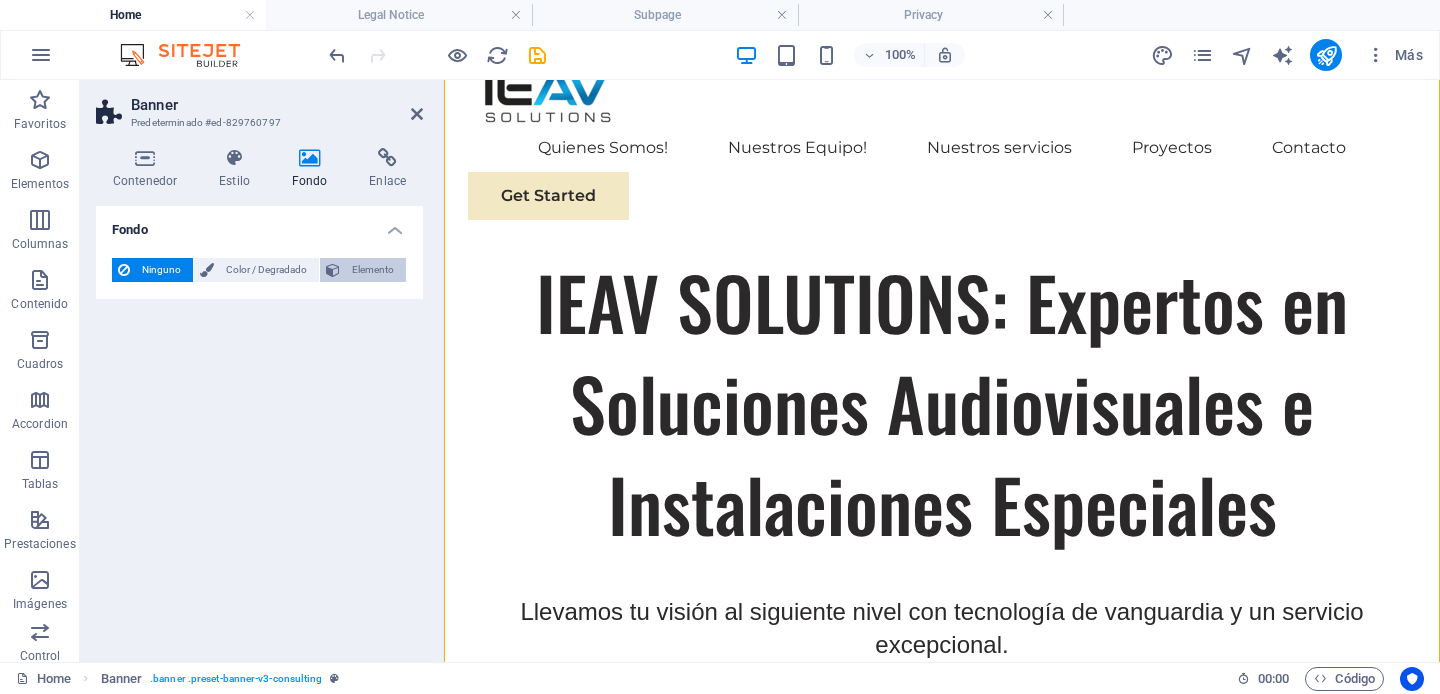 click on "Elemento" at bounding box center [373, 270] 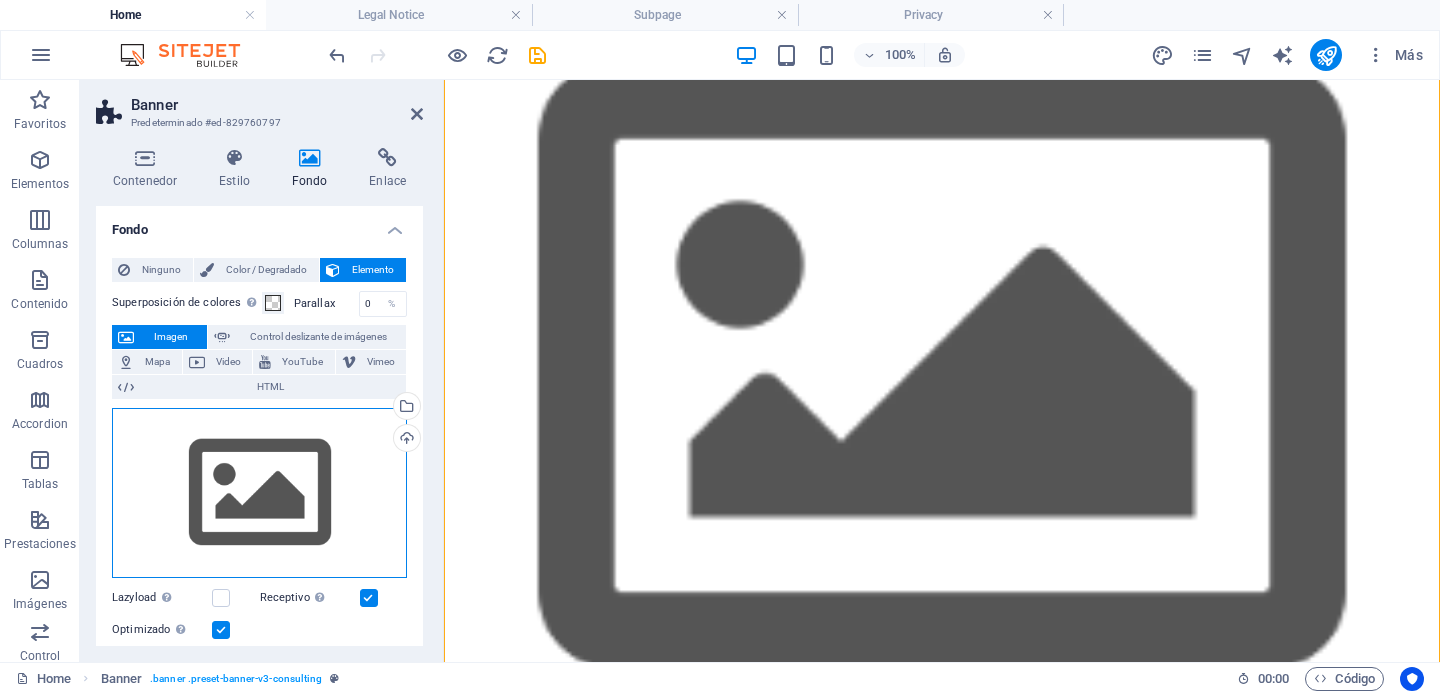 click on "Arrastra archivos aquí, haz clic para escoger archivos o  selecciona archivos de Archivos o de nuestra galería gratuita de fotos y vídeos" at bounding box center [259, 493] 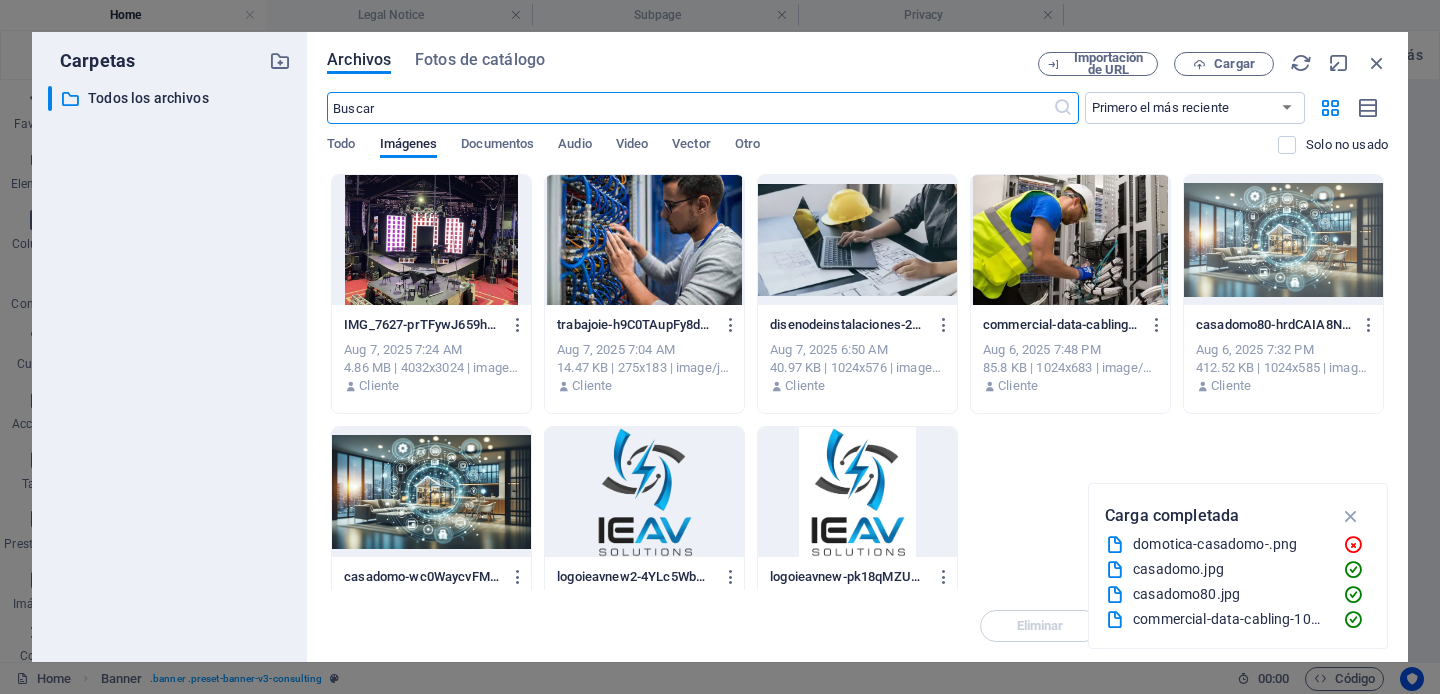 click at bounding box center (431, 492) 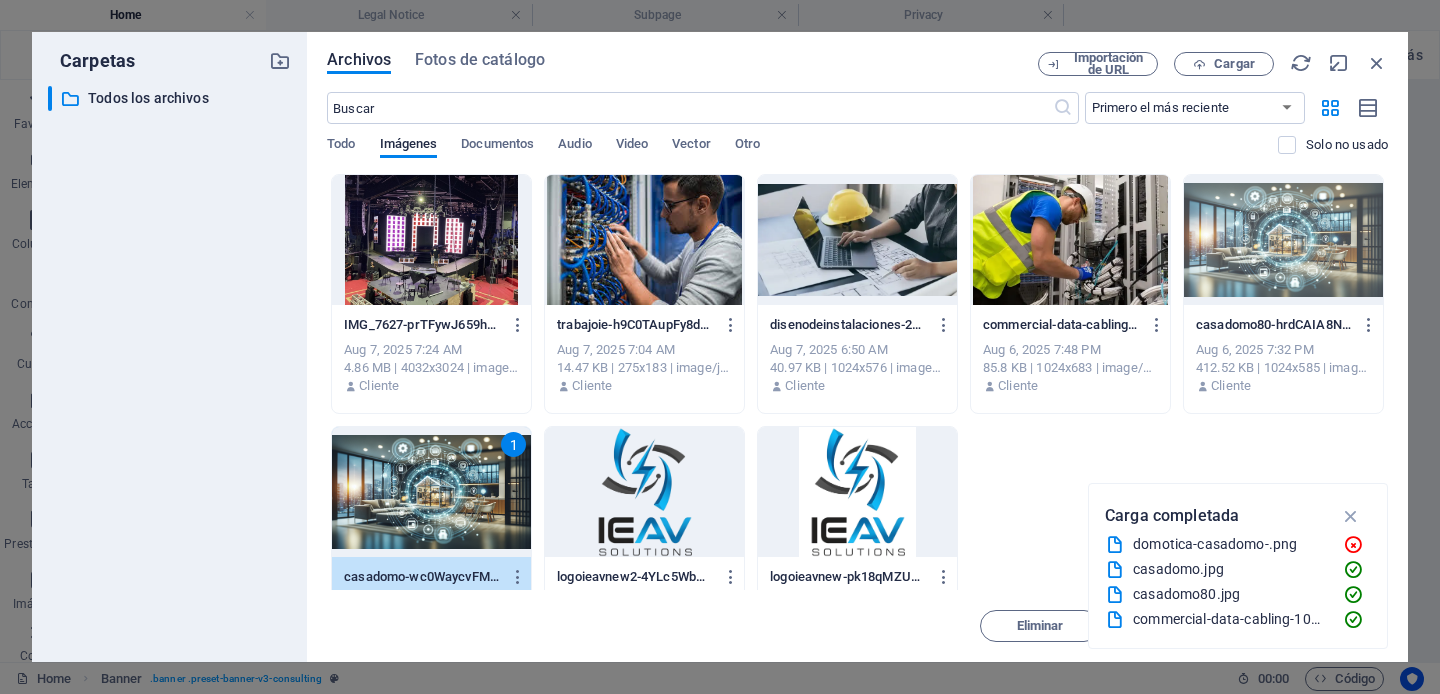 click at bounding box center (1283, 240) 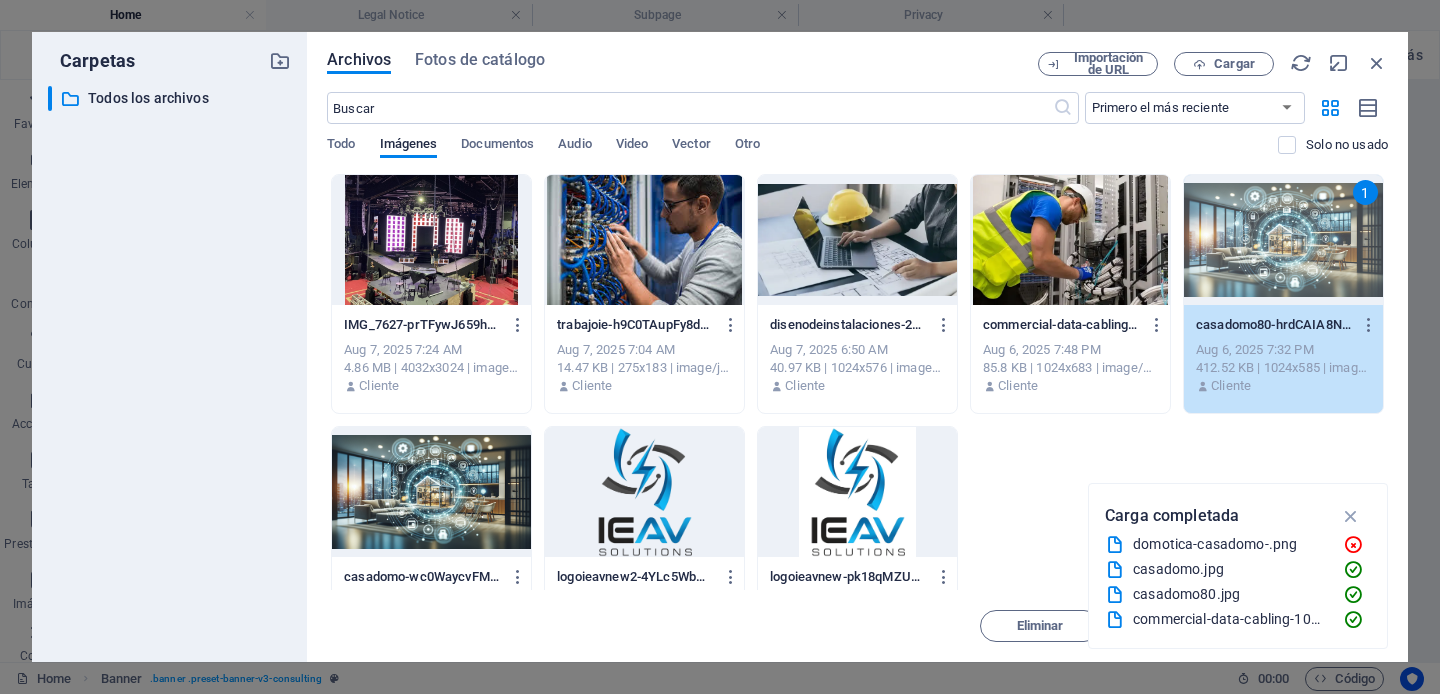click on "casadomo80-hrdCAIA8NpURELM6UNKwvA.jpg" at bounding box center [1274, 325] 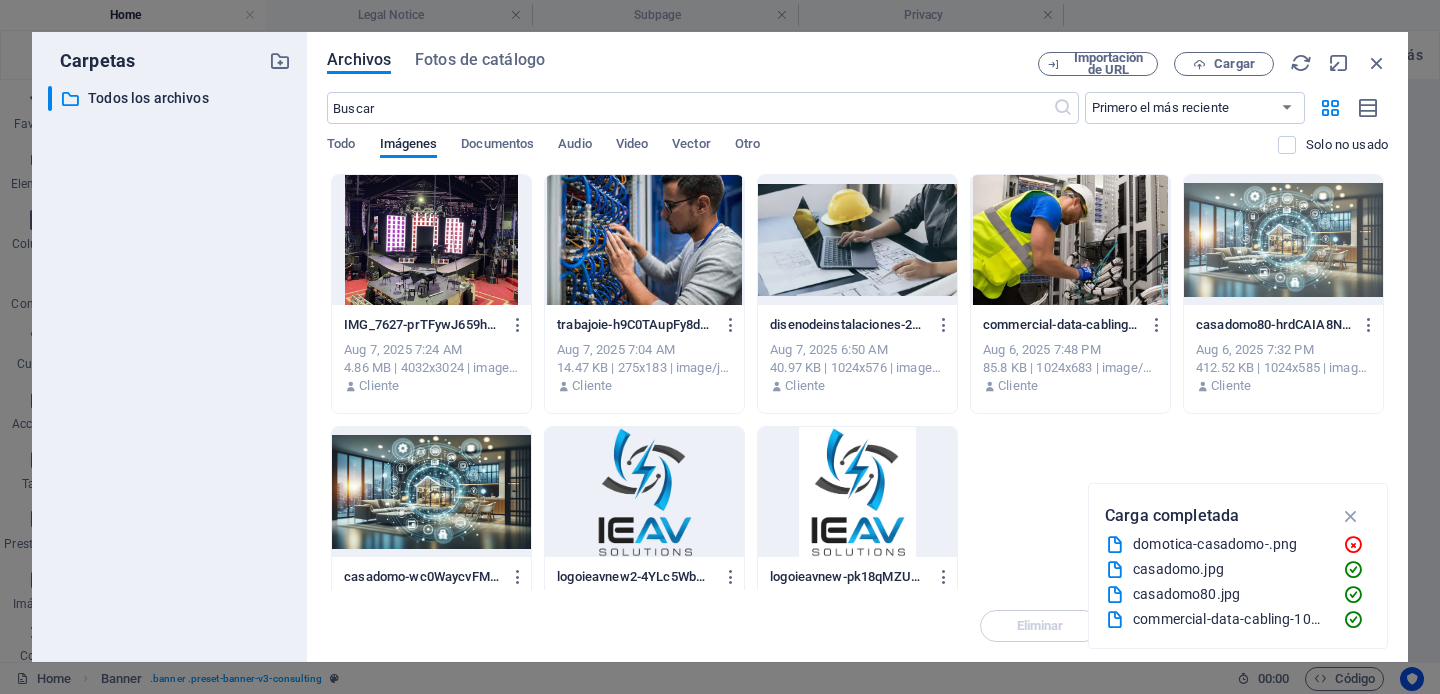 drag, startPoint x: 1281, startPoint y: 333, endPoint x: 834, endPoint y: 225, distance: 459.86194 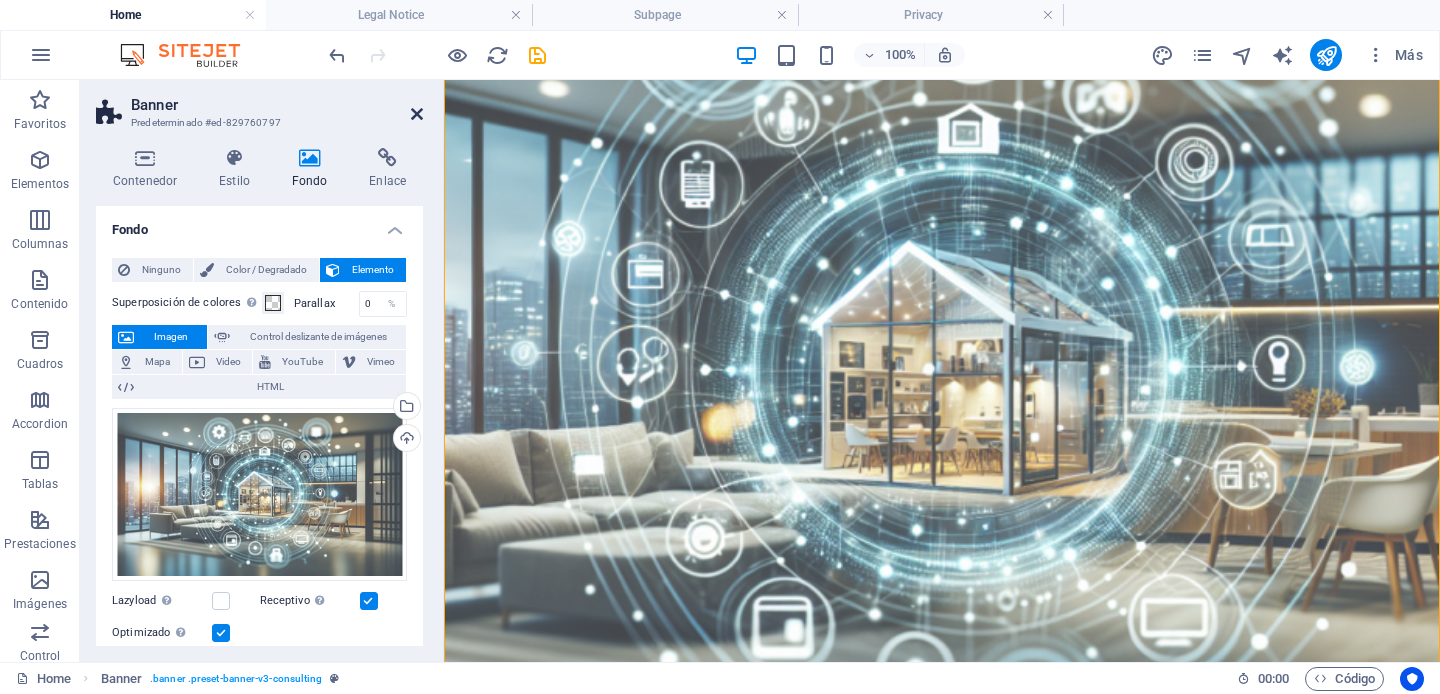 click at bounding box center [417, 114] 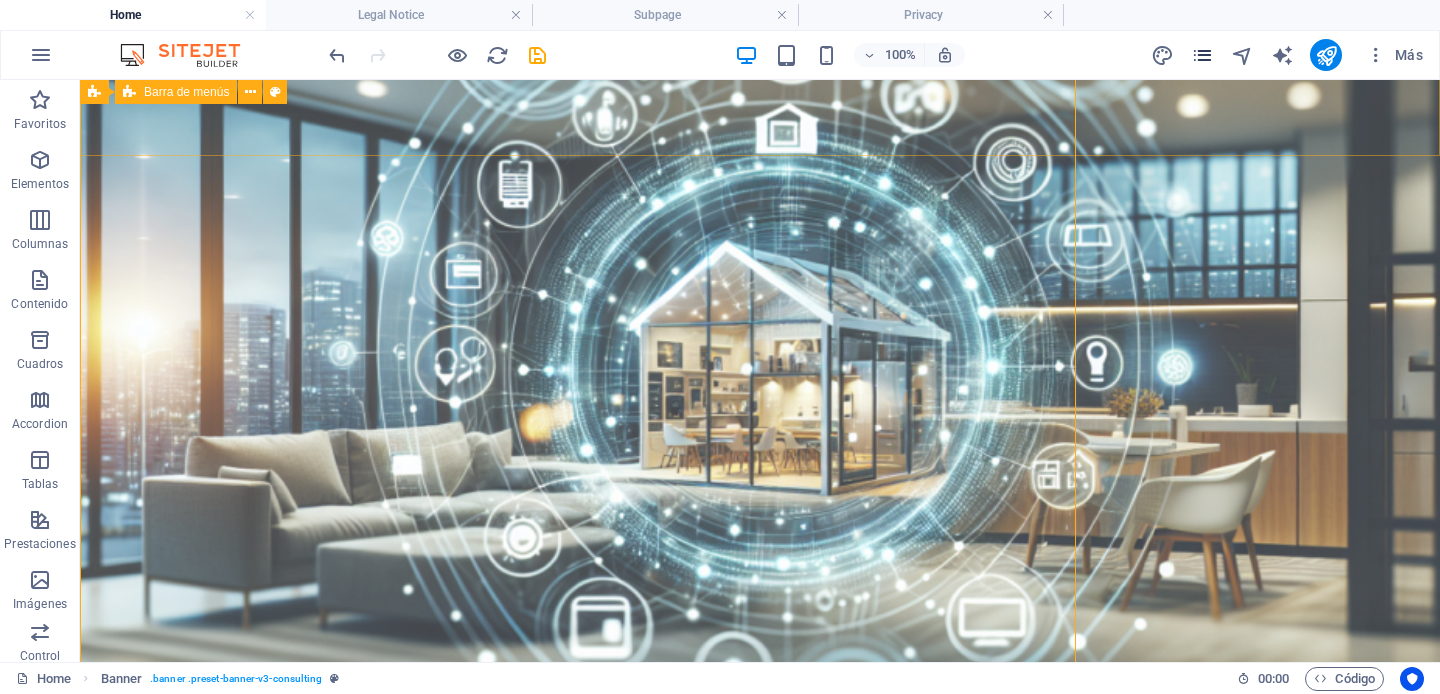 click at bounding box center [1202, 55] 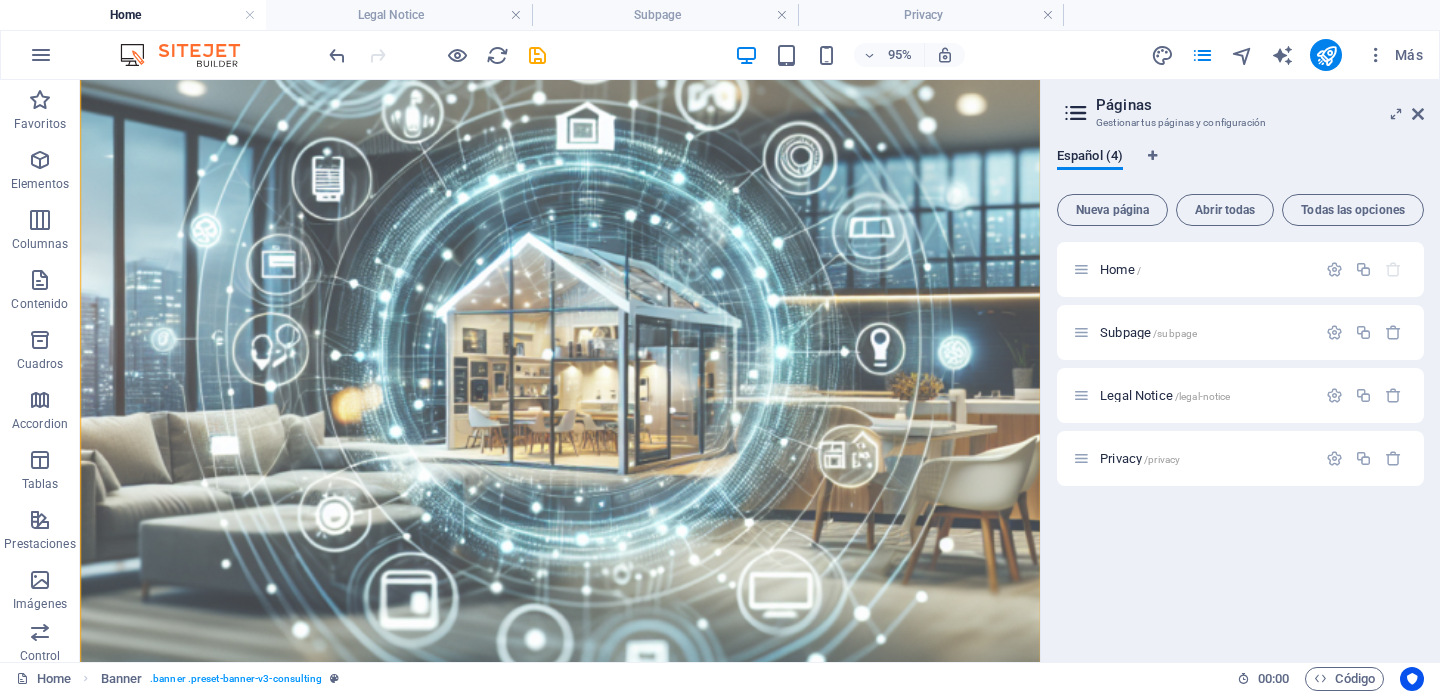 click at bounding box center [1076, 113] 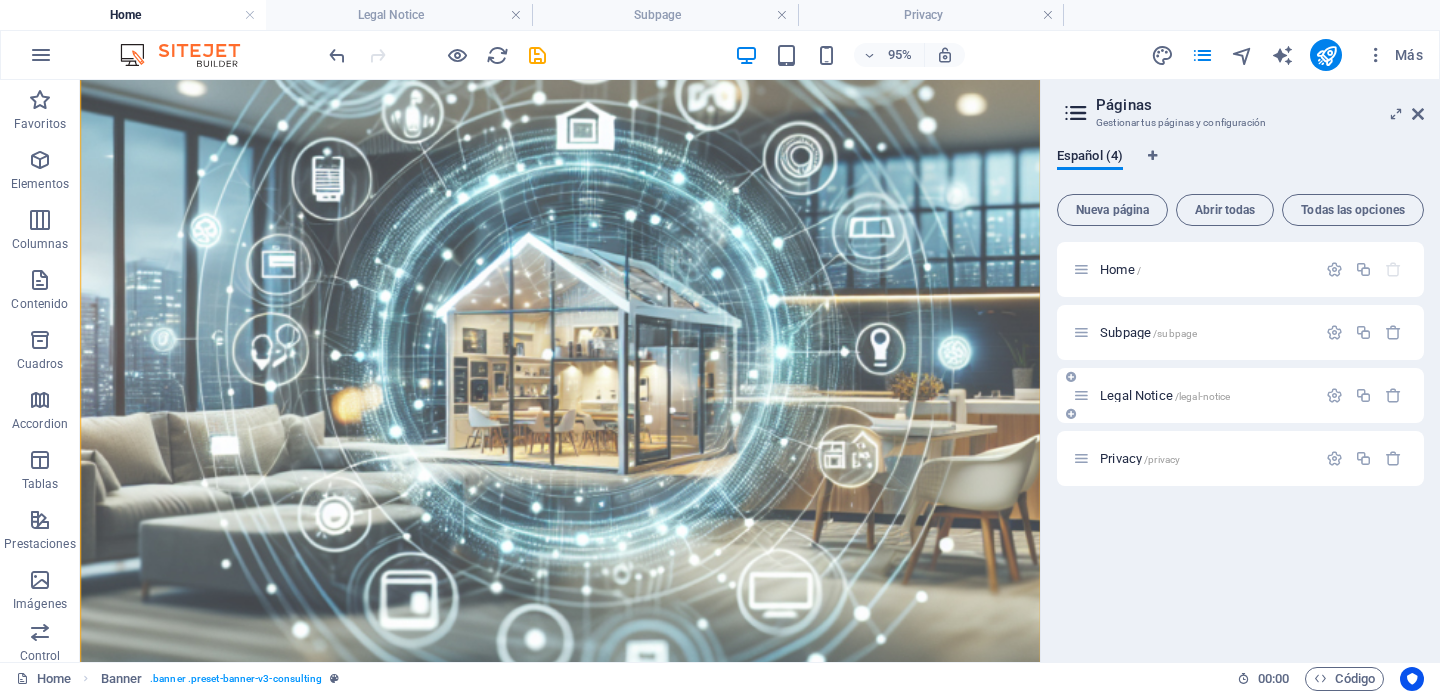 click on "Legal Notice /legal-notice" at bounding box center [1165, 395] 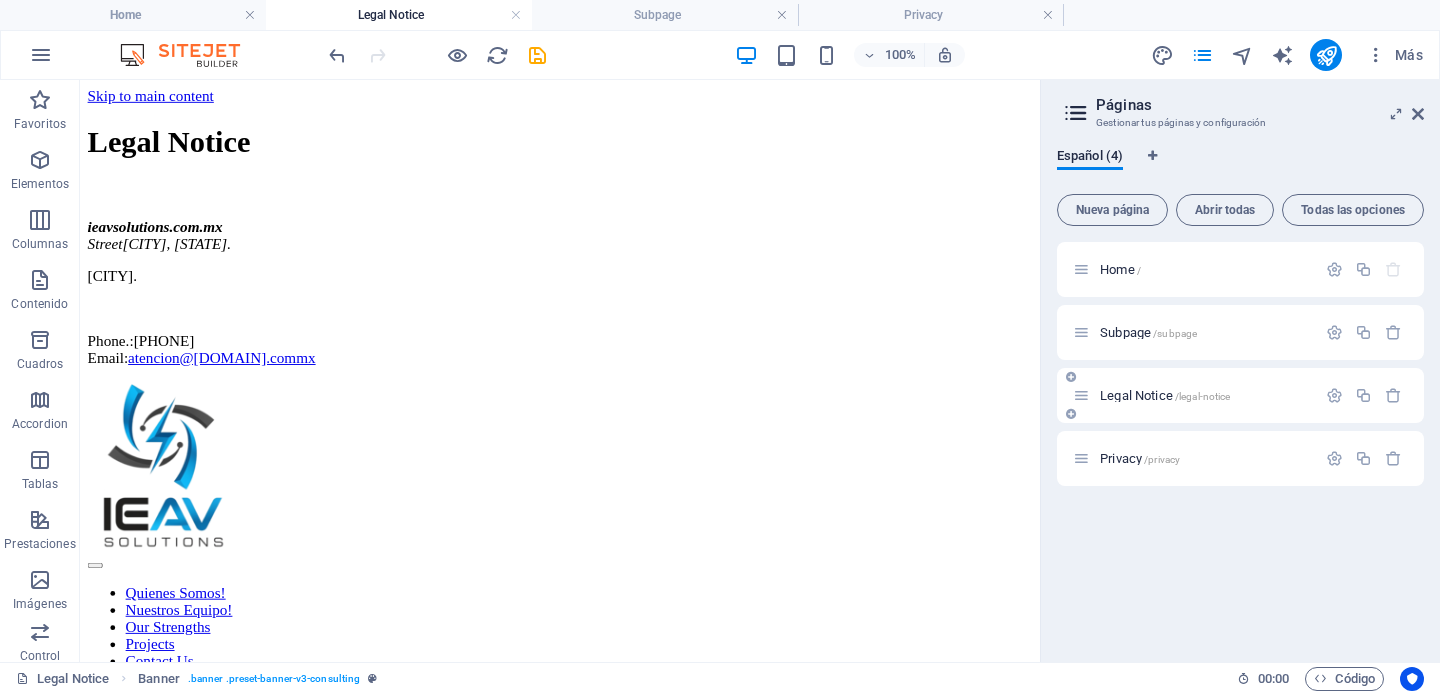 scroll, scrollTop: 543, scrollLeft: 0, axis: vertical 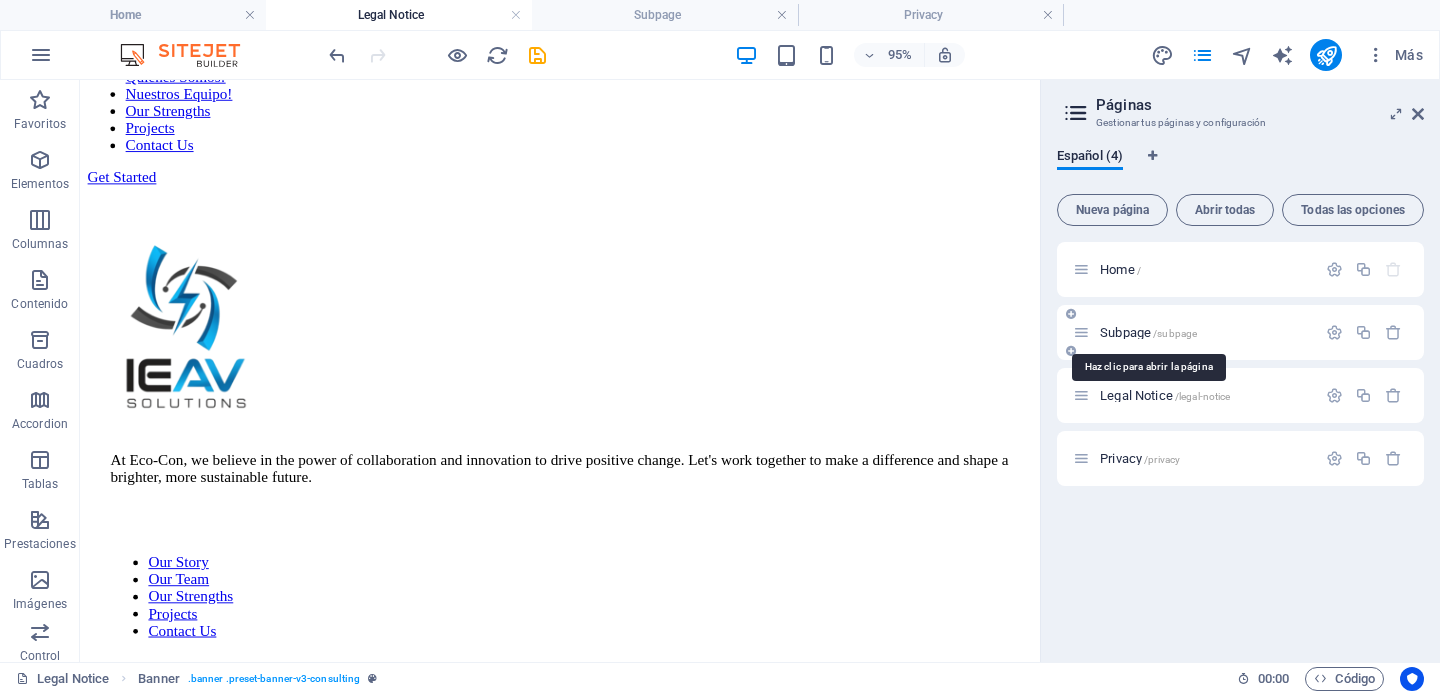 click on "Subpage /subpage" at bounding box center (1148, 332) 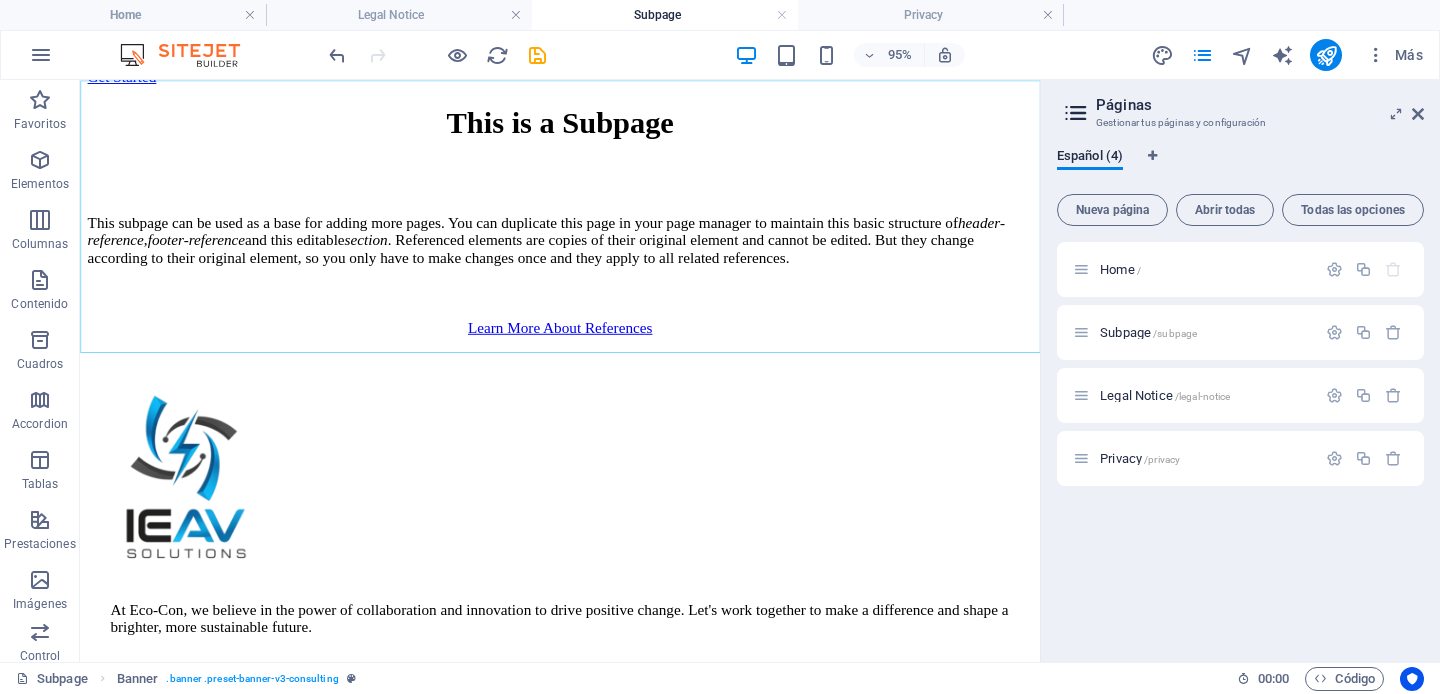 scroll, scrollTop: 0, scrollLeft: 0, axis: both 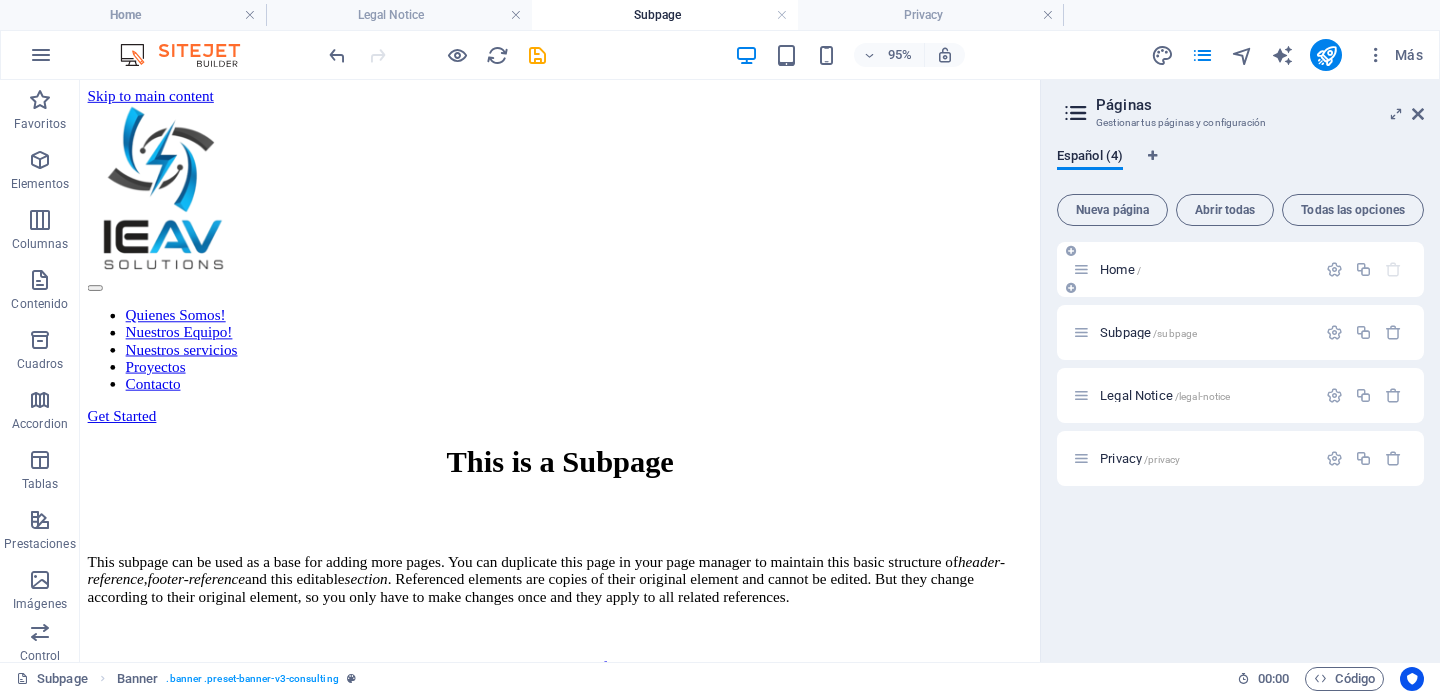 click on "Home /" at bounding box center [1194, 269] 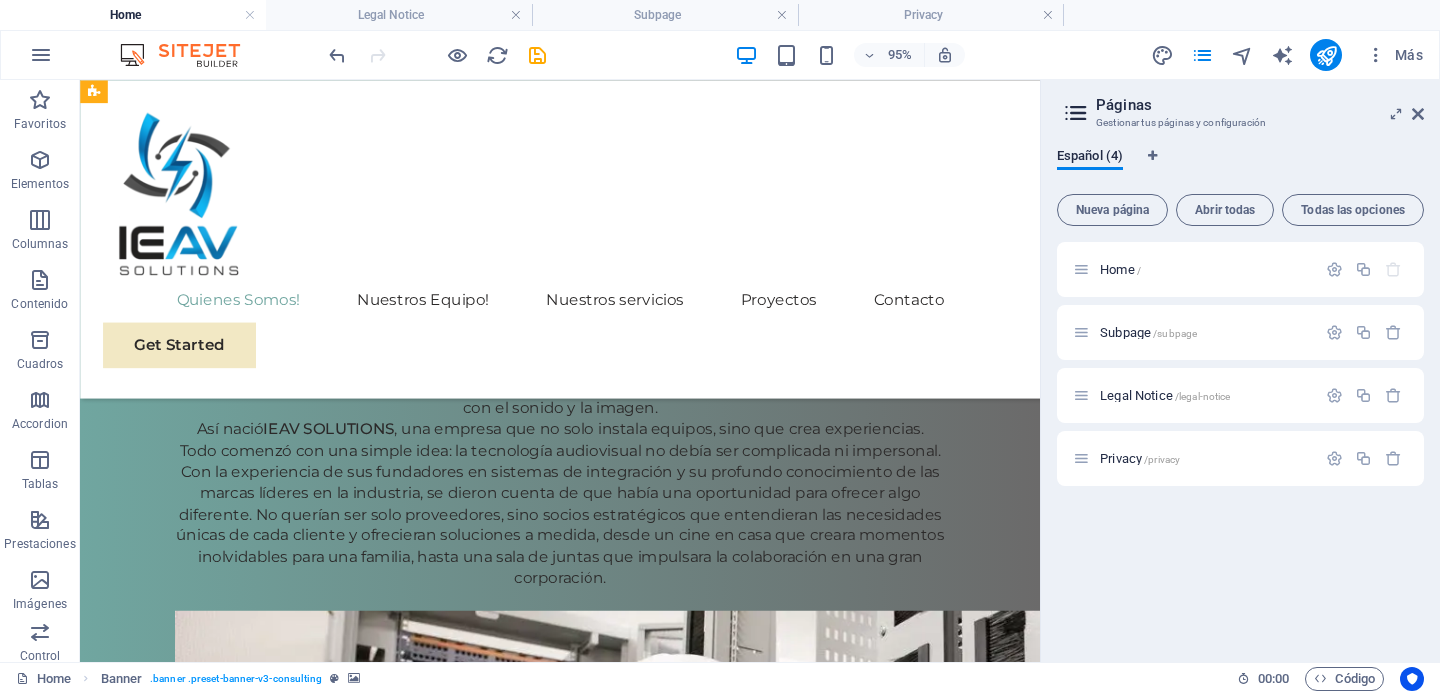 scroll, scrollTop: 1349, scrollLeft: 0, axis: vertical 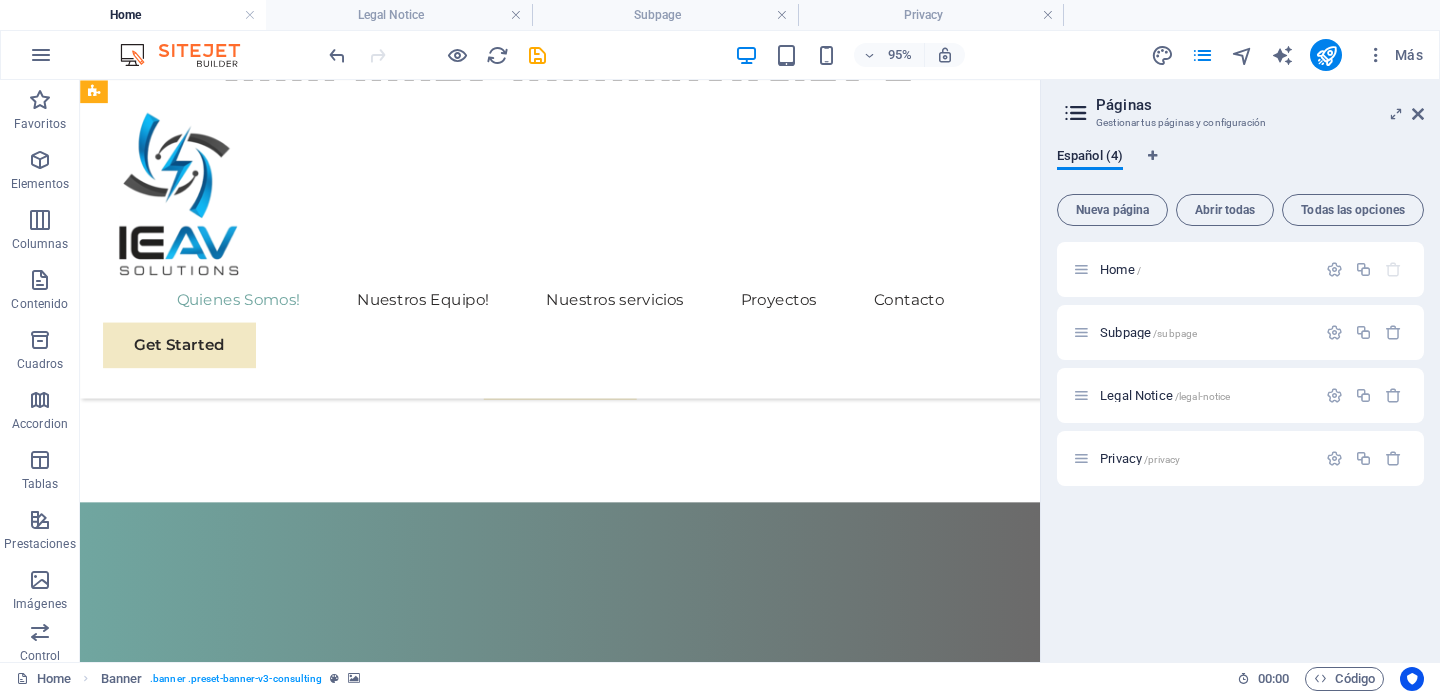 click on "Quienes Somos! Nuestros Equipo! Nuestros servicios Proyectos Contacto Get Started" at bounding box center (585, 247) 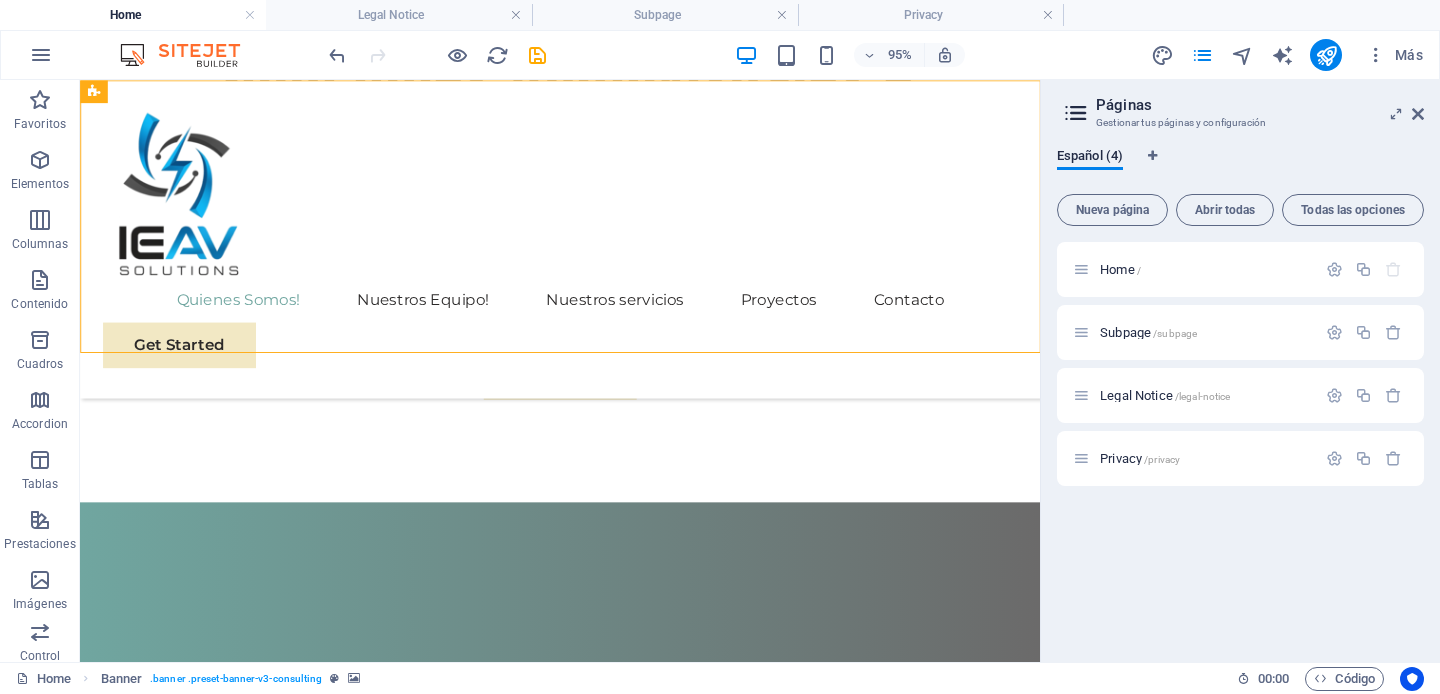 click on "Quienes Somos! Nuestros Equipo! Nuestros servicios Proyectos Contacto Get Started" at bounding box center [585, 247] 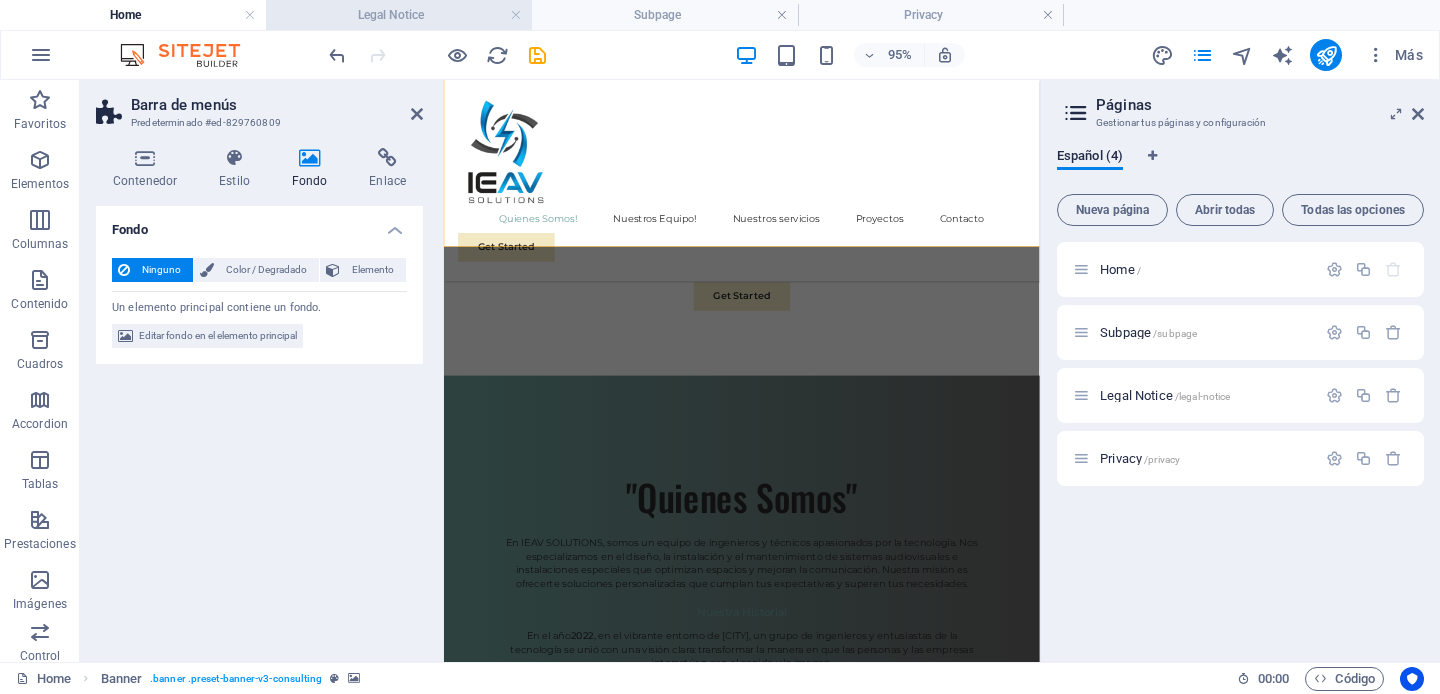 scroll, scrollTop: 1358, scrollLeft: 0, axis: vertical 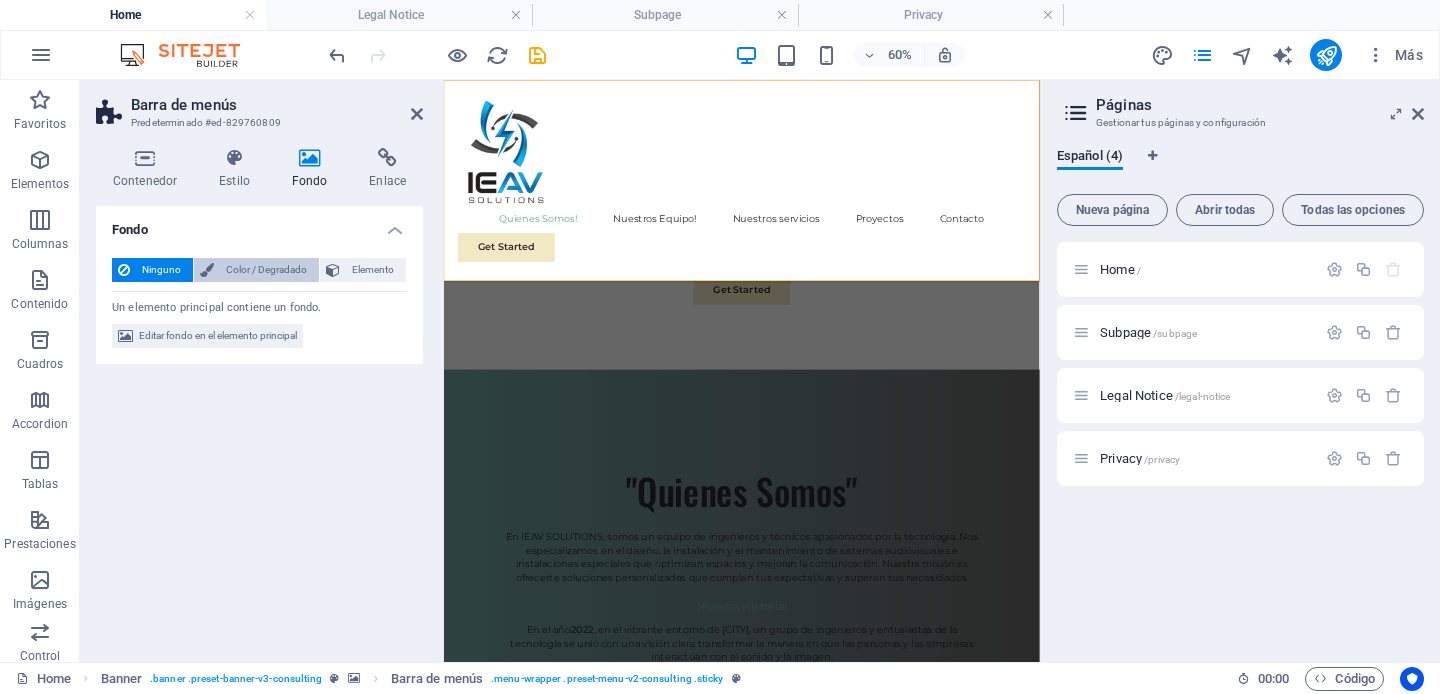 click on "Color / Degradado" at bounding box center [266, 270] 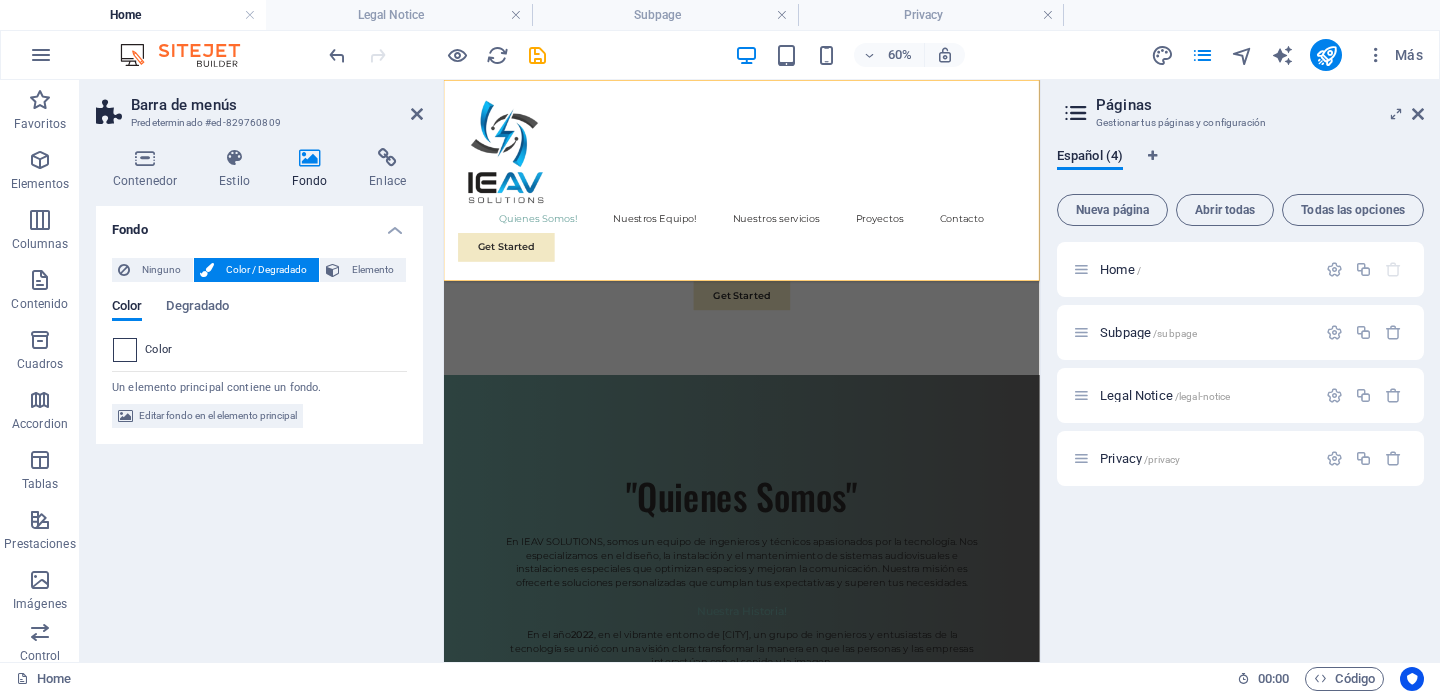 click at bounding box center (125, 350) 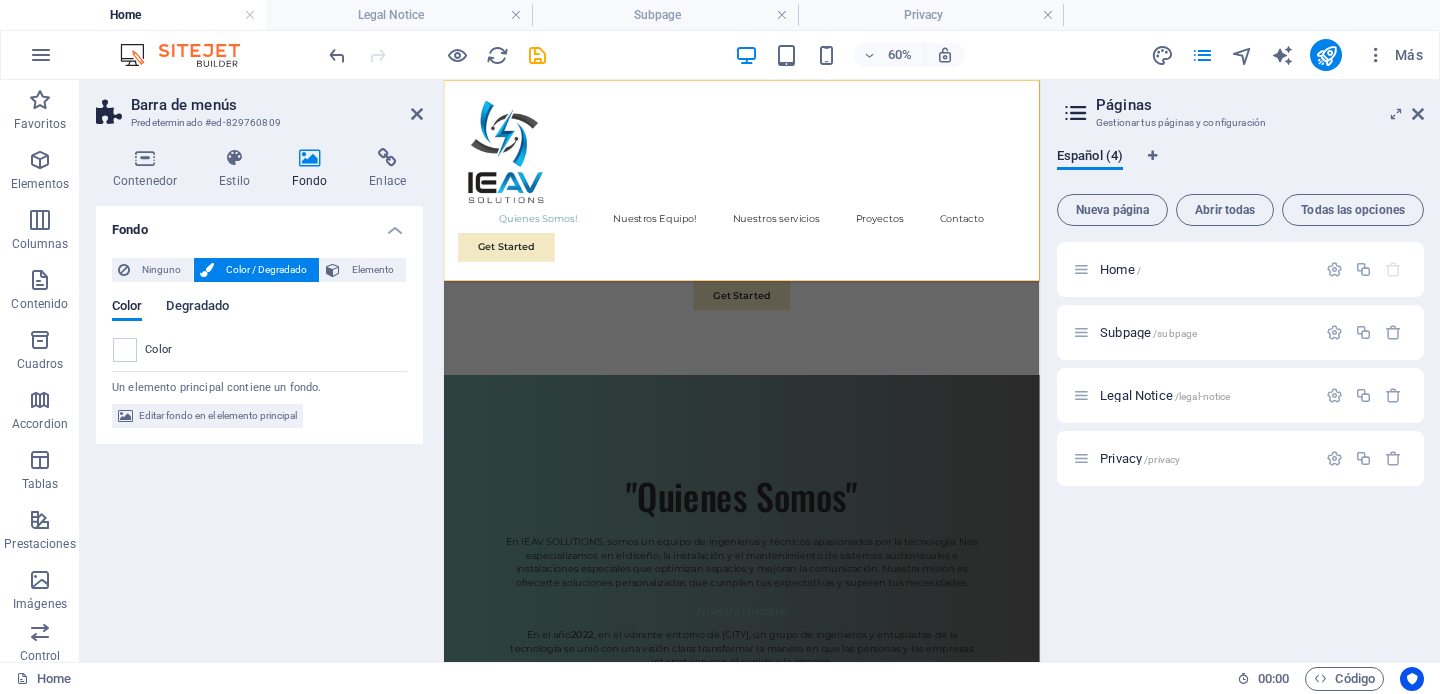 click on "Degradado" at bounding box center [197, 308] 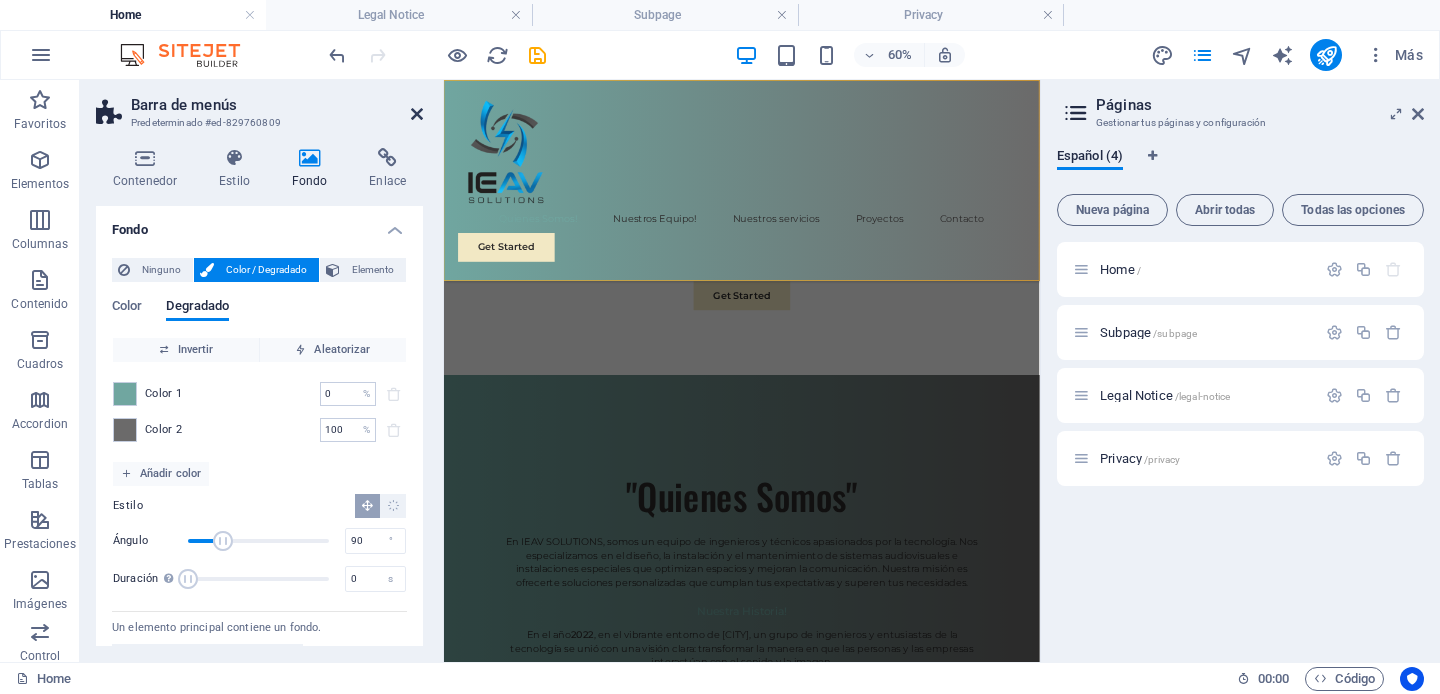 click at bounding box center (417, 114) 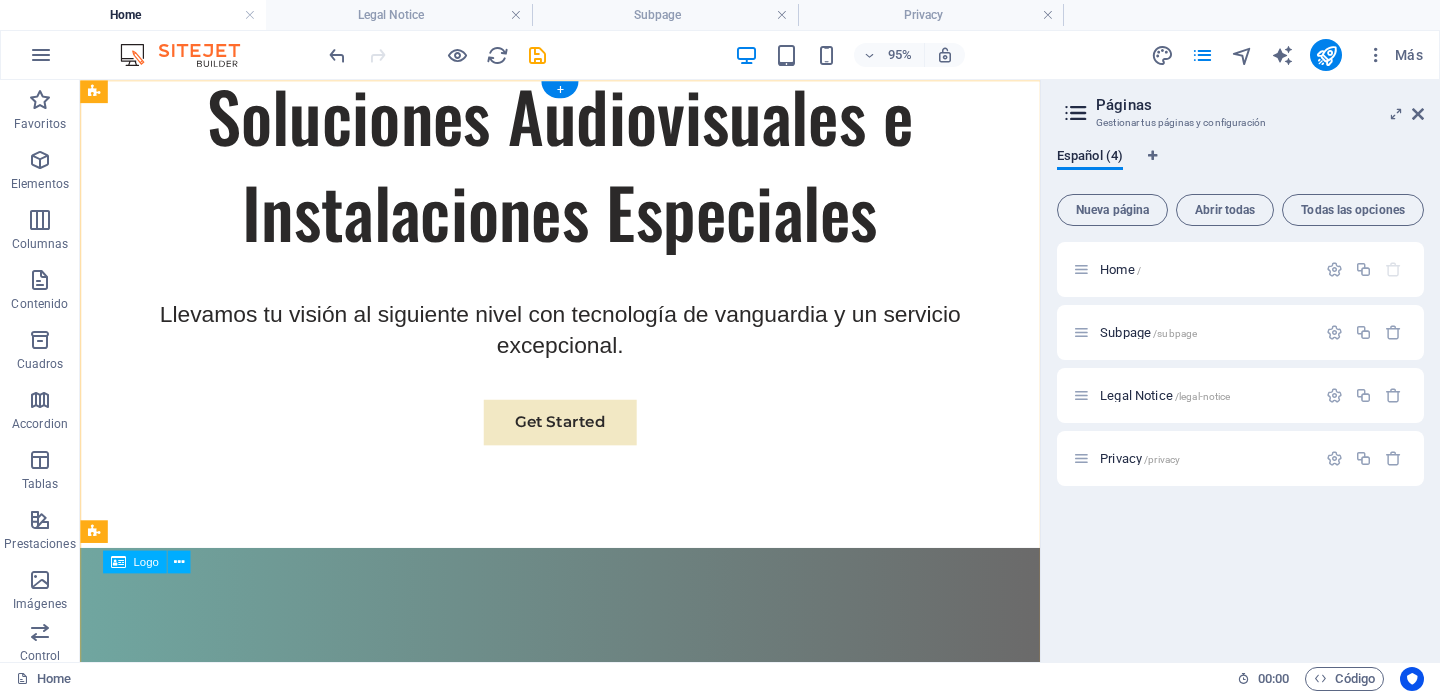 scroll, scrollTop: 0, scrollLeft: 0, axis: both 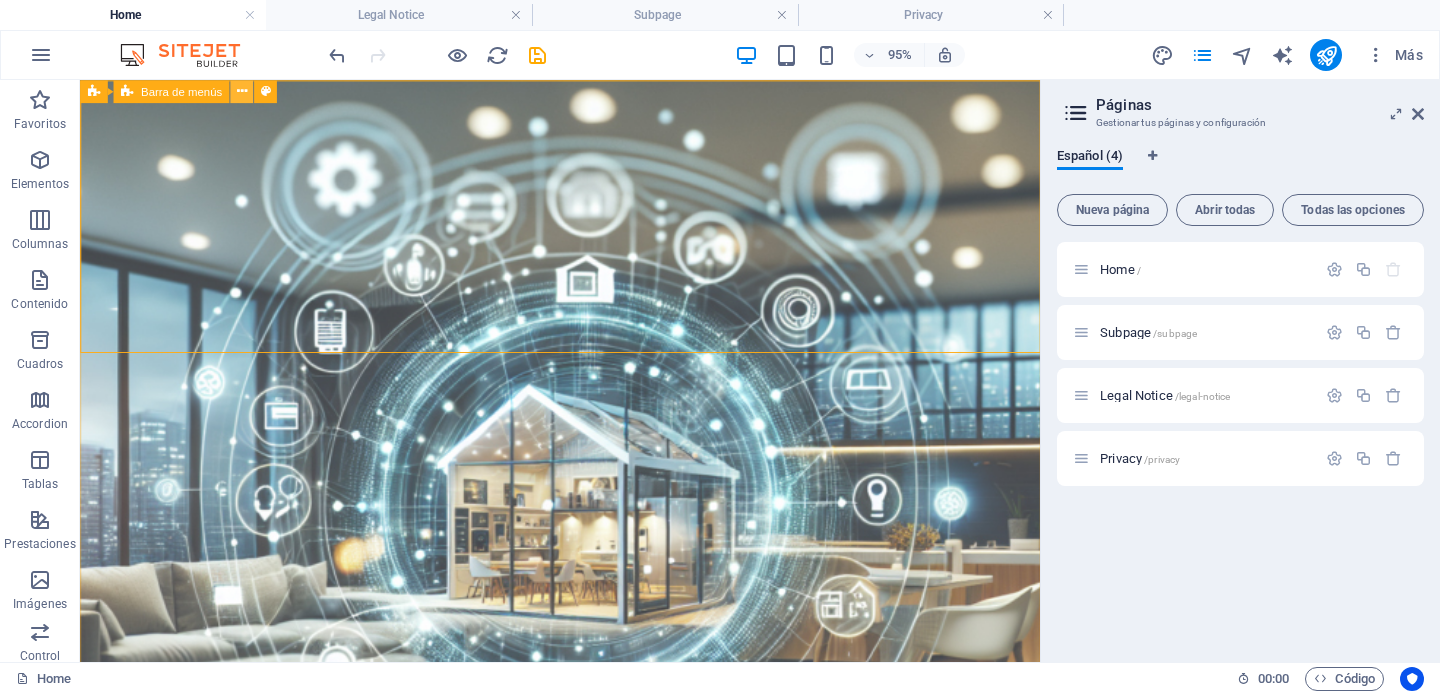 click at bounding box center [242, 91] 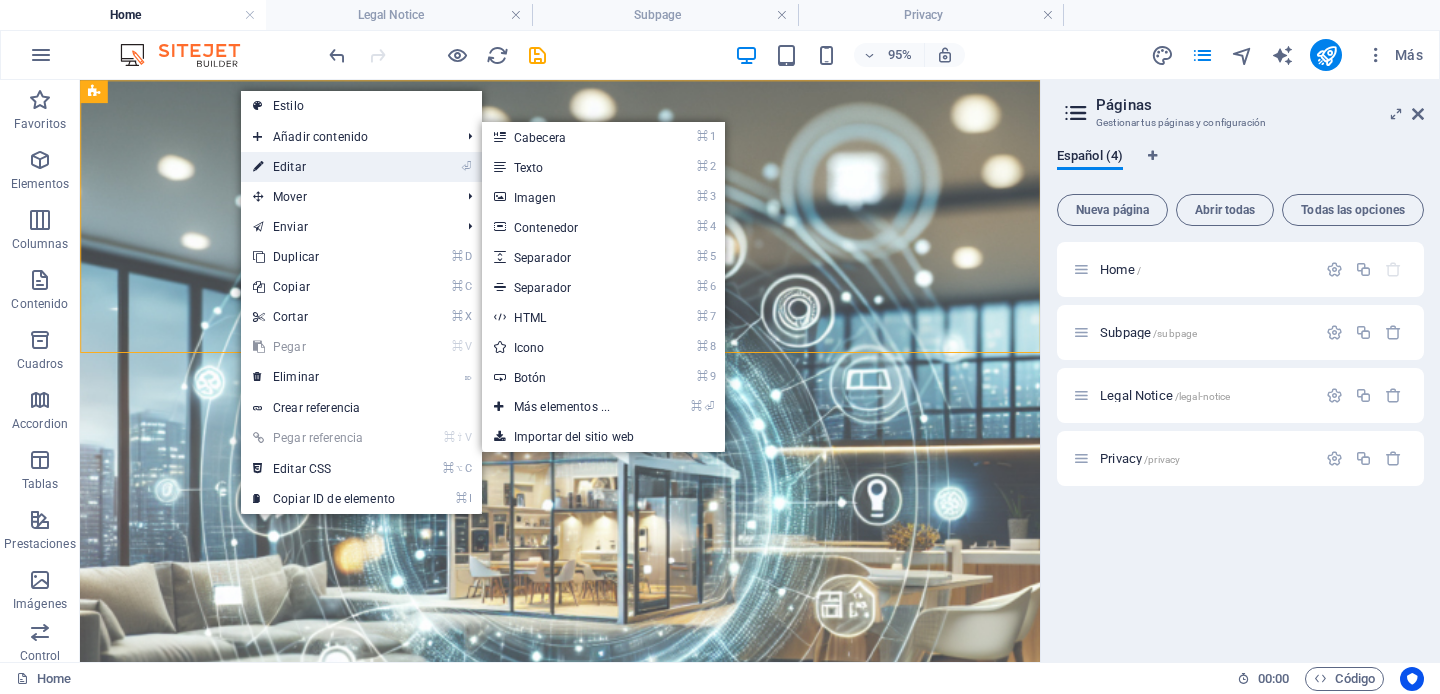 click on "⏎  Editar" at bounding box center [324, 167] 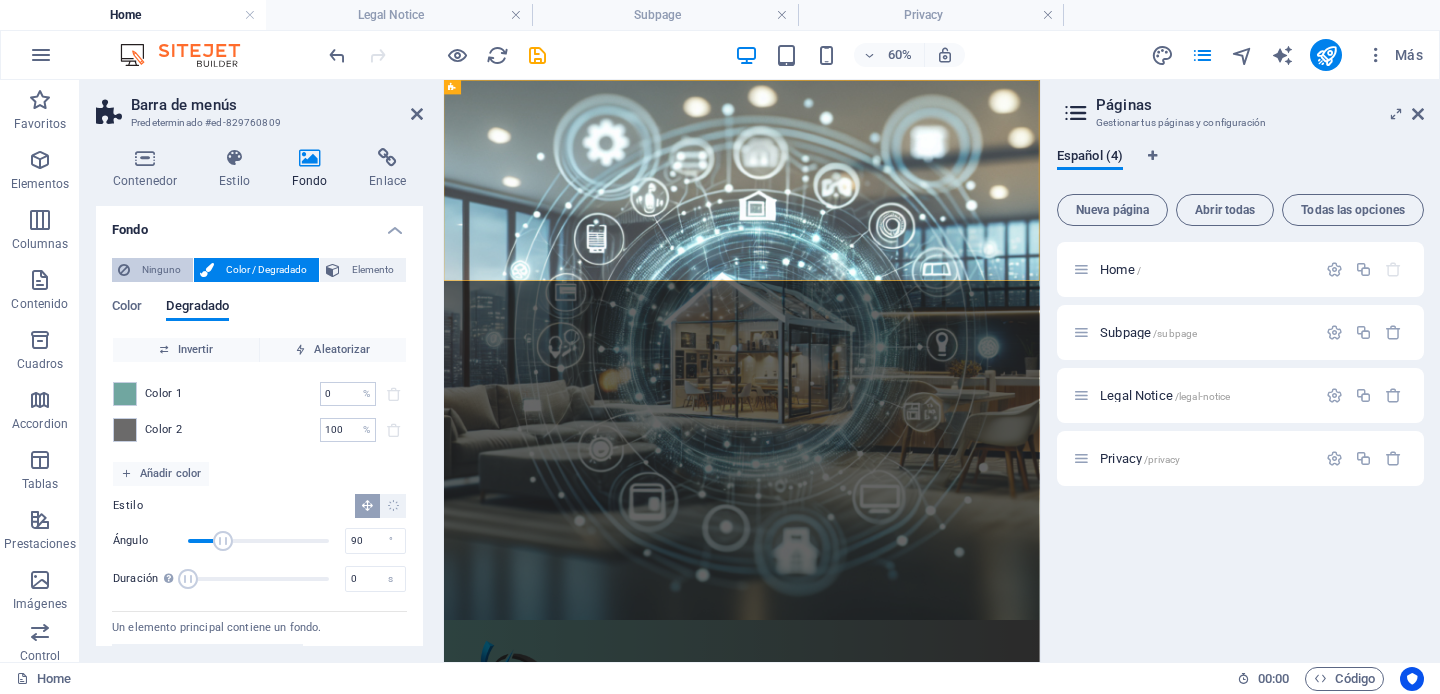click on "Ninguno" at bounding box center (161, 270) 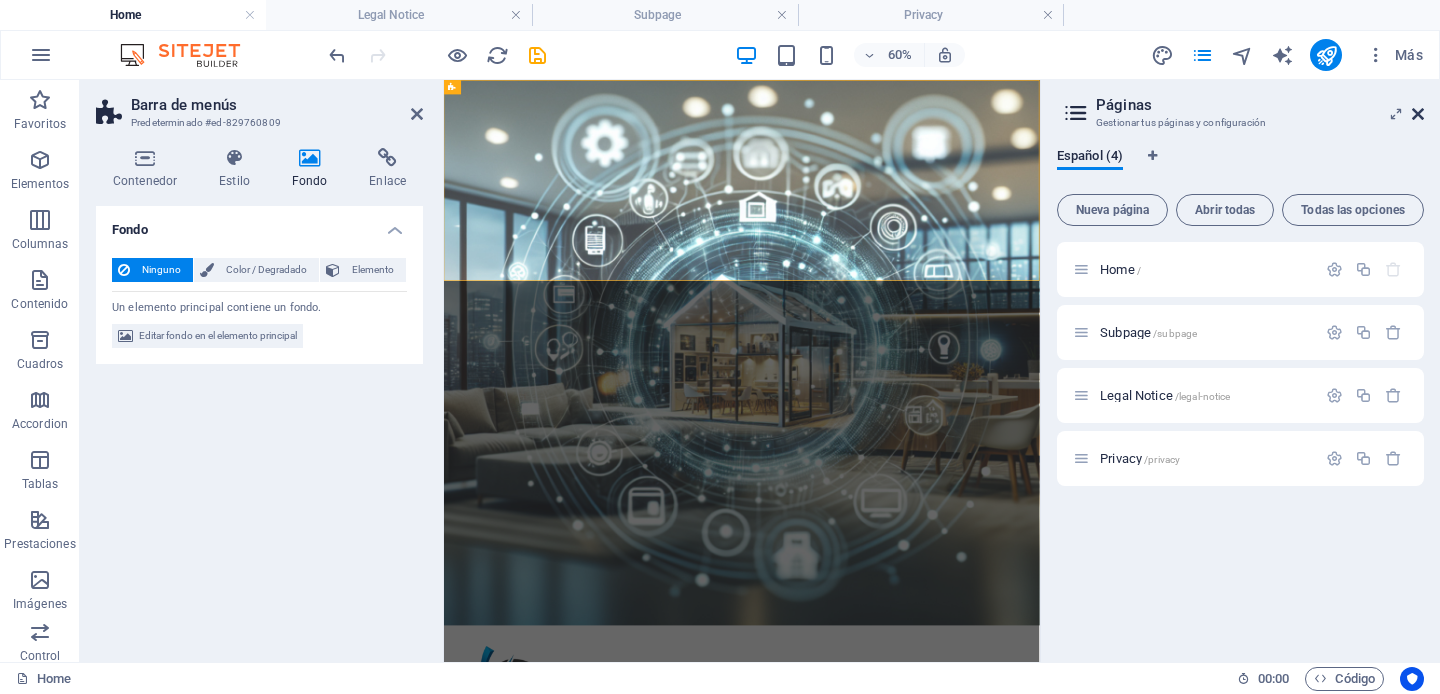 click at bounding box center (1418, 114) 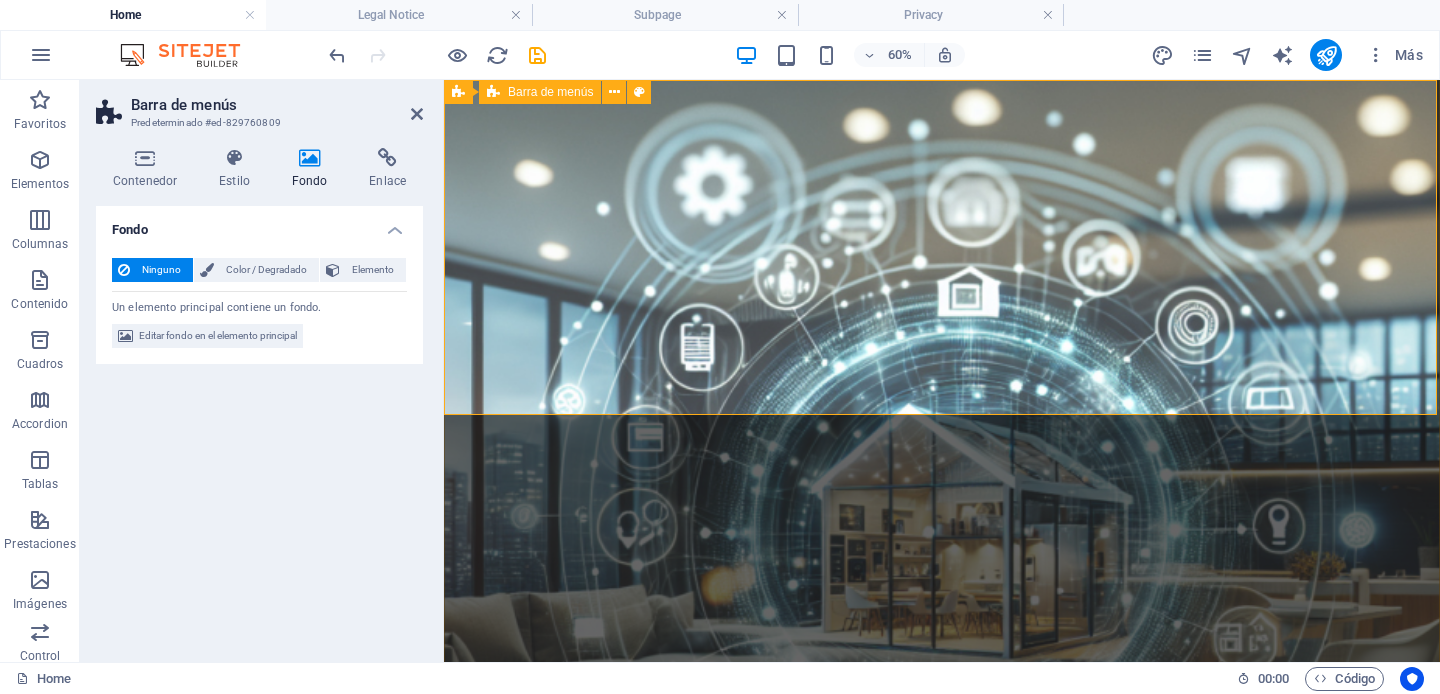 click on "IEAV SOLUTIONS: Expertos en Soluciones Audiovisuales e Instalaciones Especiales" at bounding box center (942, 1475) 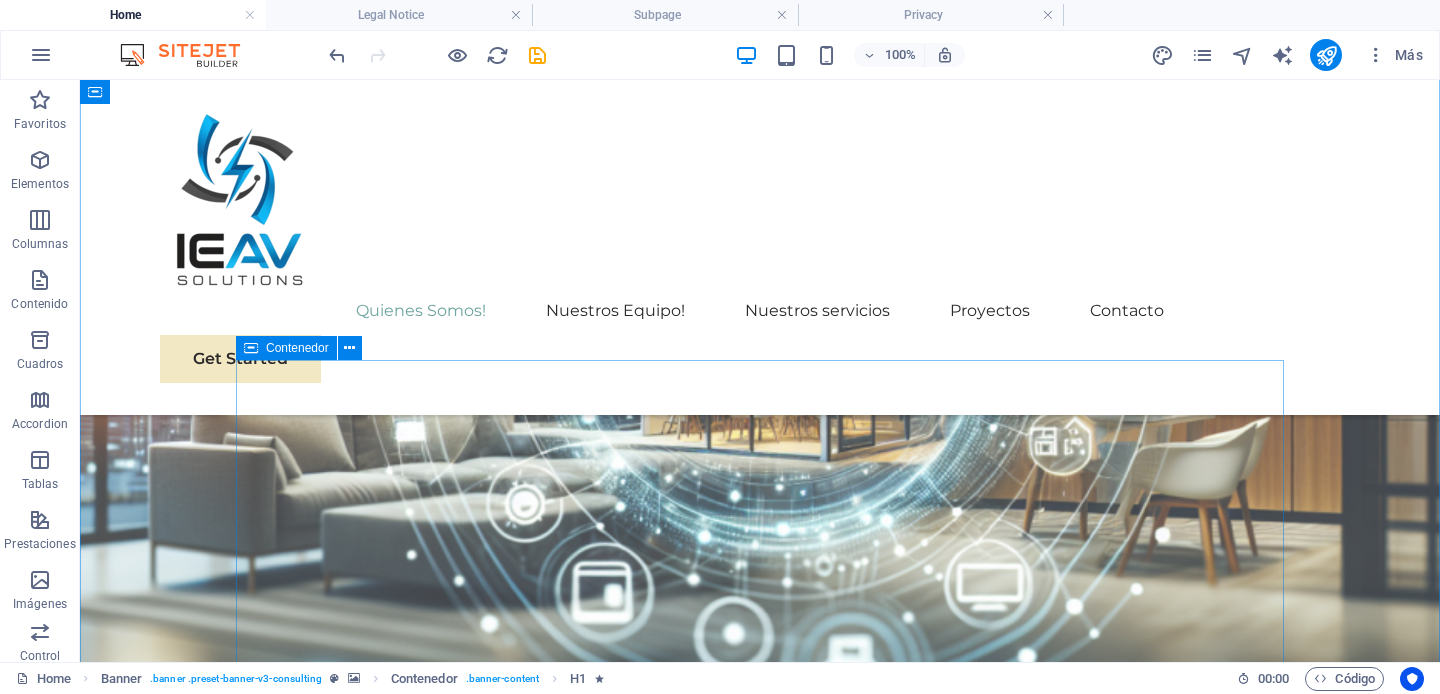 scroll, scrollTop: 1455, scrollLeft: 0, axis: vertical 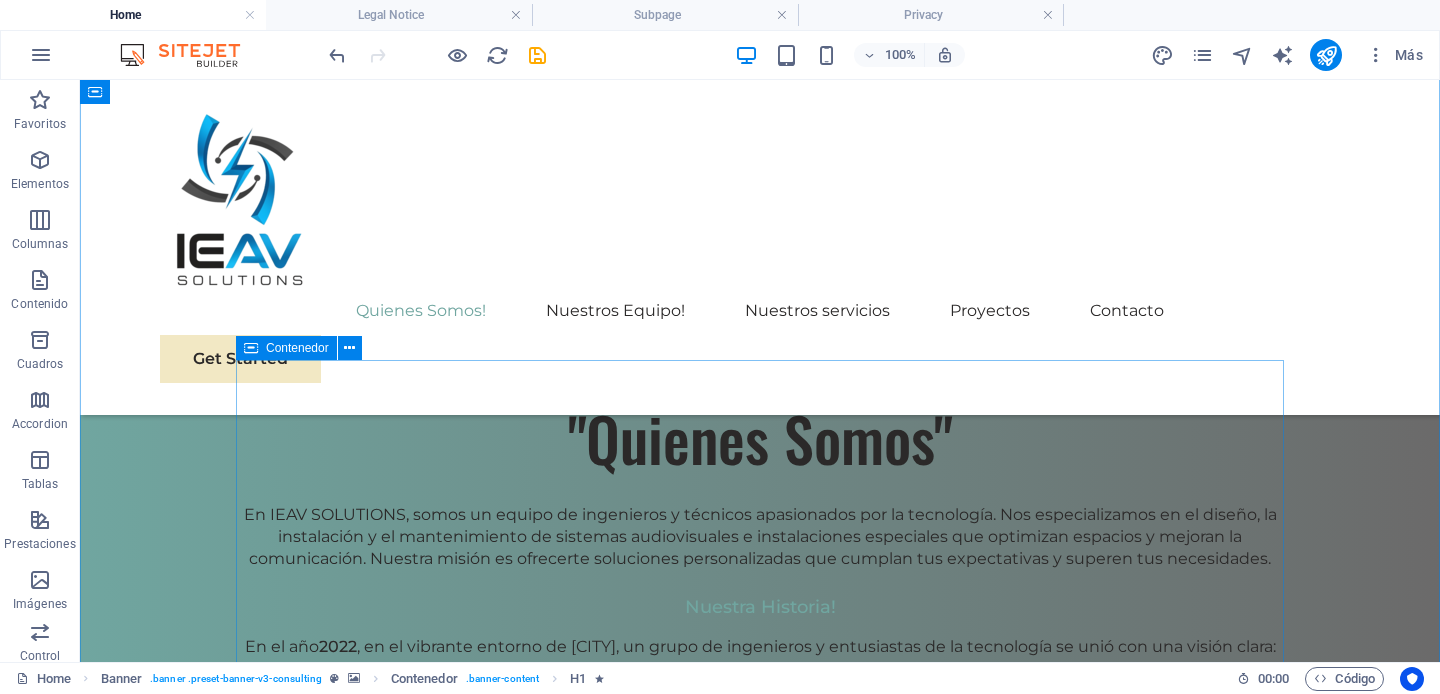 click on "Quienes Somos! Nuestros Equipo! Nuestros servicios Proyectos Contacto Get Started" at bounding box center [760, 247] 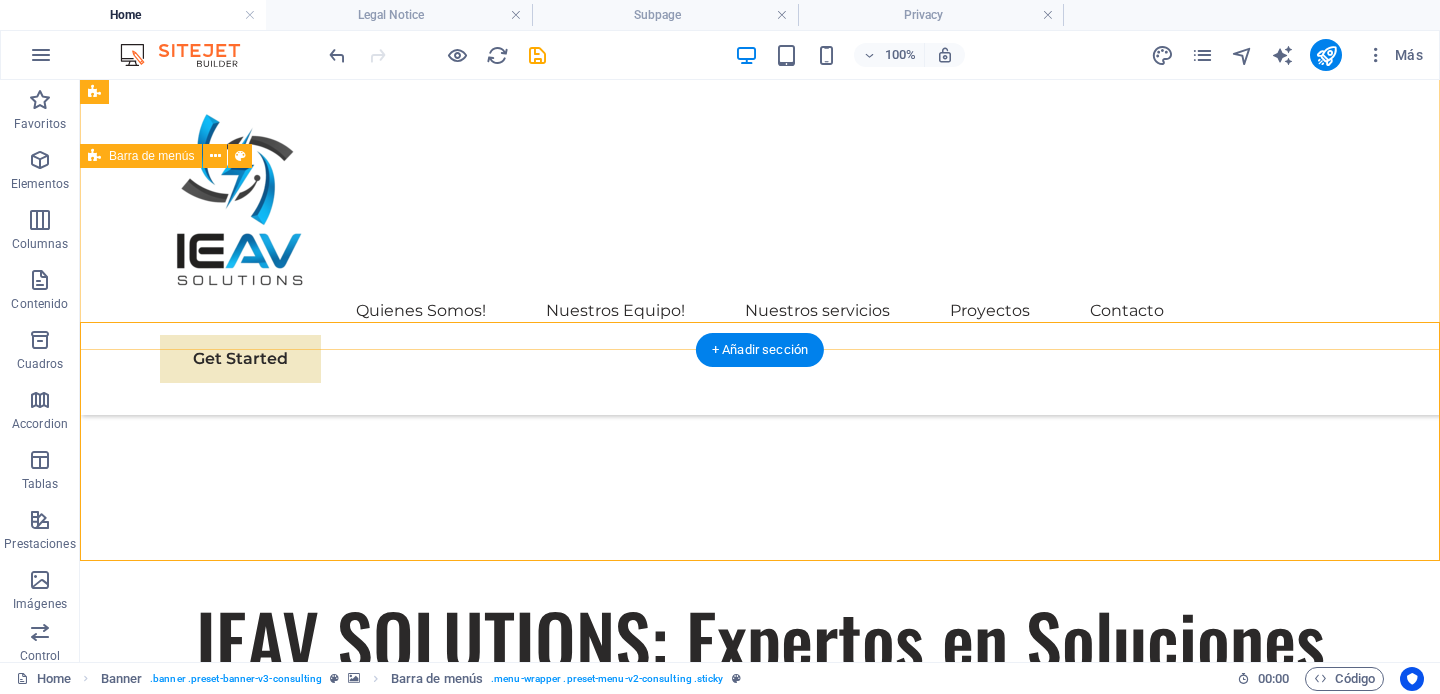 scroll, scrollTop: 441, scrollLeft: 0, axis: vertical 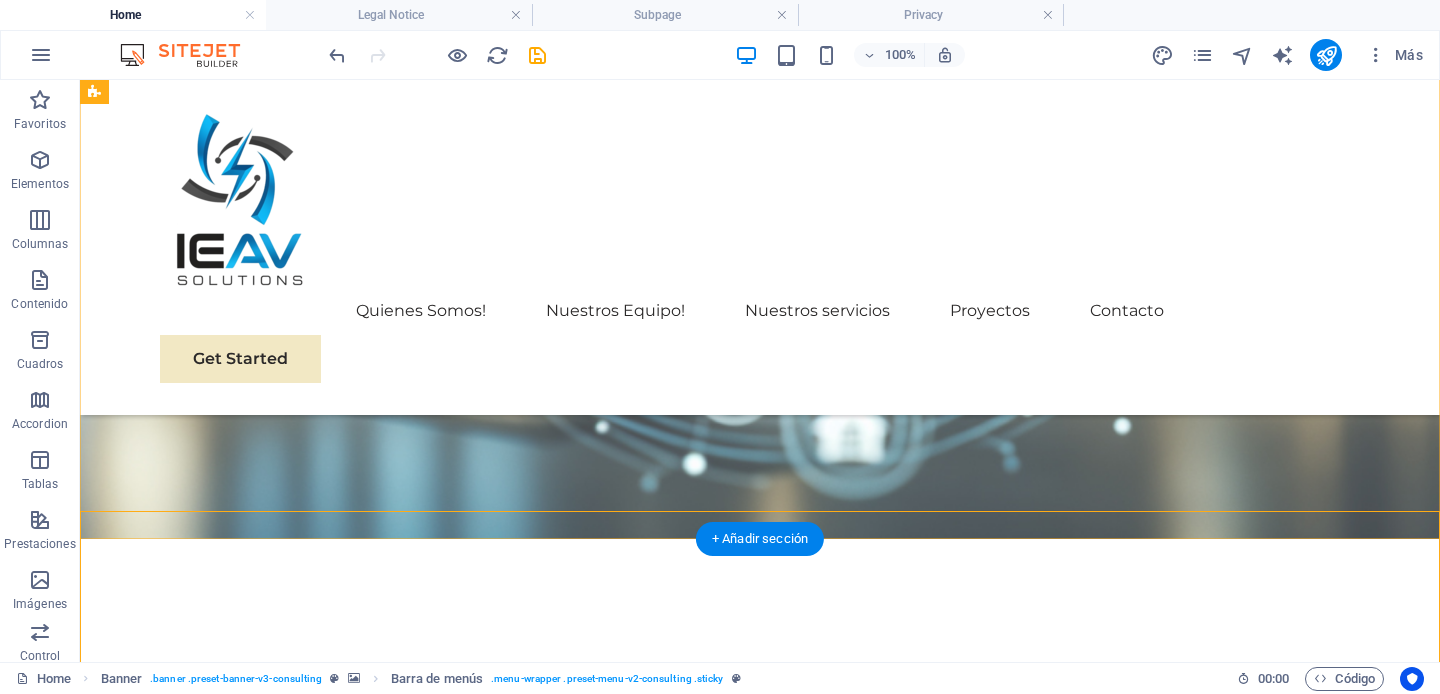 drag, startPoint x: 152, startPoint y: 305, endPoint x: 200, endPoint y: 132, distance: 179.5355 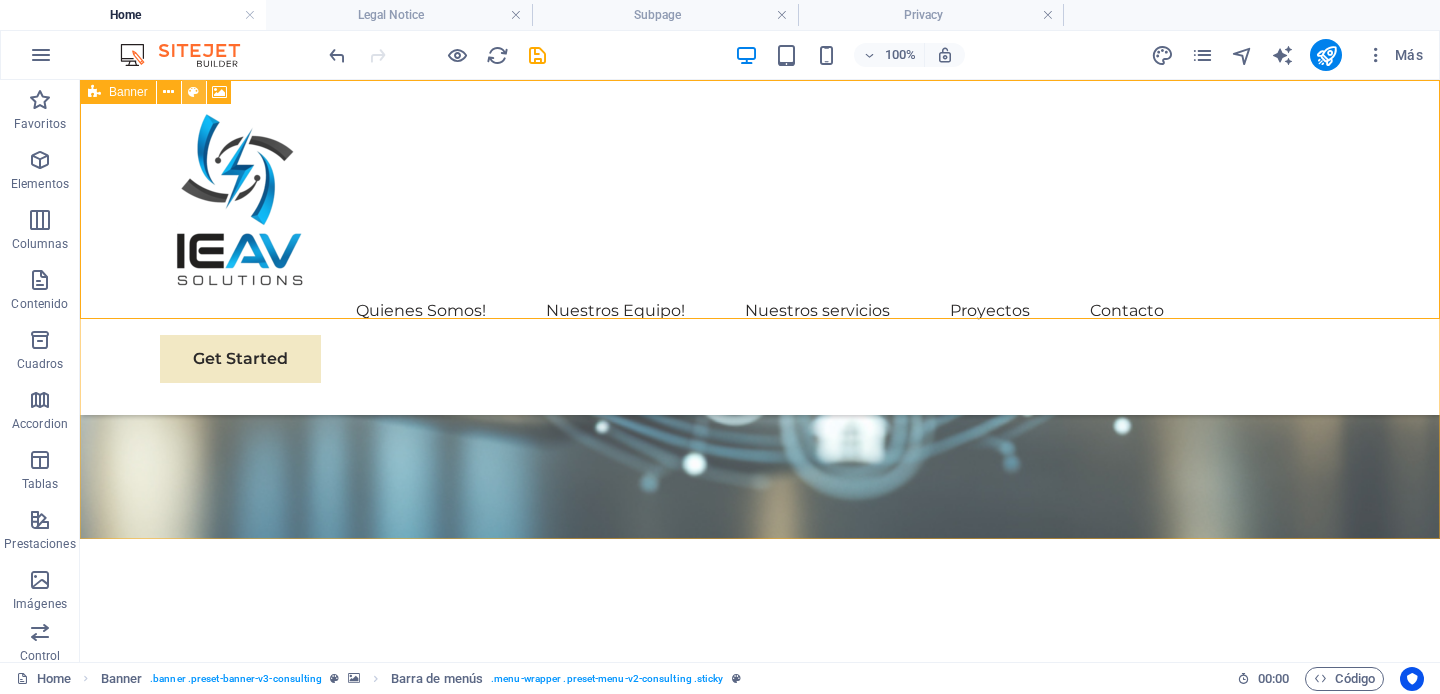 click at bounding box center [193, 92] 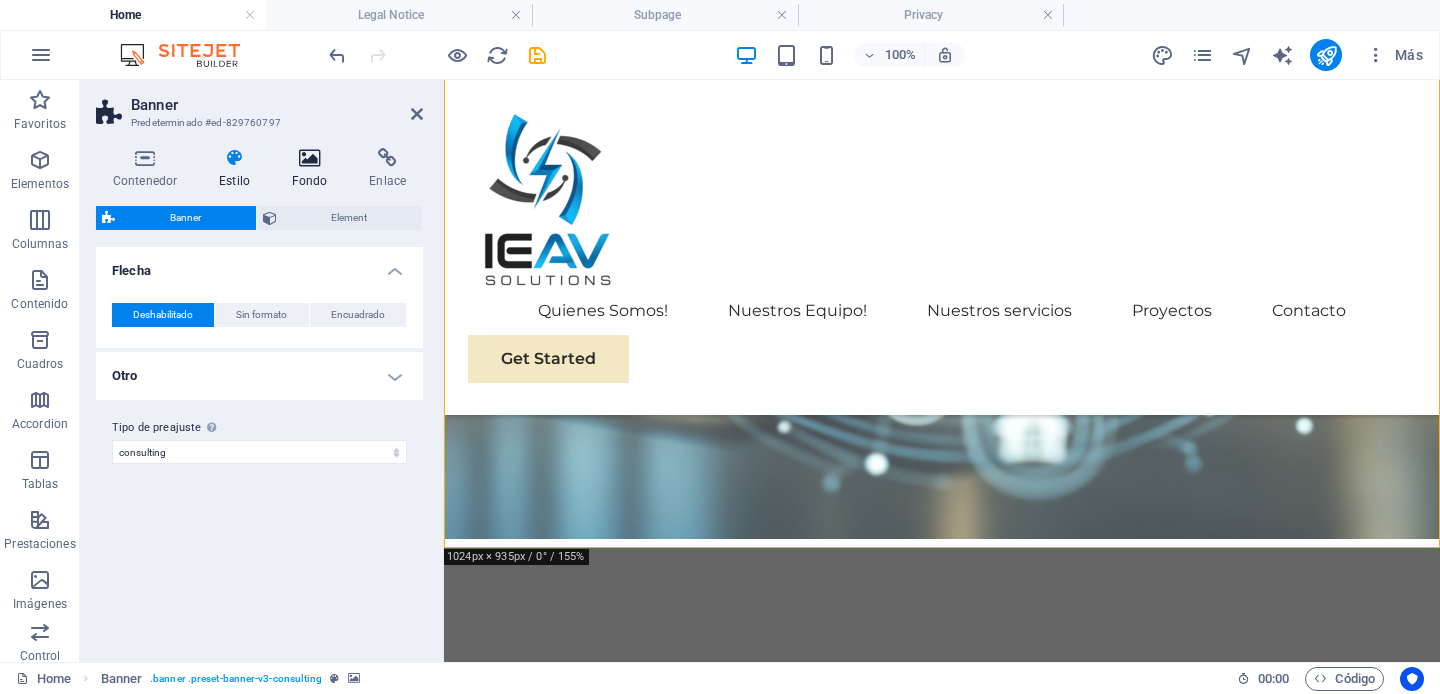 click at bounding box center [310, 158] 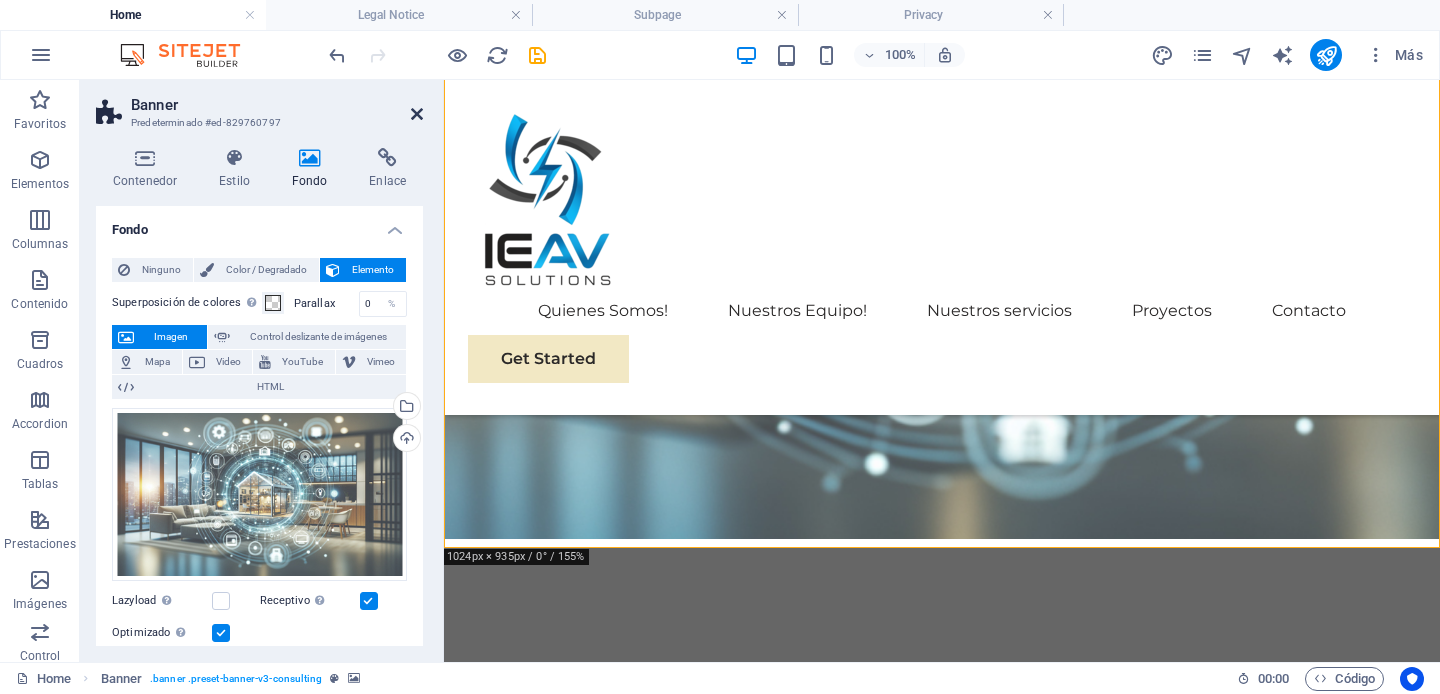 click at bounding box center (417, 114) 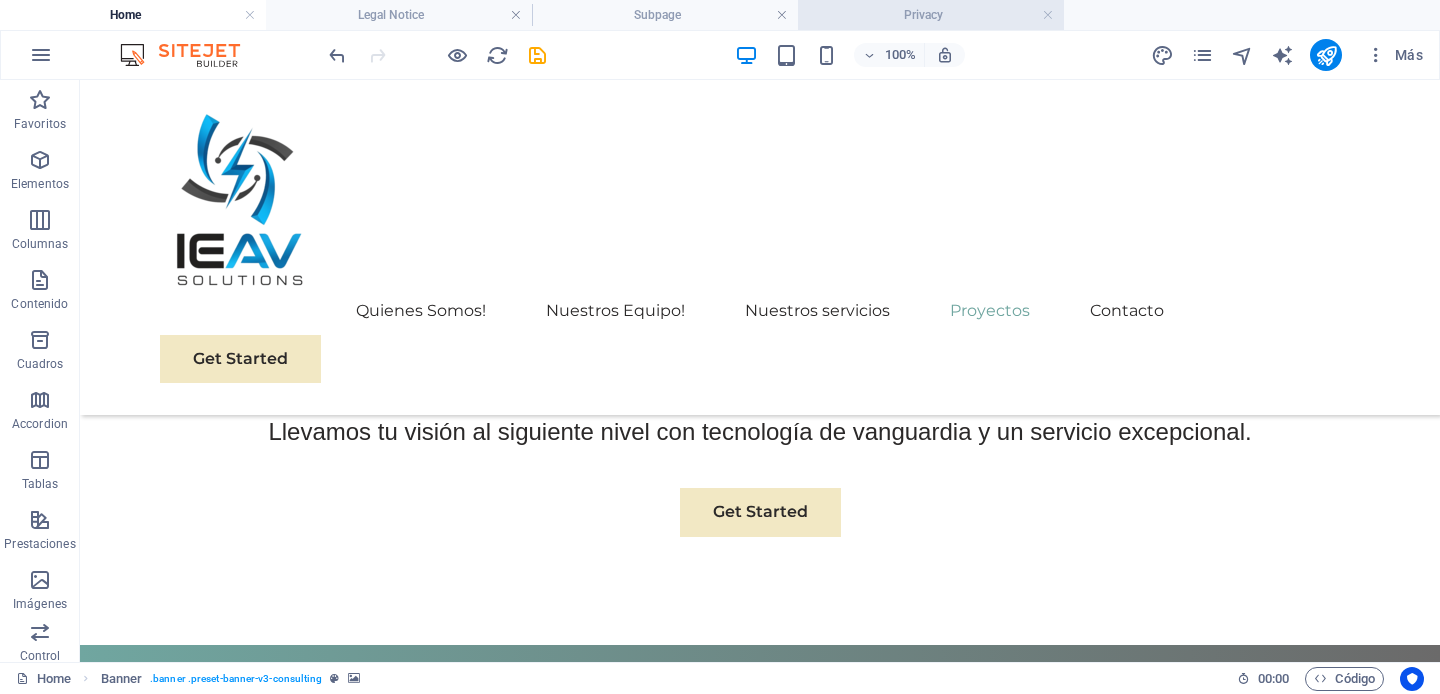 scroll, scrollTop: 7379, scrollLeft: 0, axis: vertical 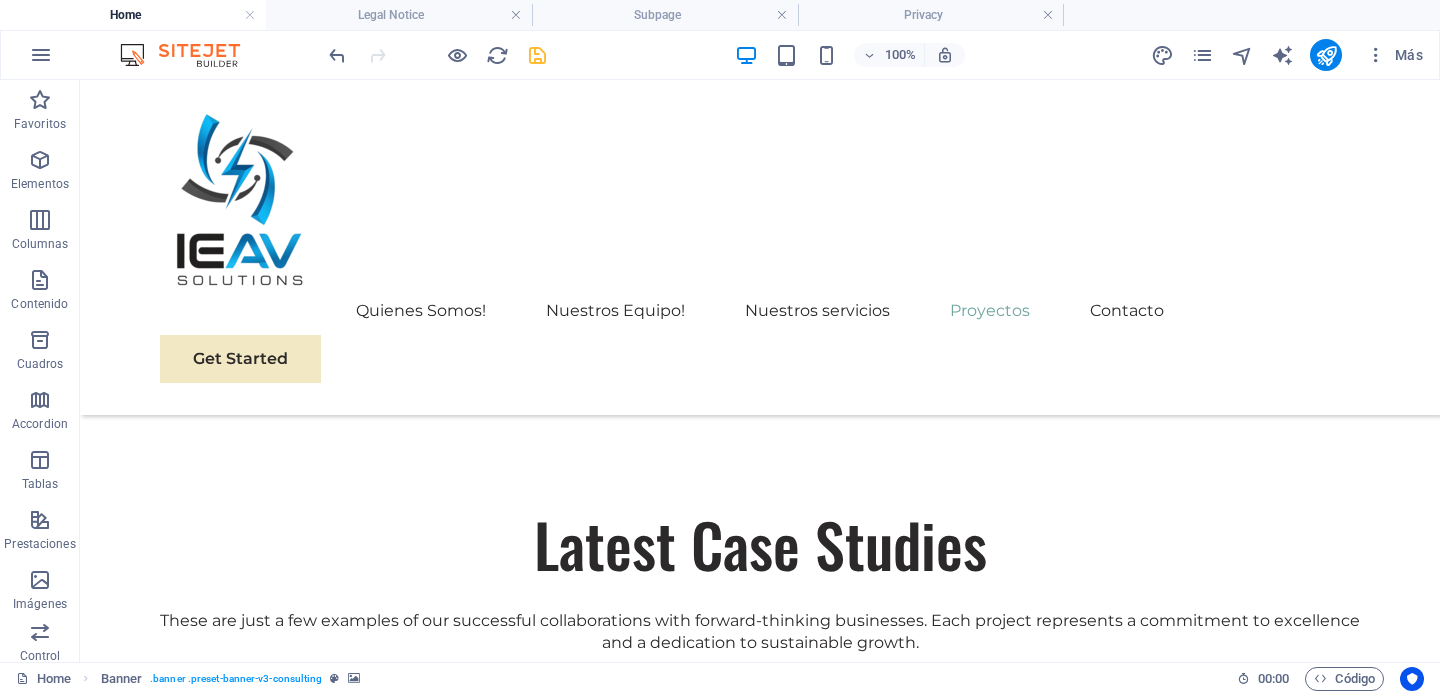 click at bounding box center [537, 55] 